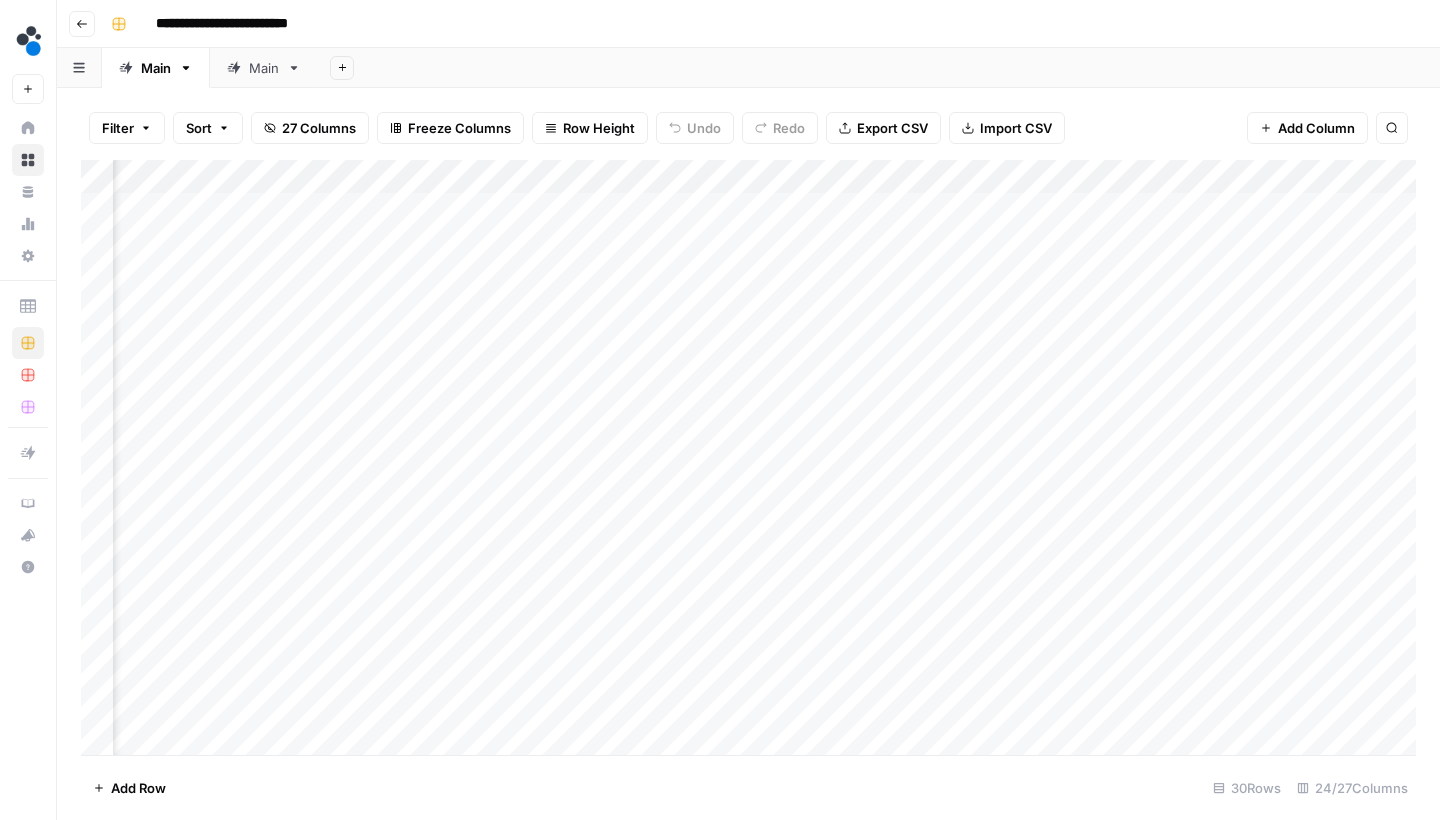 scroll, scrollTop: 0, scrollLeft: 0, axis: both 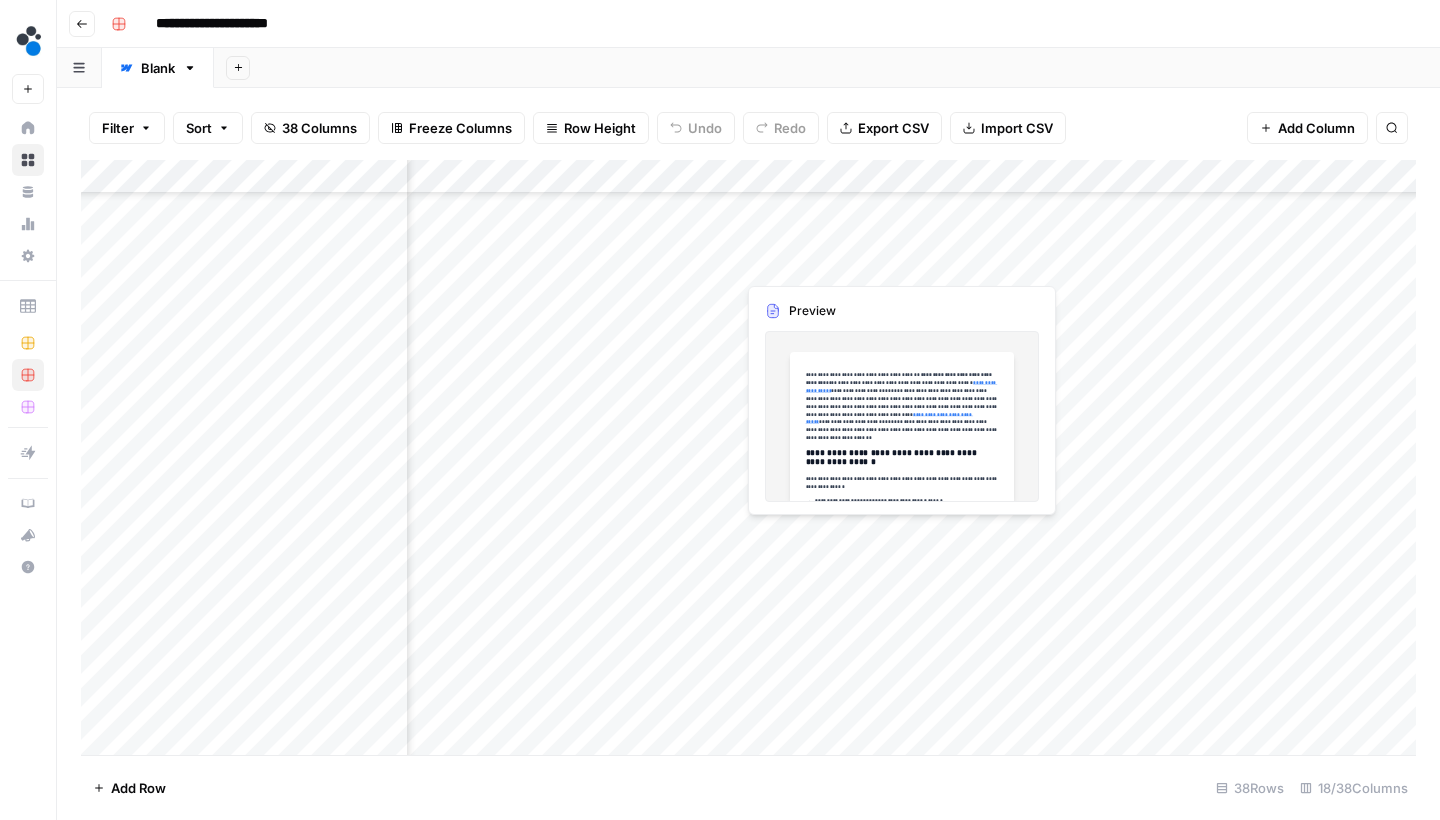 click on "Add Row 38  Rows 18/38  Columns" at bounding box center (748, 787) 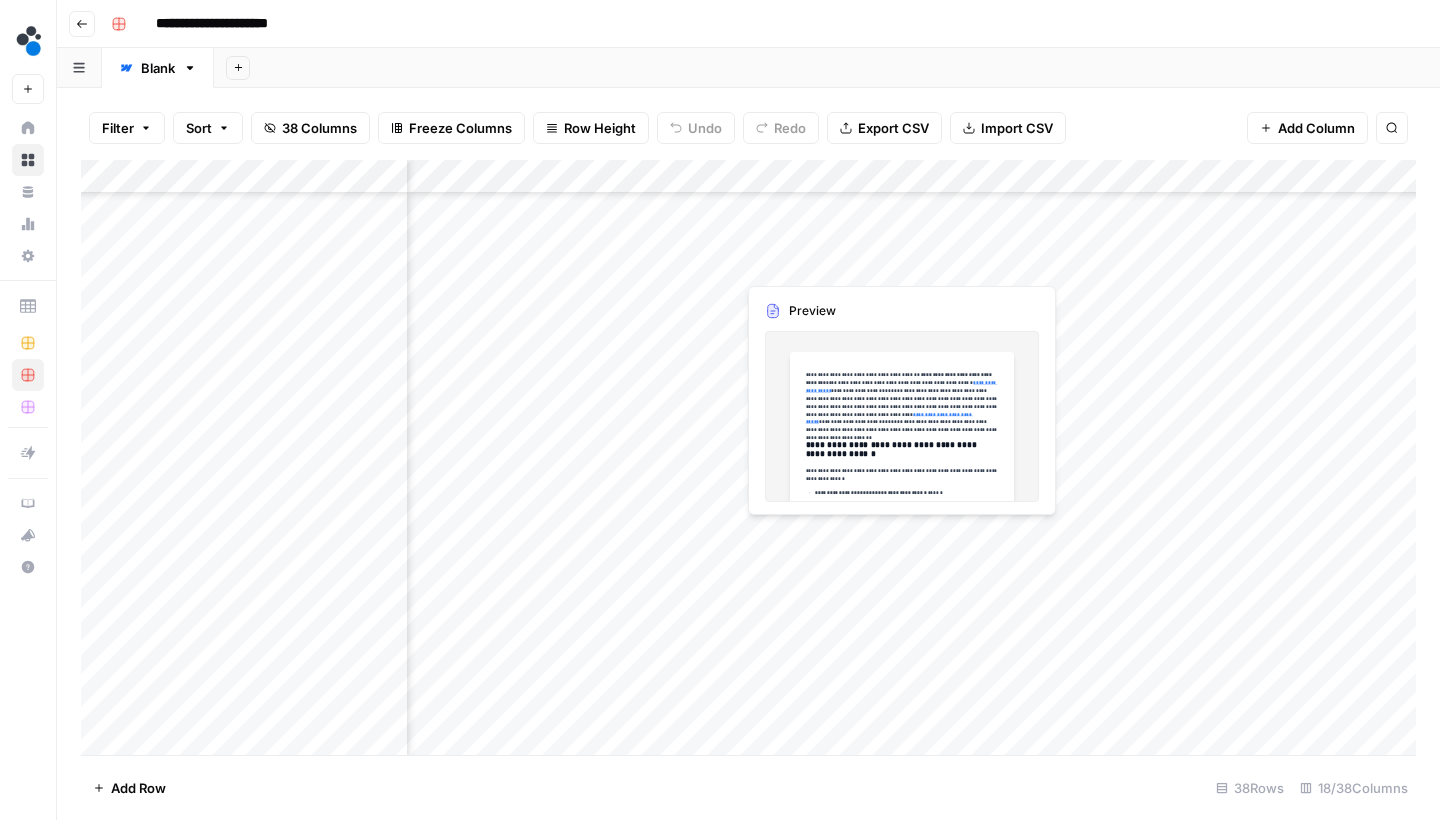 scroll, scrollTop: 0, scrollLeft: 0, axis: both 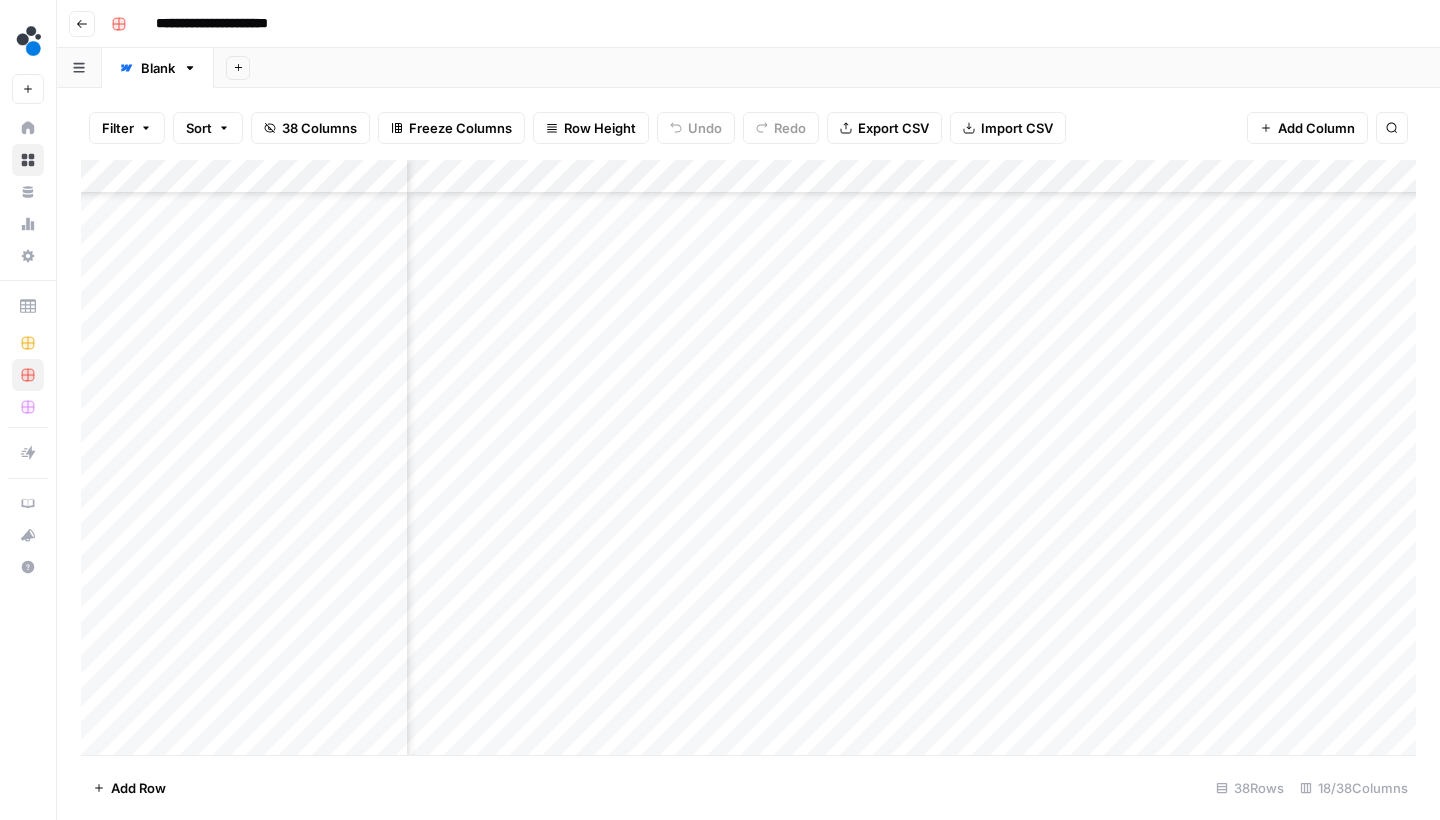 click on "Add Column" at bounding box center [748, 460] 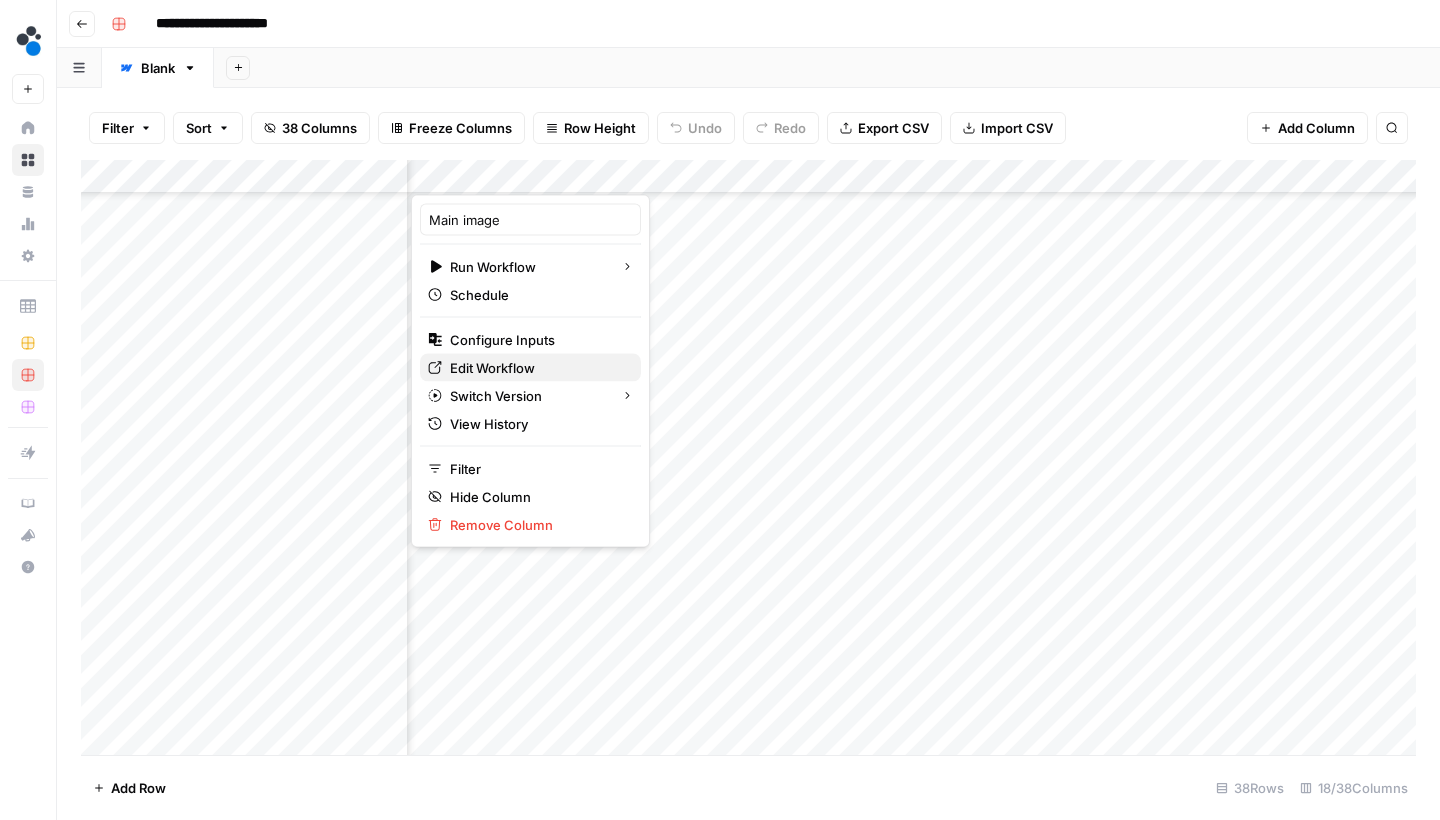 click on "Edit Workflow" at bounding box center (537, 368) 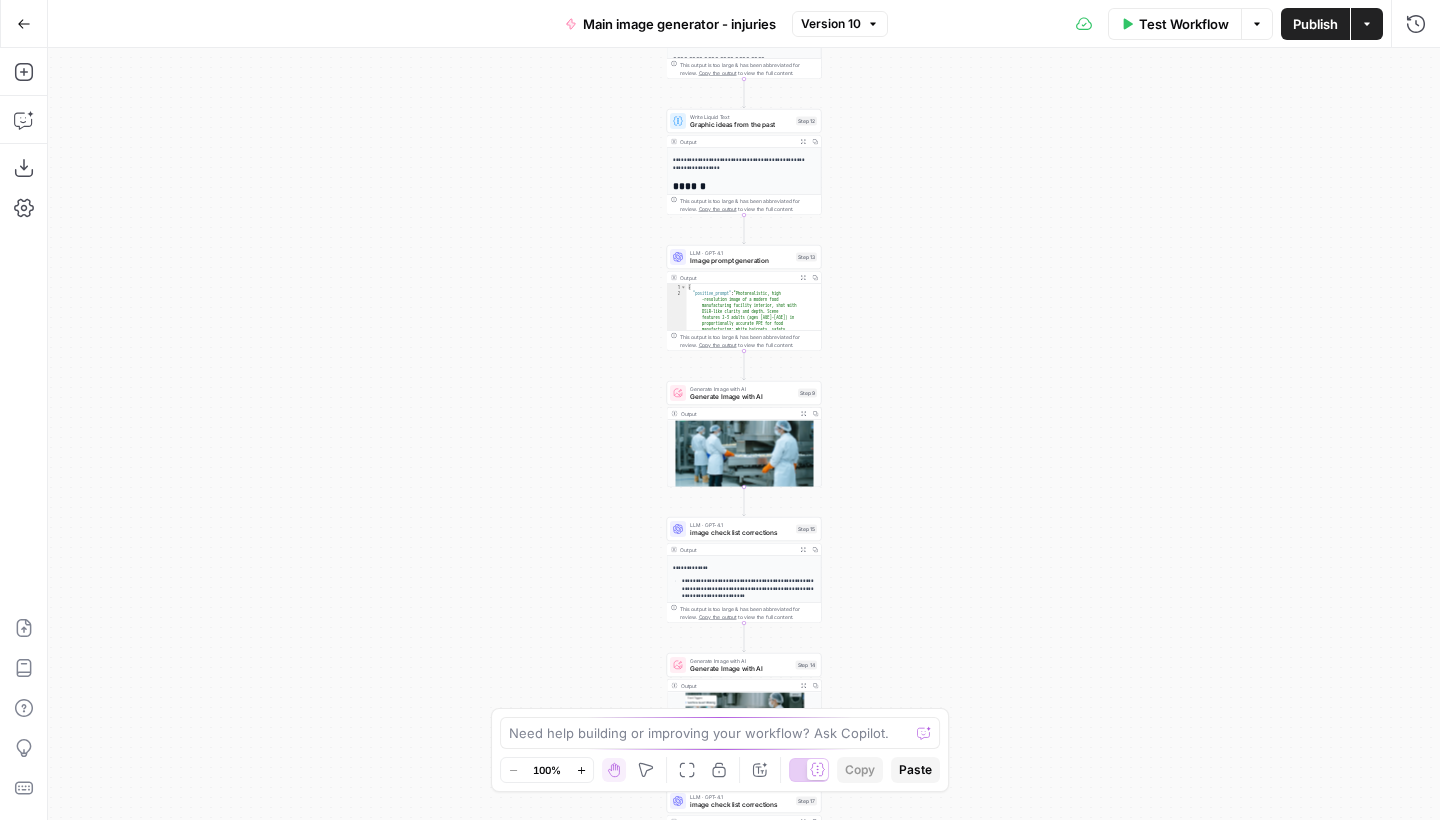 scroll, scrollTop: 0, scrollLeft: 0, axis: both 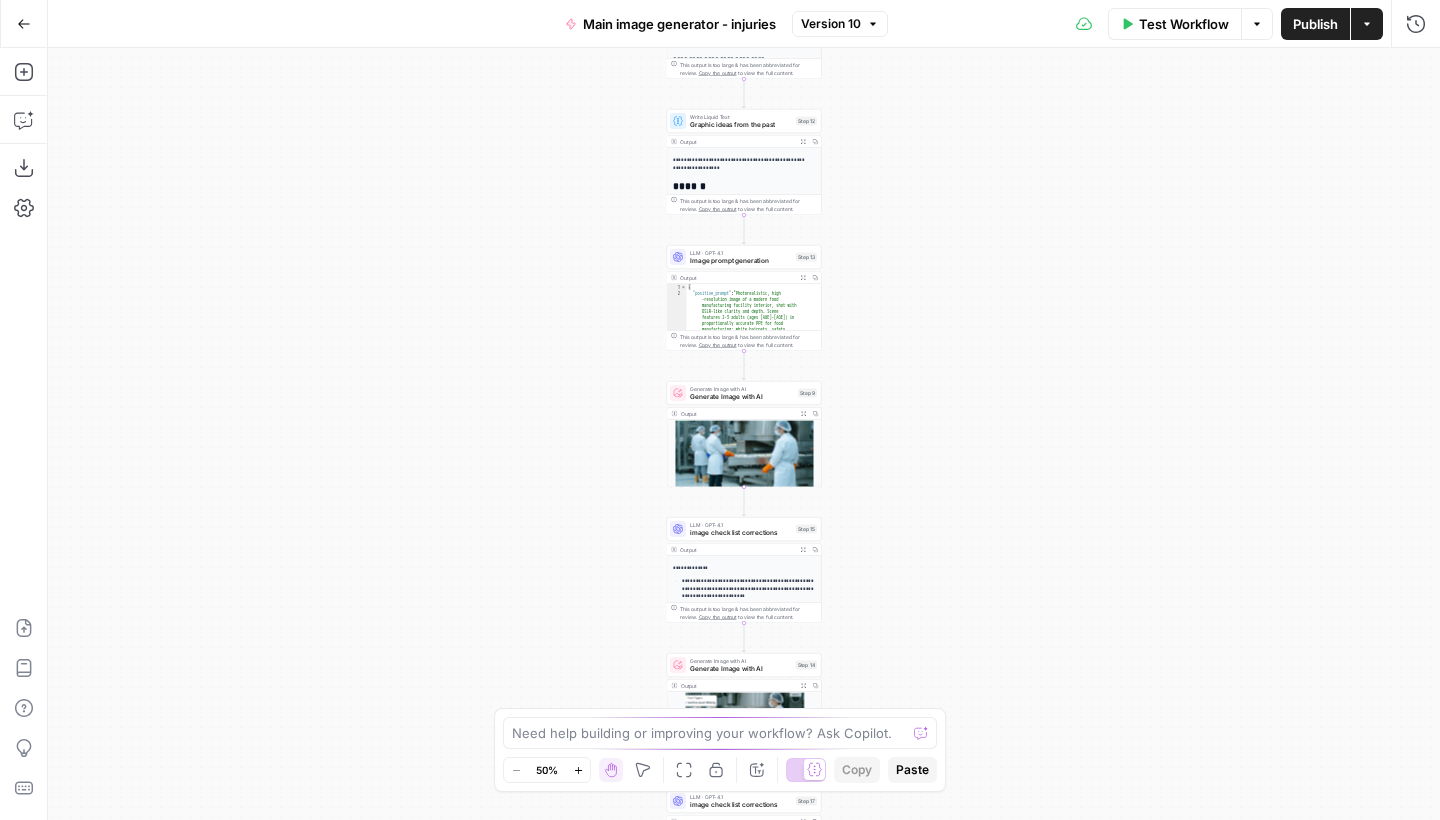 click on "Go Back" at bounding box center [24, 24] 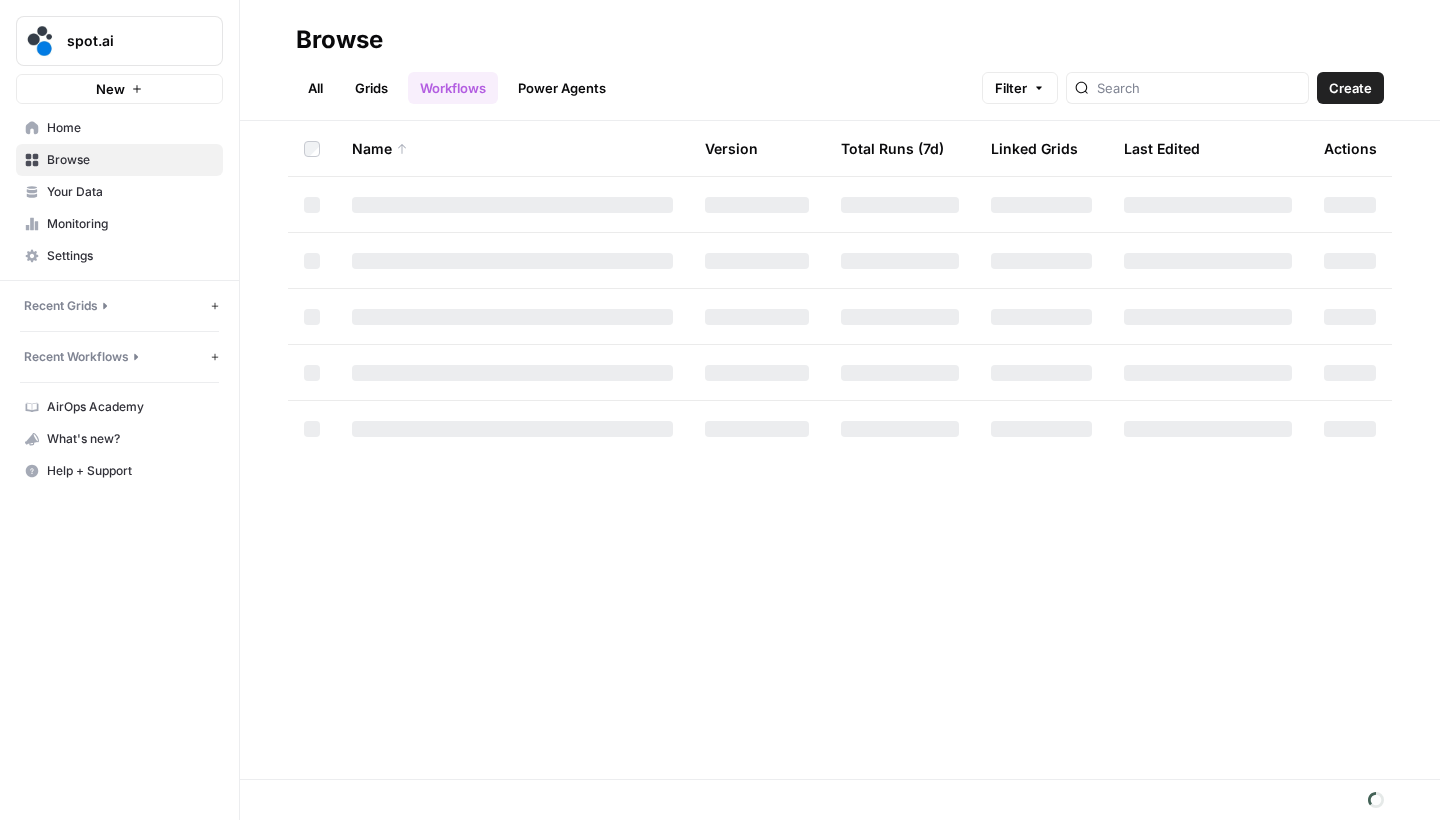 click on "Home" at bounding box center (130, 128) 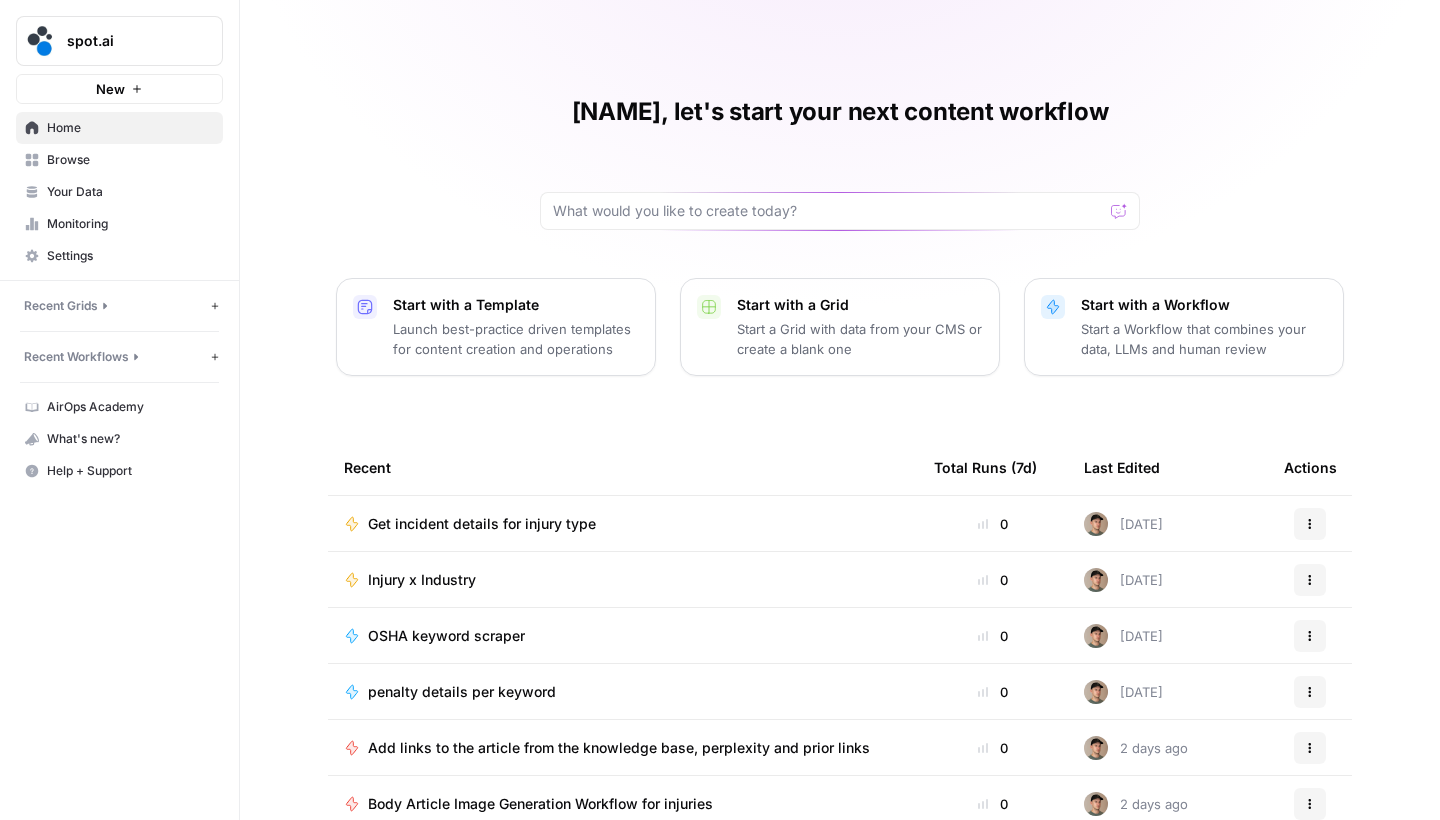 click on "Browse" at bounding box center [119, 160] 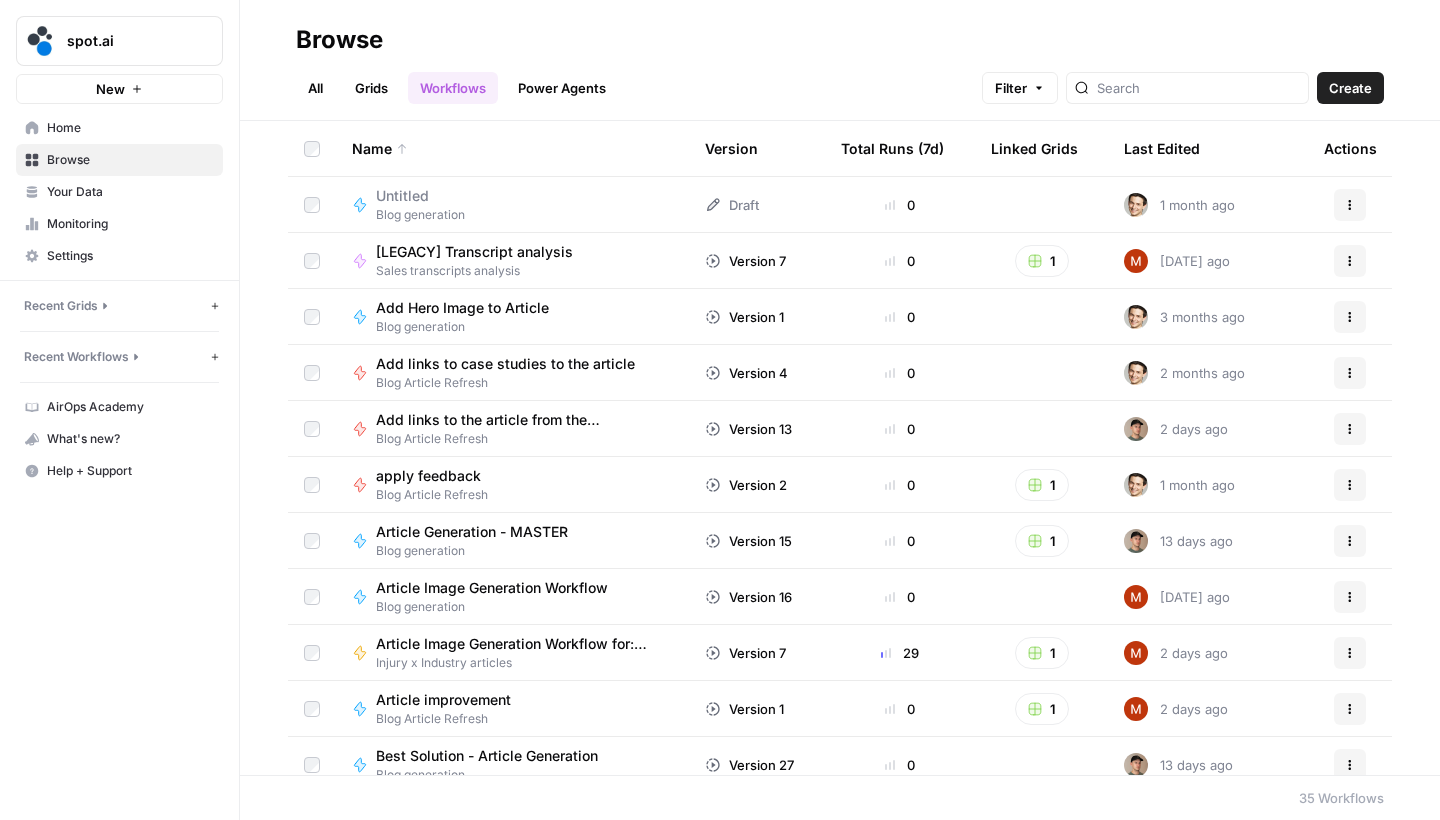 drag, startPoint x: 414, startPoint y: 82, endPoint x: 384, endPoint y: 89, distance: 30.805843 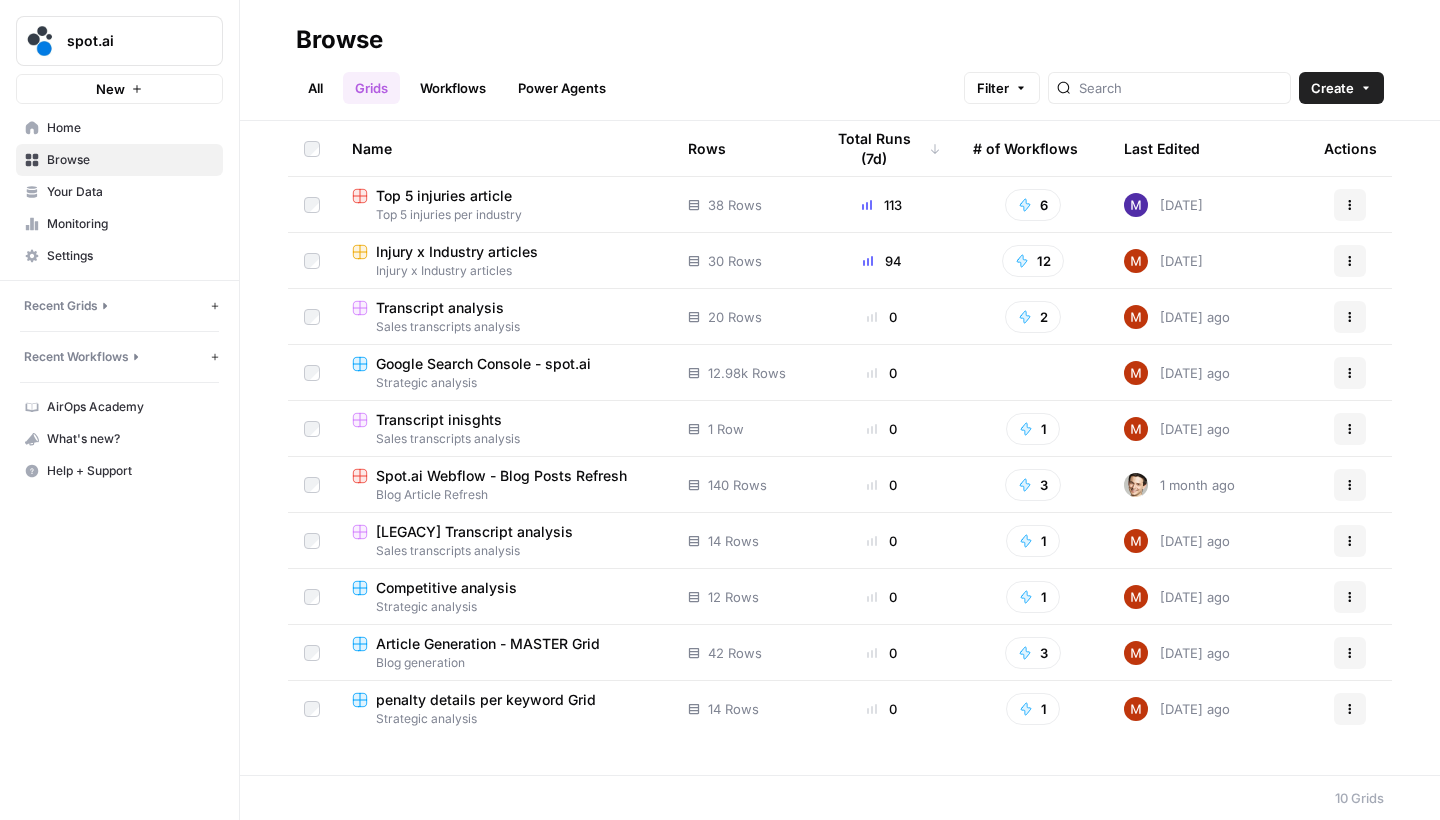 click on "Grids" at bounding box center (371, 88) 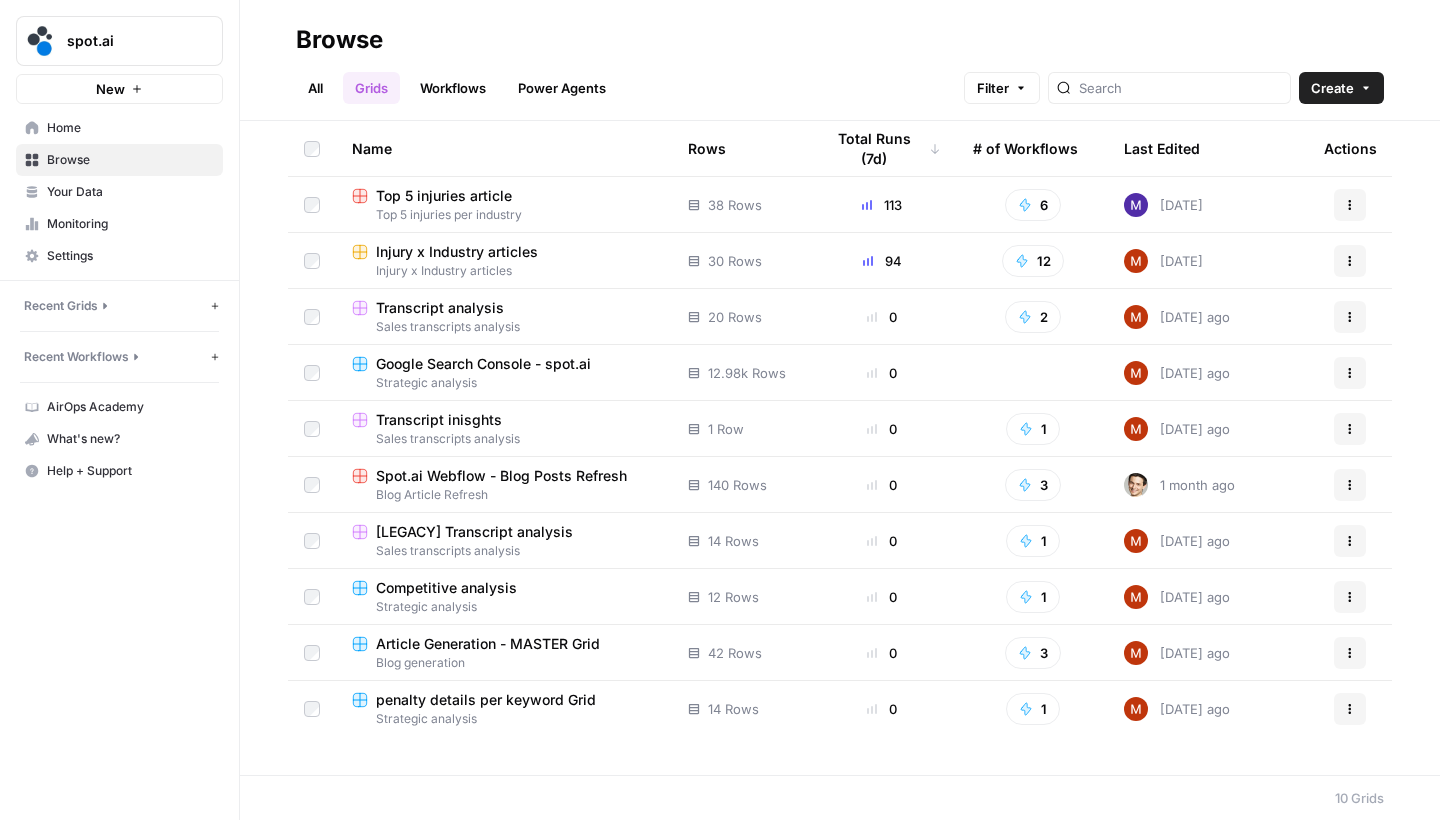 click on "Workflows" at bounding box center (453, 88) 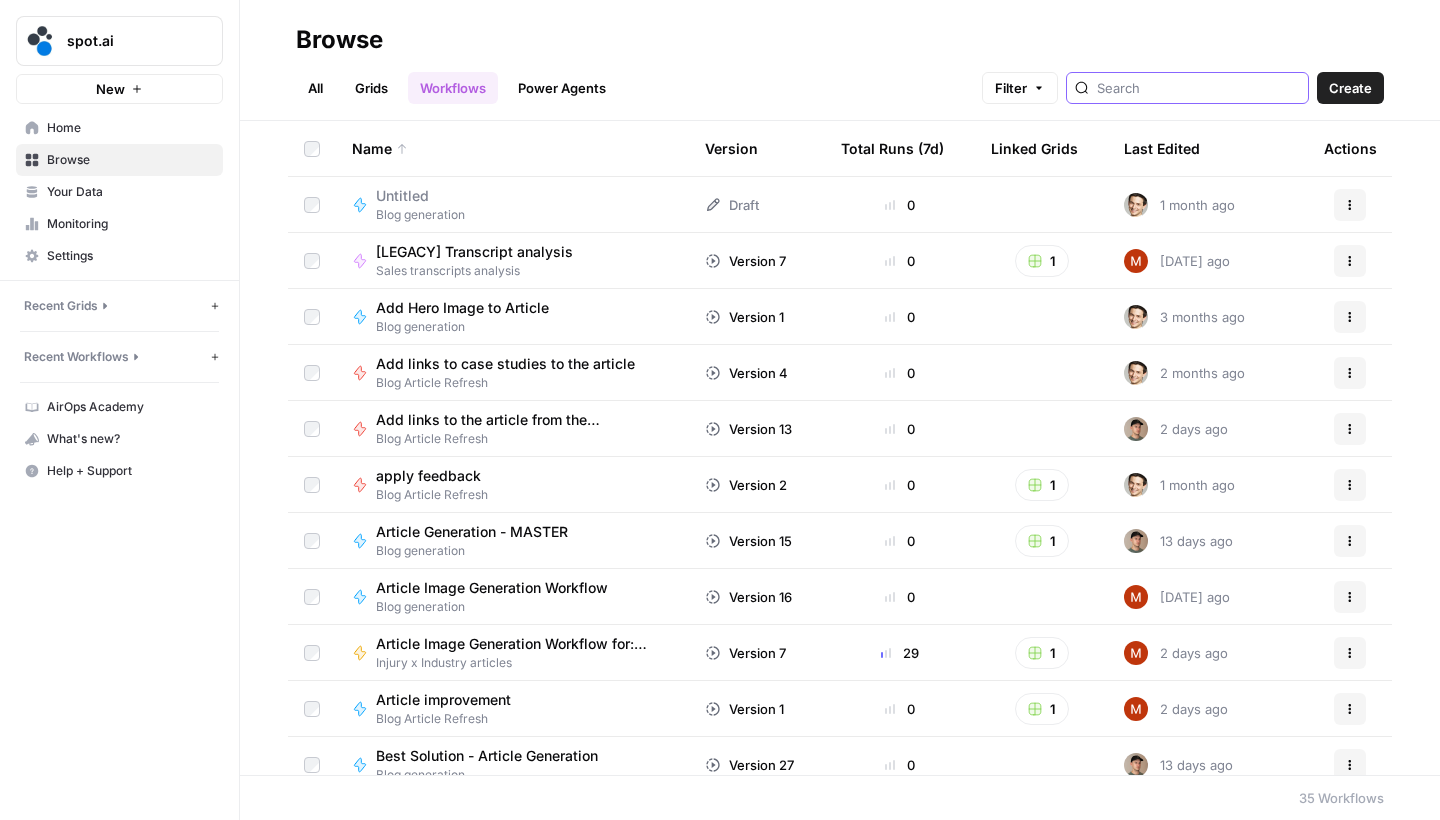click at bounding box center (1198, 88) 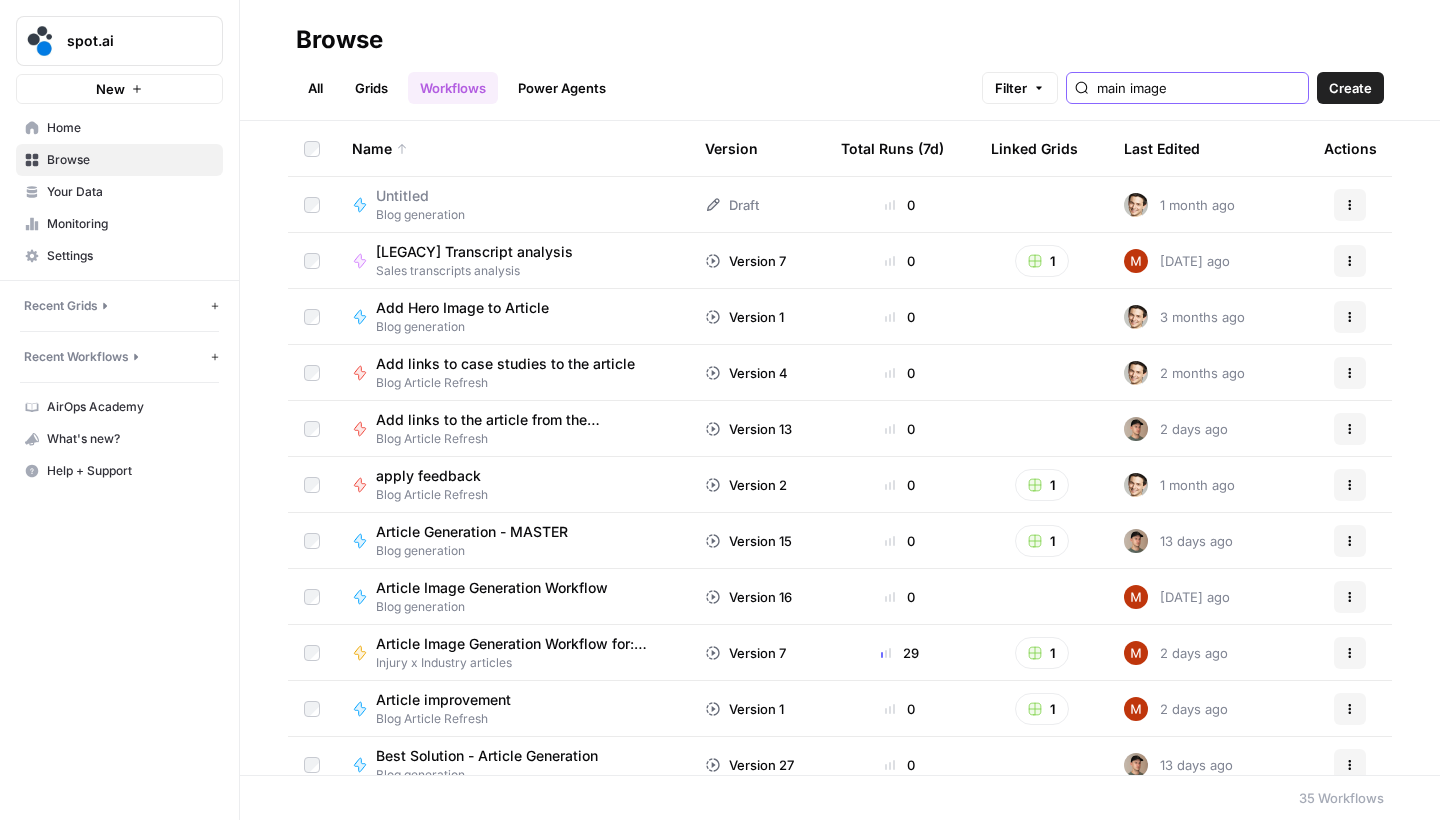 type on "main image" 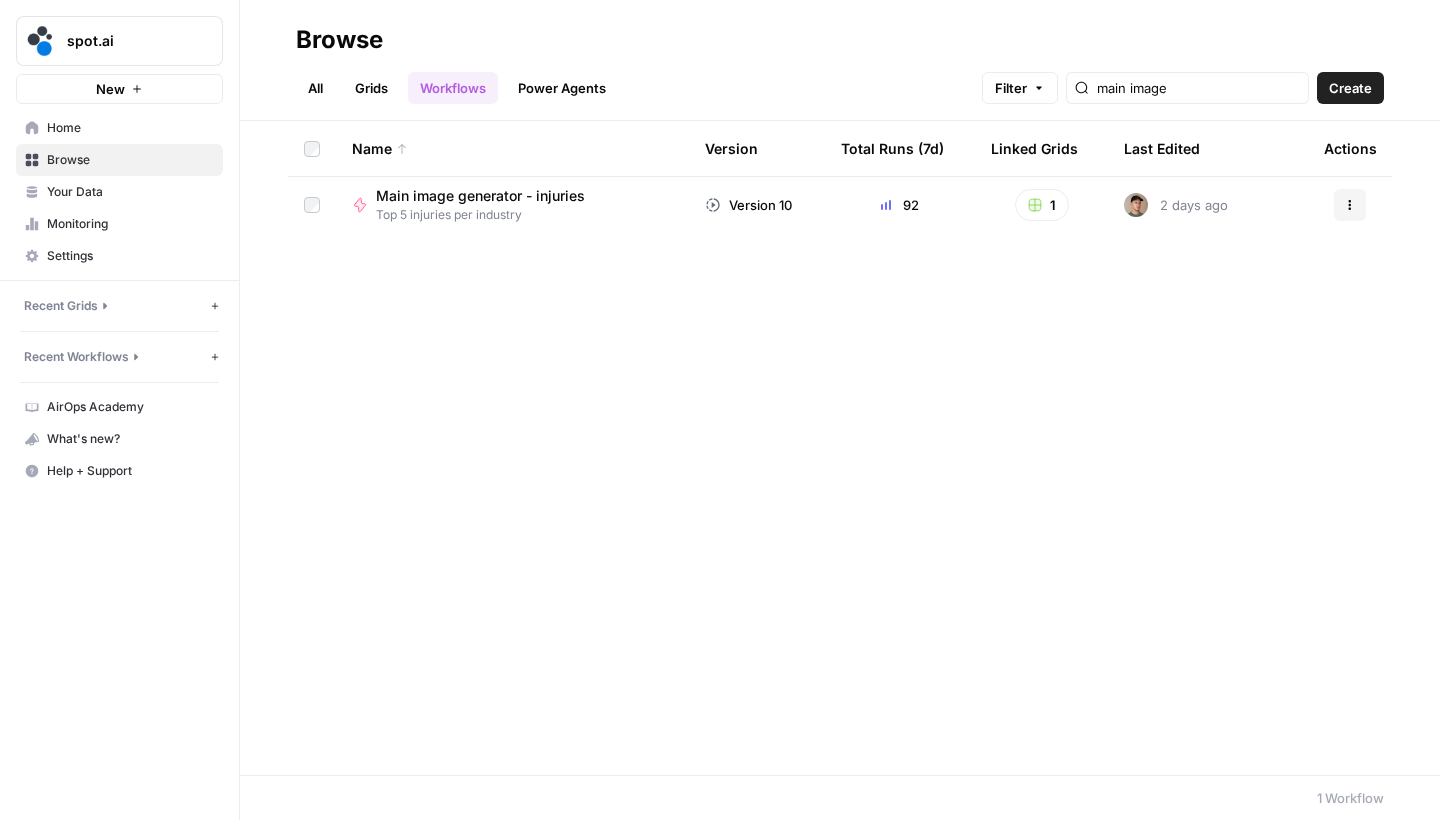 click on "Actions" at bounding box center [1350, 205] 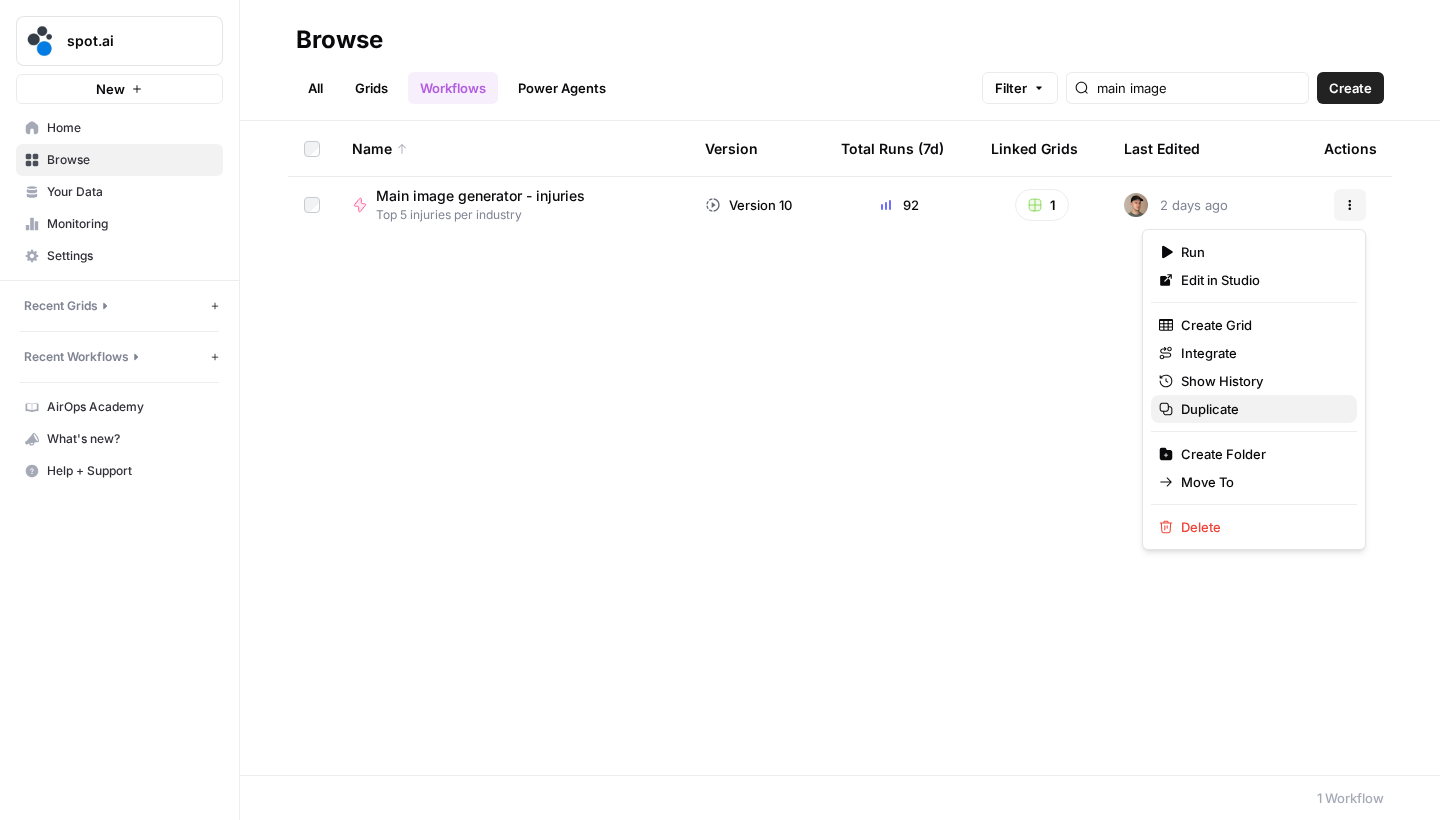 click on "Duplicate" at bounding box center [1261, 409] 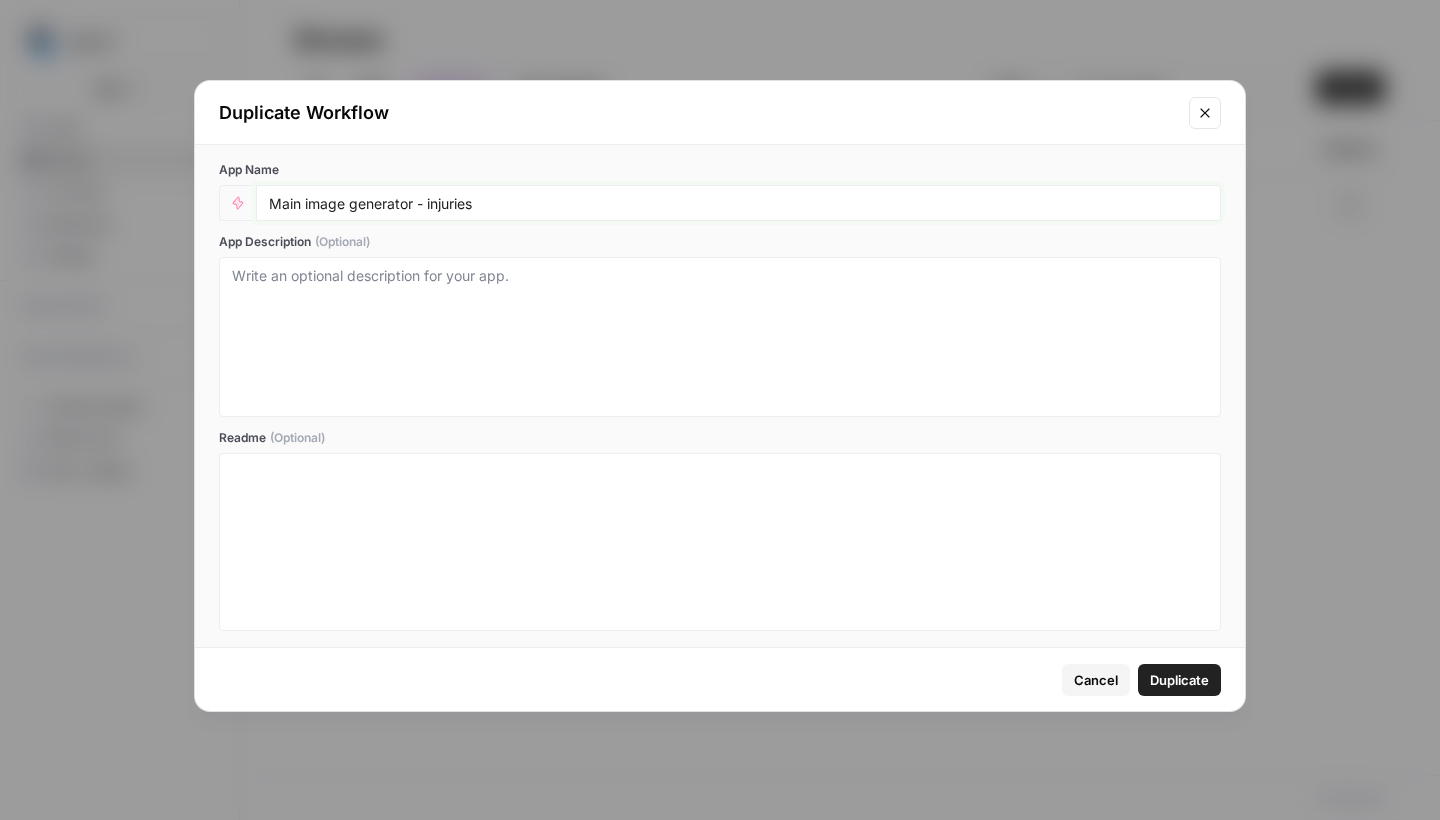 click on "Main image generator - injuries" at bounding box center (738, 203) 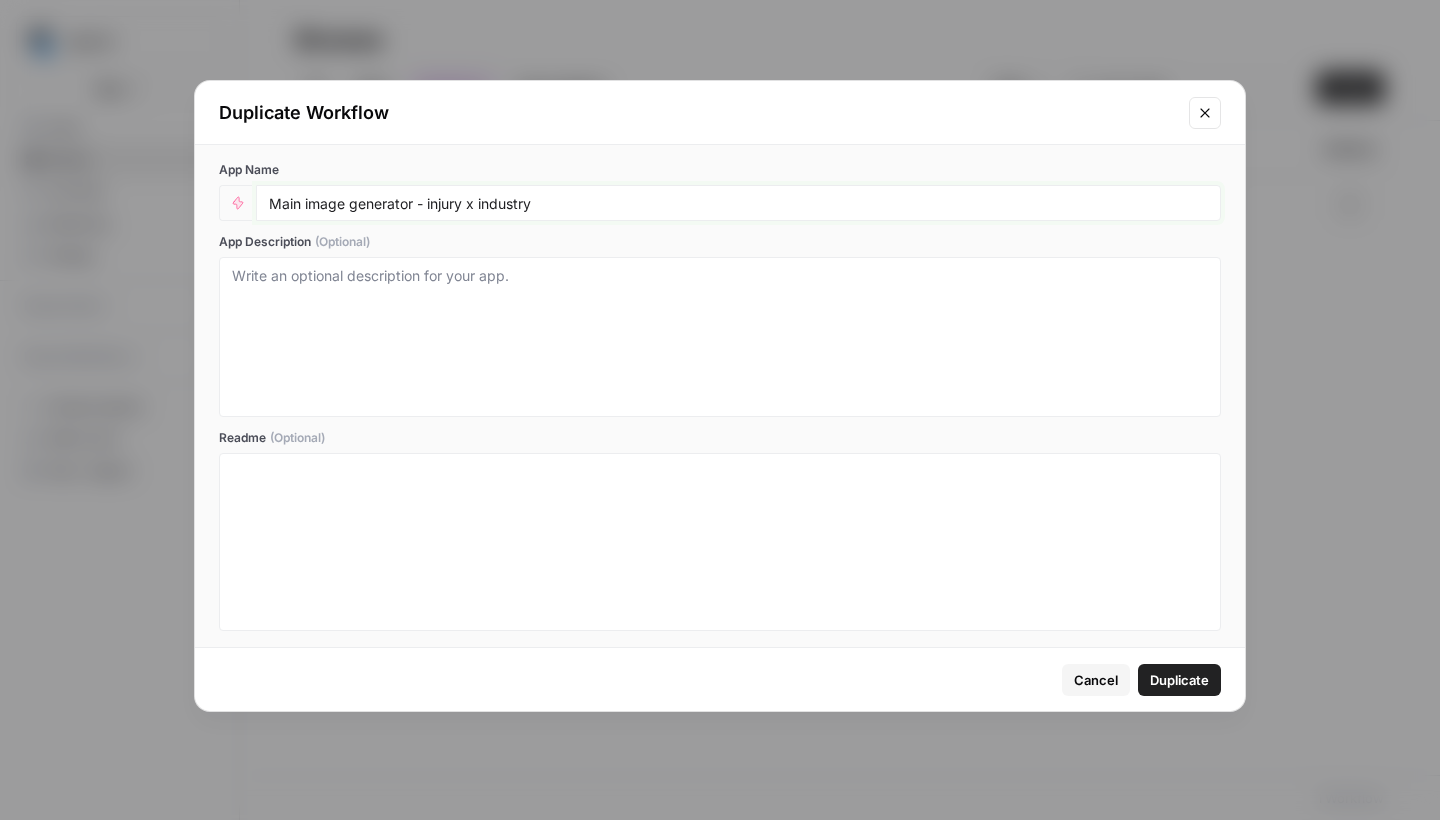 type on "Main image generator - injury x industry" 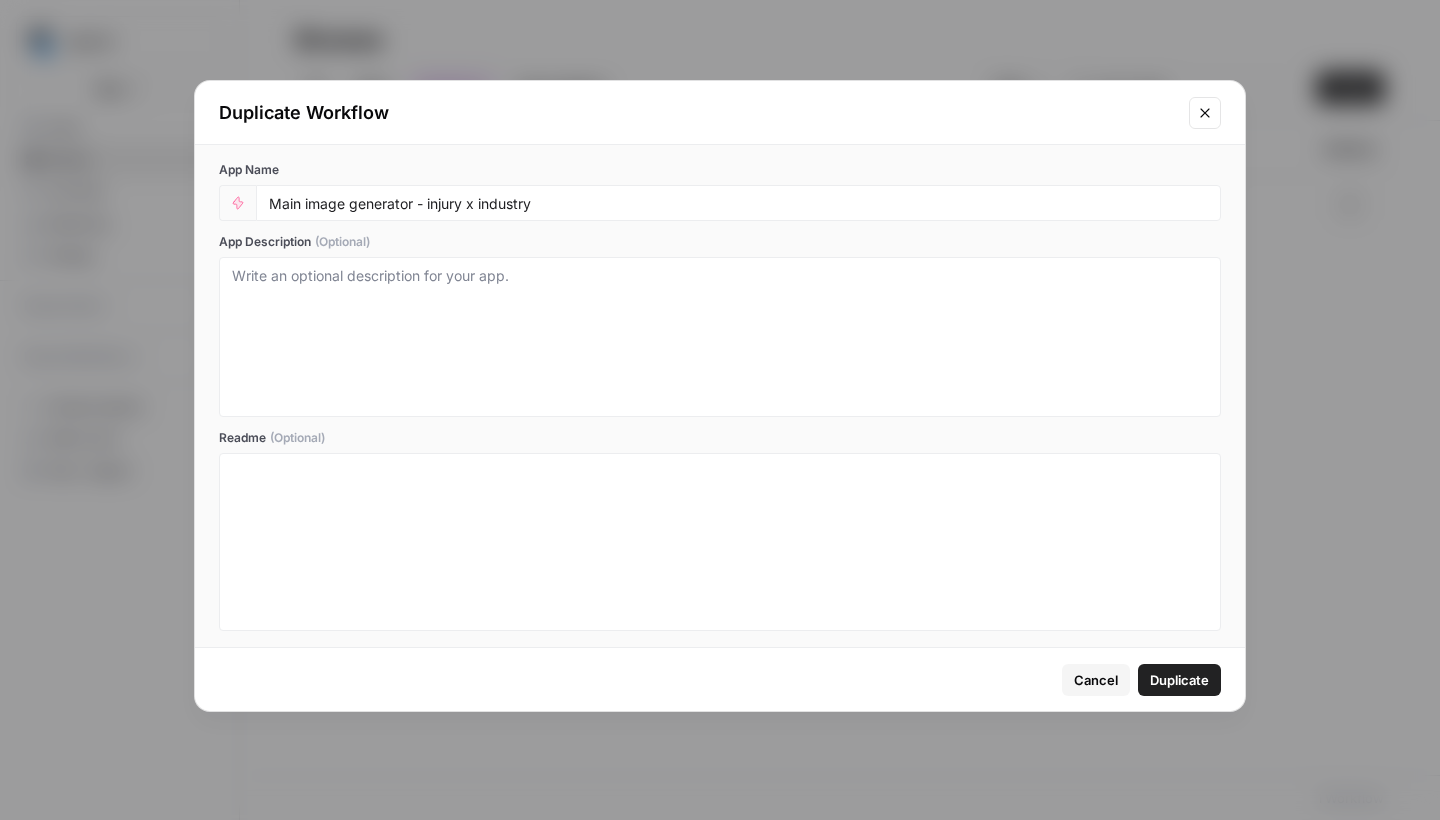 click on "Duplicate" at bounding box center [1179, 680] 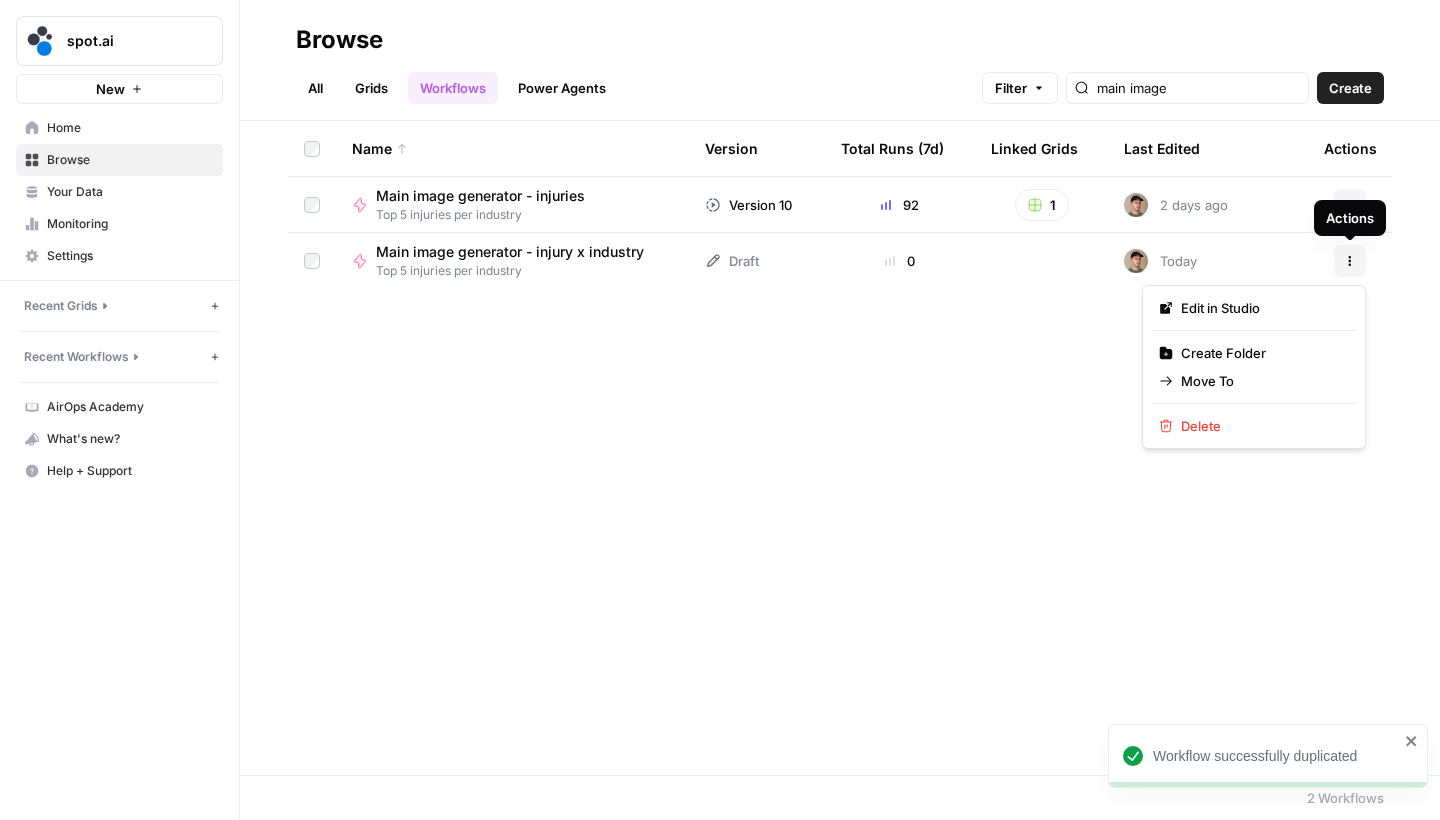 click on "Actions" at bounding box center (1350, 261) 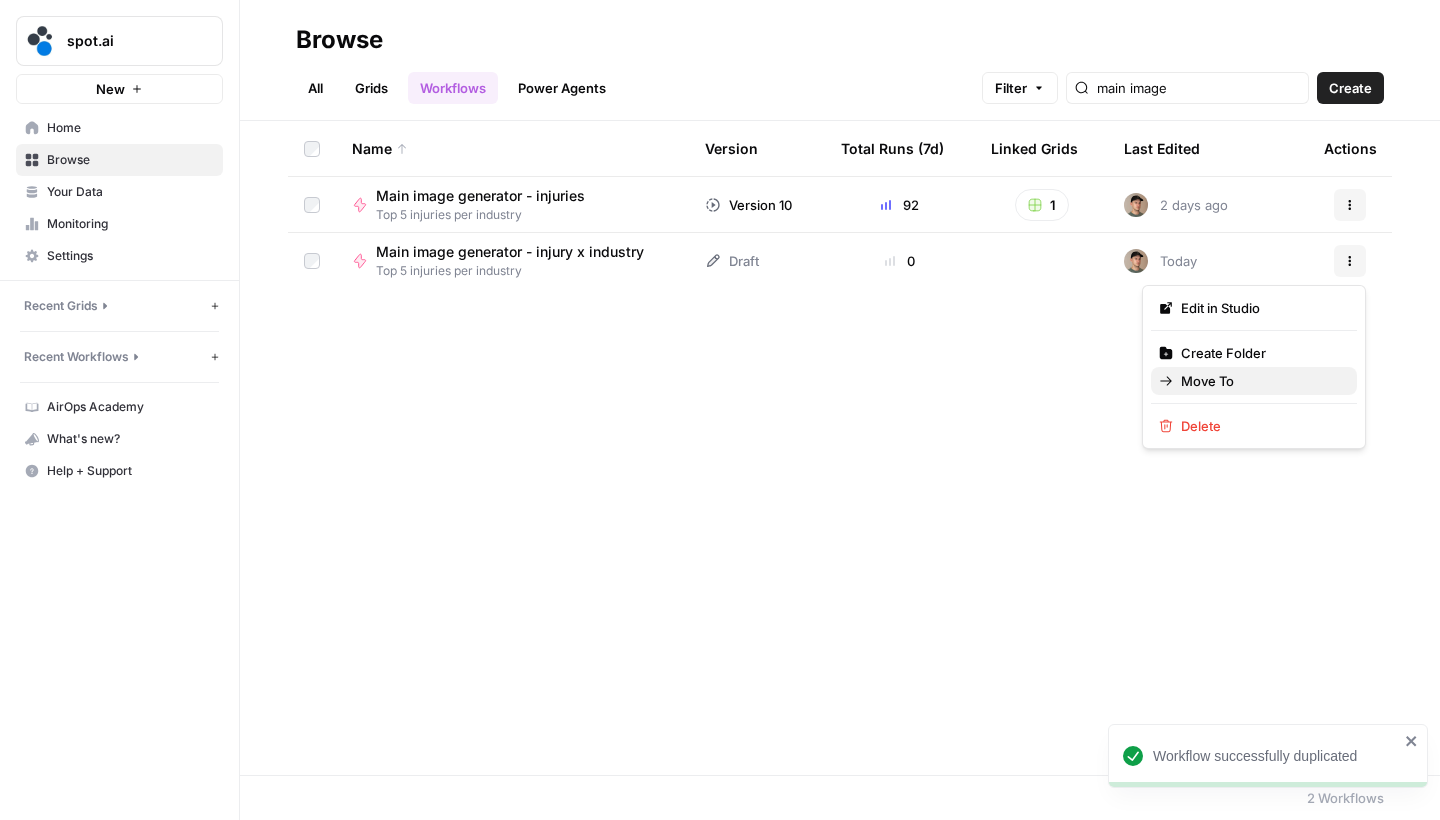click on "Move To" at bounding box center (1261, 381) 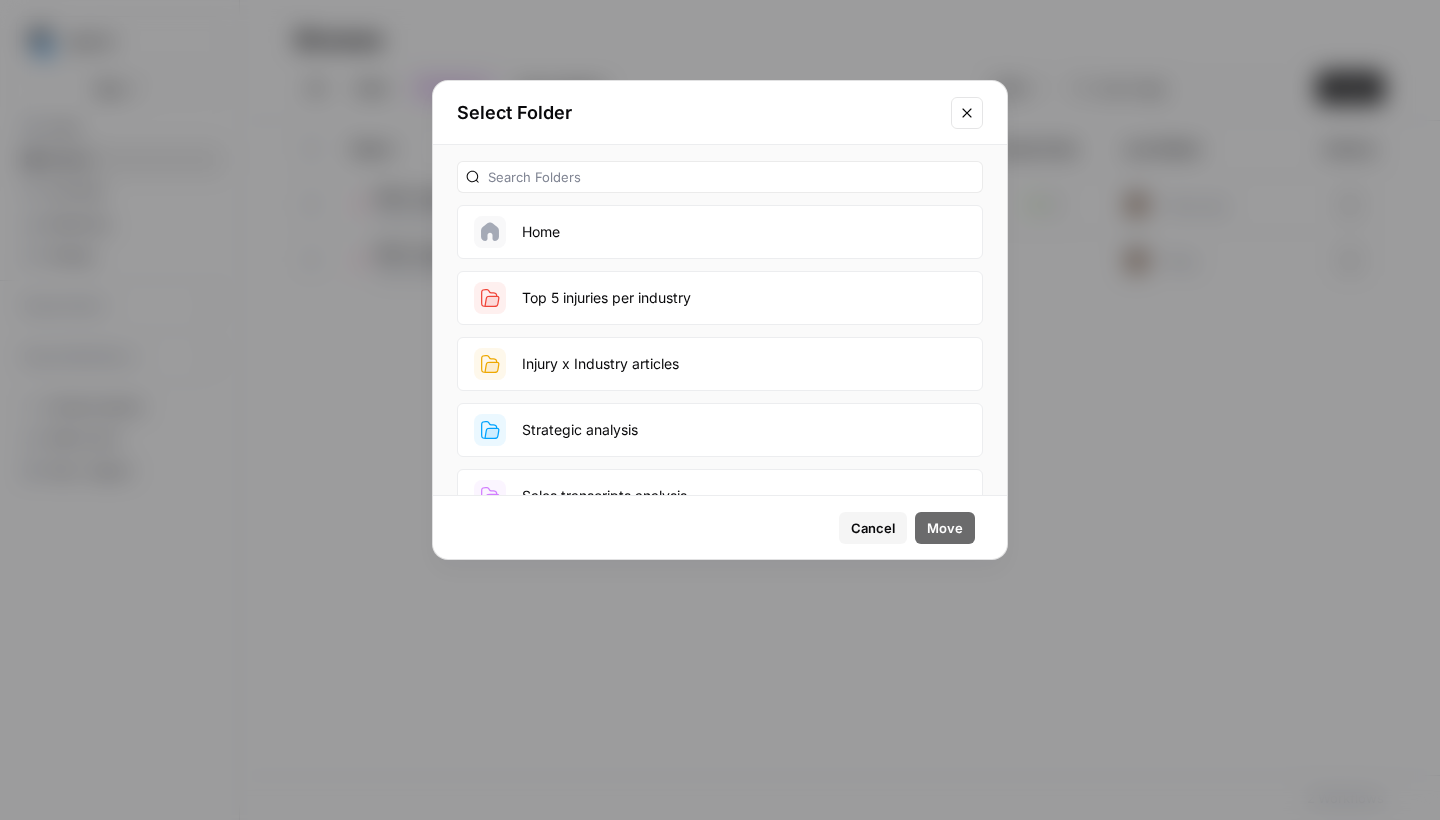 click on "Injury x Industry articles" at bounding box center [720, 364] 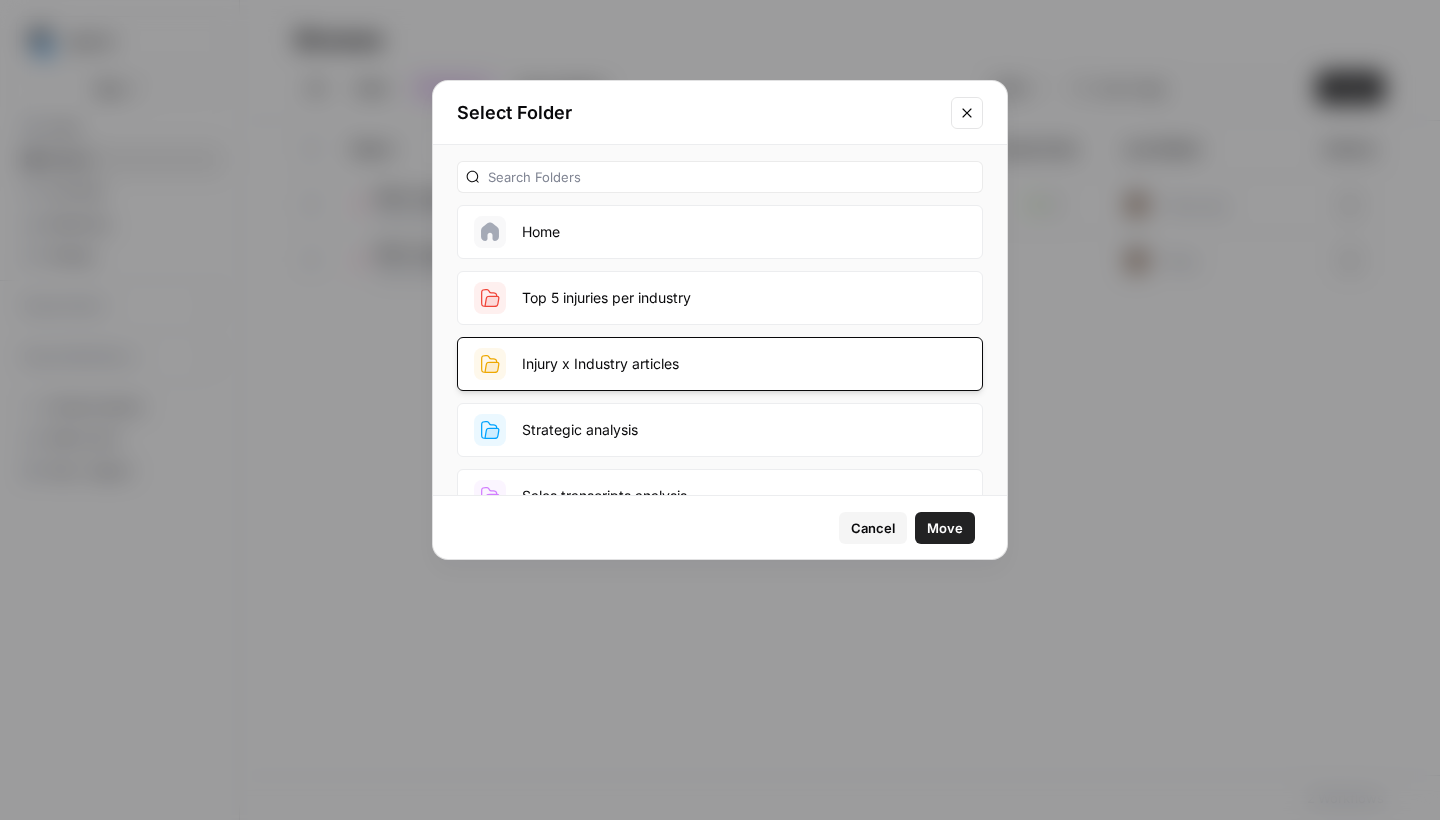 click on "Move" at bounding box center [945, 528] 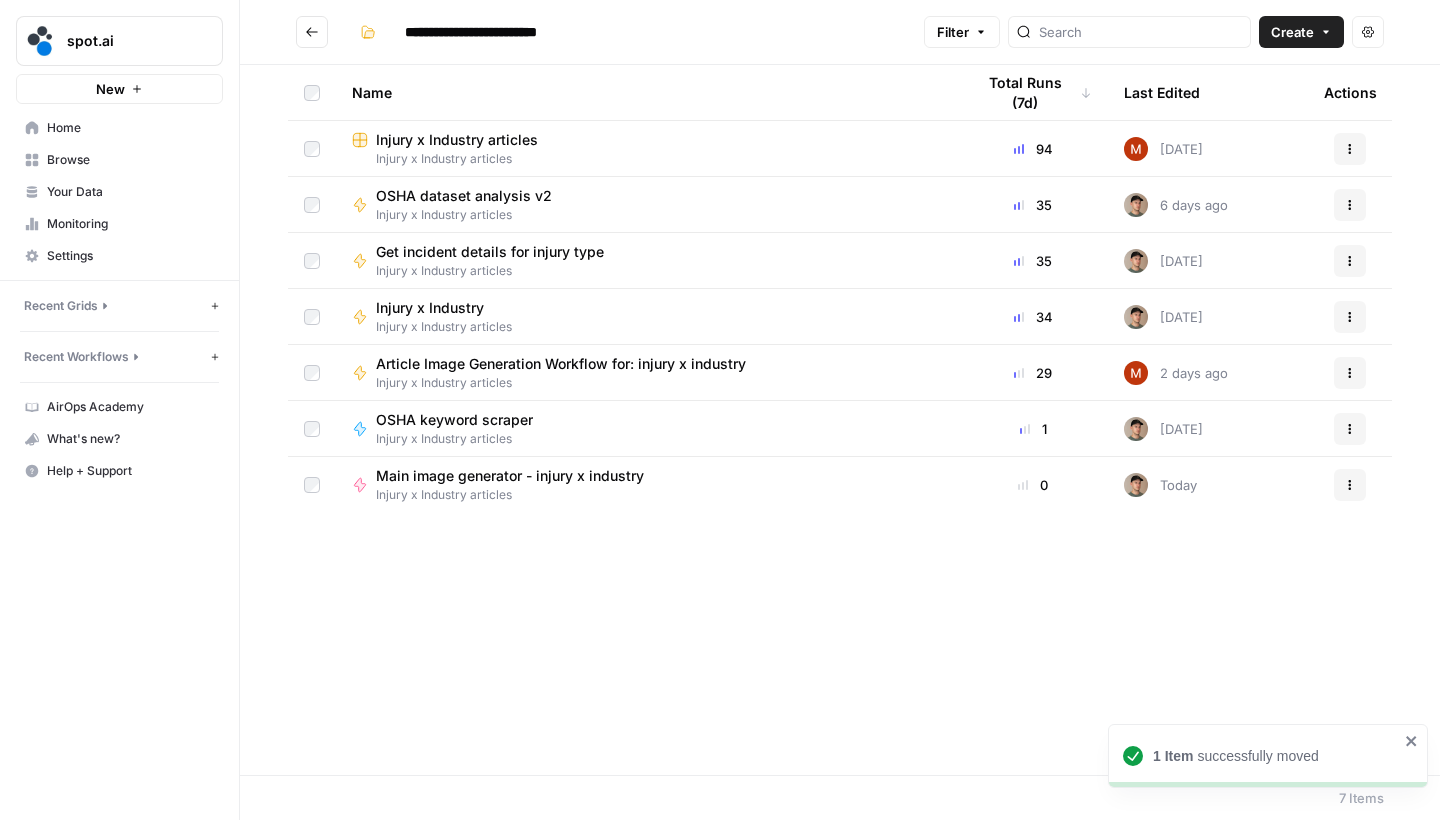 click on "Home" at bounding box center [119, 128] 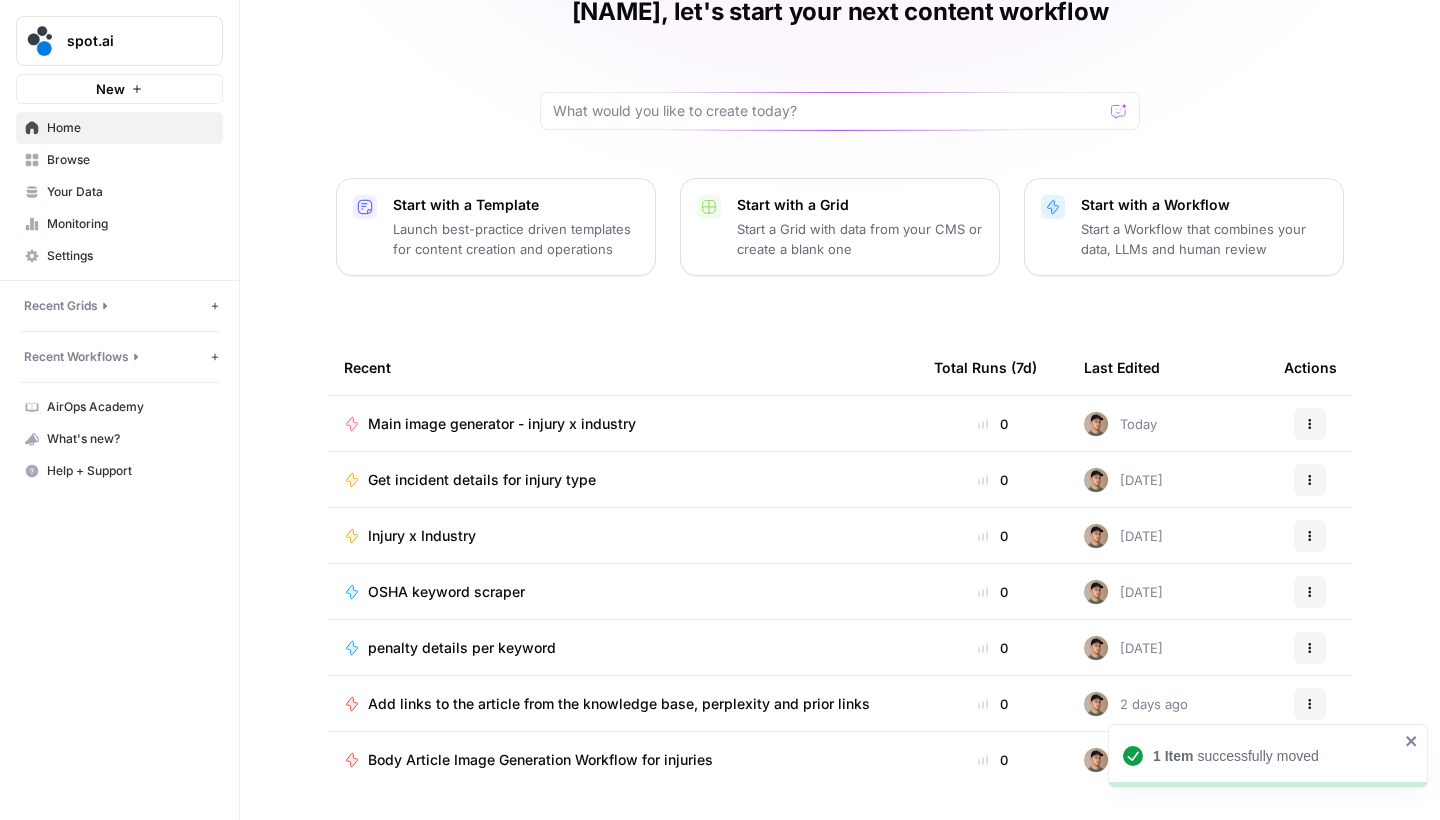 scroll, scrollTop: 100, scrollLeft: 0, axis: vertical 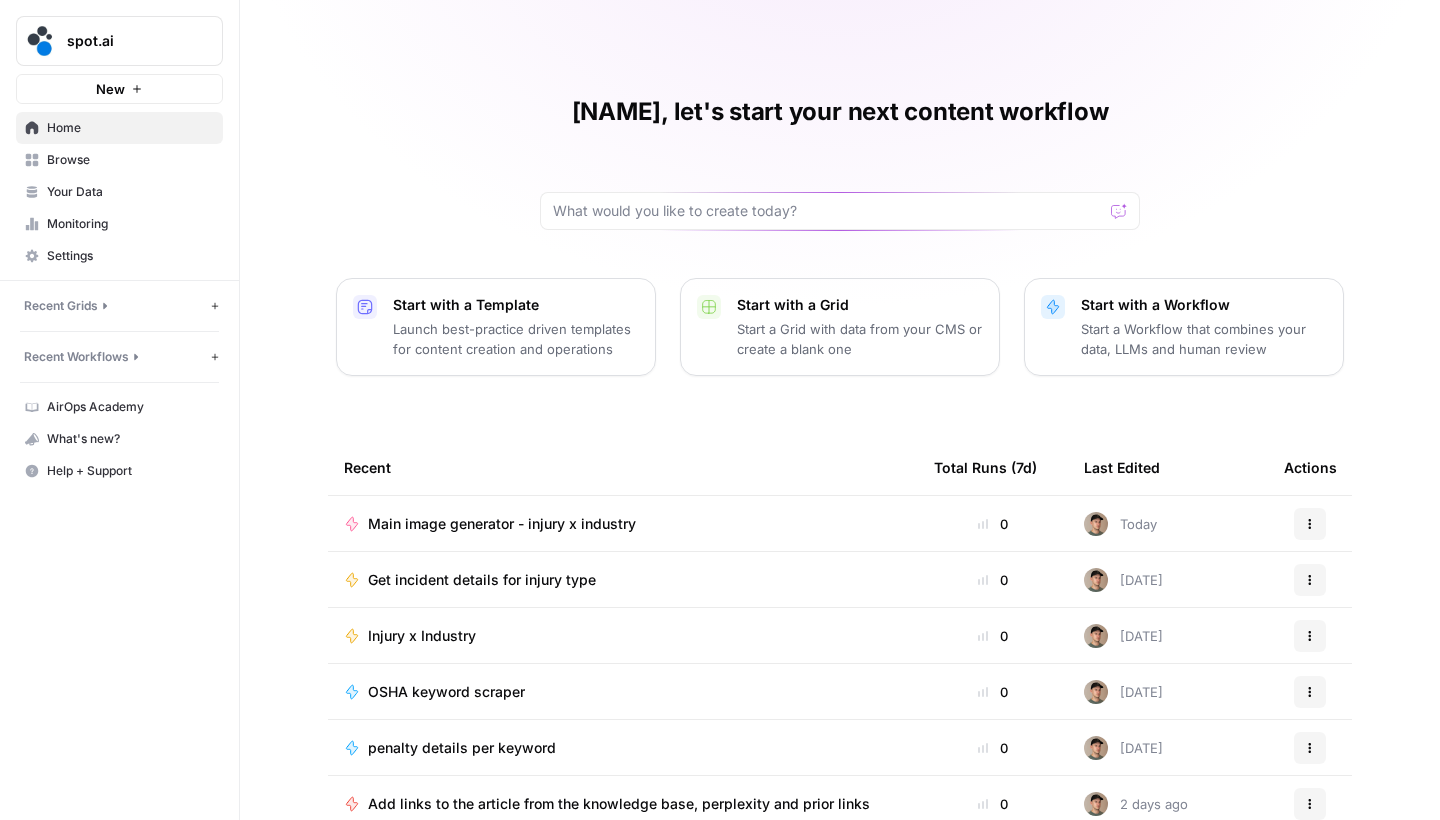 click on "Browse" at bounding box center [119, 160] 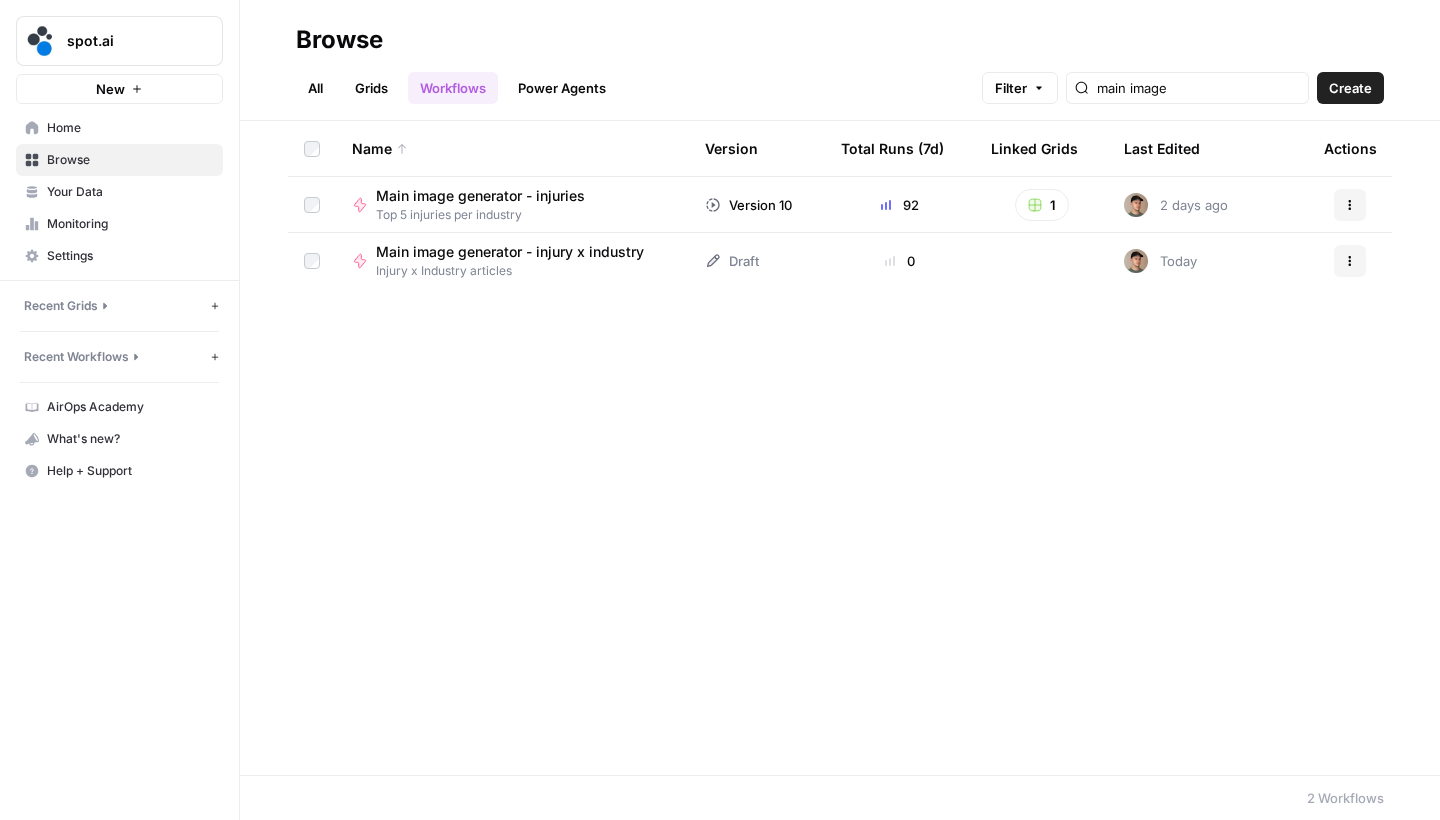 click on "All" at bounding box center [315, 88] 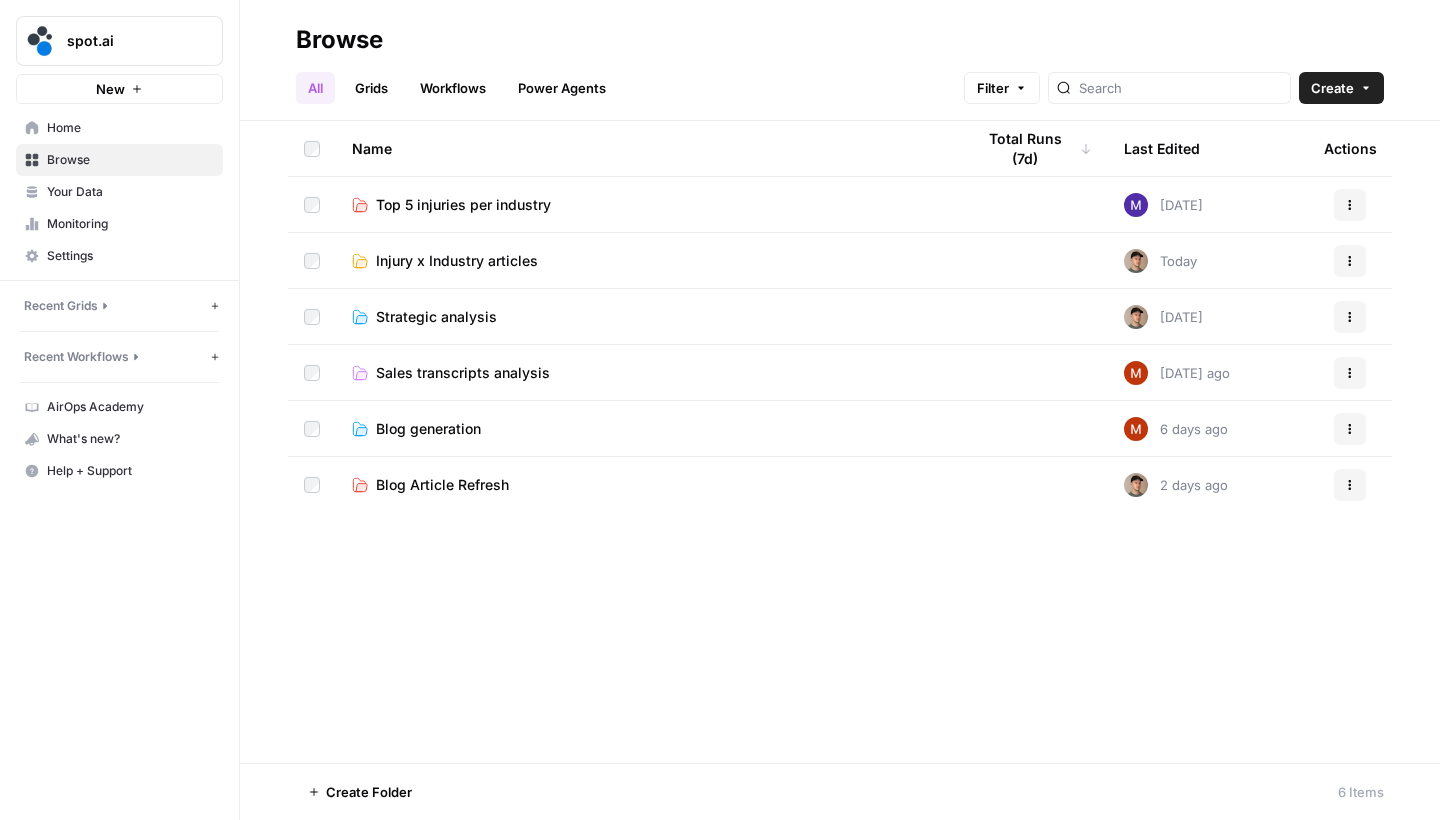 click on "Injury x Industry articles" at bounding box center (457, 261) 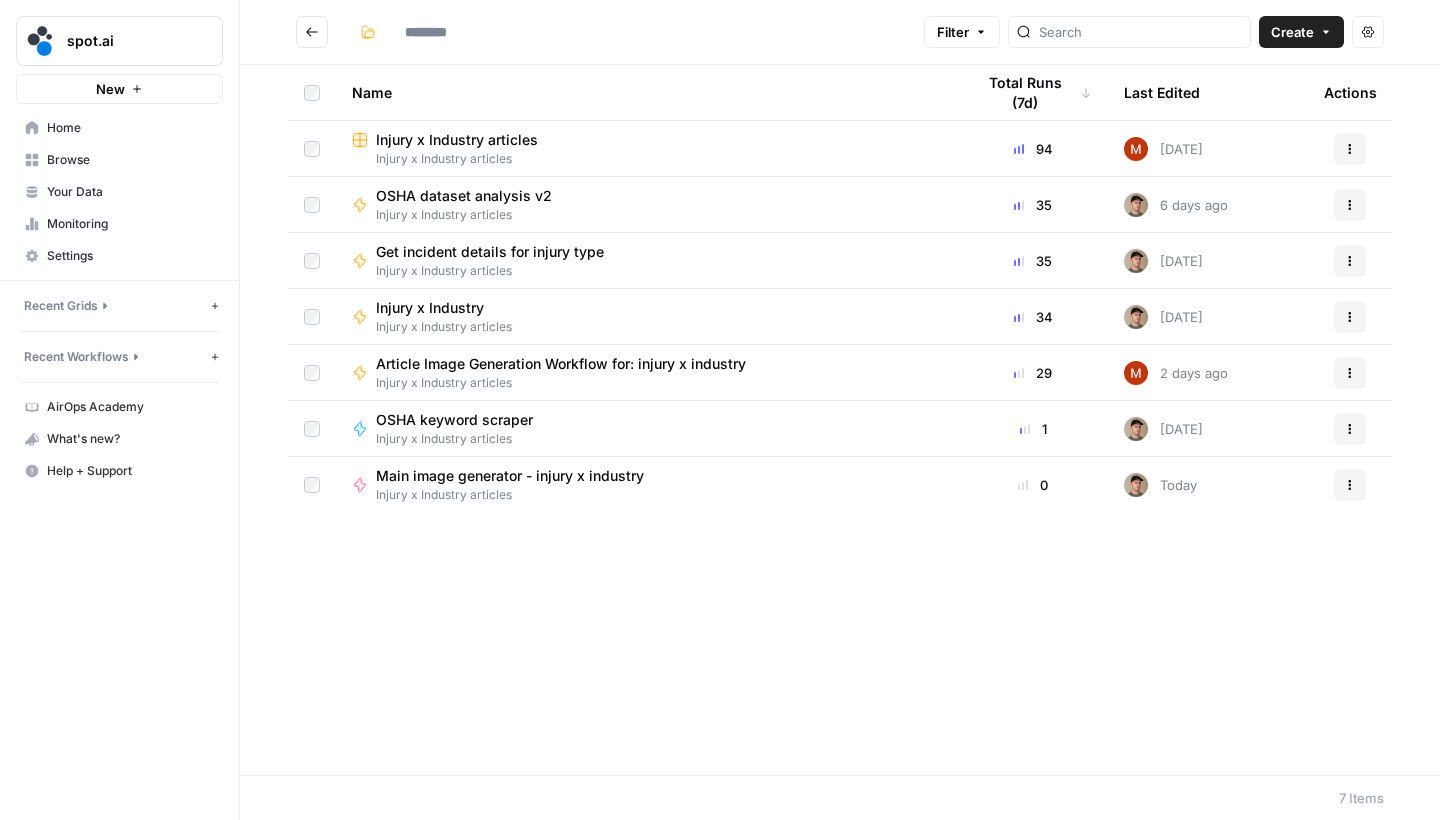 type on "**********" 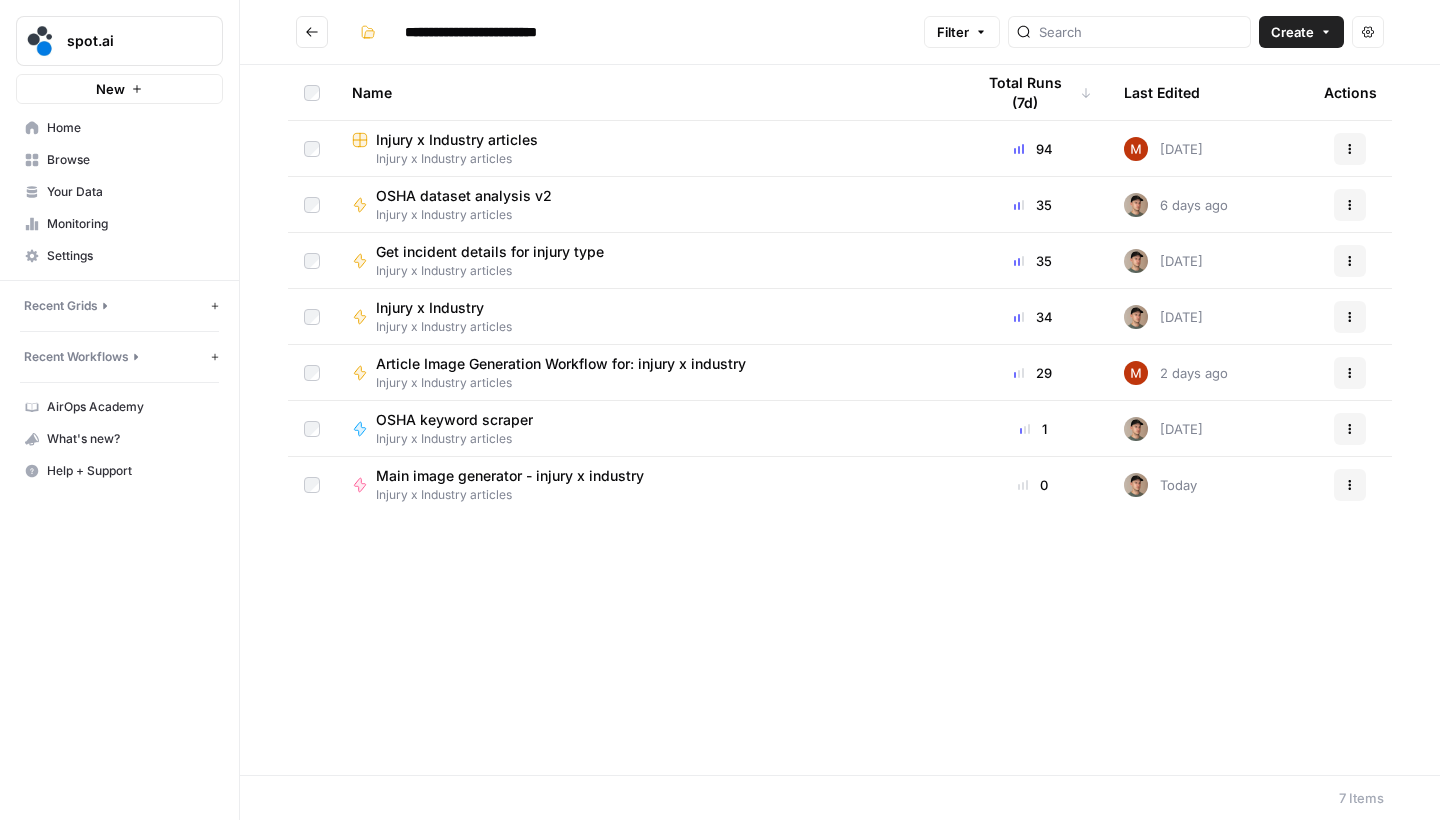 click on "Injury x Industry articles" at bounding box center (647, 159) 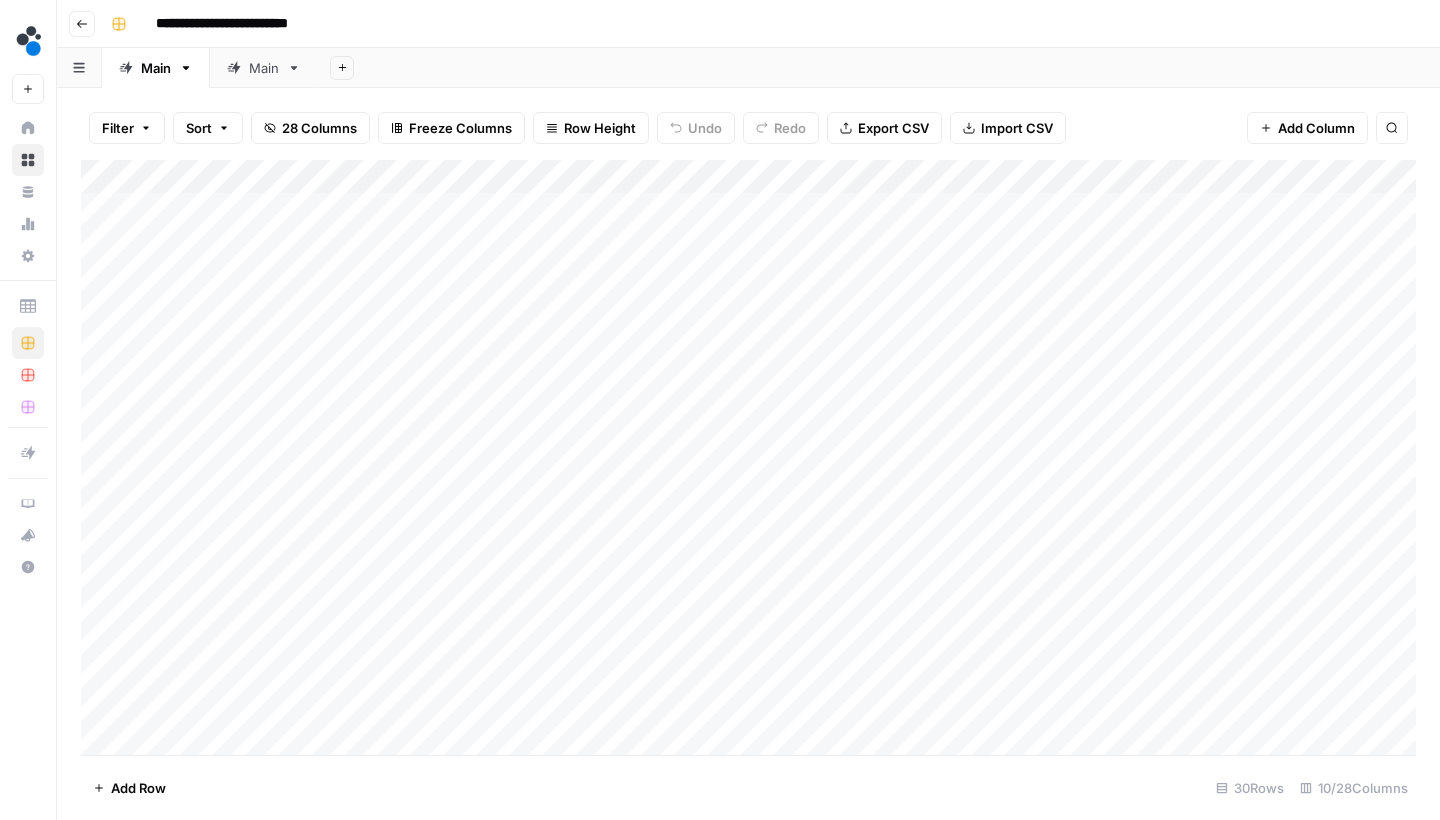click 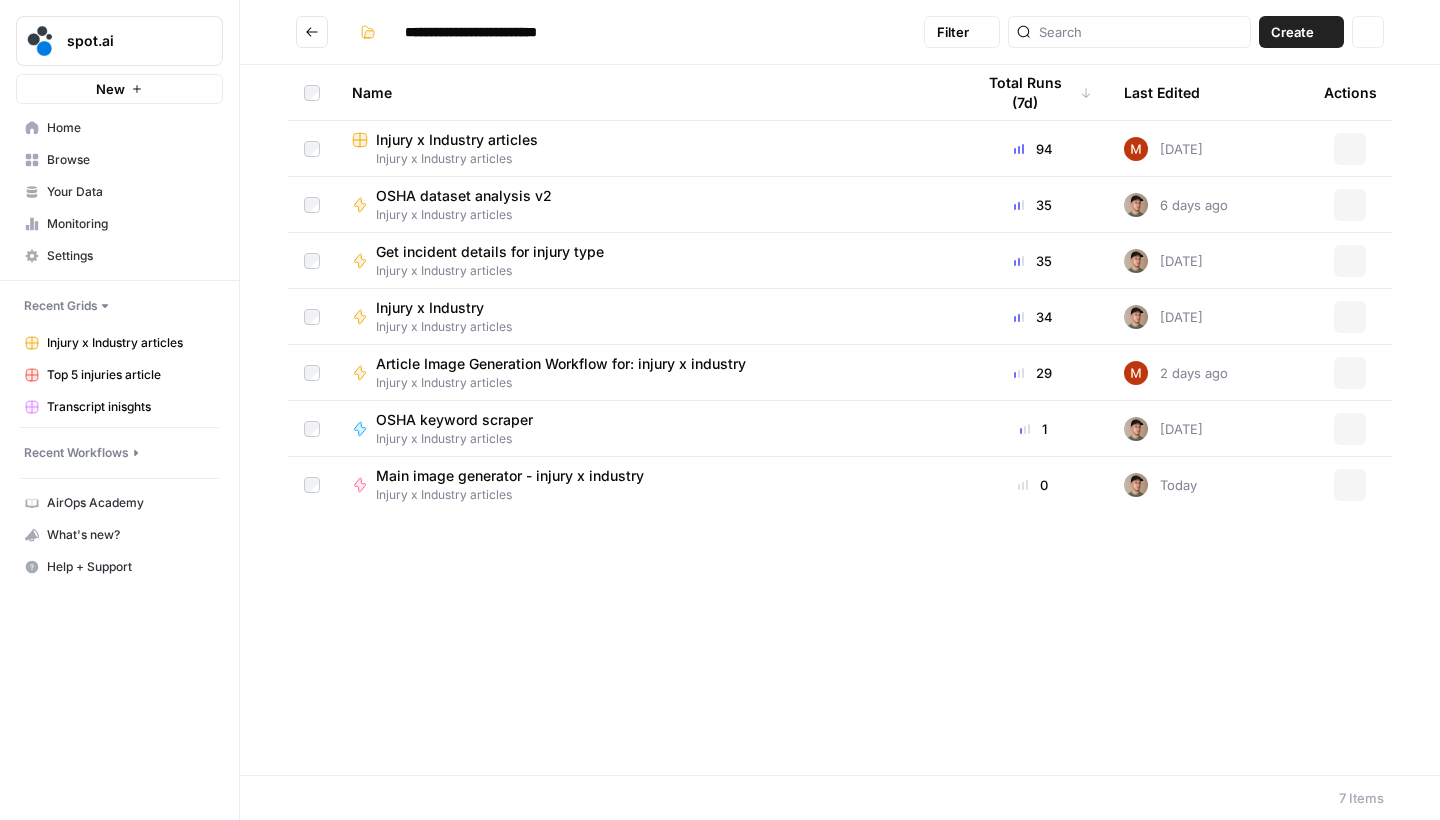 type on "**********" 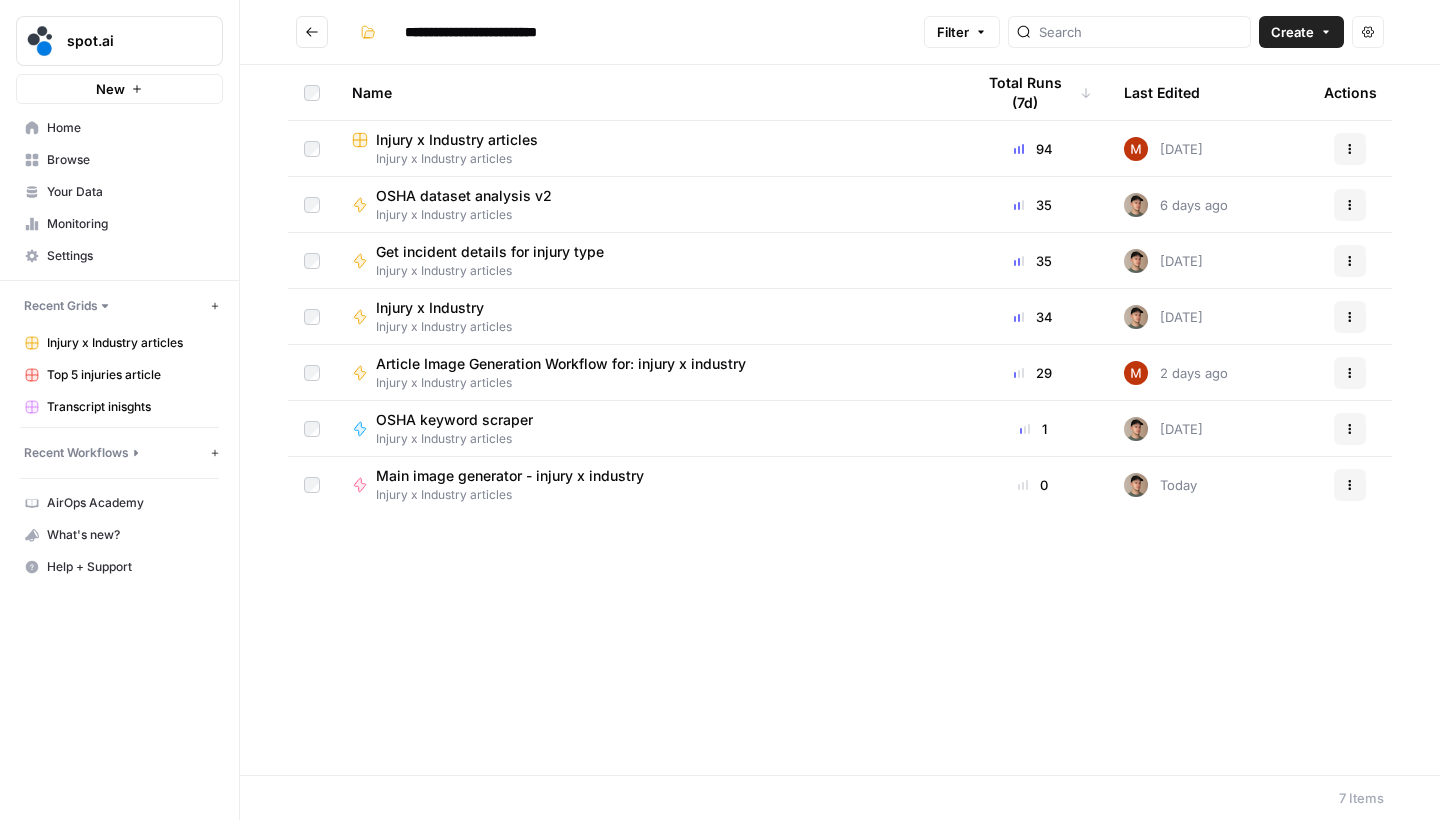 click on "Main image generator - injury x industry" at bounding box center (510, 476) 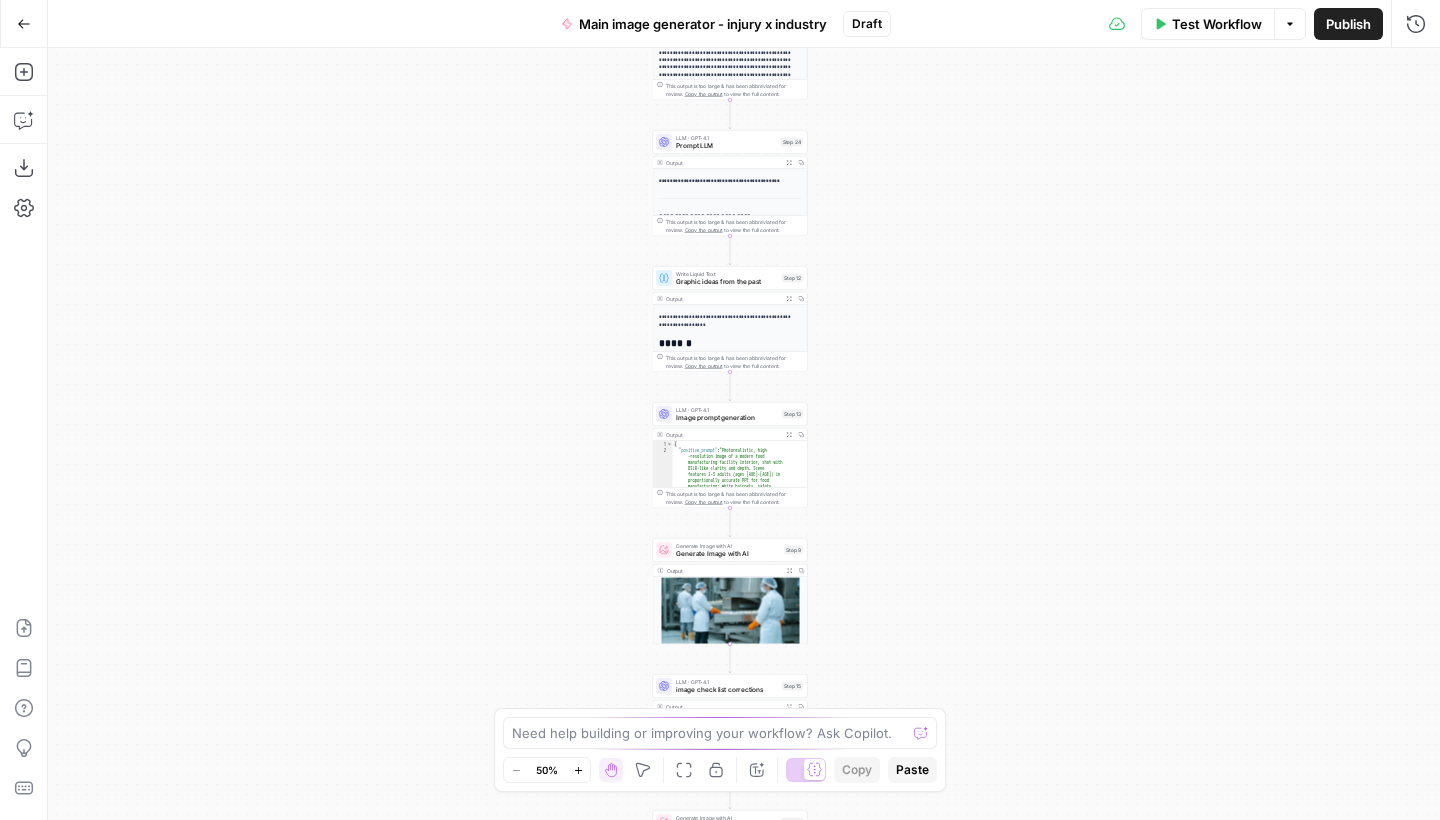drag, startPoint x: 1004, startPoint y: 175, endPoint x: 987, endPoint y: 419, distance: 244.59149 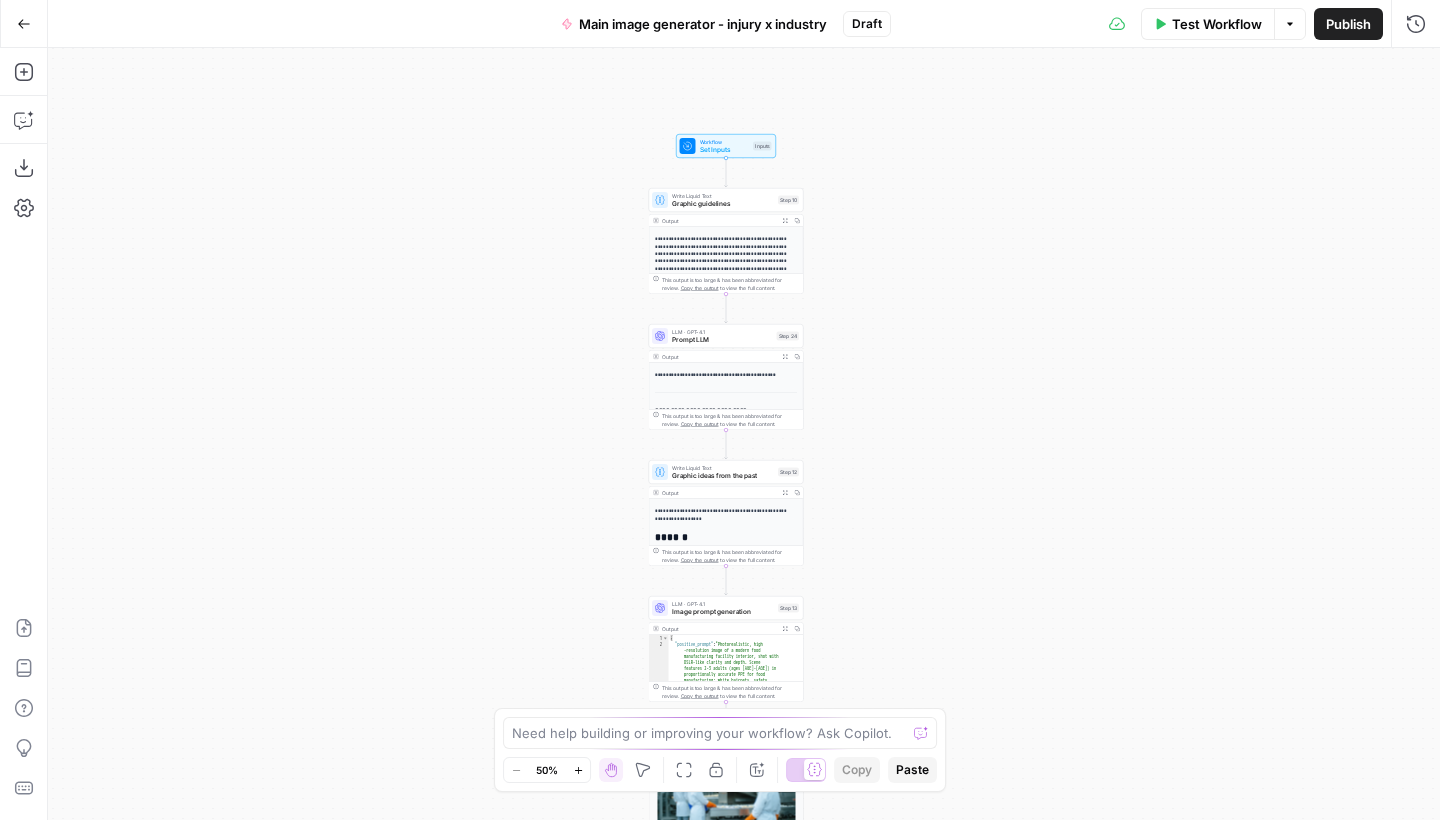 drag, startPoint x: 990, startPoint y: 208, endPoint x: 977, endPoint y: 493, distance: 285.29633 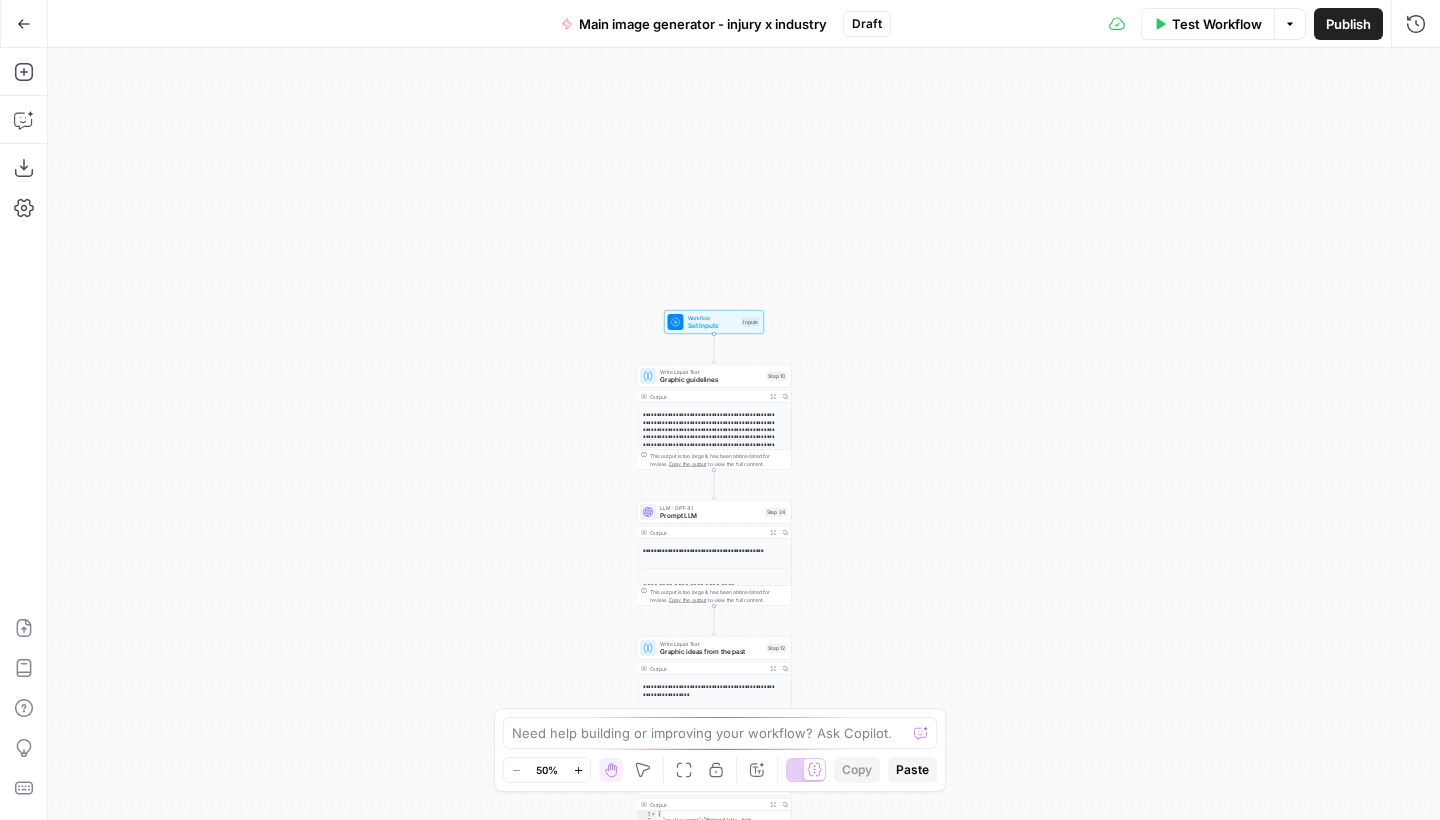 click on "Graphic guidelines" at bounding box center [711, 380] 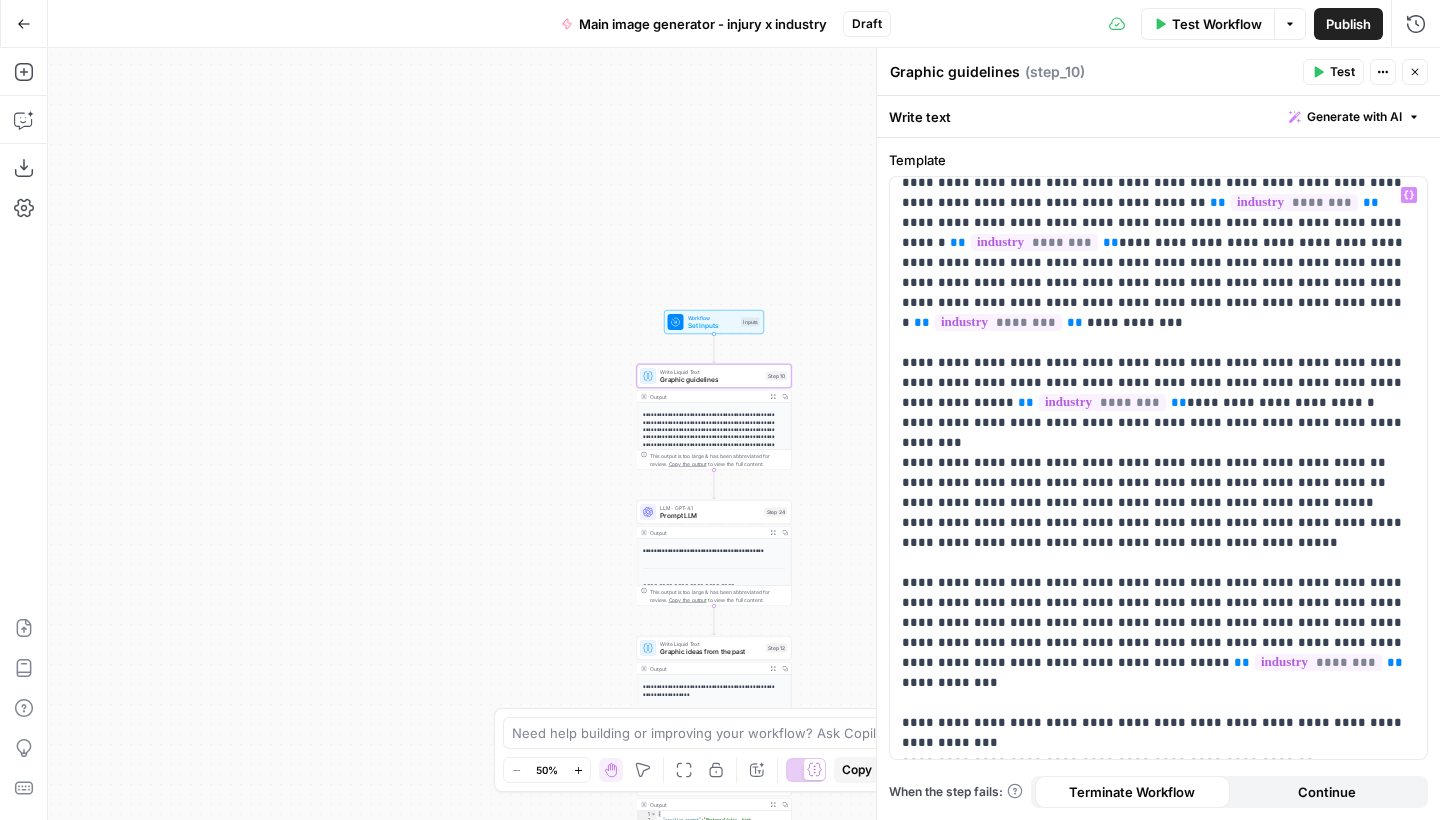 scroll, scrollTop: 16, scrollLeft: 0, axis: vertical 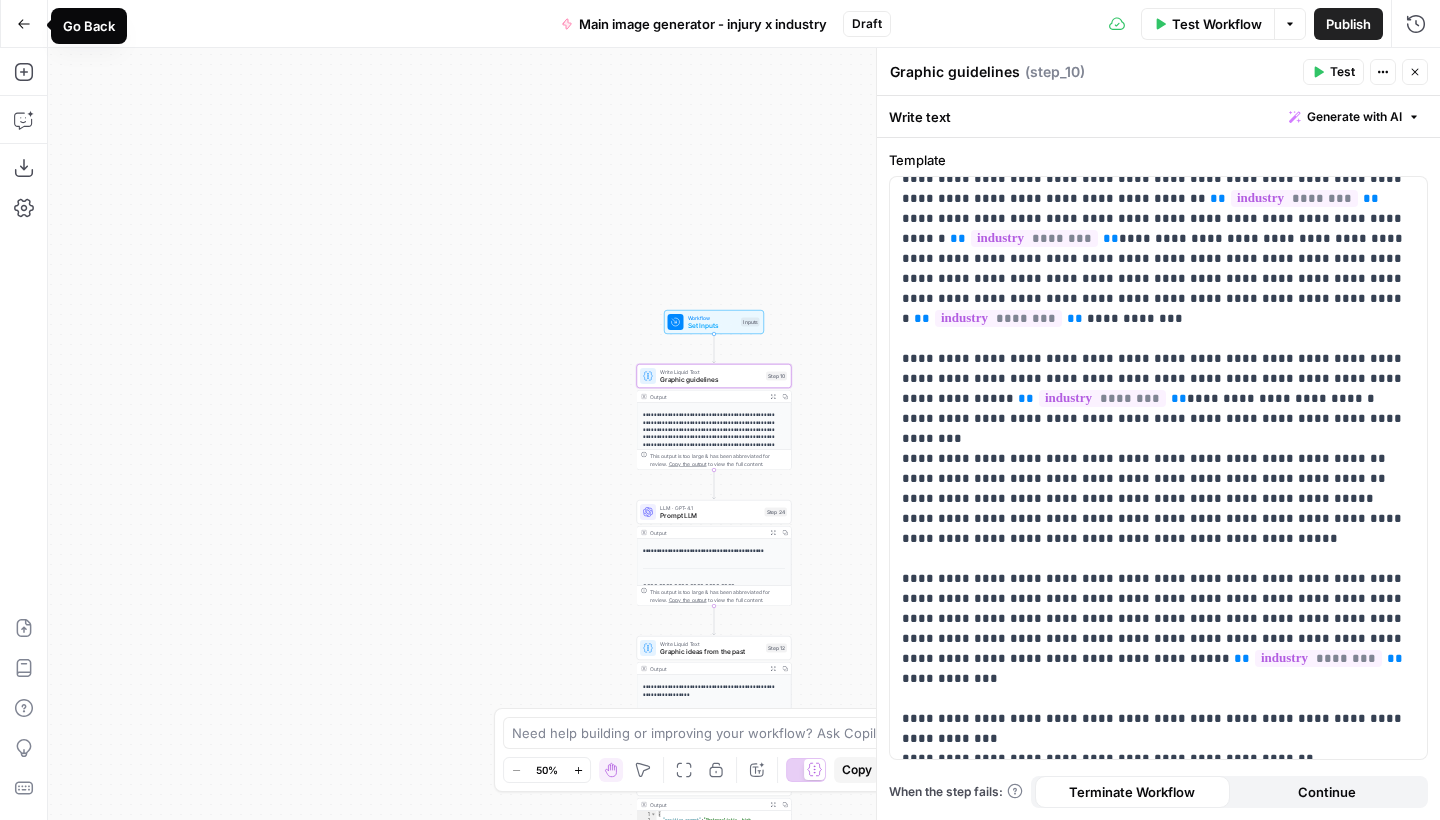 click 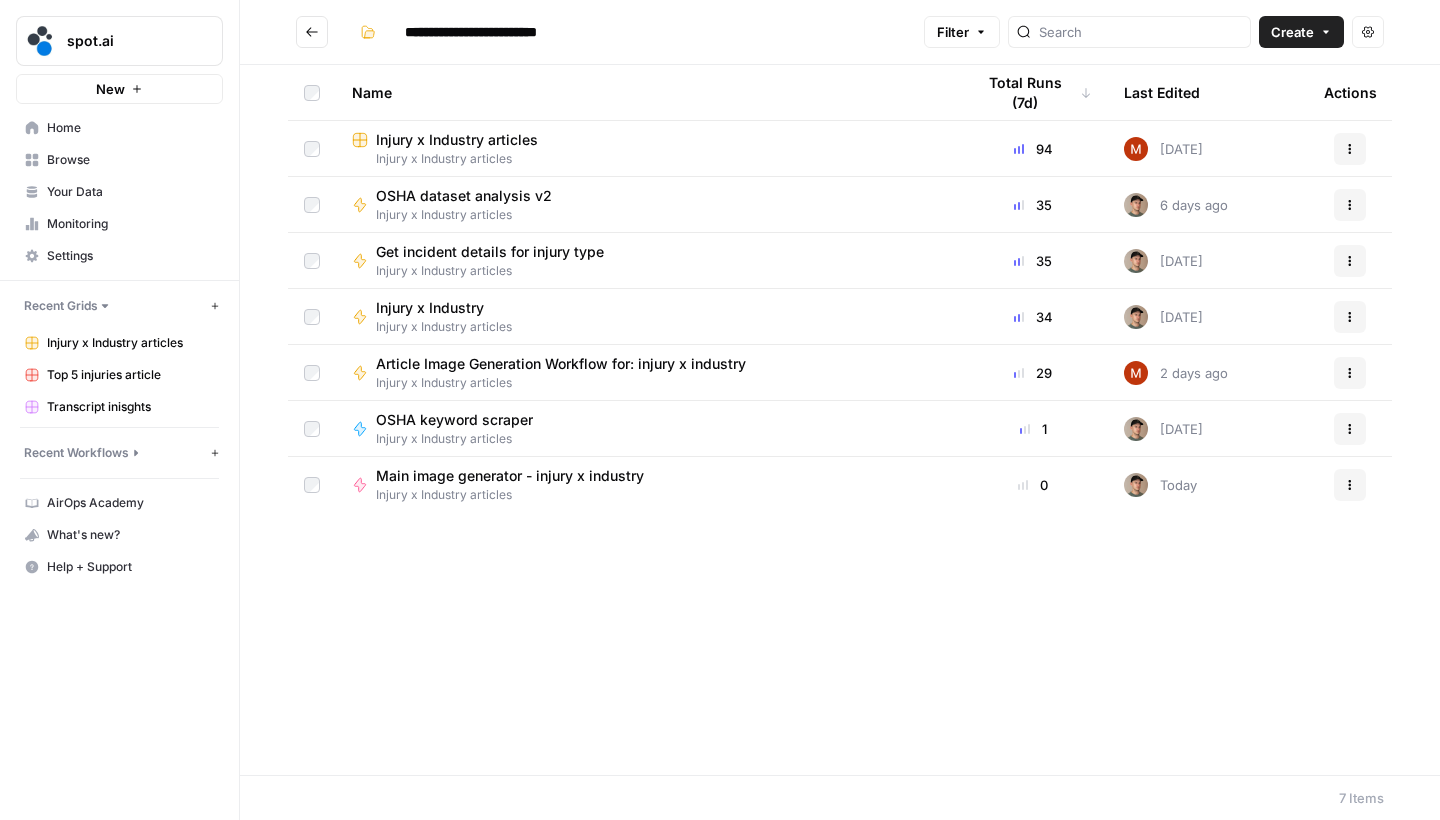 type on "**********" 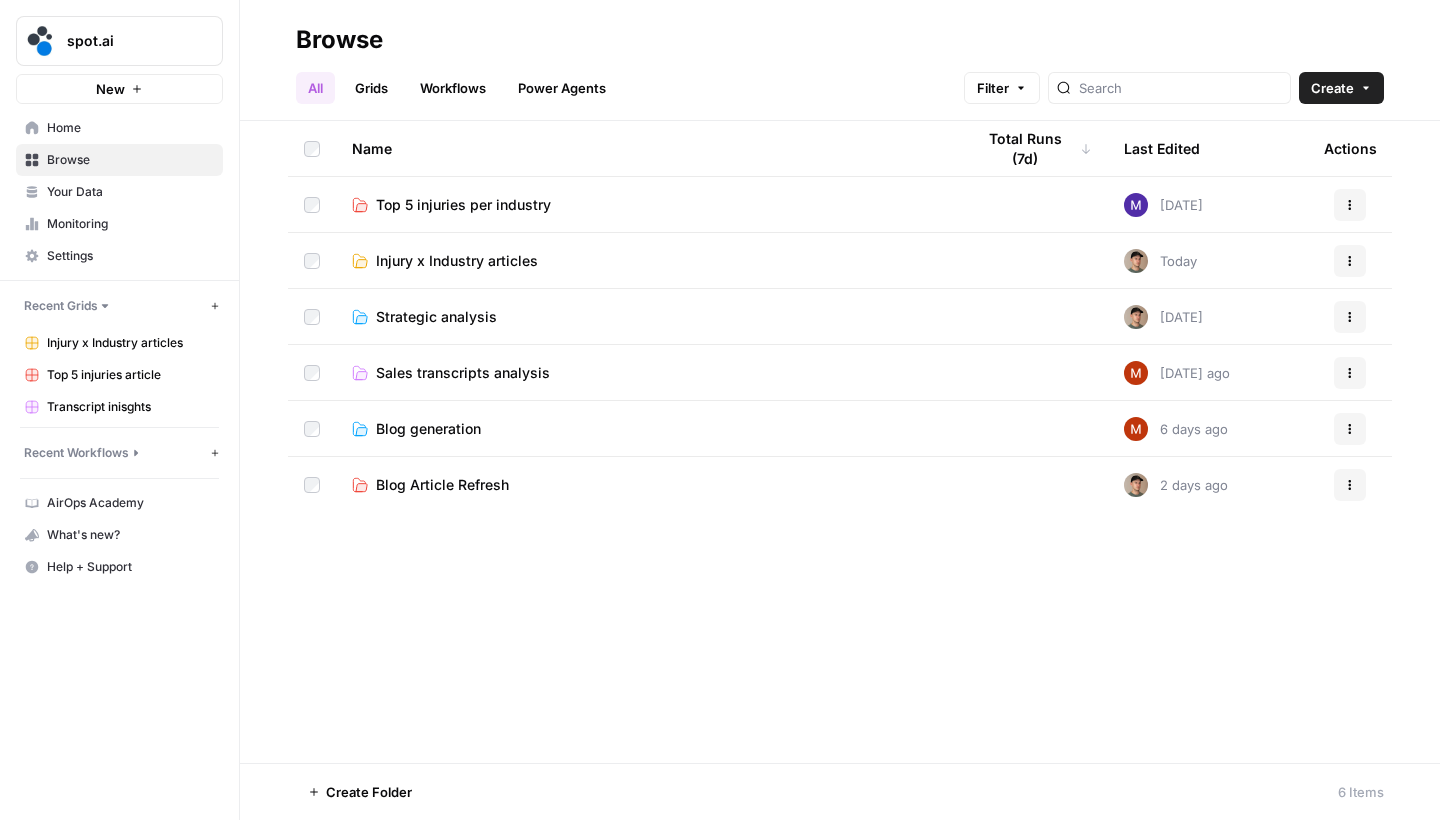 click on "Top 5 injuries per industry" at bounding box center [463, 205] 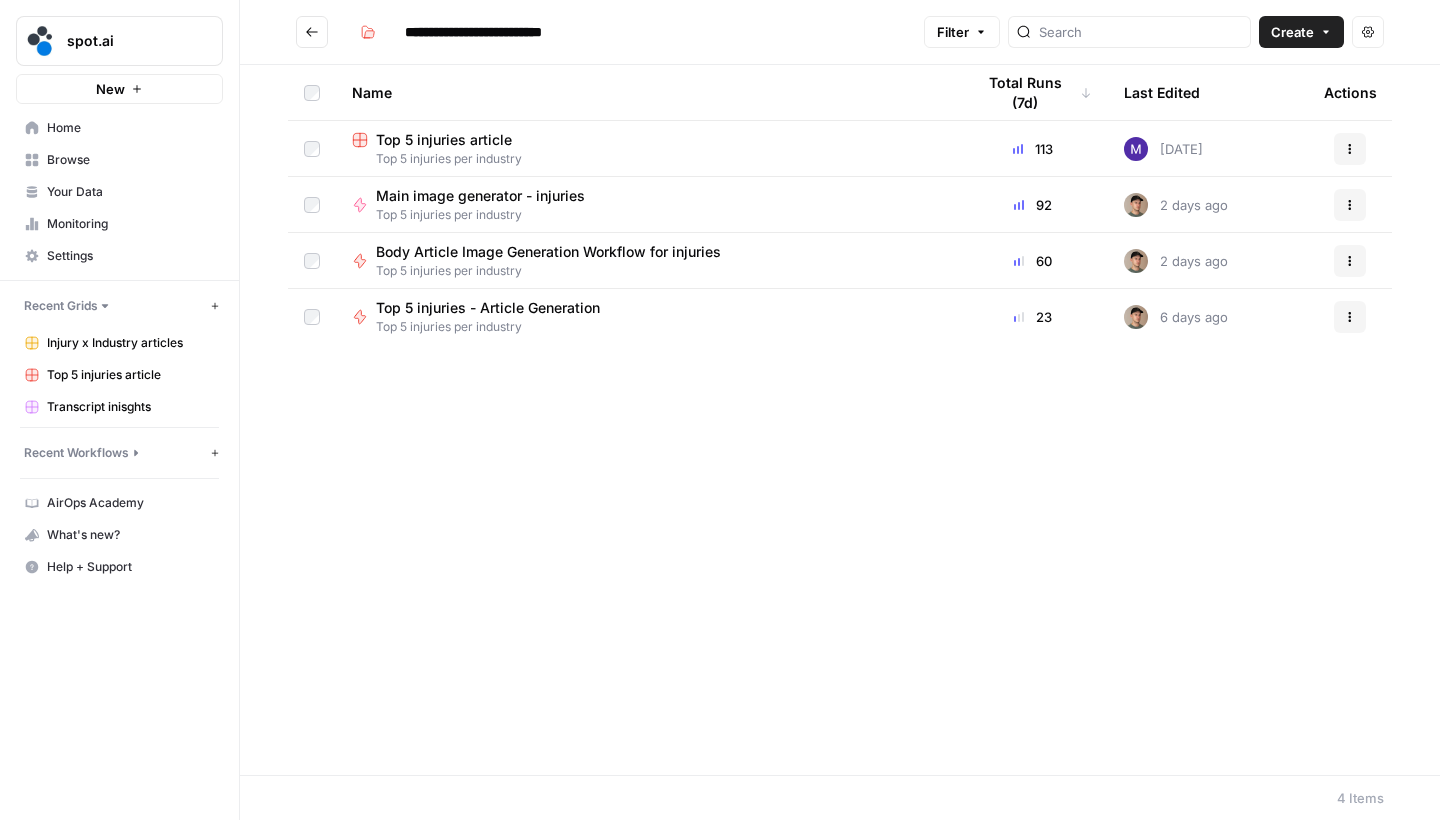 click at bounding box center (312, 32) 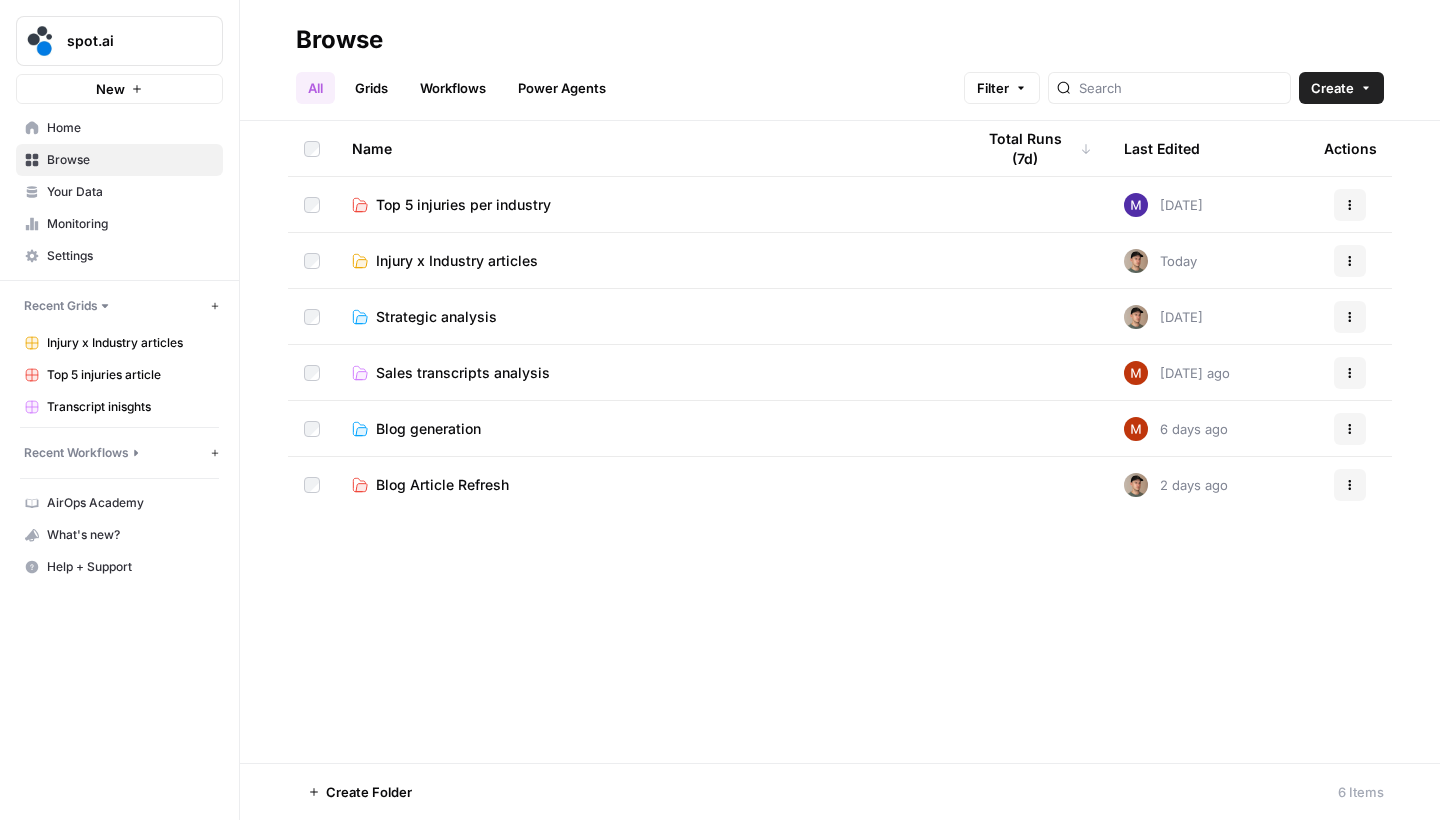 click on "Top 5 injuries per industry" at bounding box center (463, 205) 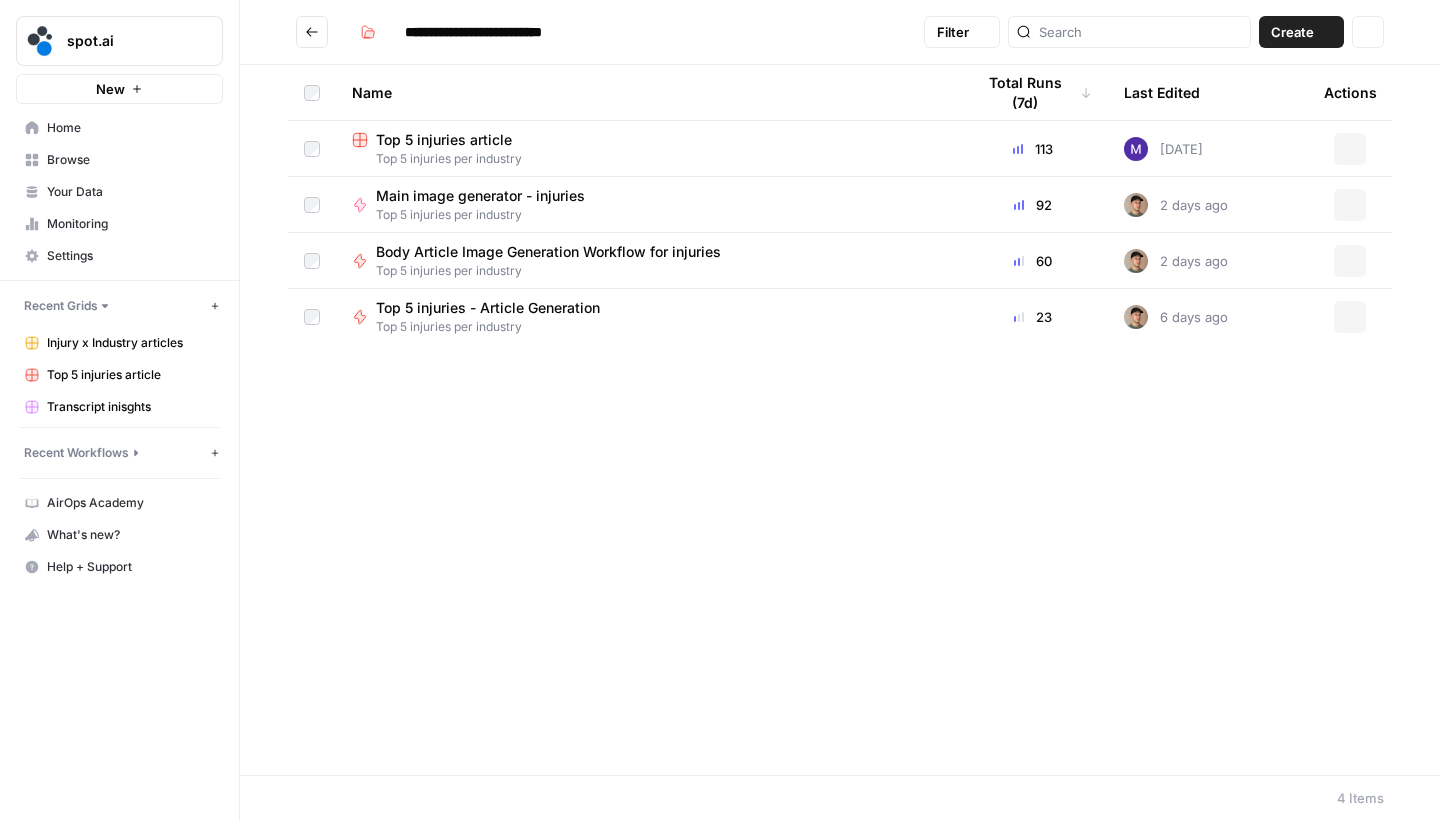 type on "**********" 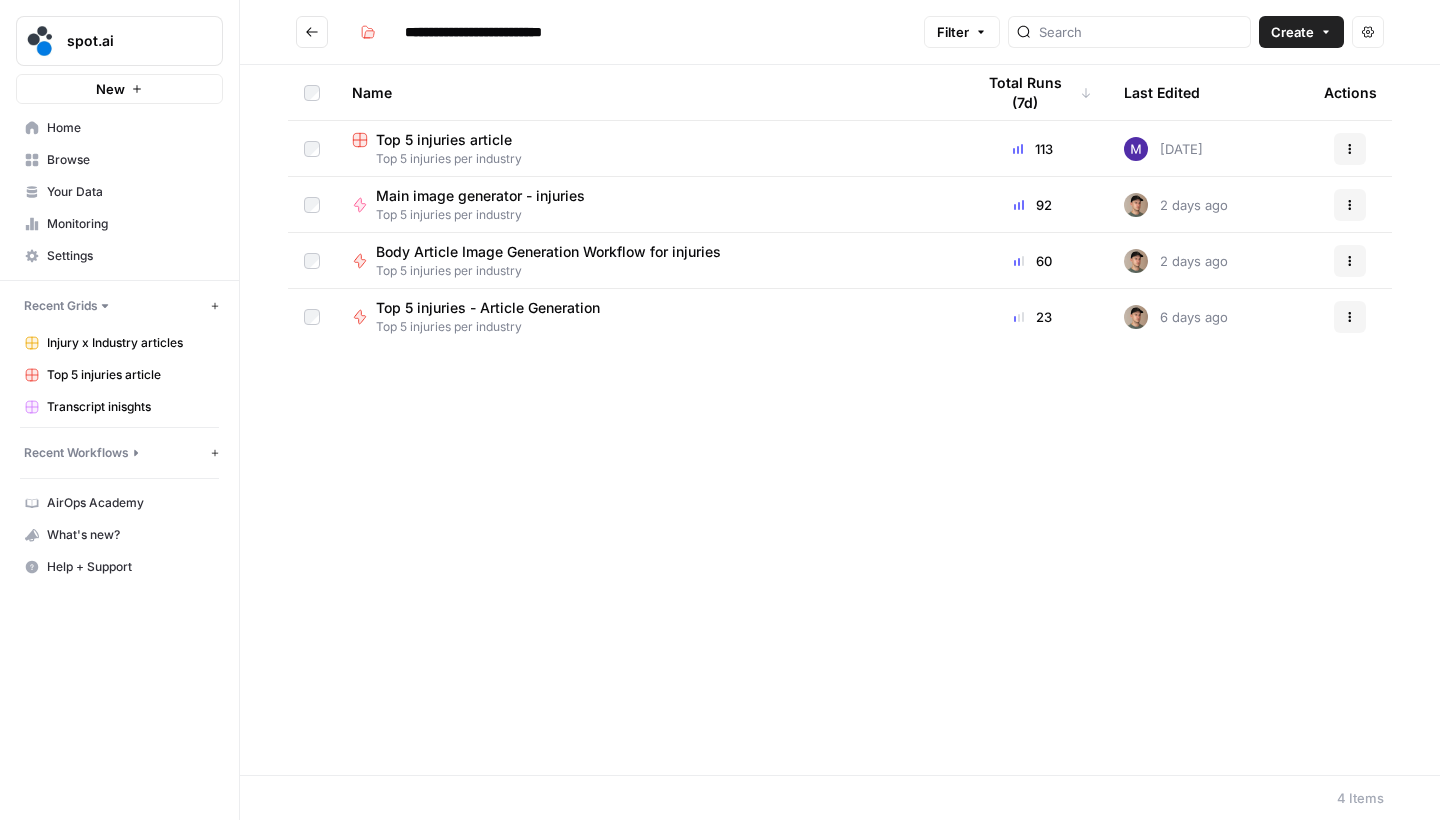 click on "Body Article Image Generation Workflow for injuries" at bounding box center (548, 252) 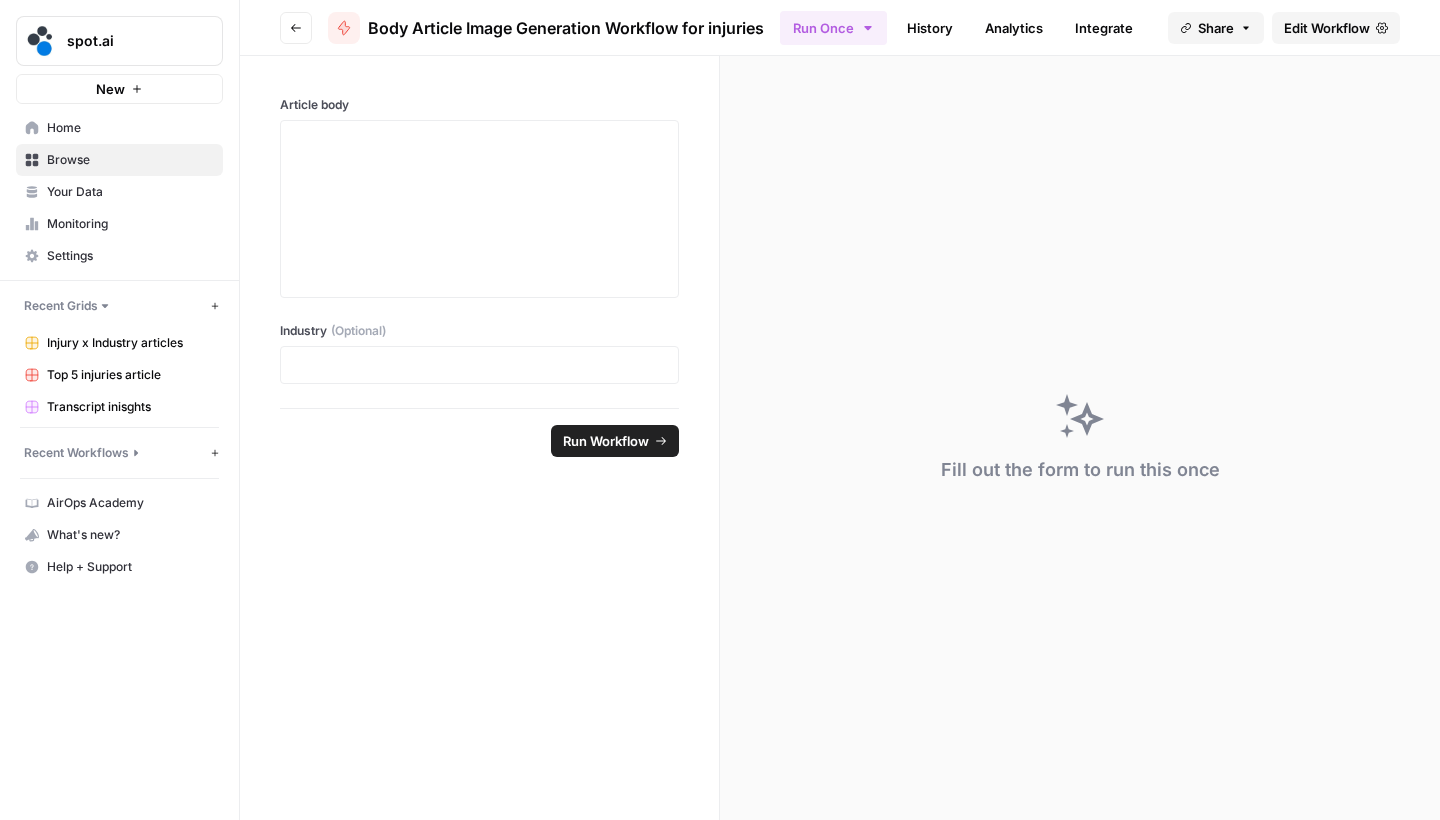 click on "Edit Workflow" at bounding box center [1327, 28] 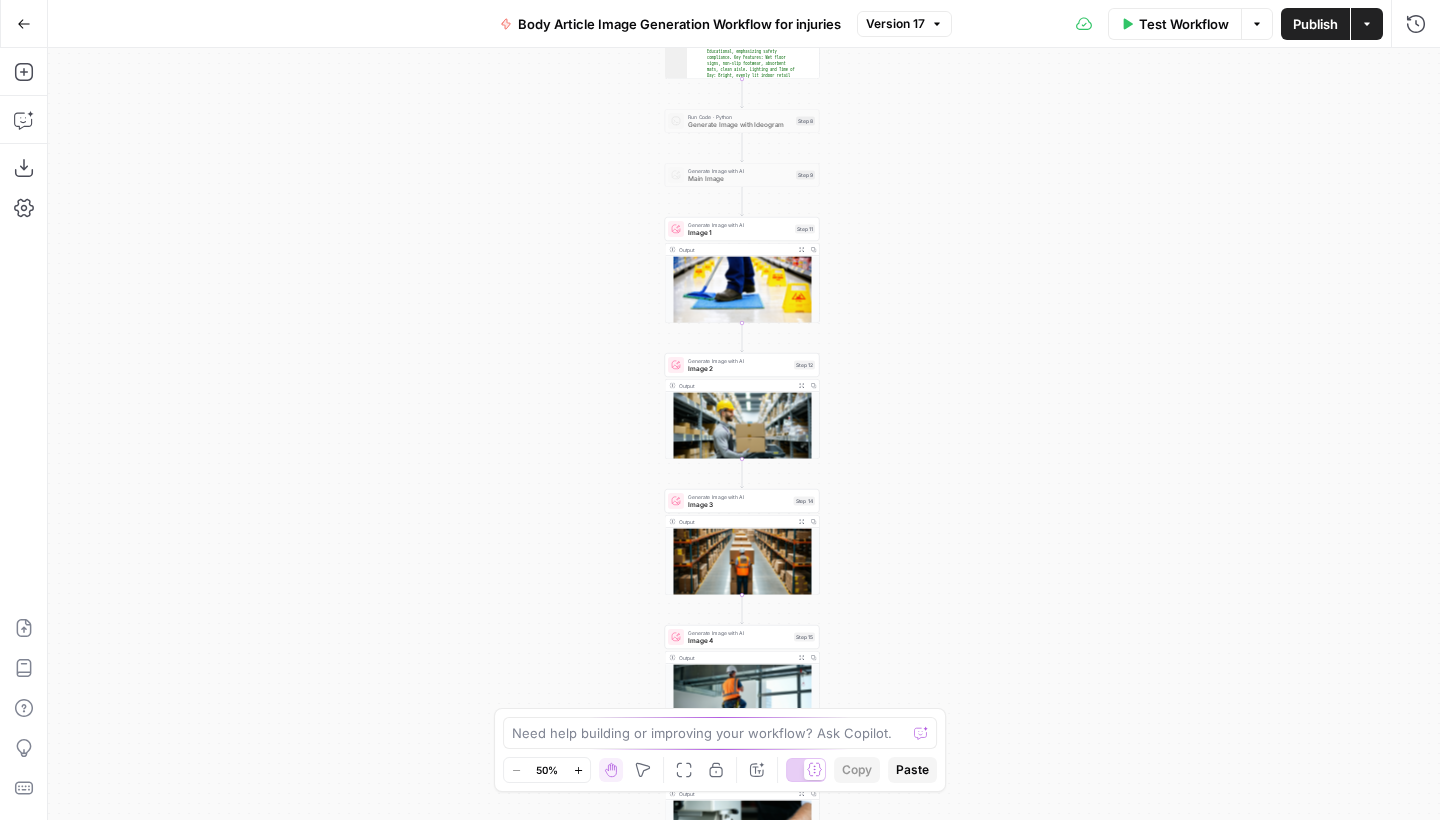 drag, startPoint x: 915, startPoint y: 161, endPoint x: 912, endPoint y: 484, distance: 323.01395 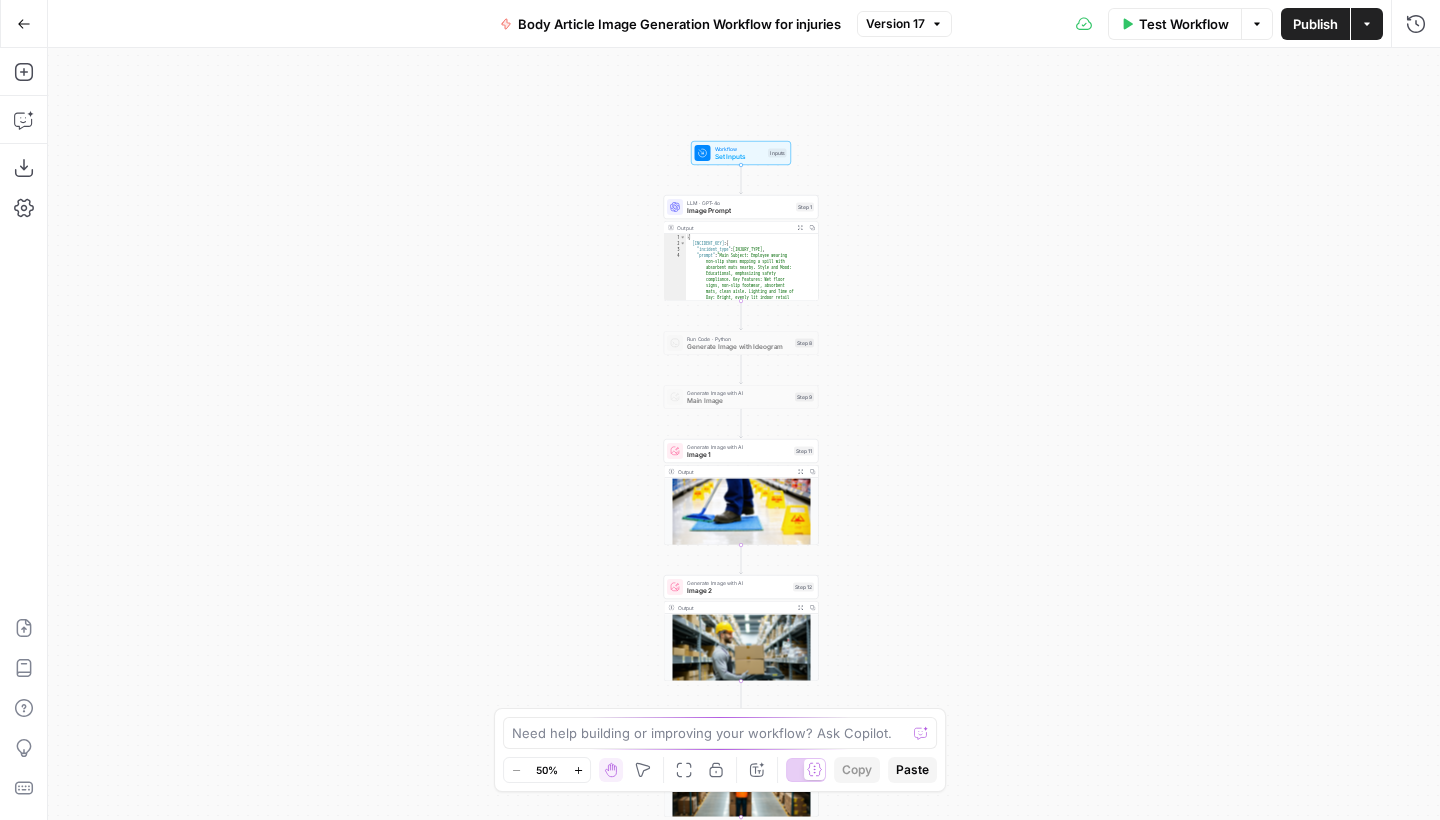 drag, startPoint x: 976, startPoint y: 264, endPoint x: 976, endPoint y: 541, distance: 277 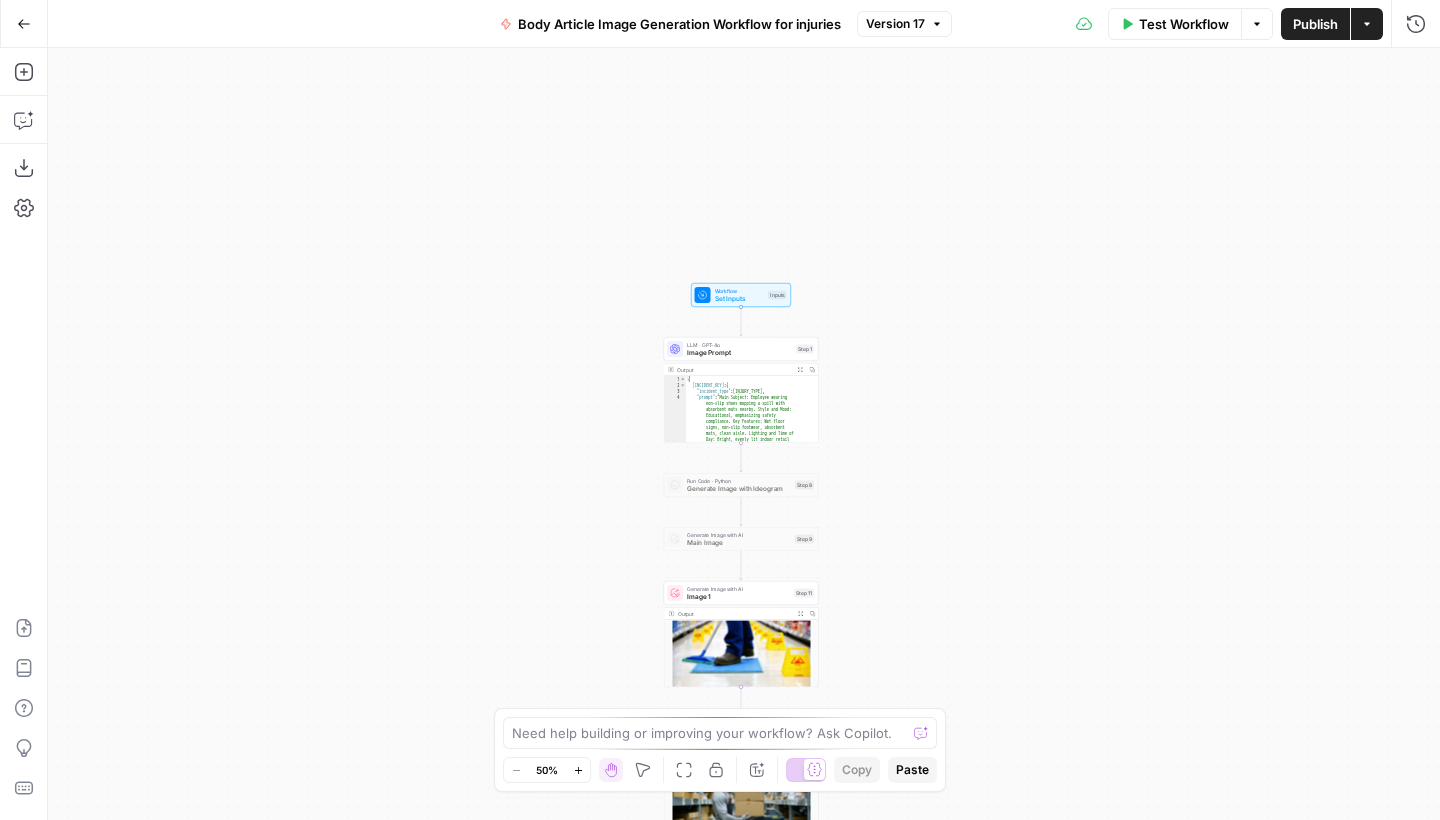 click on "Image Prompt" at bounding box center (739, 353) 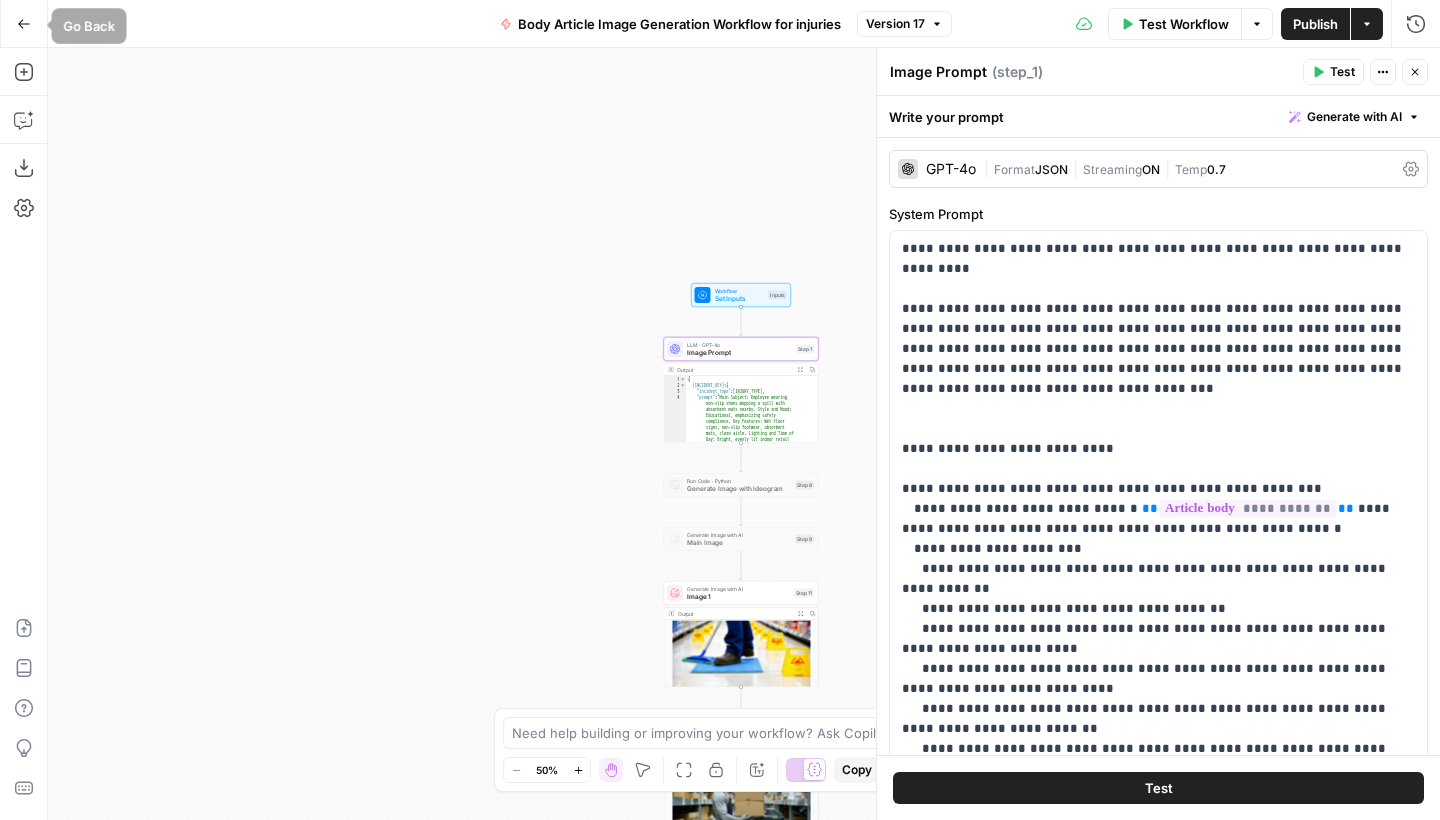 click 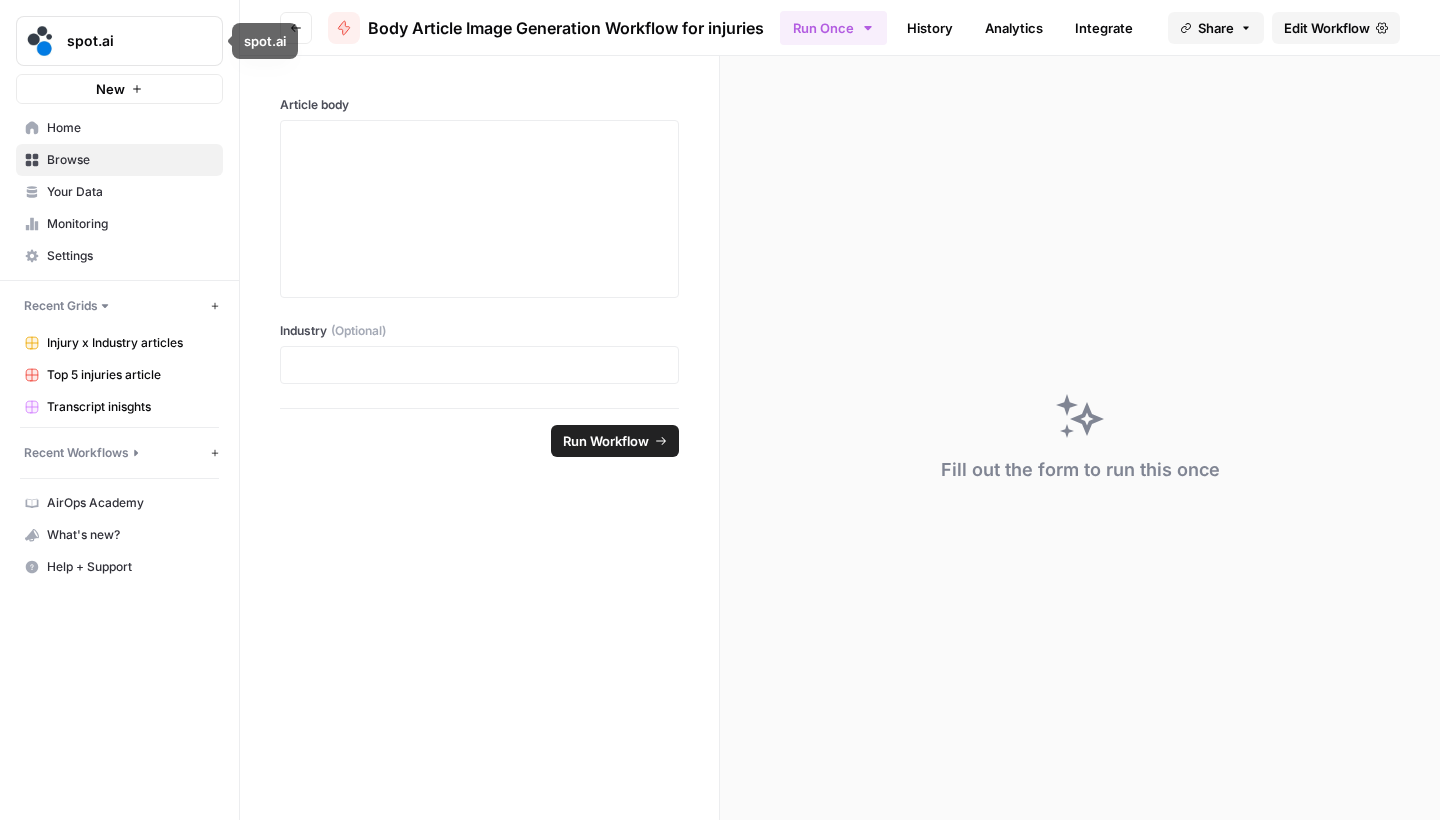 click on "Browse" at bounding box center (130, 160) 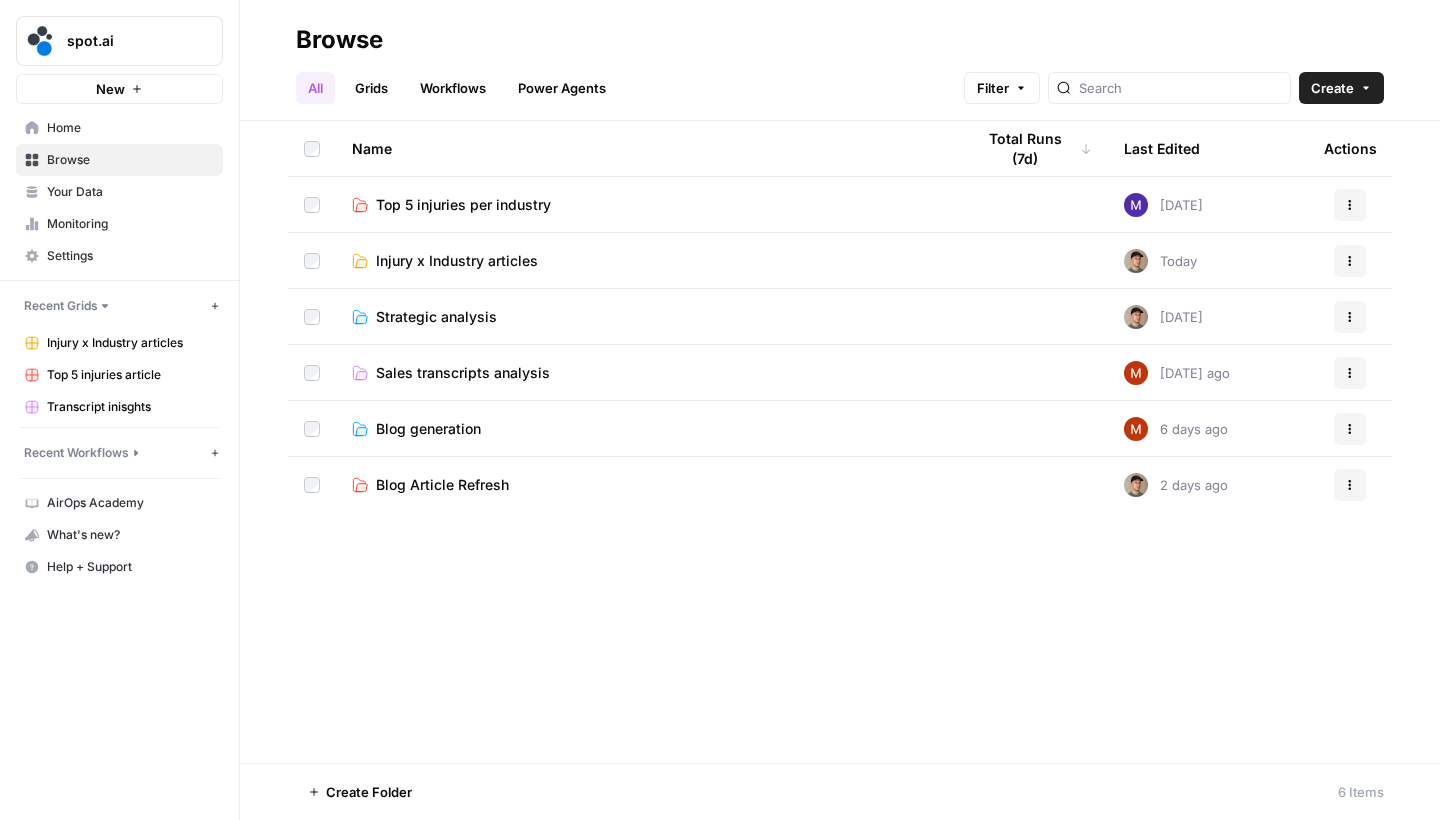 click on "Injury x Industry articles" at bounding box center [647, 260] 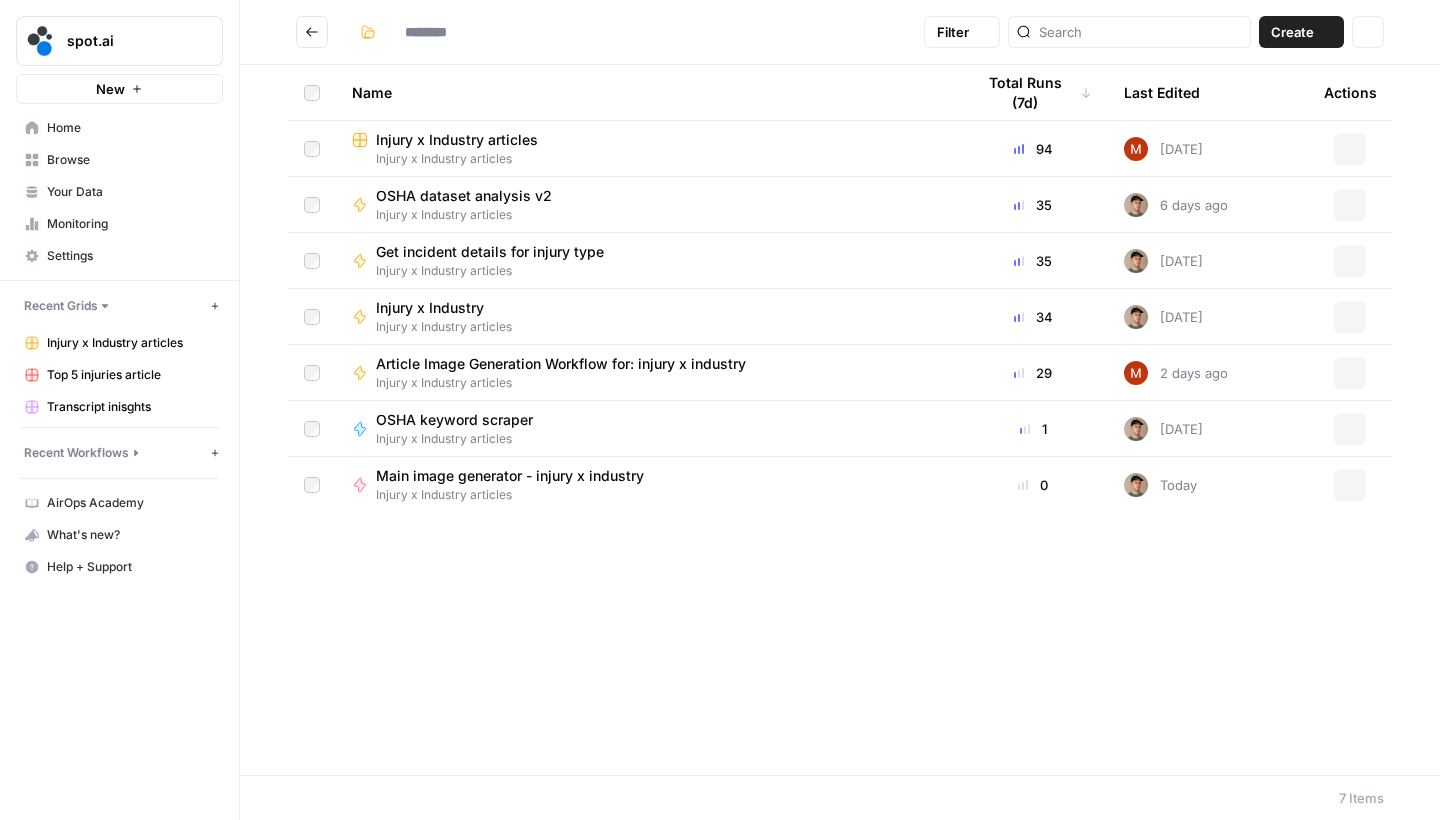 type on "**********" 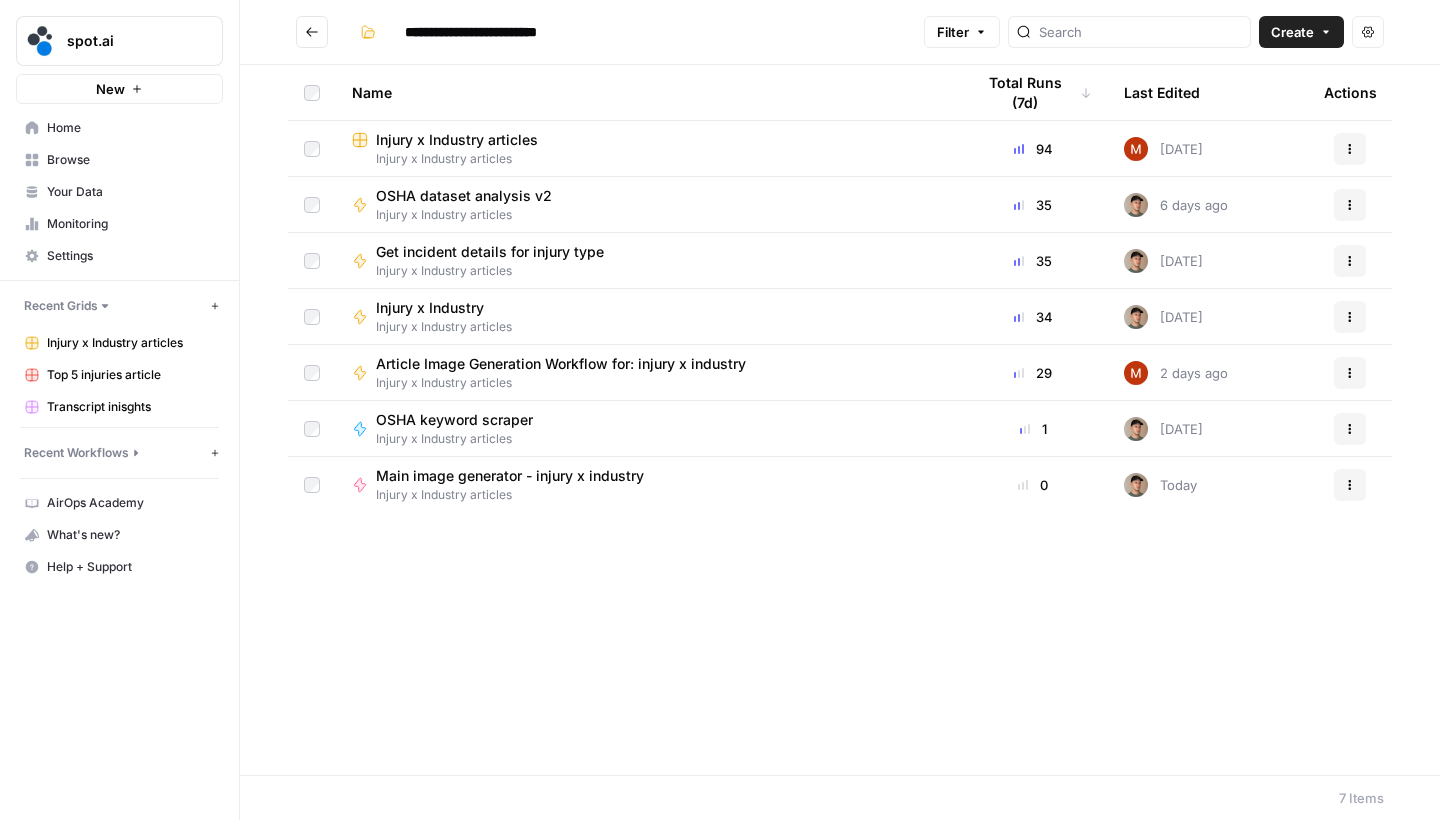 click on "Injury x Industry articles" at bounding box center (457, 140) 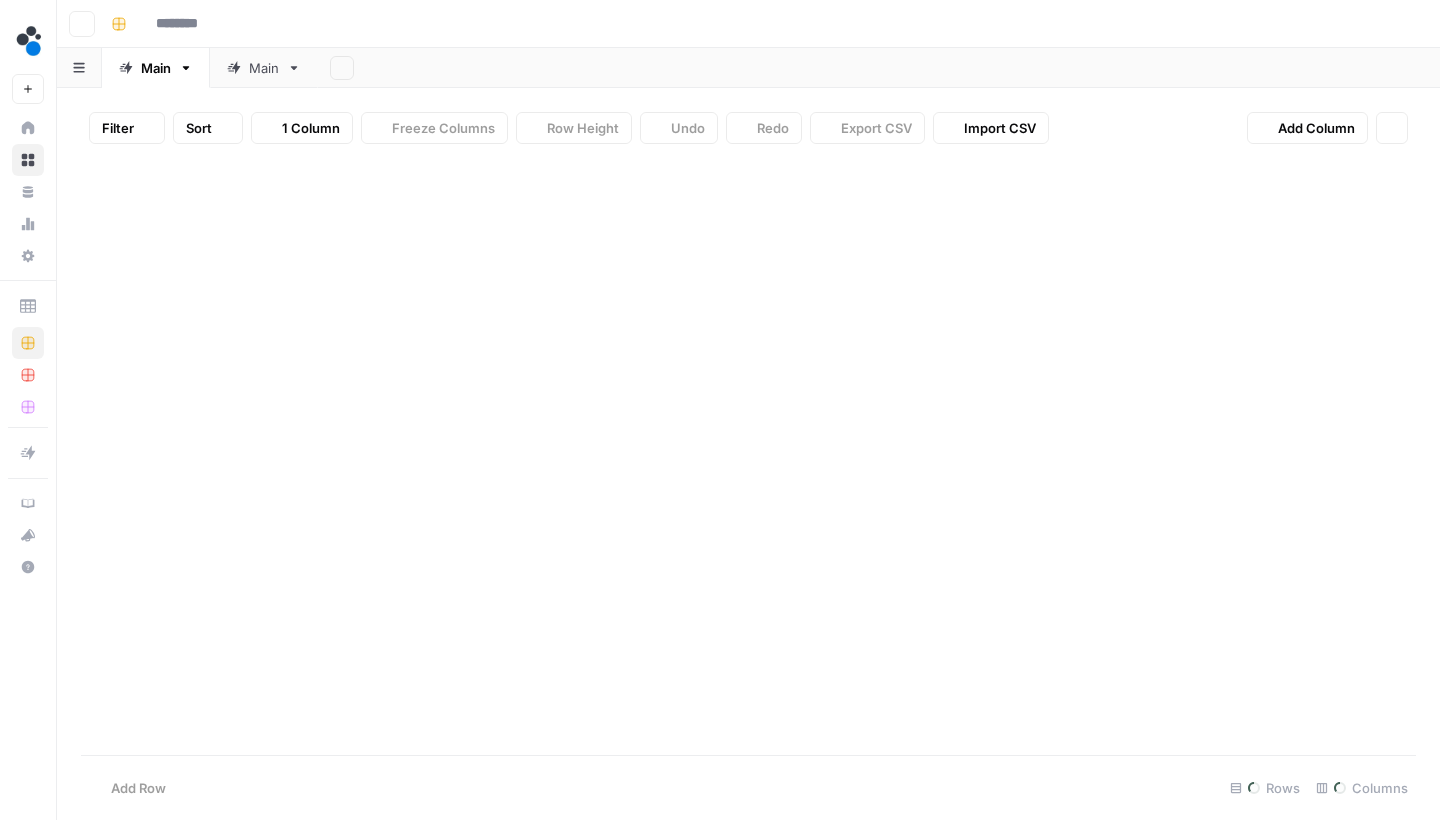 type on "**********" 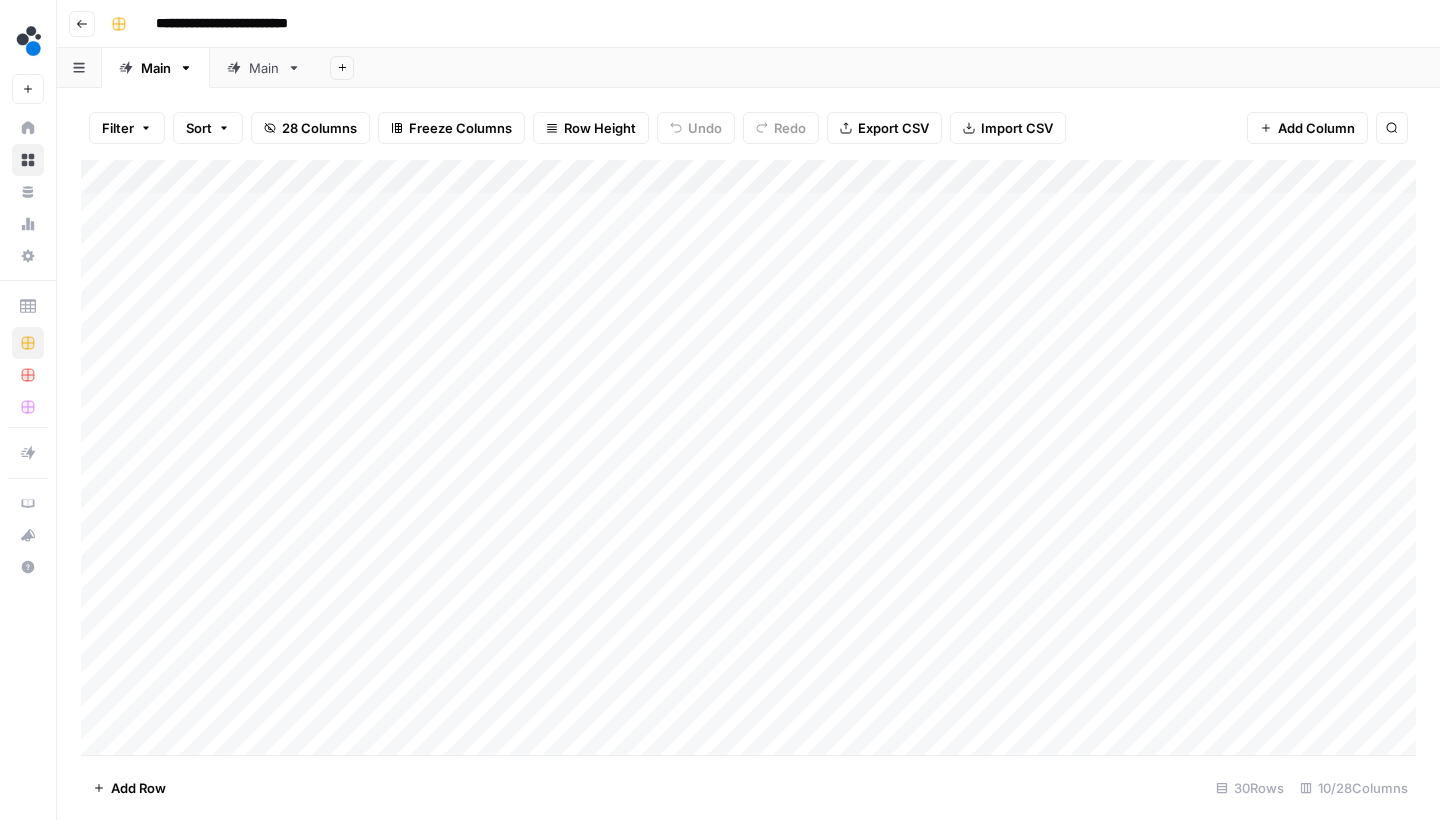 click on "Add Column" at bounding box center (748, 460) 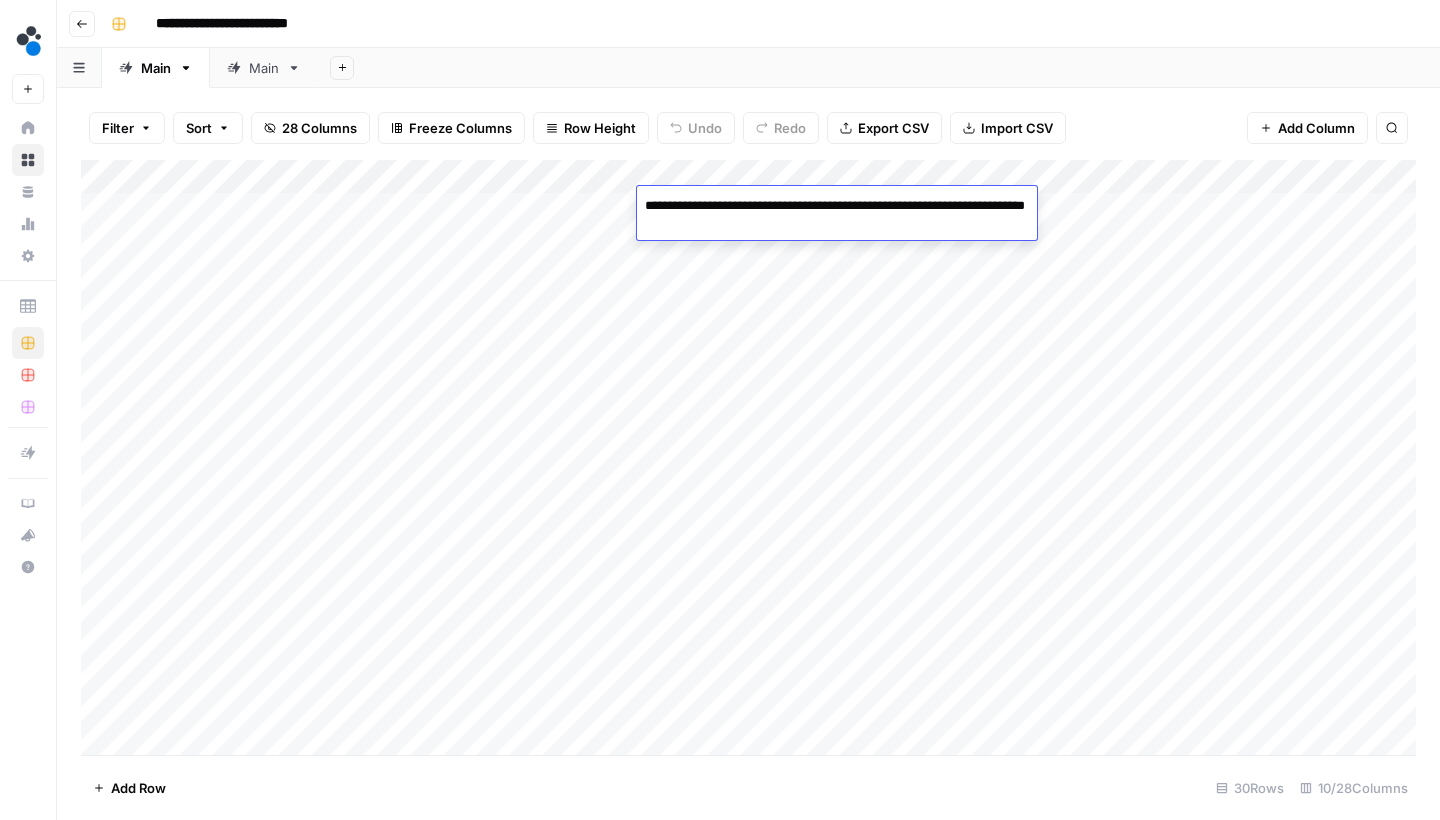 click on "Add Column" at bounding box center [748, 460] 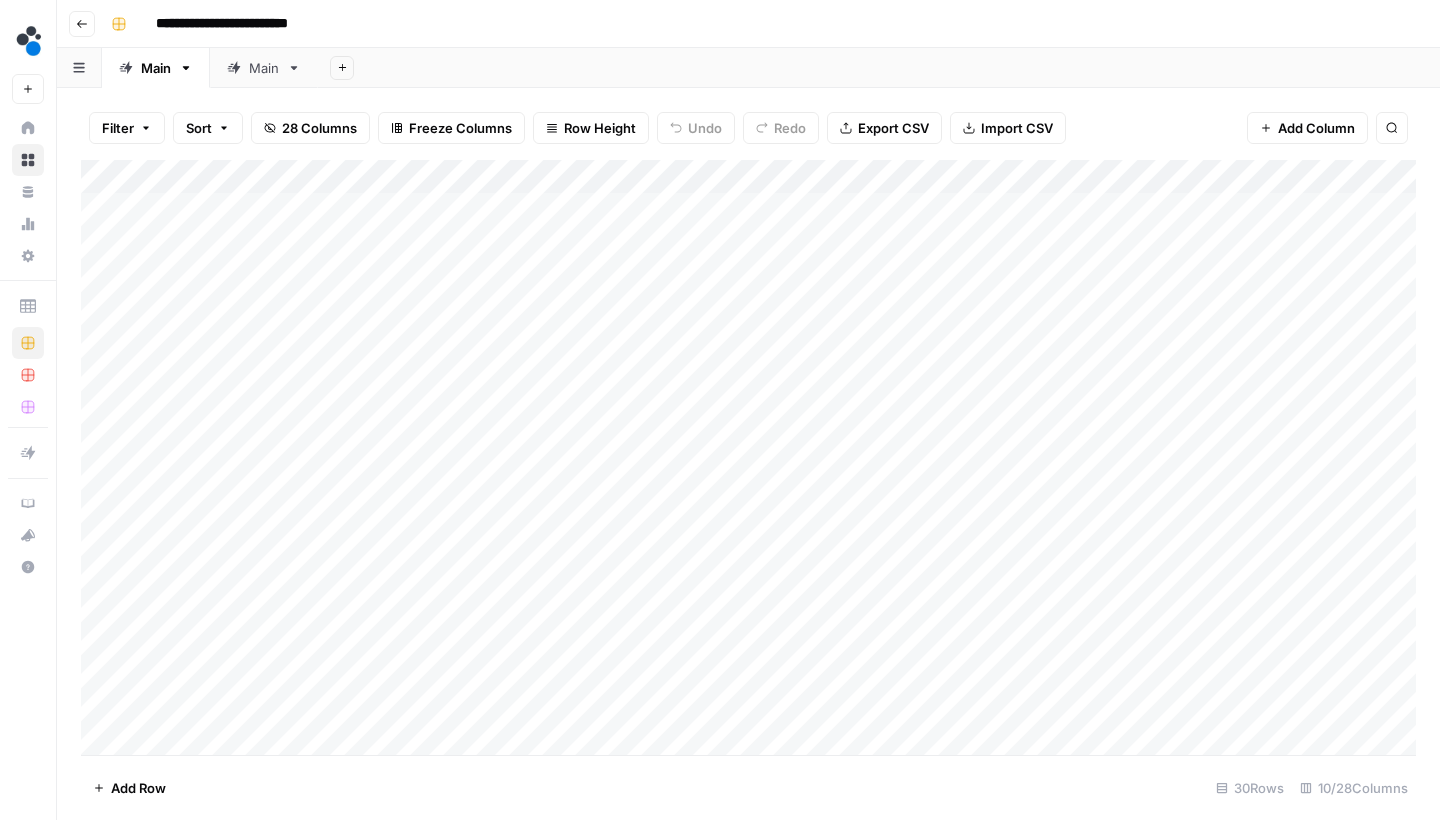 click on "Filter Sort 28 Columns Freeze Columns Row Height Undo Redo Export CSV Import CSV Add Column Search" at bounding box center (748, 128) 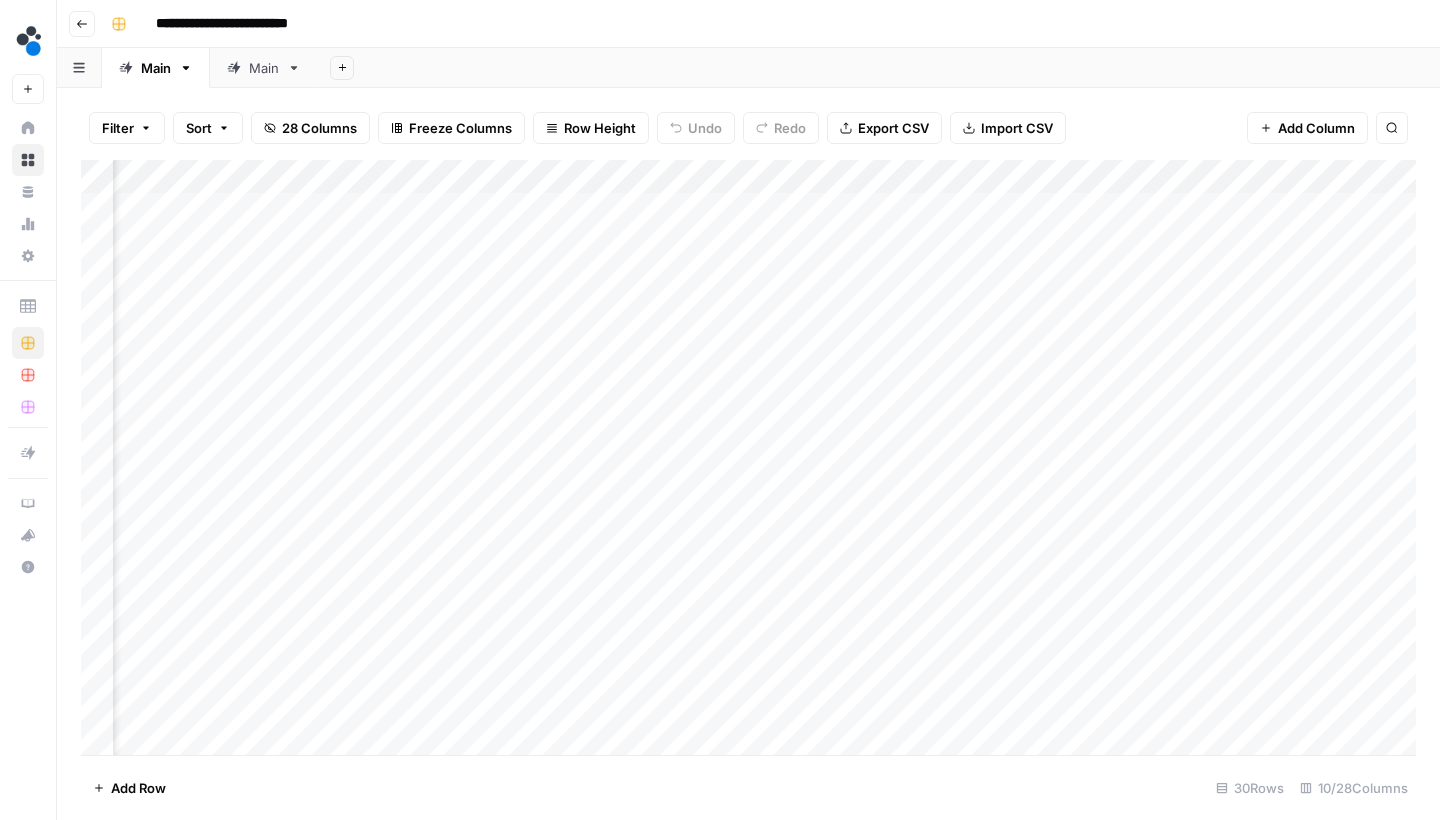scroll, scrollTop: 0, scrollLeft: 198, axis: horizontal 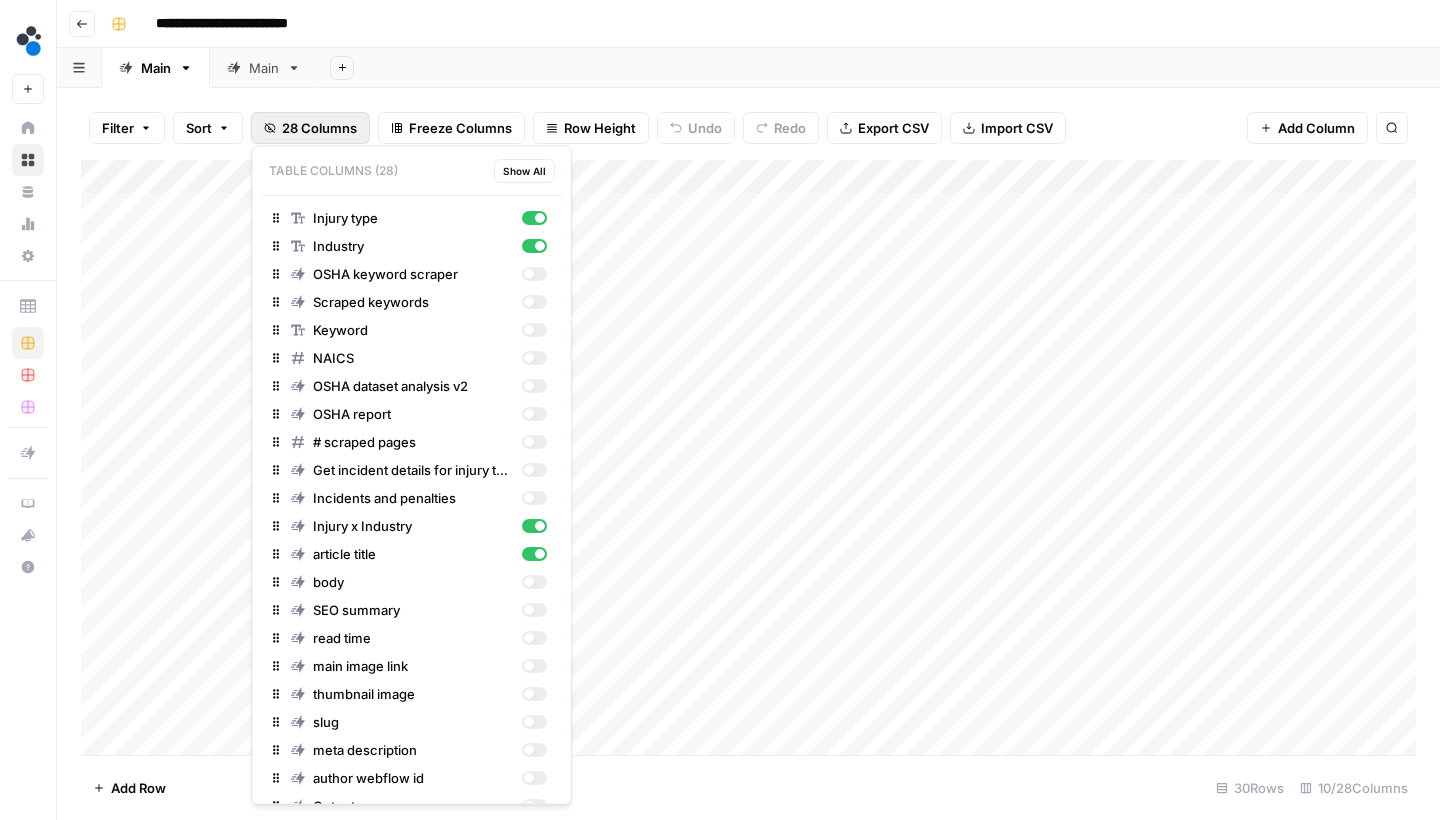 click on "28 Columns" at bounding box center (319, 128) 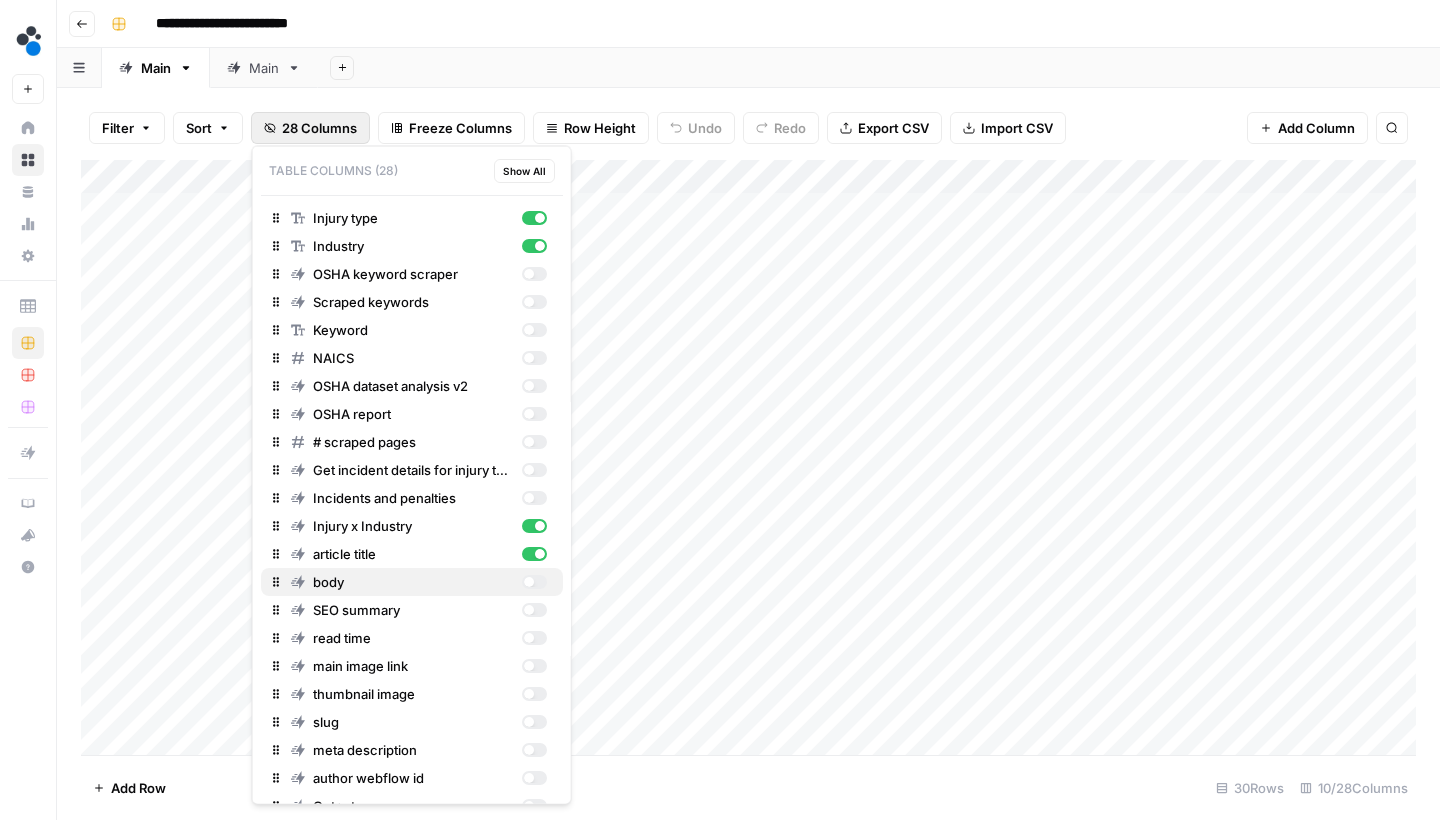 click at bounding box center [528, 582] 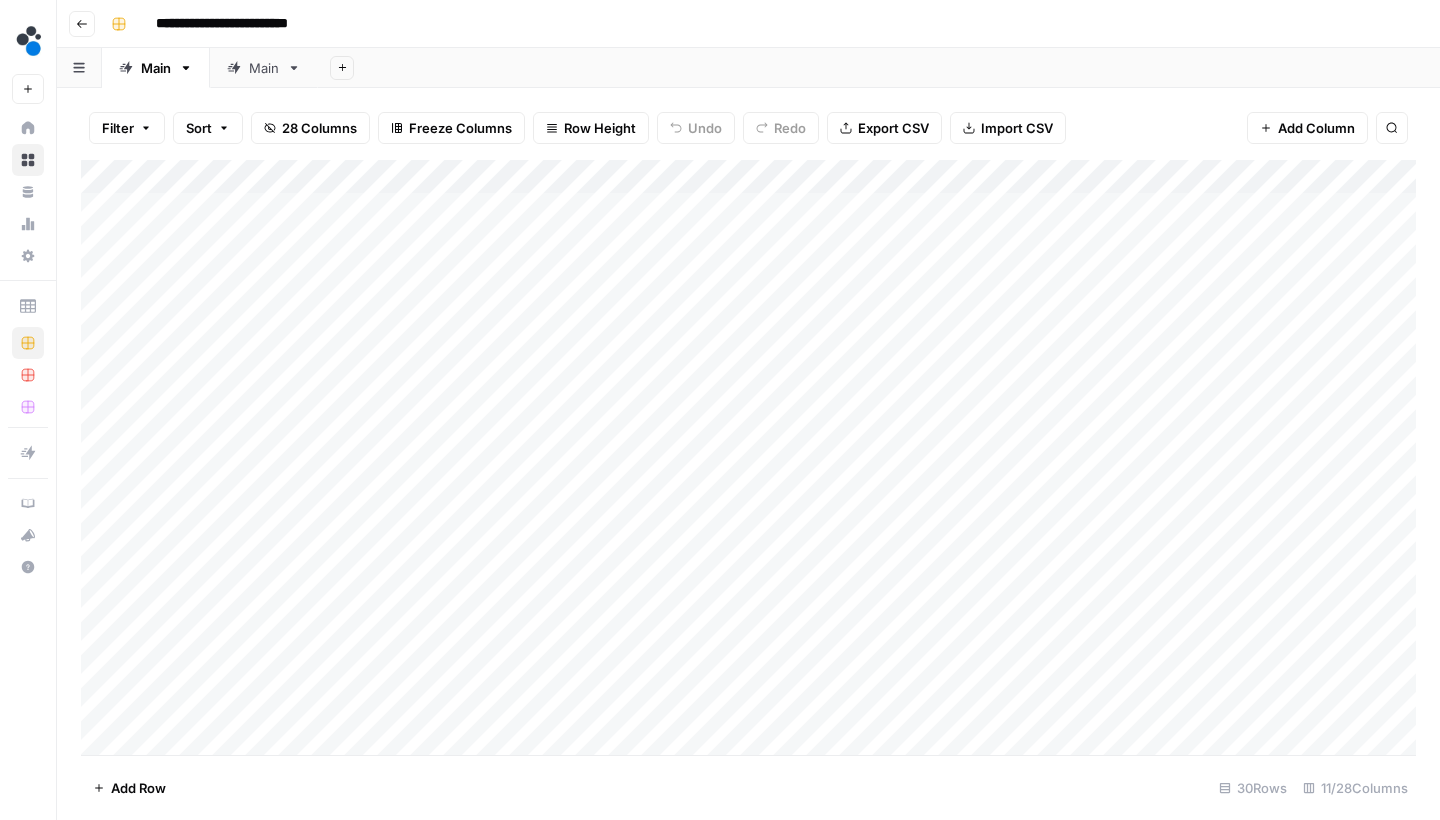 click on "Filter Sort 28 Columns Freeze Columns Row Height Undo Redo Export CSV Import CSV Add Column Search" at bounding box center (748, 128) 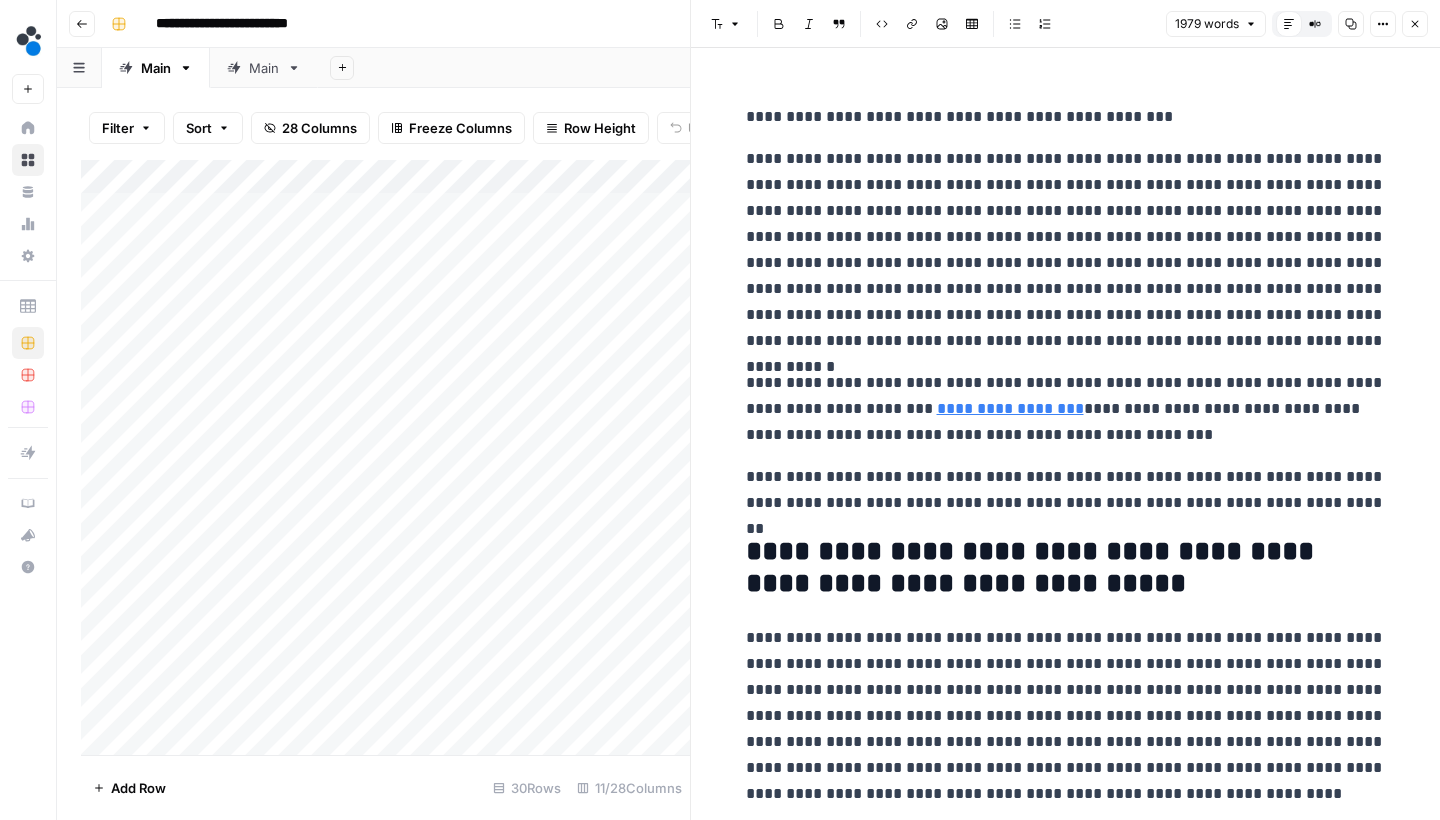 click on "**********" at bounding box center (1066, 250) 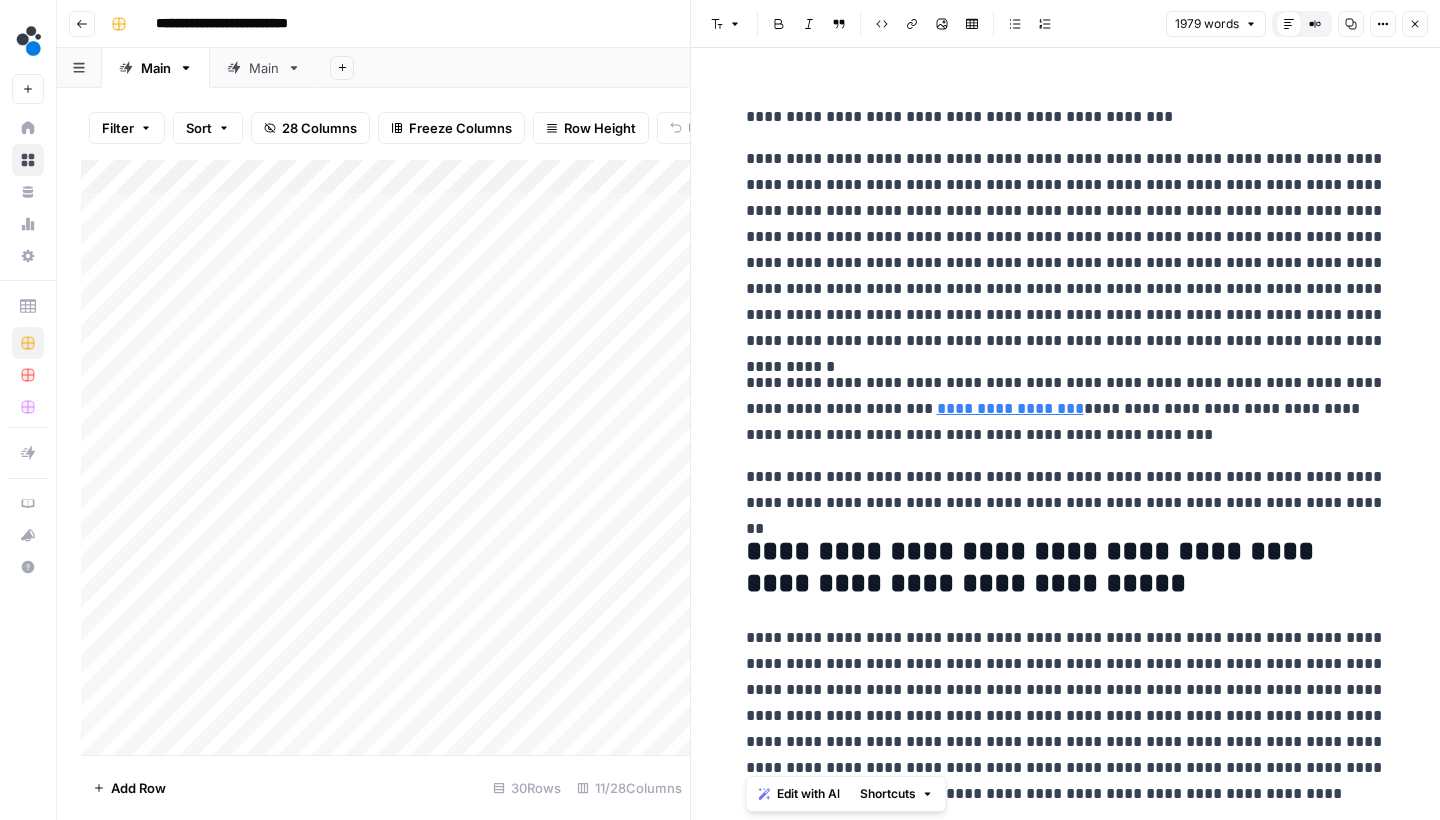 copy on "**********" 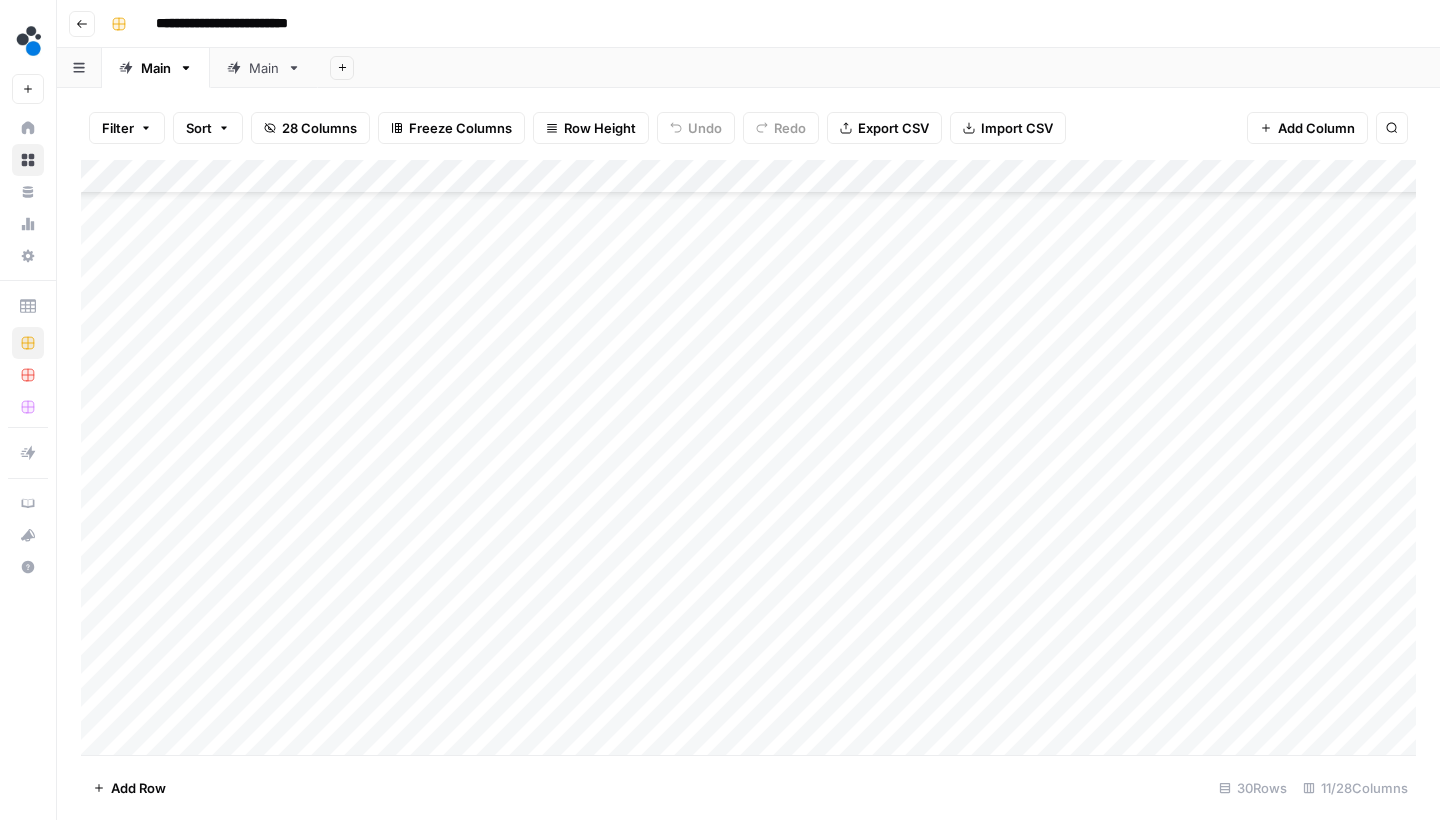 scroll, scrollTop: 93, scrollLeft: 0, axis: vertical 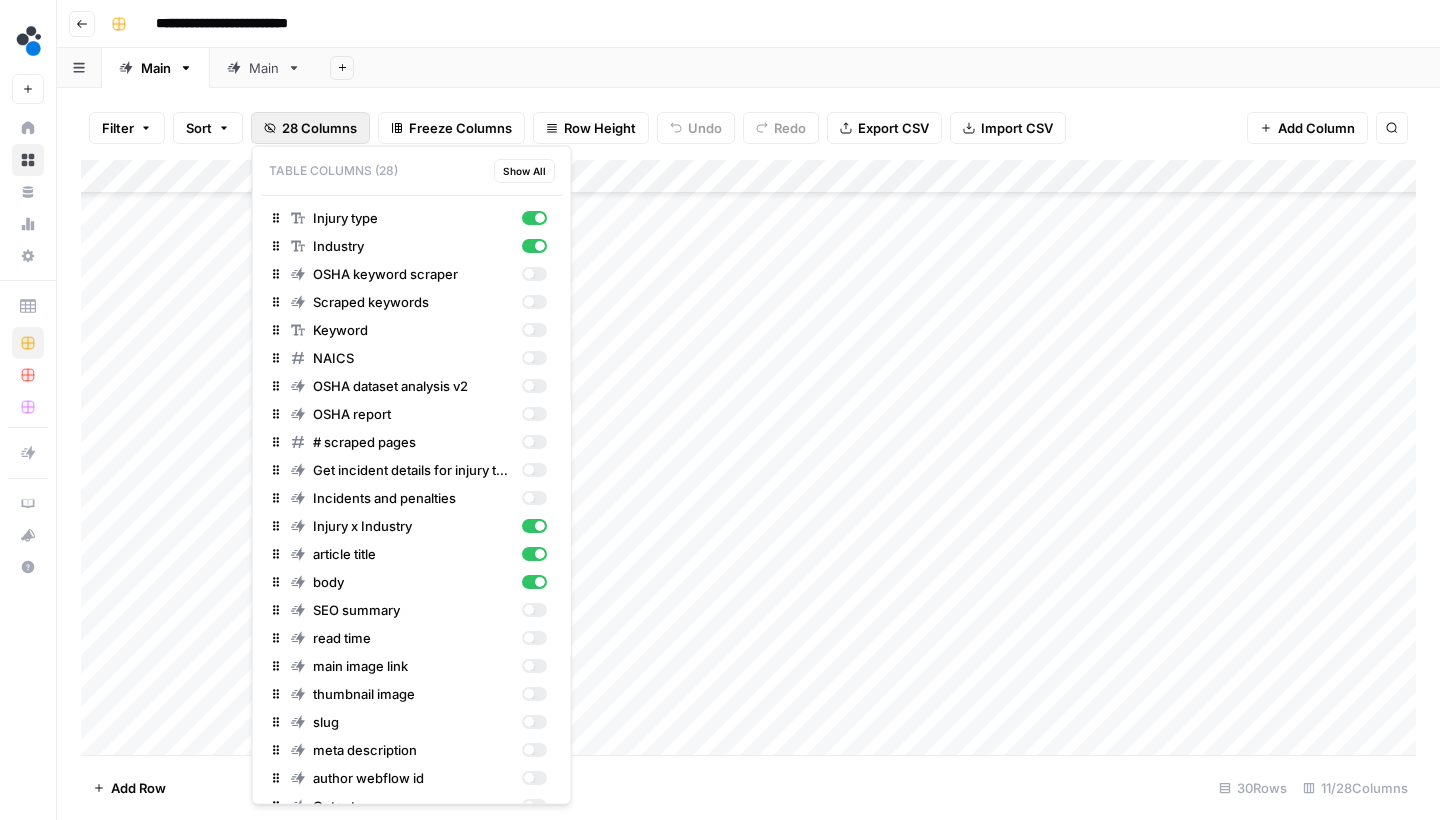 click on "28 Columns" at bounding box center [319, 128] 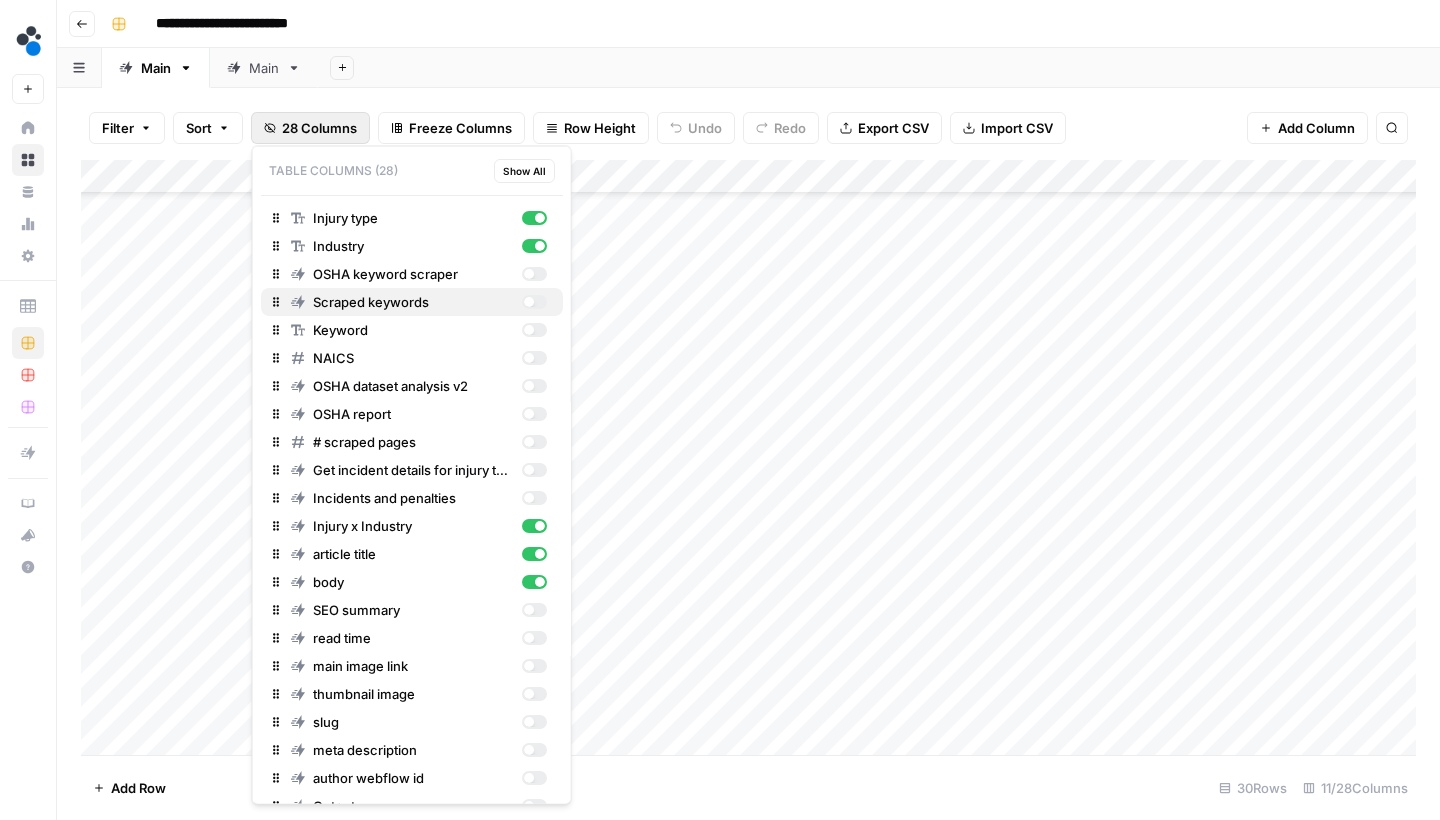 click at bounding box center [528, 302] 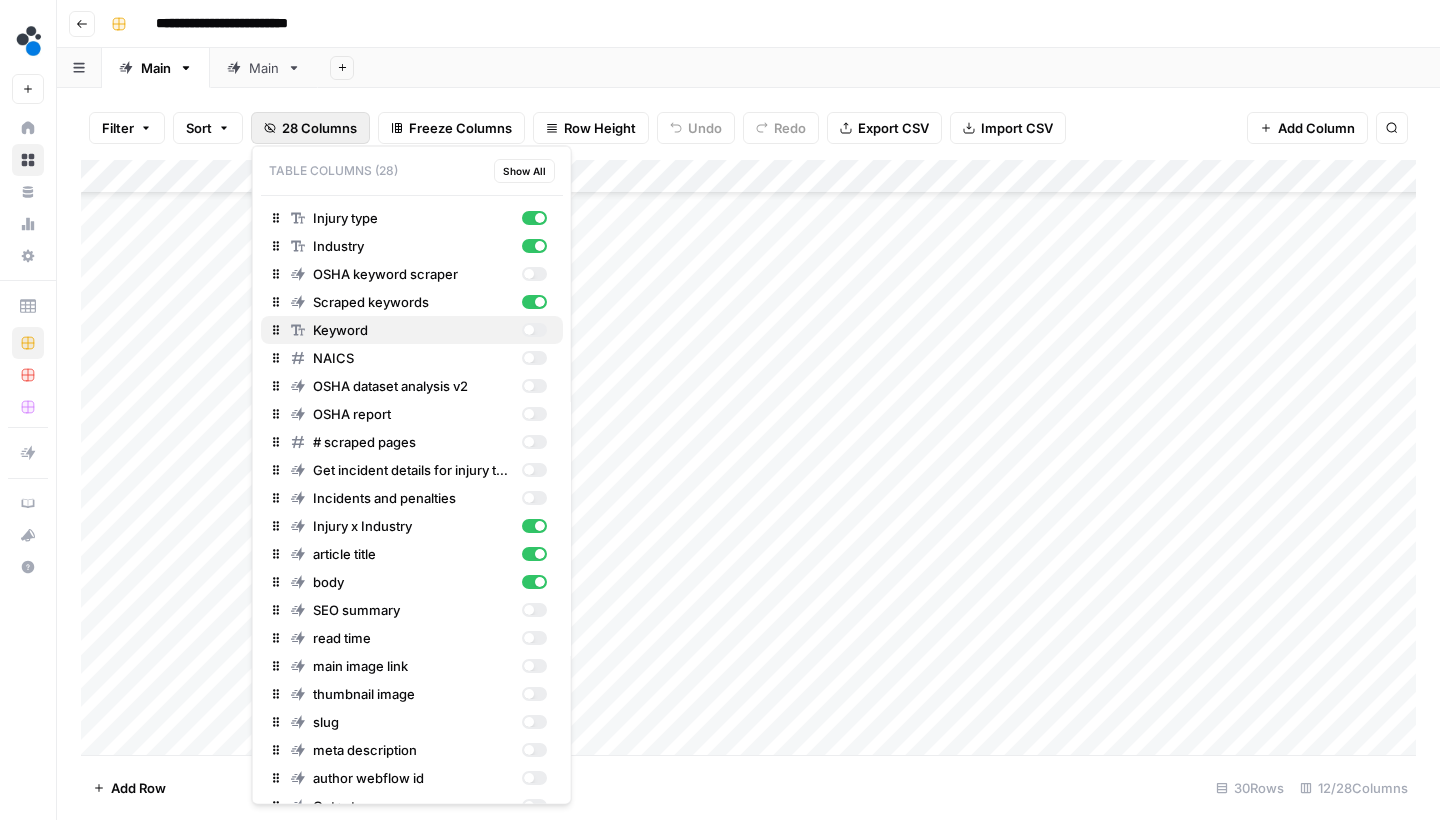 click at bounding box center [533, 330] 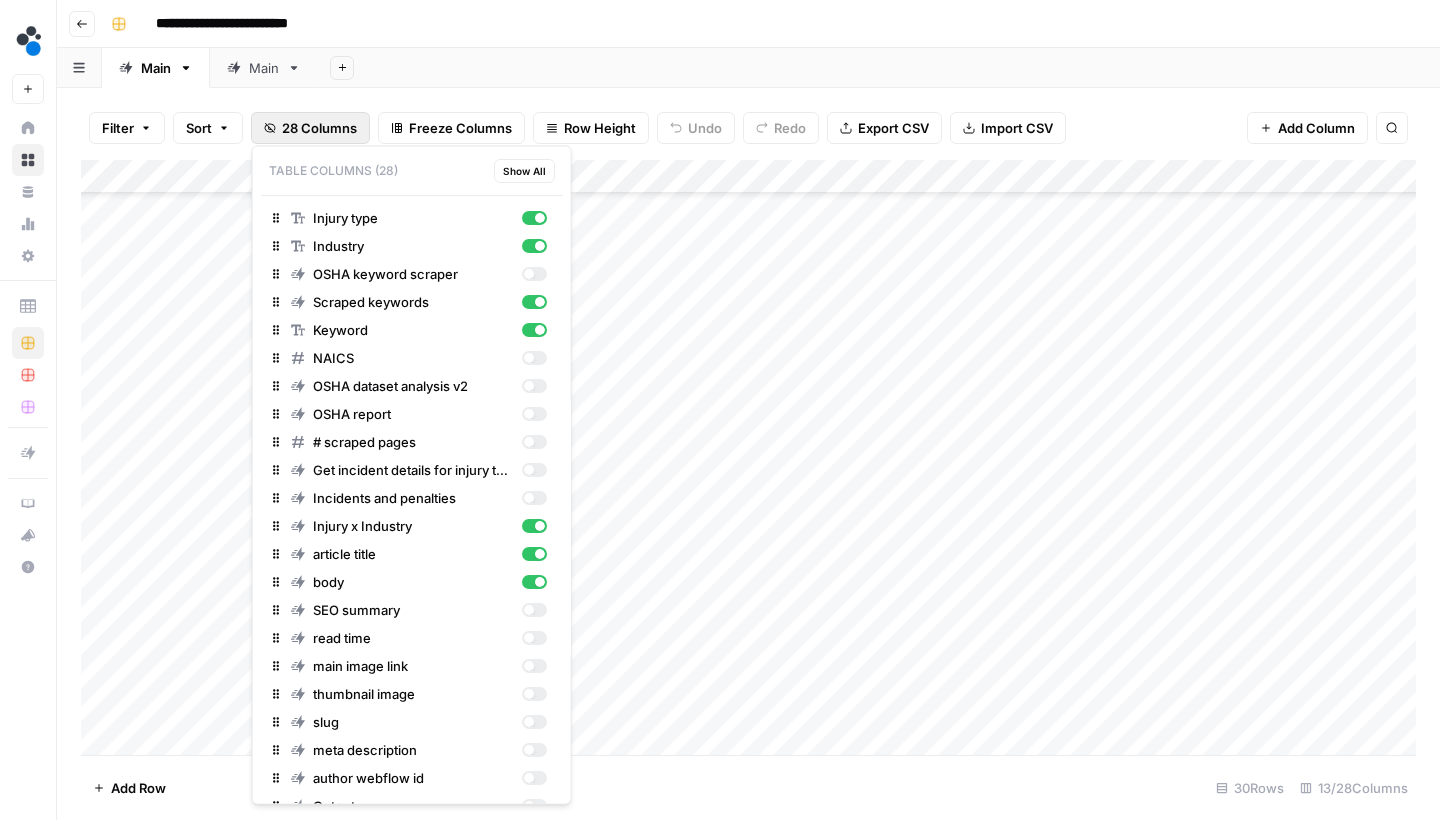 click on "Filter Sort 28 Columns Freeze Columns Row Height Undo Redo Export CSV Import CSV Add Column Search" at bounding box center (748, 128) 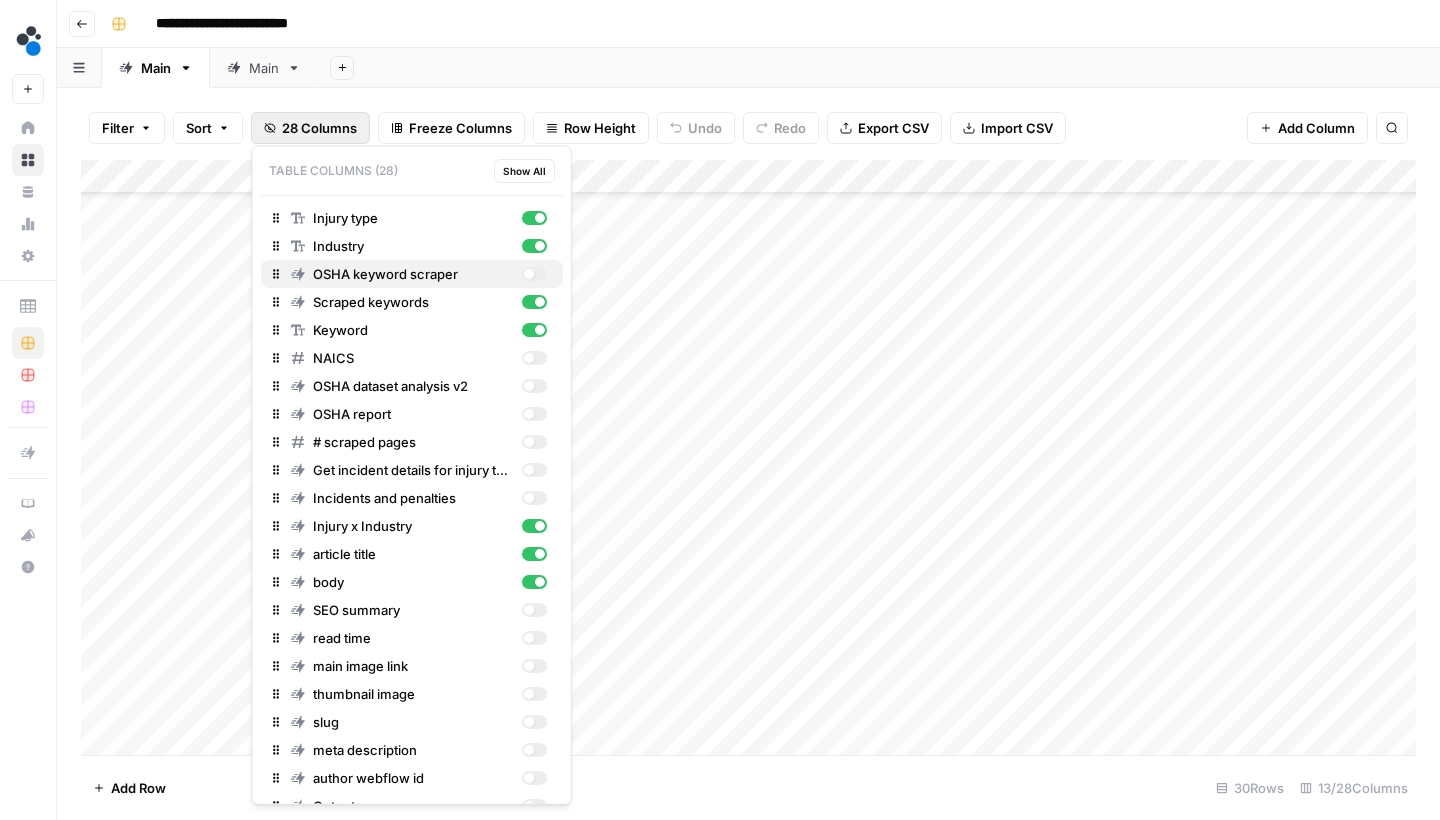 click at bounding box center (528, 274) 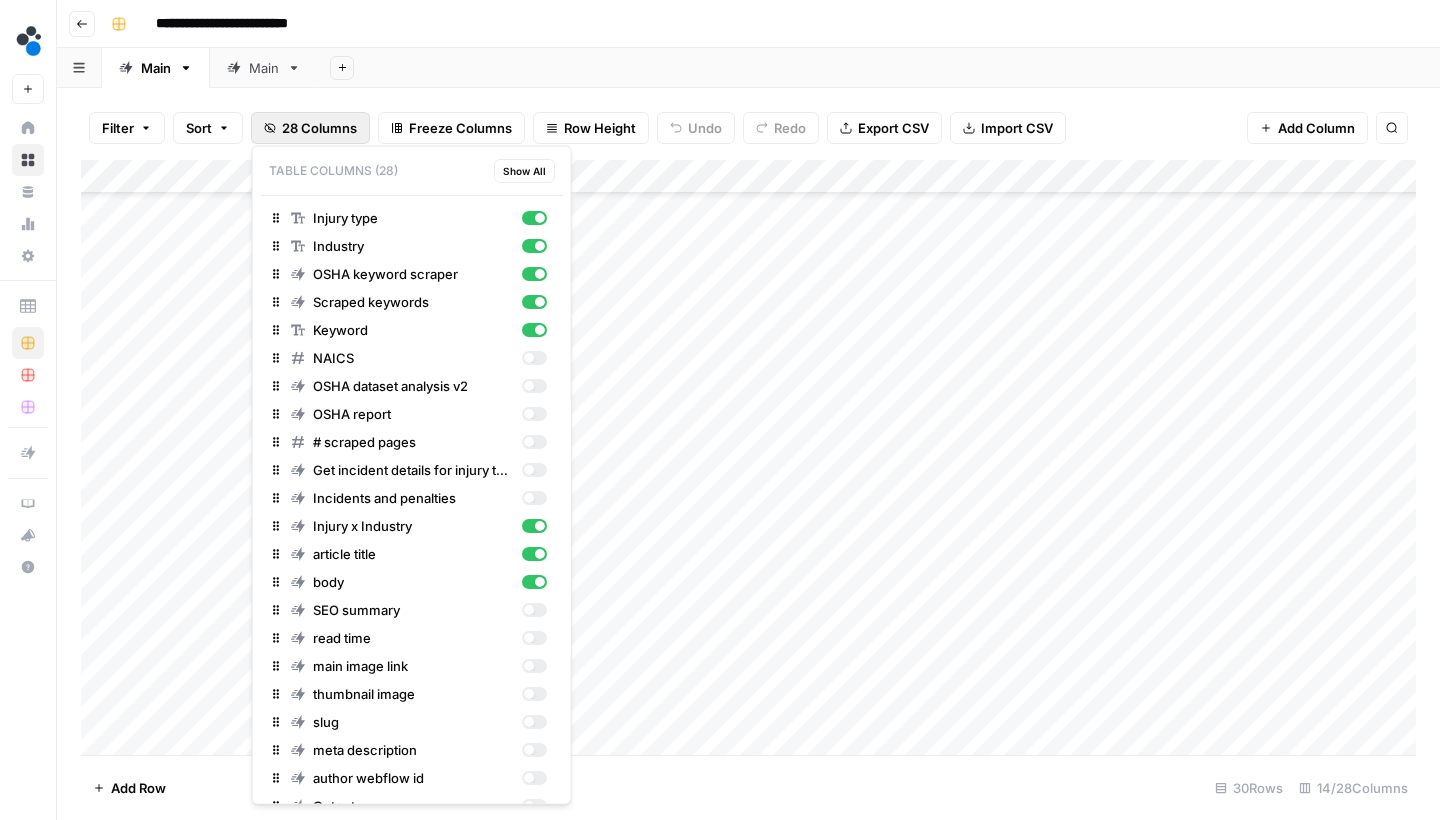 click on "Filter Sort 28 Columns Freeze Columns Row Height Undo Redo Export CSV Import CSV Add Column Search Add Column Add Row 30  Rows 14/28  Columns" at bounding box center [748, 454] 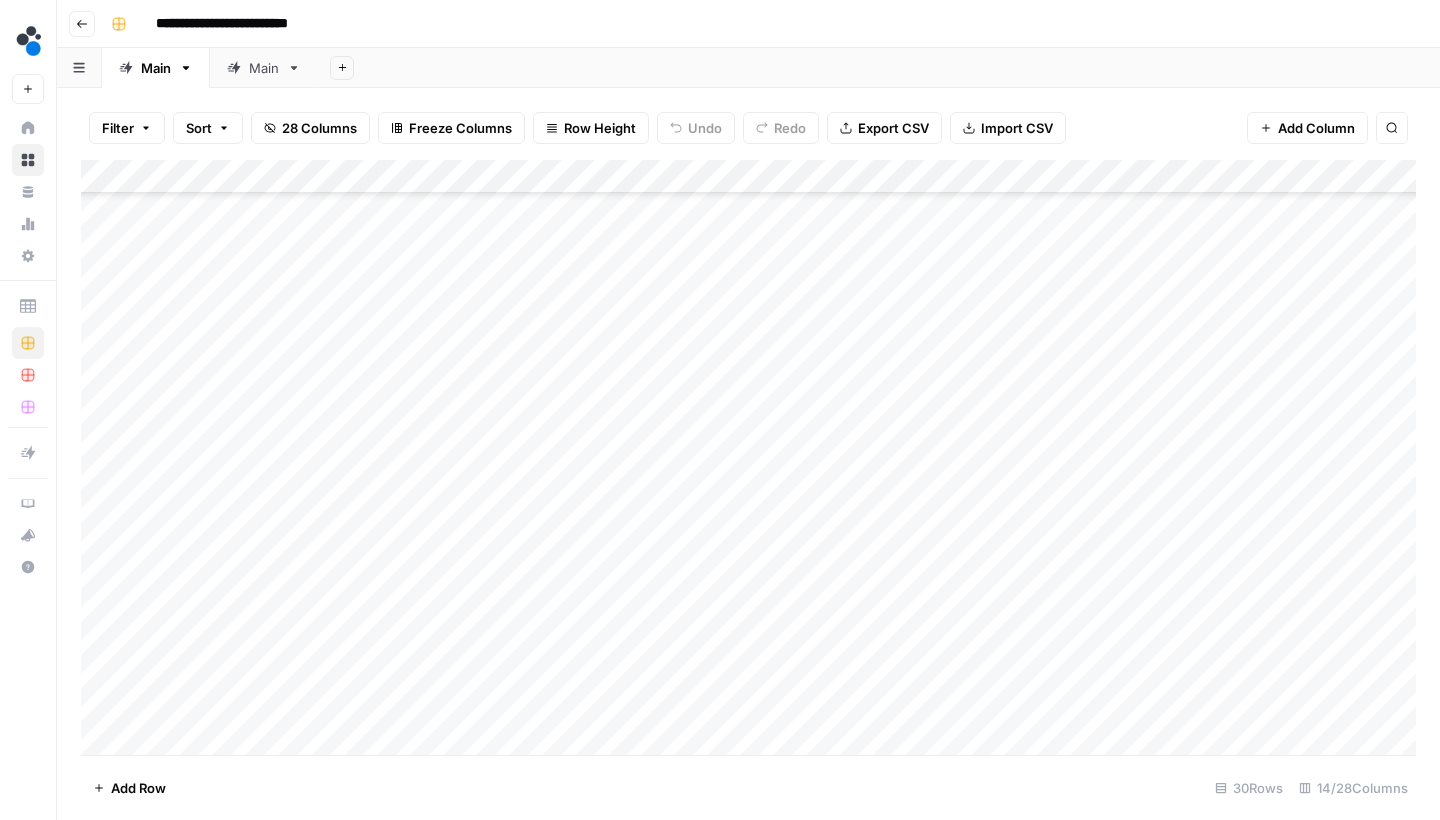 scroll, scrollTop: 152, scrollLeft: 0, axis: vertical 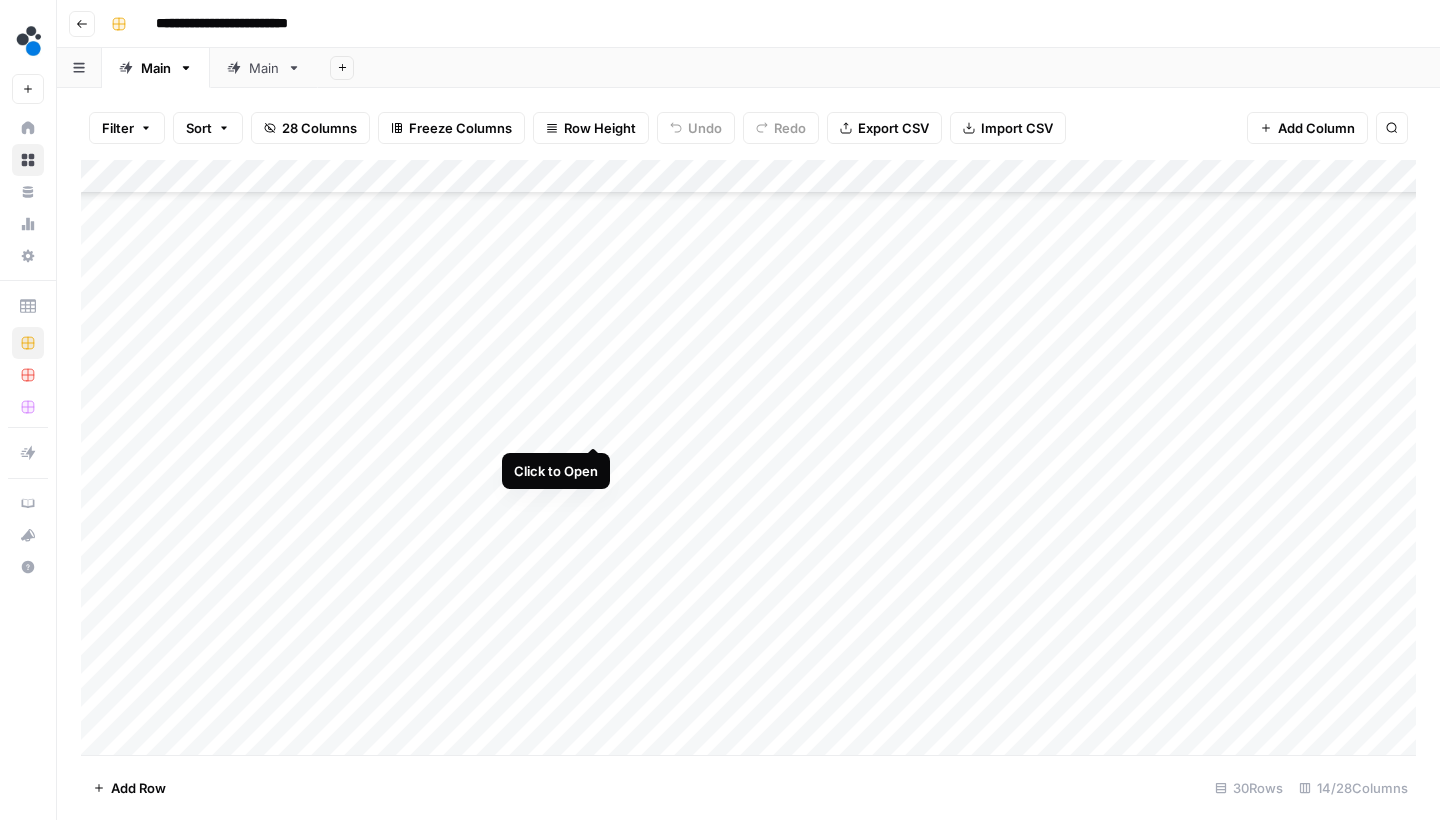 click on "Add Column" at bounding box center [748, 460] 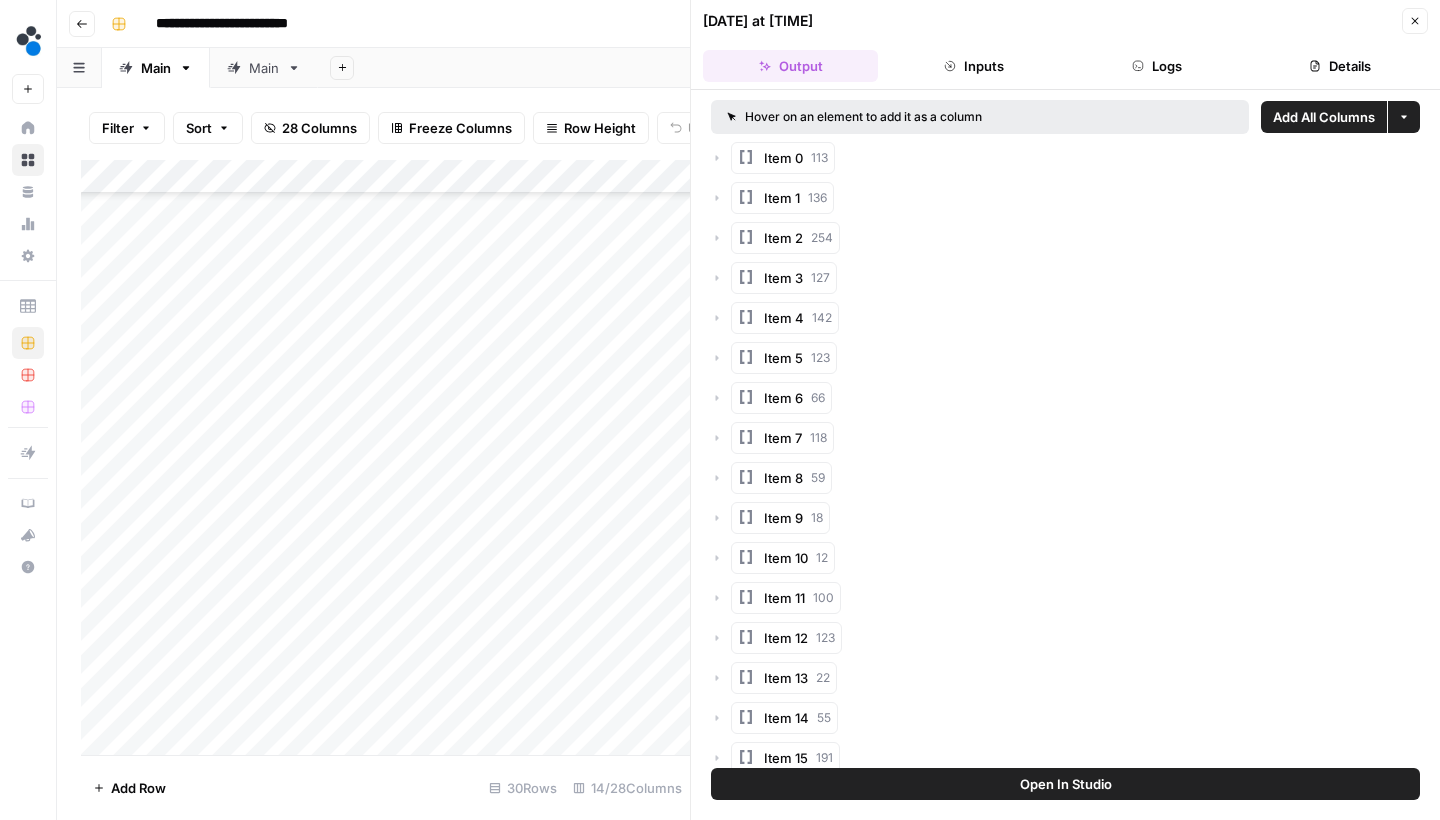 click on "Logs" at bounding box center (1157, 66) 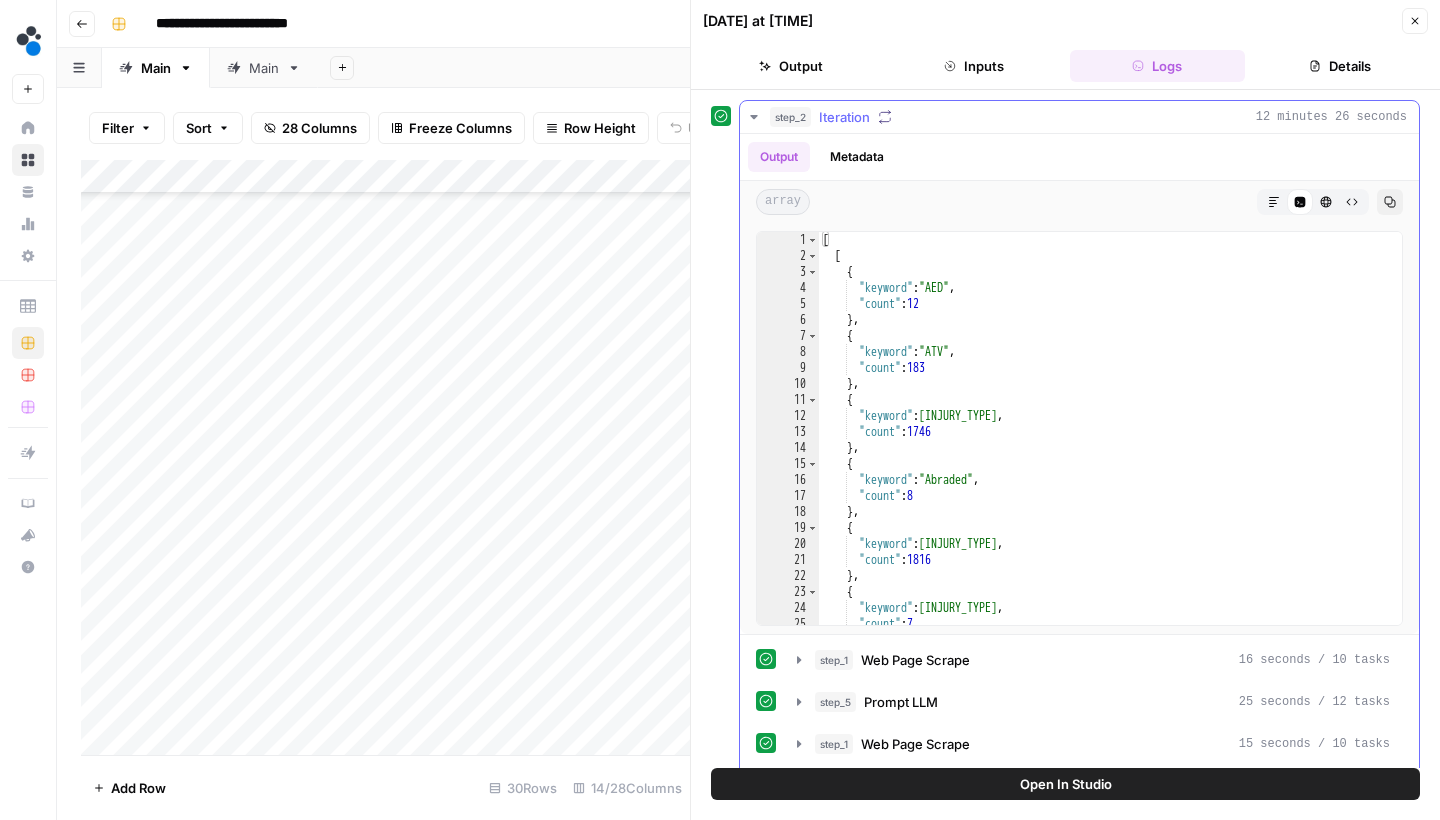 click on "step_2 Iteration 12 minutes 26 seconds" at bounding box center (1088, 117) 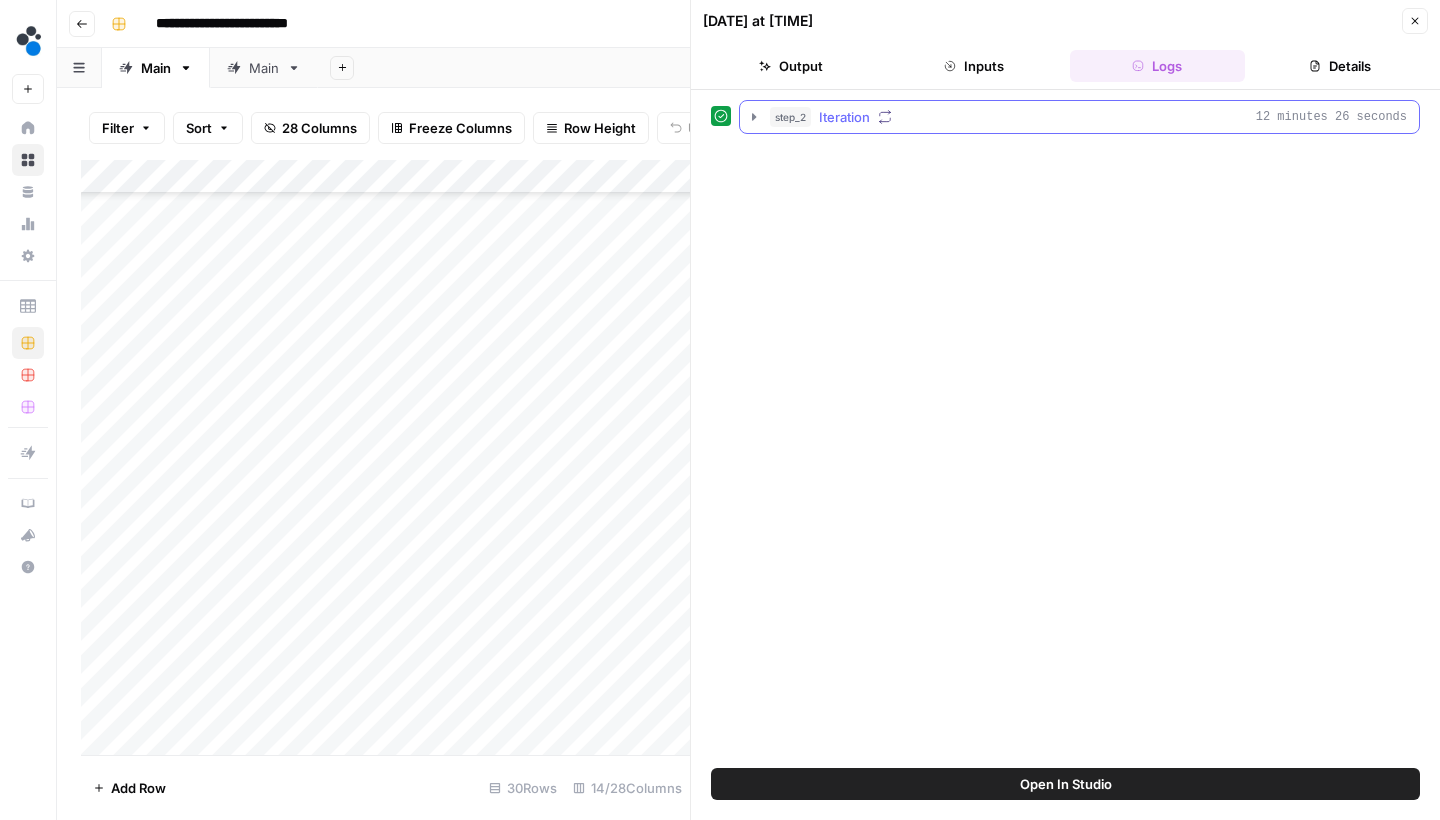 click on "step_2 Iteration 12 minutes 26 seconds" at bounding box center [1088, 117] 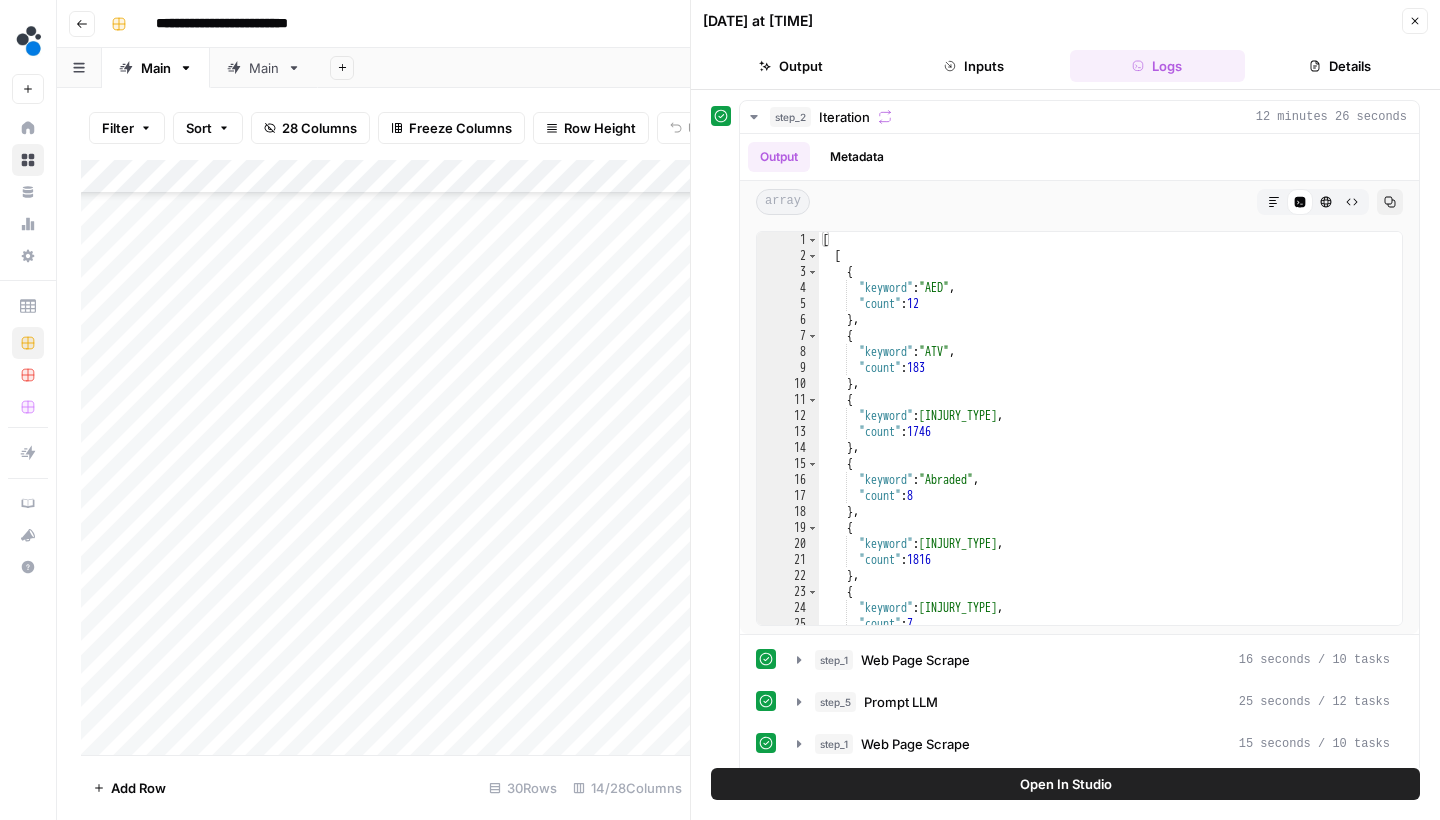 click on "Details" at bounding box center (1340, 66) 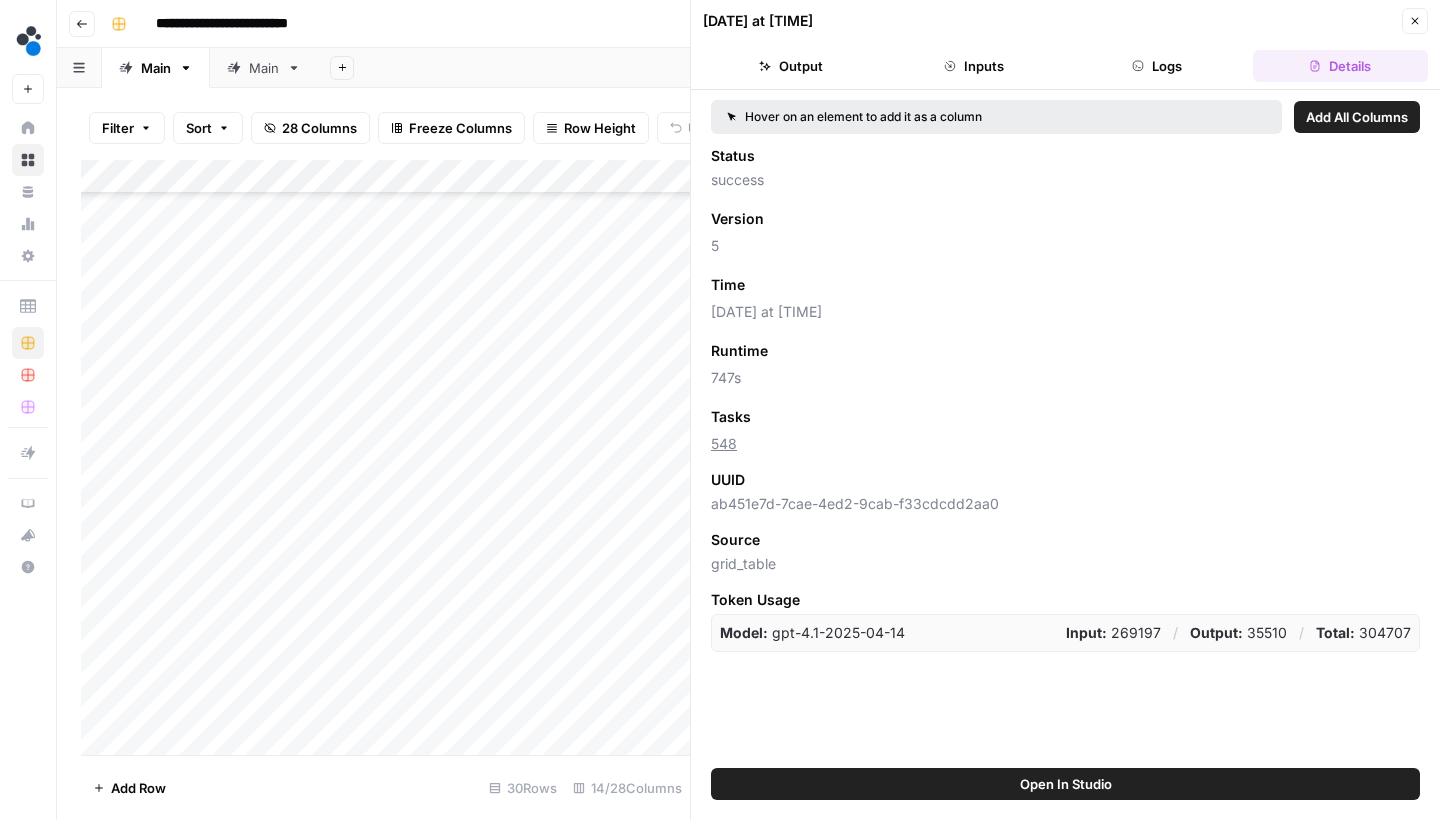 scroll, scrollTop: 0, scrollLeft: 0, axis: both 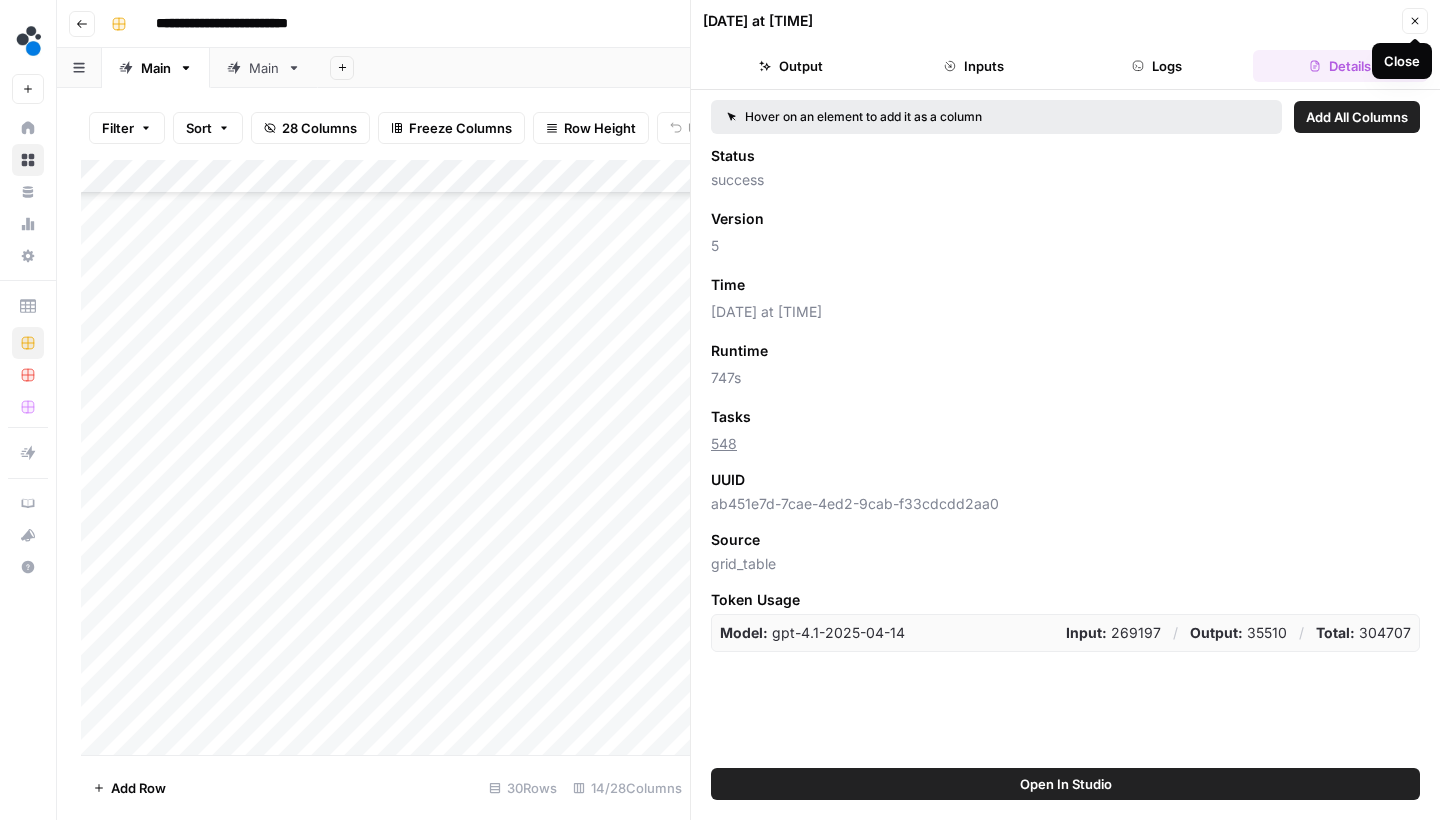 click 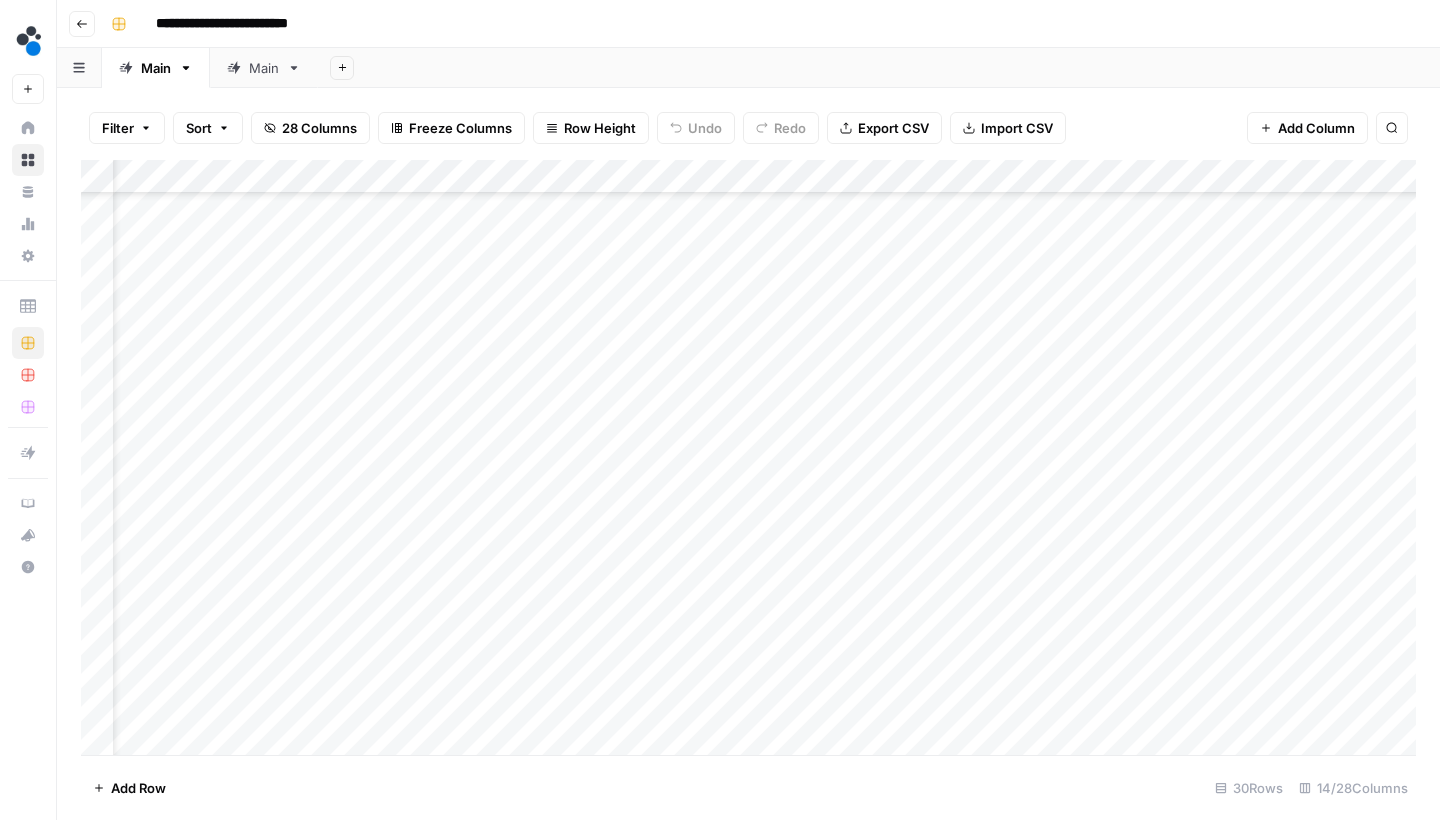 scroll, scrollTop: 134, scrollLeft: 84, axis: both 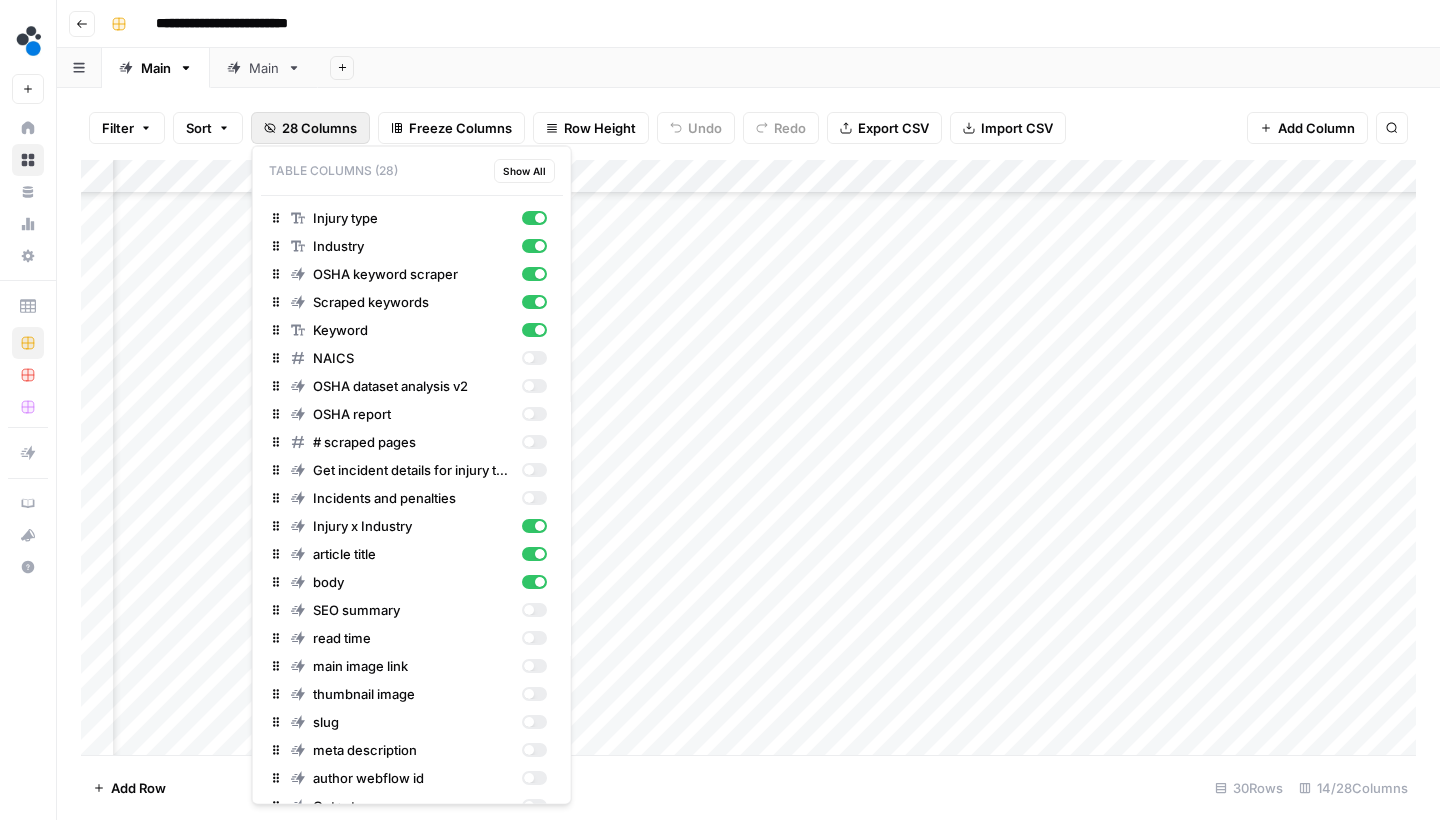 click on "28 Columns" at bounding box center (319, 128) 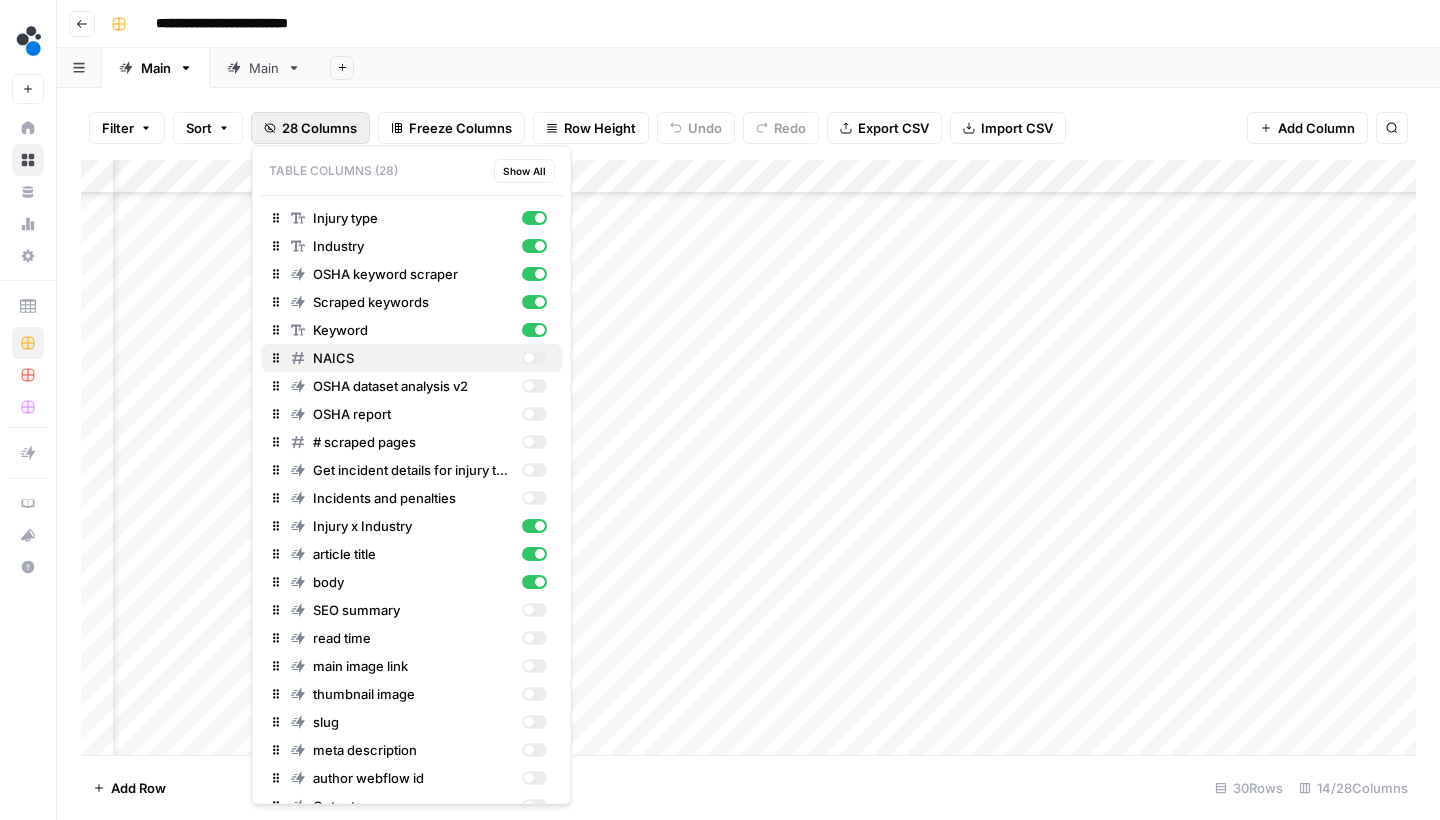 click at bounding box center (533, 358) 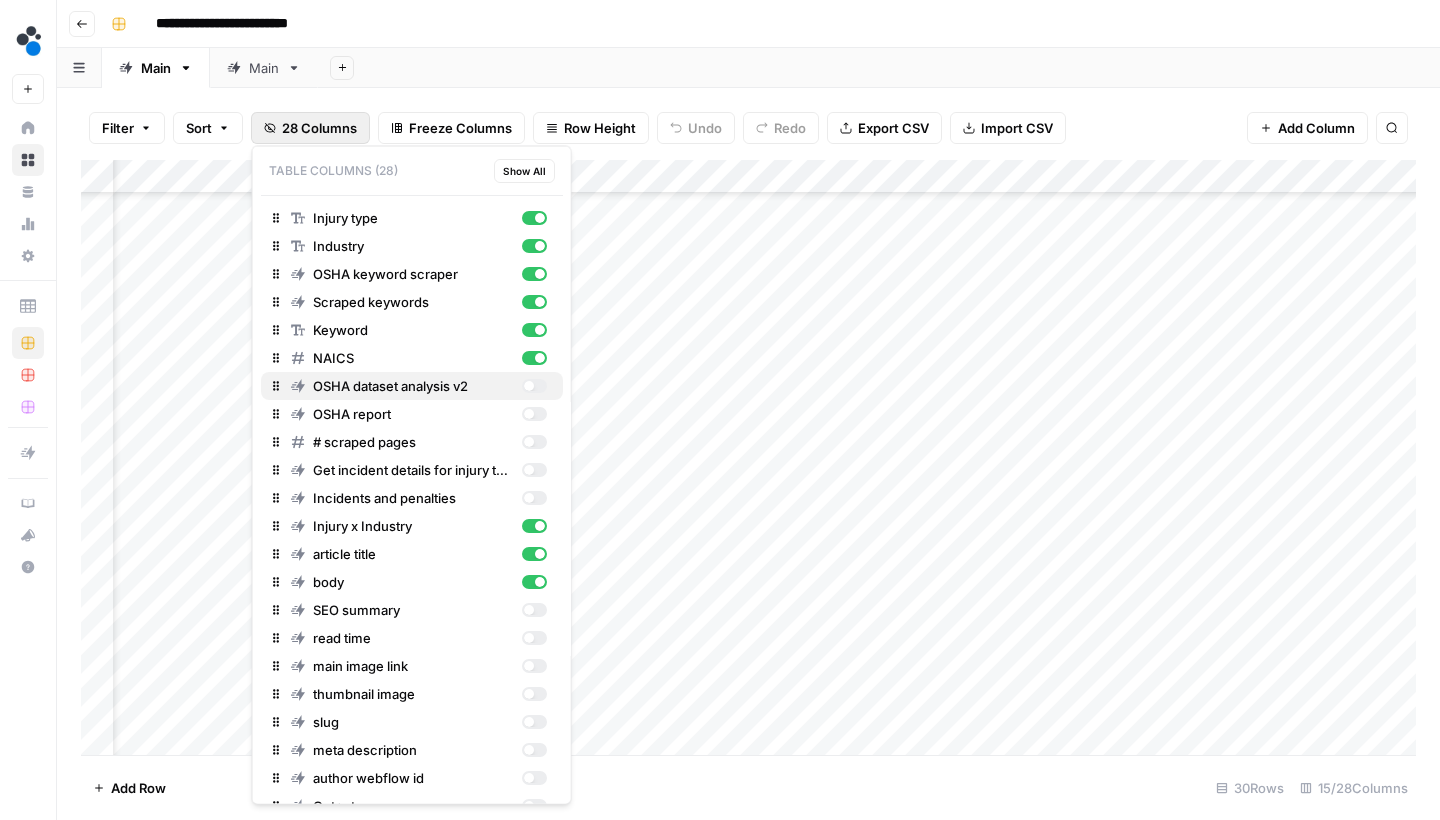 click at bounding box center [533, 386] 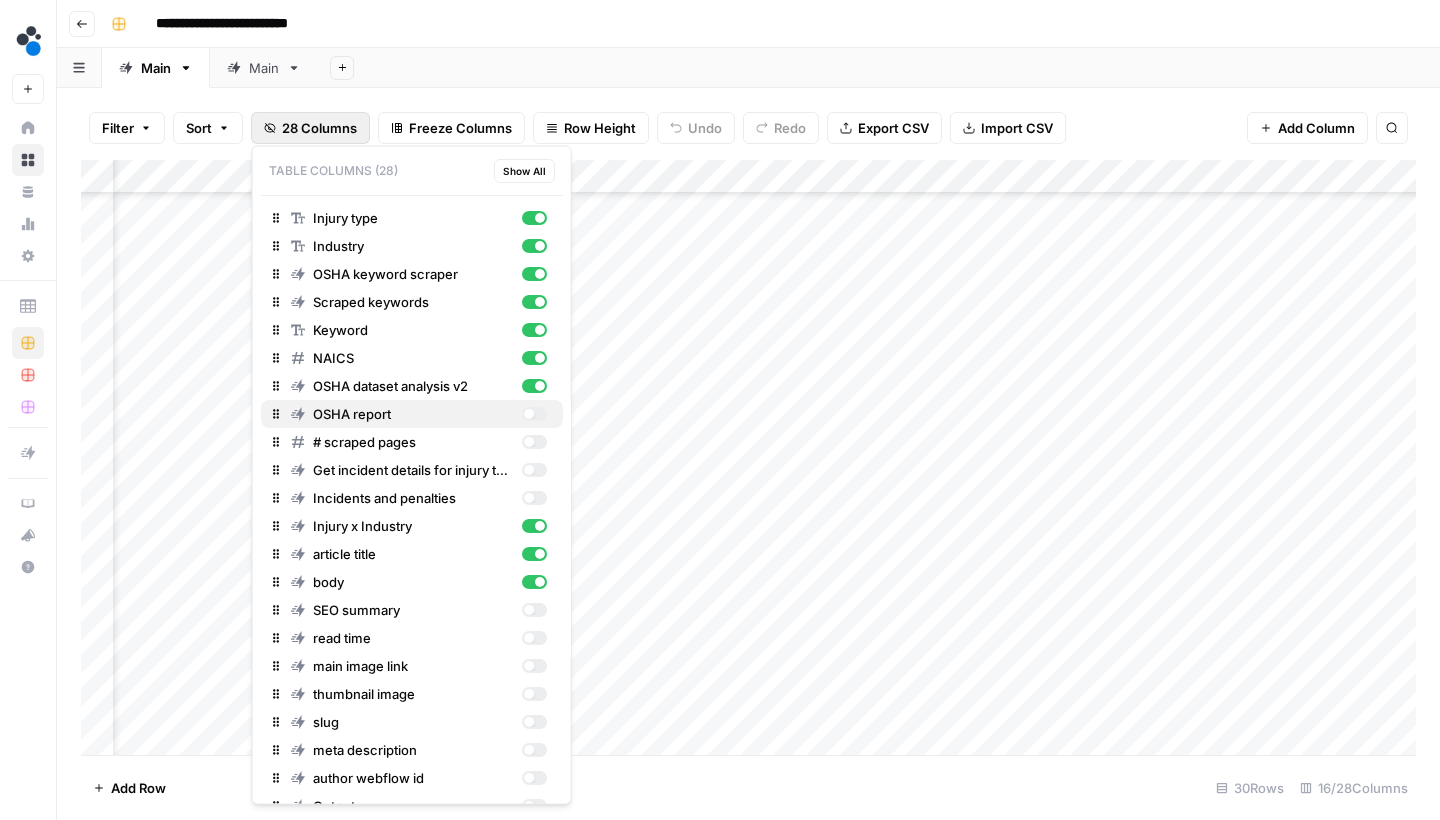 click at bounding box center [533, 414] 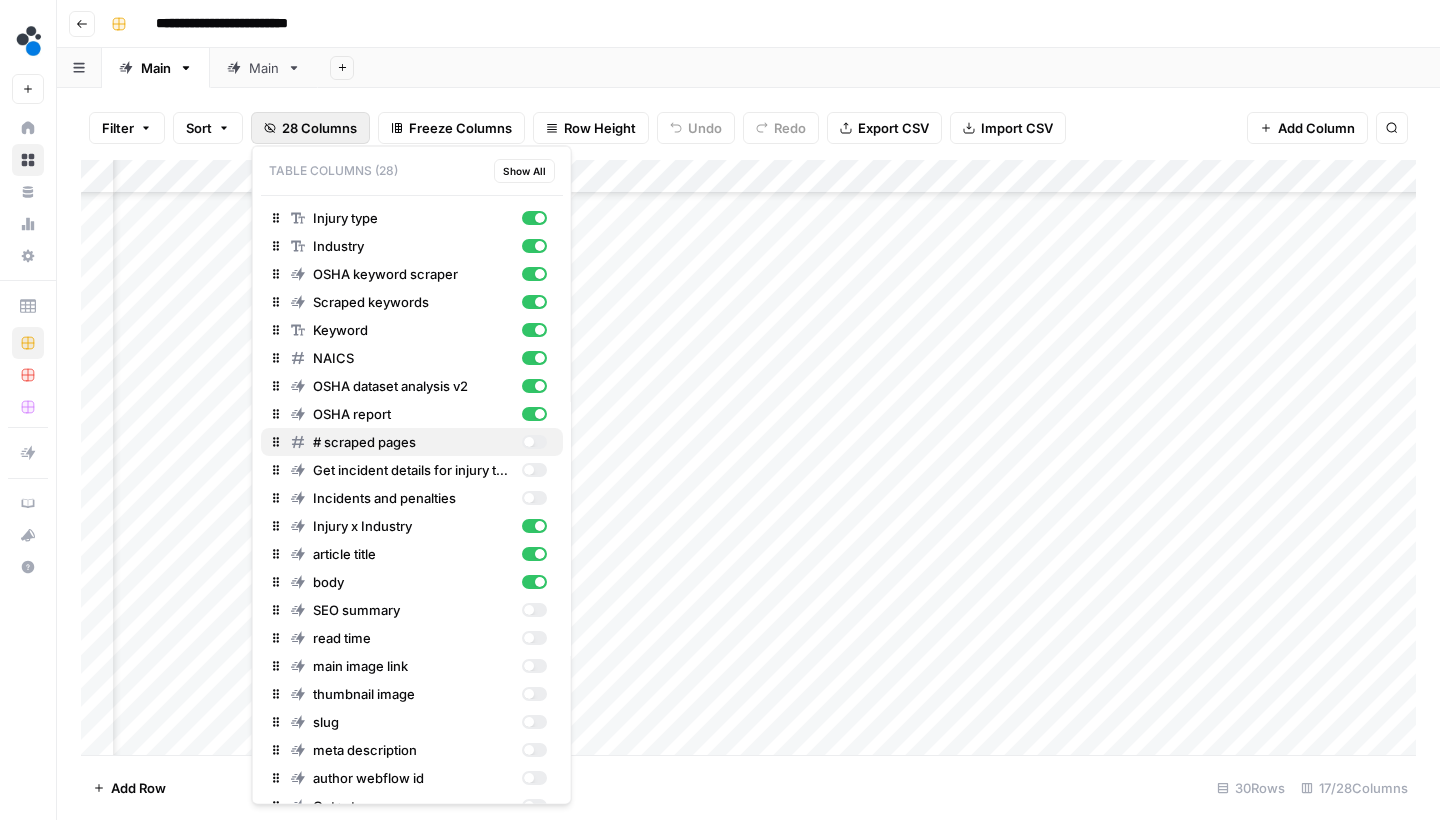 click at bounding box center [533, 442] 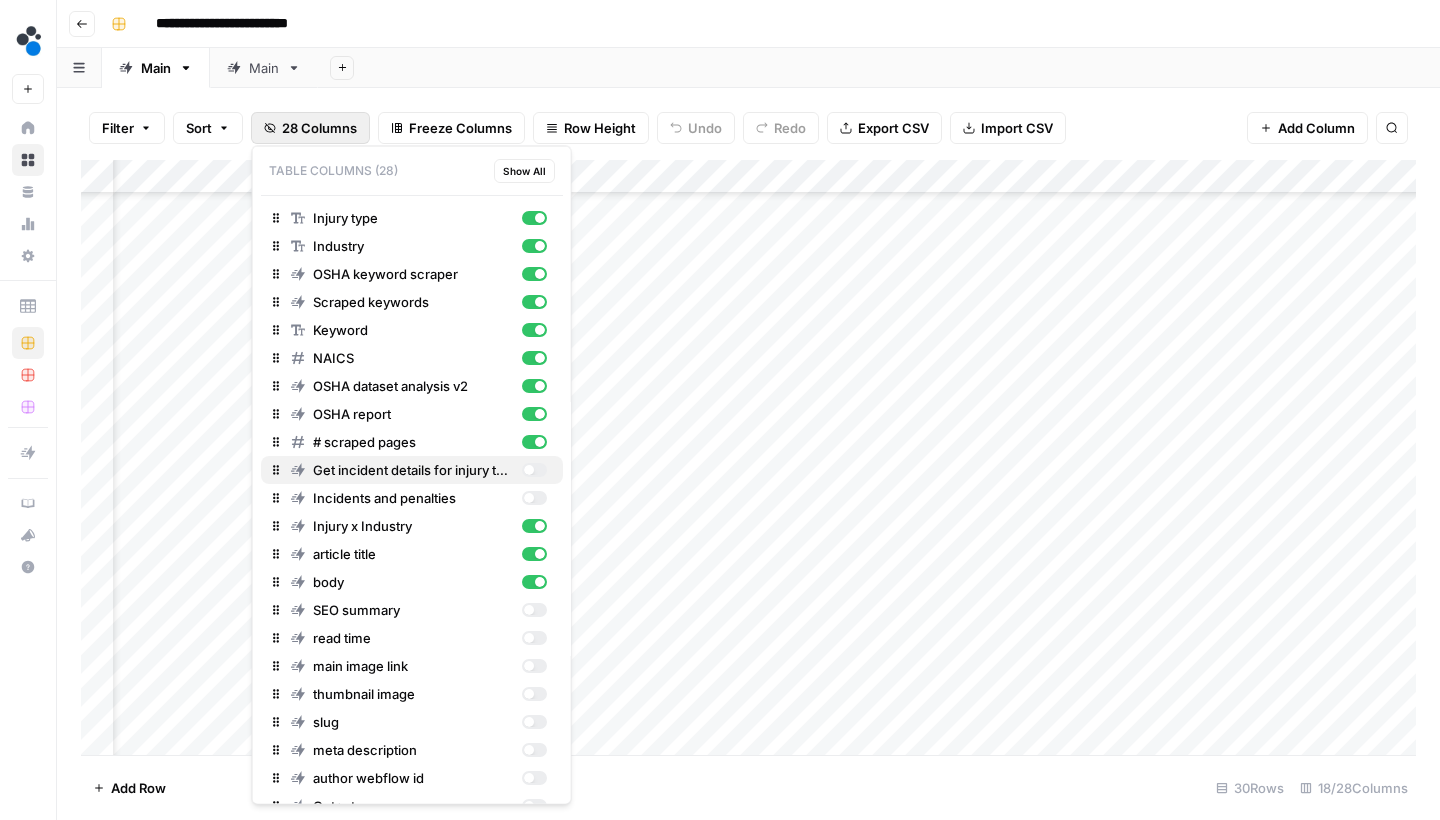 click at bounding box center (533, 470) 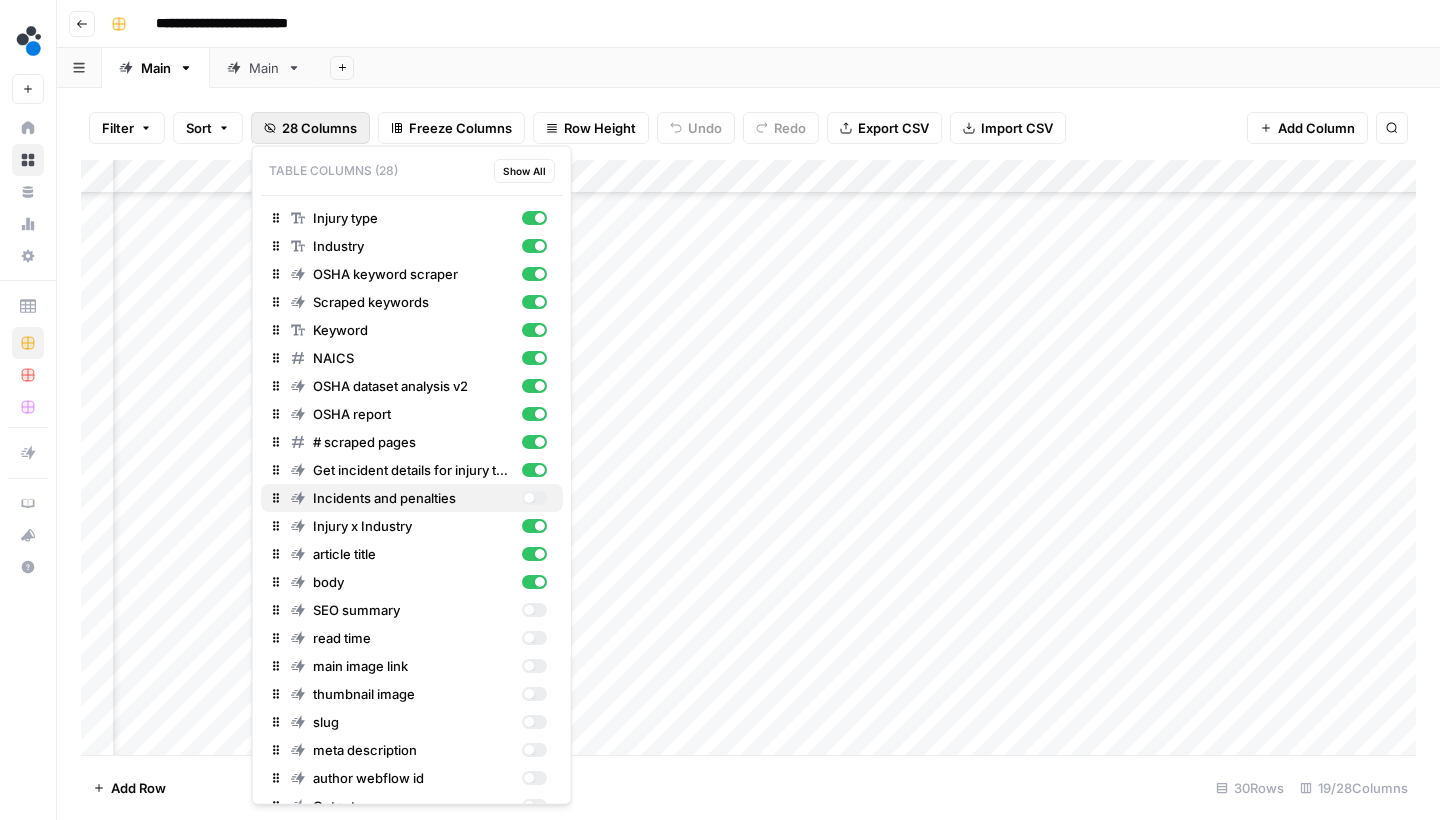 click at bounding box center [528, 498] 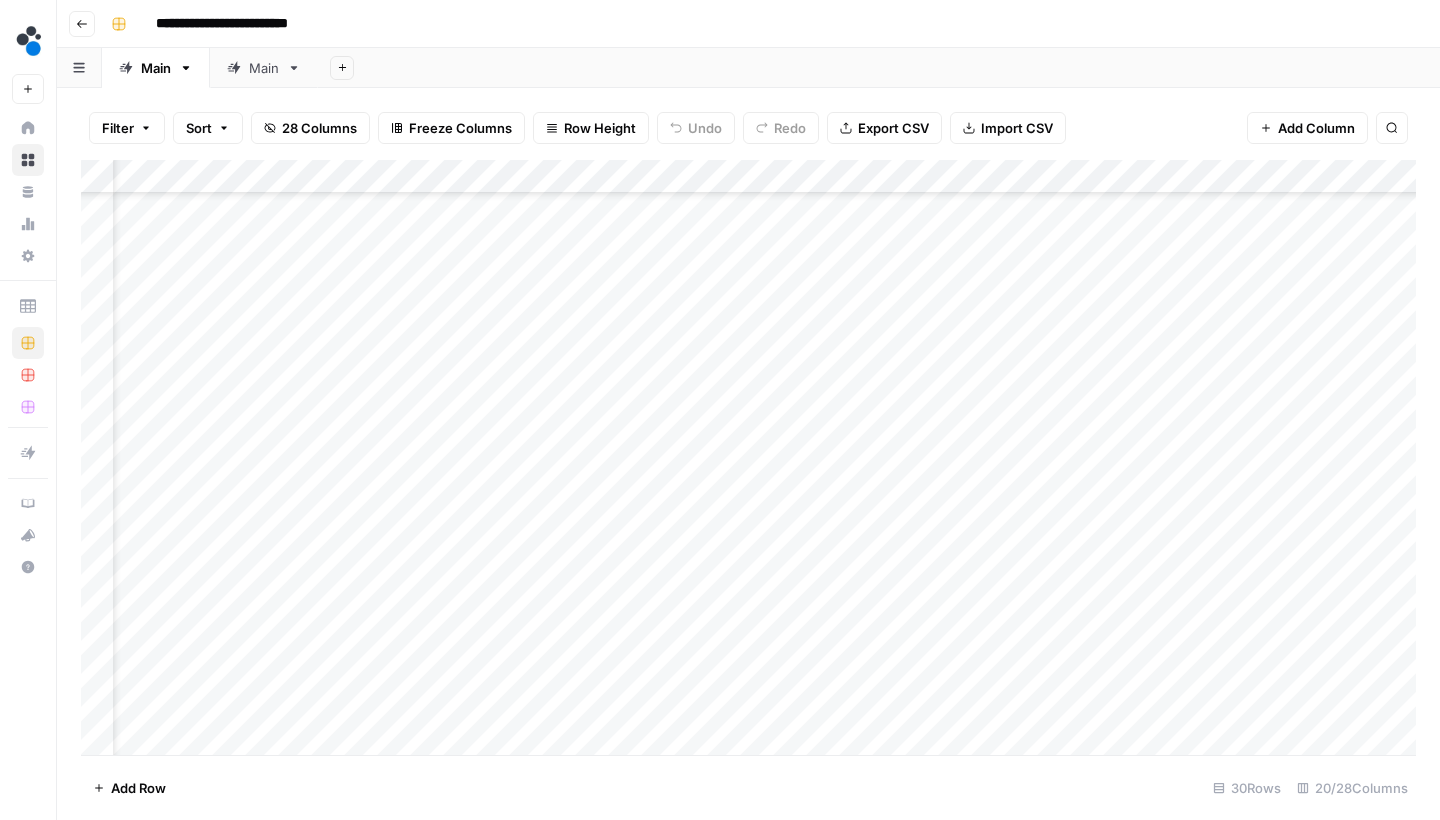 click on "Filter Sort 28 Columns Freeze Columns Row Height Undo Redo Export CSV Import CSV Add Column Search" at bounding box center (748, 128) 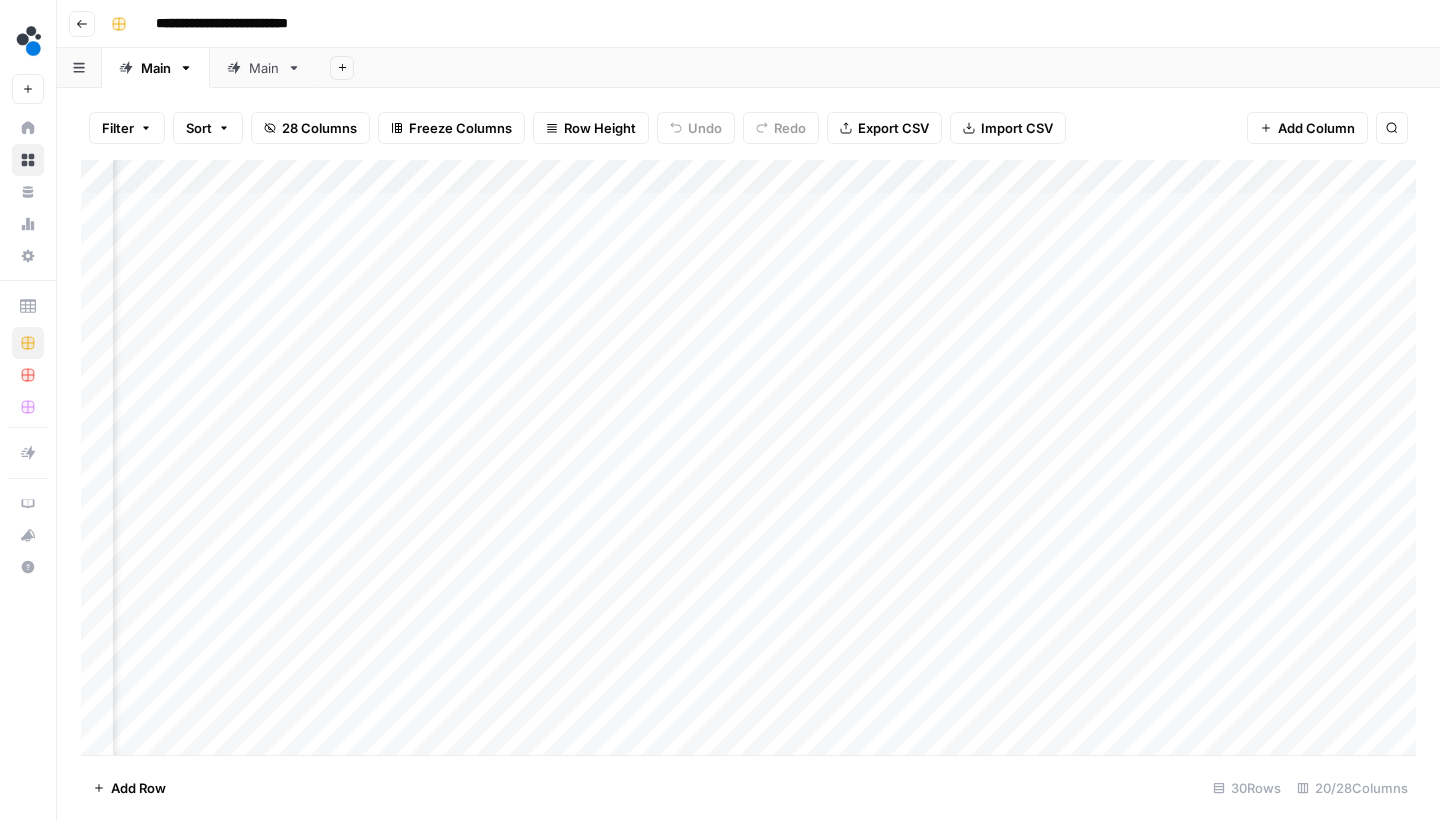 scroll, scrollTop: 0, scrollLeft: 335, axis: horizontal 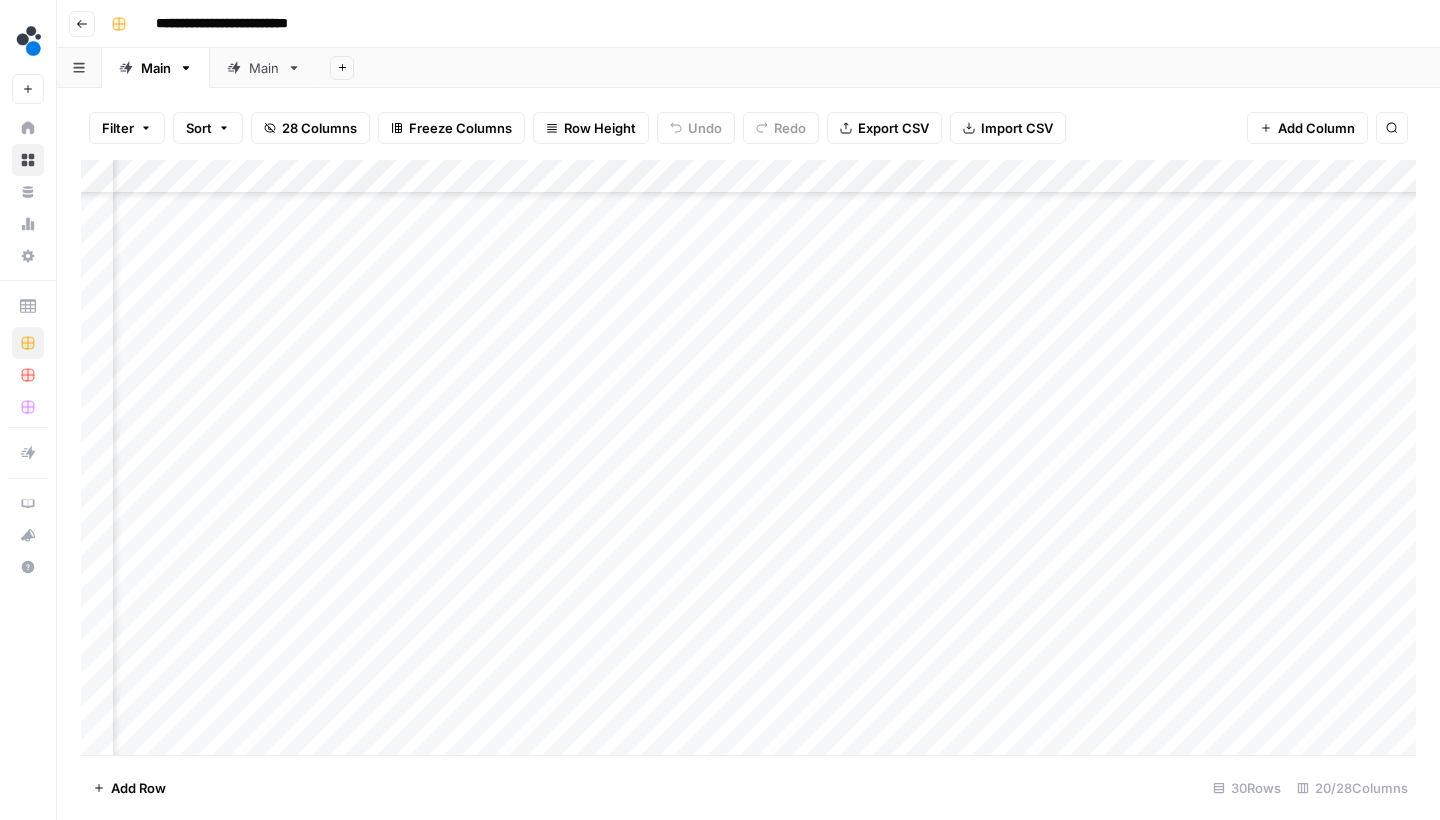 click on "Add Column" at bounding box center (748, 460) 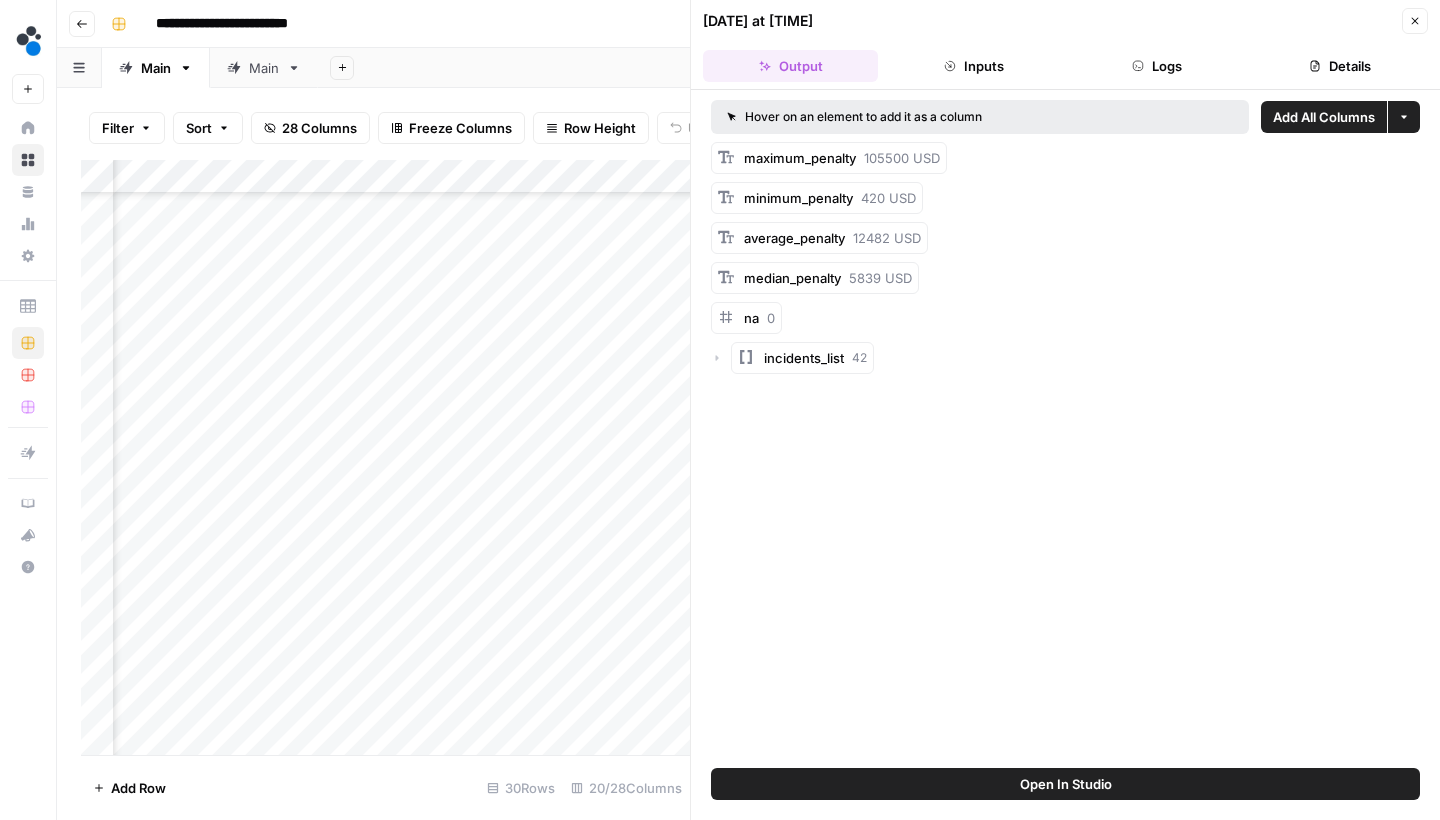 click 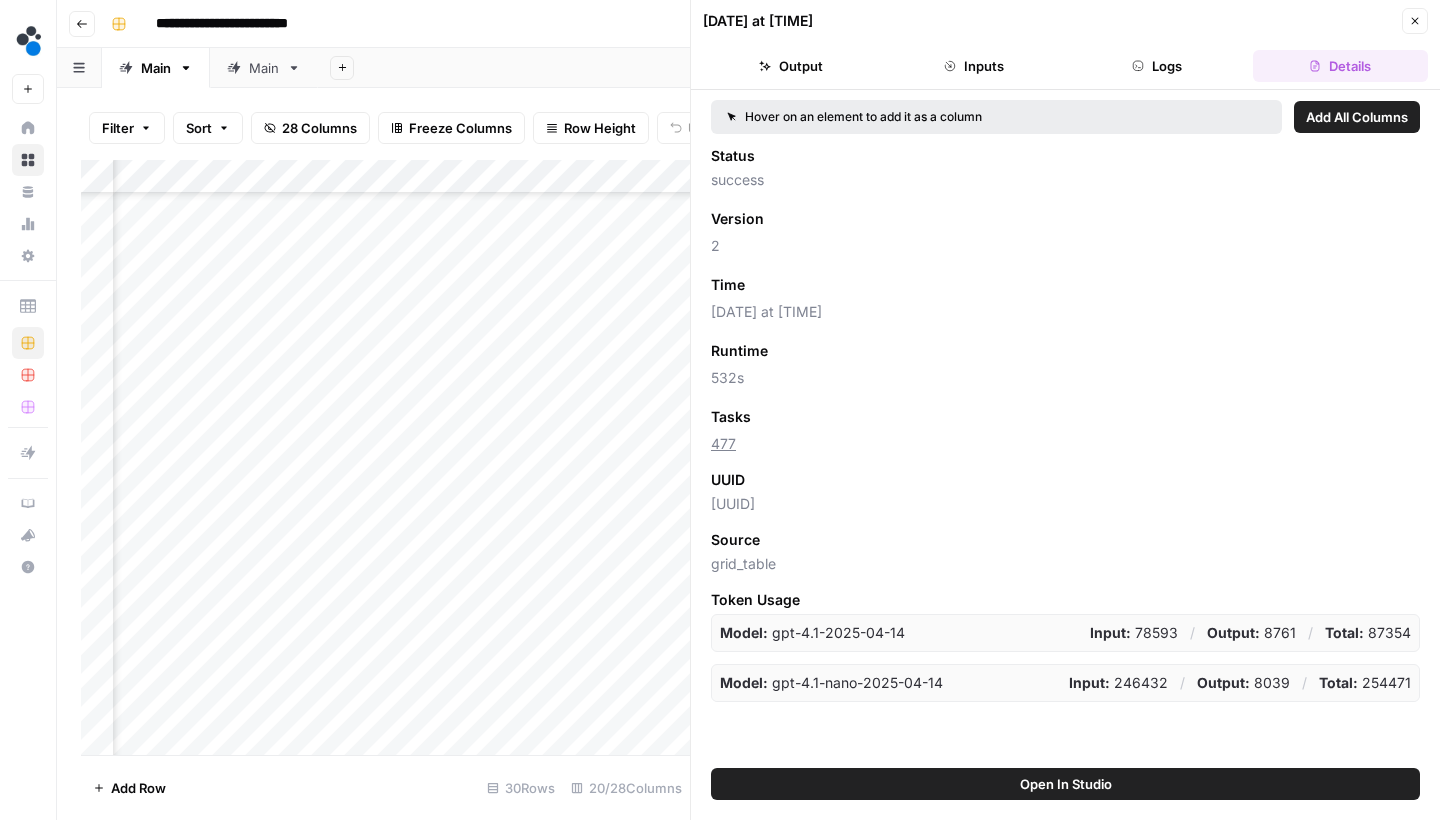 click on "Close" at bounding box center [1415, 21] 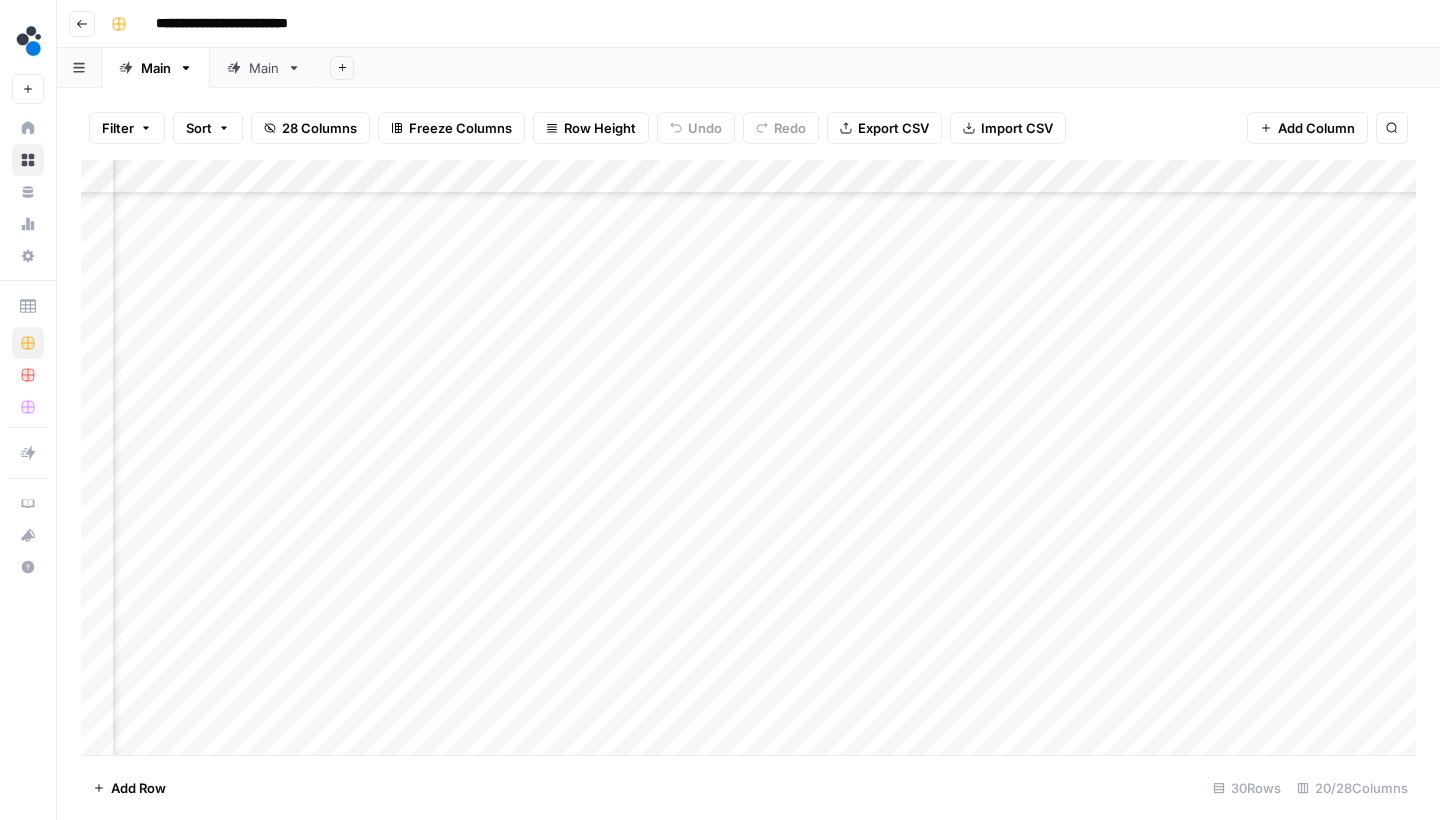 click on "Add Column" at bounding box center (748, 460) 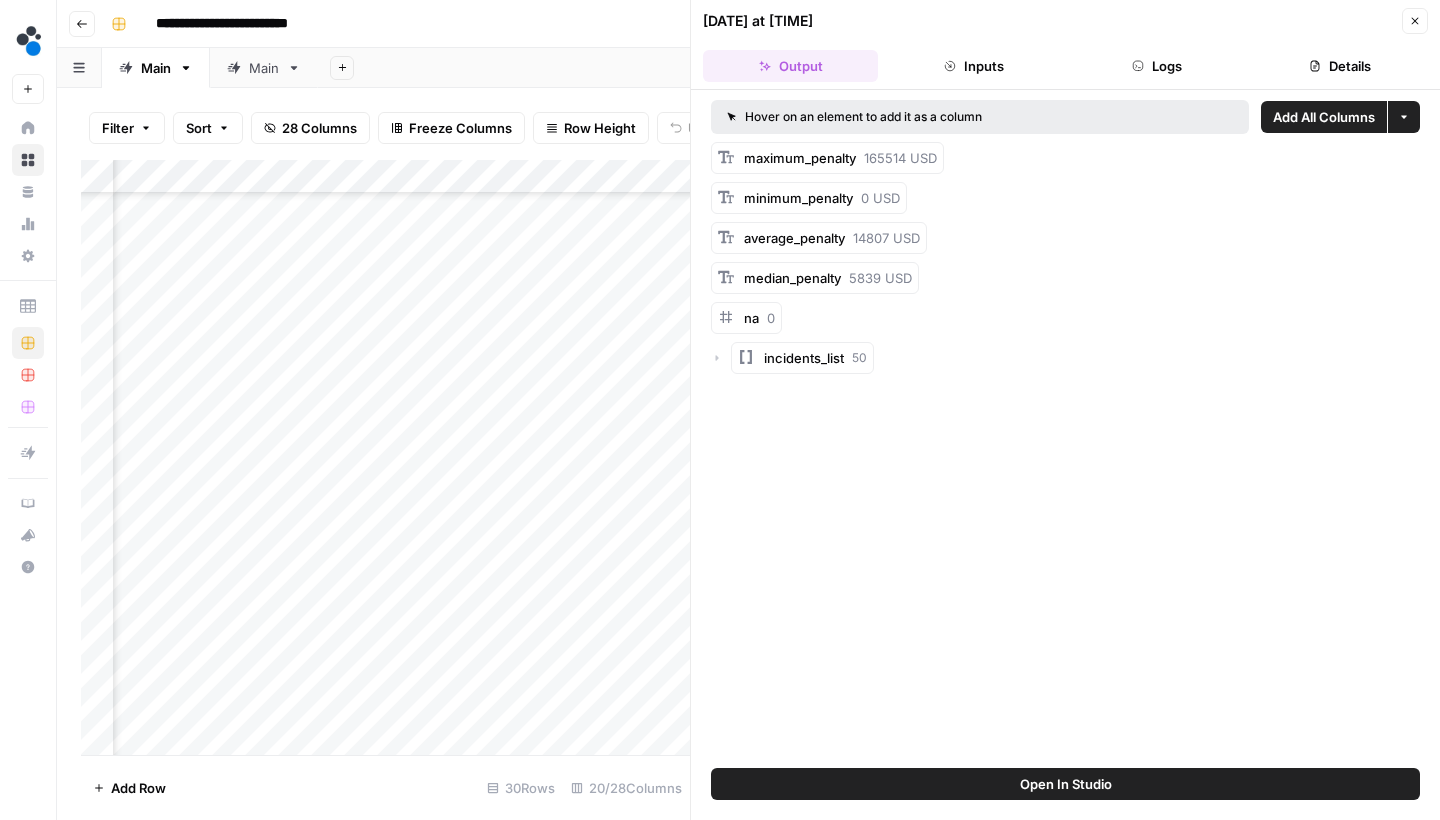 click 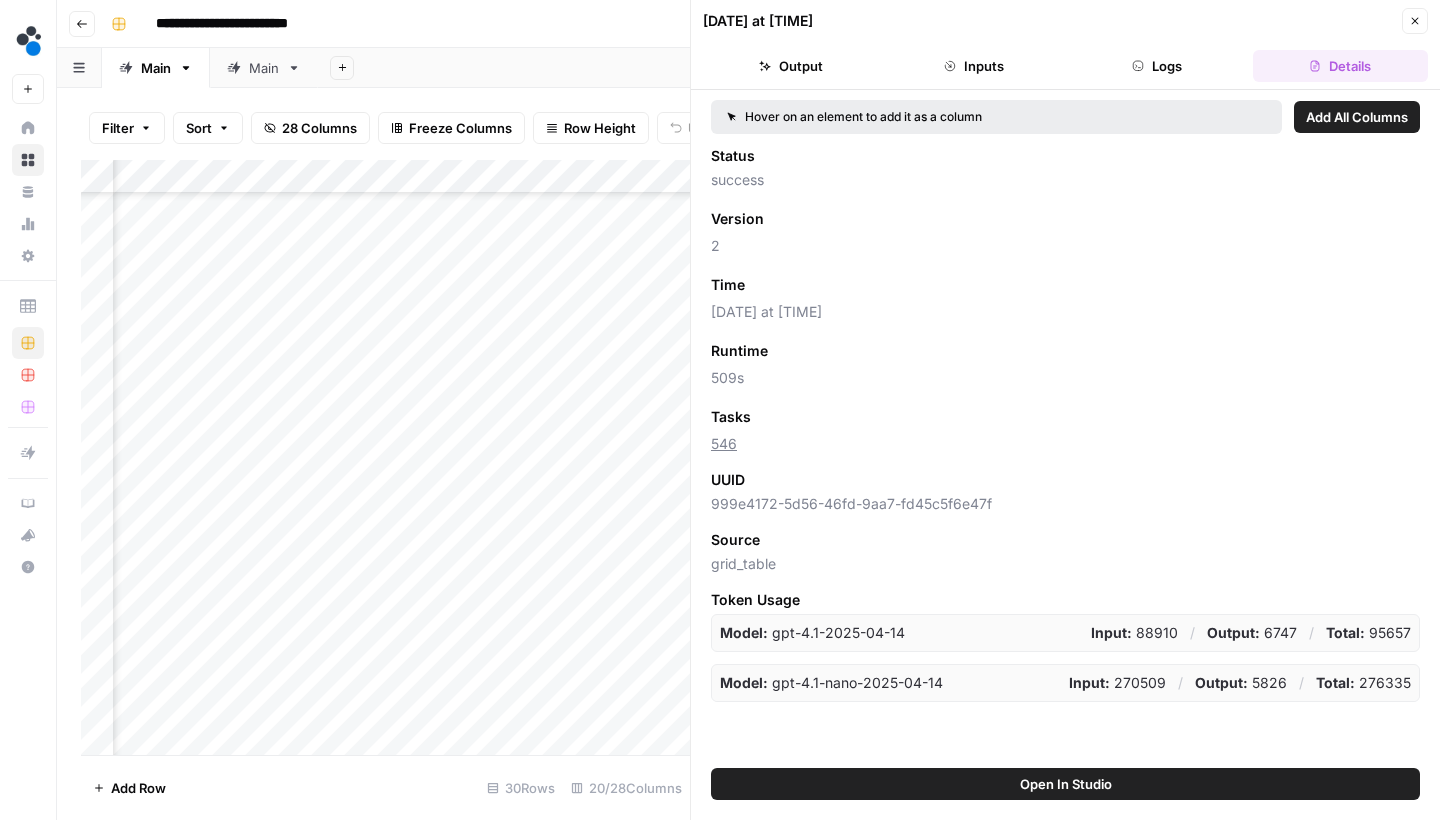 click 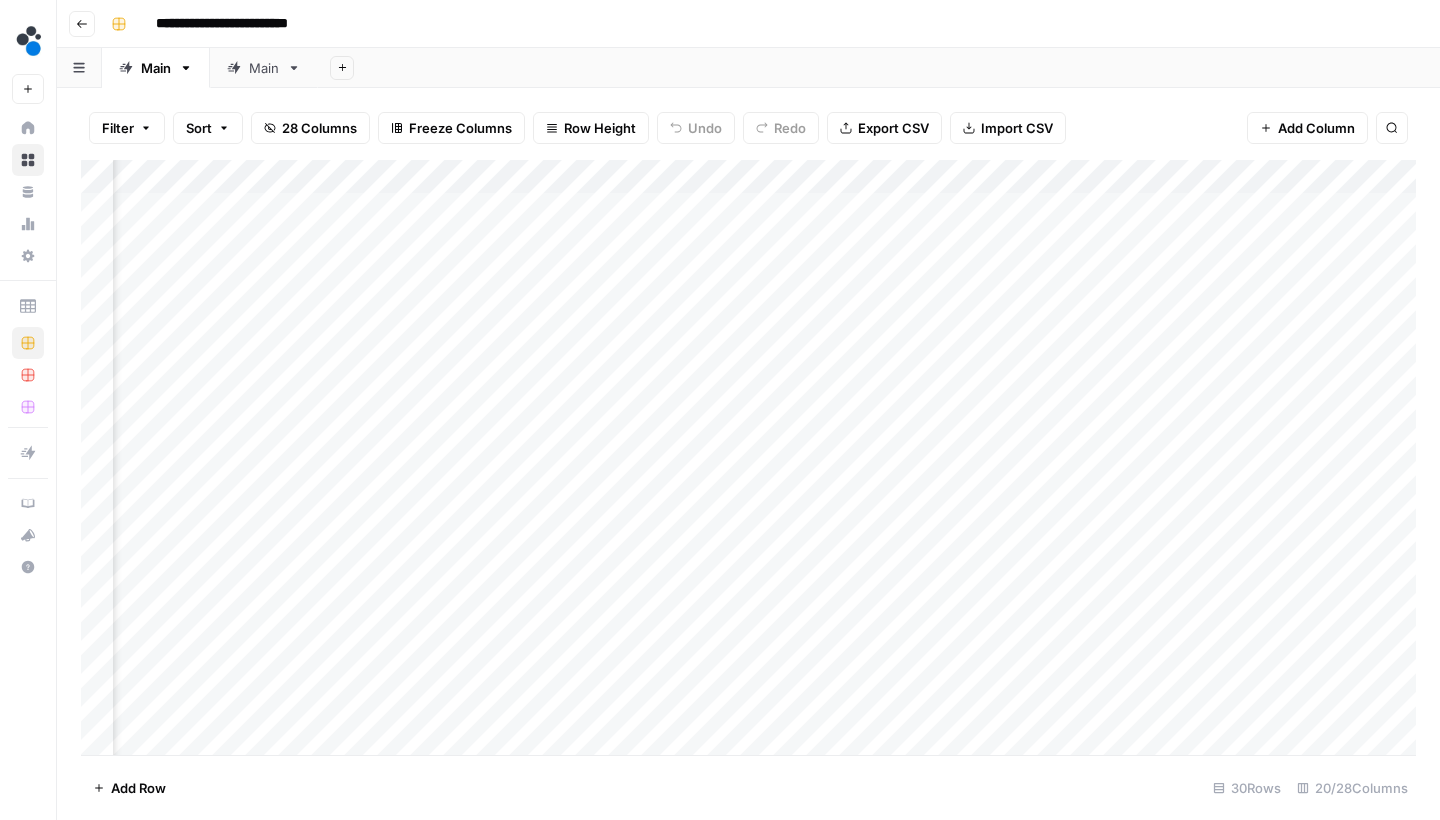 scroll, scrollTop: 0, scrollLeft: 876, axis: horizontal 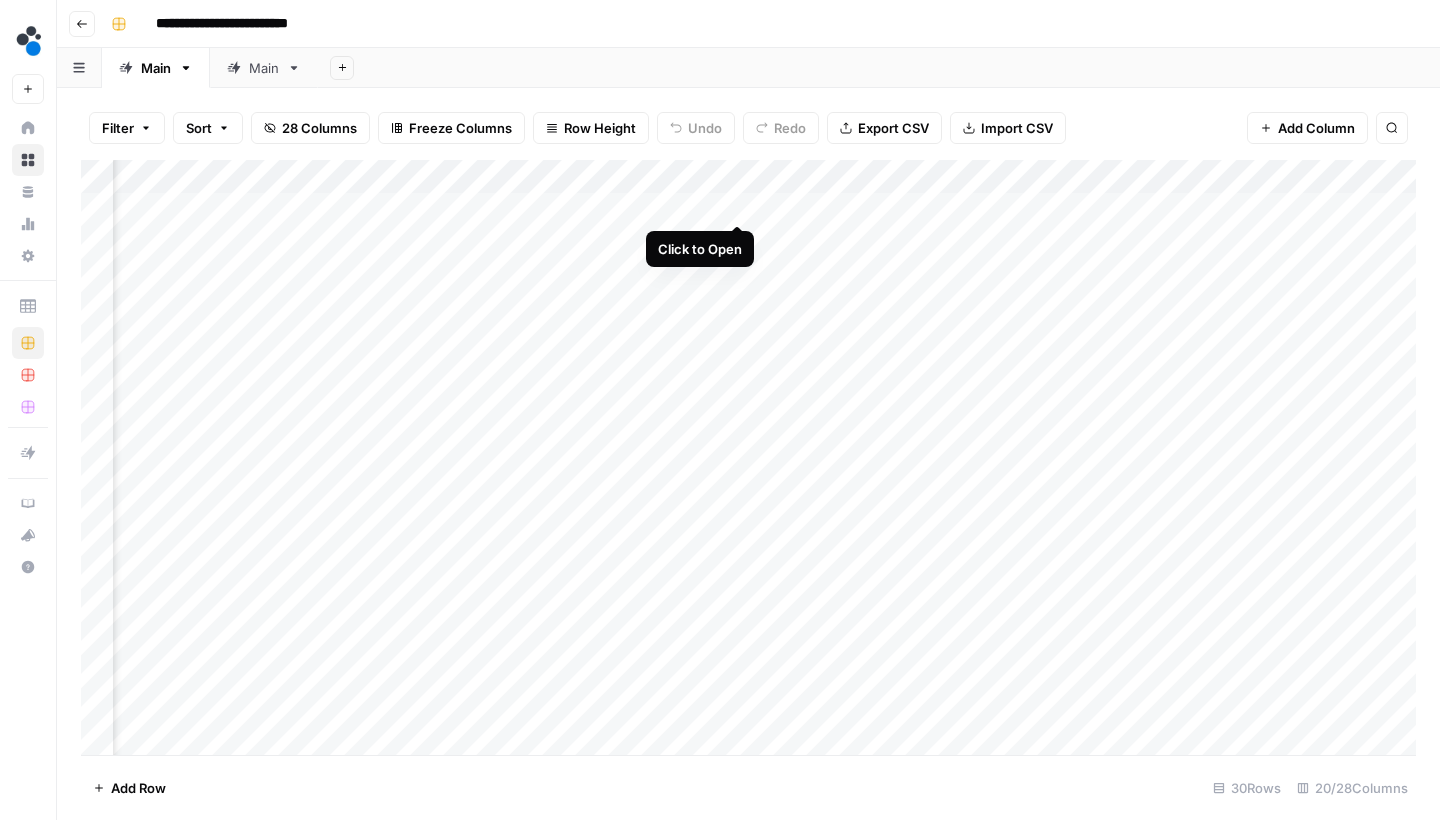 click on "Add Column" at bounding box center [748, 460] 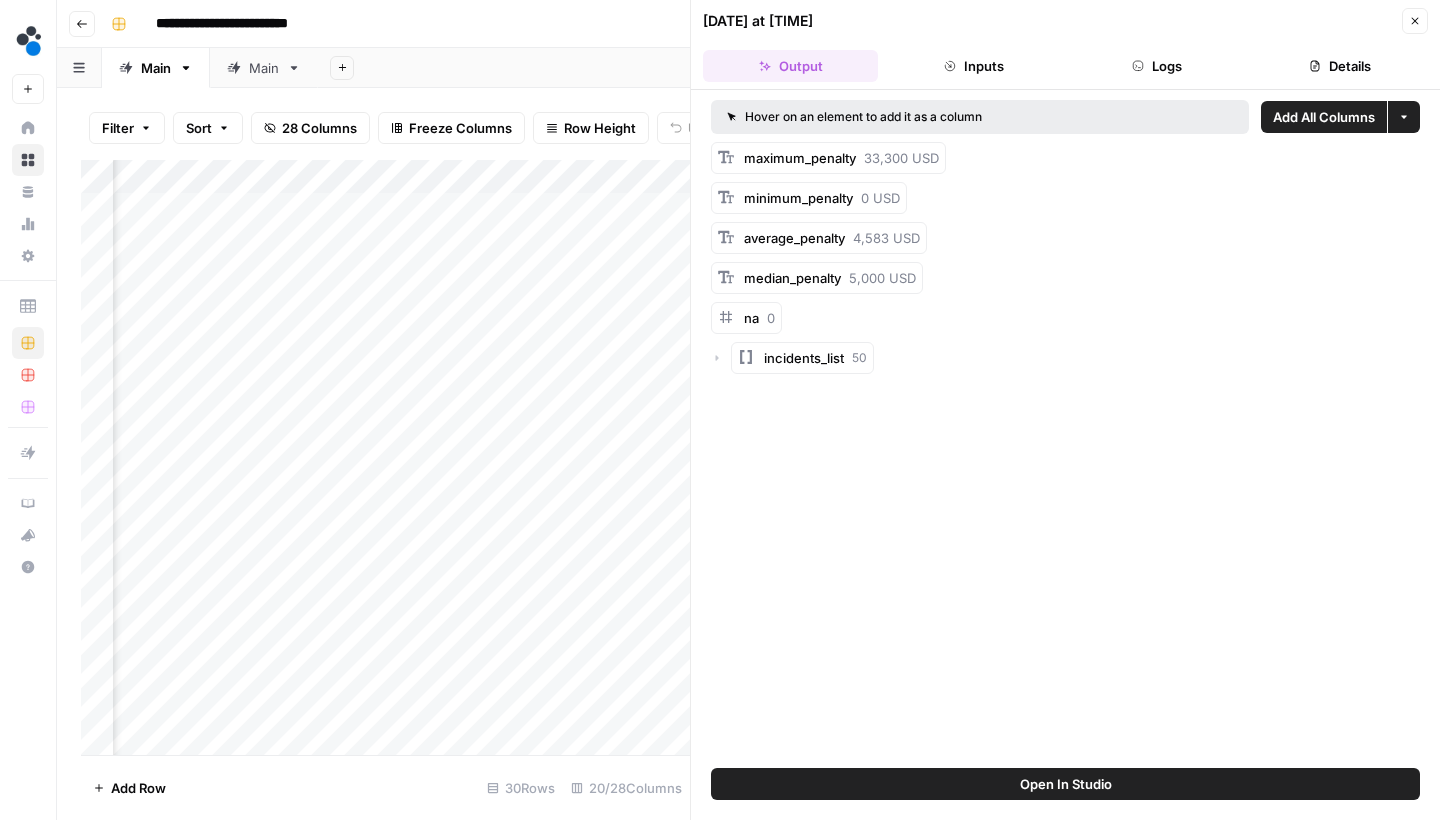 click on "Details" at bounding box center (1340, 66) 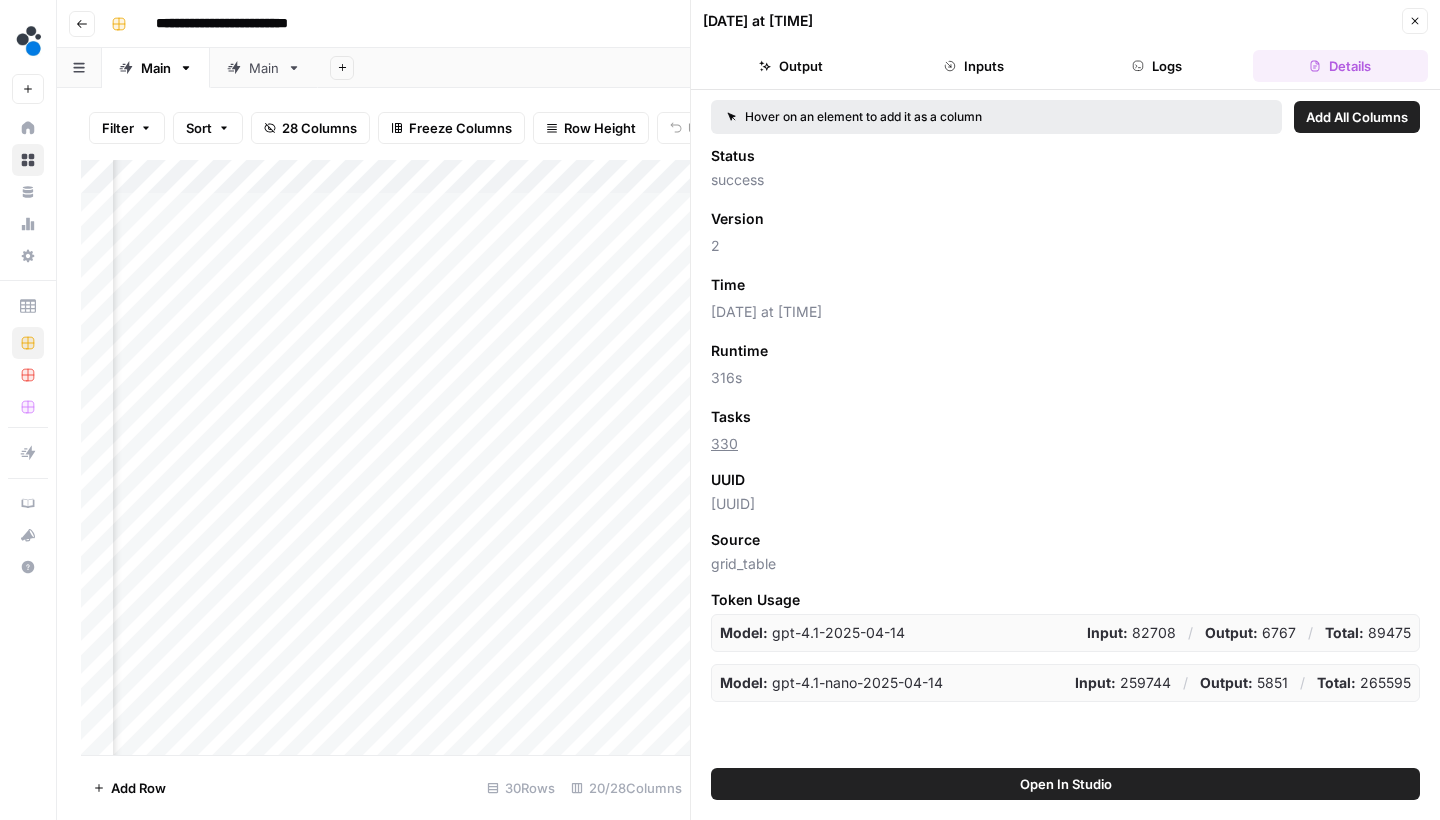 click 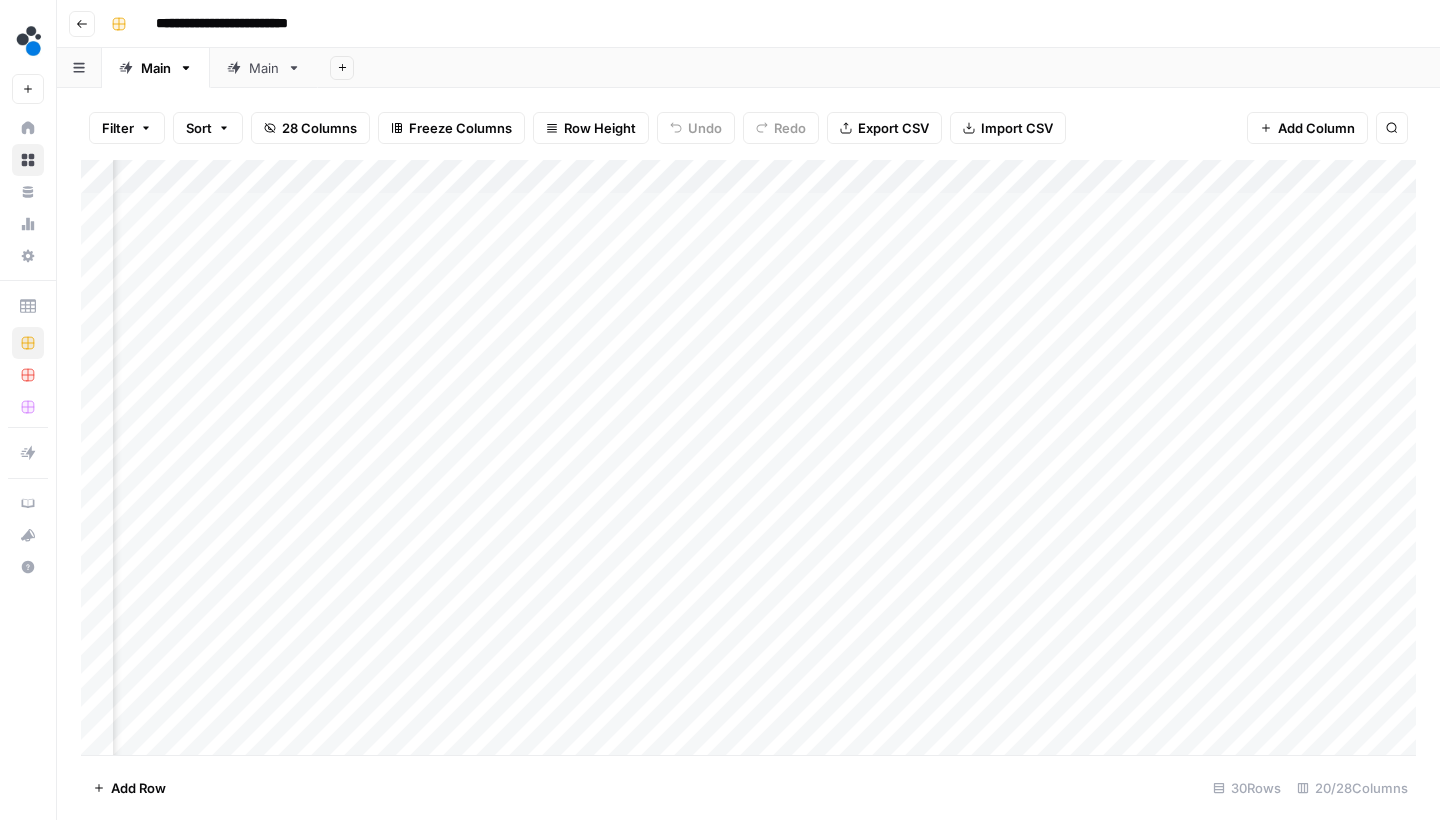 click on "Add Column" at bounding box center (748, 460) 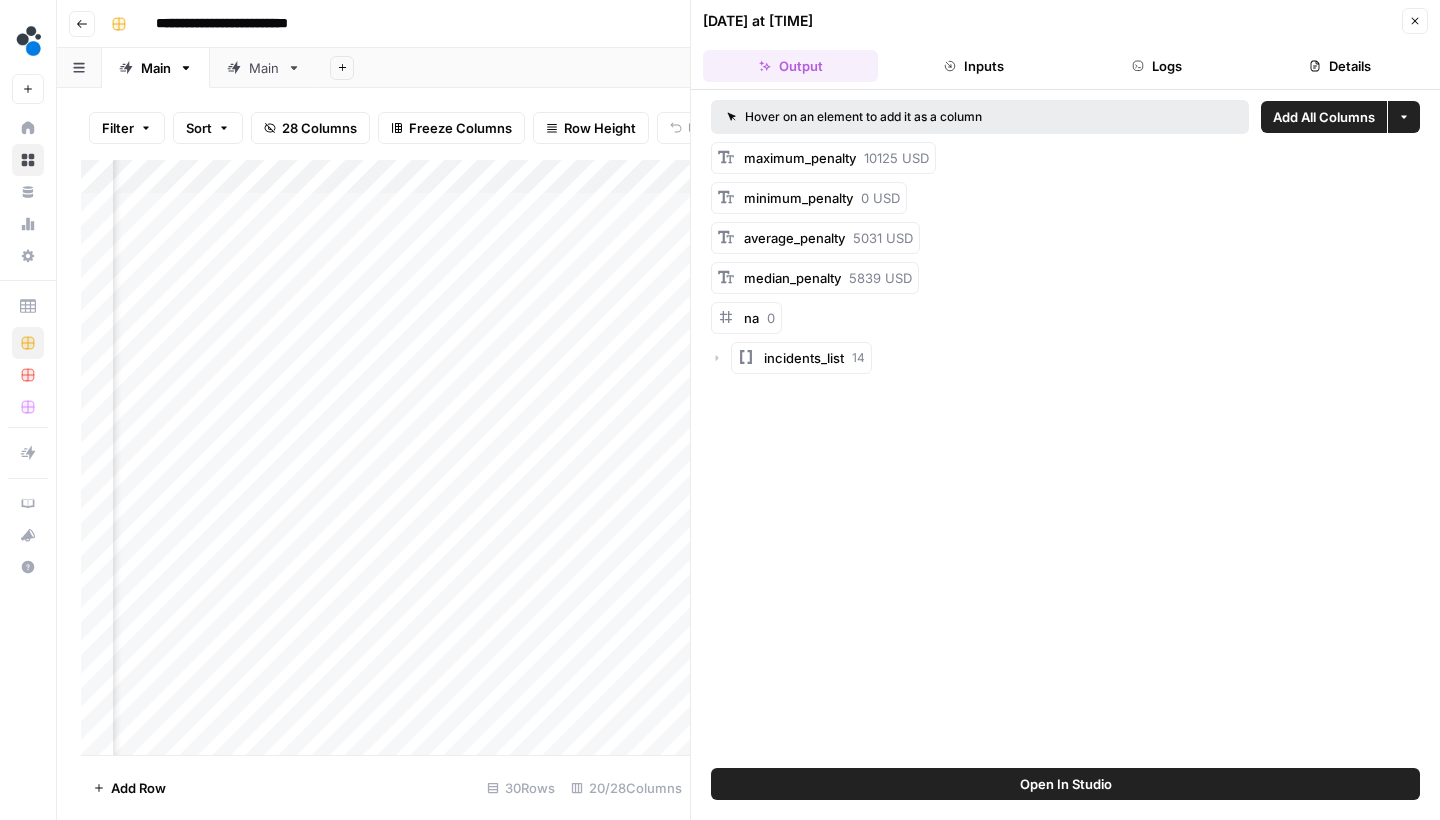 click on "Details" at bounding box center [1340, 66] 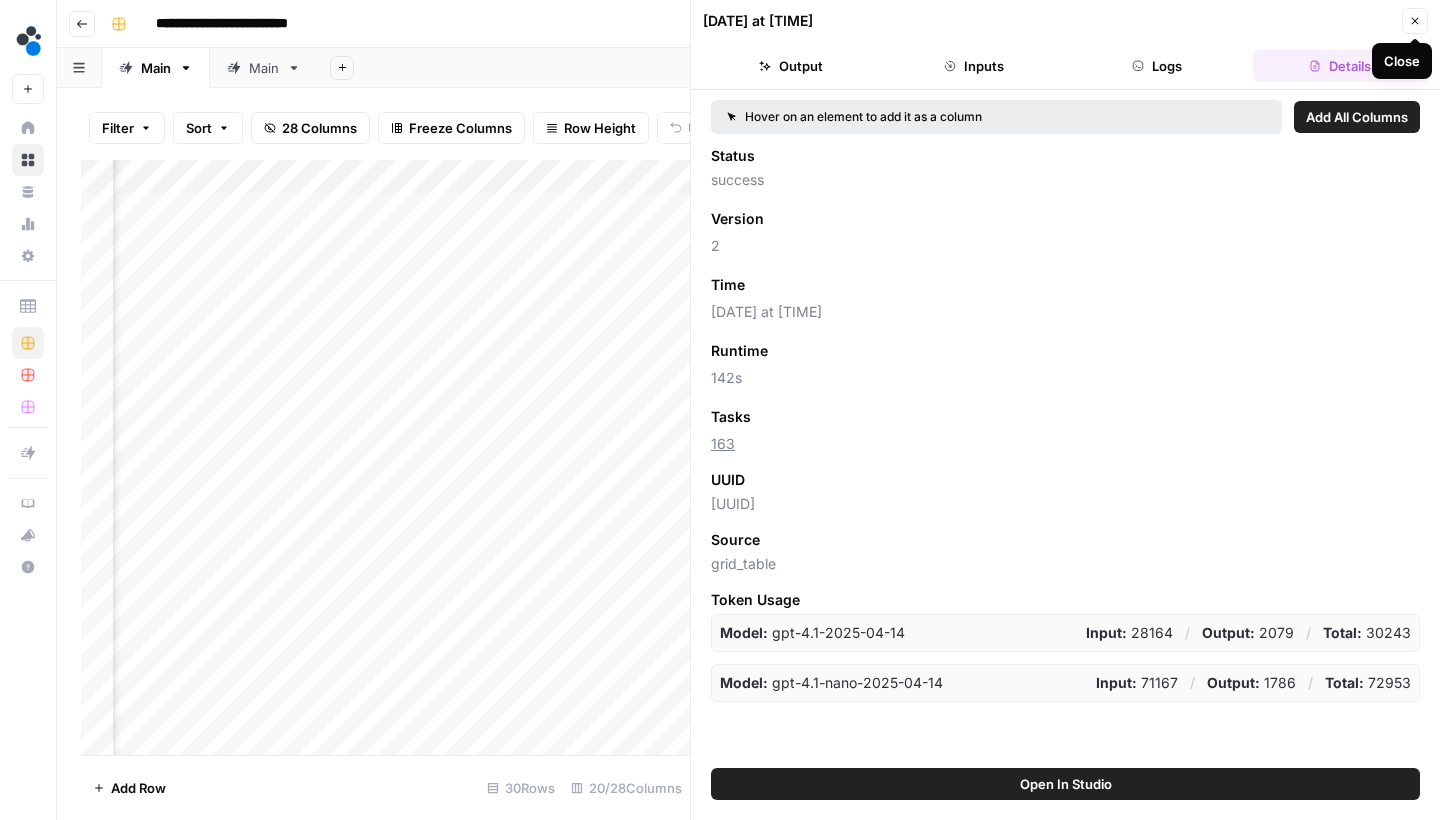 click 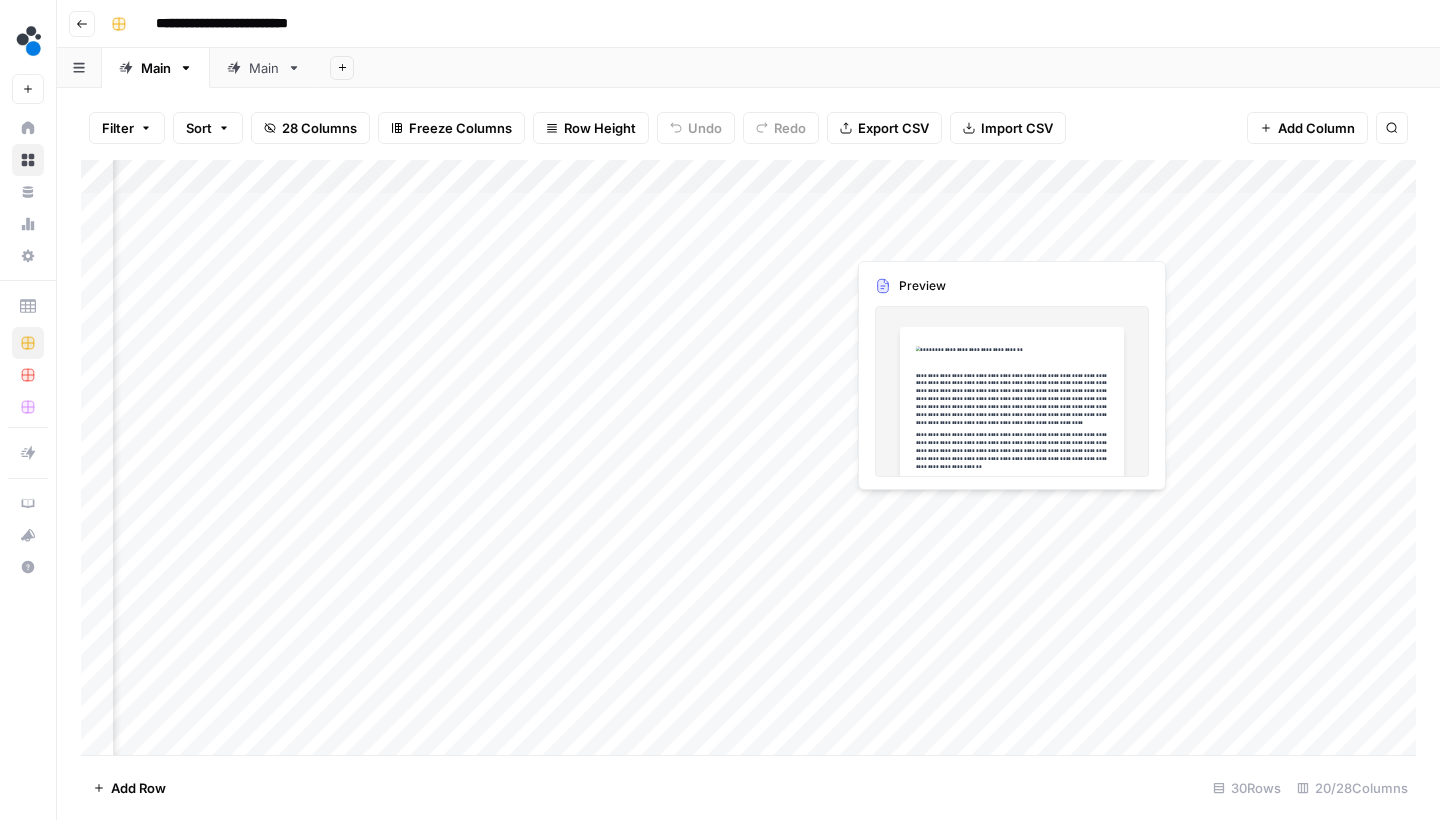 scroll, scrollTop: 1, scrollLeft: 1712, axis: both 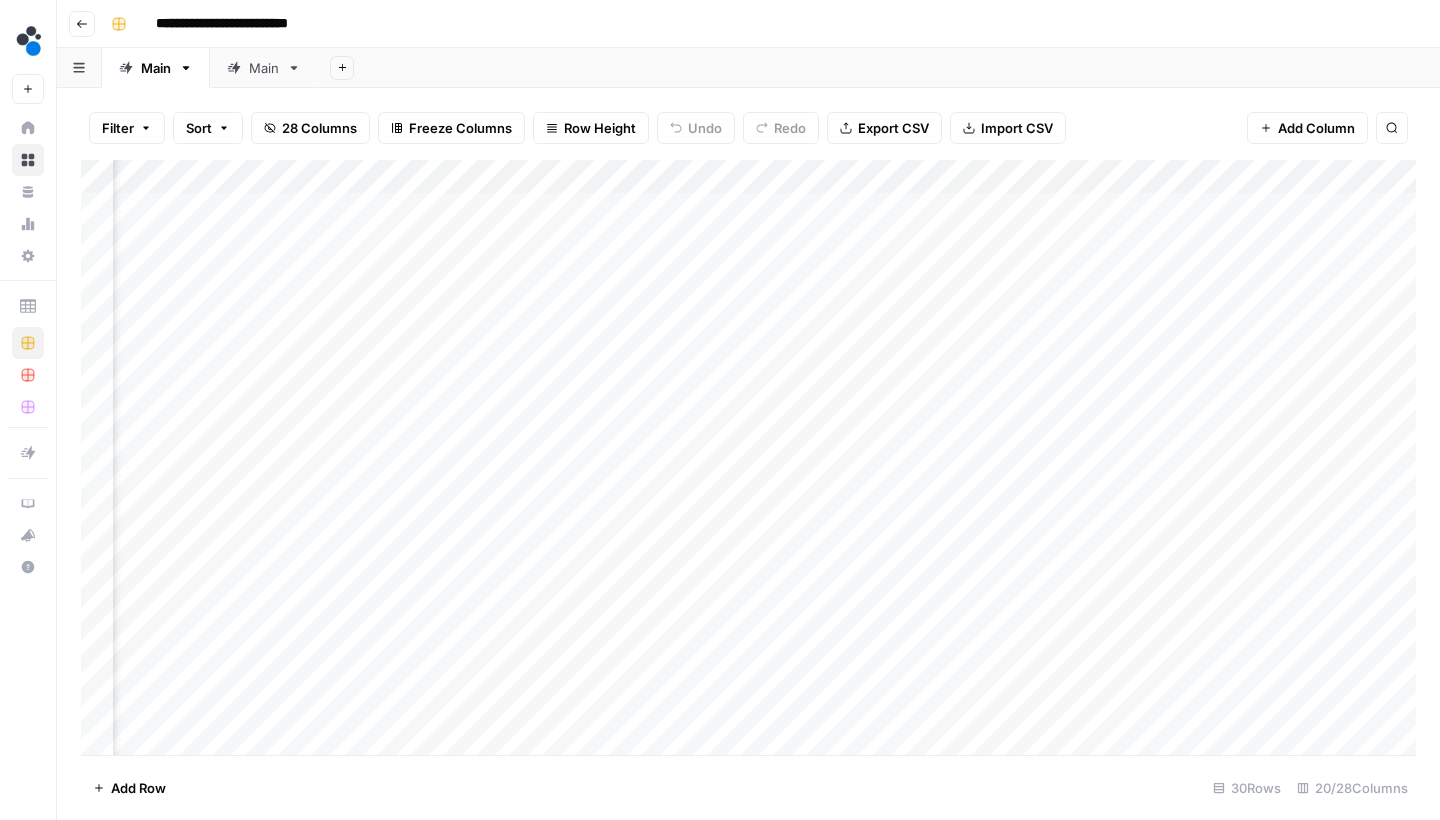 click on "Add Column" at bounding box center (748, 460) 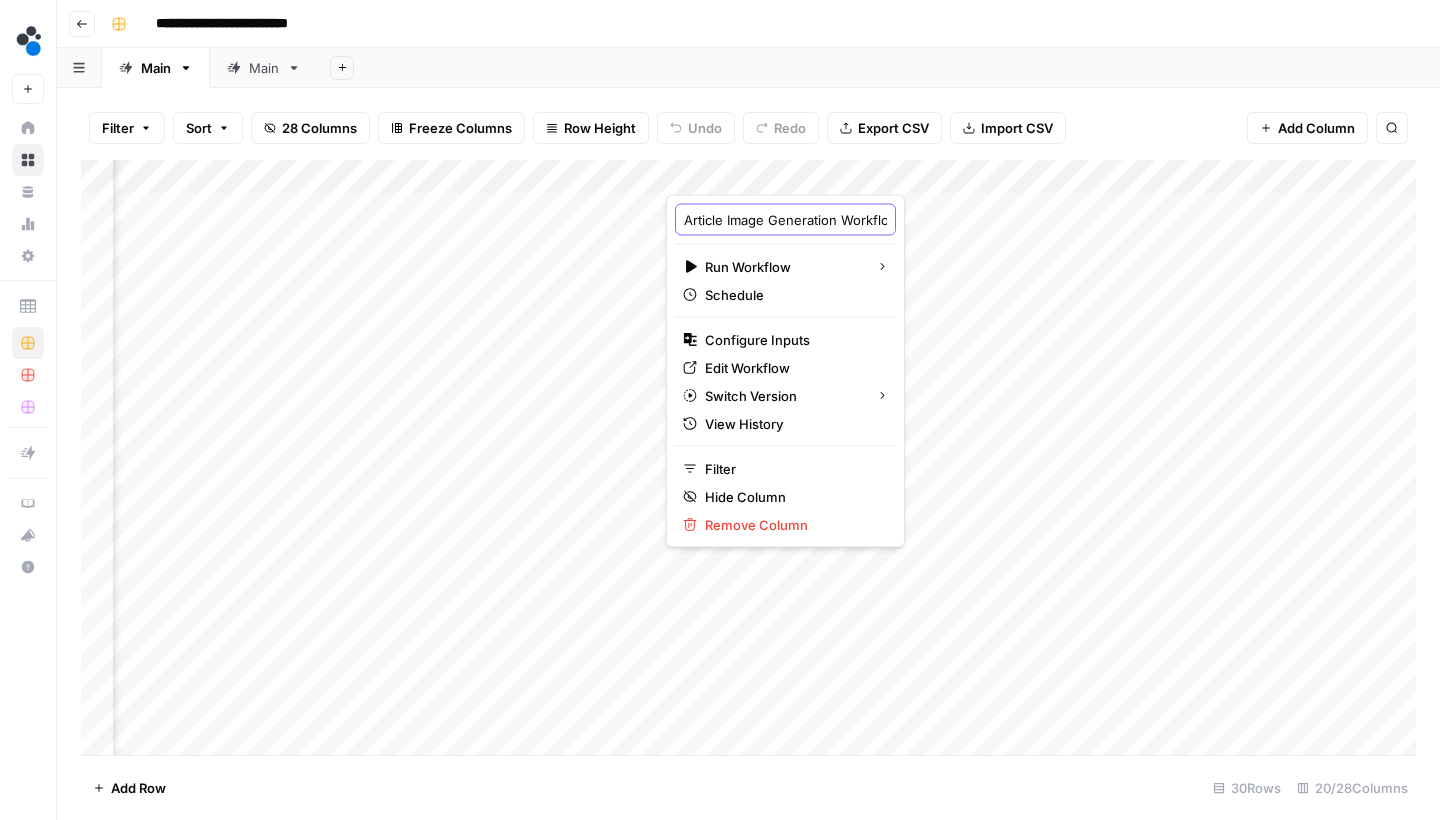 click on "Article Image Generation Workflow for: injury x industry" at bounding box center [785, 220] 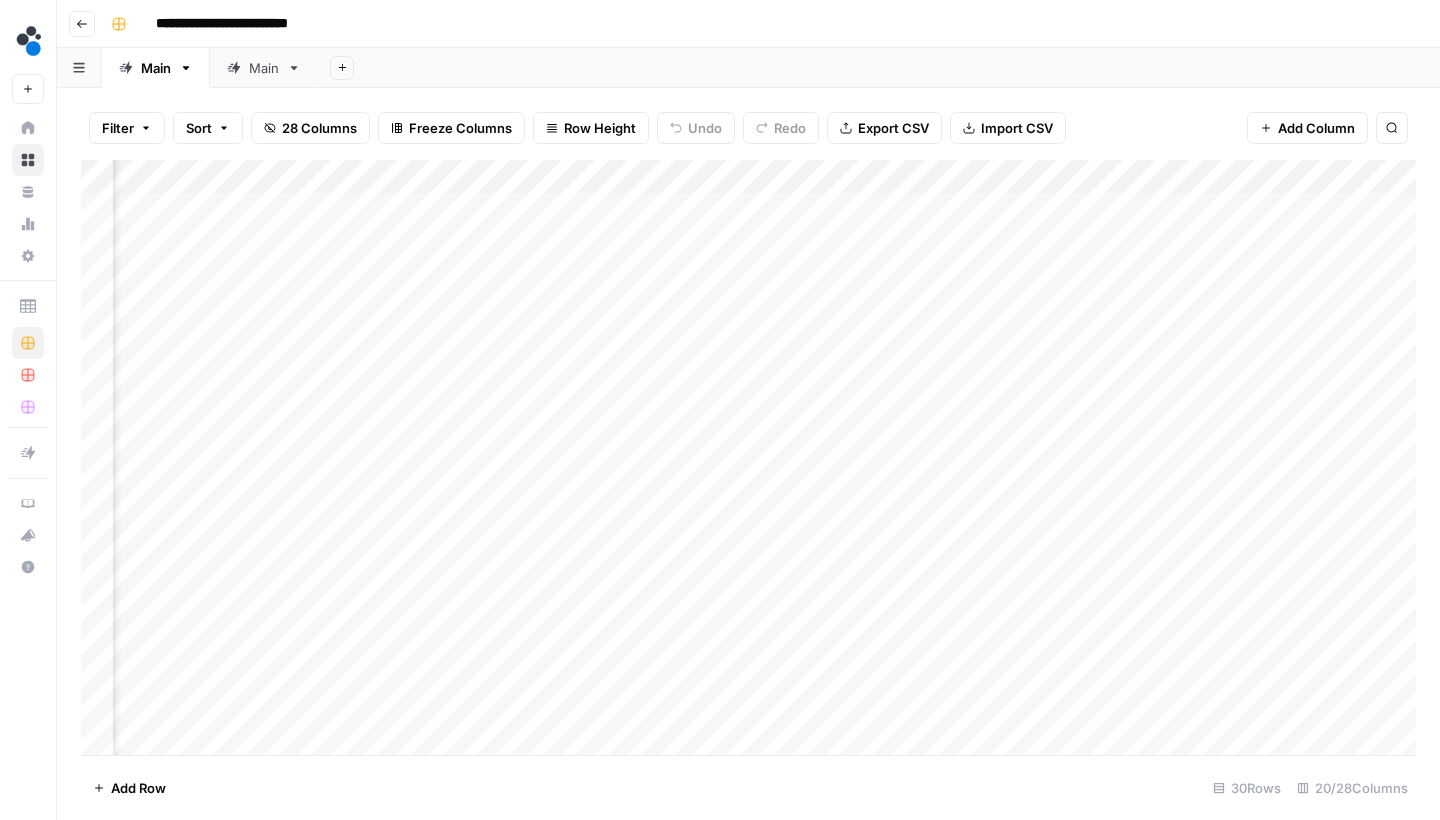 click on "Filter Sort 28 Columns Freeze Columns Row Height Undo Redo Export CSV Import CSV Add Column Search" at bounding box center [748, 128] 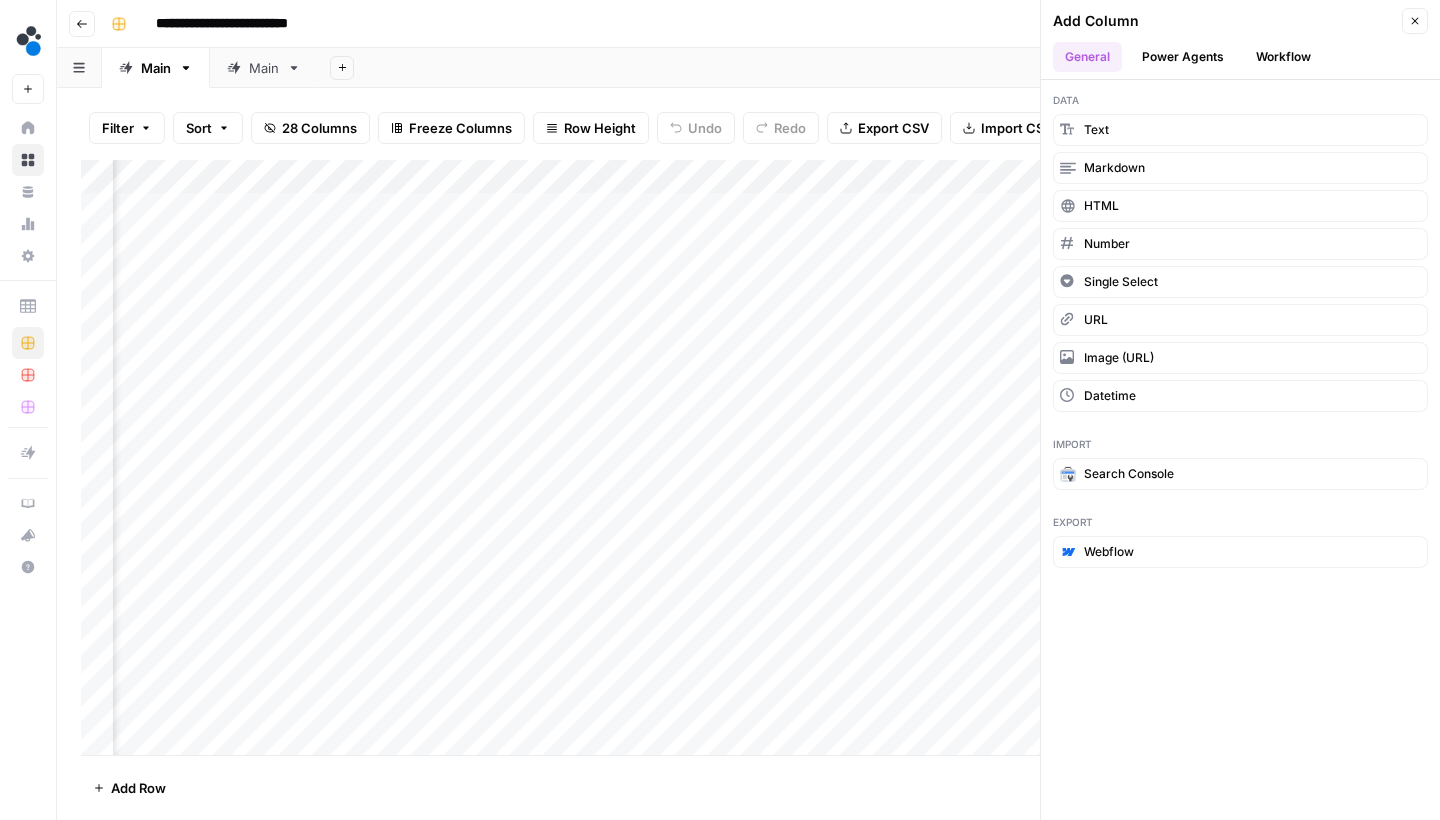 click on "Workflow" at bounding box center [1283, 57] 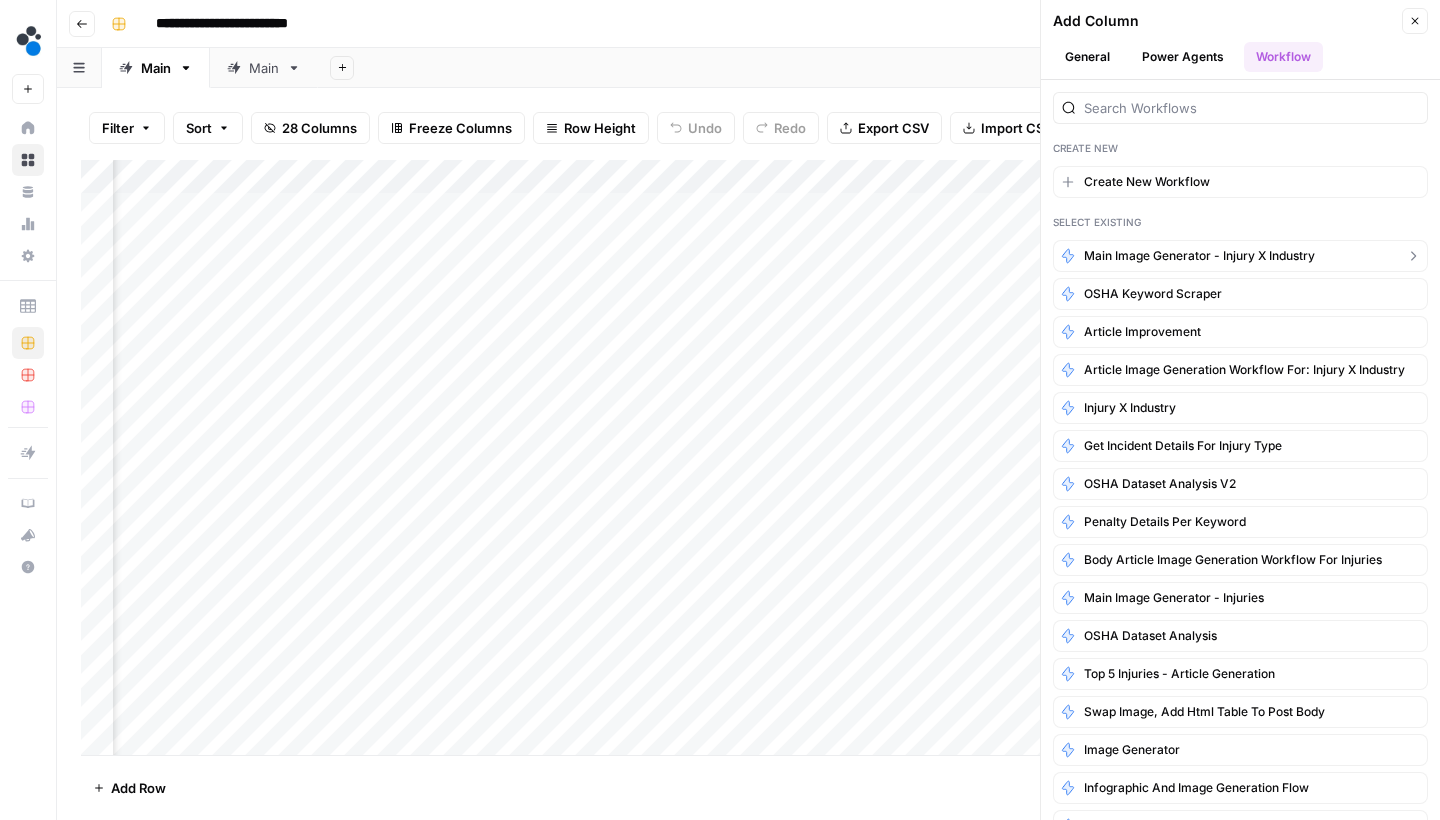 click on "Main image generator - injury x industry" at bounding box center [1199, 256] 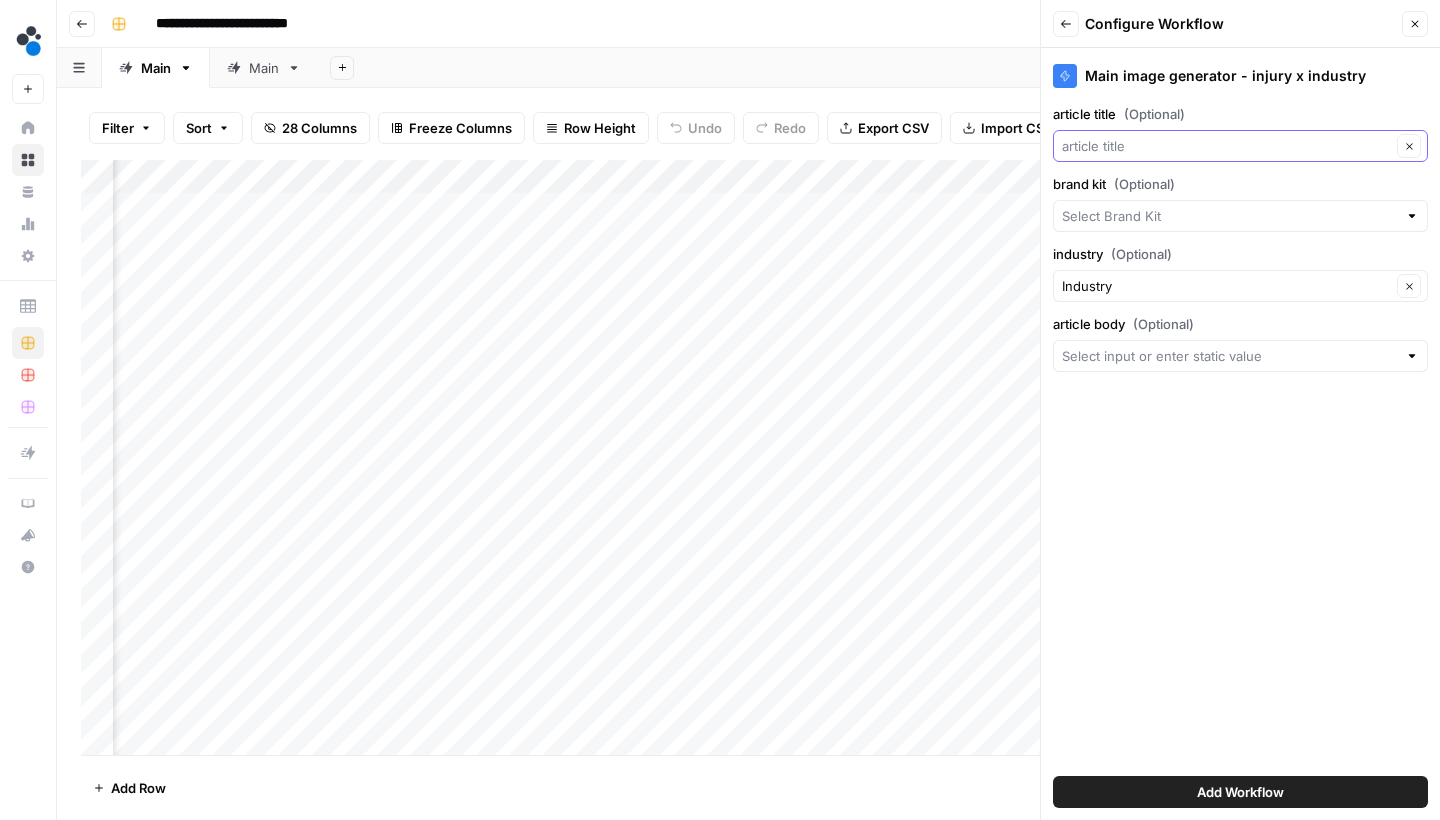 click on "article title   (Optional)" at bounding box center (1226, 146) 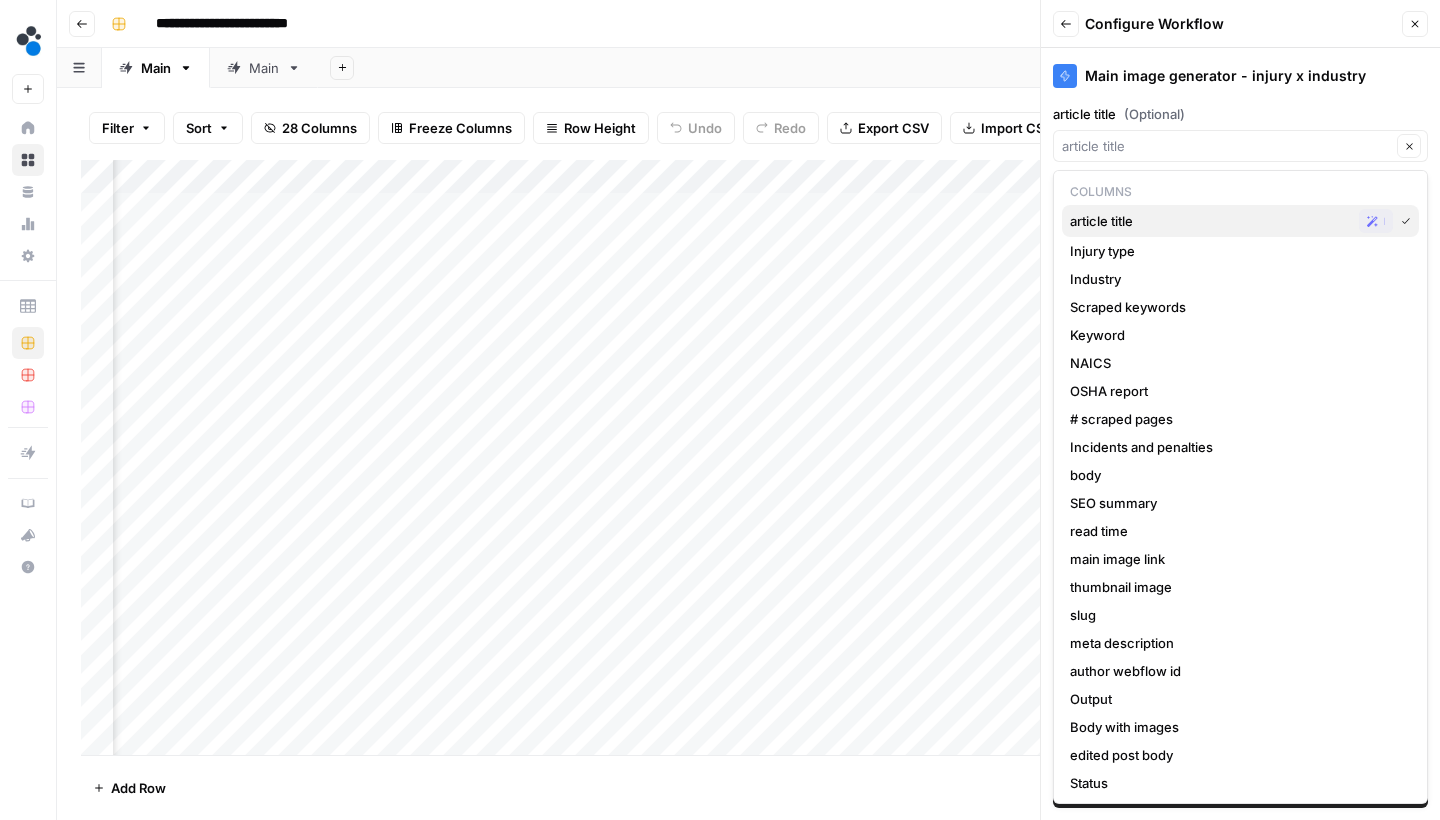 click on "article title" at bounding box center [1210, 221] 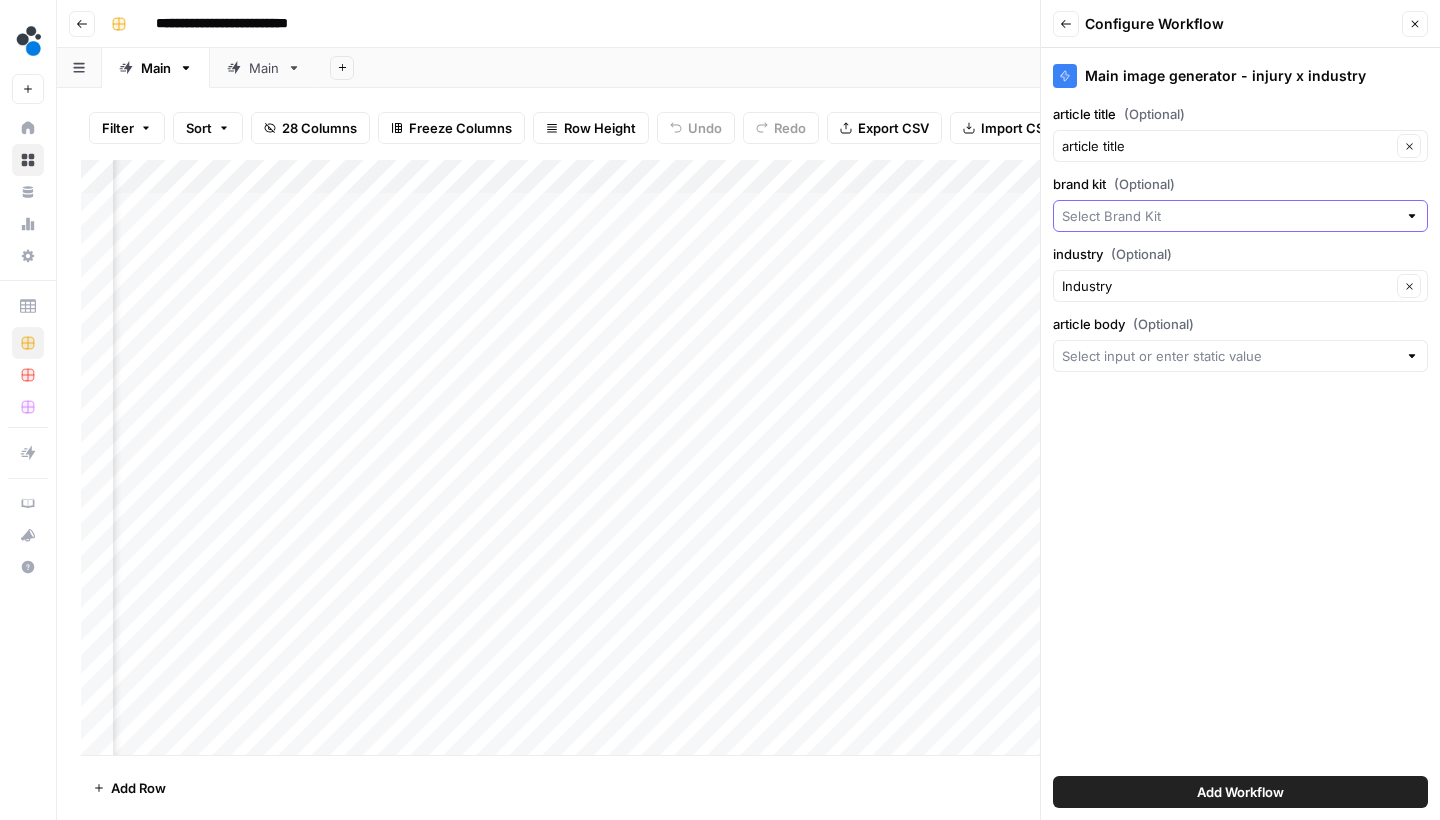 click on "brand kit   (Optional)" at bounding box center [1229, 216] 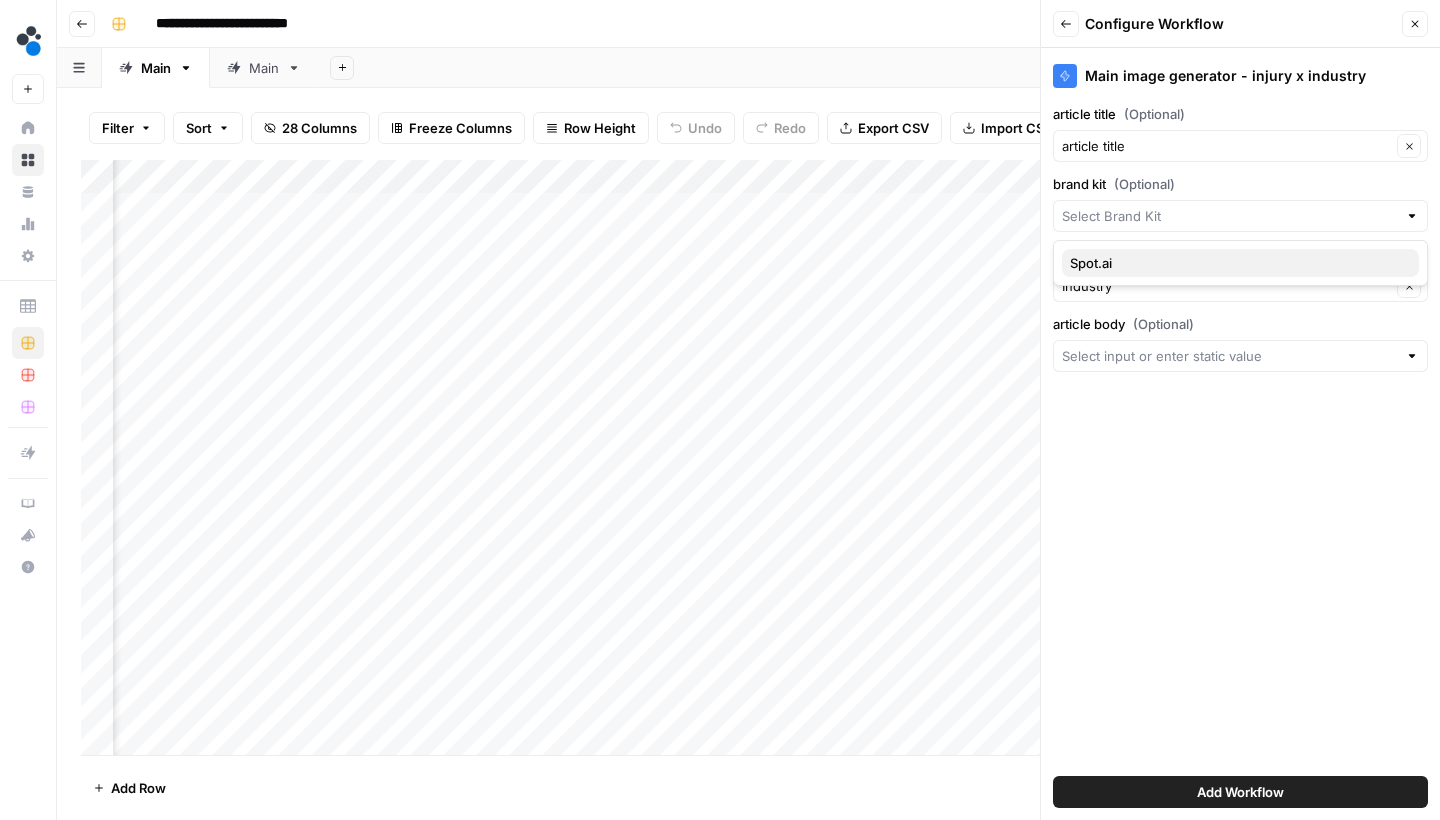 click on "Spot.ai" at bounding box center (1236, 263) 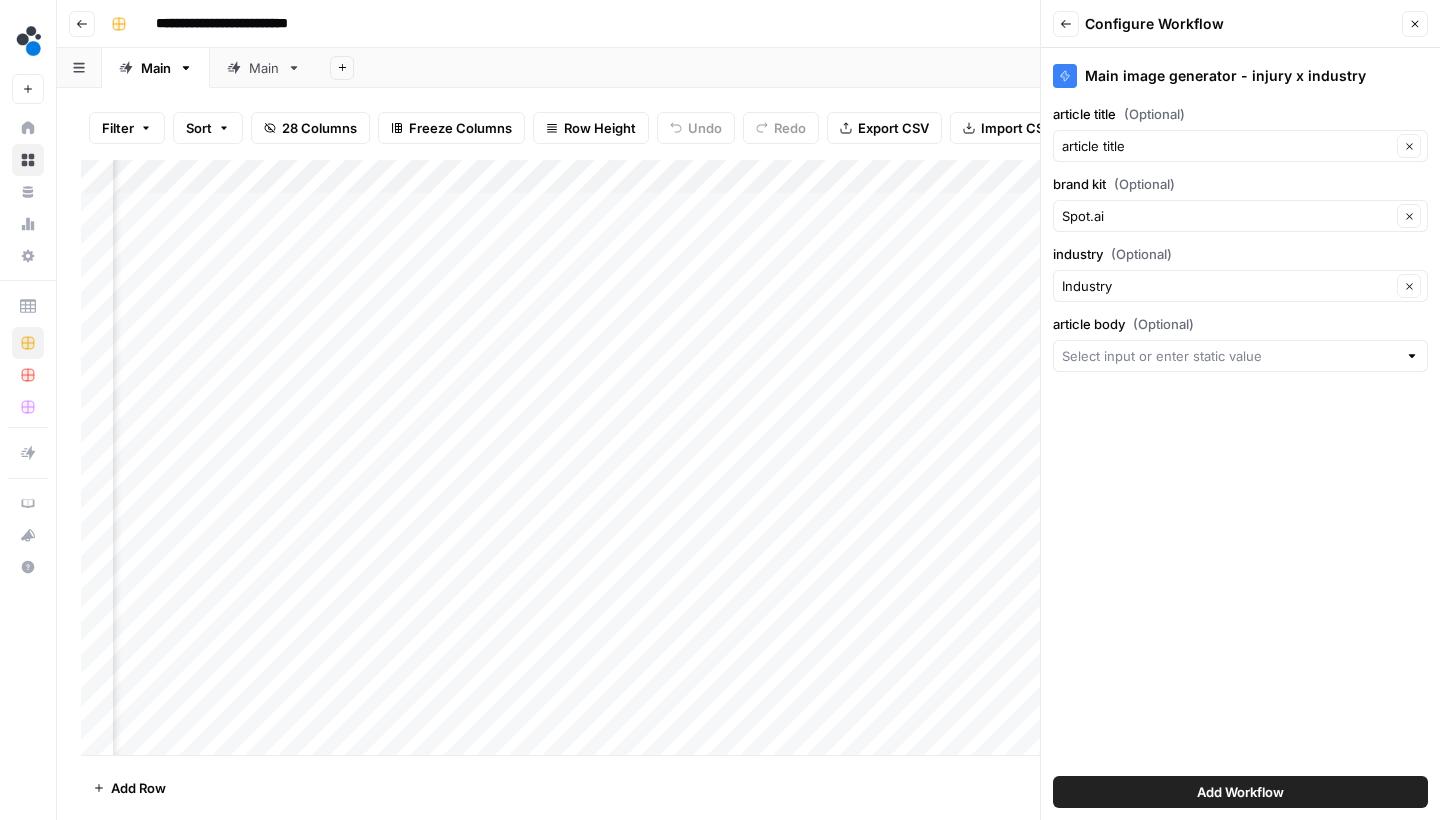 click on "Industry Clear" at bounding box center (1240, 286) 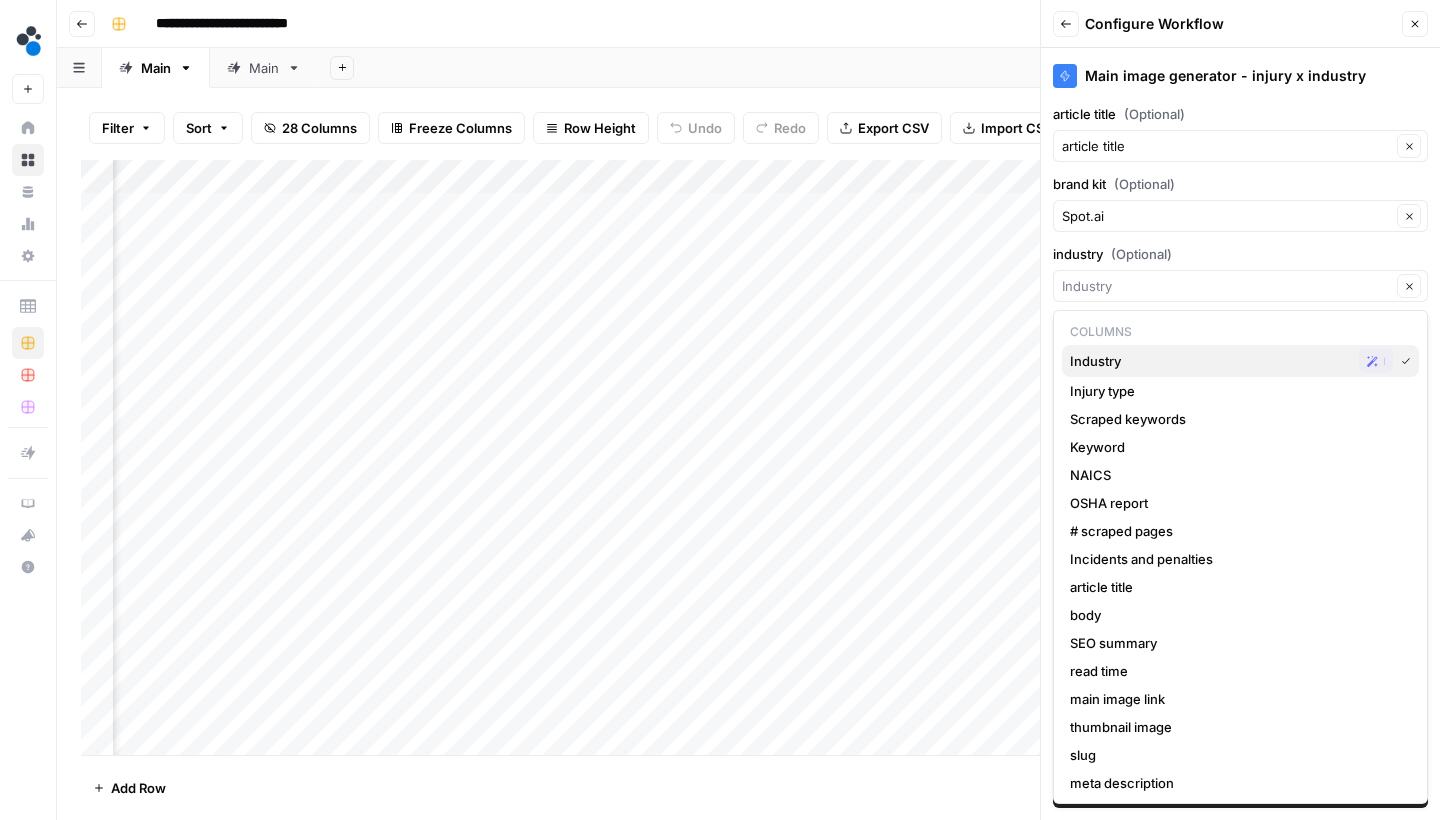 click on "Industry" at bounding box center (1210, 361) 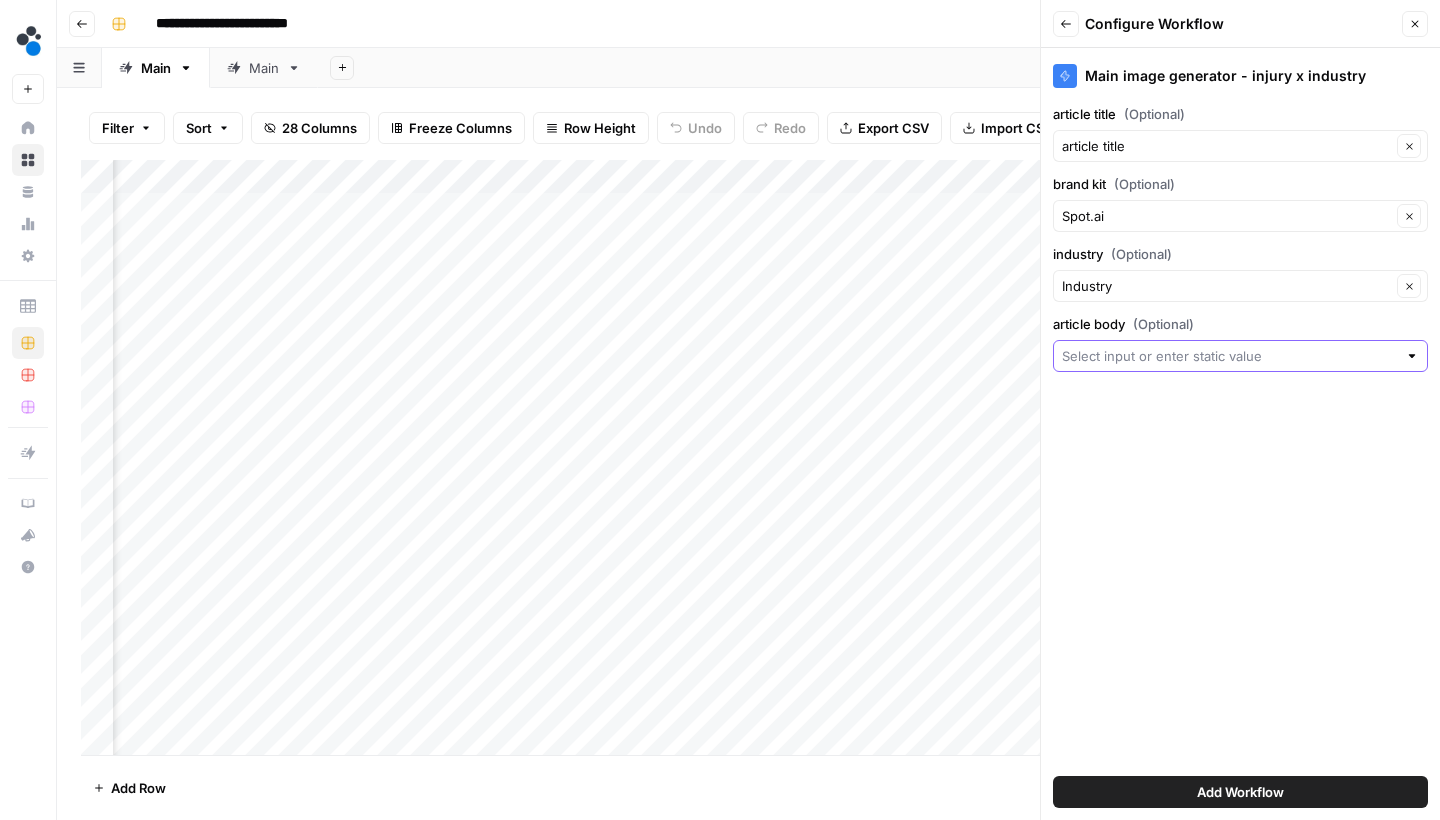 click on "article body   (Optional)" at bounding box center (1229, 356) 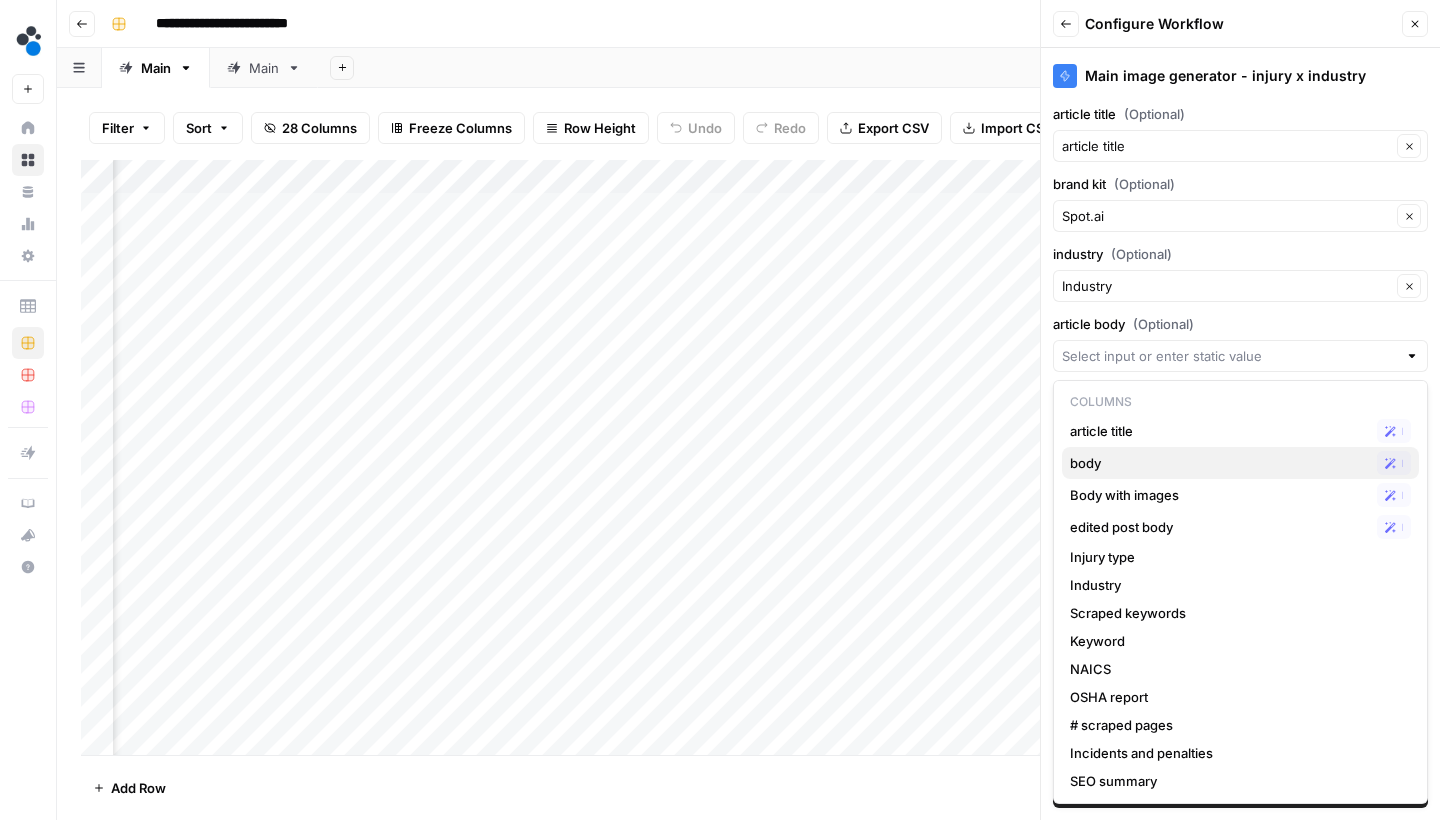 click on "body" at bounding box center [1219, 463] 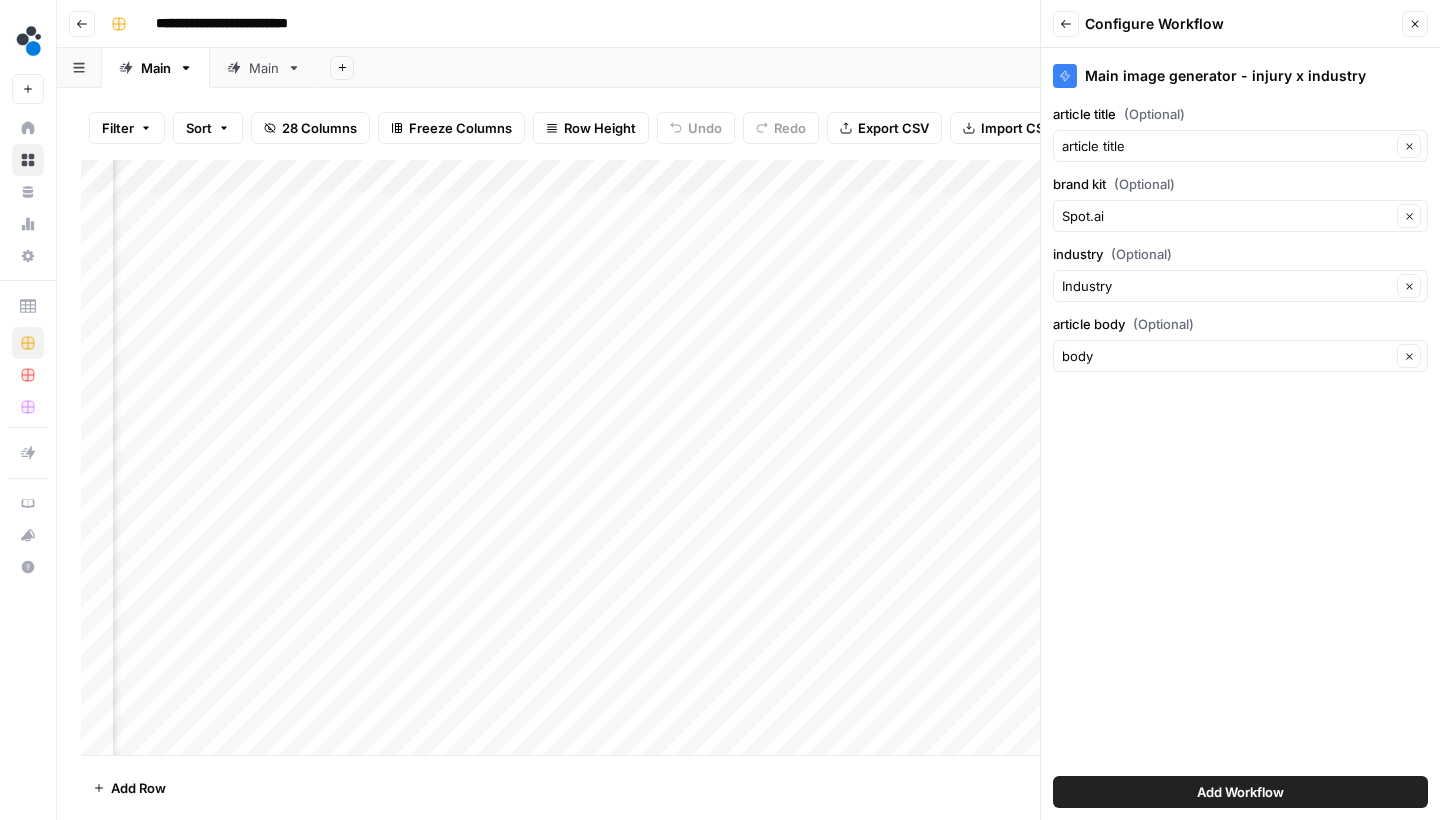 click on "Add Workflow" at bounding box center [1240, 792] 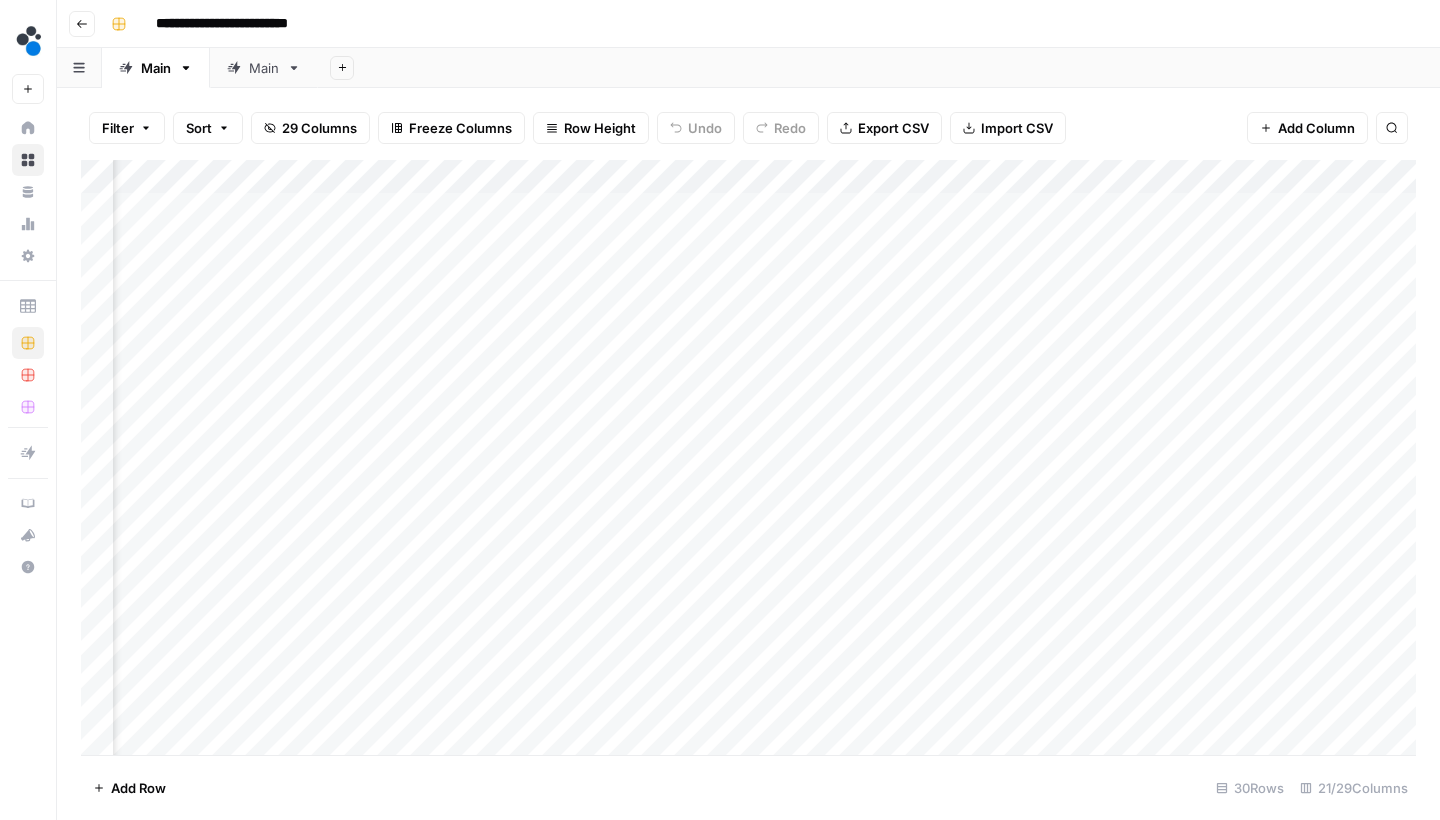 scroll, scrollTop: 1, scrollLeft: 2296, axis: both 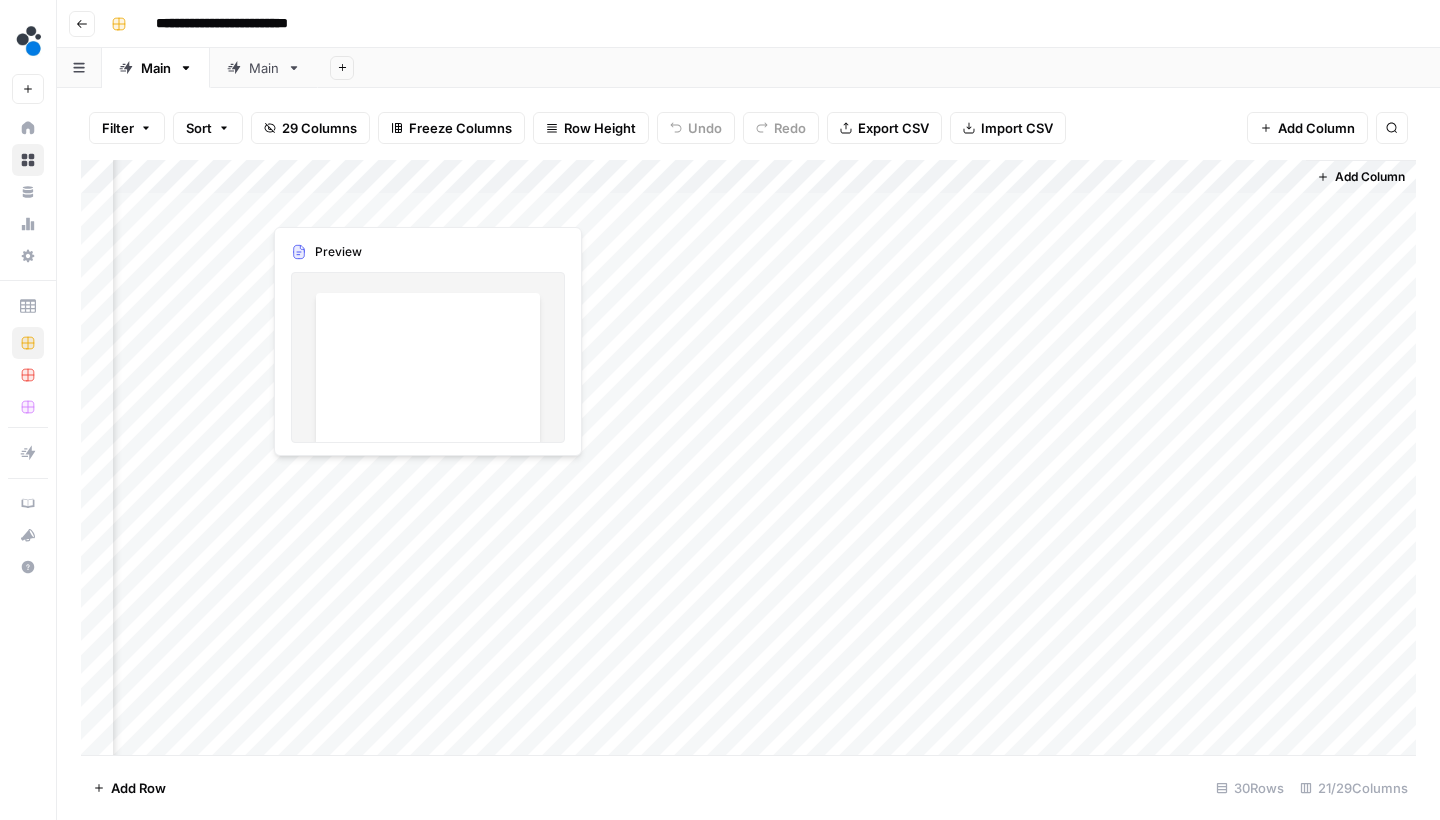 drag, startPoint x: 1200, startPoint y: 171, endPoint x: 292, endPoint y: 179, distance: 908.0352 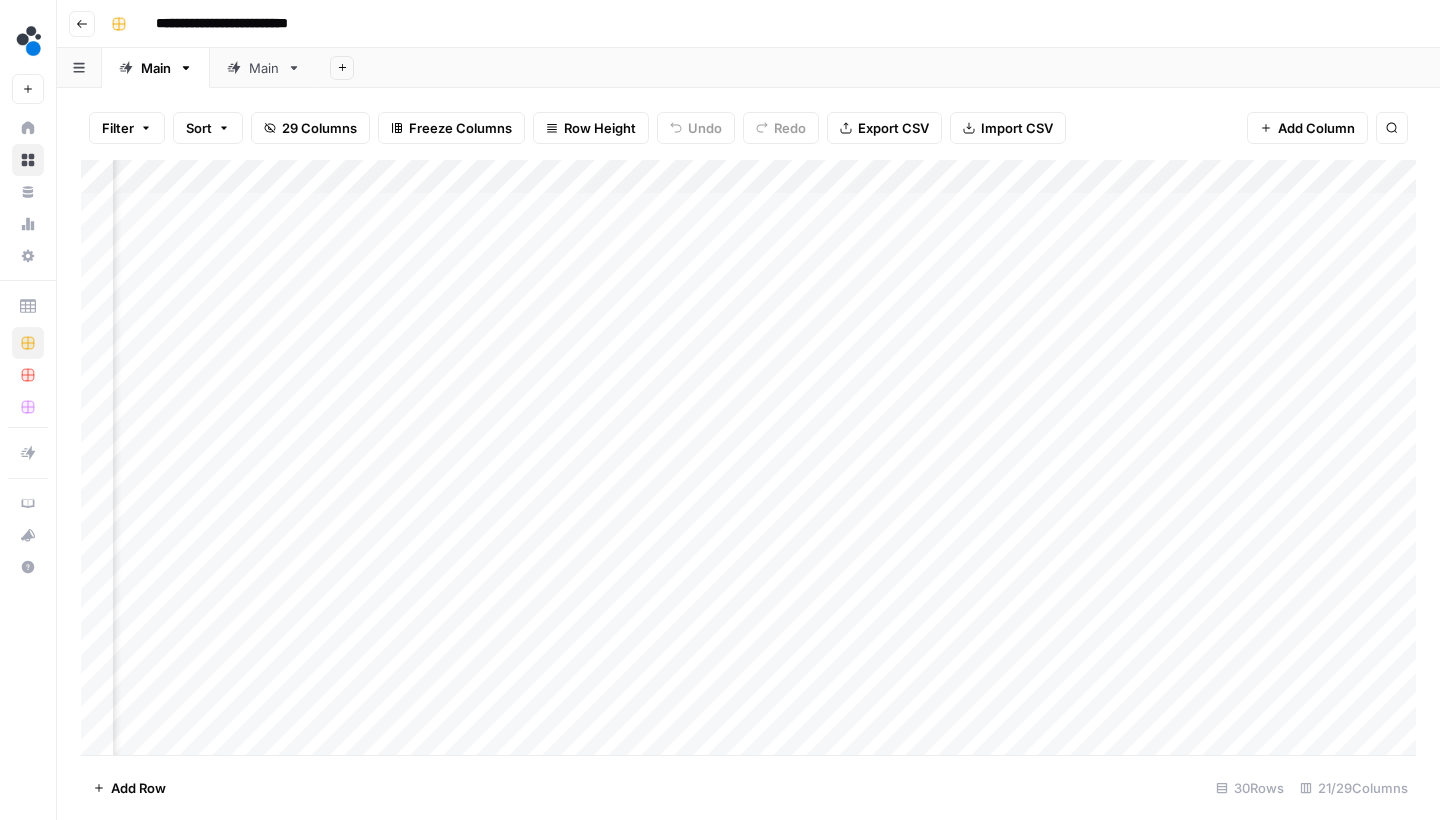 scroll, scrollTop: 1, scrollLeft: 1883, axis: both 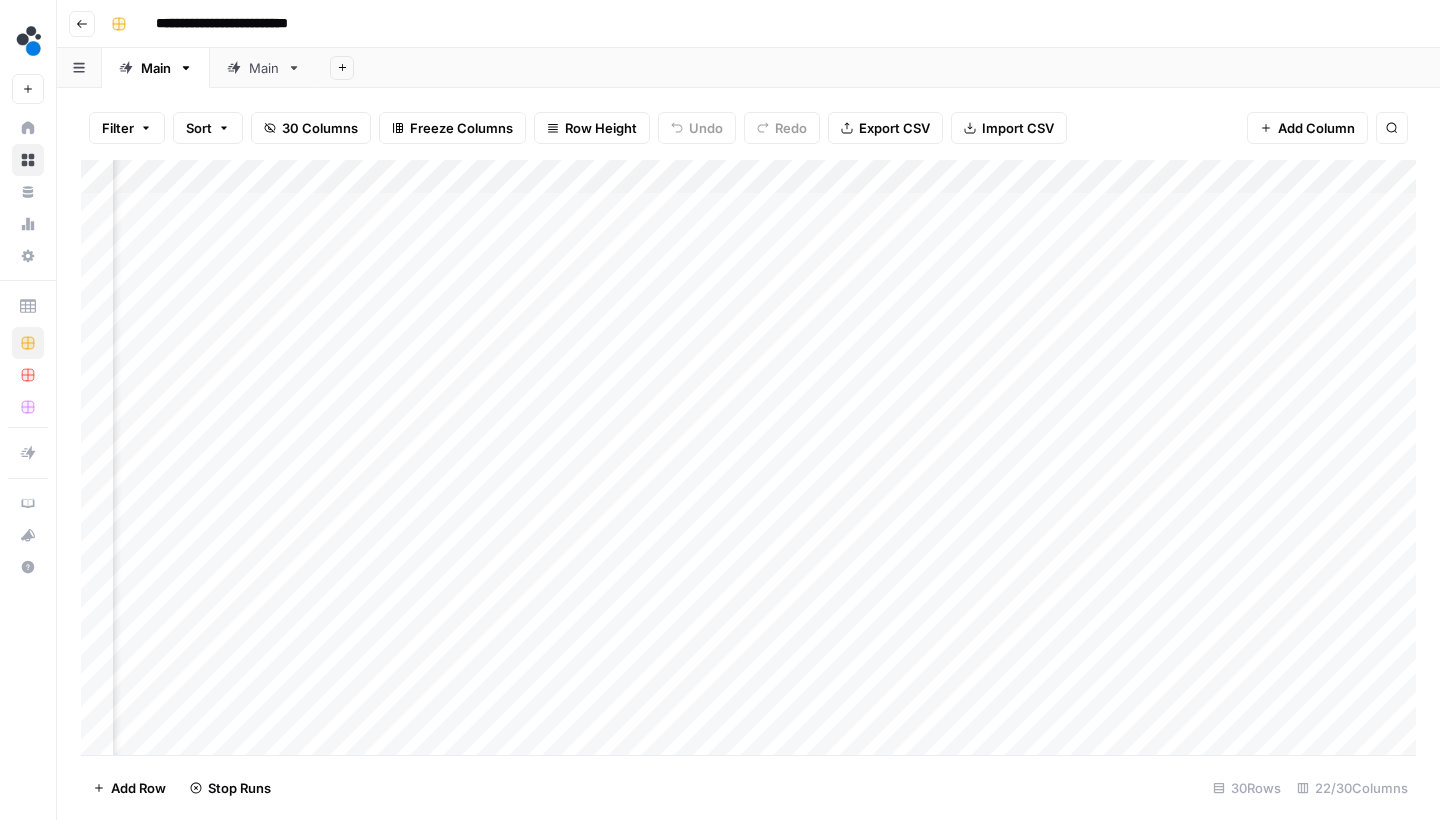 click on "Add Column" at bounding box center (748, 460) 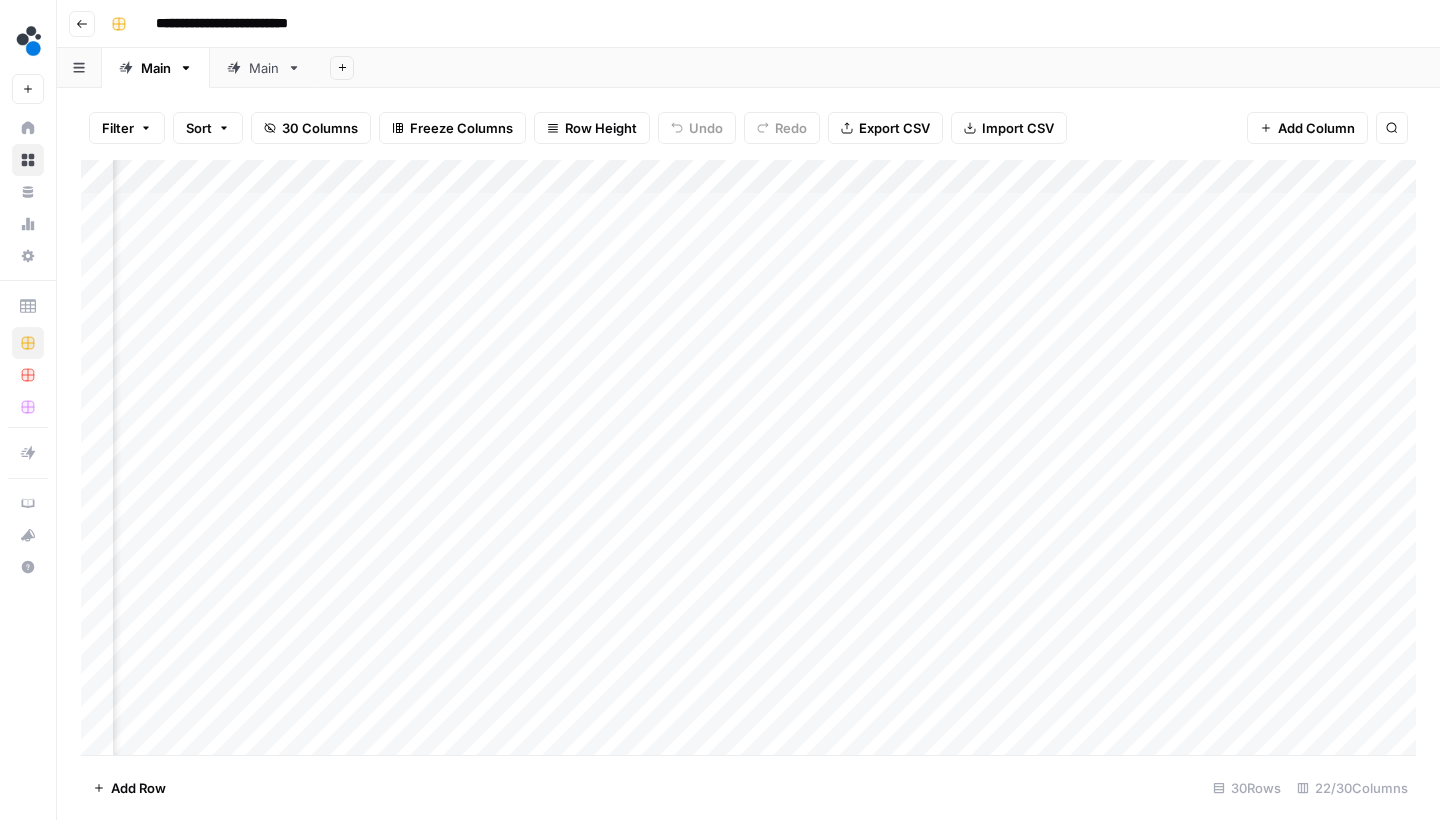 click on "Add Column" at bounding box center [748, 460] 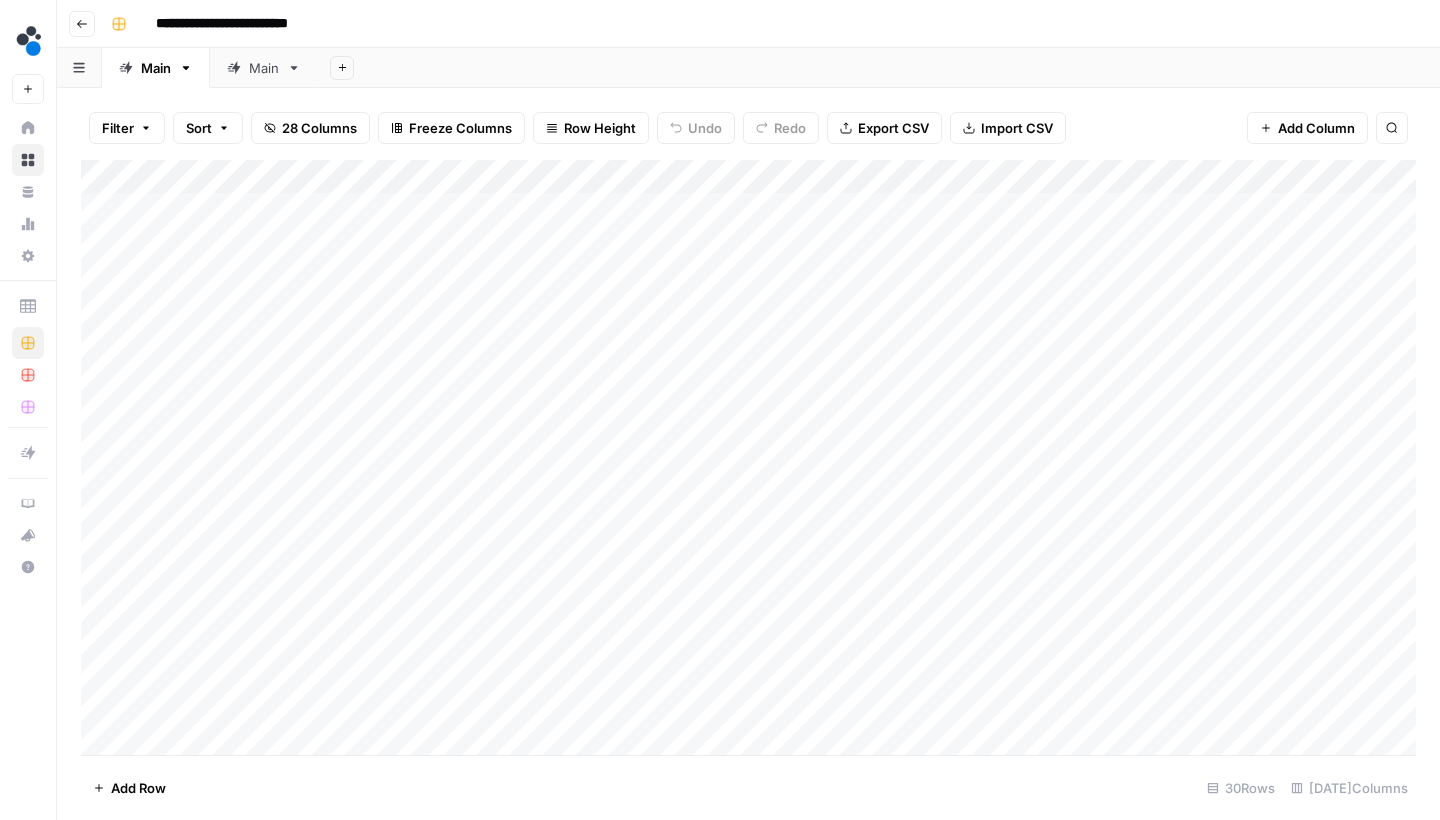 scroll, scrollTop: 0, scrollLeft: 0, axis: both 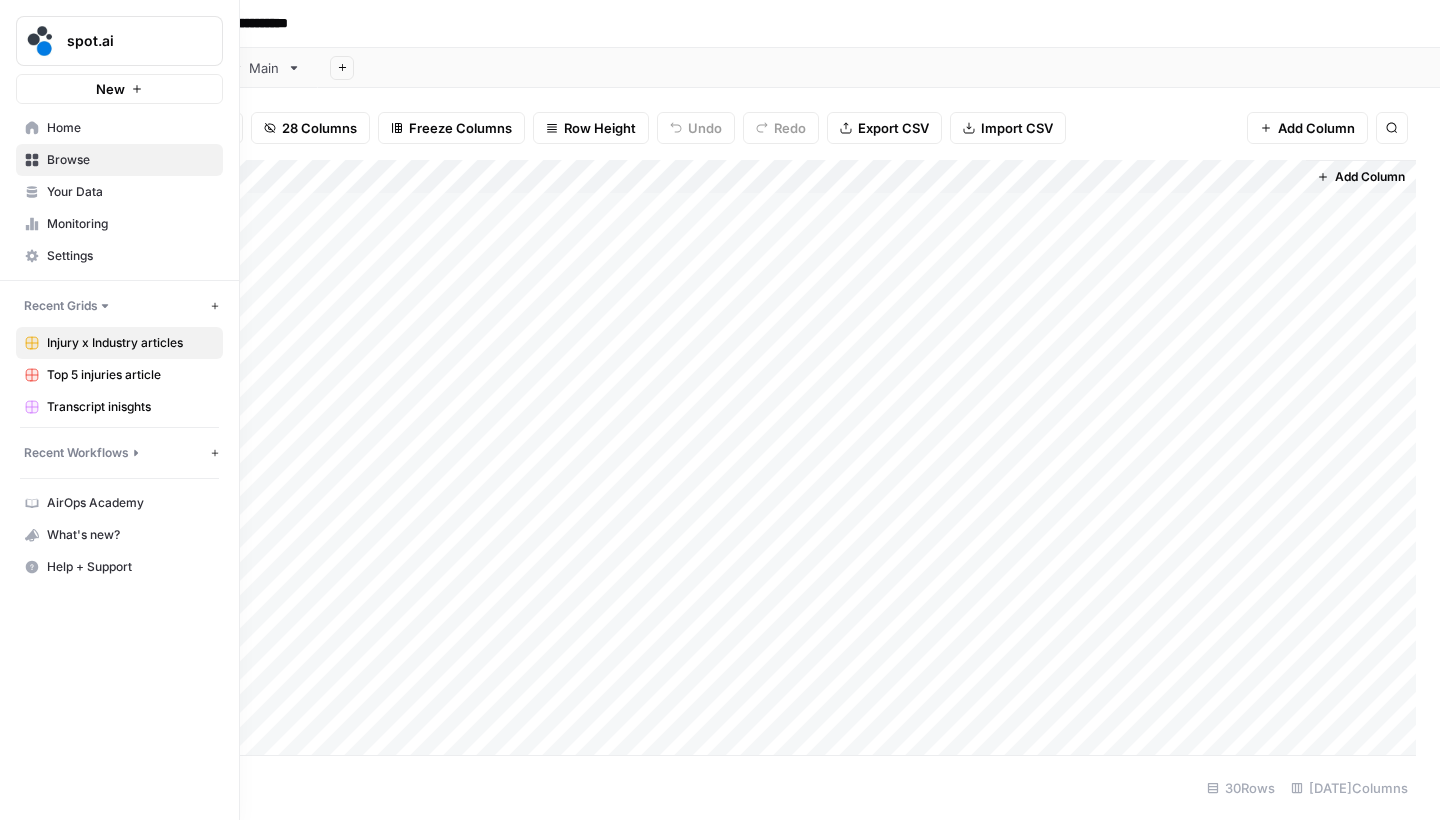 click on "Browse" at bounding box center [119, 160] 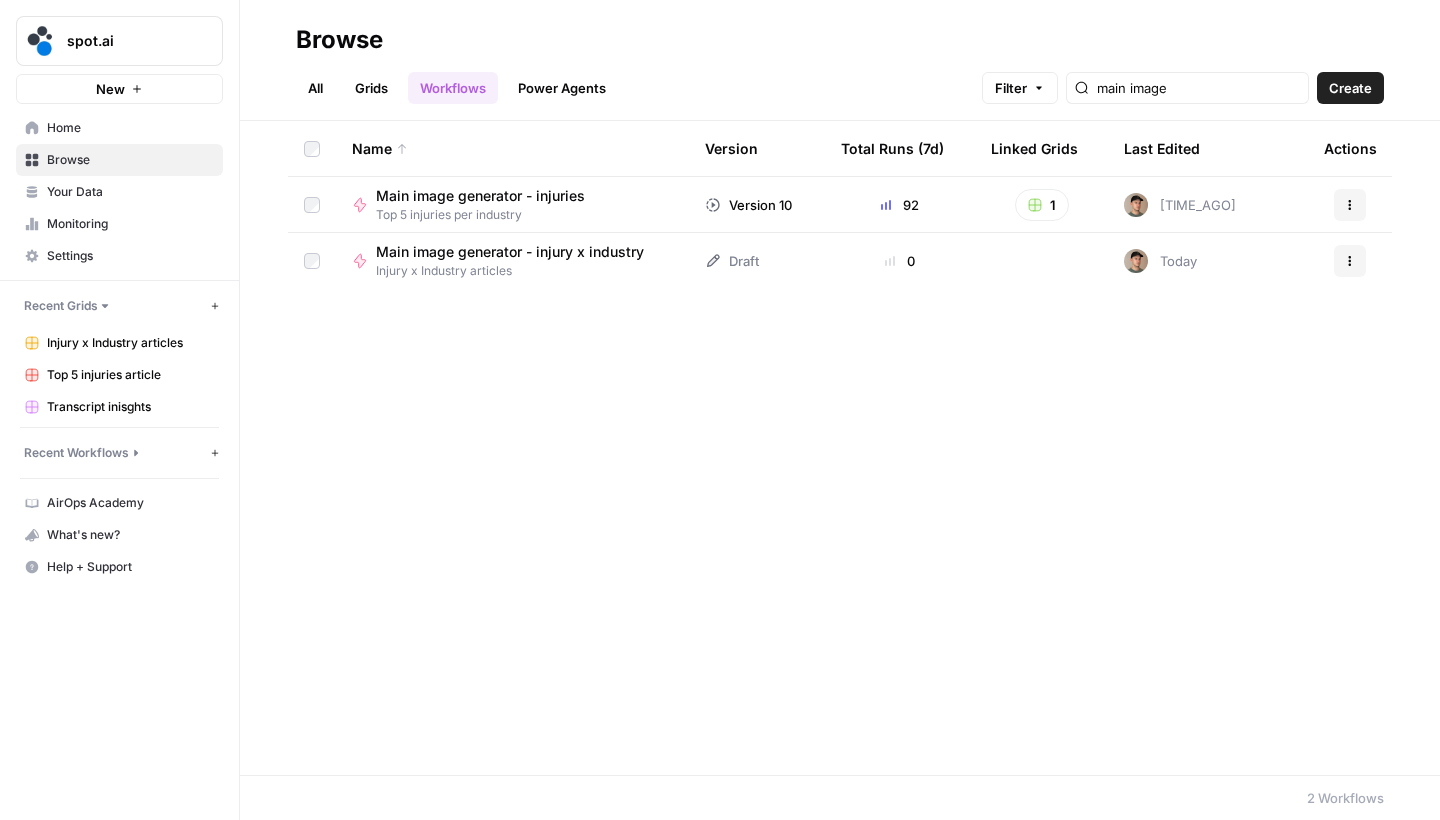 click on "Main image generator - injury x industry" at bounding box center [510, 252] 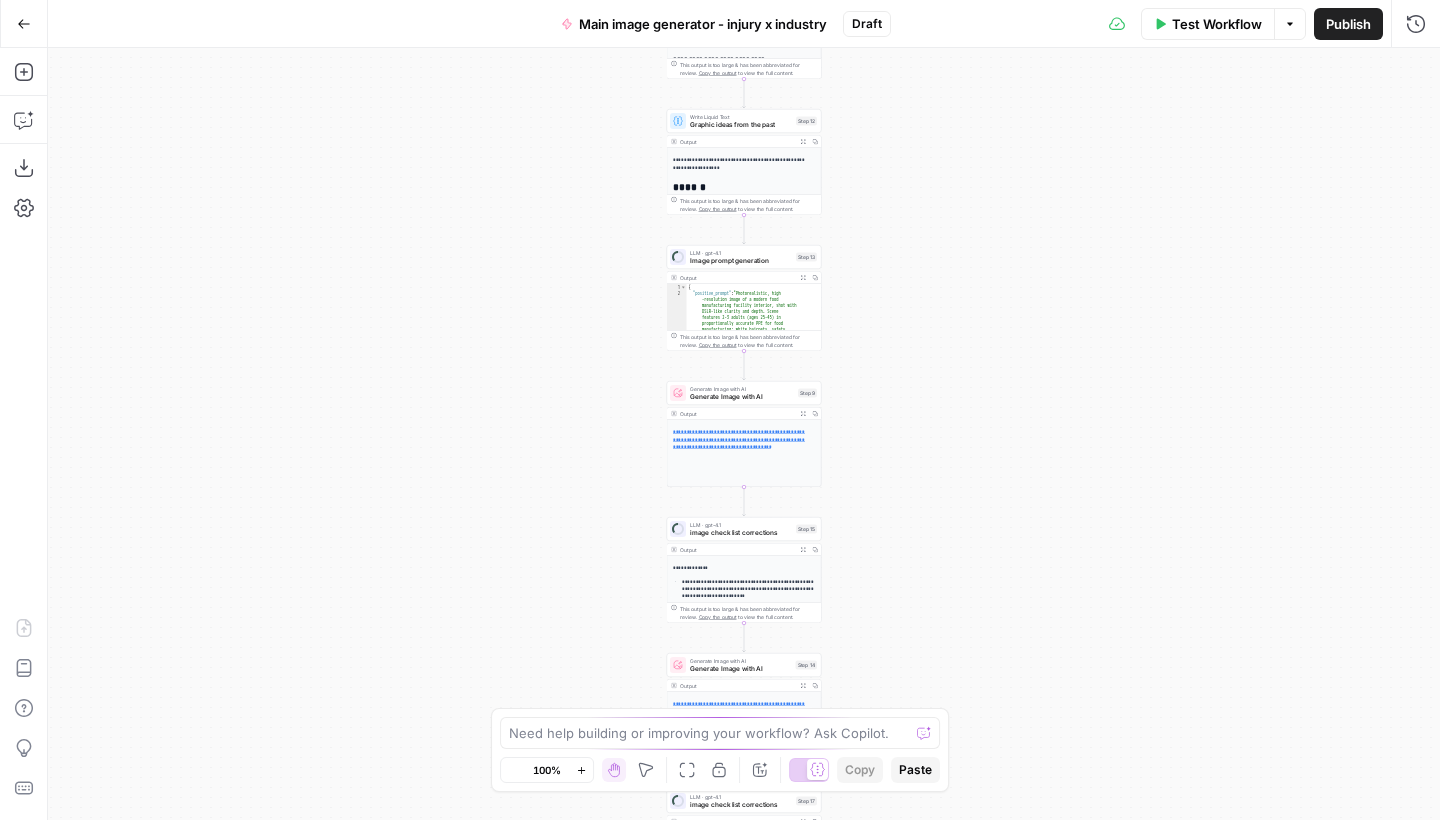 click on "Go Back" at bounding box center [24, 24] 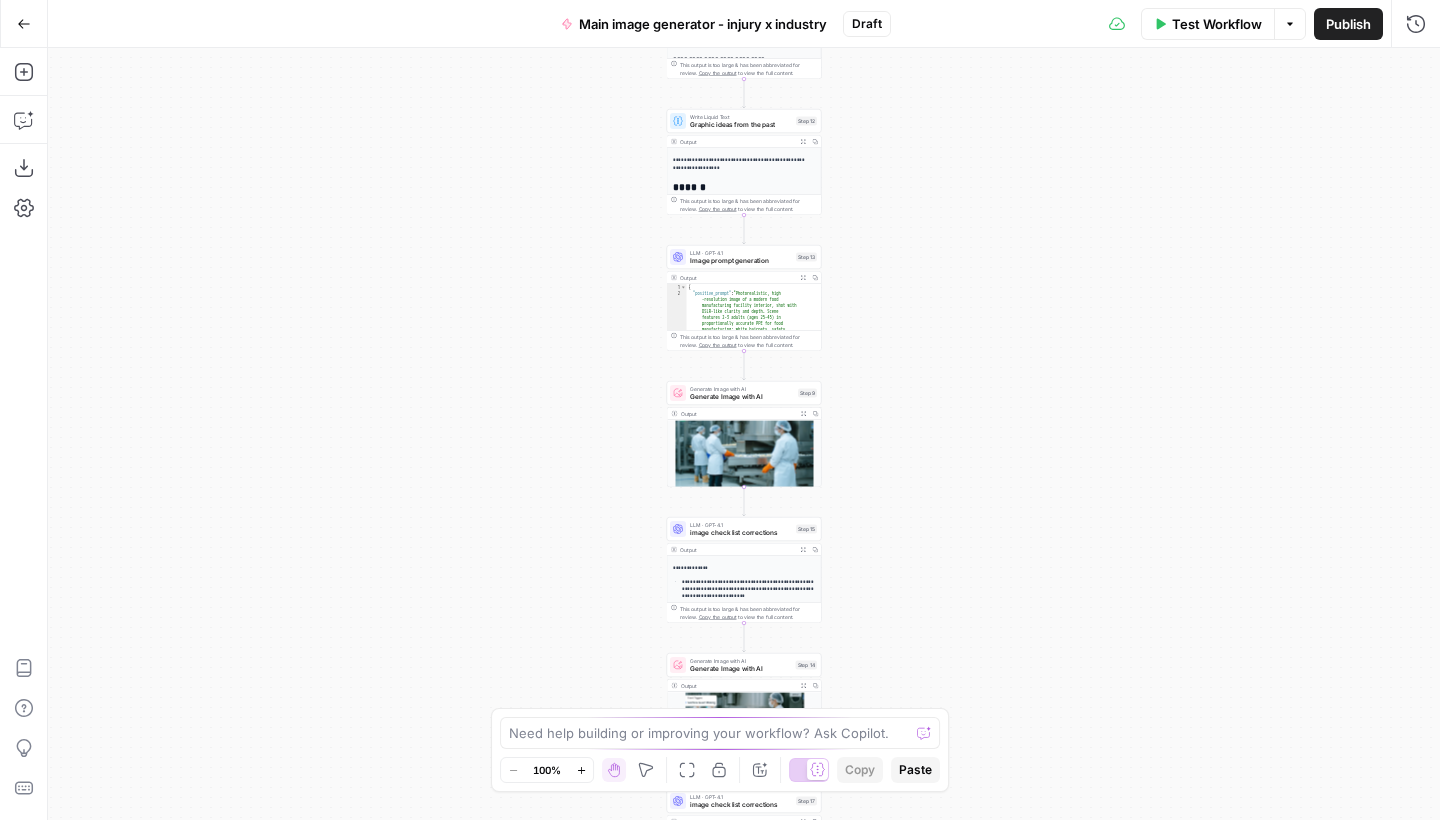 drag, startPoint x: 23, startPoint y: 21, endPoint x: 141, endPoint y: 21, distance: 118 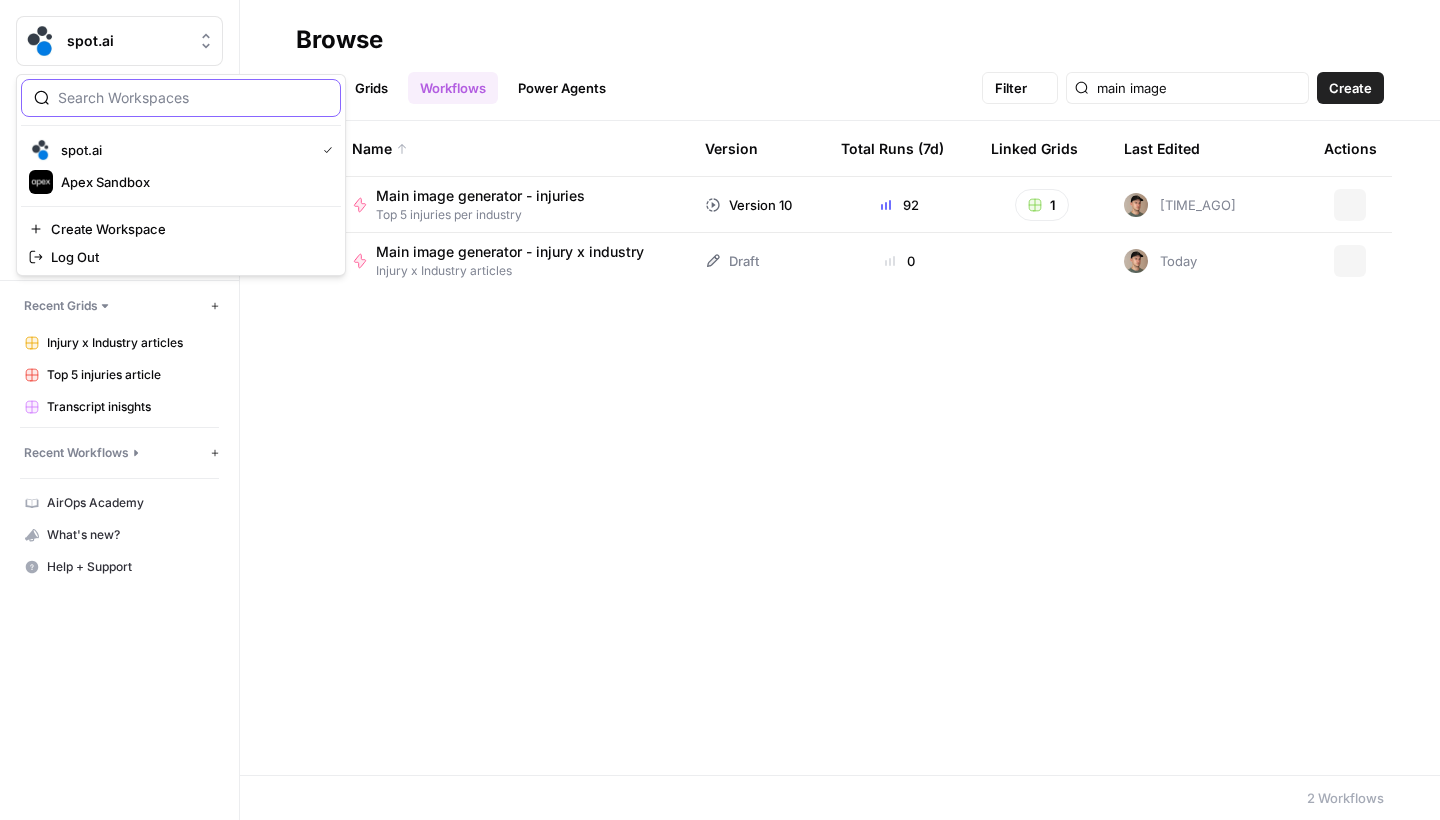 drag, startPoint x: 28, startPoint y: 25, endPoint x: 134, endPoint y: 47, distance: 108.25895 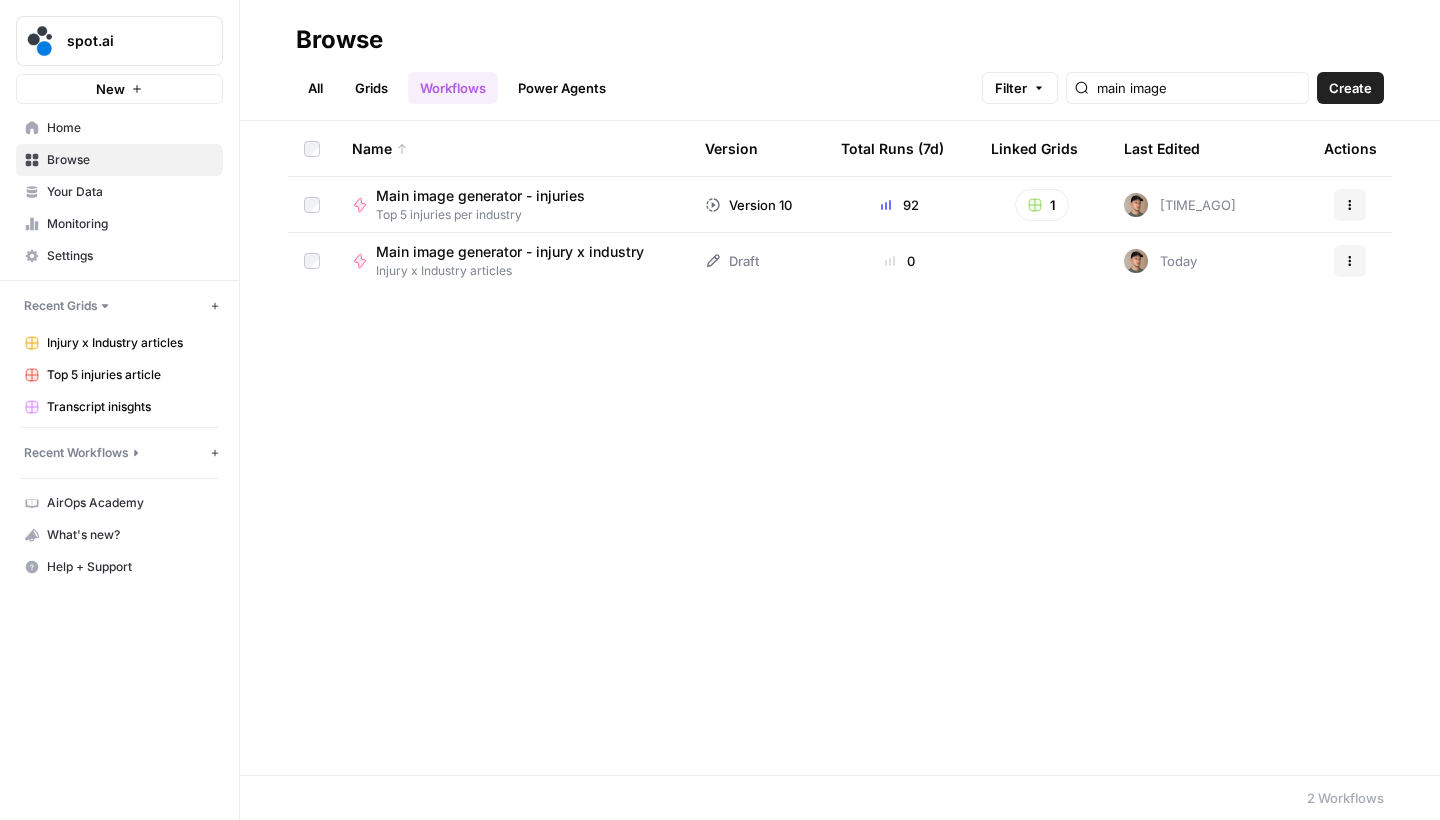click on "All Grids Workflows Power Agents" at bounding box center [457, 88] 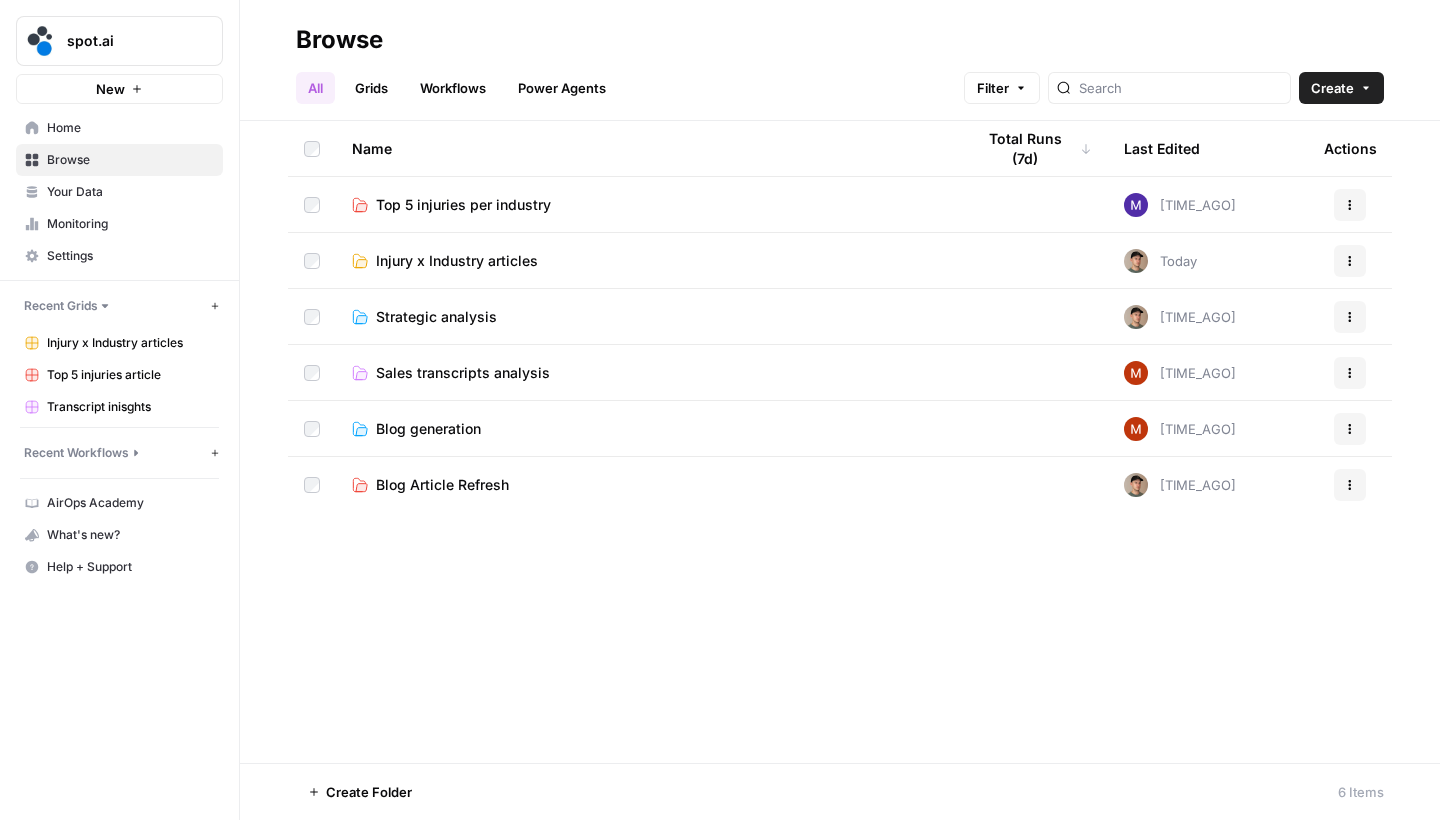 click on "Top 5 injuries per industry" at bounding box center (463, 205) 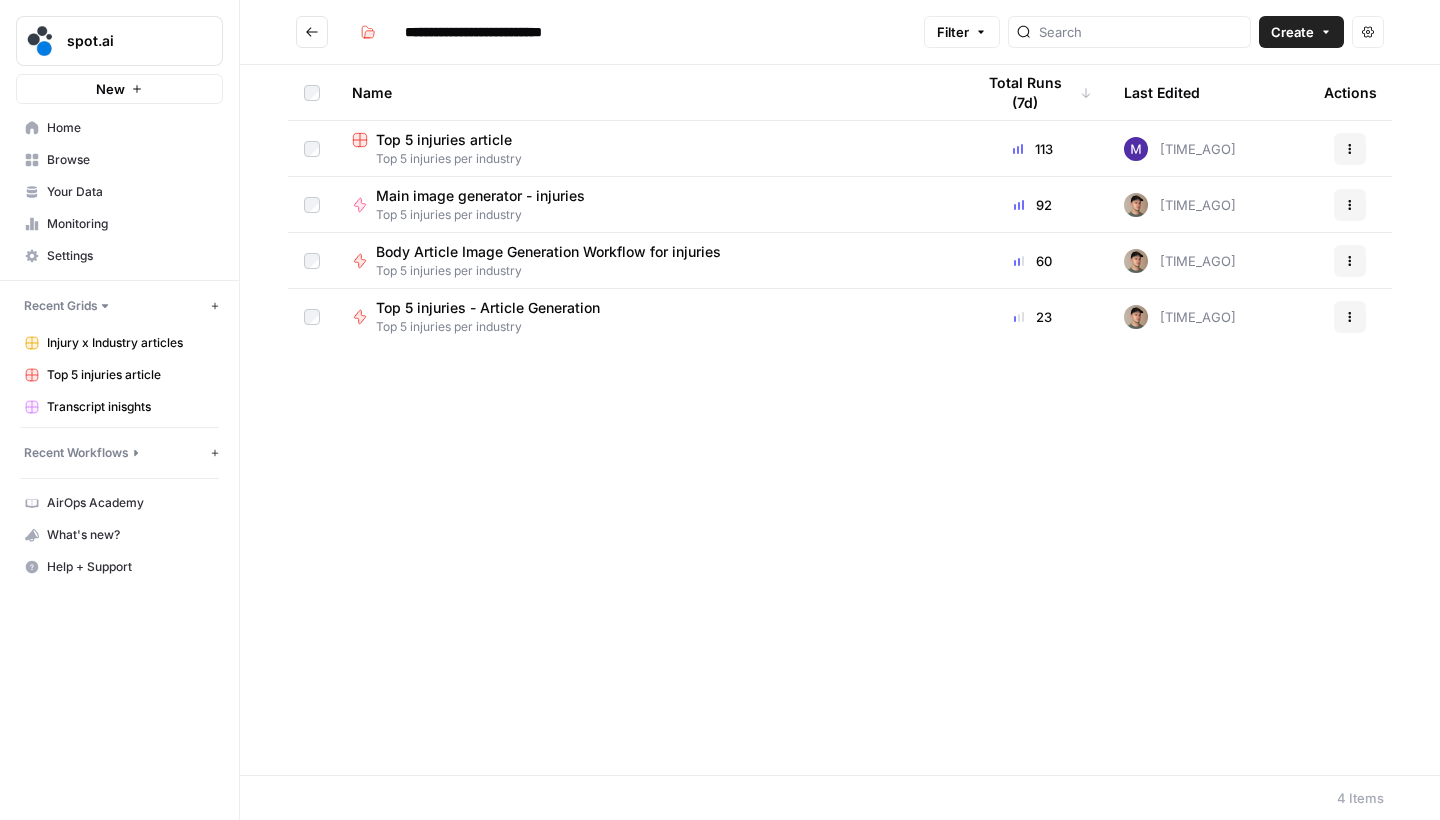click on "Top 5 injuries article" at bounding box center [444, 140] 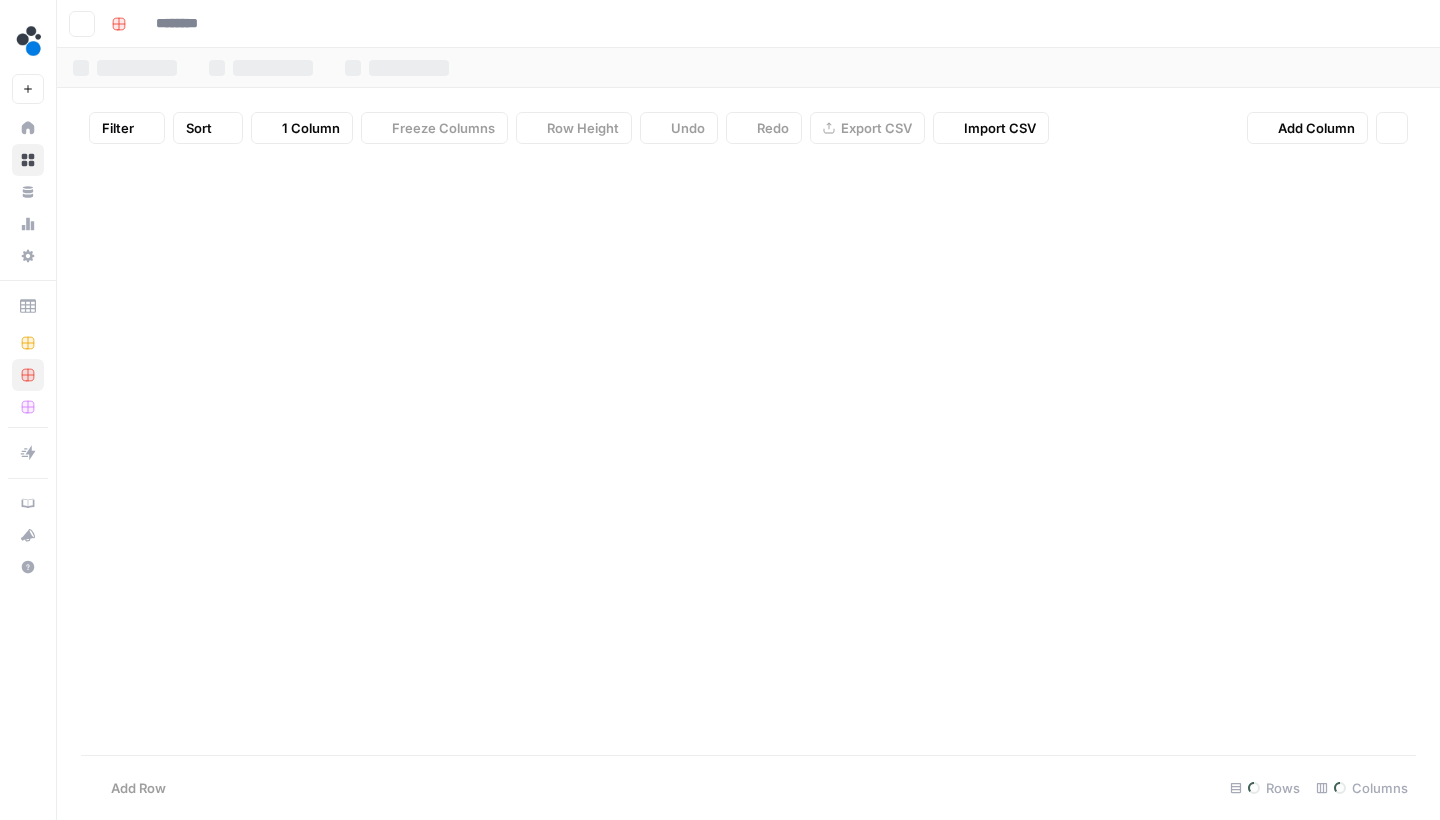 type on "**********" 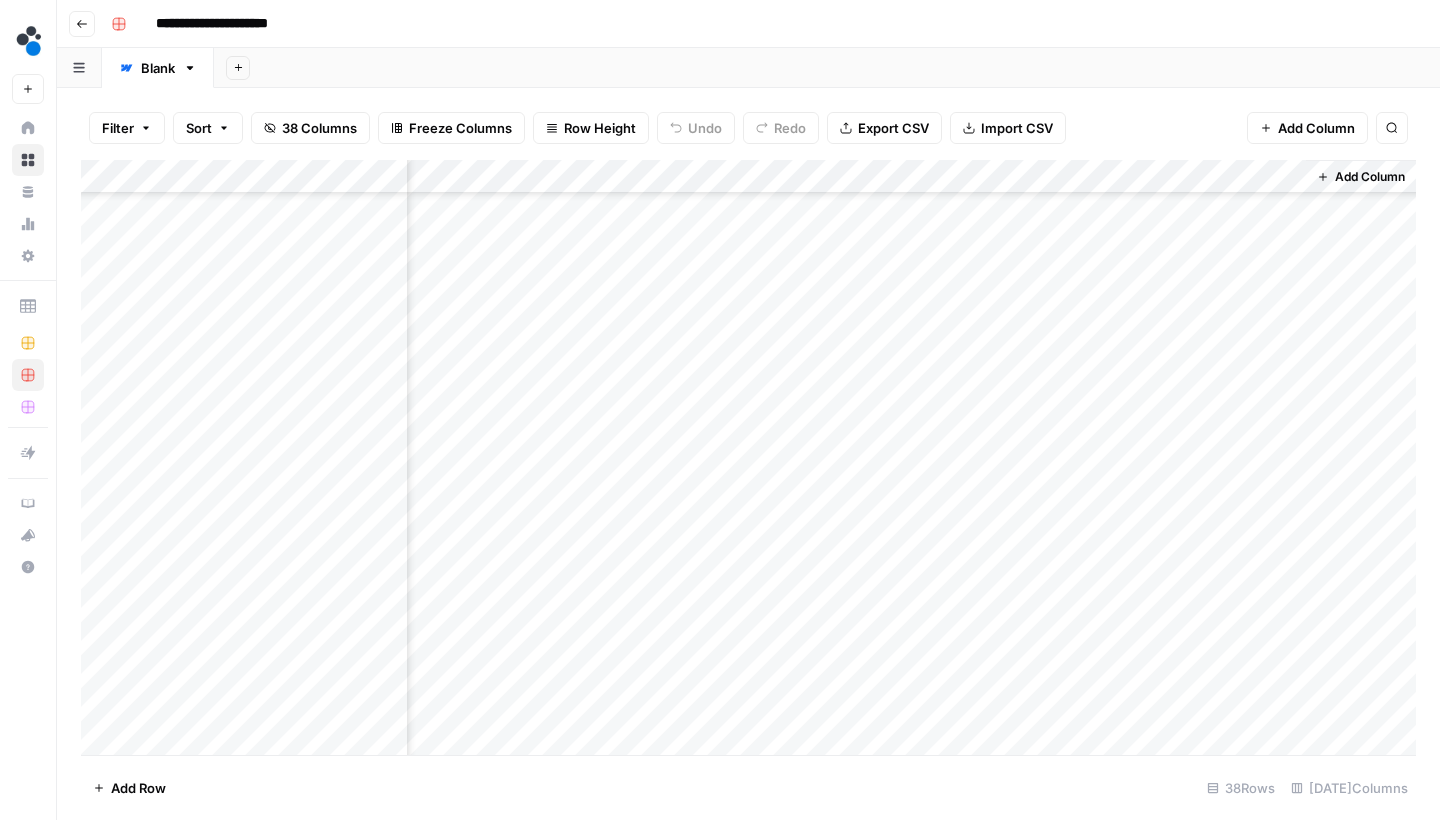 scroll, scrollTop: 758, scrollLeft: 802, axis: both 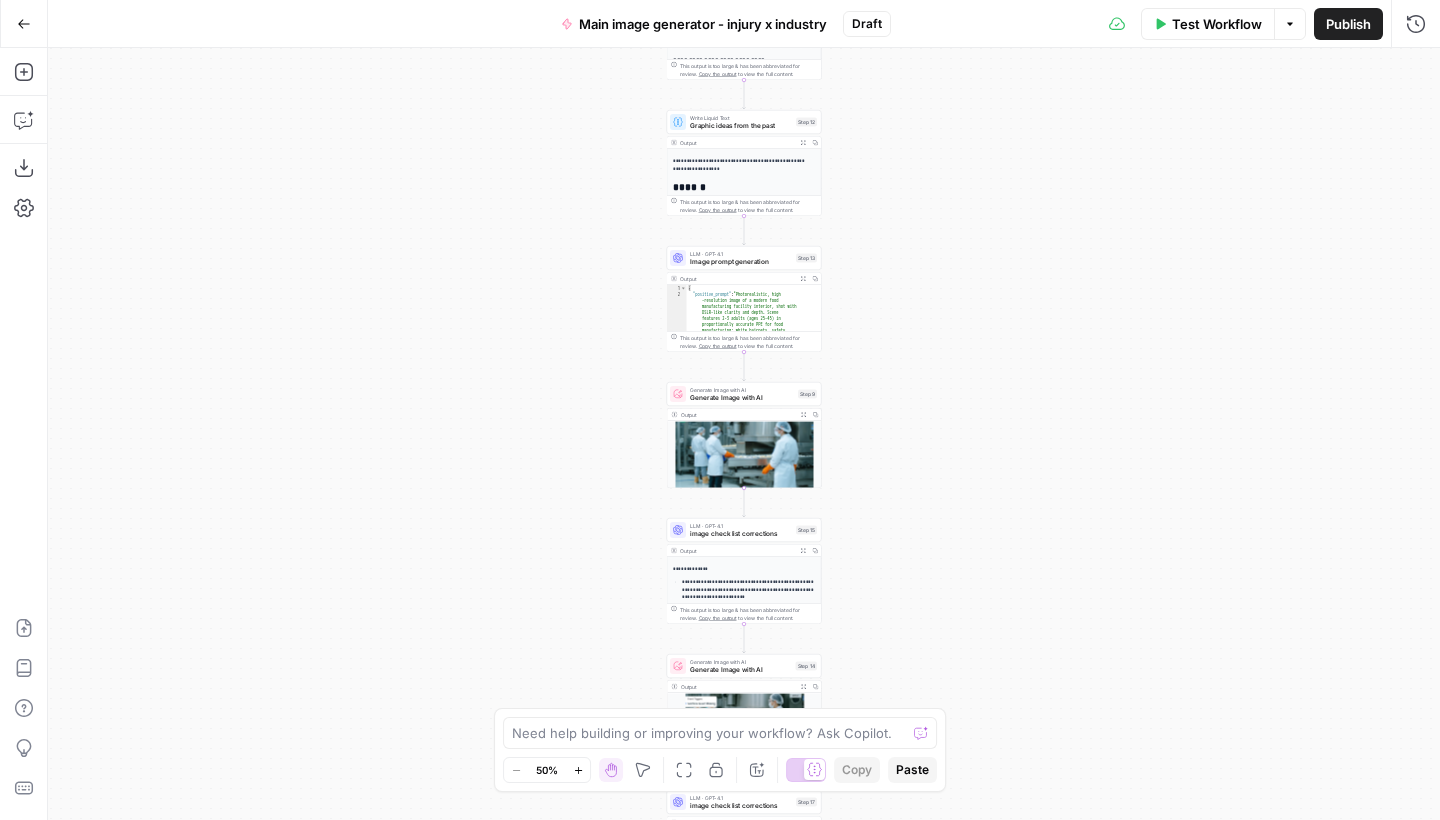 drag, startPoint x: 917, startPoint y: 185, endPoint x: 853, endPoint y: 368, distance: 193.86852 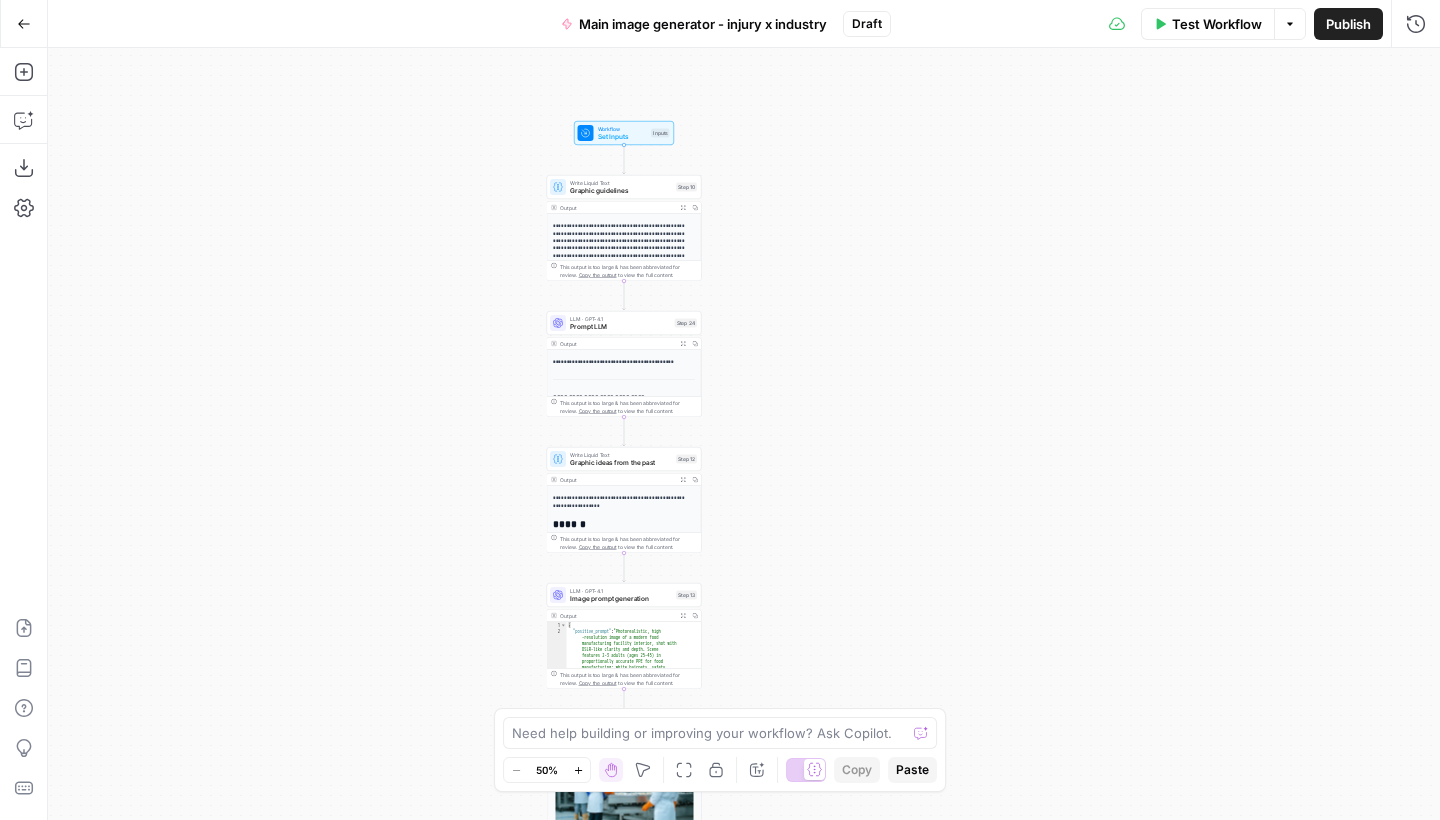 drag, startPoint x: 892, startPoint y: 108, endPoint x: 762, endPoint y: 465, distance: 379.9329 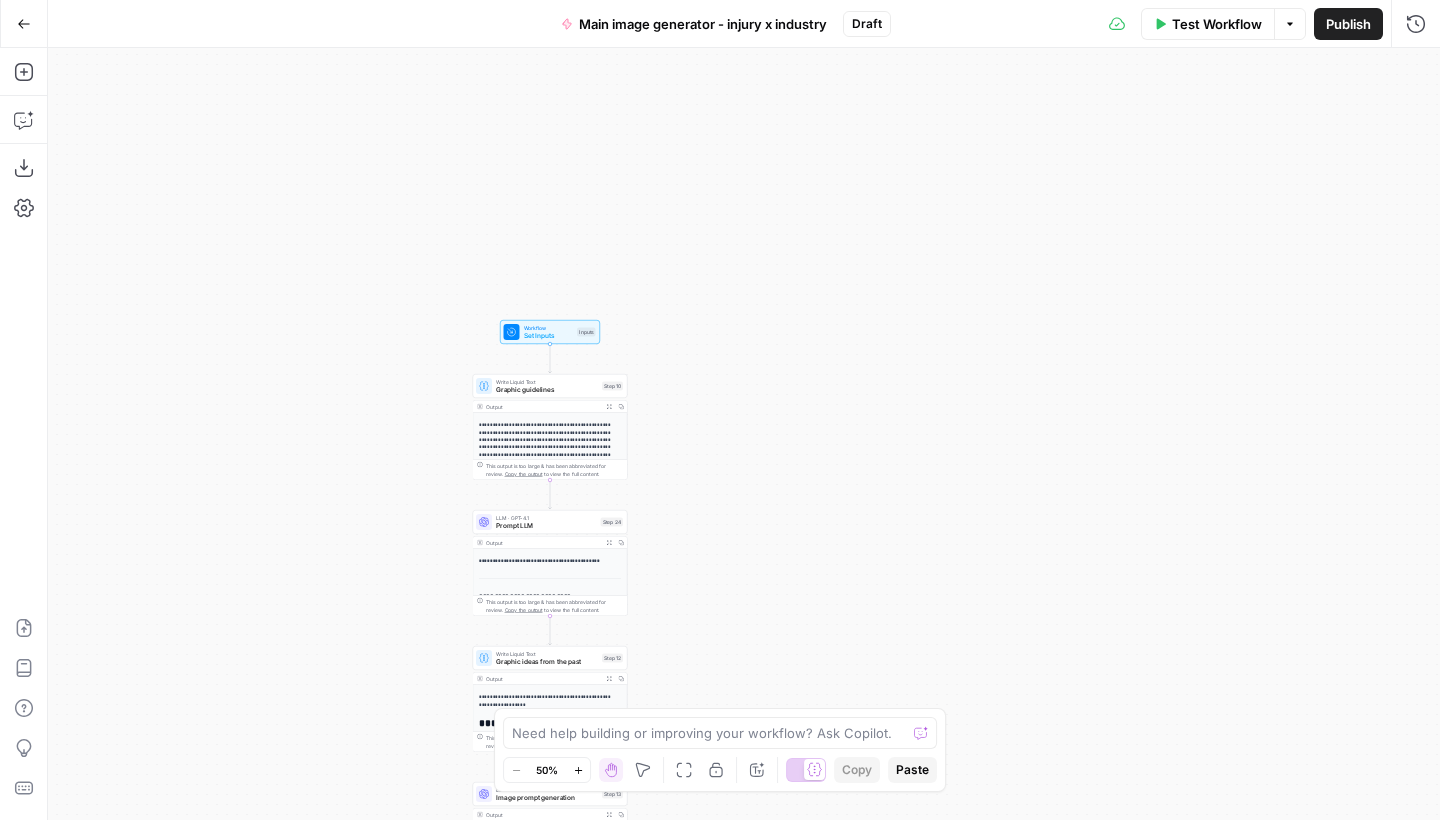 click on "Graphic guidelines" at bounding box center (547, 390) 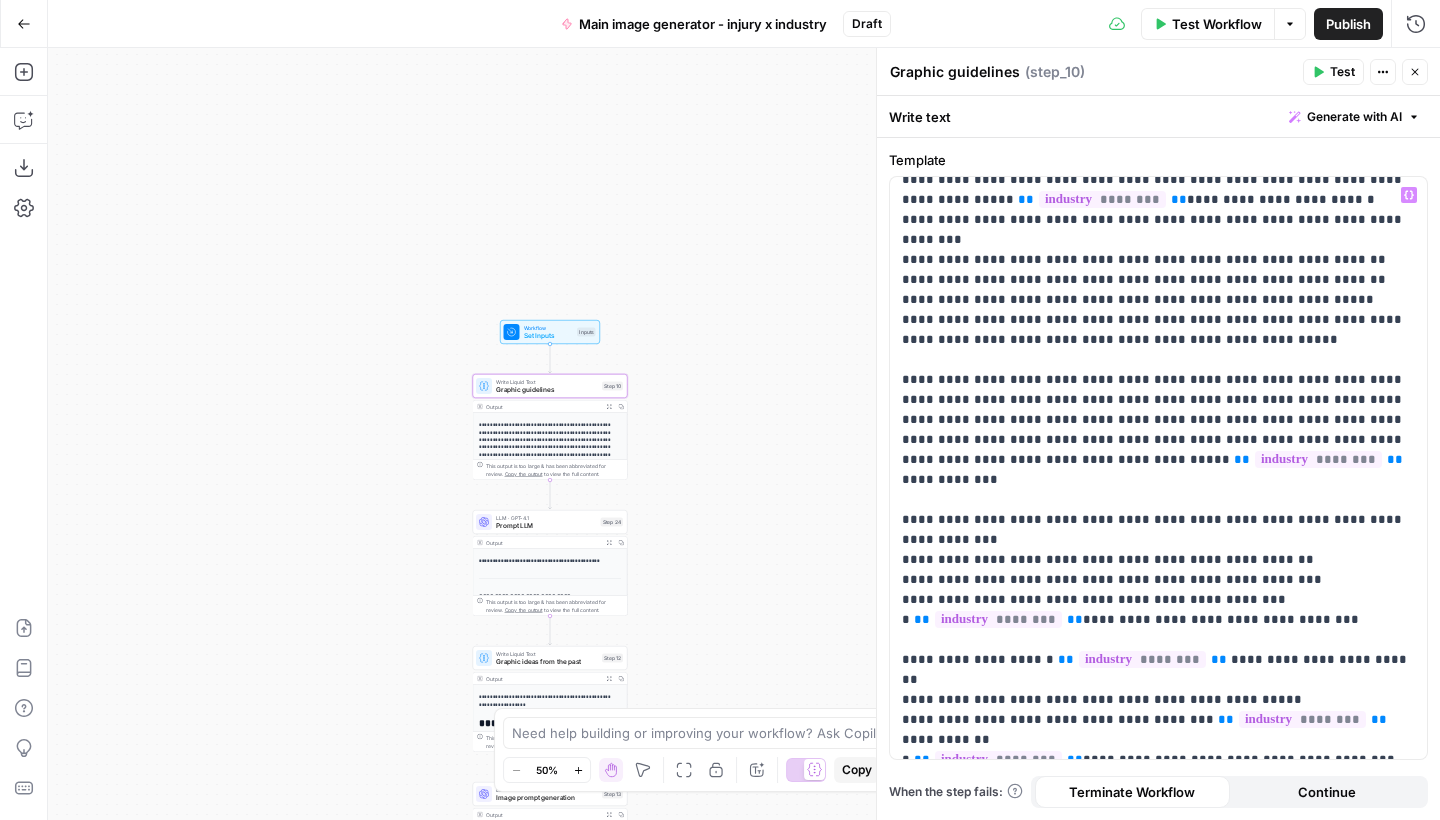 scroll, scrollTop: 214, scrollLeft: 0, axis: vertical 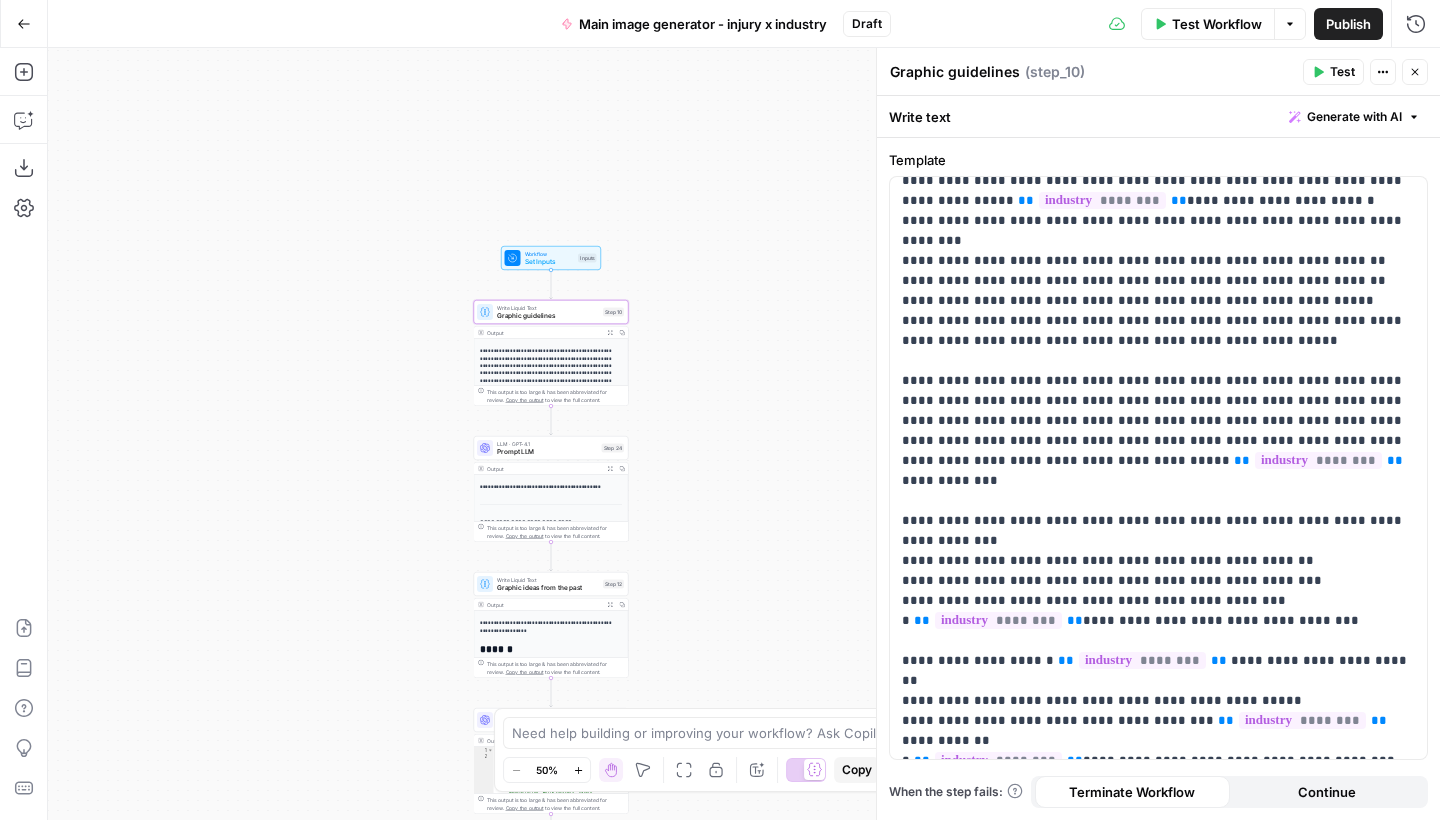 drag, startPoint x: 723, startPoint y: 495, endPoint x: 733, endPoint y: 390, distance: 105.47511 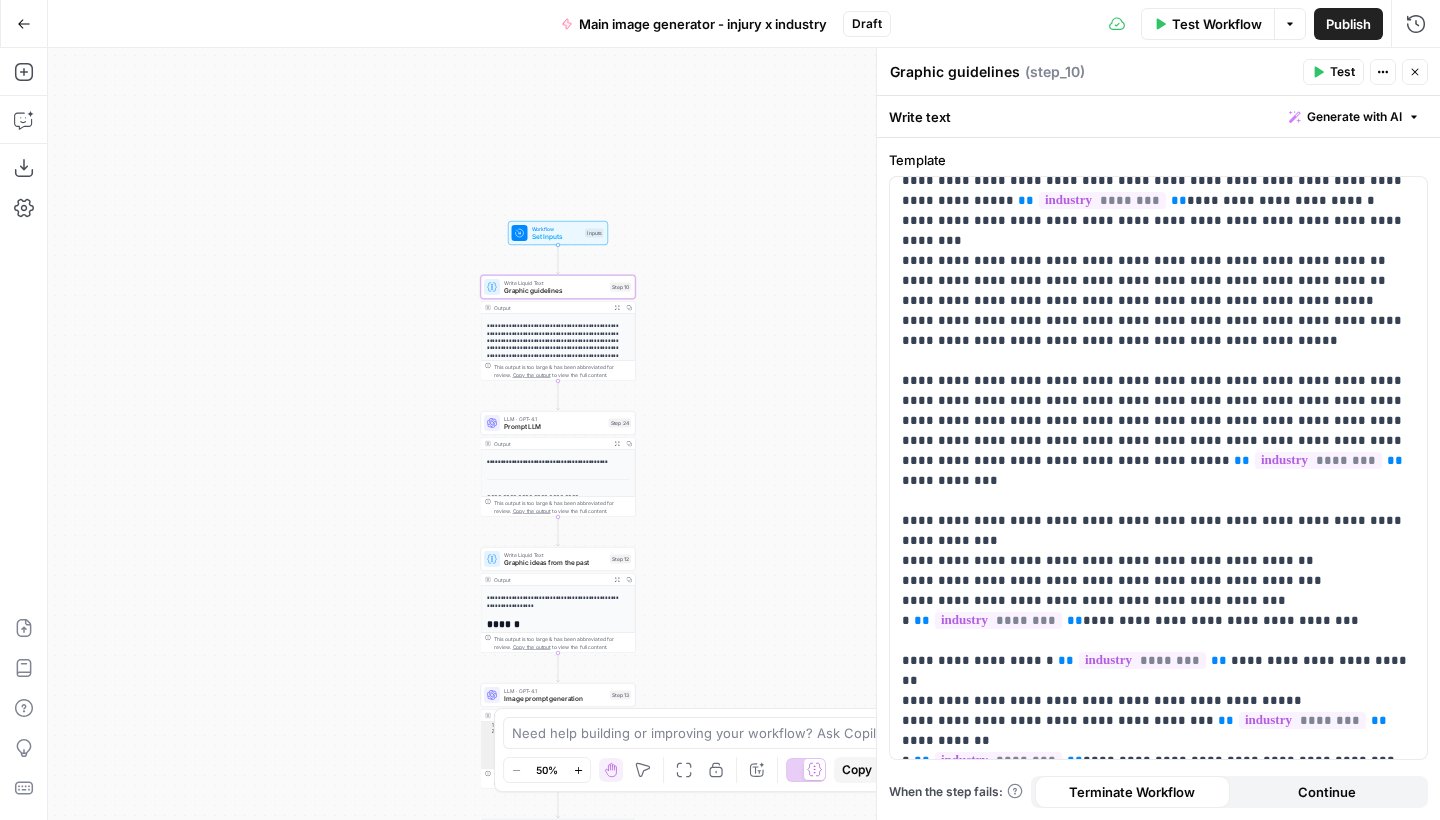 click on "Prompt LLM" at bounding box center [554, 427] 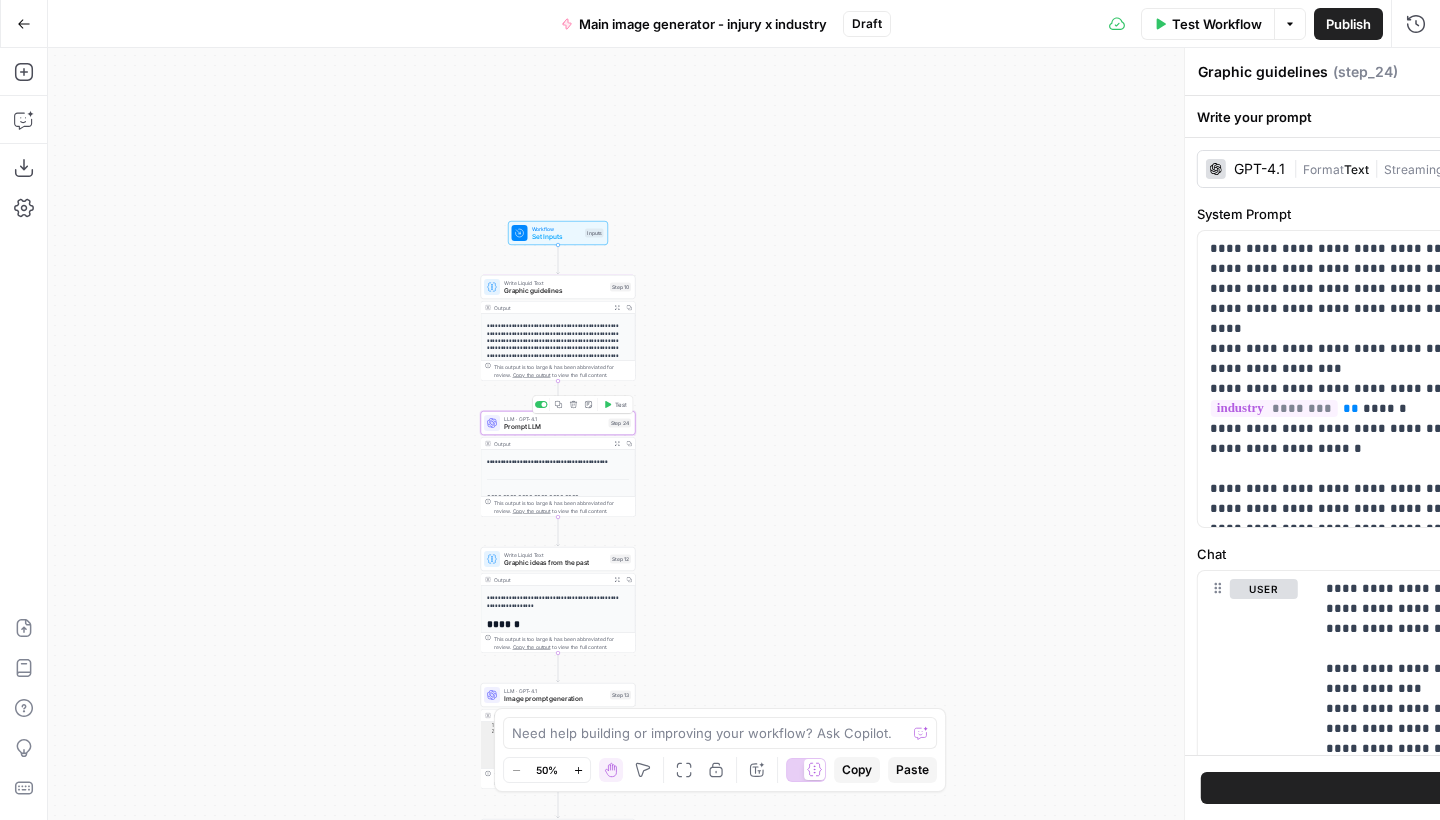 type on "Prompt LLM" 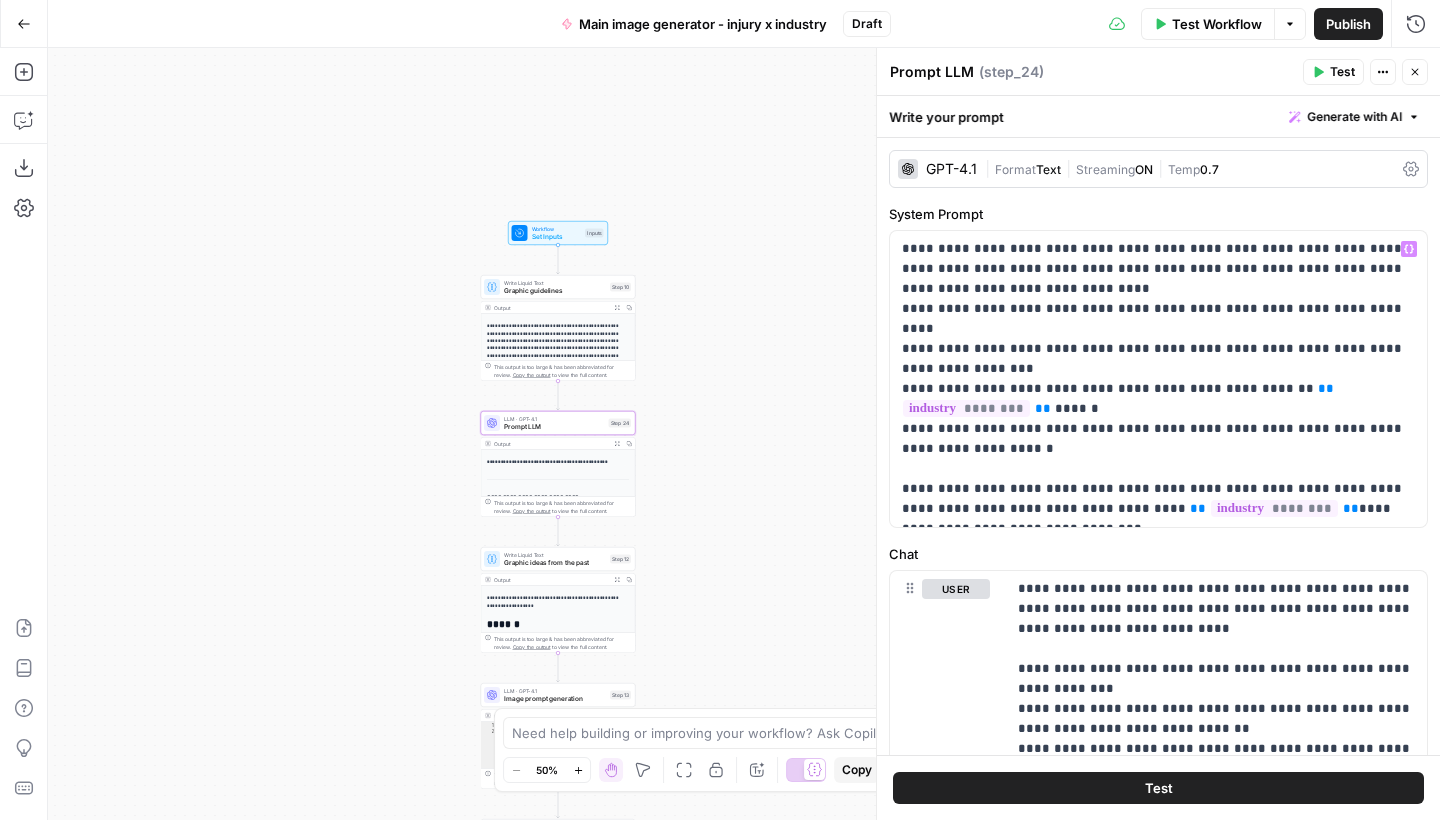 scroll, scrollTop: 0, scrollLeft: 0, axis: both 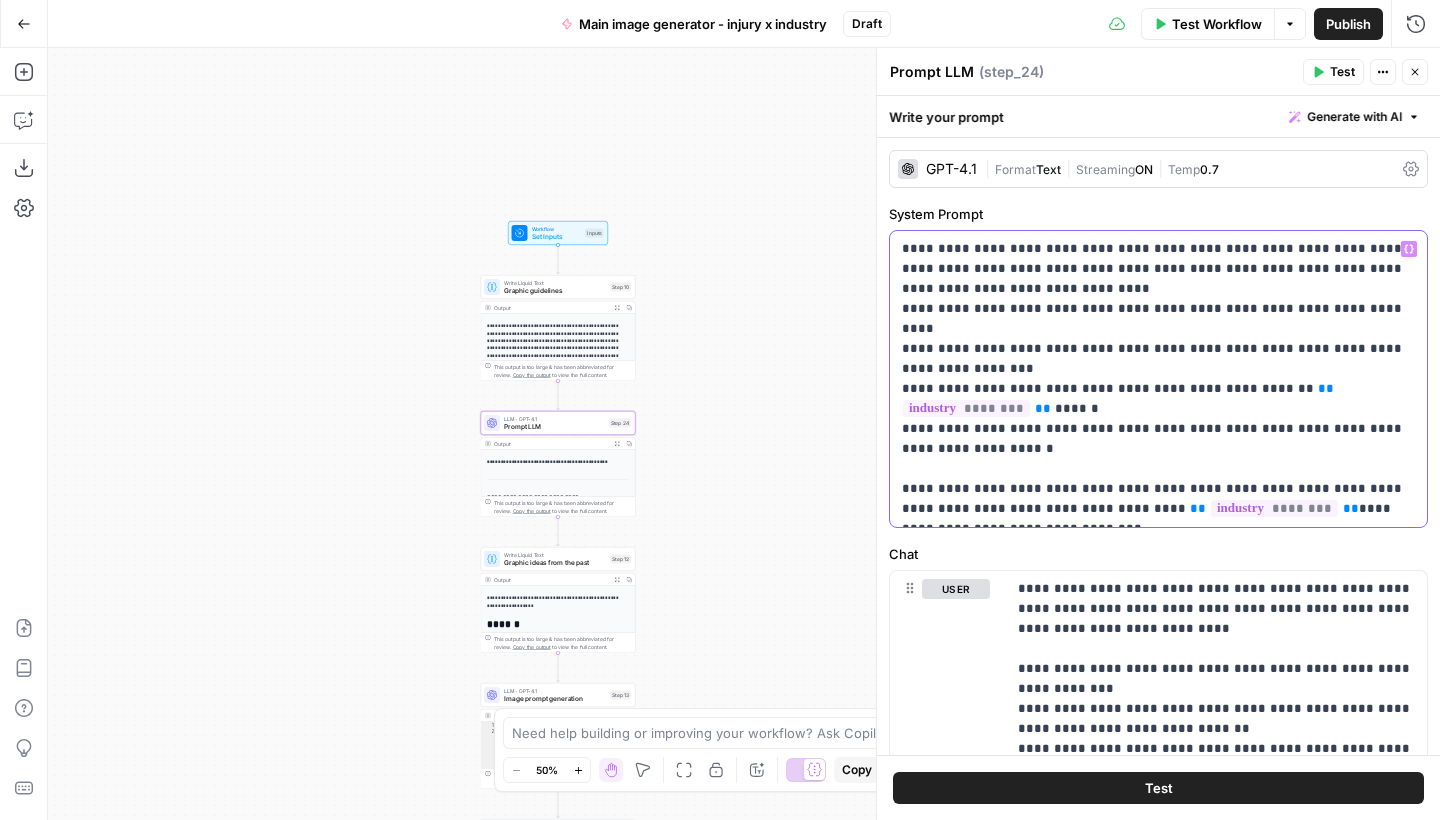 click on "**********" at bounding box center [1158, 379] 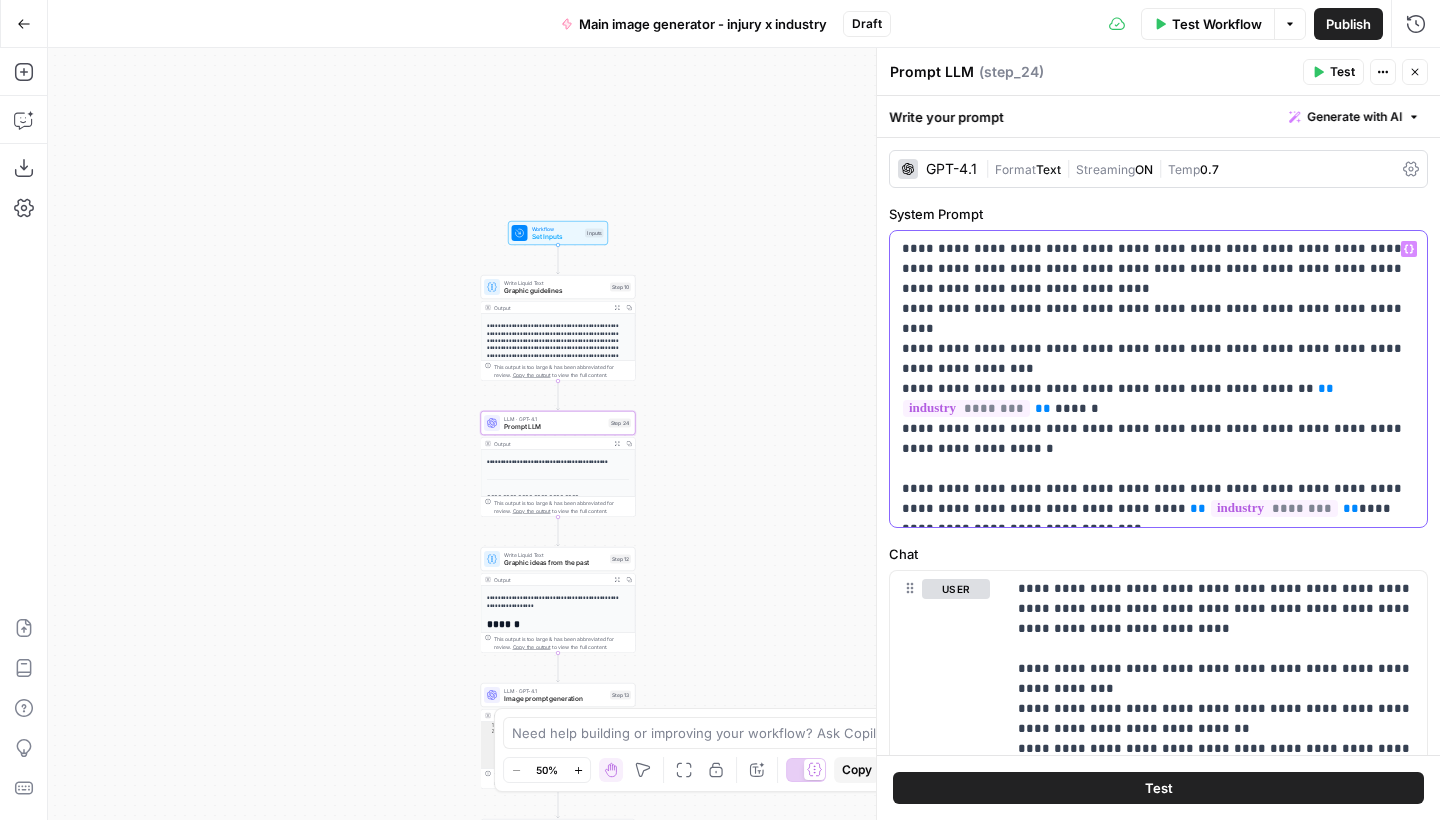 type 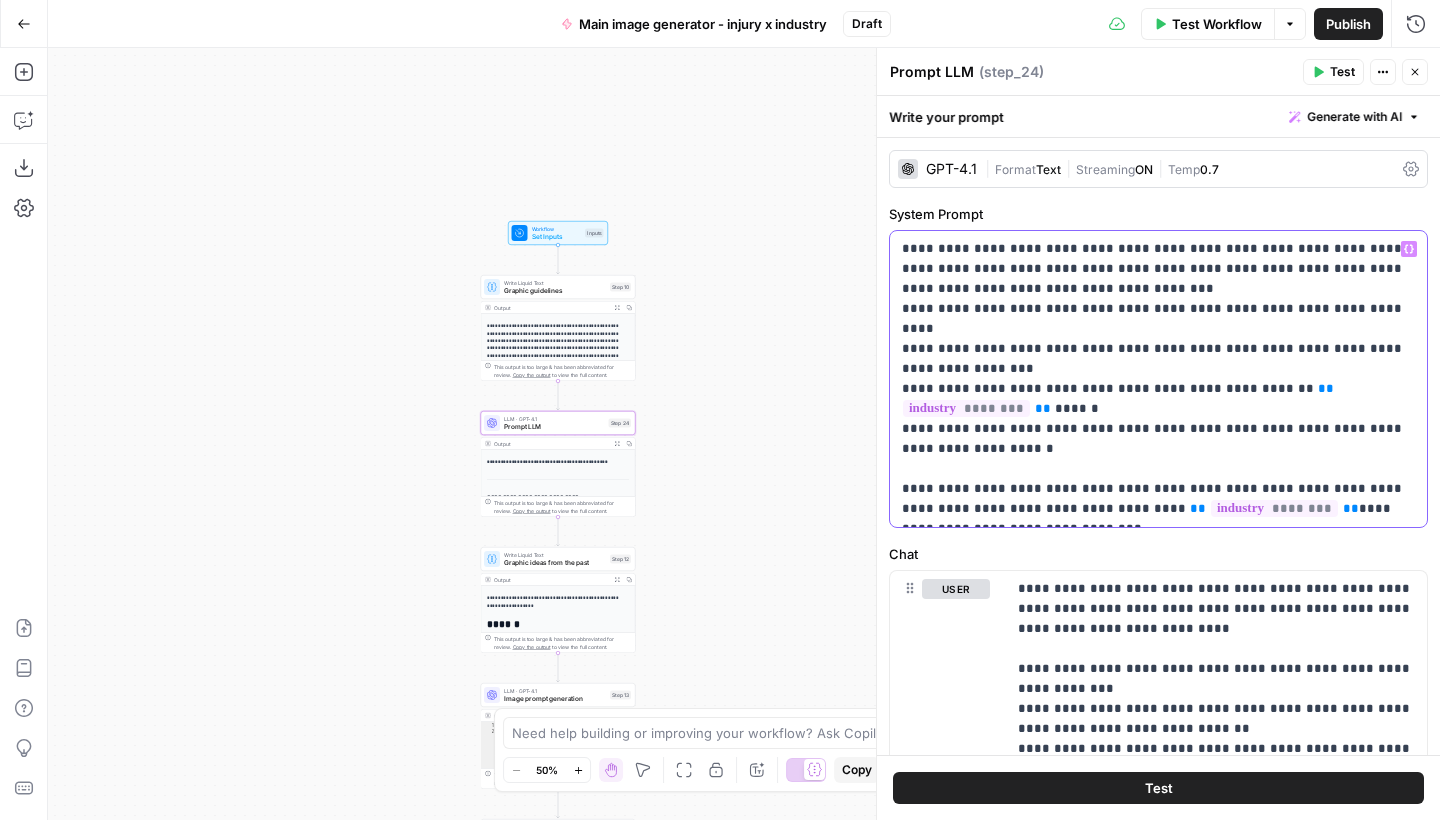 click on "**********" at bounding box center [1158, 379] 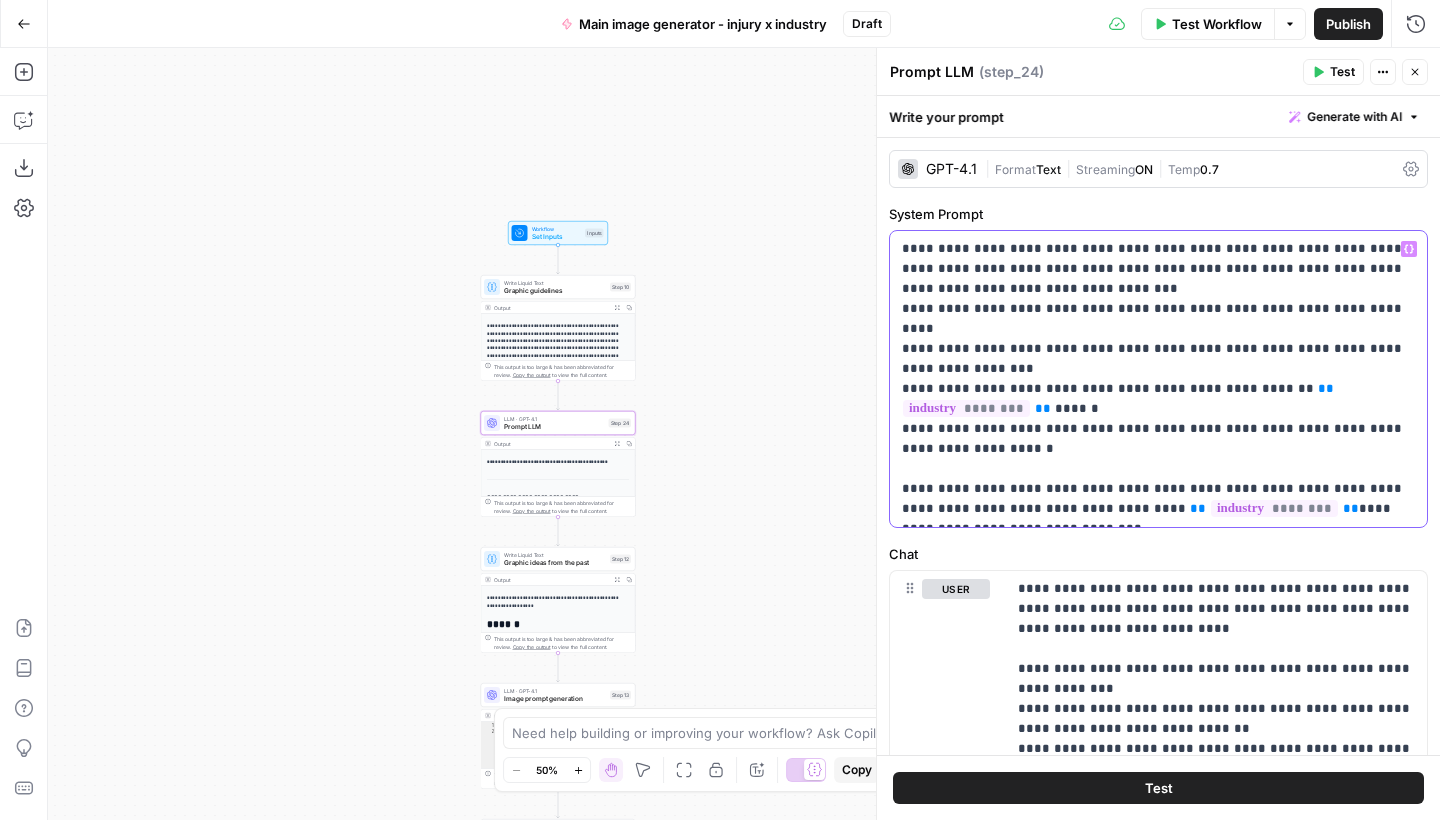 click on "**********" at bounding box center (1158, 379) 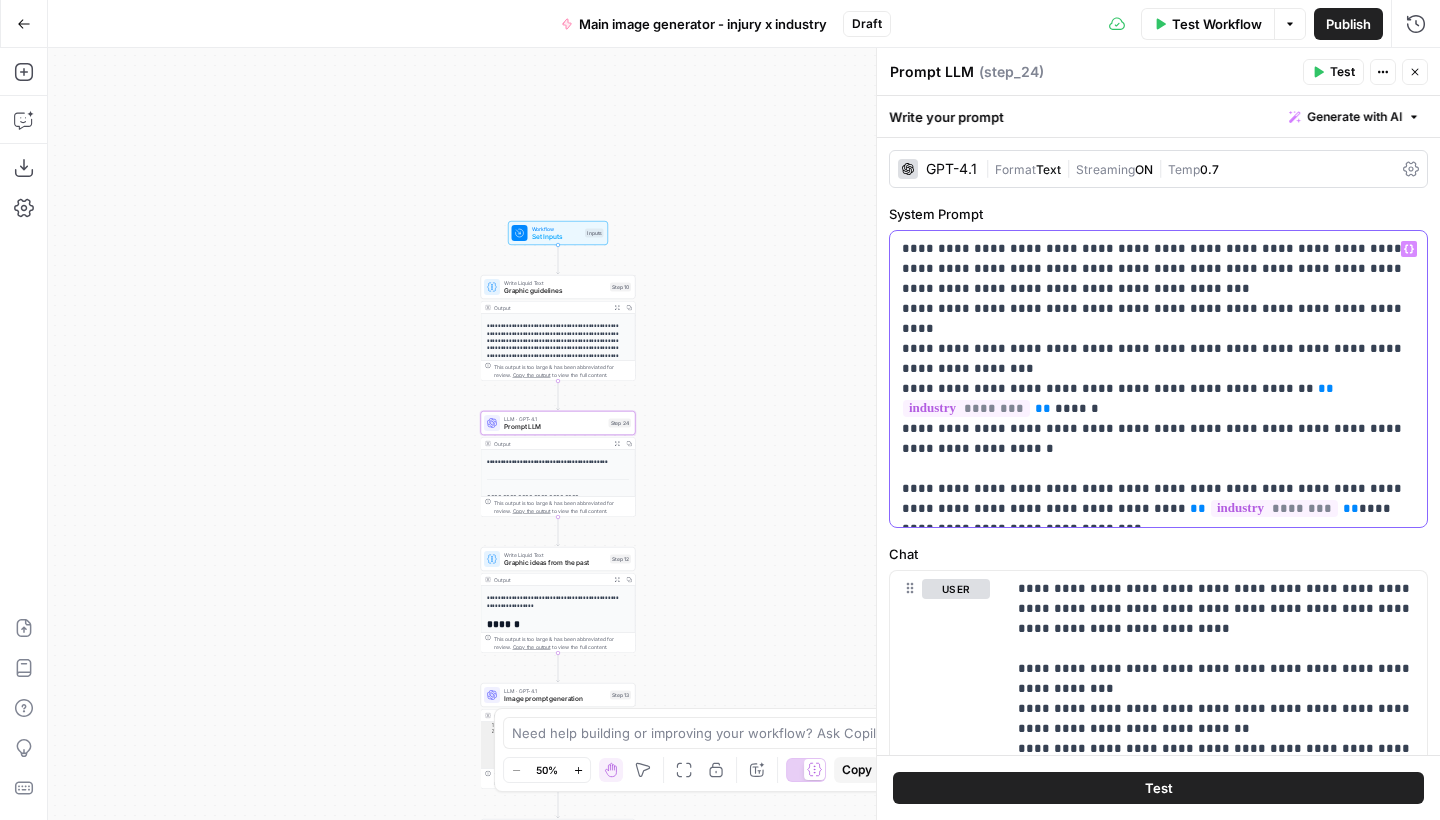 click on "**********" at bounding box center (1158, 379) 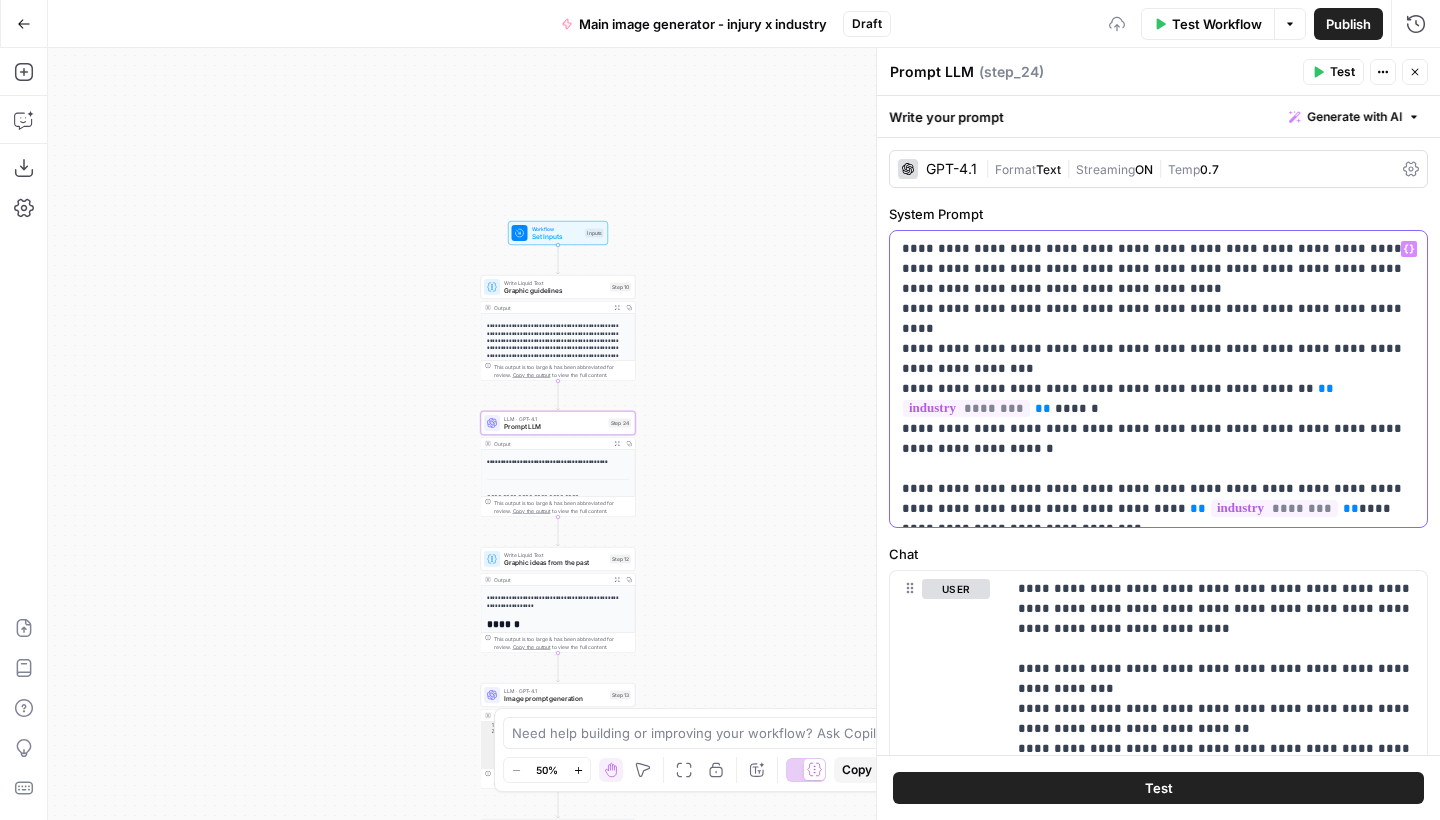 scroll, scrollTop: 22, scrollLeft: 0, axis: vertical 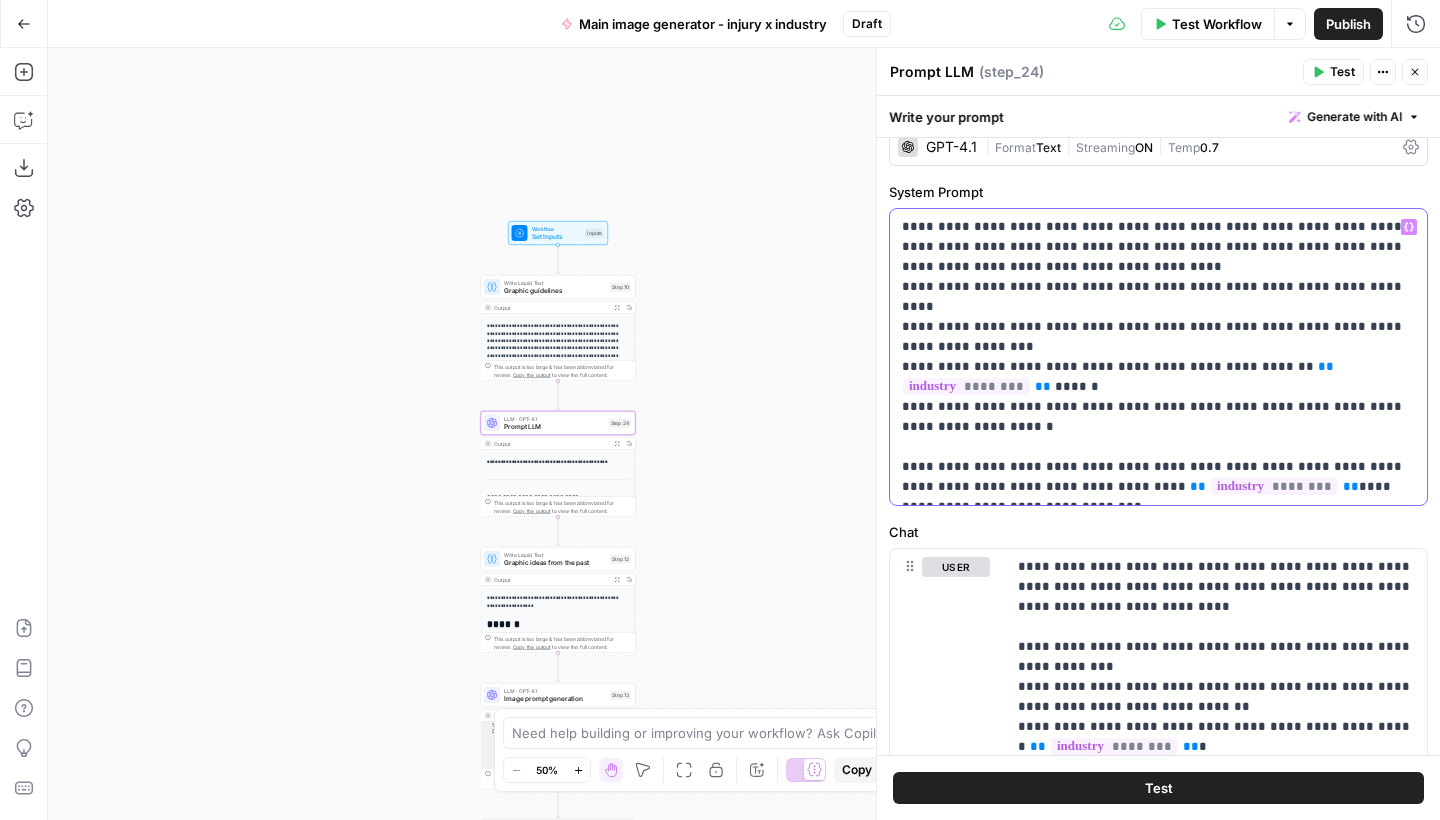 click on "**********" at bounding box center (1158, 357) 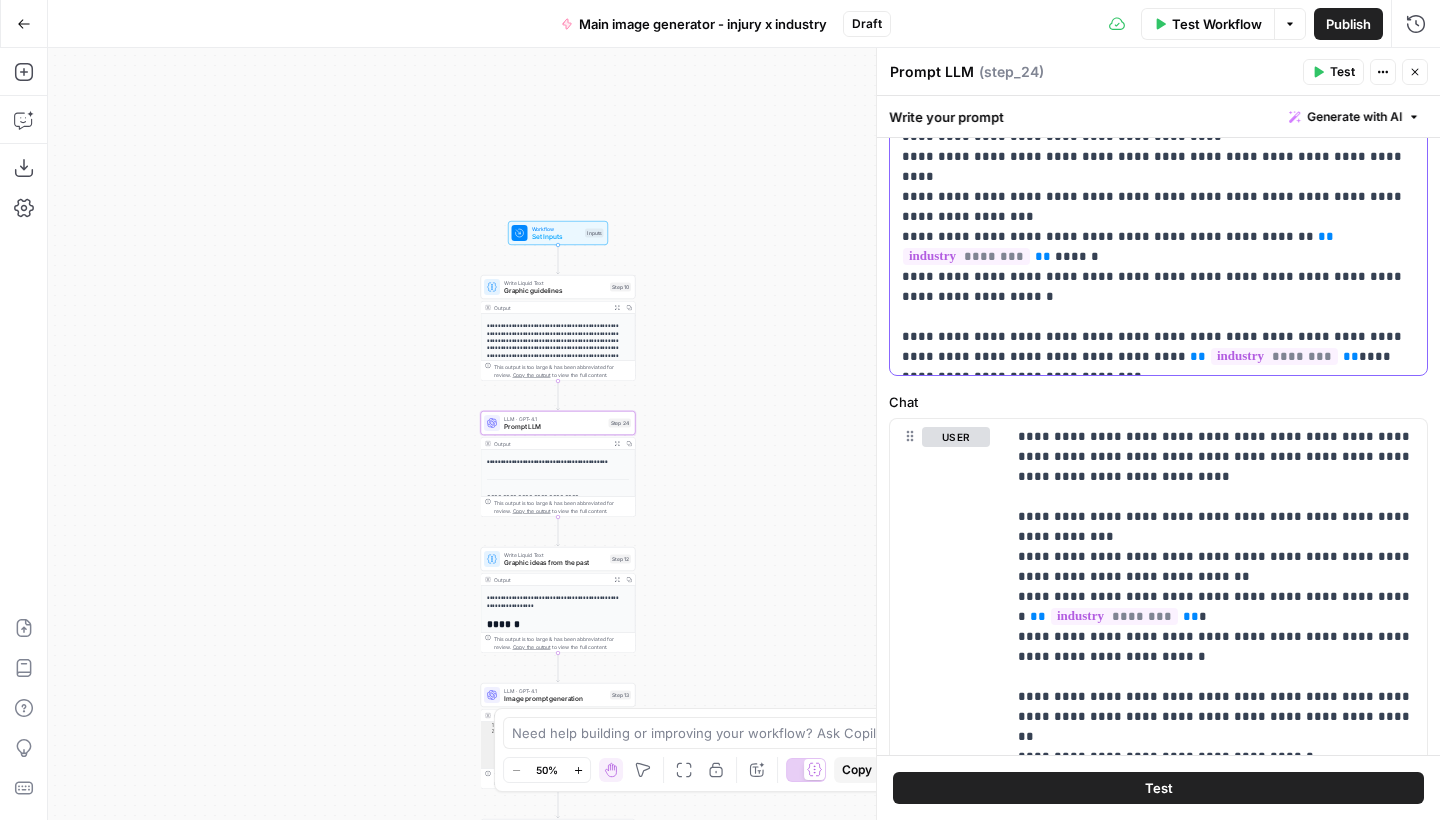 scroll, scrollTop: 165, scrollLeft: 0, axis: vertical 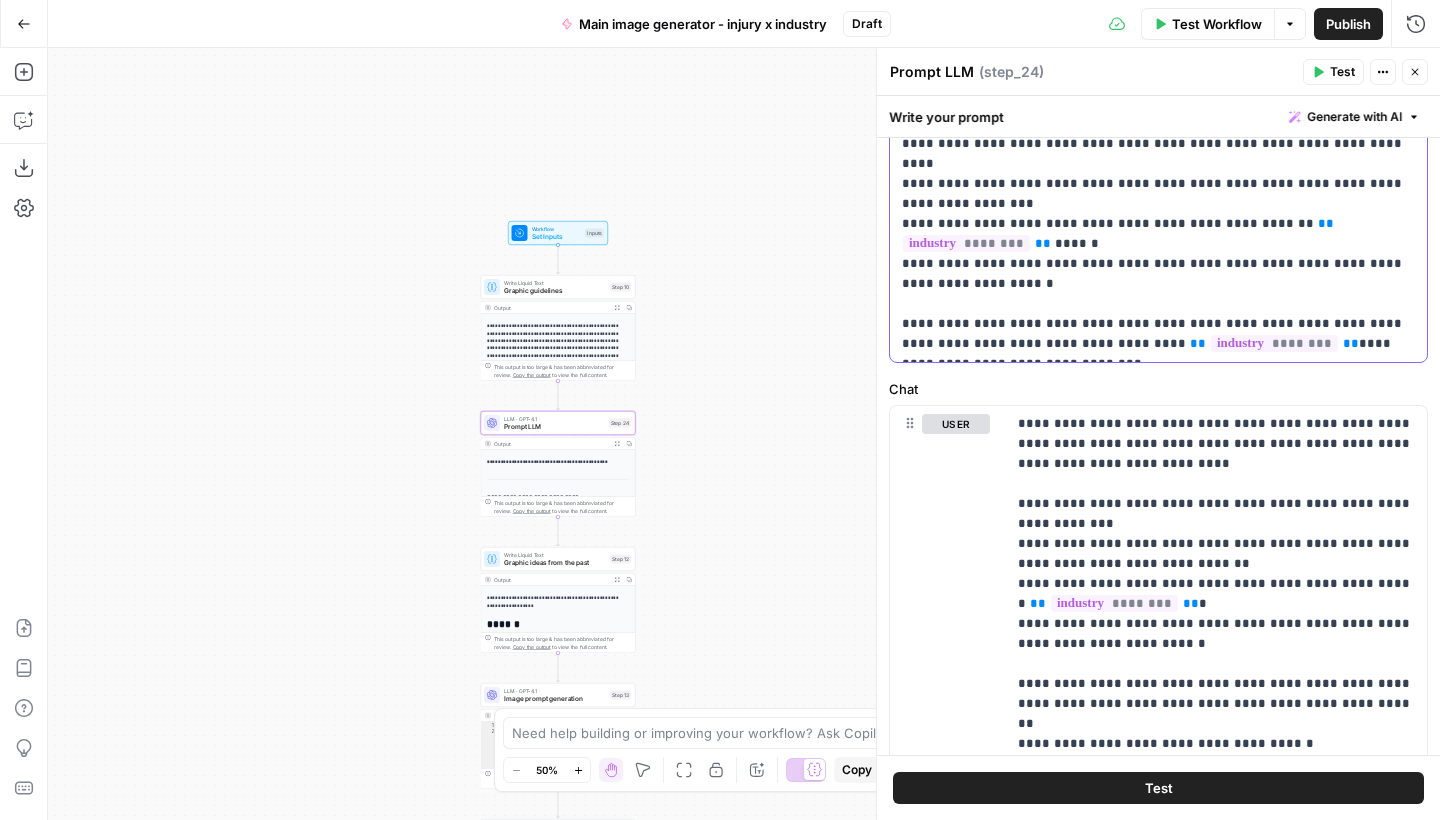 click on "**********" at bounding box center (1158, 214) 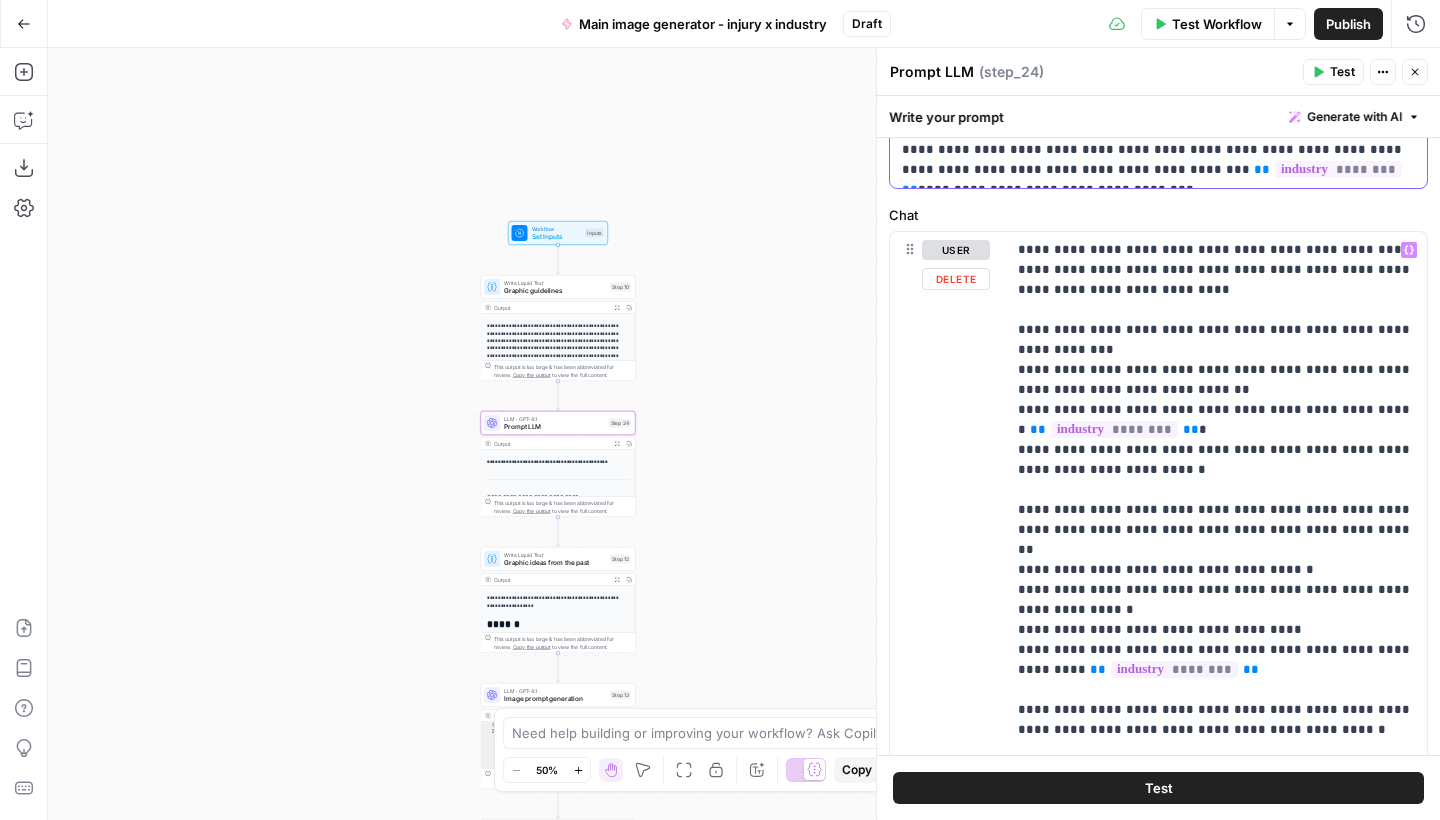 scroll, scrollTop: 342, scrollLeft: 0, axis: vertical 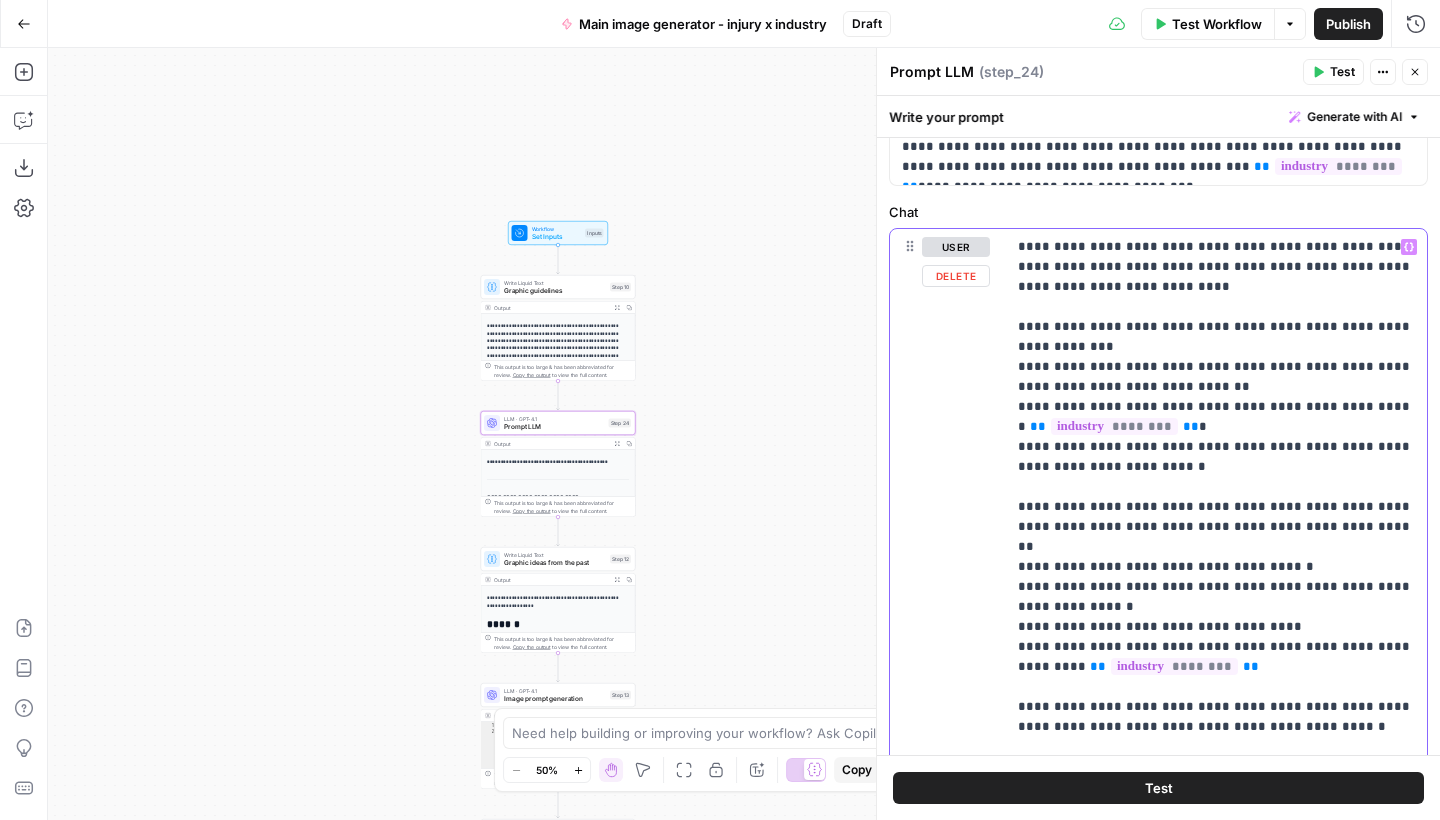 click on "**********" at bounding box center [1216, 517] 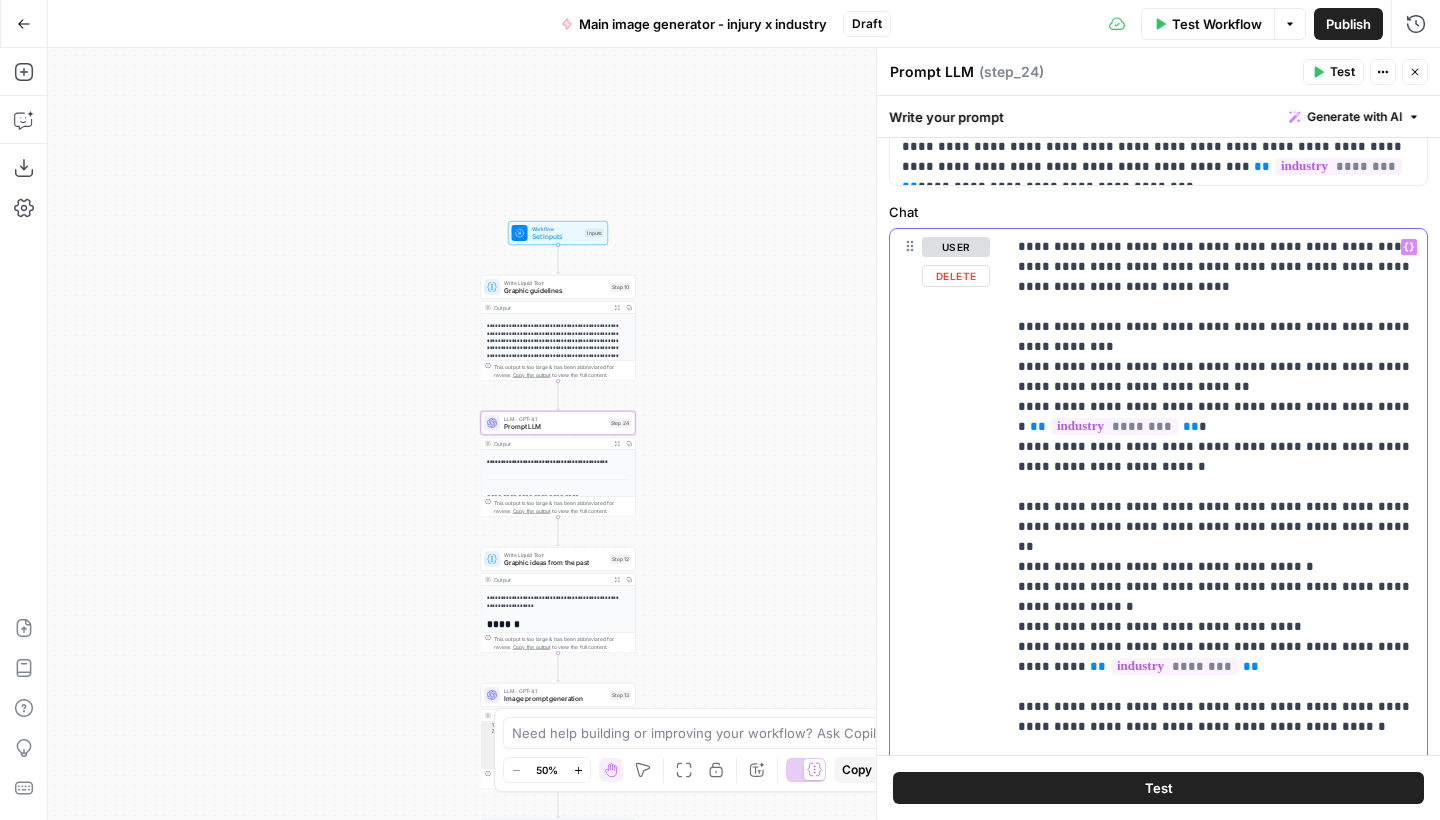 type 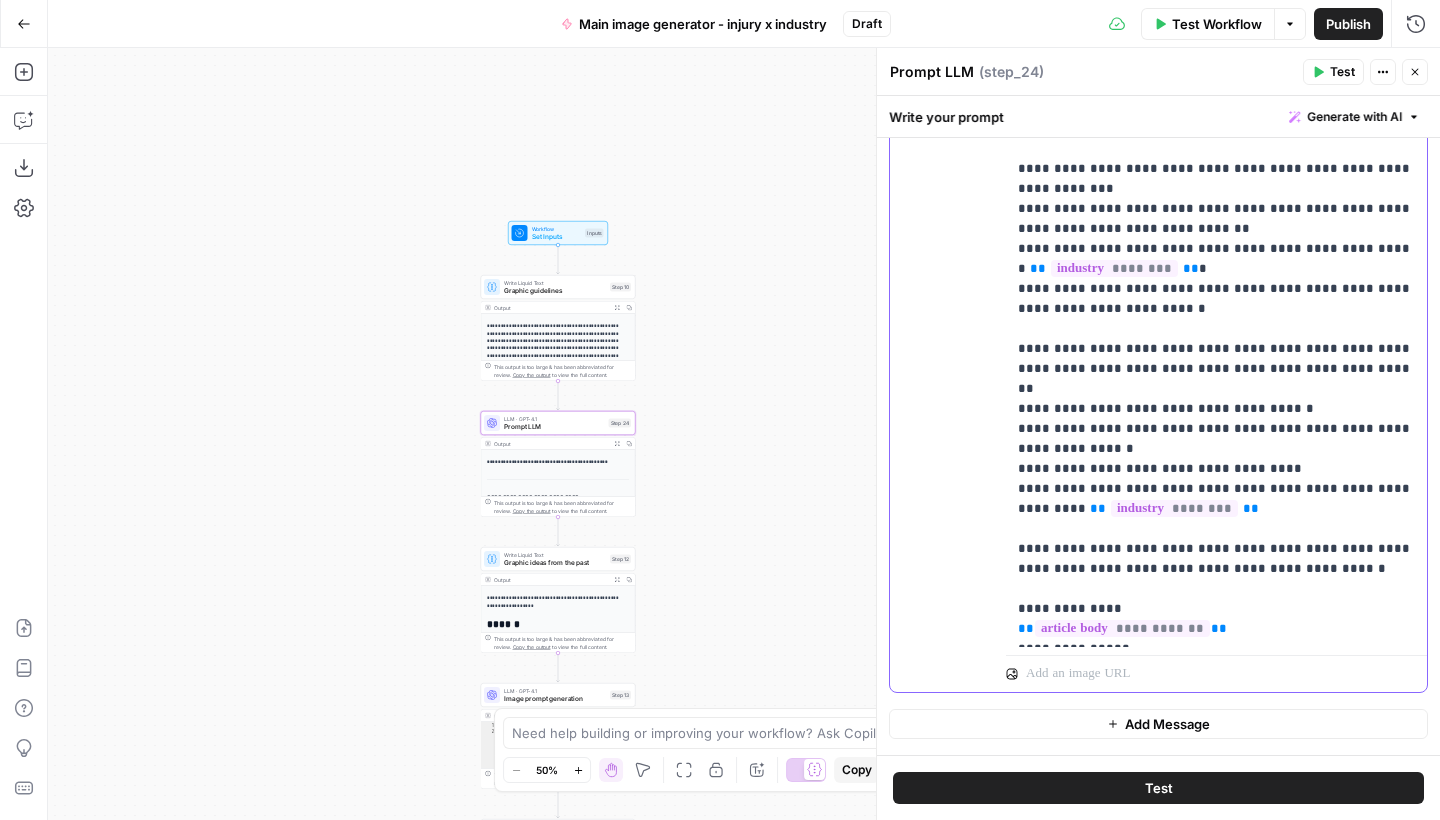 scroll, scrollTop: 502, scrollLeft: 0, axis: vertical 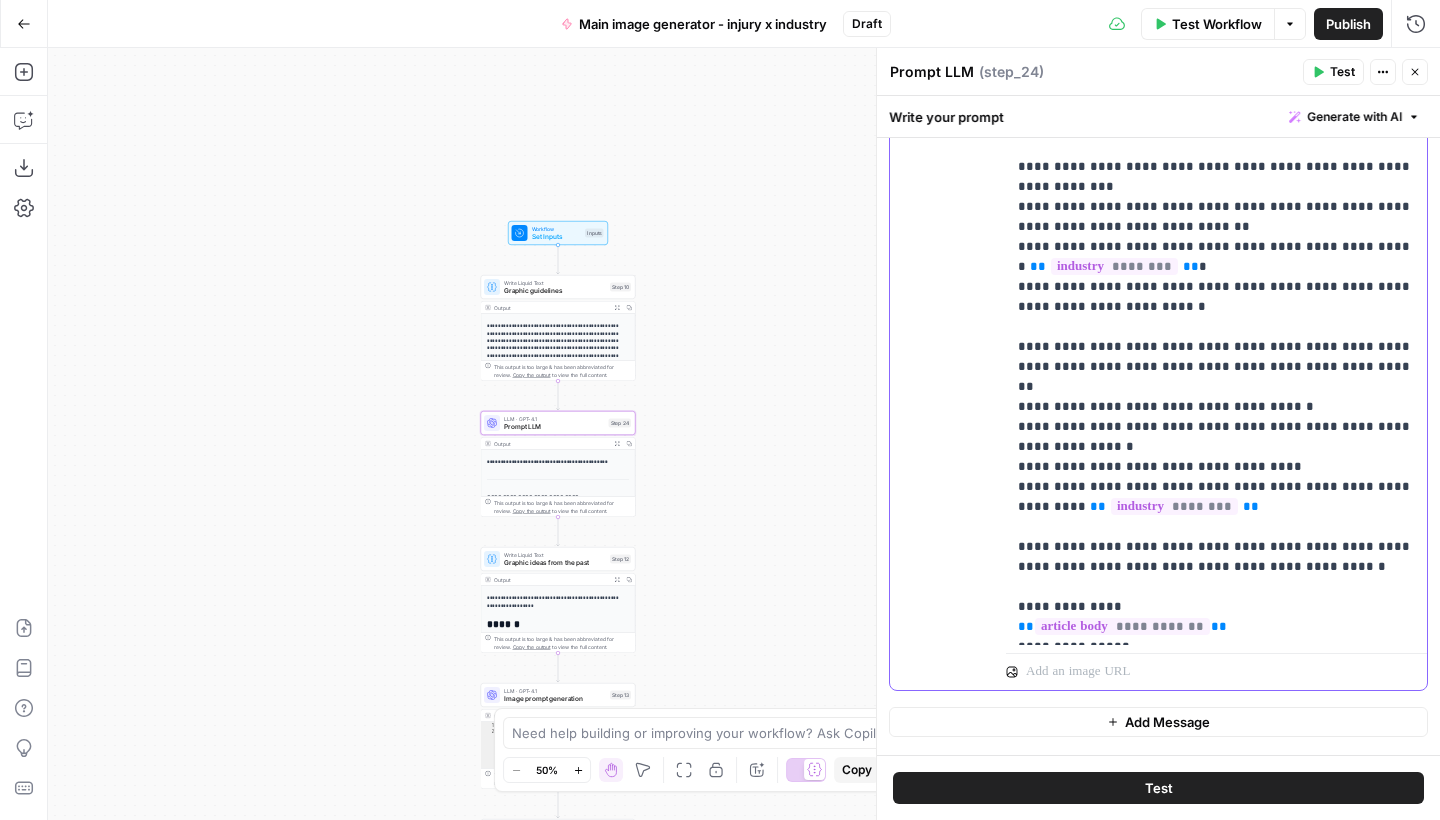 click on "**********" at bounding box center (1216, 357) 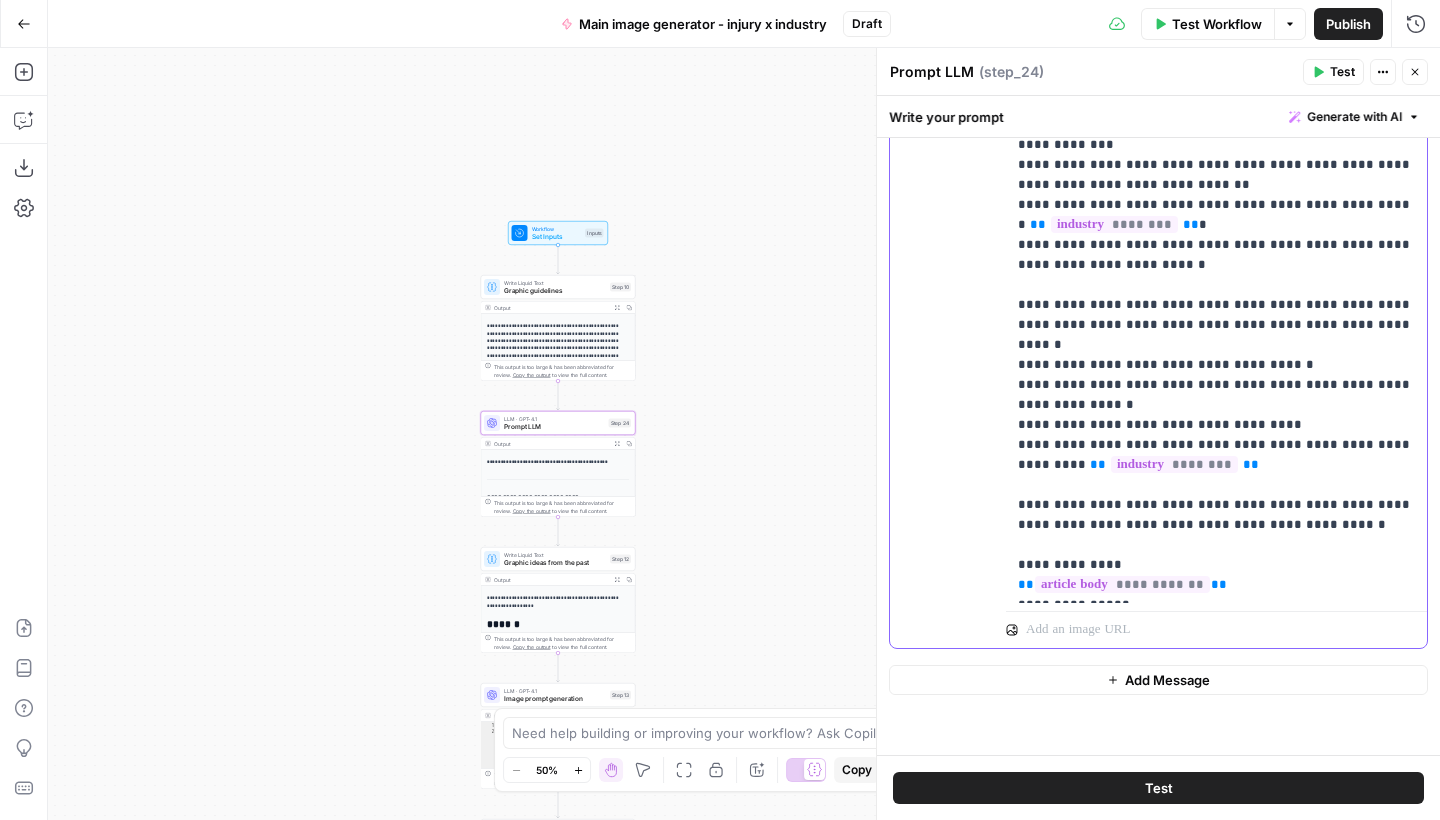 scroll, scrollTop: 544, scrollLeft: 0, axis: vertical 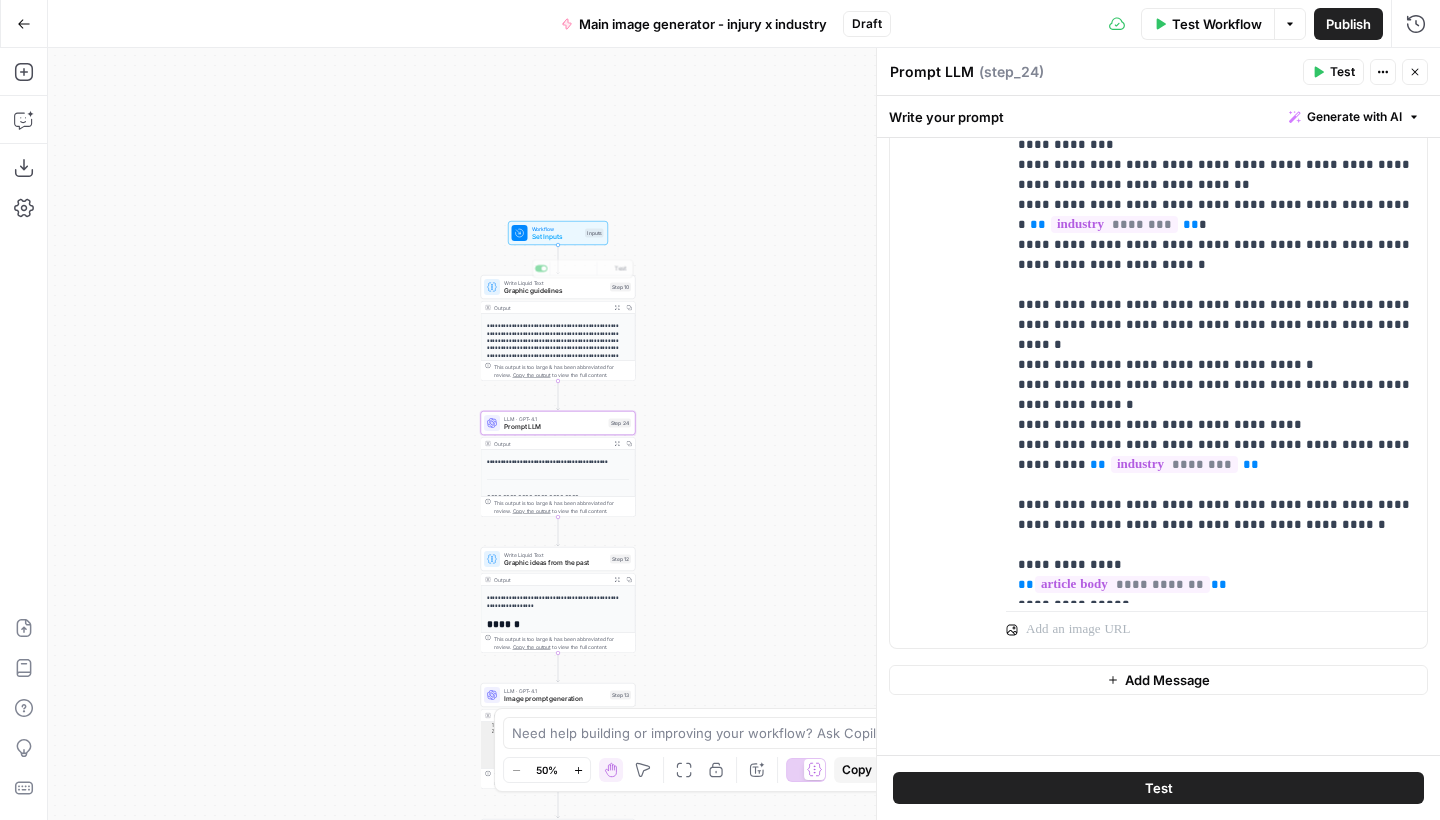 click on "Set Inputs" at bounding box center (557, 237) 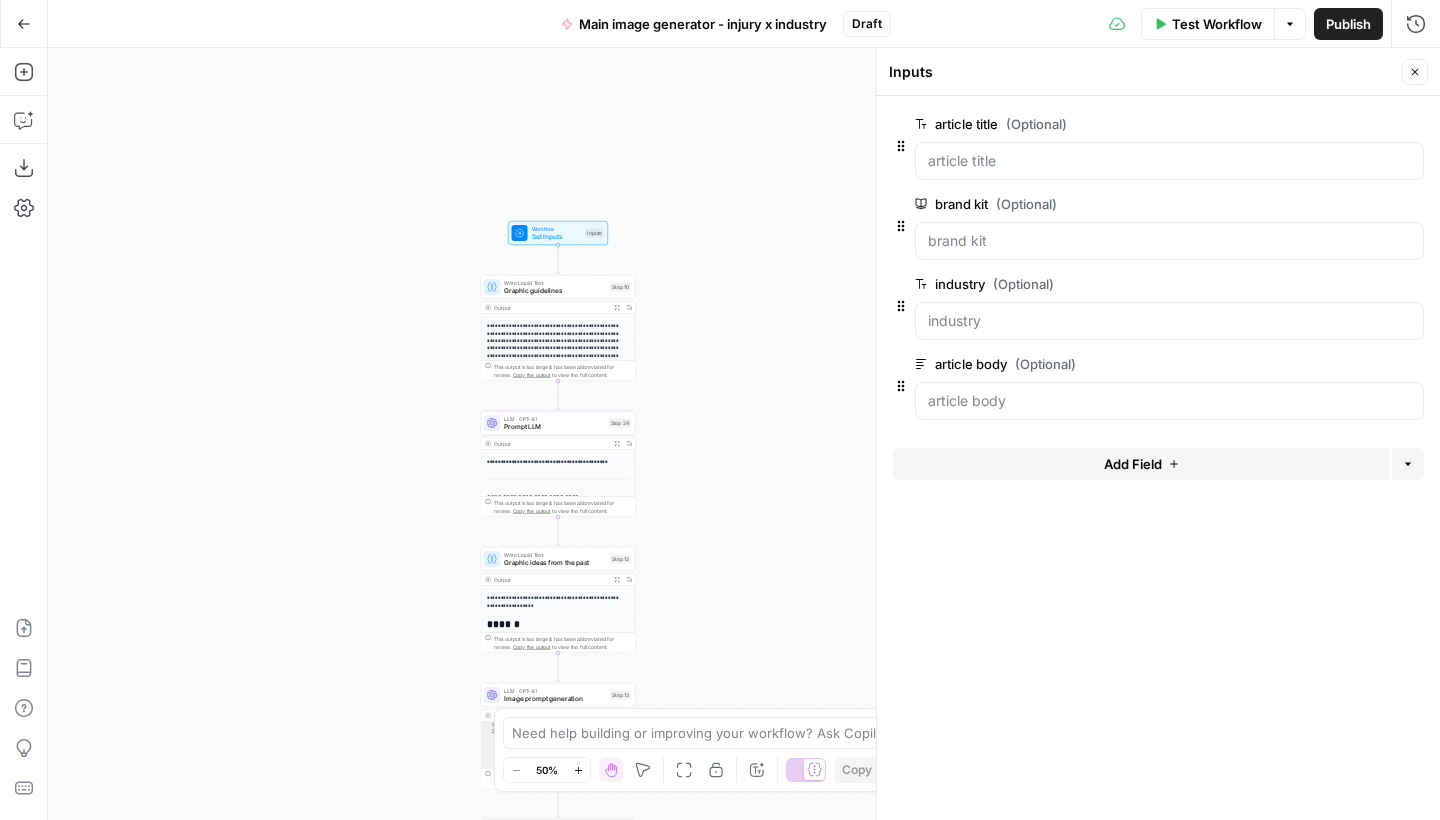 click on "Output Expand Output Copy" at bounding box center (558, 444) 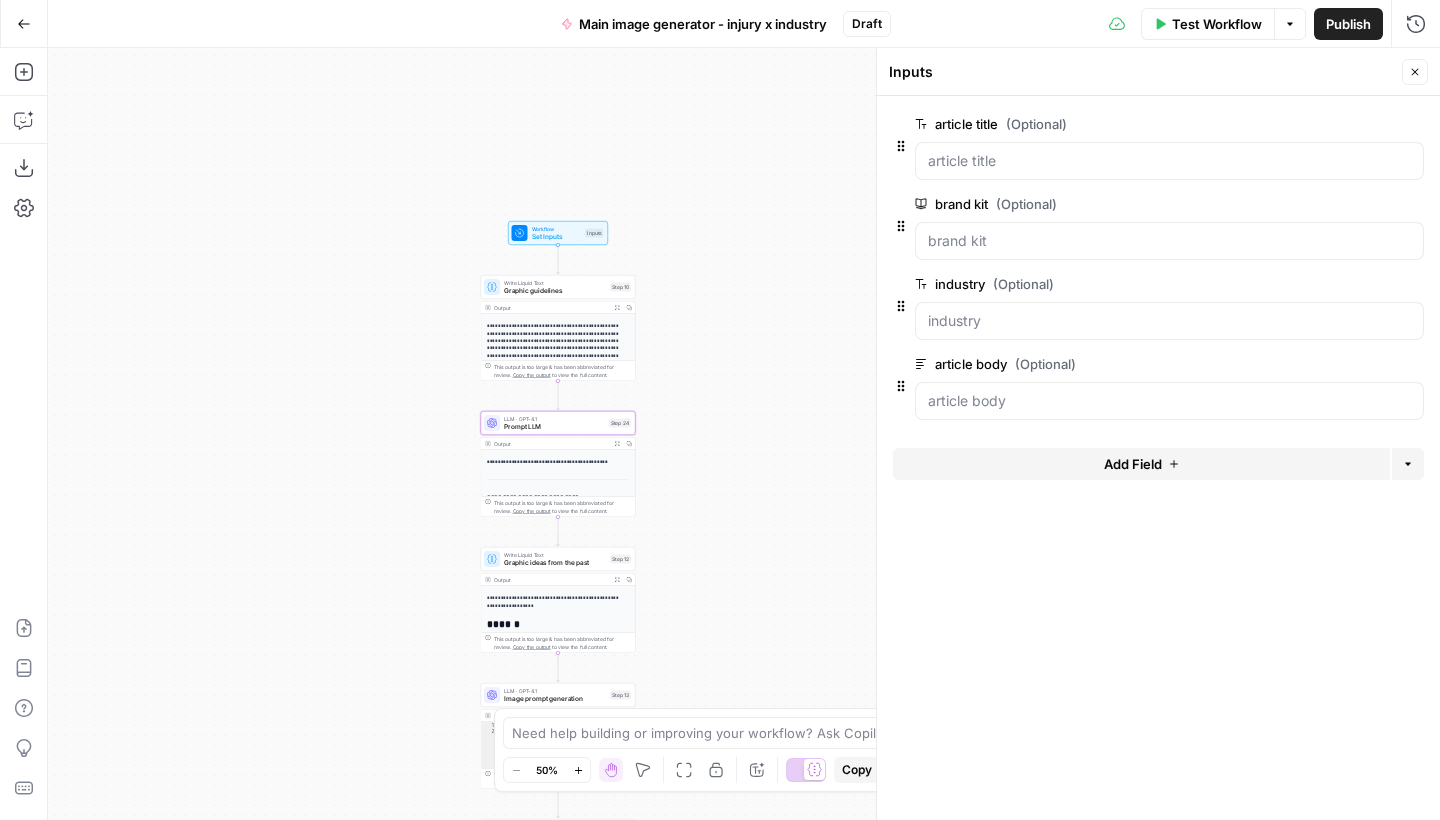 click on "Prompt LLM" at bounding box center (554, 427) 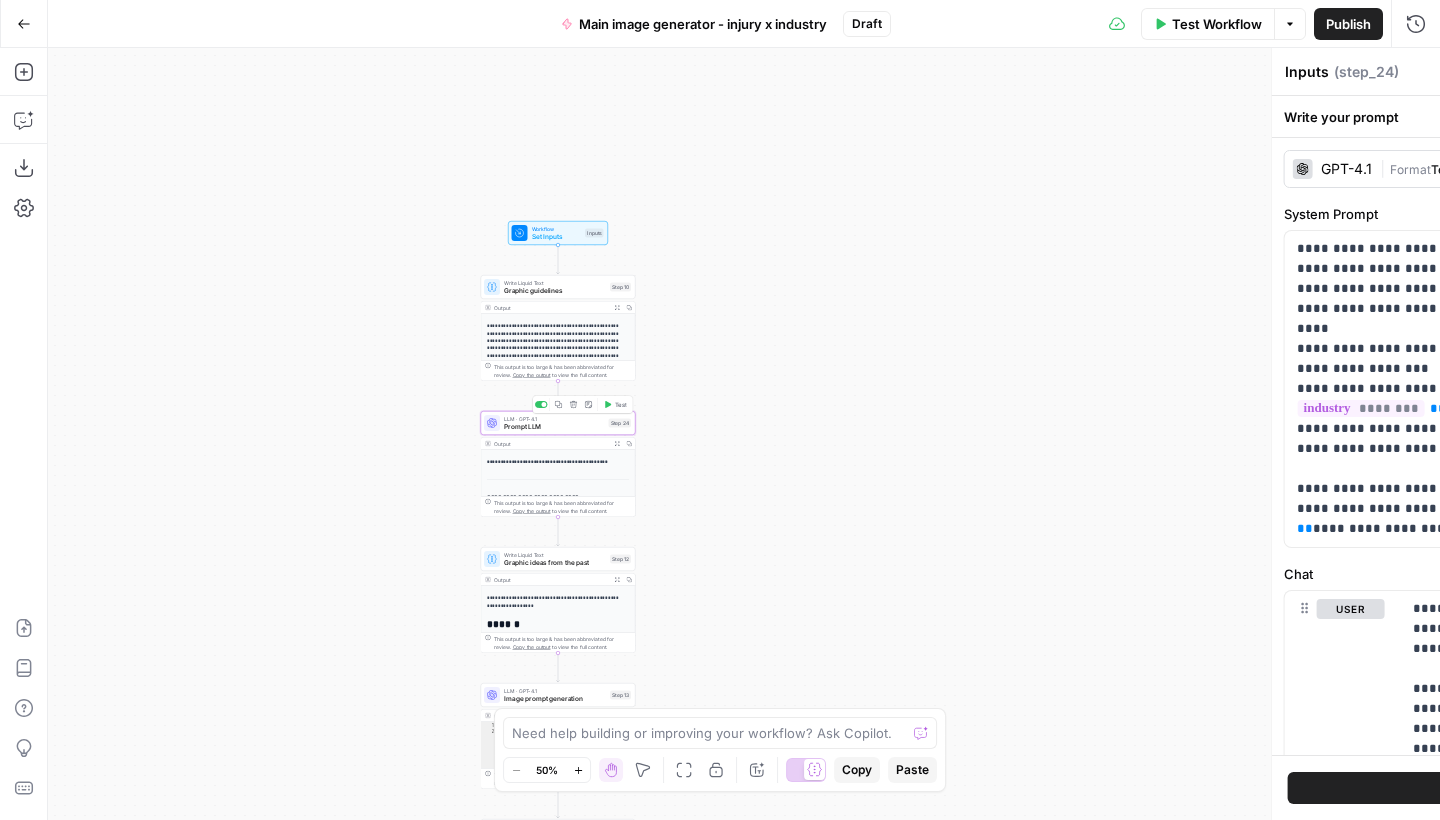 type on "Prompt LLM" 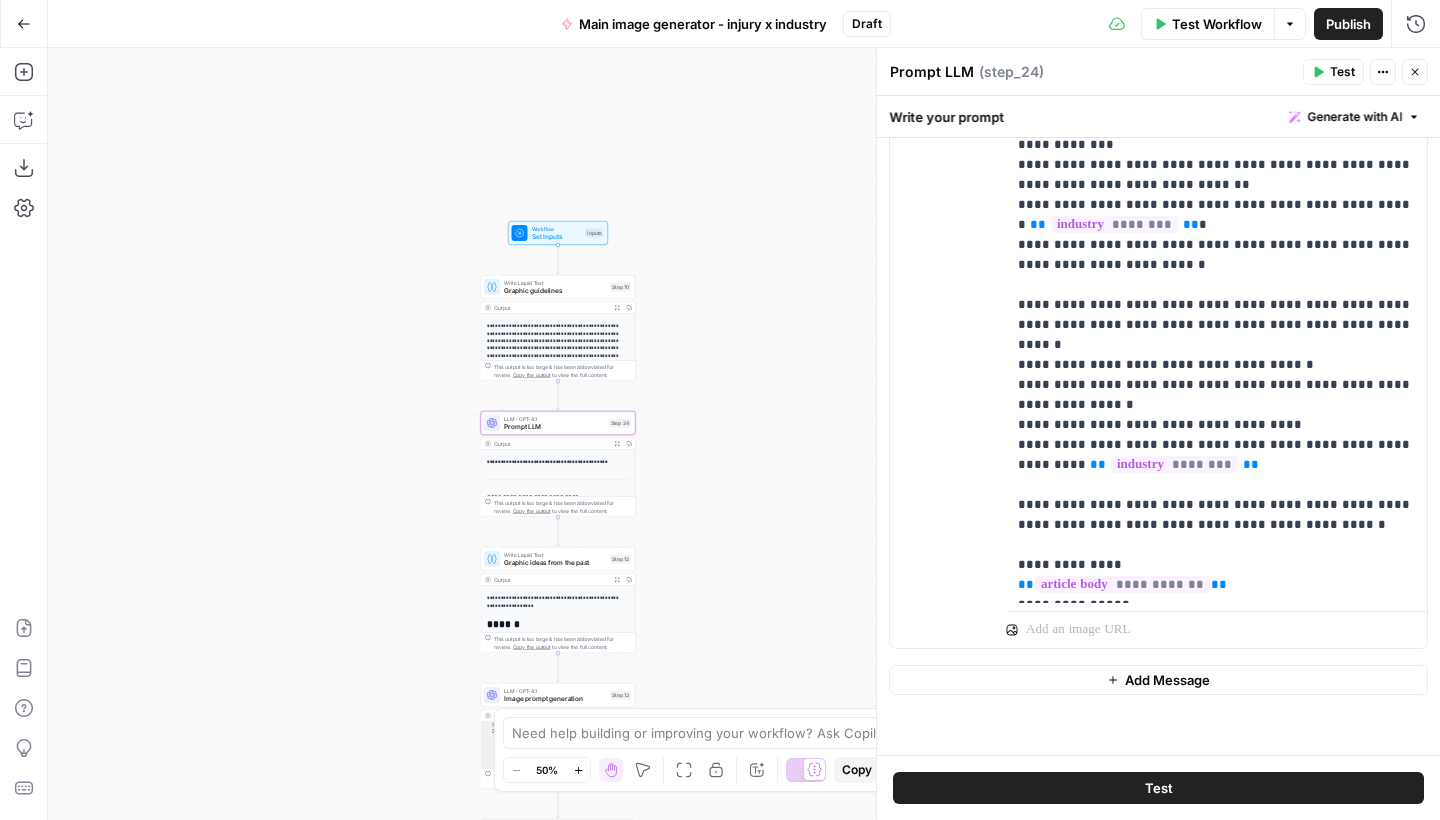 scroll, scrollTop: 544, scrollLeft: 0, axis: vertical 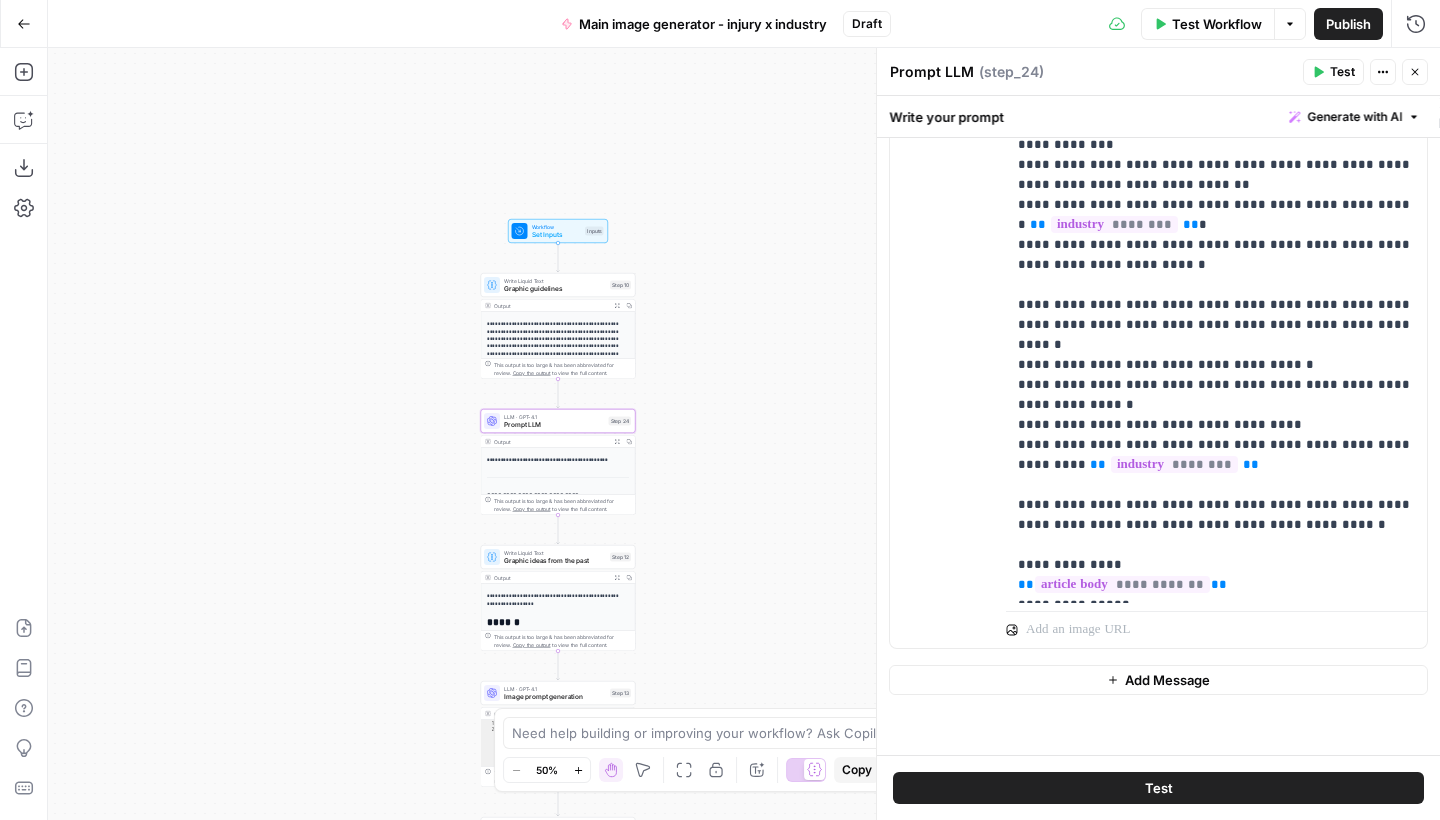 drag, startPoint x: 750, startPoint y: 457, endPoint x: 721, endPoint y: 305, distance: 154.74171 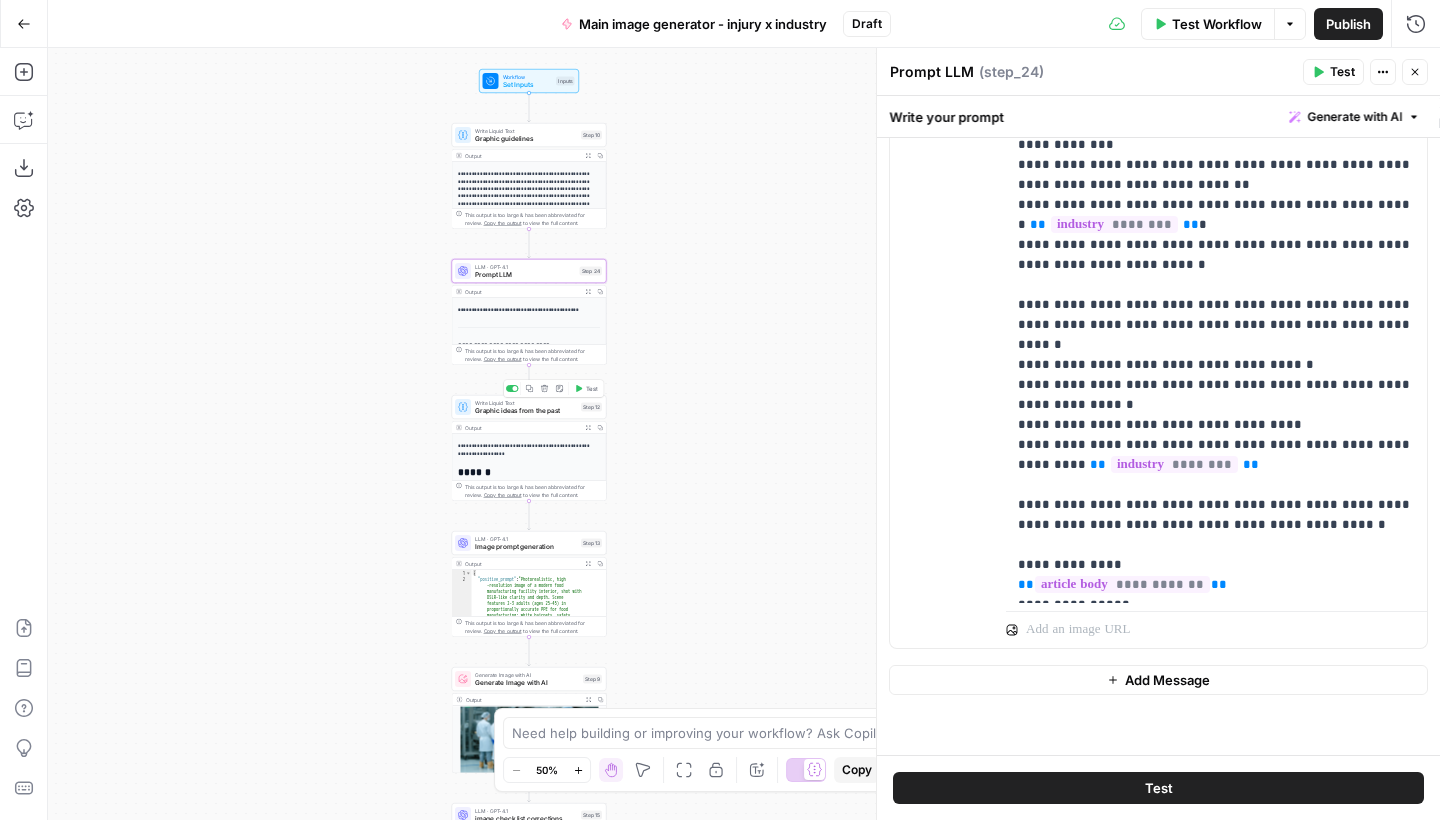 click on "Graphic ideas from the past" at bounding box center (526, 411) 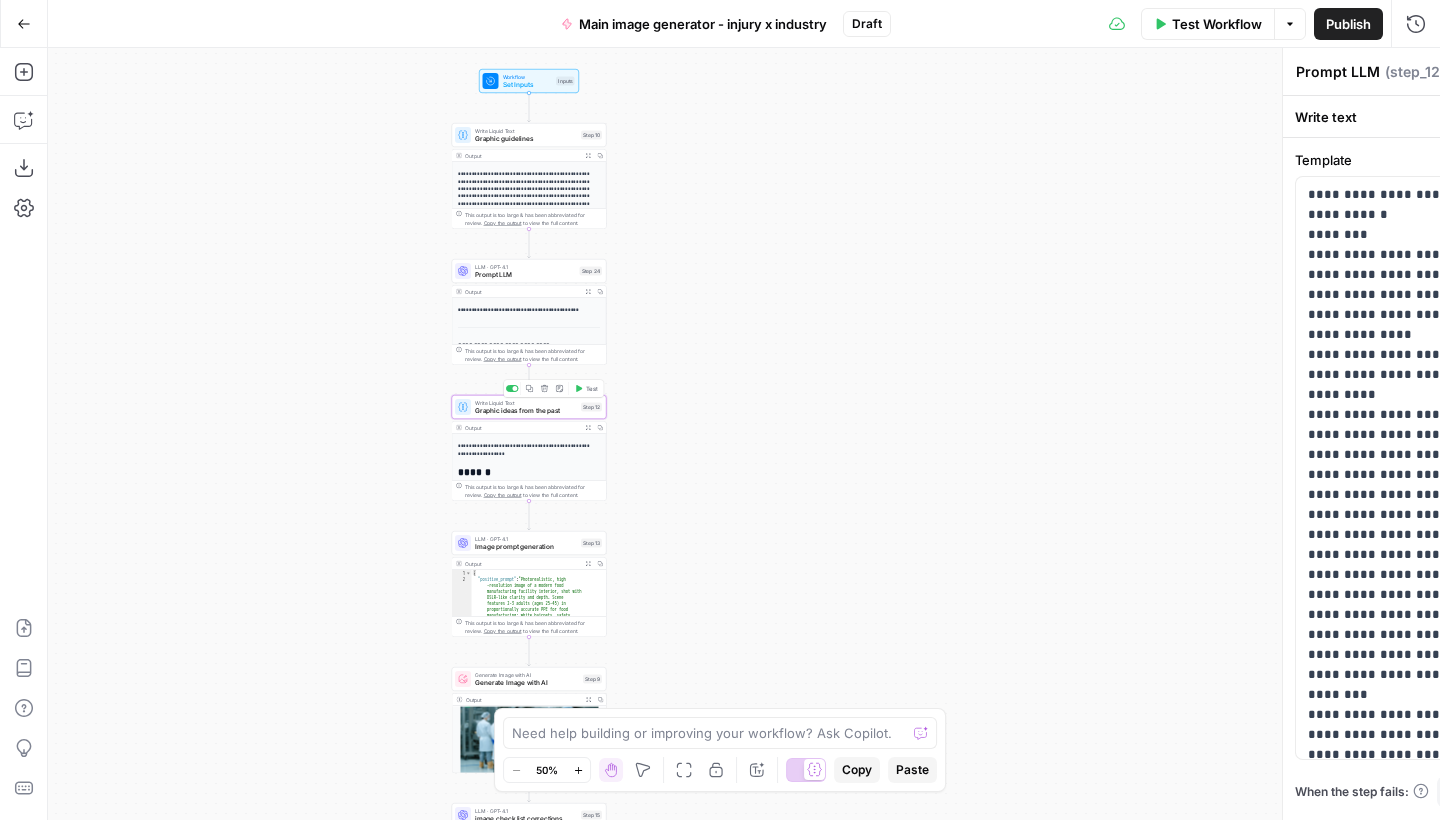 type on "Graphic ideas from the past" 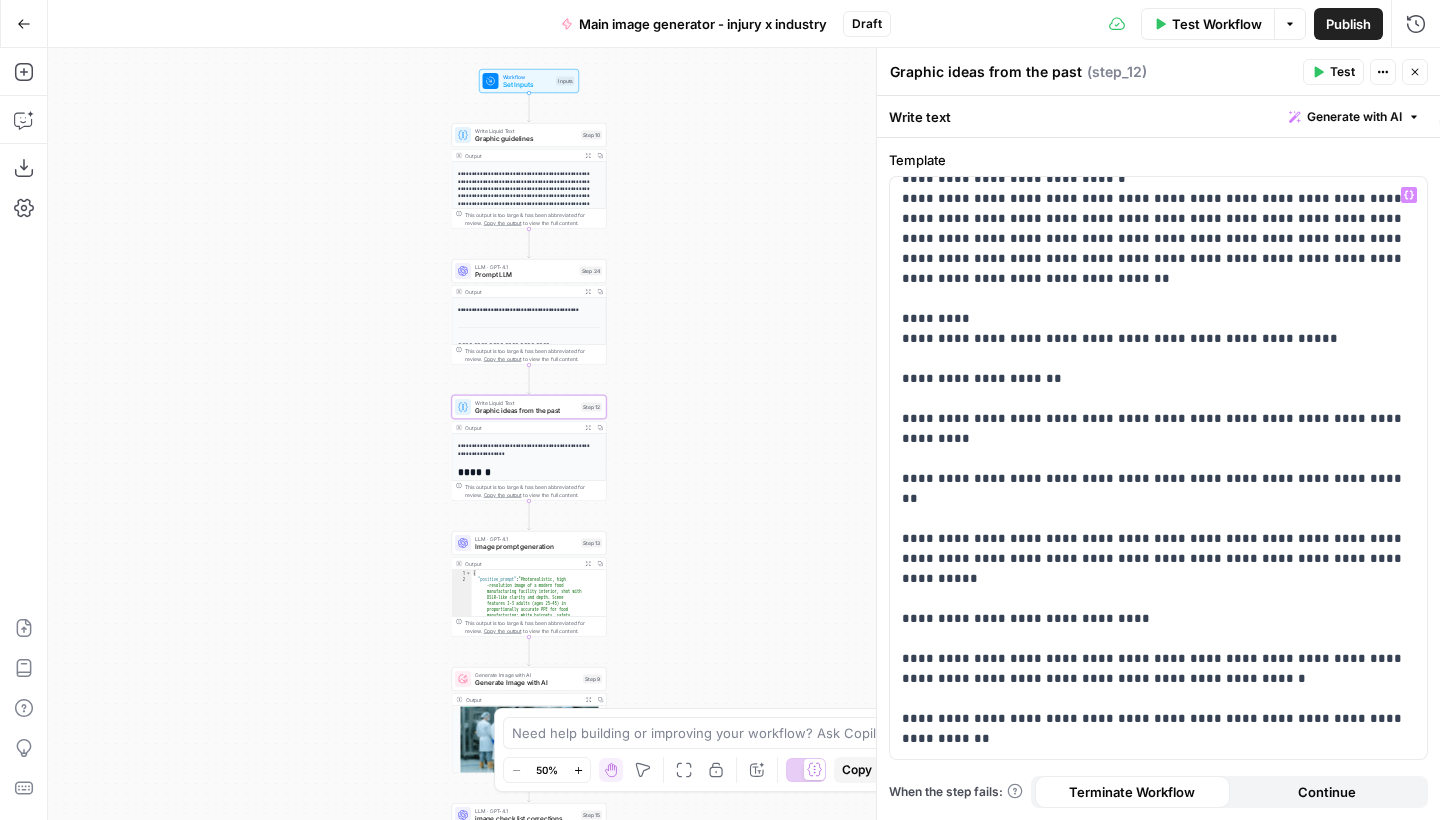 scroll, scrollTop: 2315, scrollLeft: 0, axis: vertical 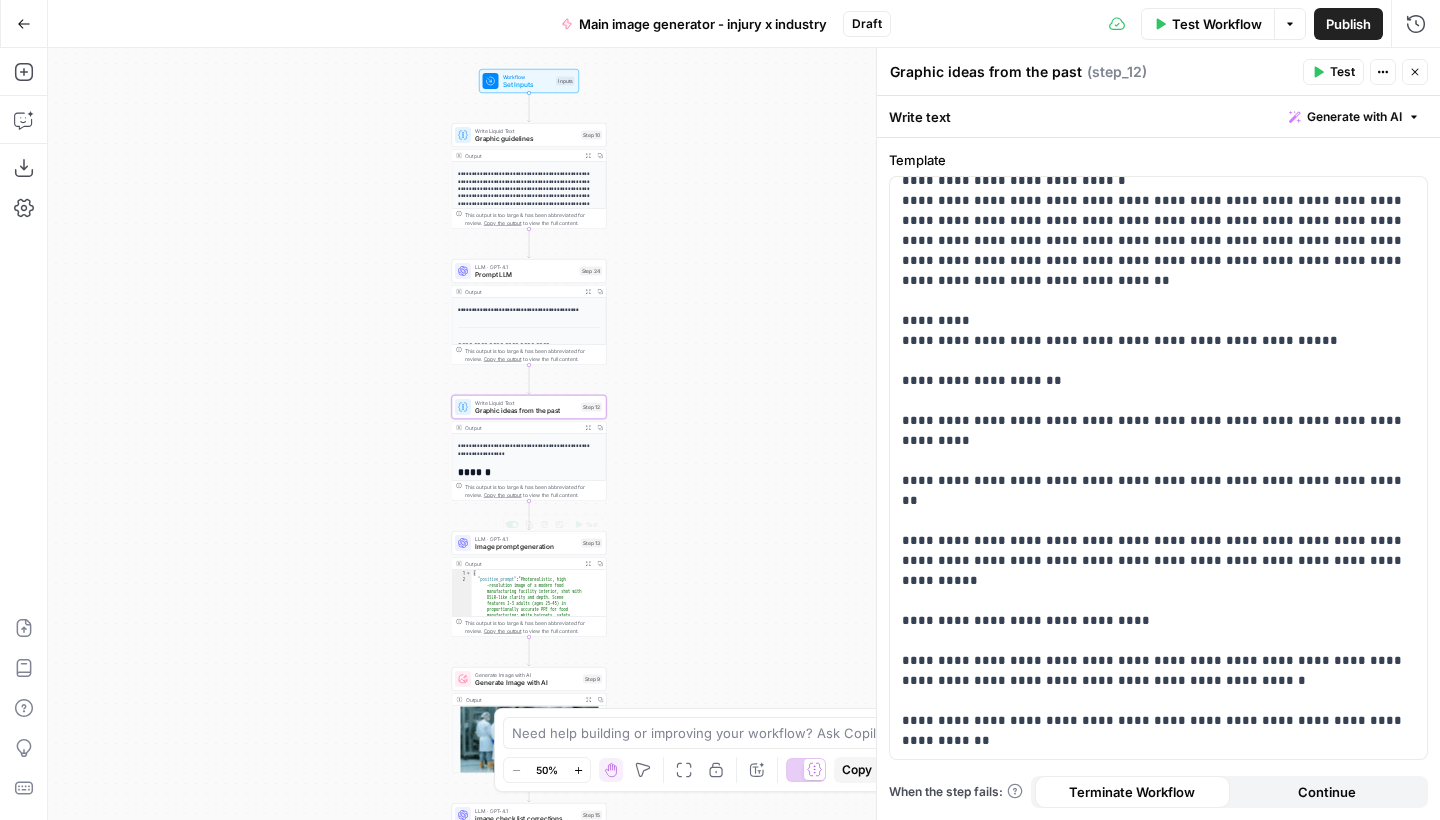 click on "Image prompt generation" at bounding box center (526, 547) 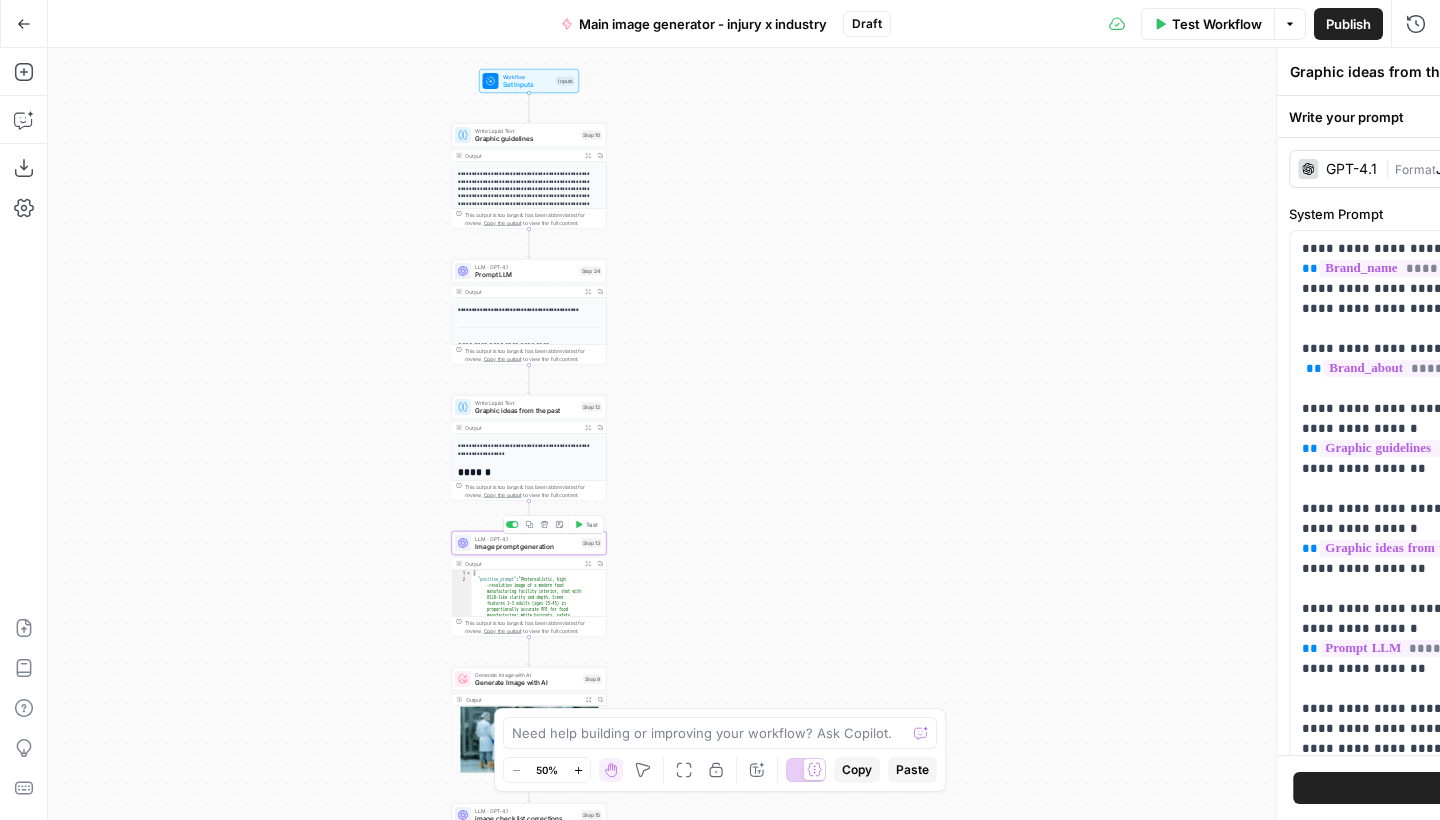 type on "Image prompt generation" 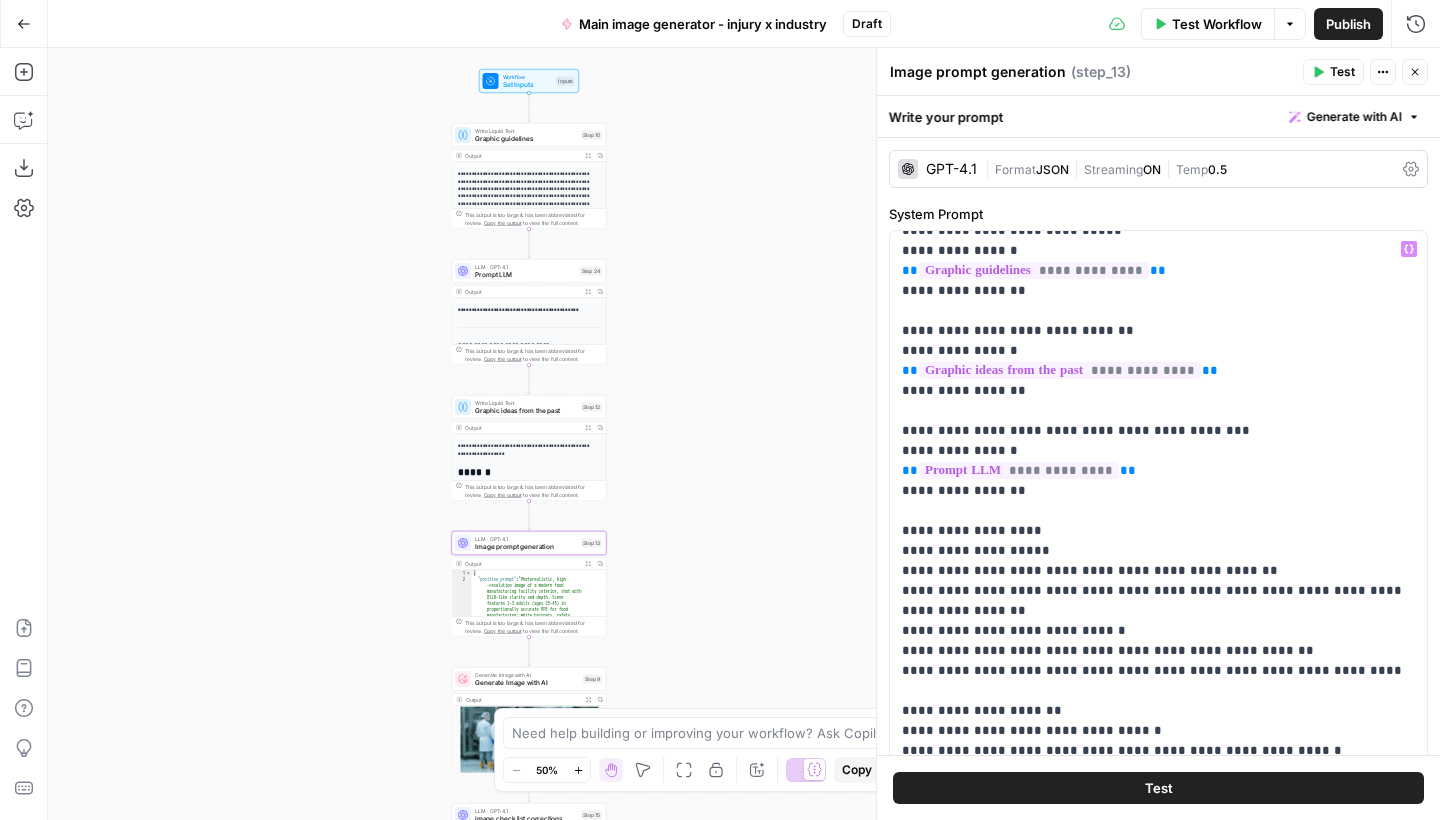 scroll, scrollTop: 188, scrollLeft: 0, axis: vertical 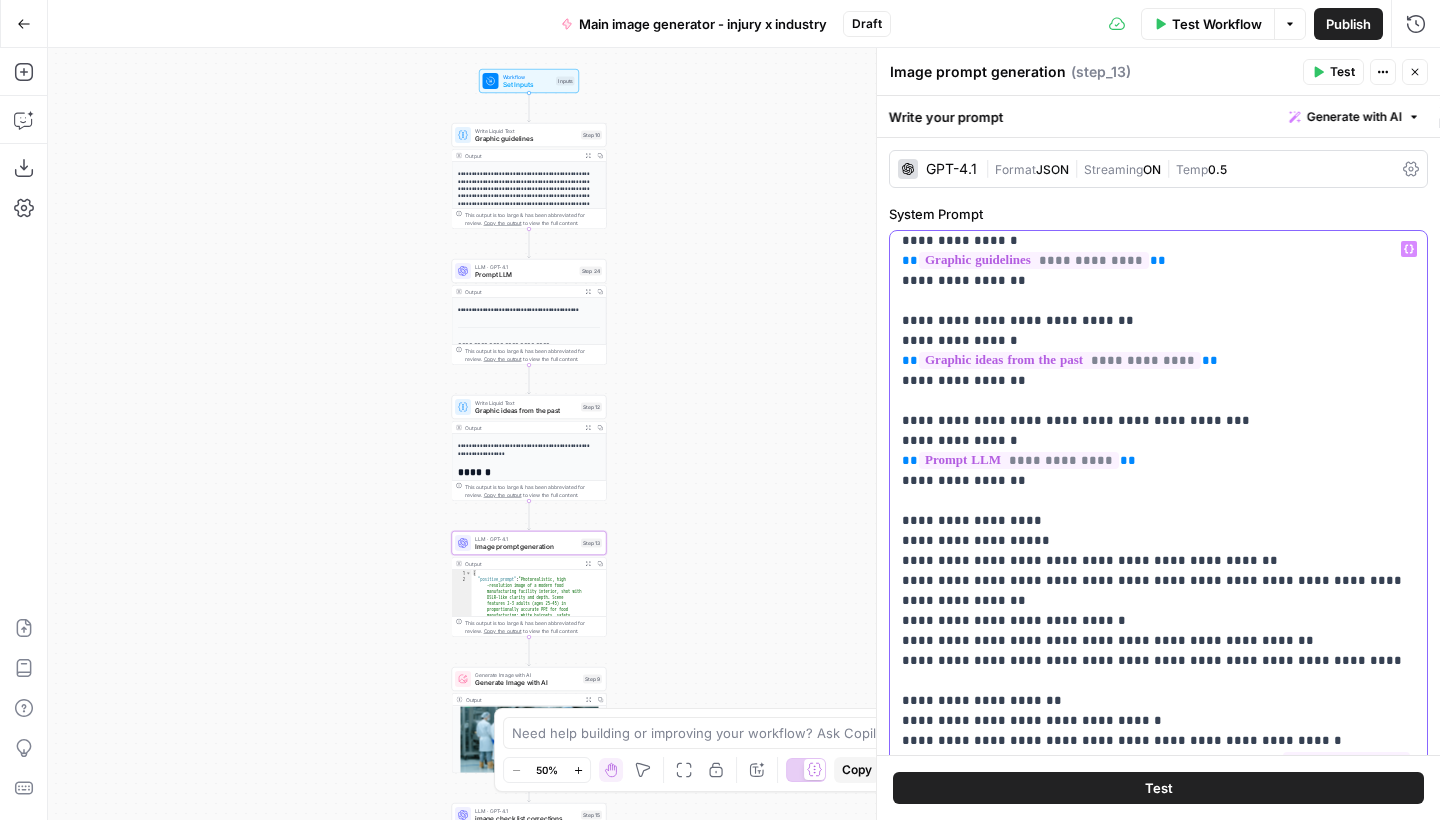 click on "**********" at bounding box center [1158, 681] 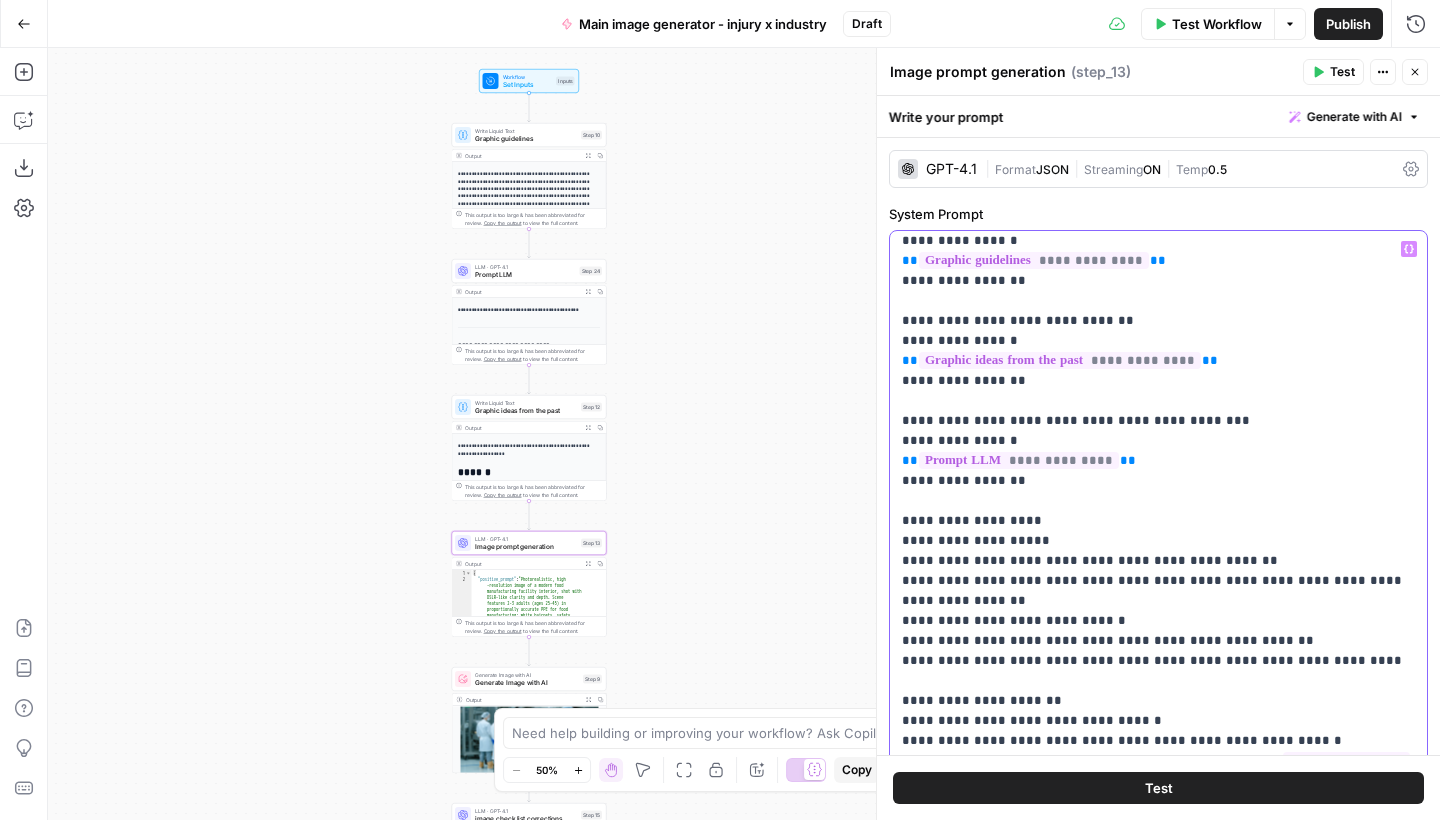 type 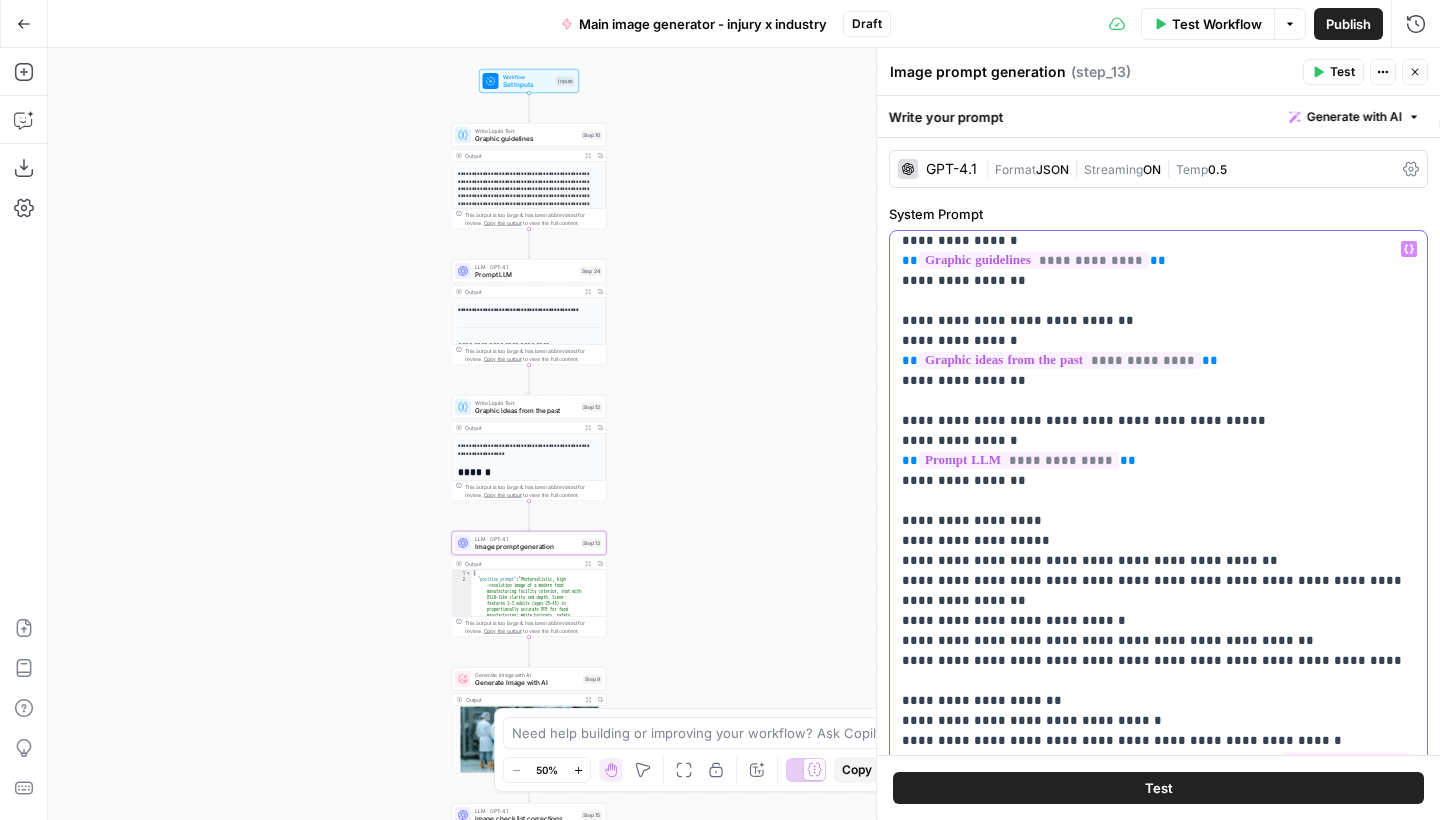 click on "**********" at bounding box center (1158, 681) 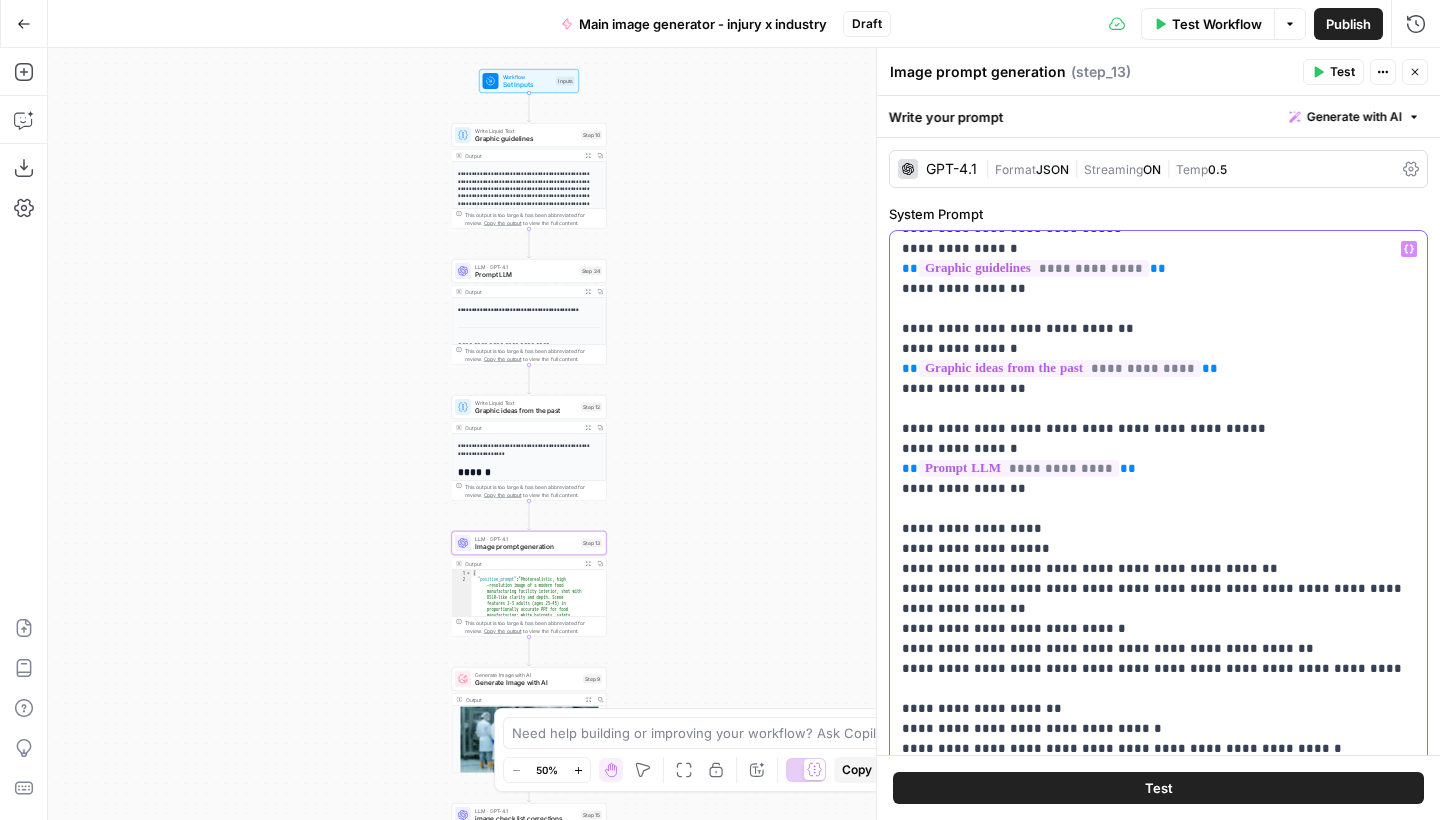 scroll, scrollTop: 166, scrollLeft: 0, axis: vertical 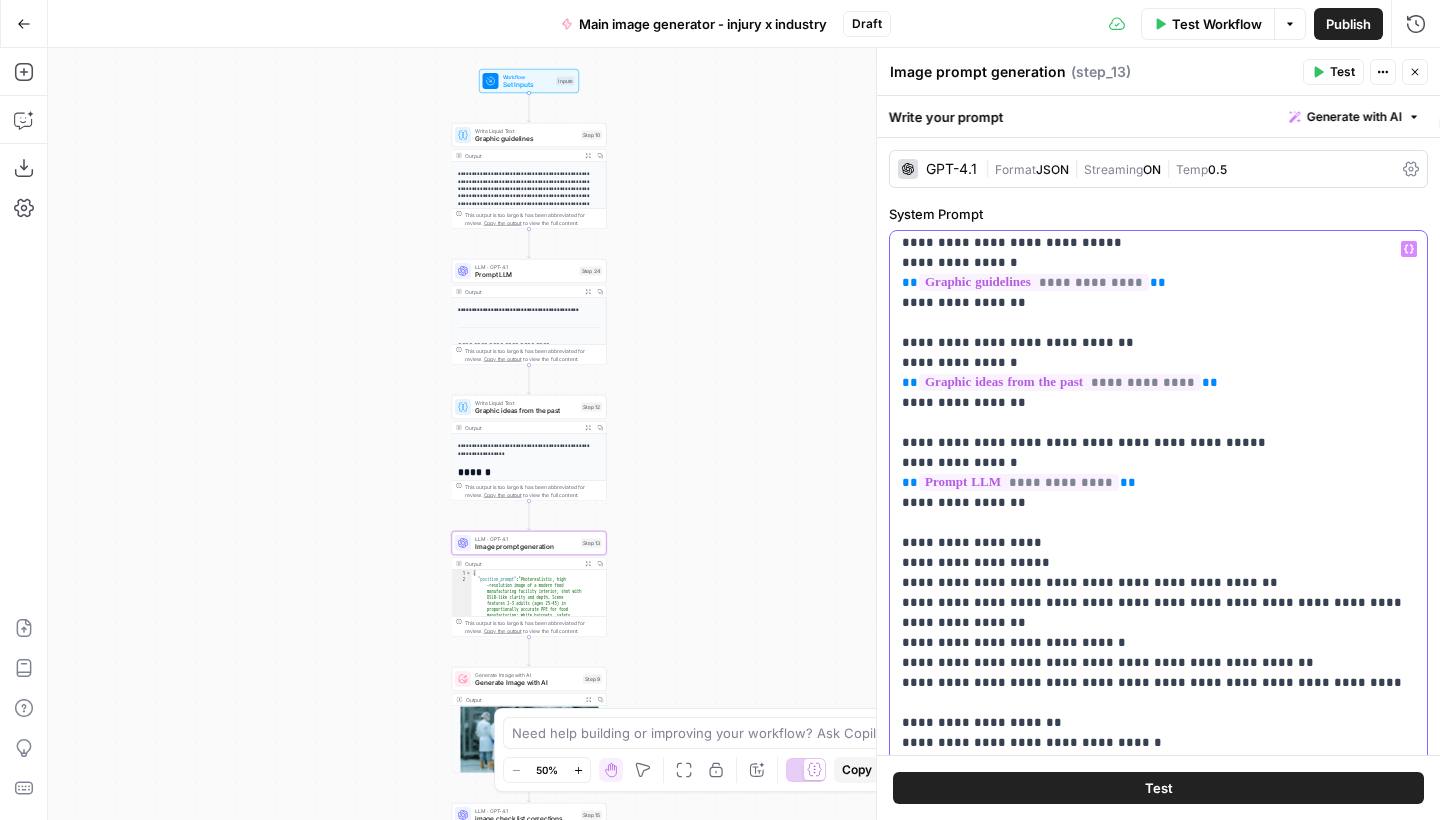 click on "**********" at bounding box center (1158, 703) 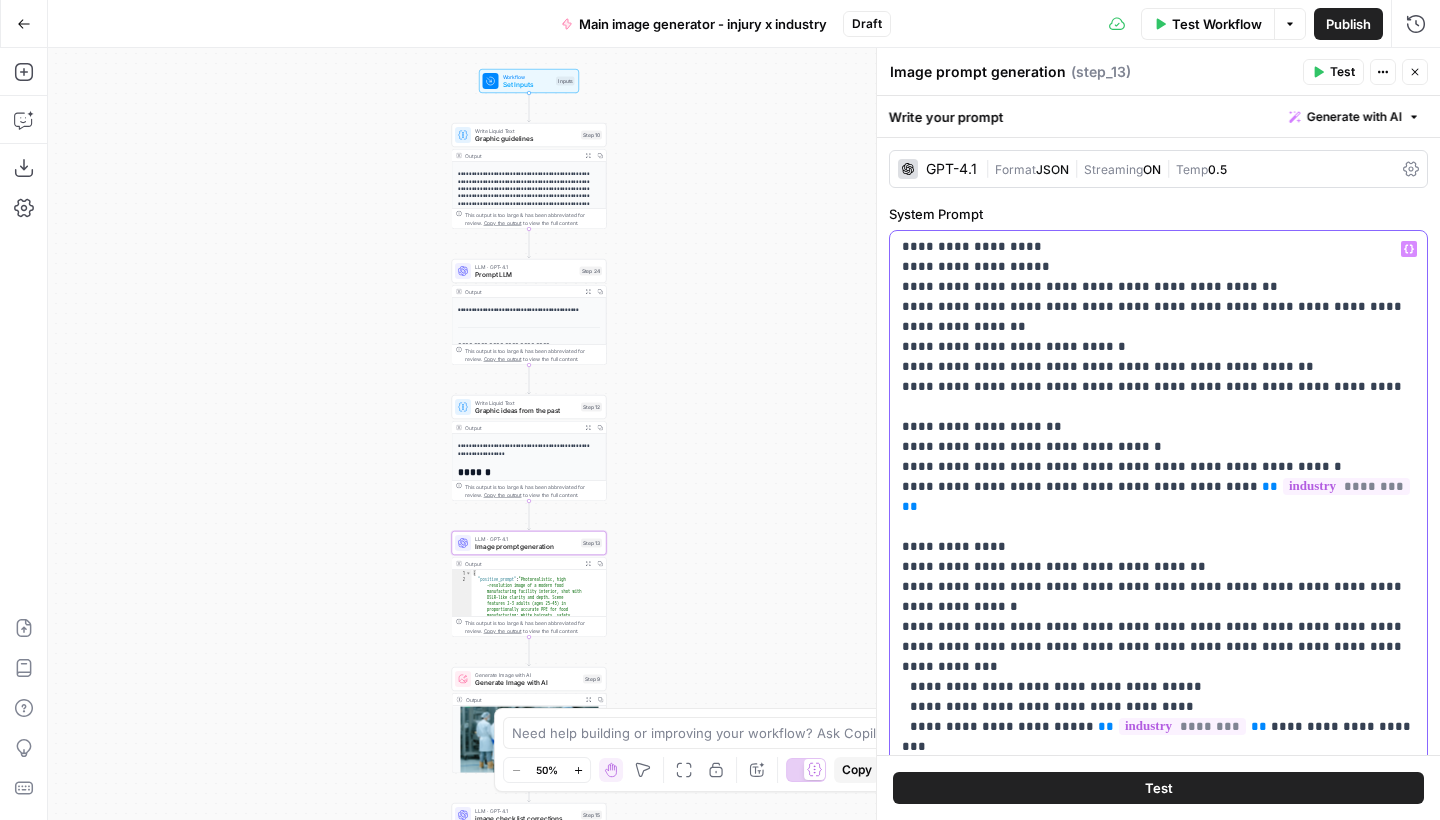 scroll, scrollTop: 461, scrollLeft: 0, axis: vertical 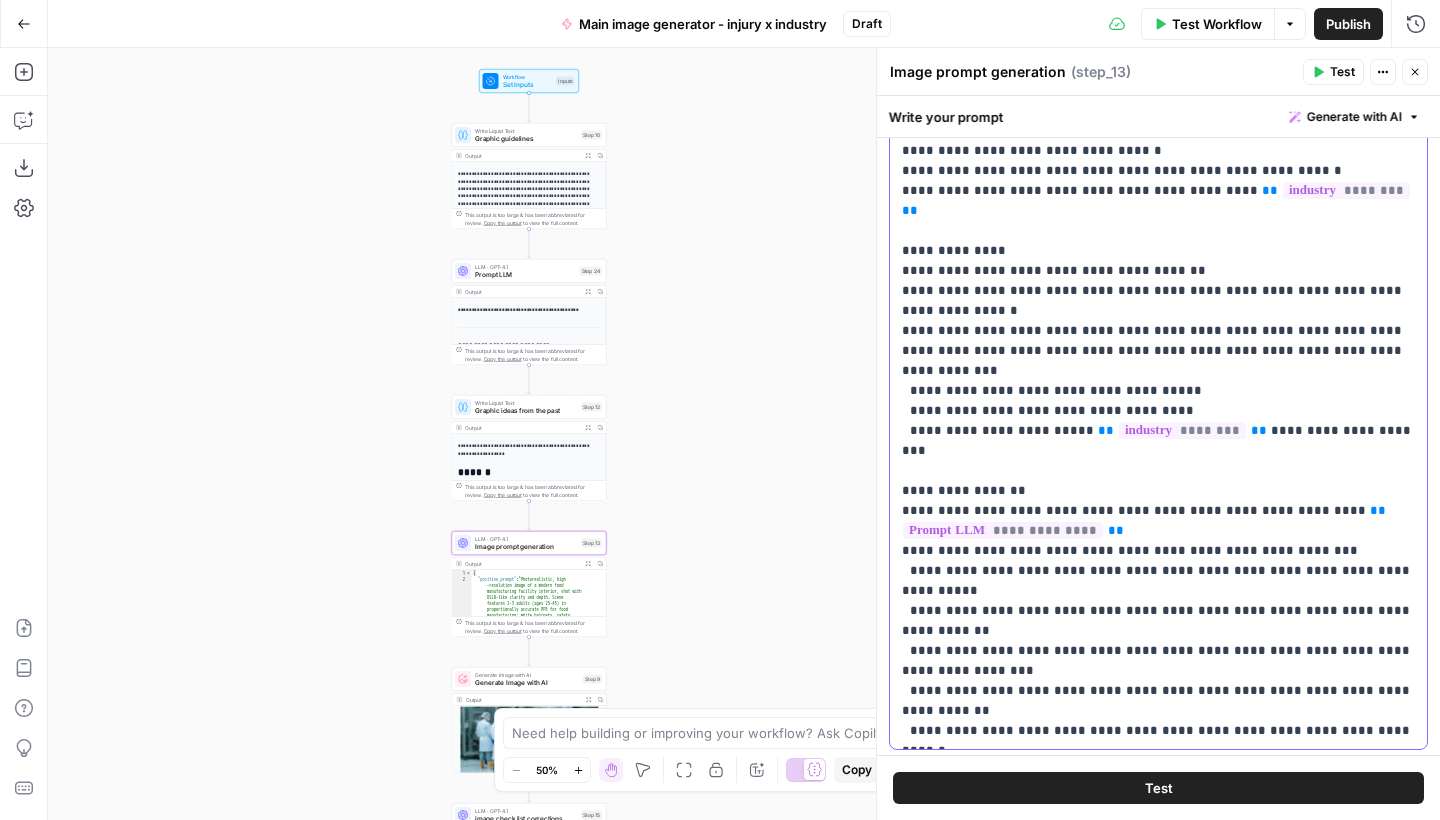 click on "**********" at bounding box center [1158, 111] 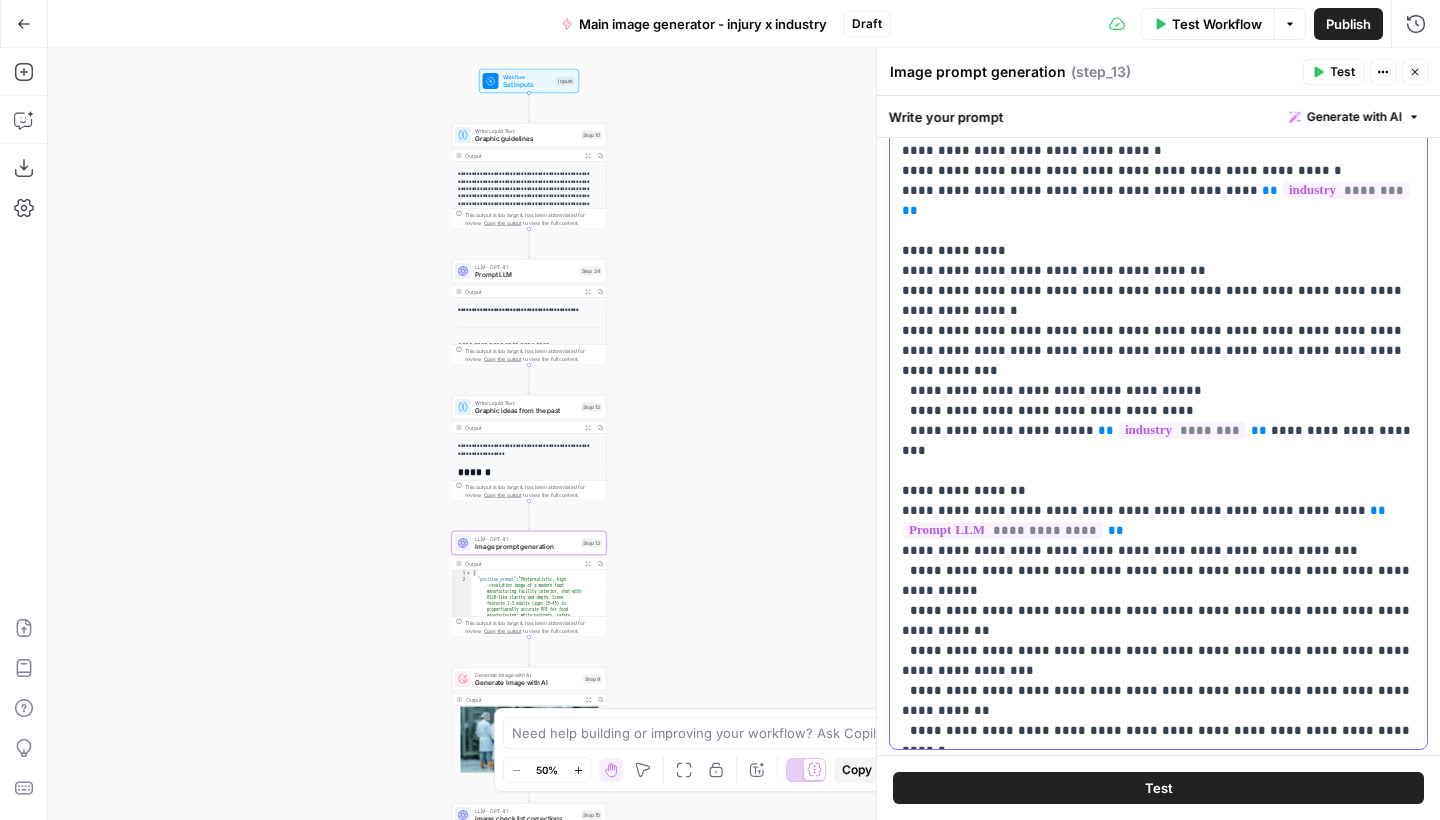 click on "**********" at bounding box center [1158, 111] 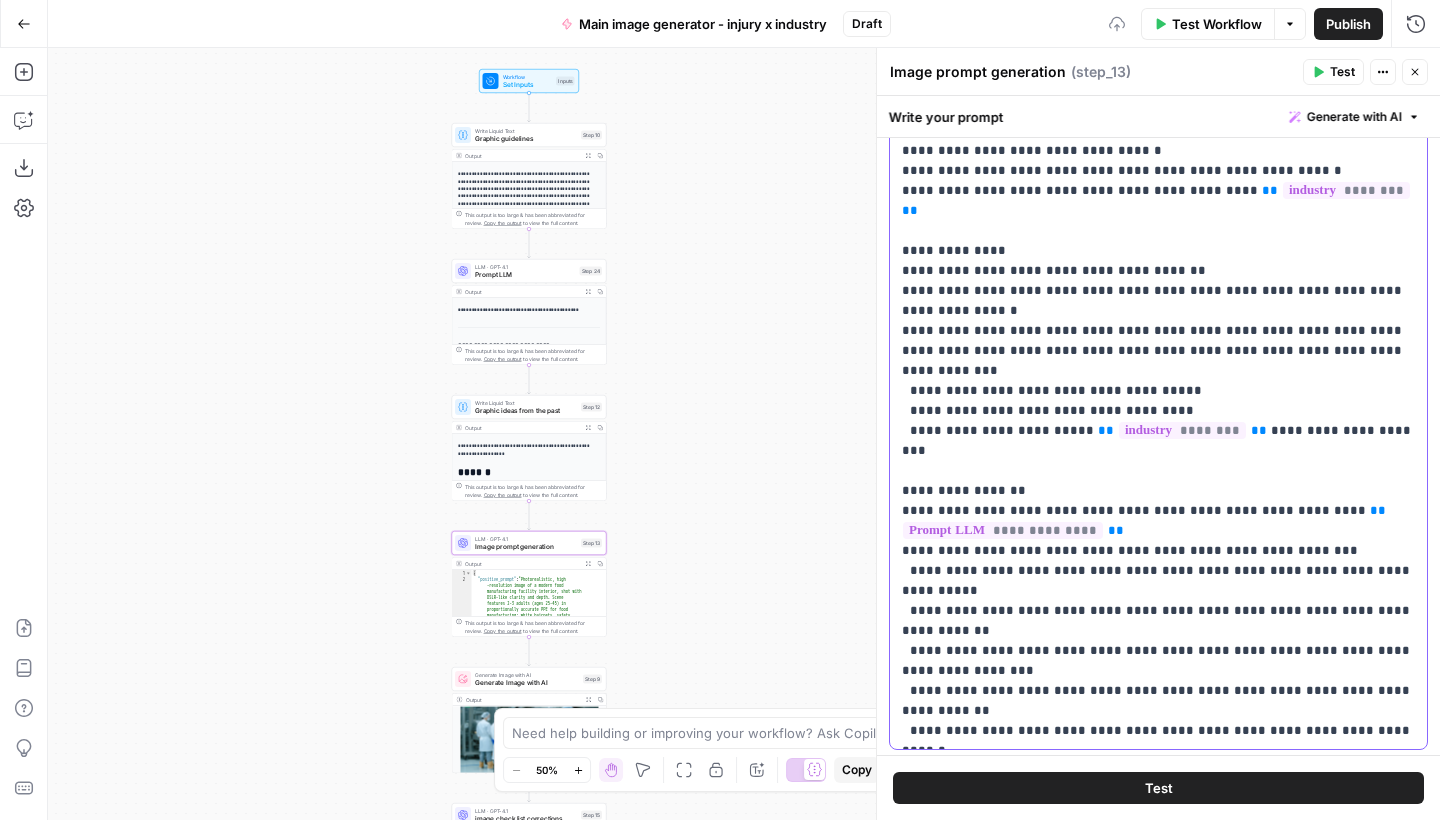 click on "**********" at bounding box center [1158, 111] 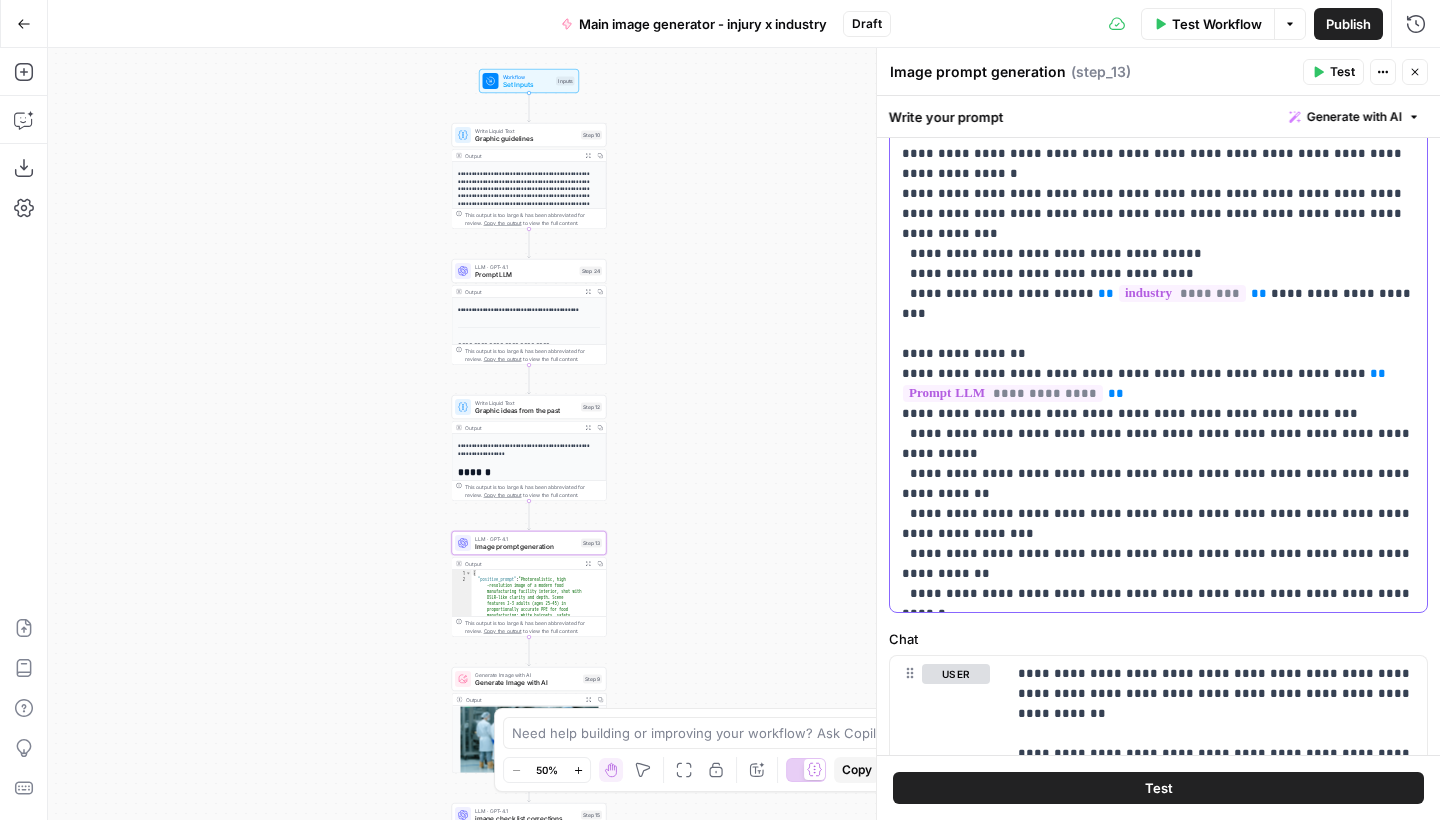 scroll, scrollTop: 439, scrollLeft: 0, axis: vertical 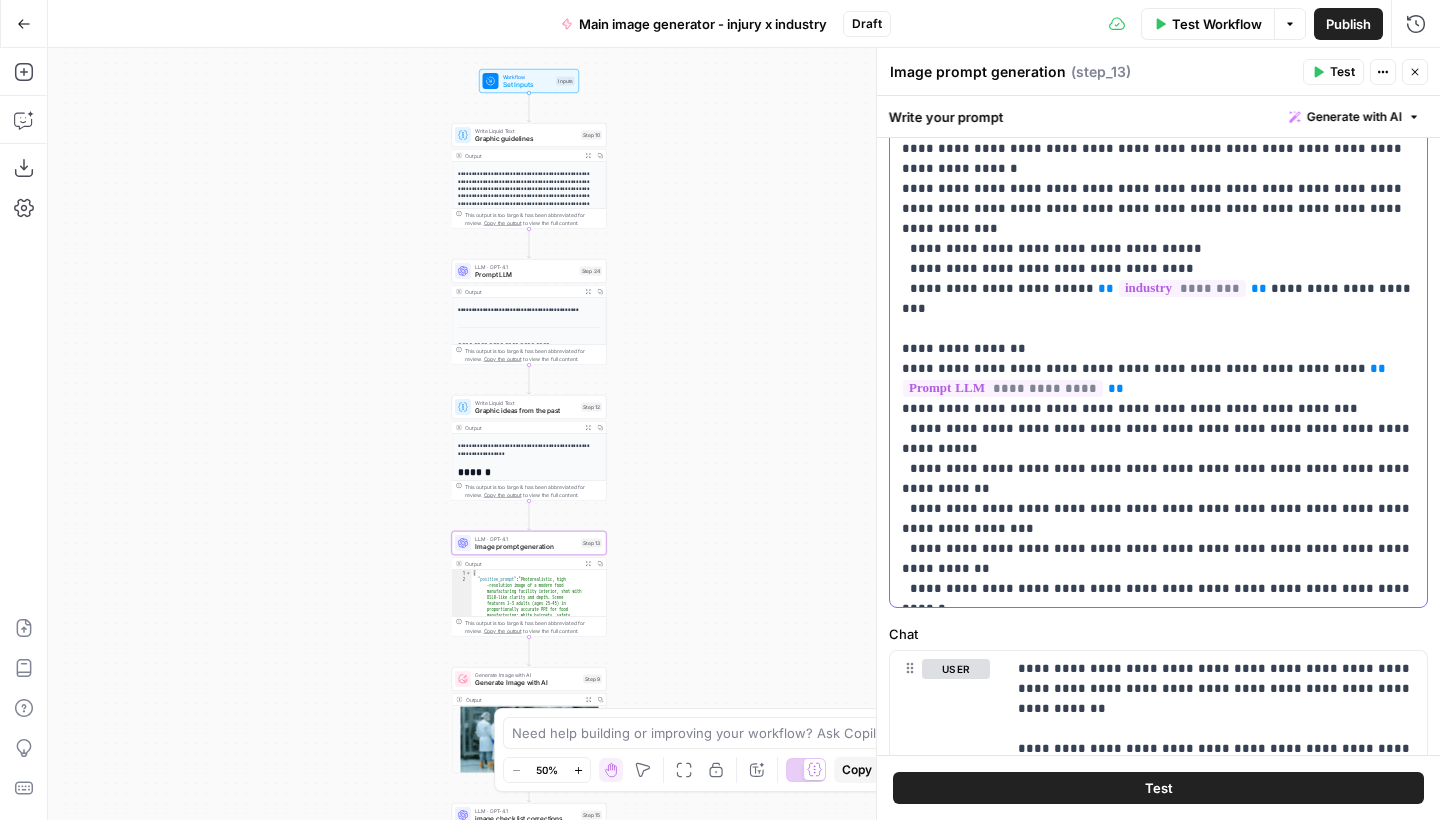 click on "**********" at bounding box center [1158, -31] 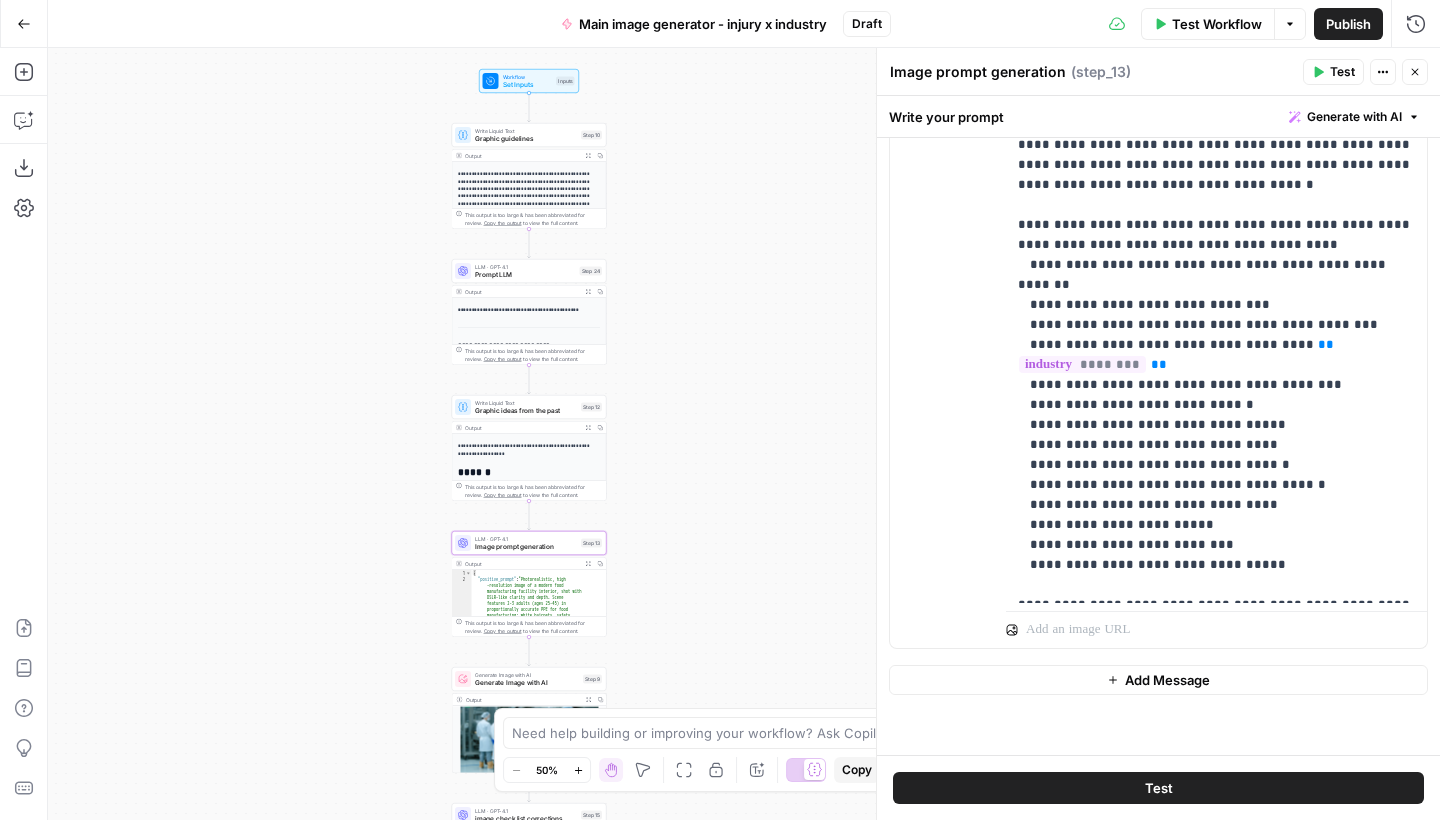 scroll, scrollTop: 1063, scrollLeft: 0, axis: vertical 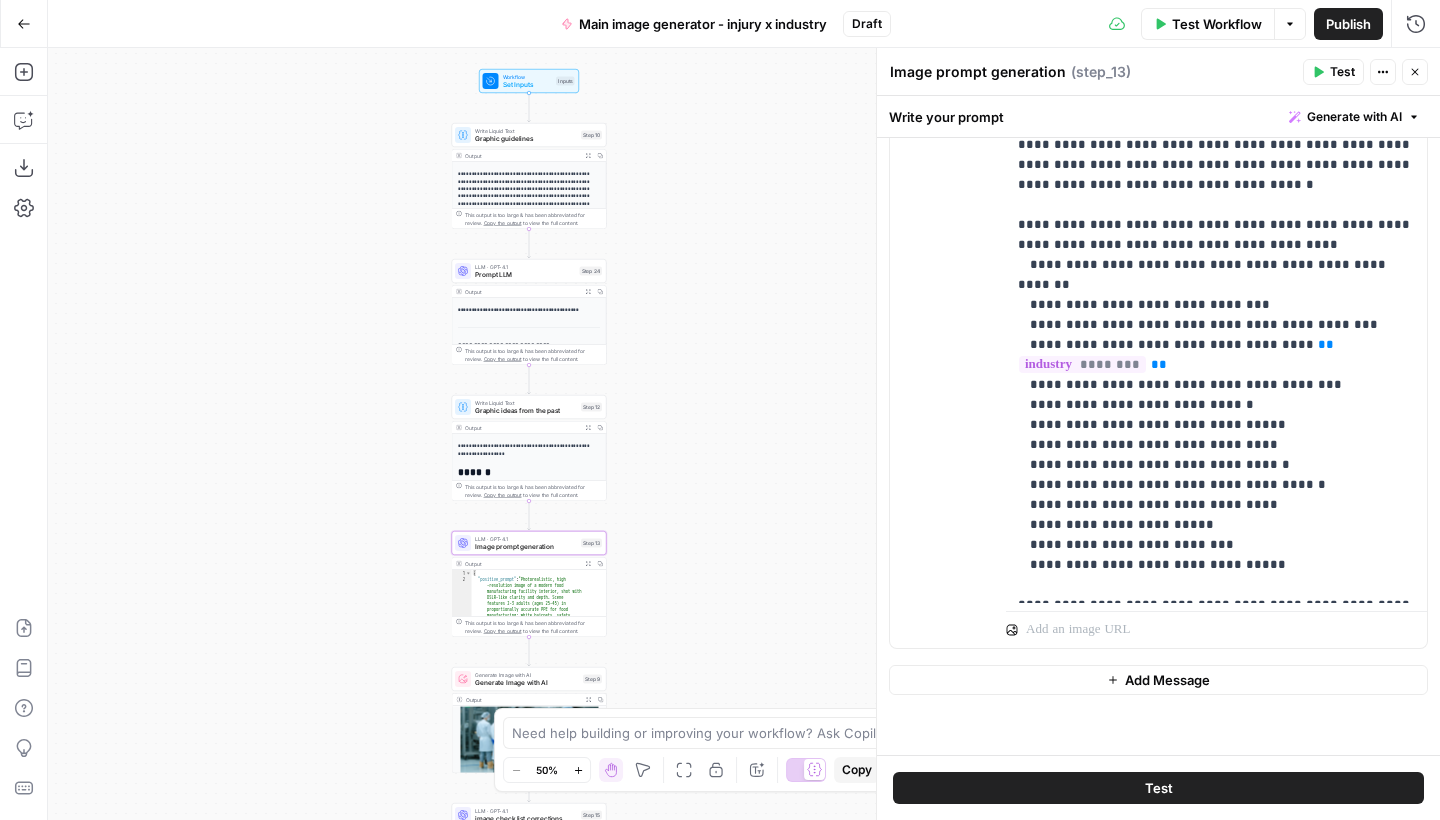 drag, startPoint x: 718, startPoint y: 524, endPoint x: 739, endPoint y: 299, distance: 225.97787 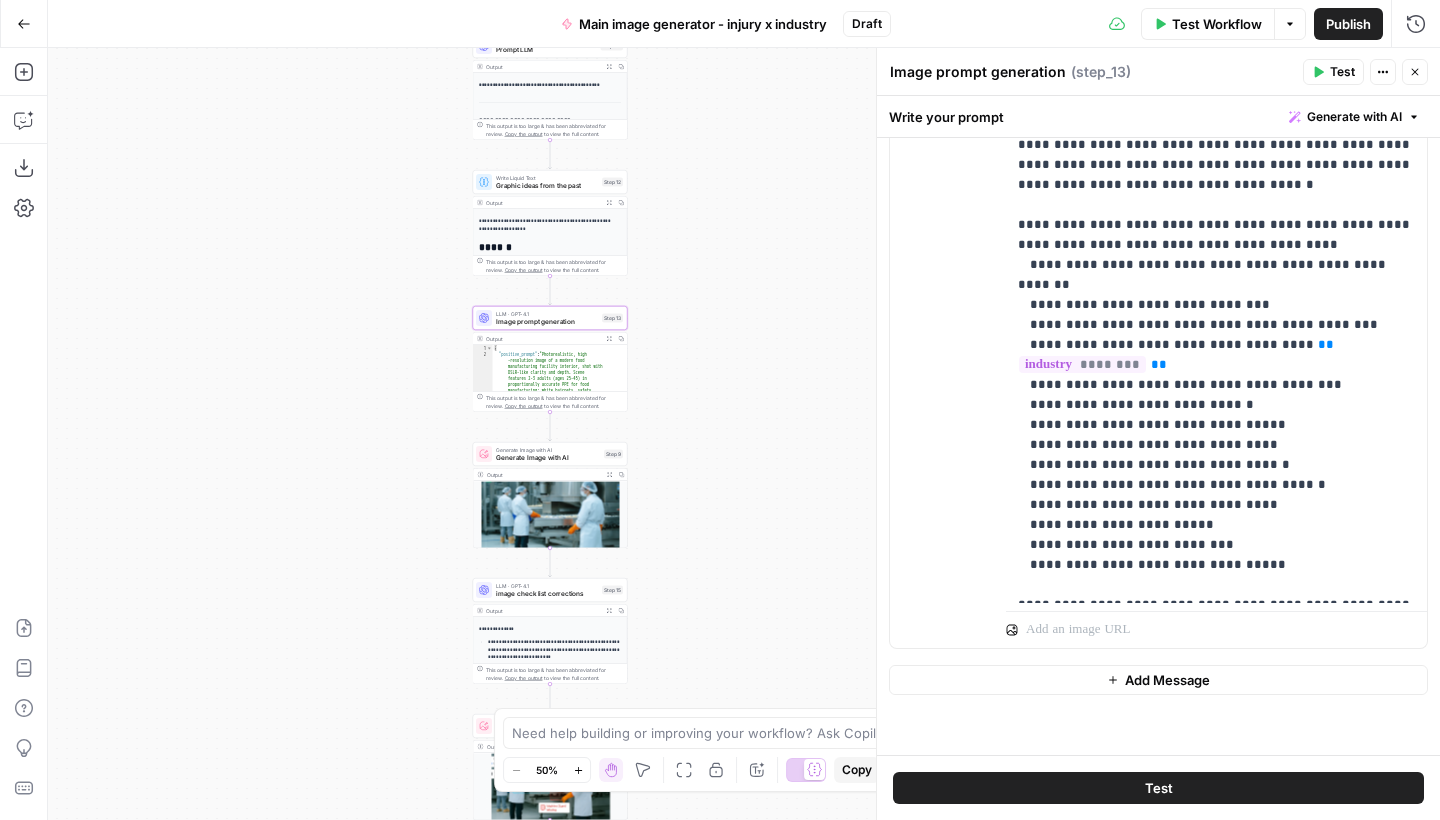 drag, startPoint x: 765, startPoint y: 468, endPoint x: 765, endPoint y: 378, distance: 90 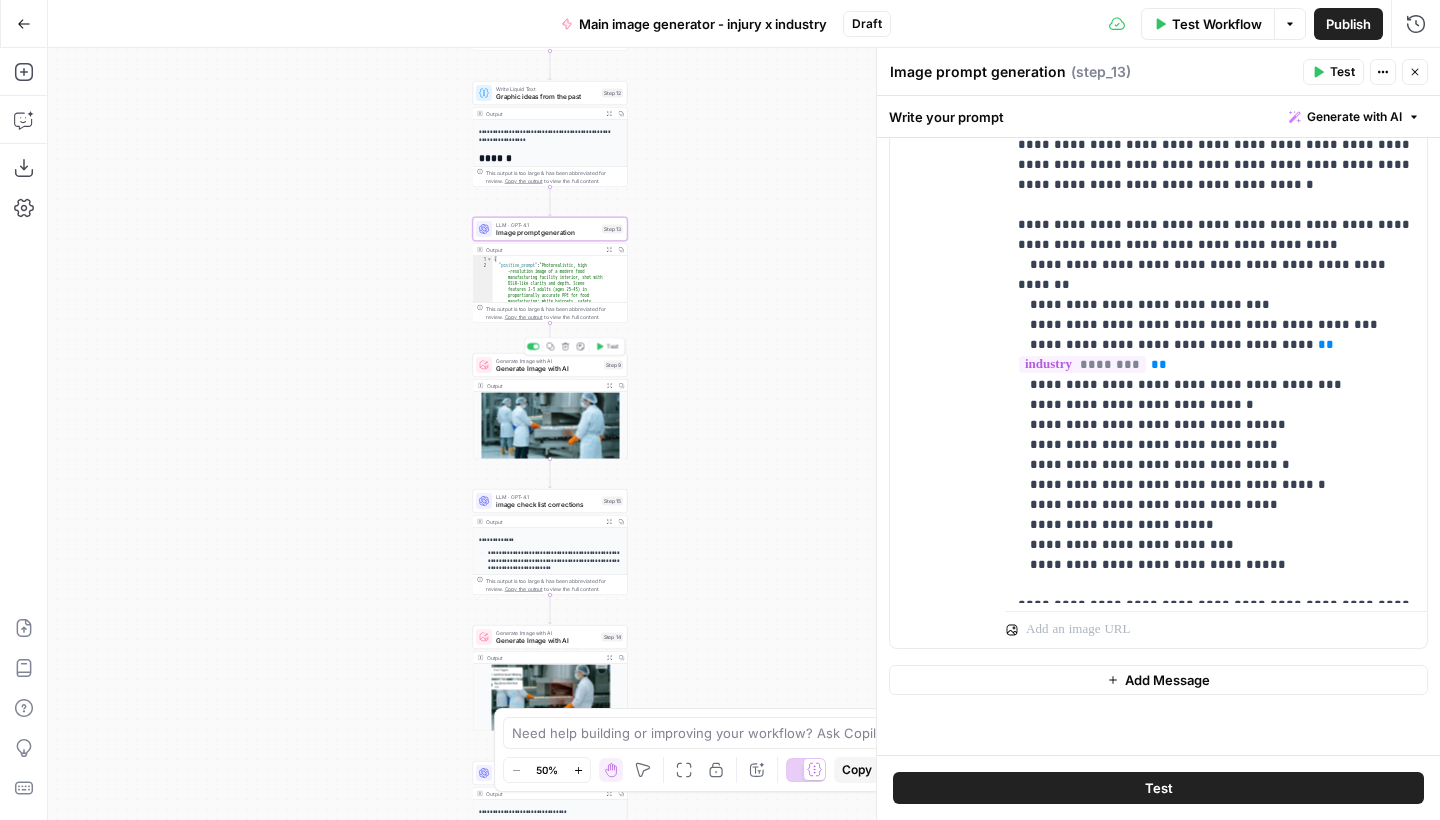 click on "Generate Image with AI" at bounding box center [548, 369] 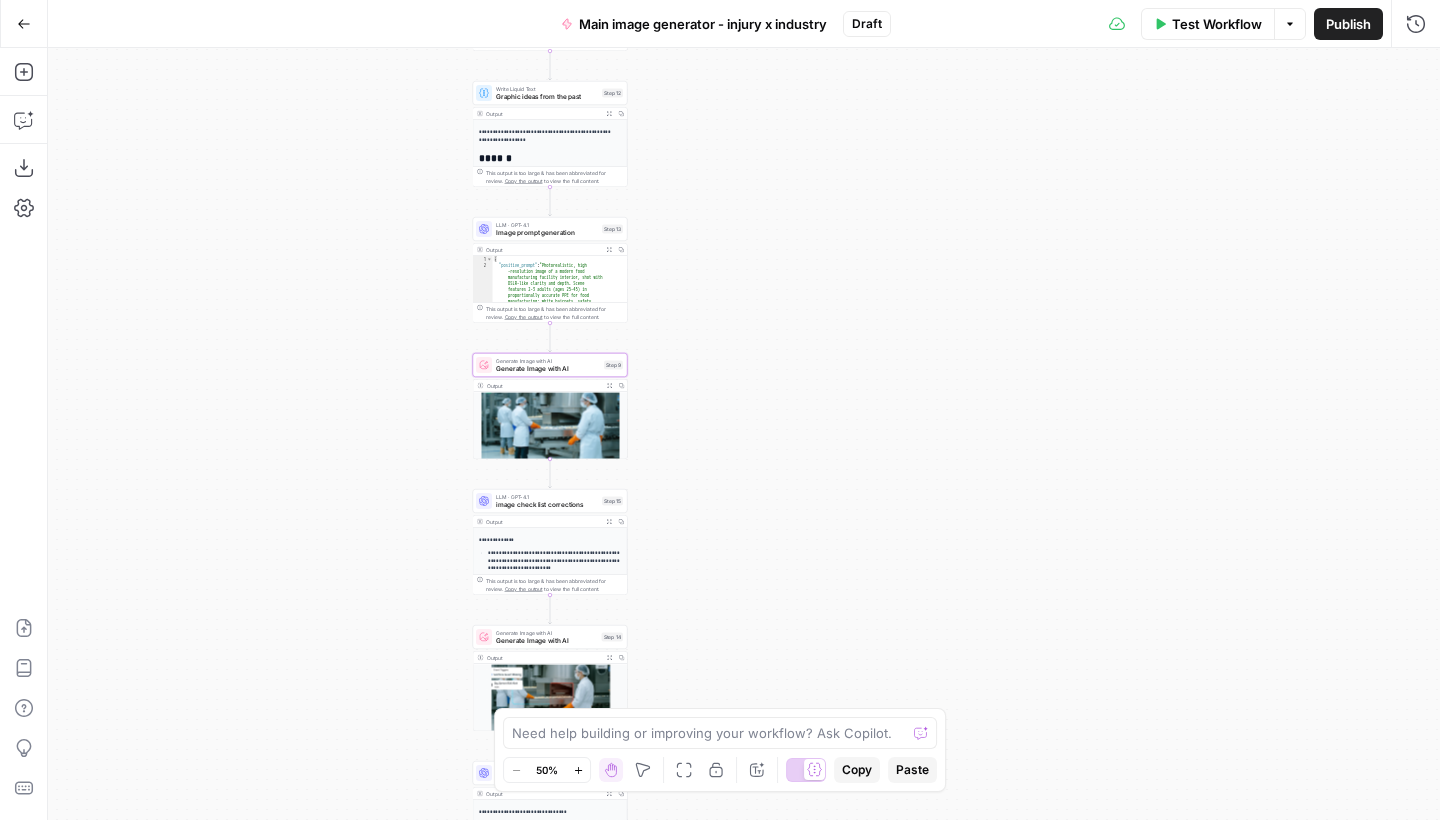 type on "Generate Image with AI" 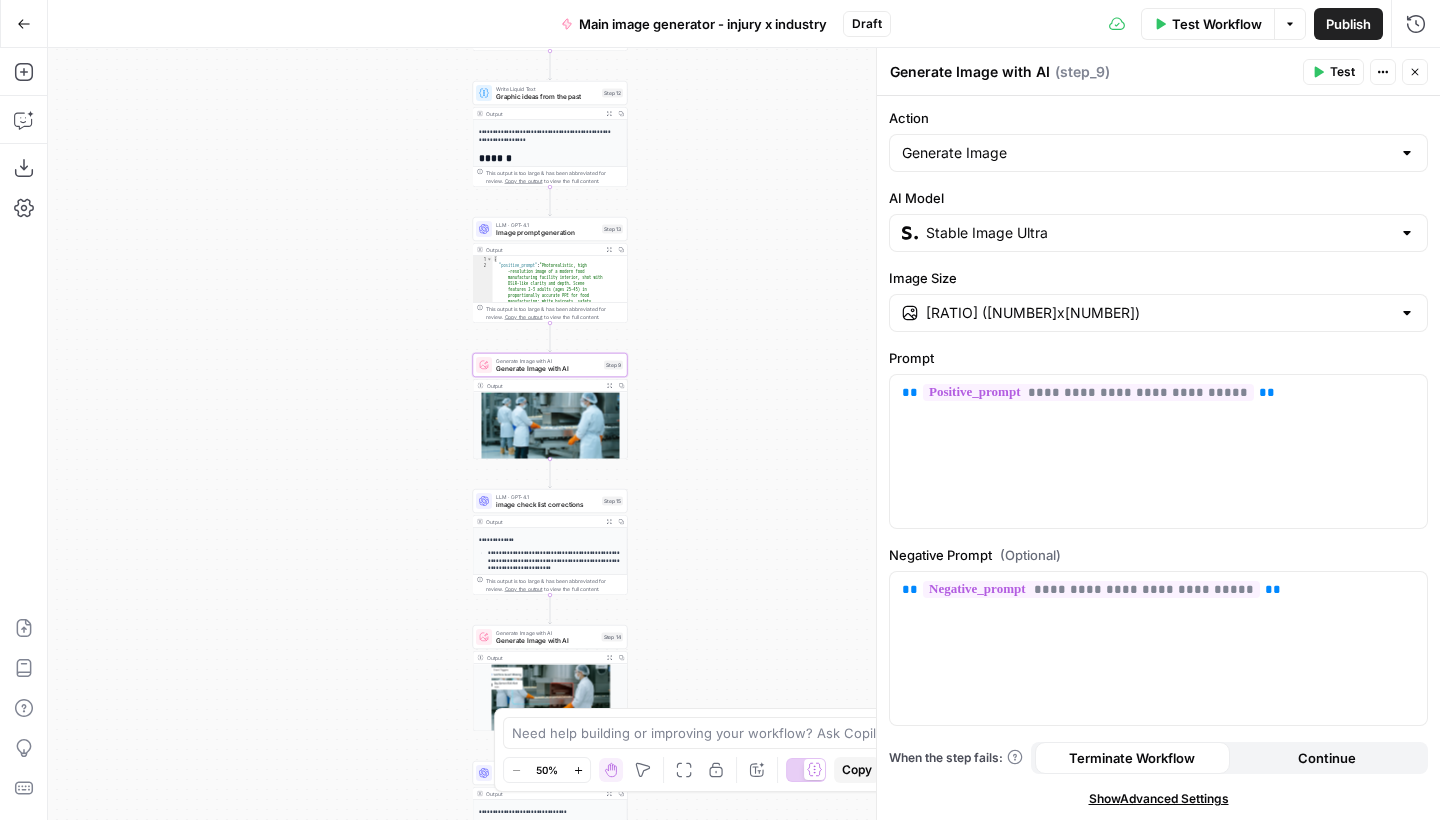 scroll, scrollTop: 0, scrollLeft: 0, axis: both 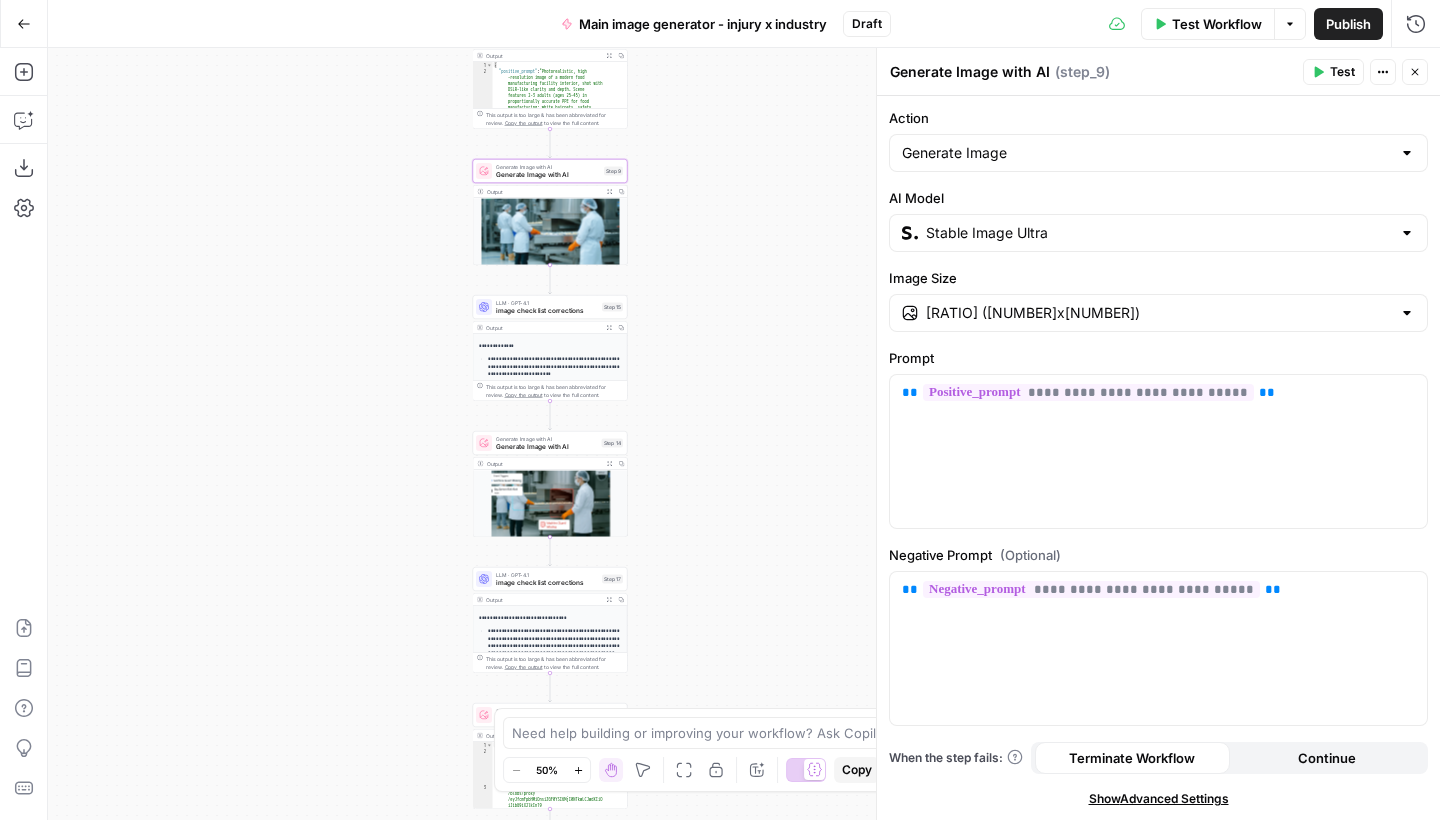 drag, startPoint x: 776, startPoint y: 581, endPoint x: 776, endPoint y: 384, distance: 197 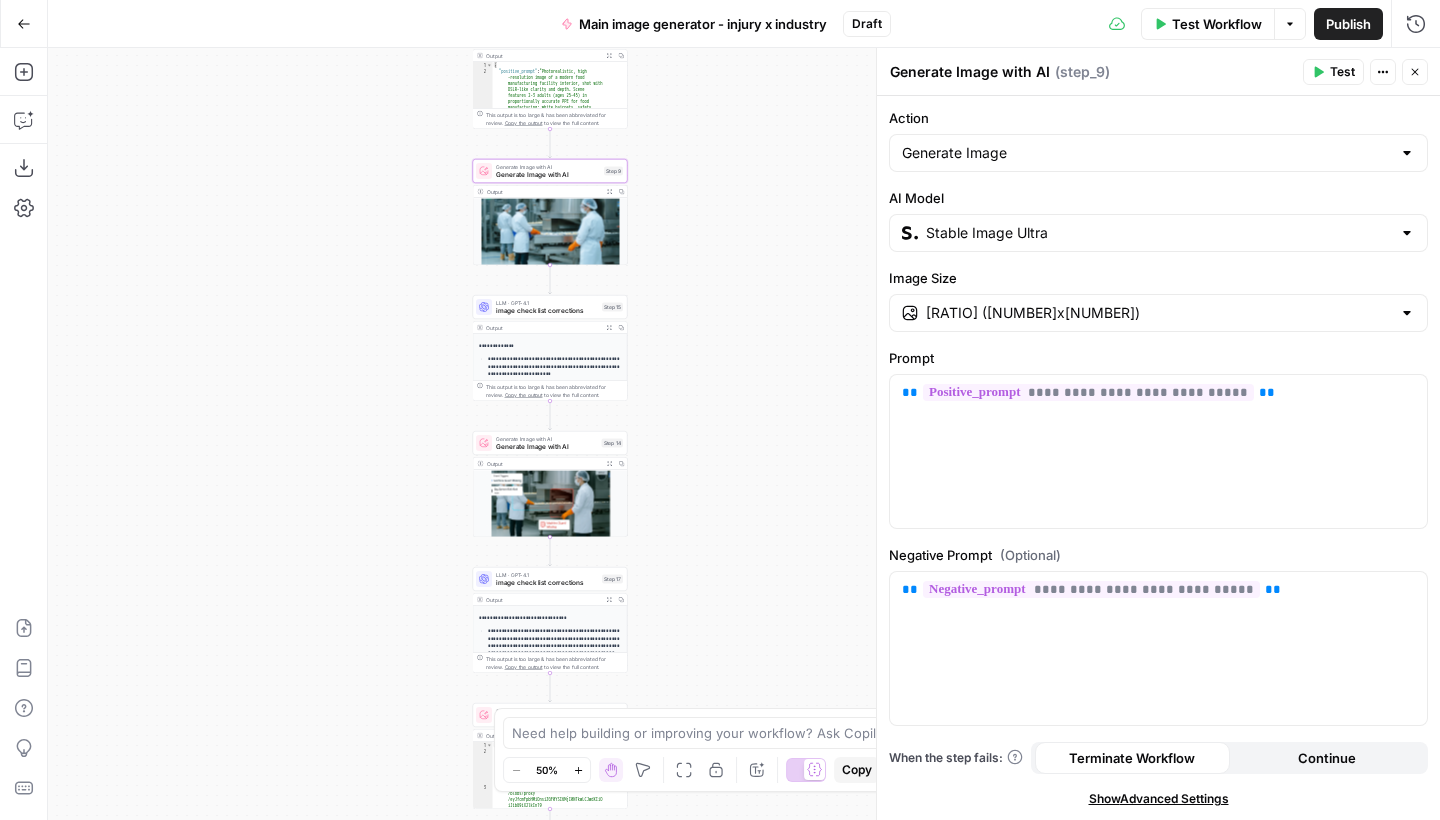 click on "**********" at bounding box center [744, 434] 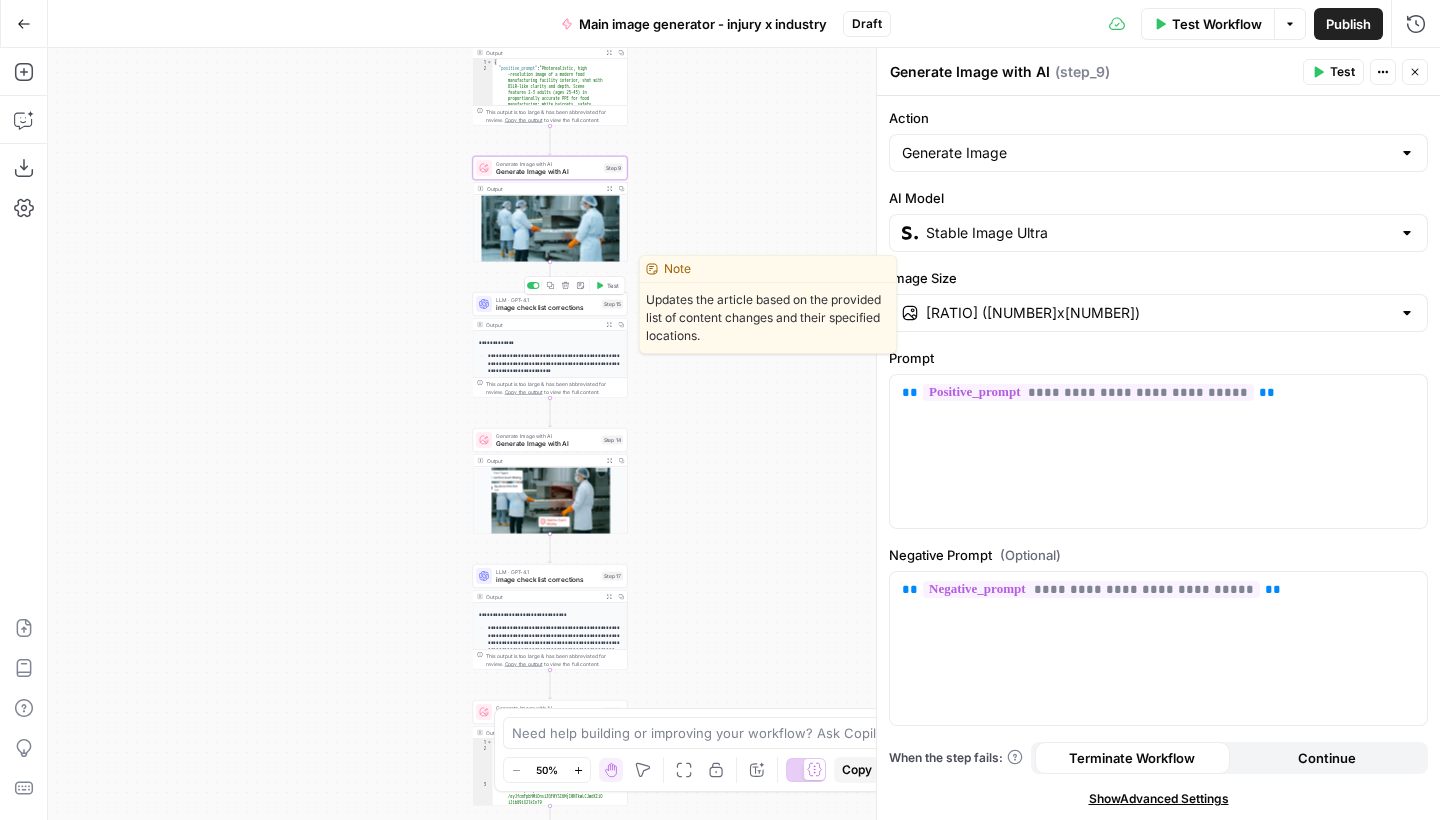 click on "image check list corrections" at bounding box center [547, 308] 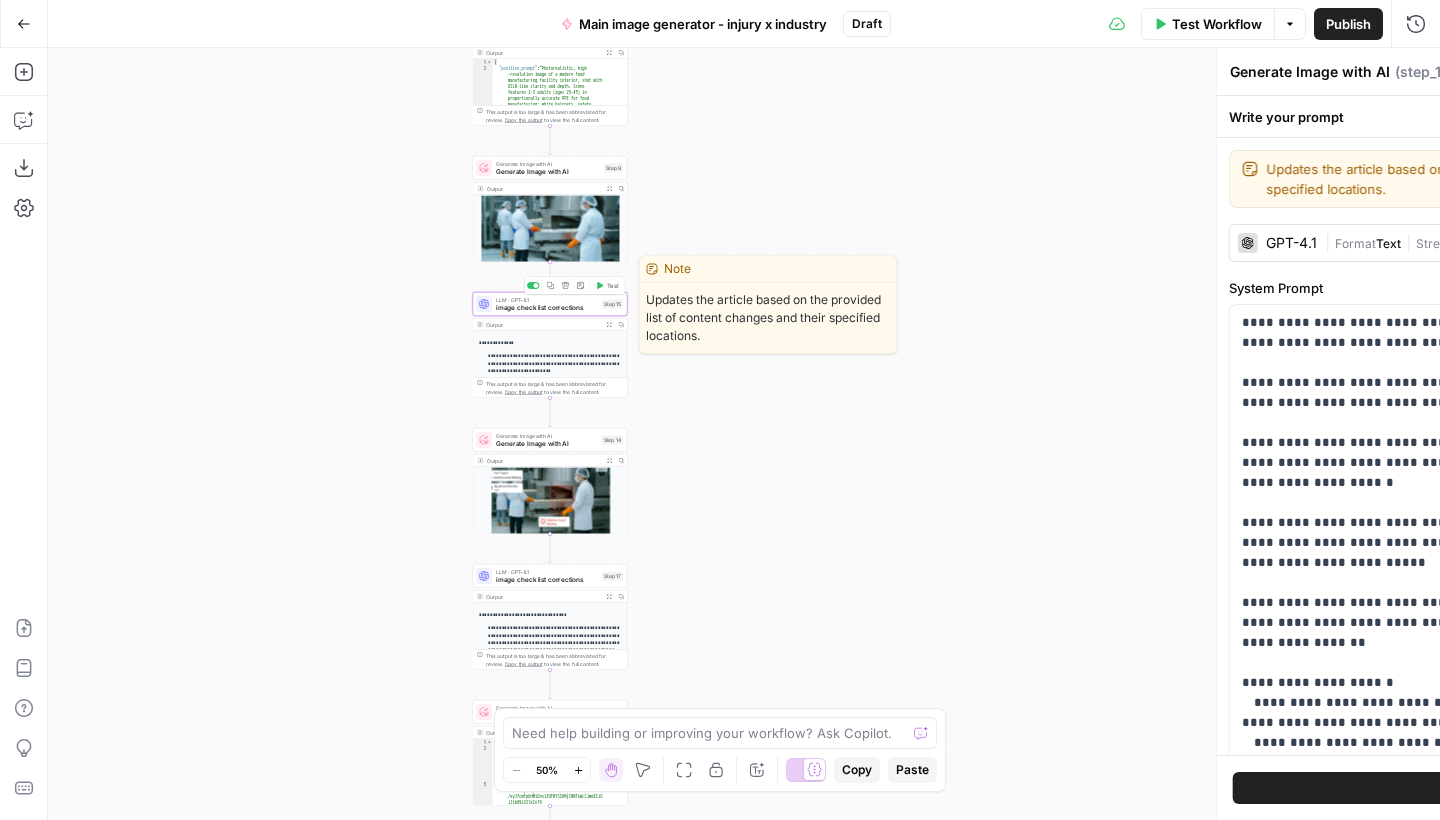 type on "image check list corrections" 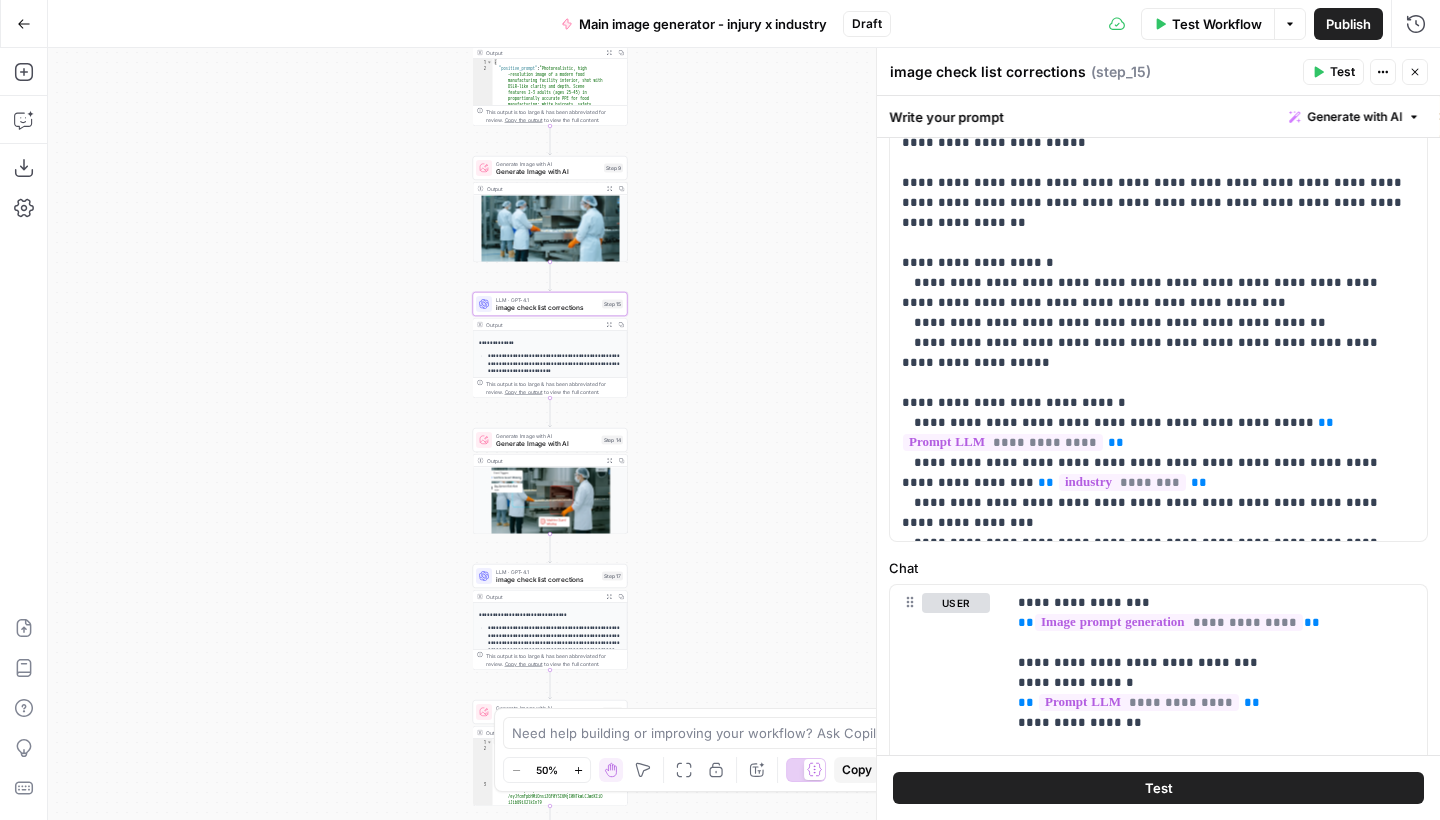 scroll, scrollTop: 422, scrollLeft: 0, axis: vertical 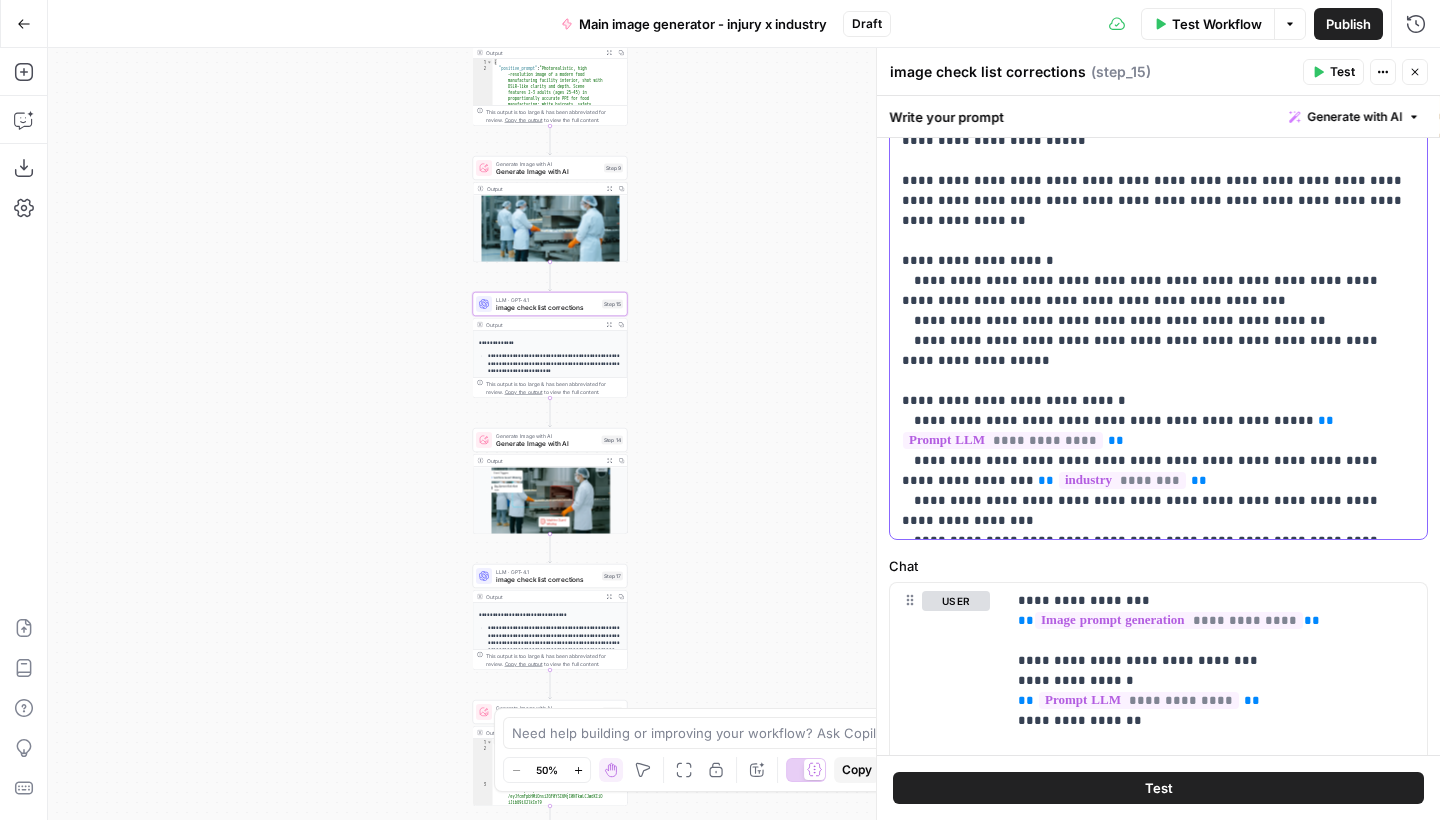 click on "**********" at bounding box center [1158, 211] 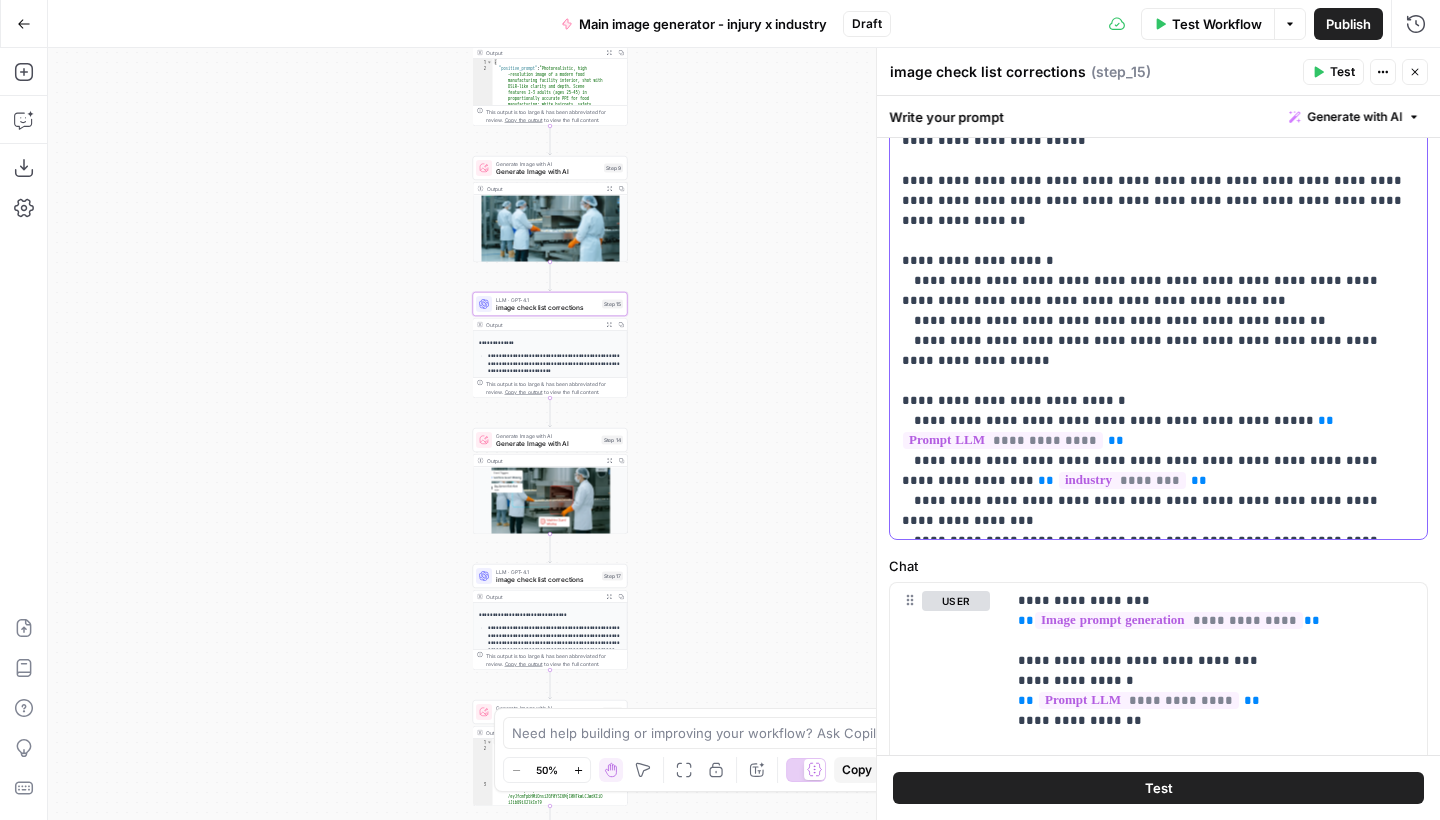 type 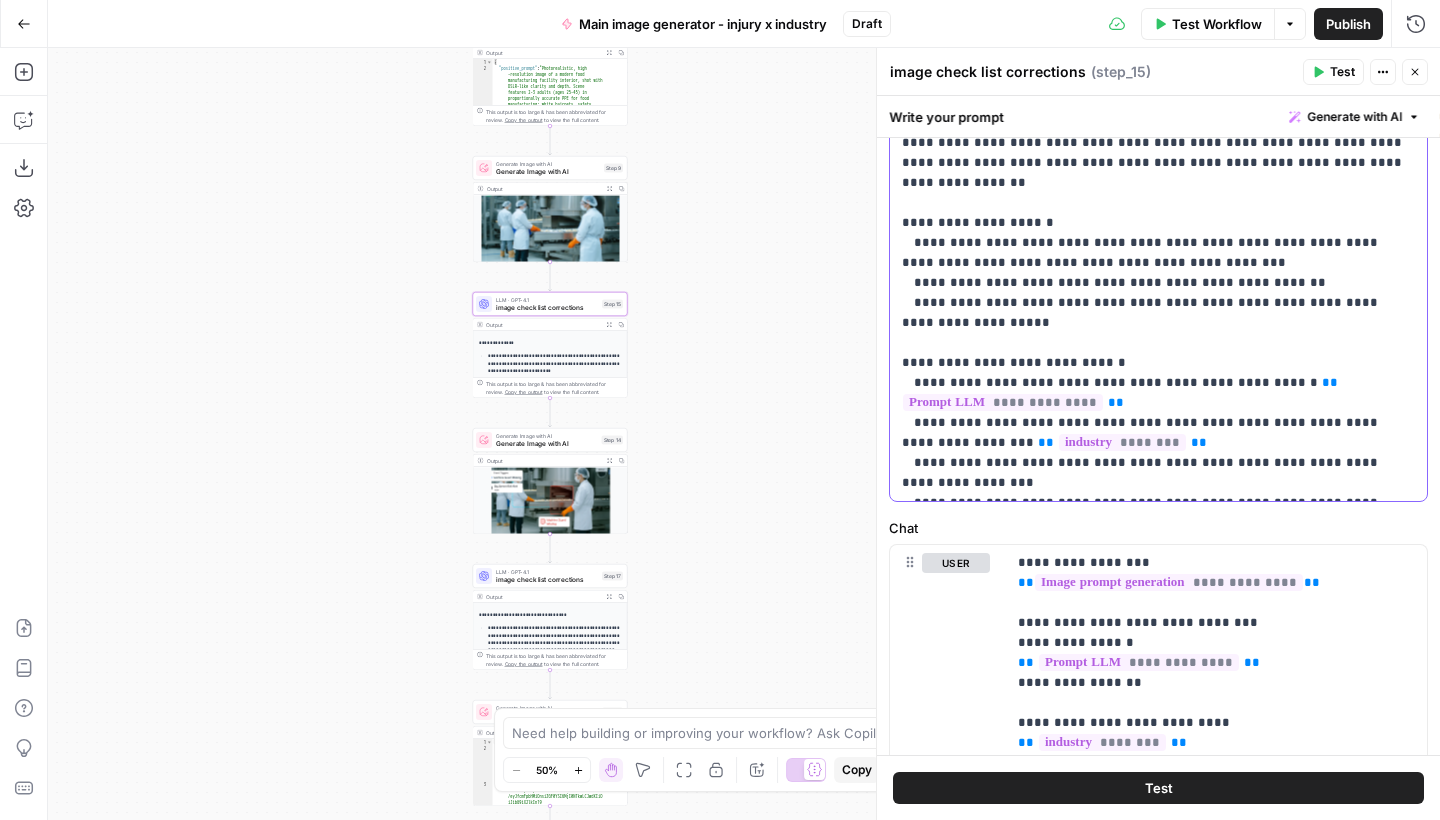 scroll, scrollTop: 486, scrollLeft: 0, axis: vertical 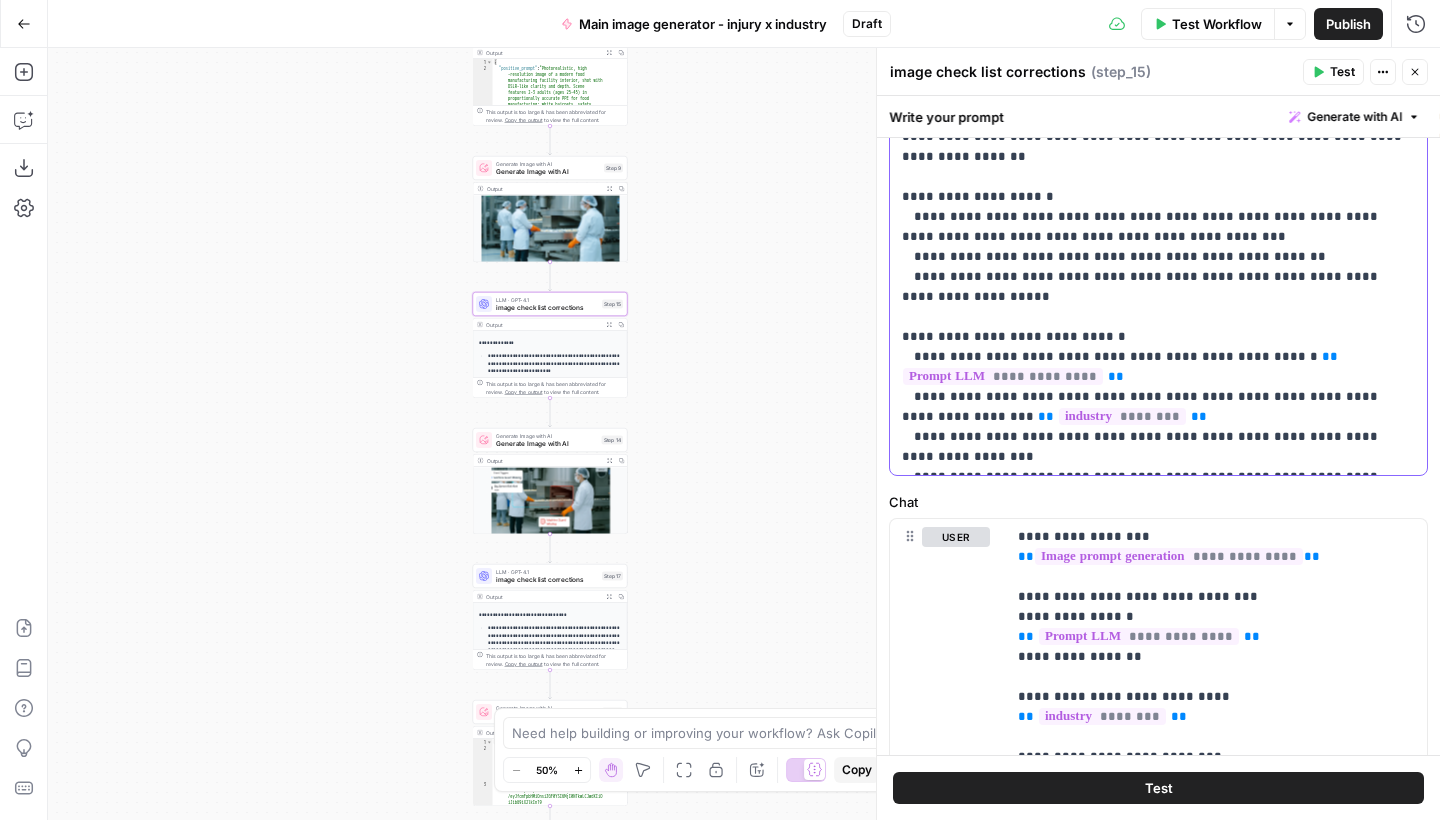 click on "**********" at bounding box center [1158, 147] 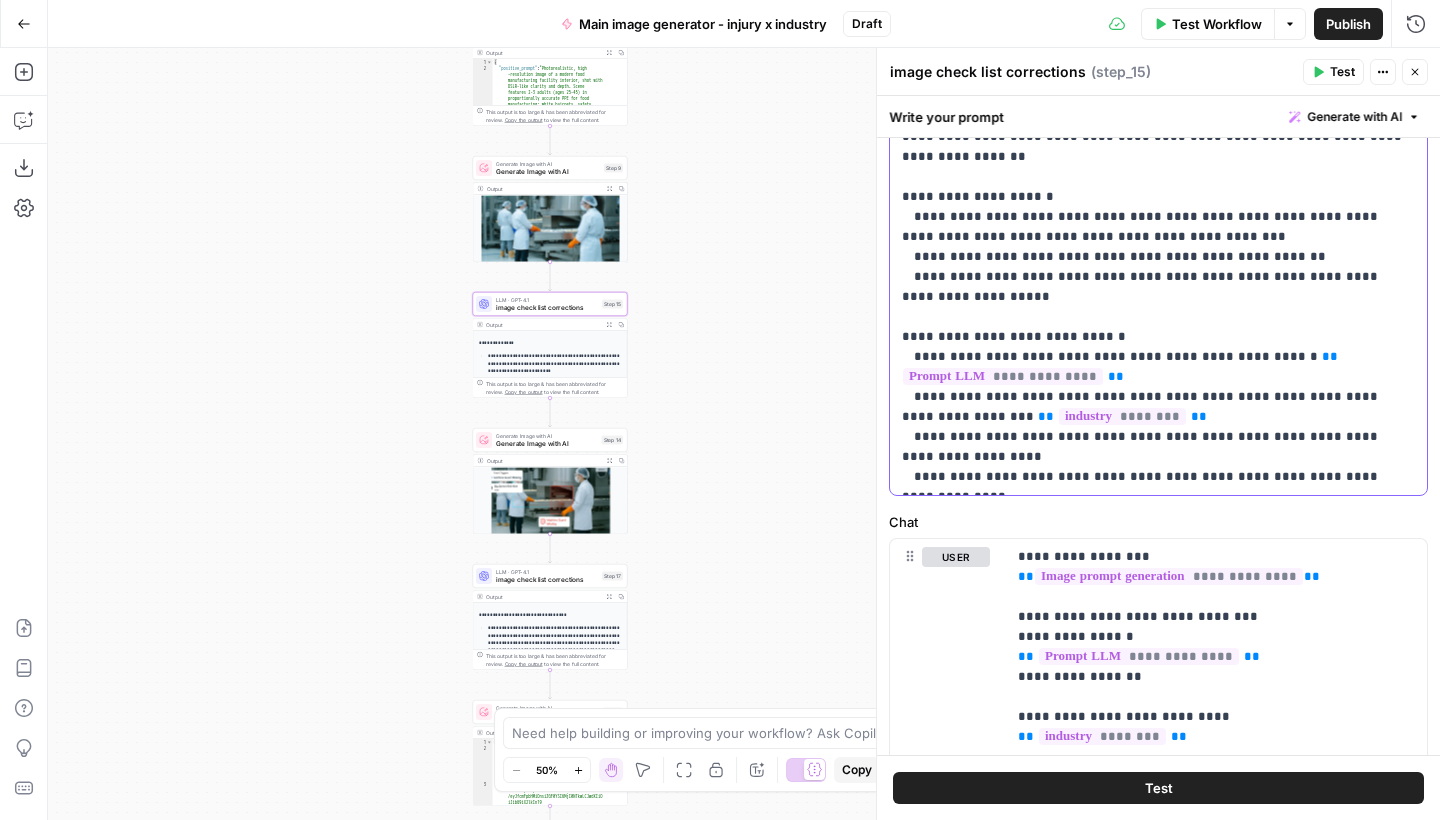 click on "**********" at bounding box center [1158, 157] 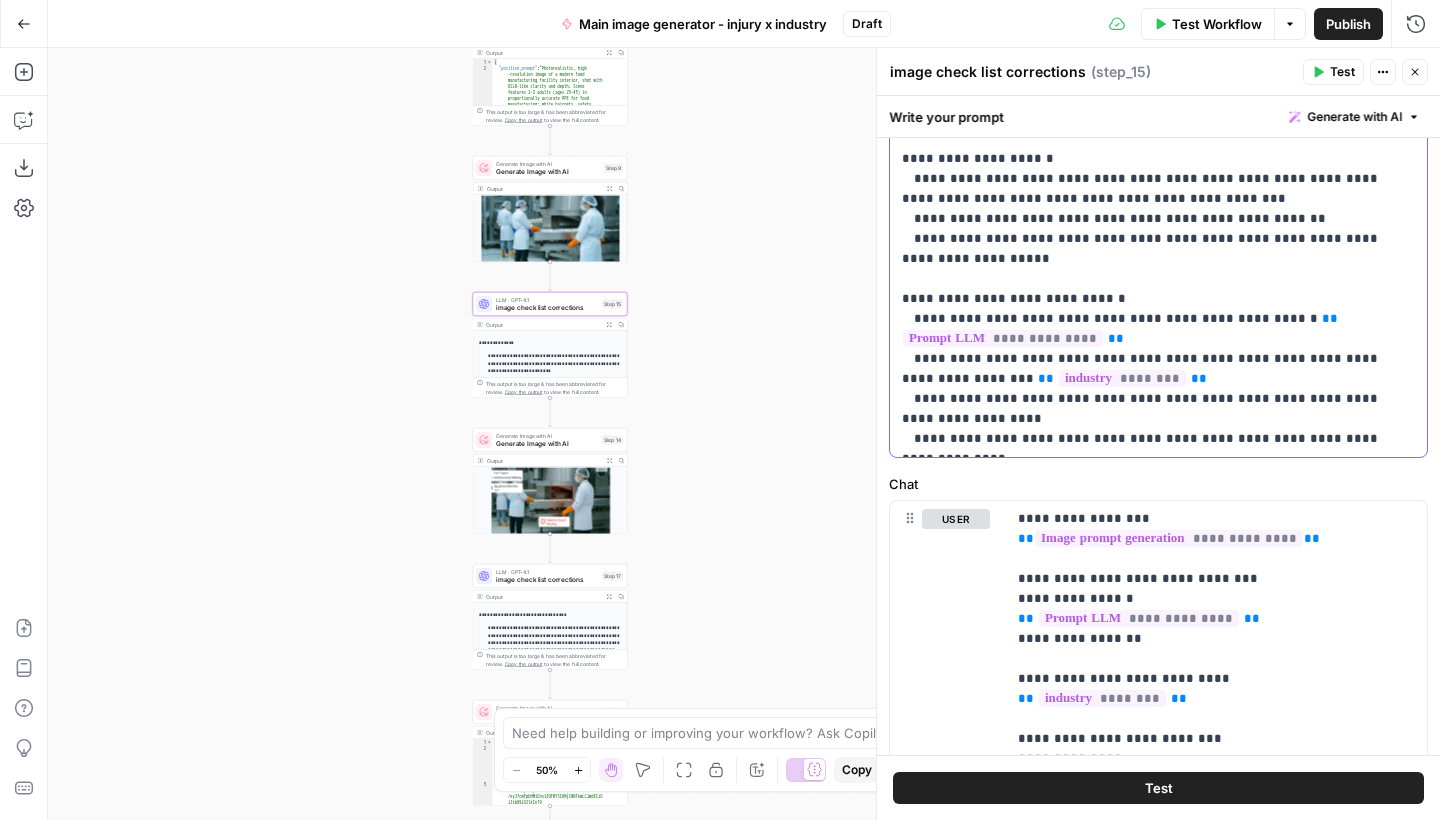 scroll, scrollTop: 531, scrollLeft: 0, axis: vertical 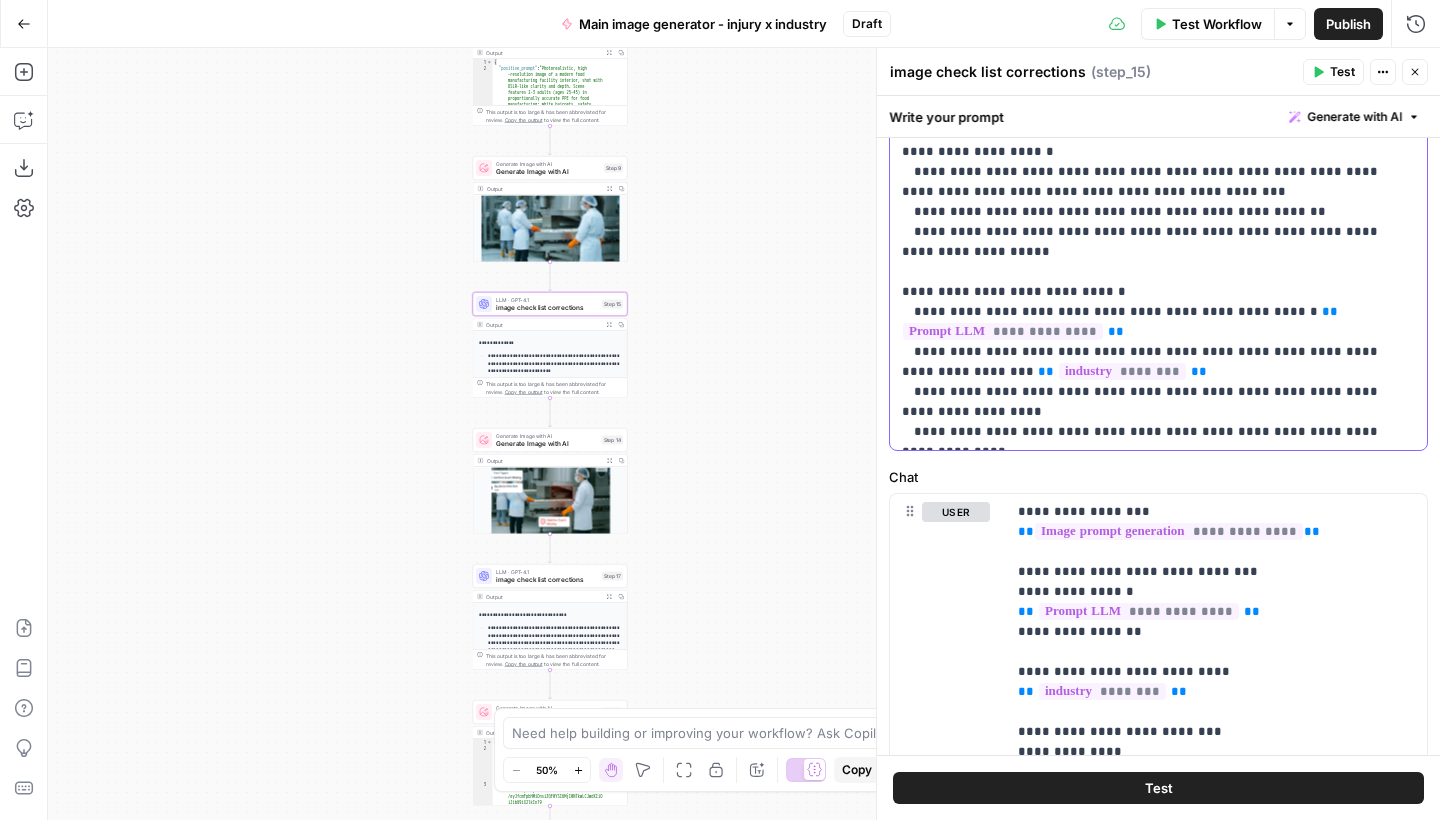 click on "**********" at bounding box center [1158, 112] 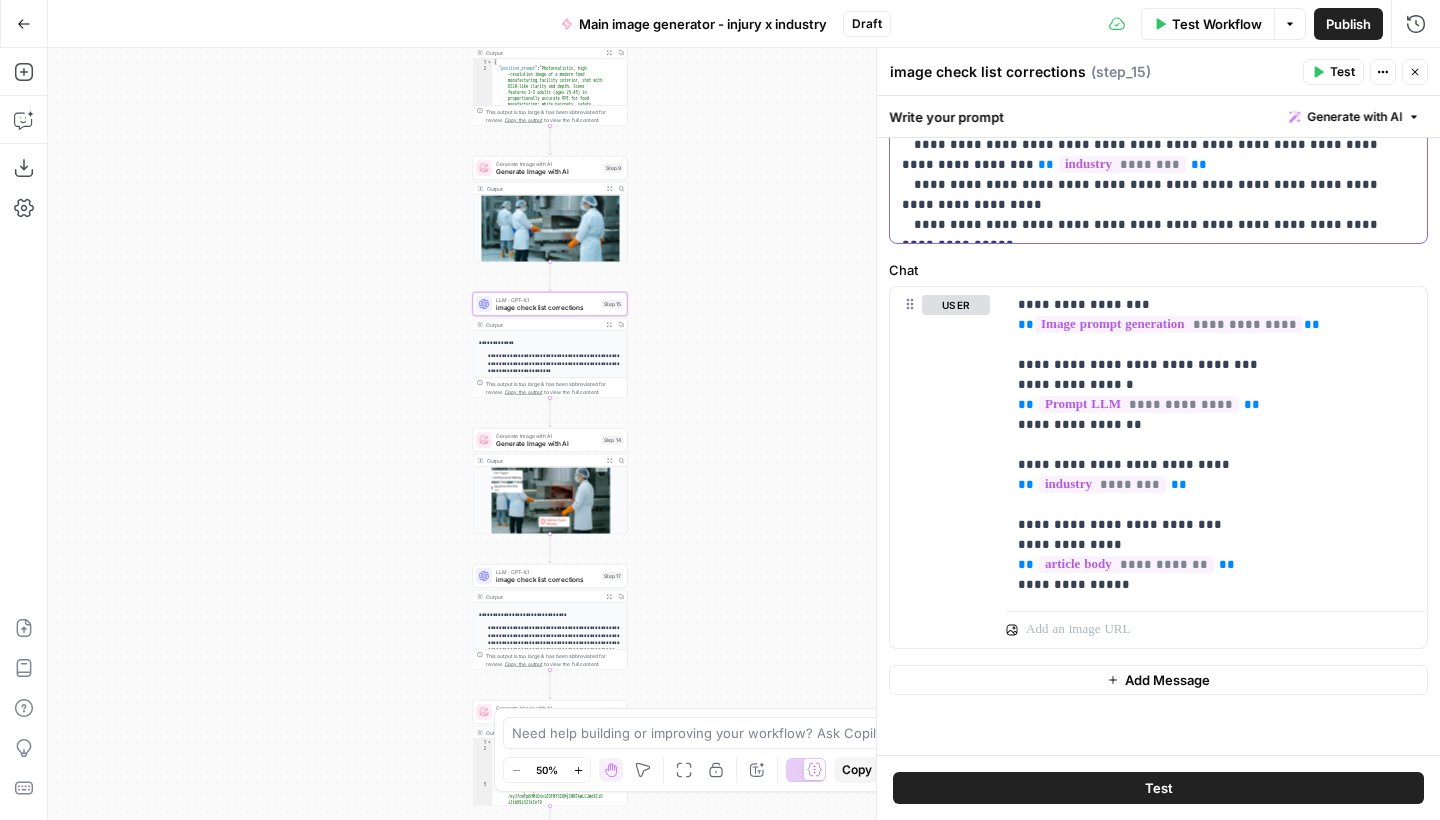 scroll, scrollTop: 738, scrollLeft: 0, axis: vertical 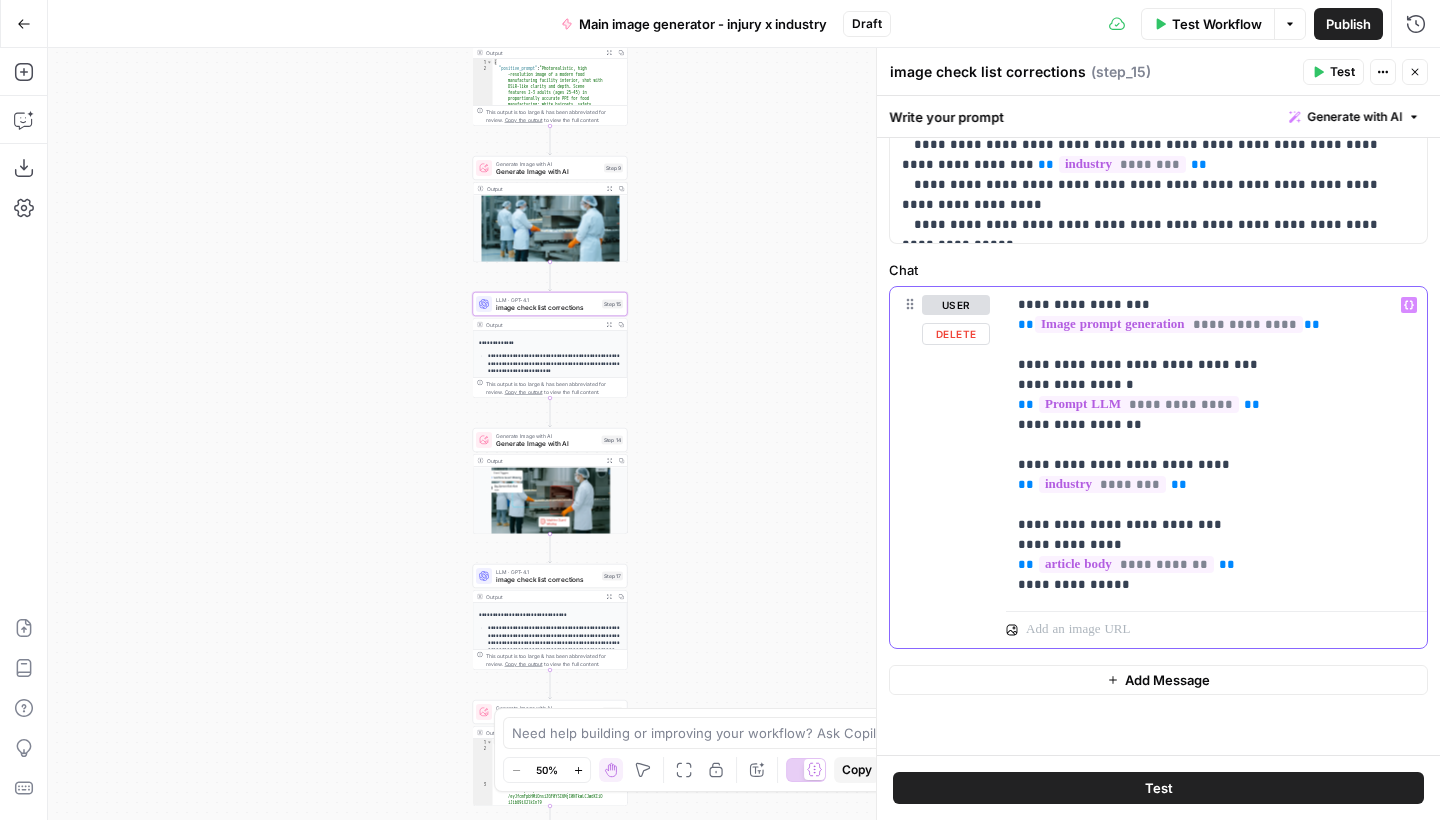 click on "**********" at bounding box center (1216, 445) 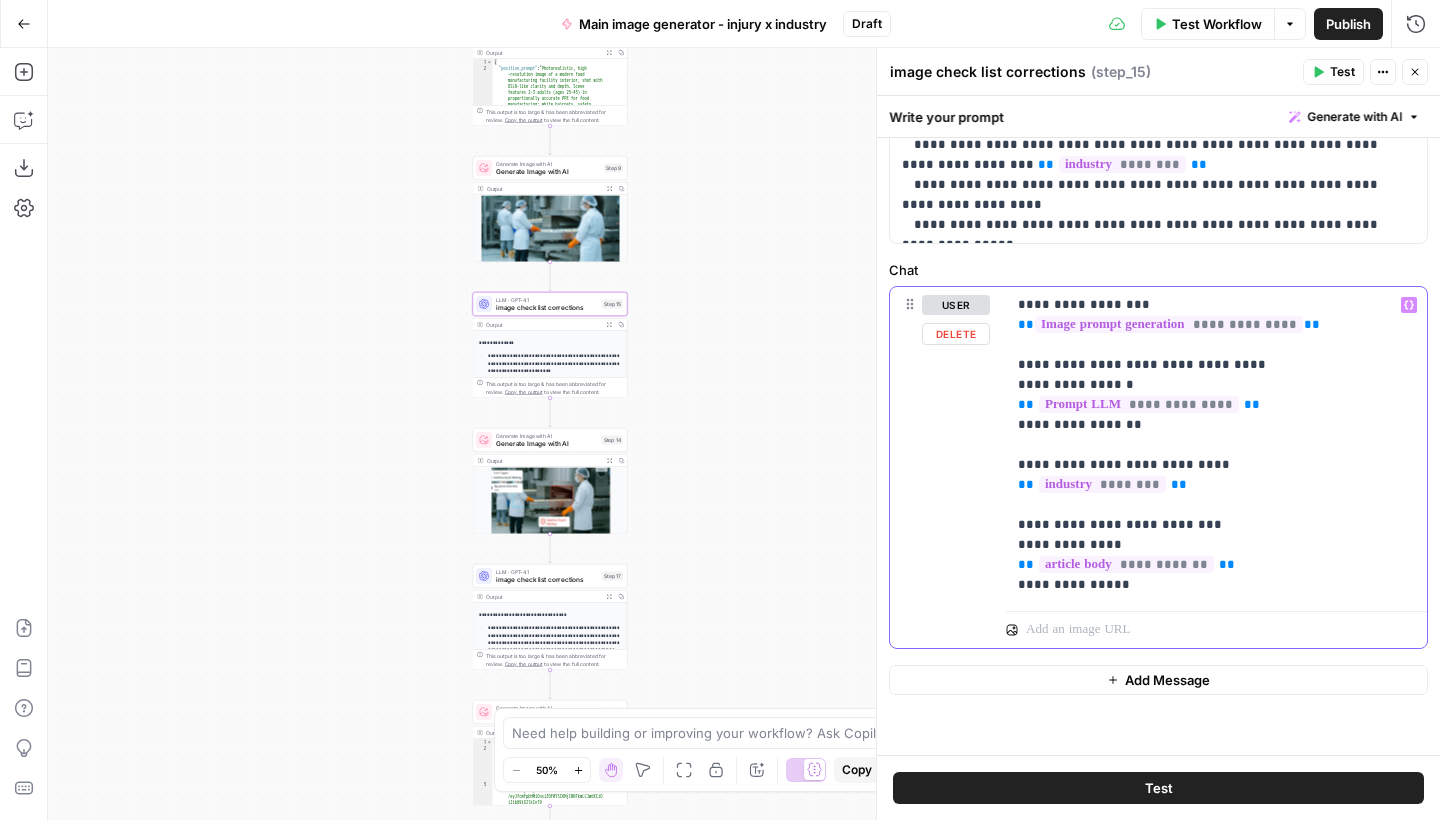 scroll, scrollTop: 0, scrollLeft: 0, axis: both 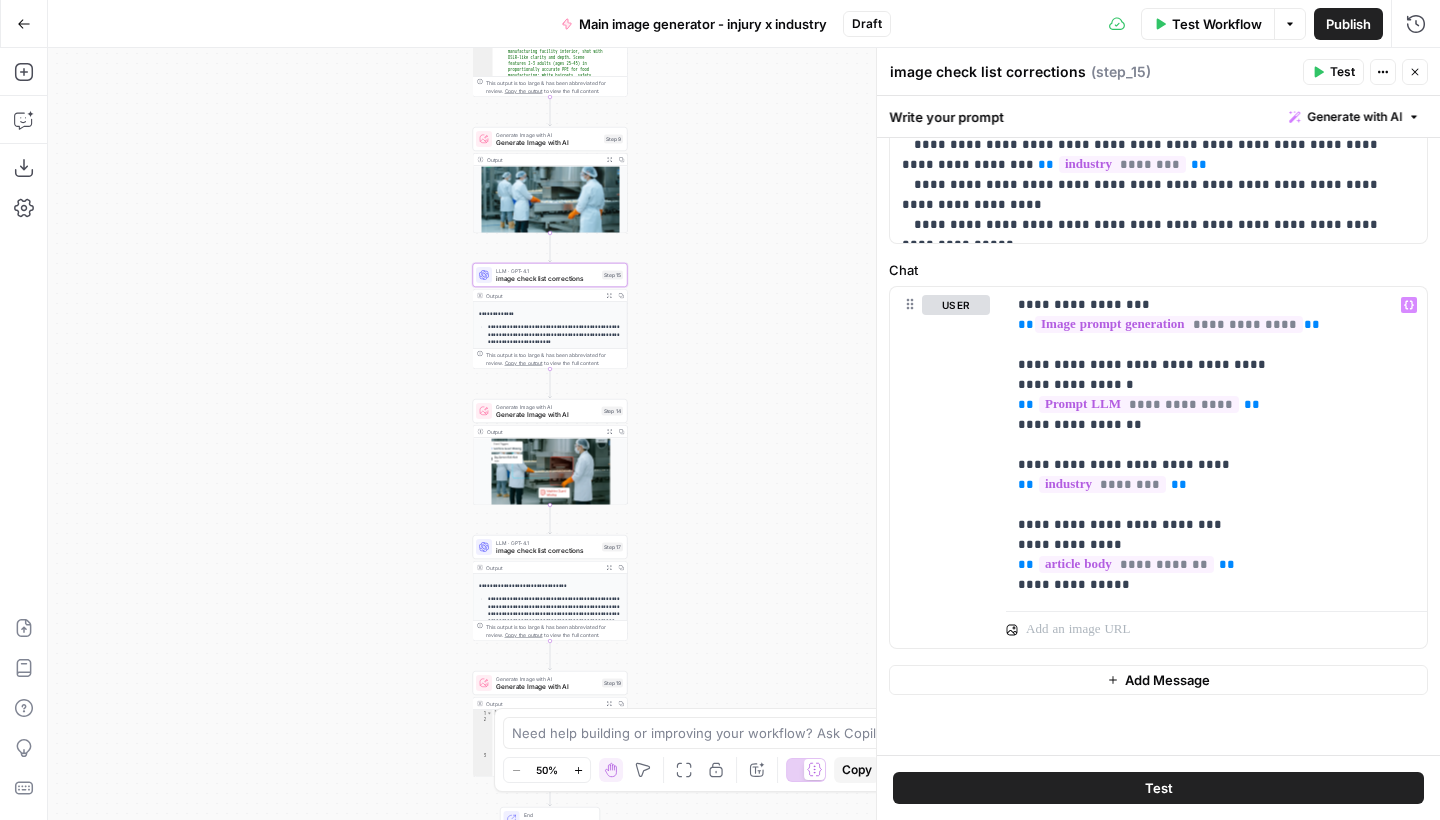 drag, startPoint x: 719, startPoint y: 460, endPoint x: 720, endPoint y: 299, distance: 161.00311 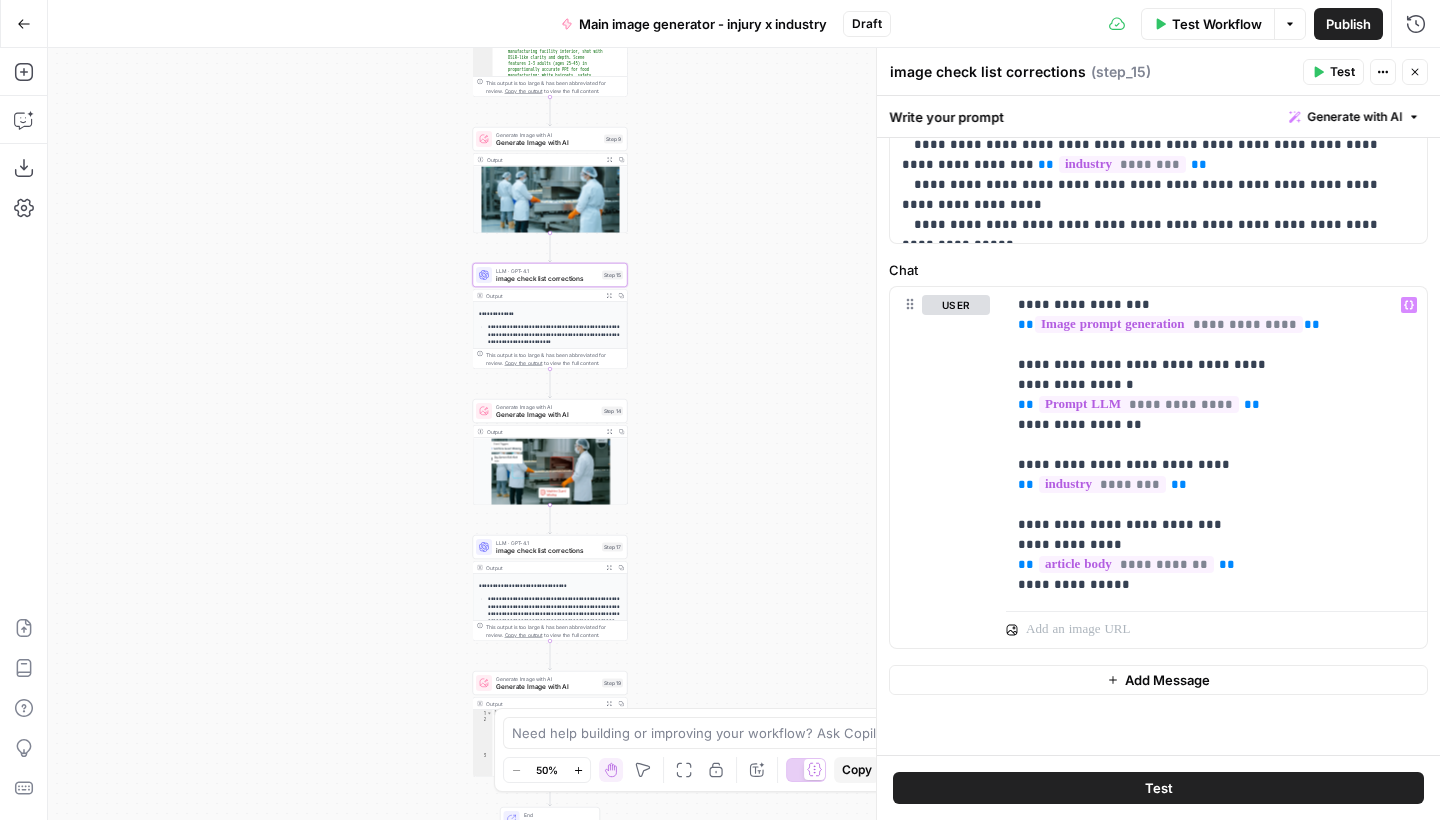 click on "**********" at bounding box center [744, 434] 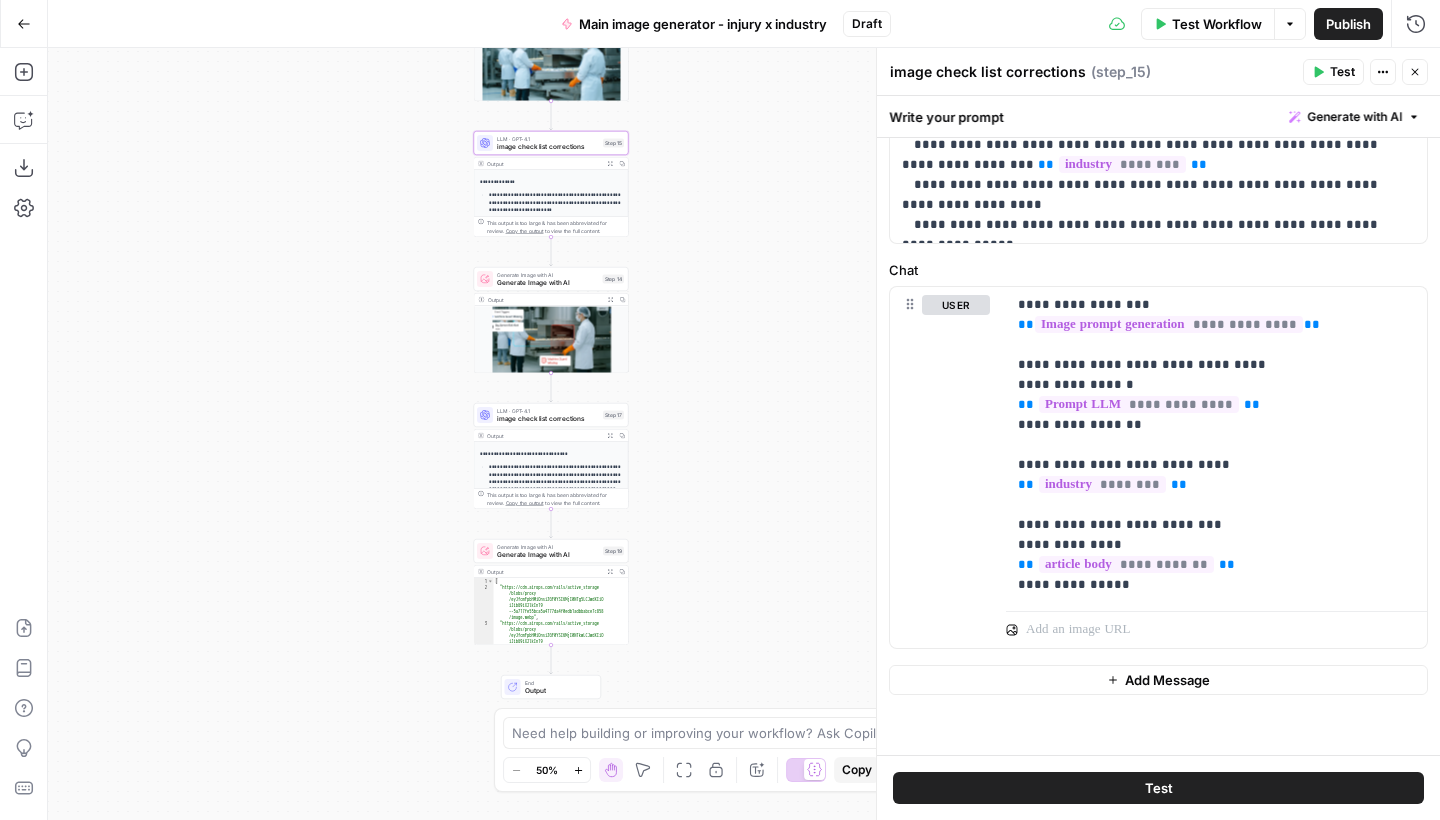 click on "Generate Image with AI" at bounding box center (548, 283) 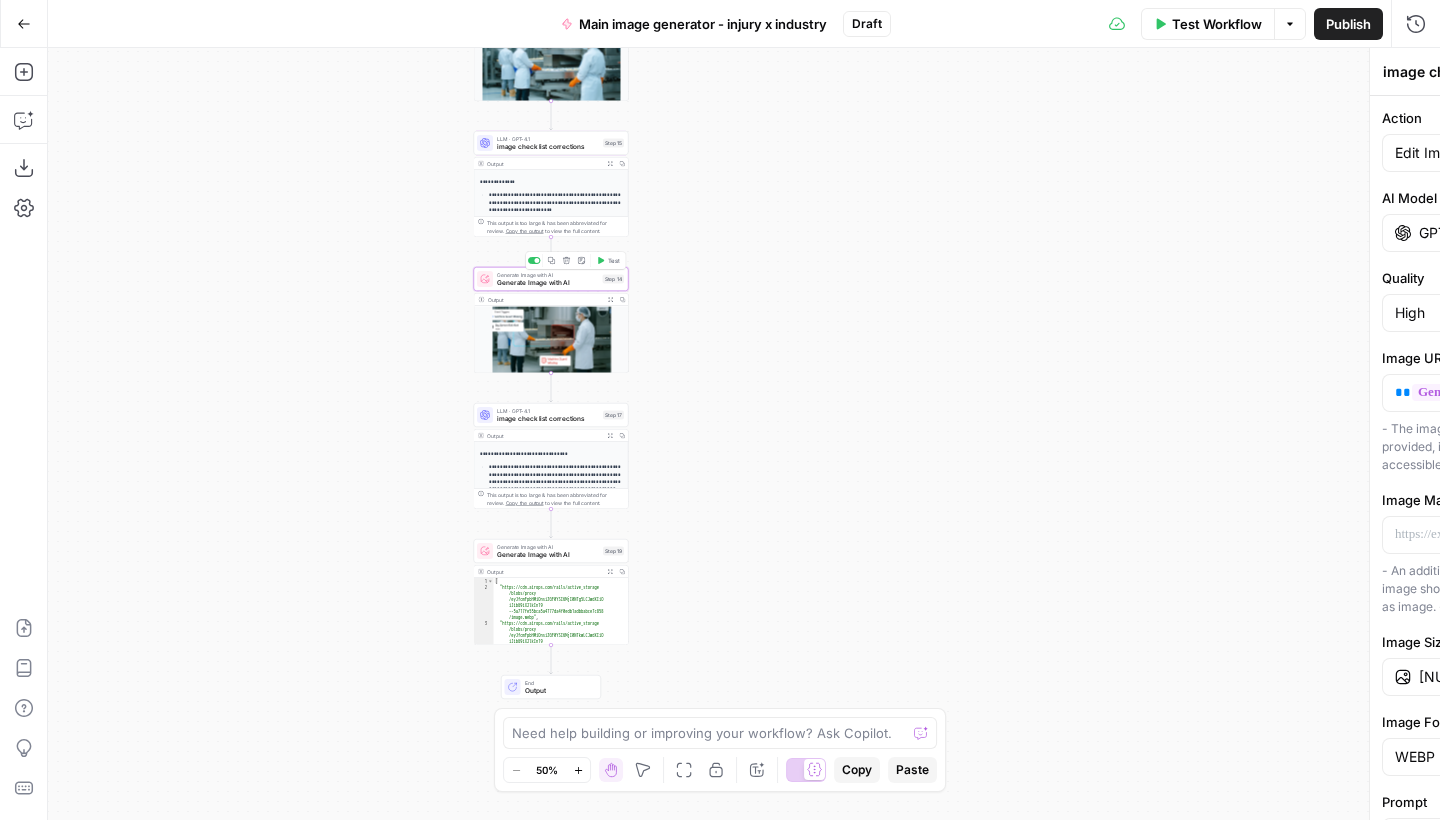 type on "Generate Image with AI" 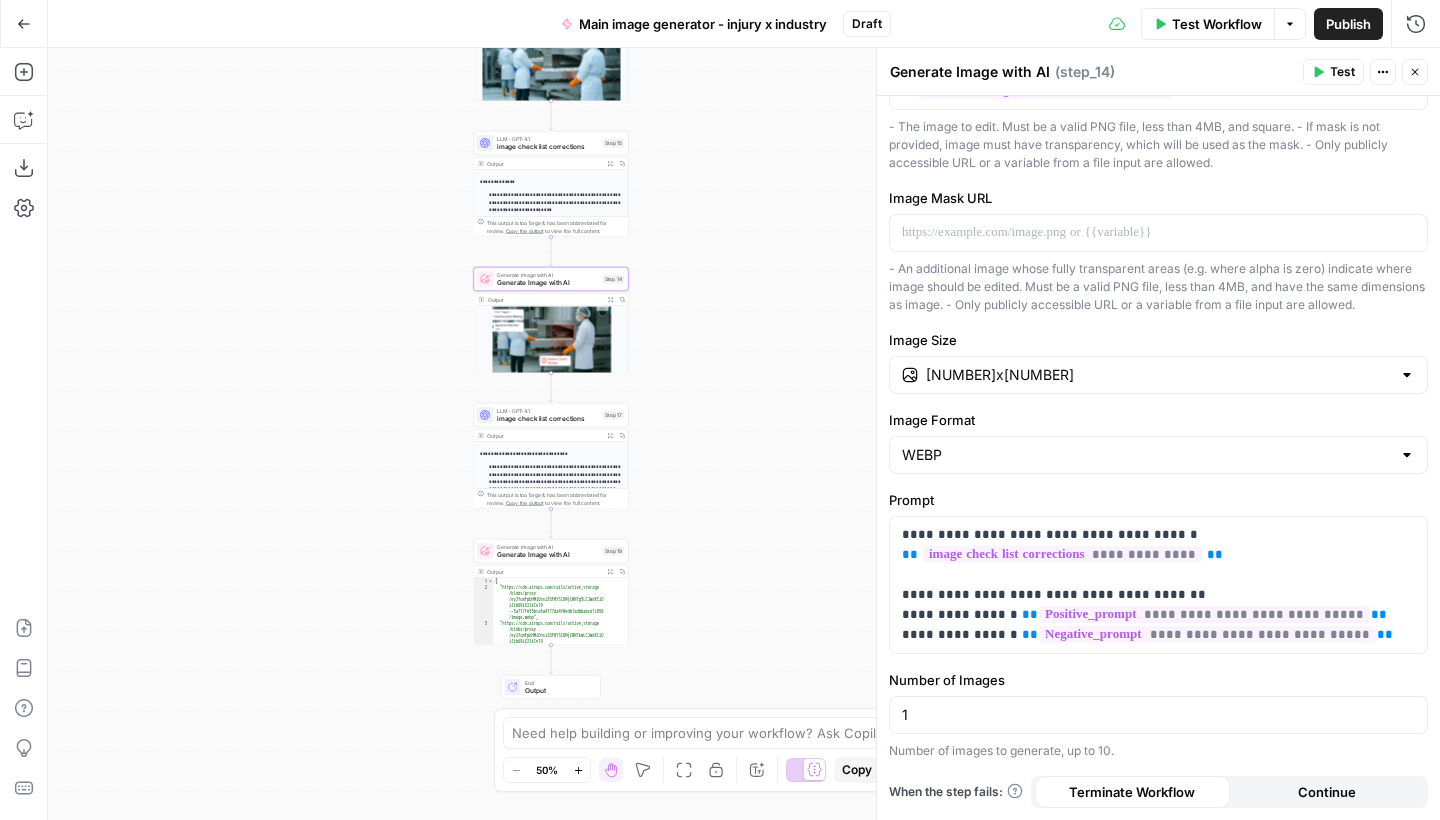 scroll, scrollTop: 302, scrollLeft: 0, axis: vertical 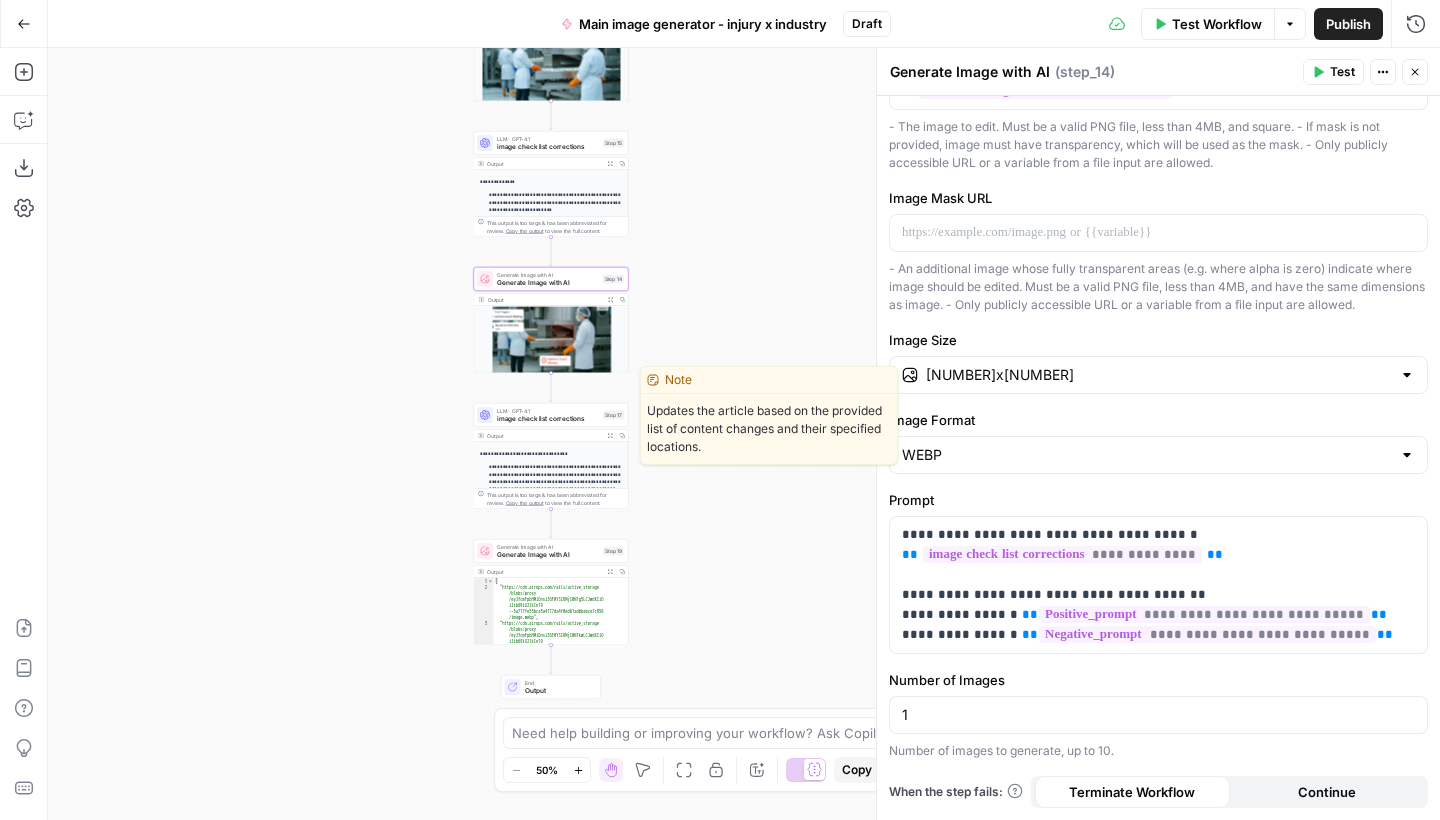 click on "image check list corrections" at bounding box center (548, 419) 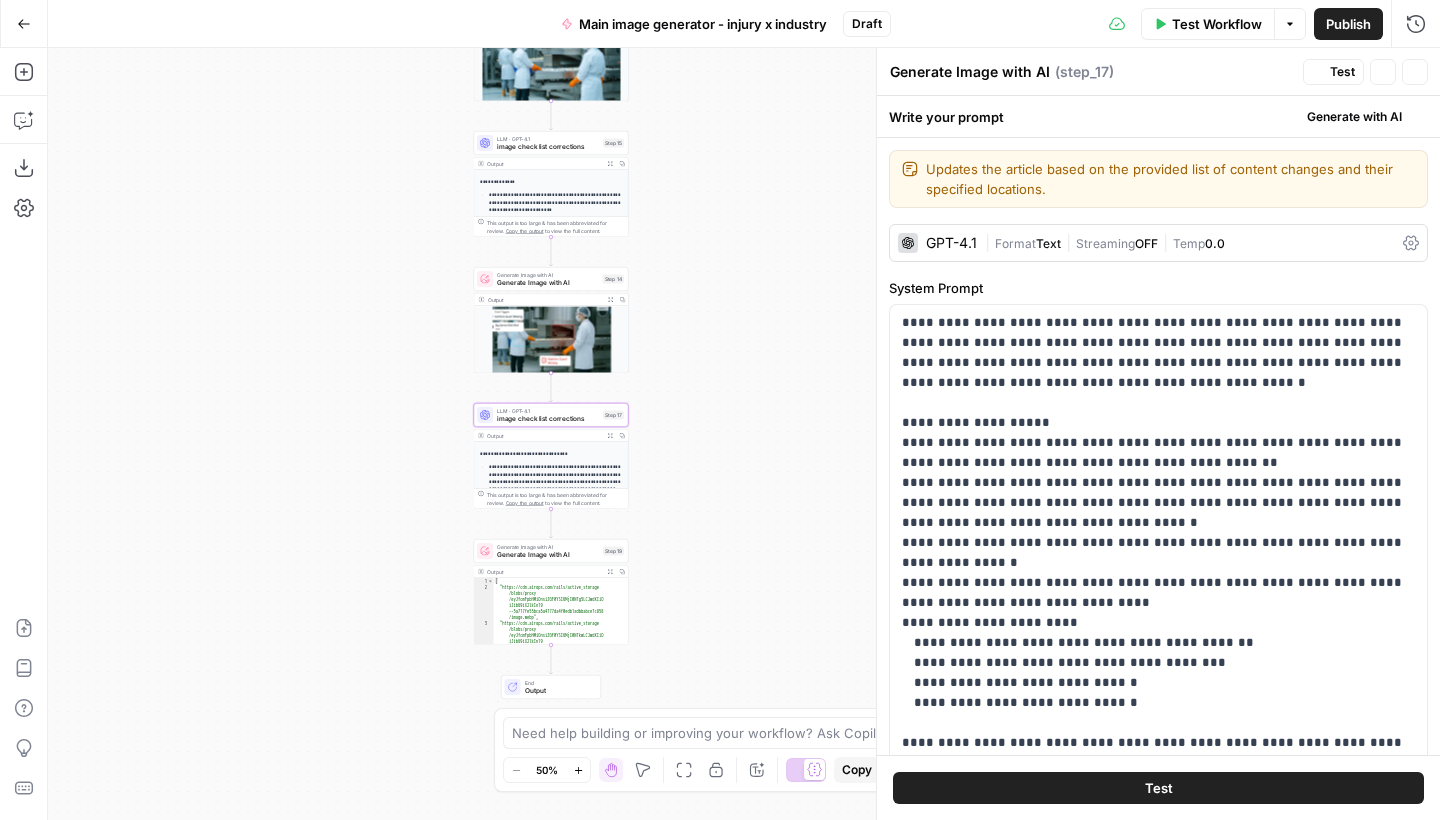 type on "image check list corrections" 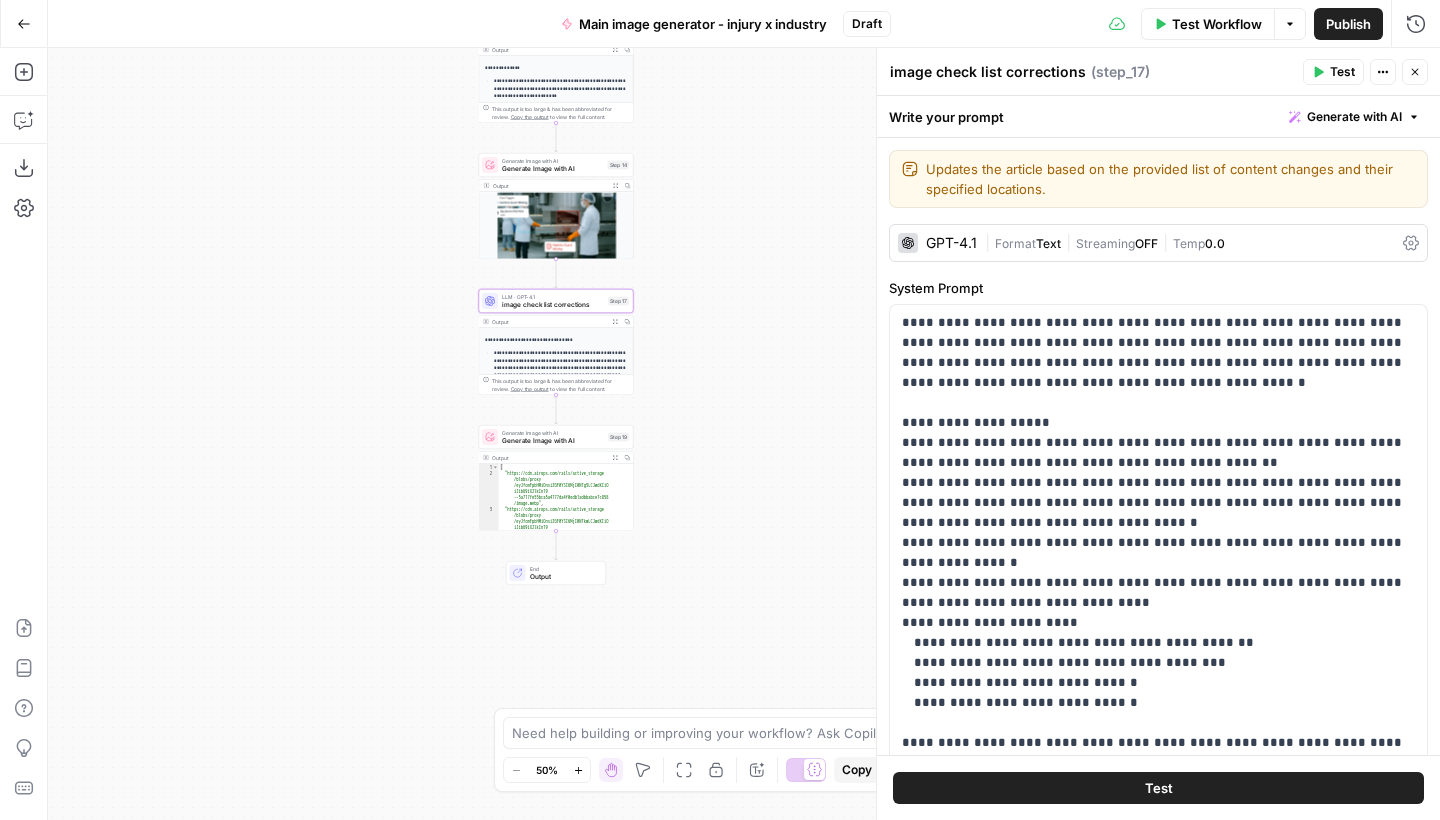 drag, startPoint x: 737, startPoint y: 529, endPoint x: 742, endPoint y: 415, distance: 114.1096 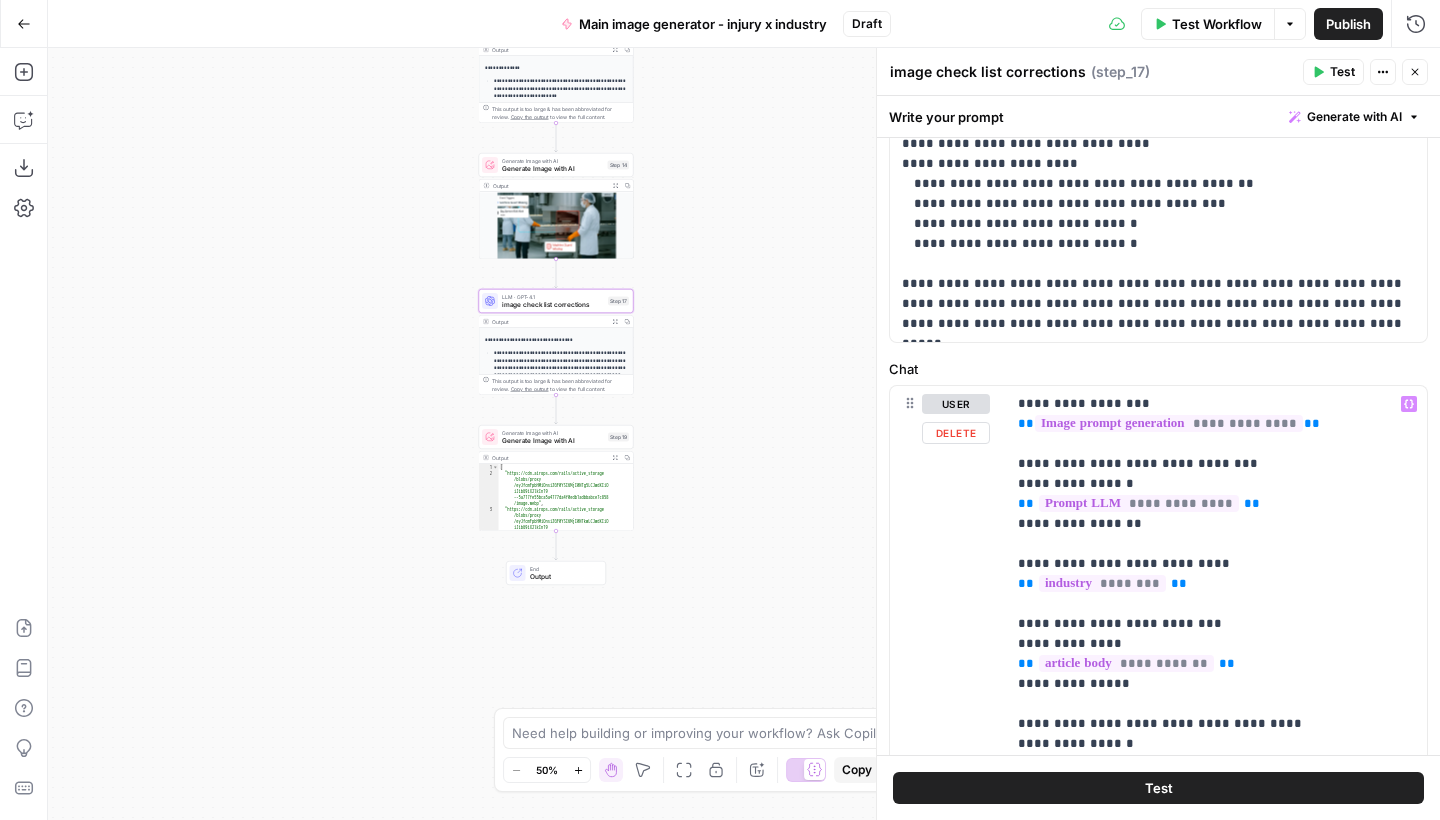 scroll, scrollTop: 500, scrollLeft: 0, axis: vertical 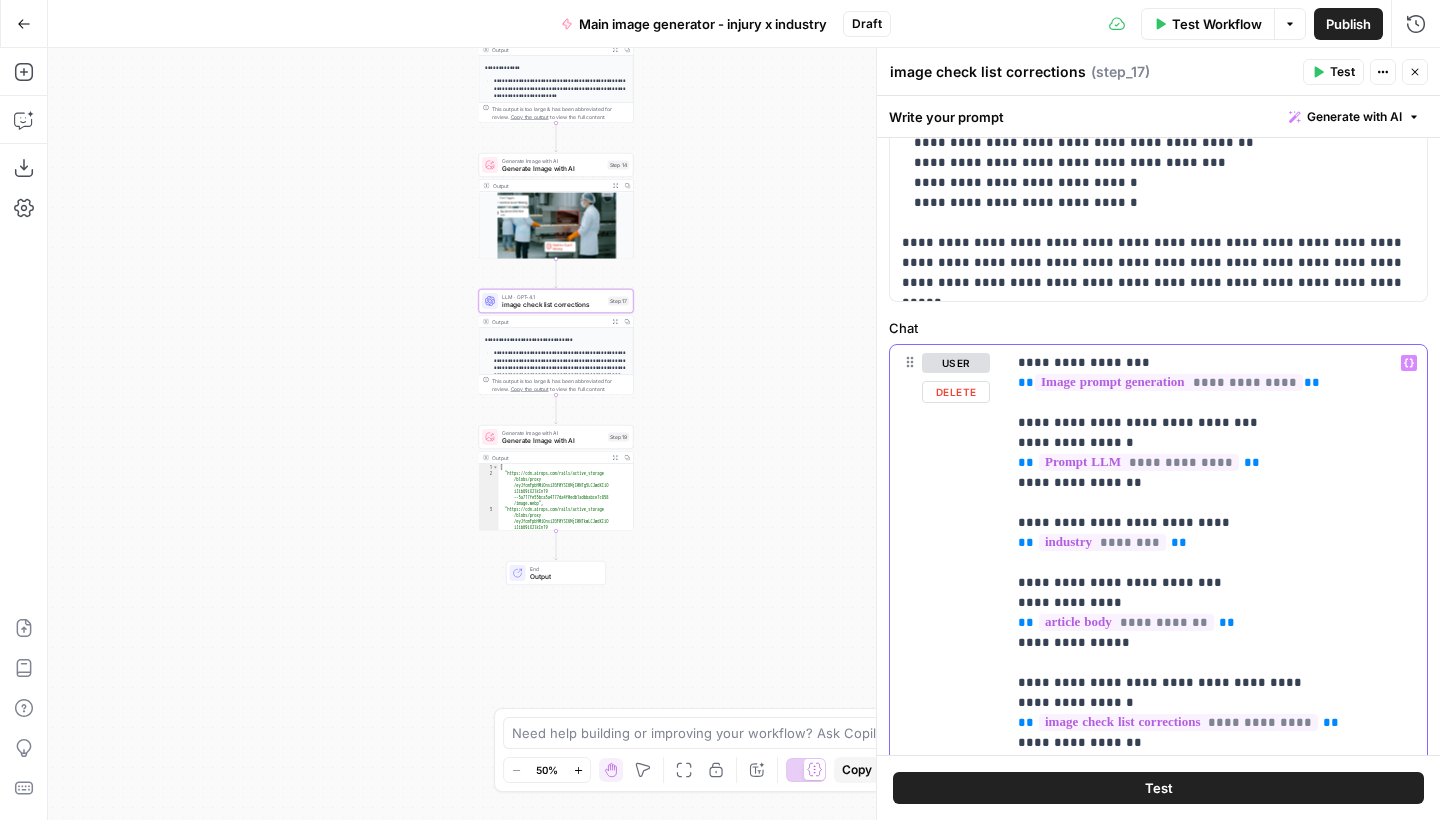 click on "**********" at bounding box center (1216, 603) 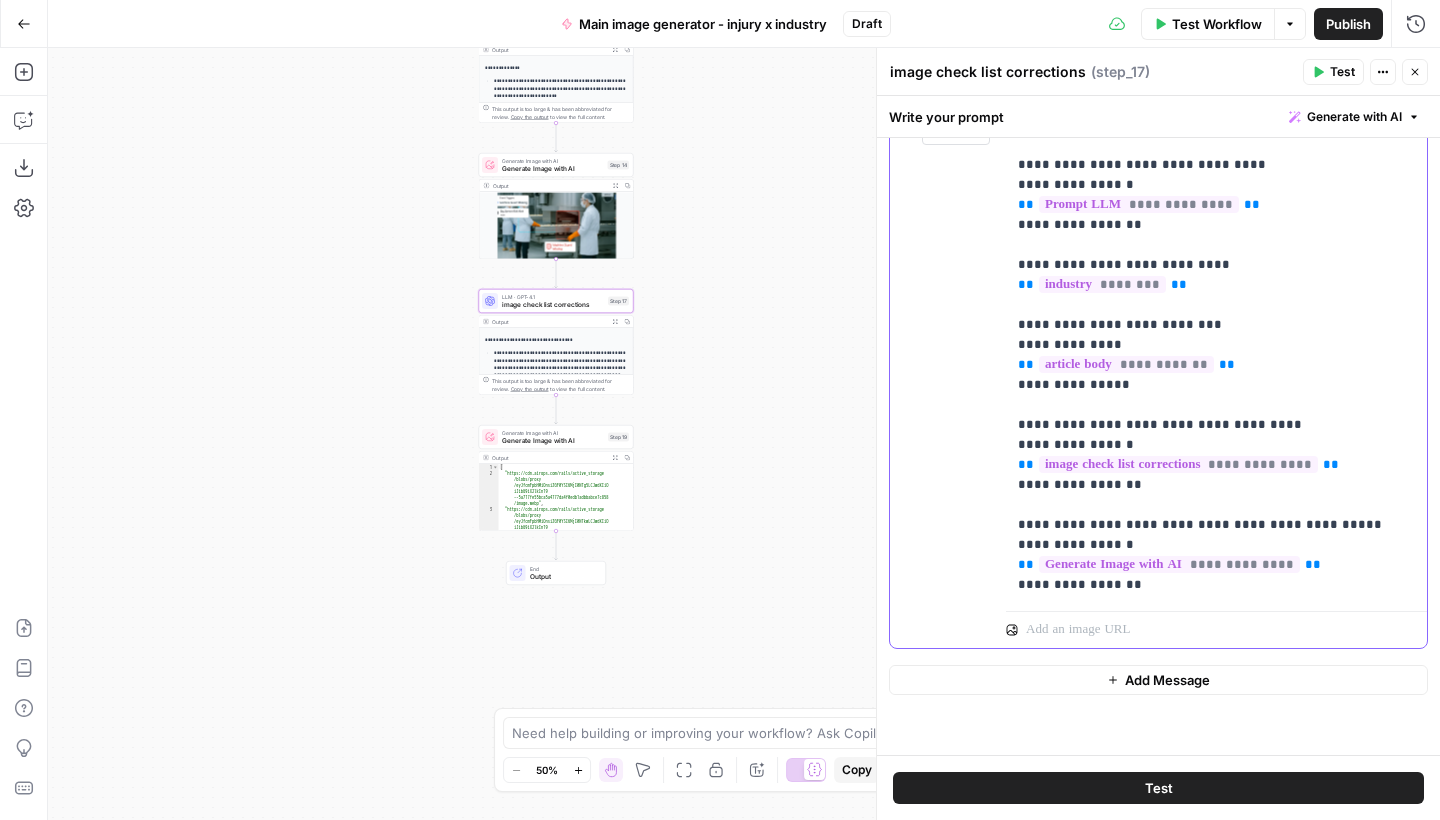 scroll, scrollTop: 758, scrollLeft: 0, axis: vertical 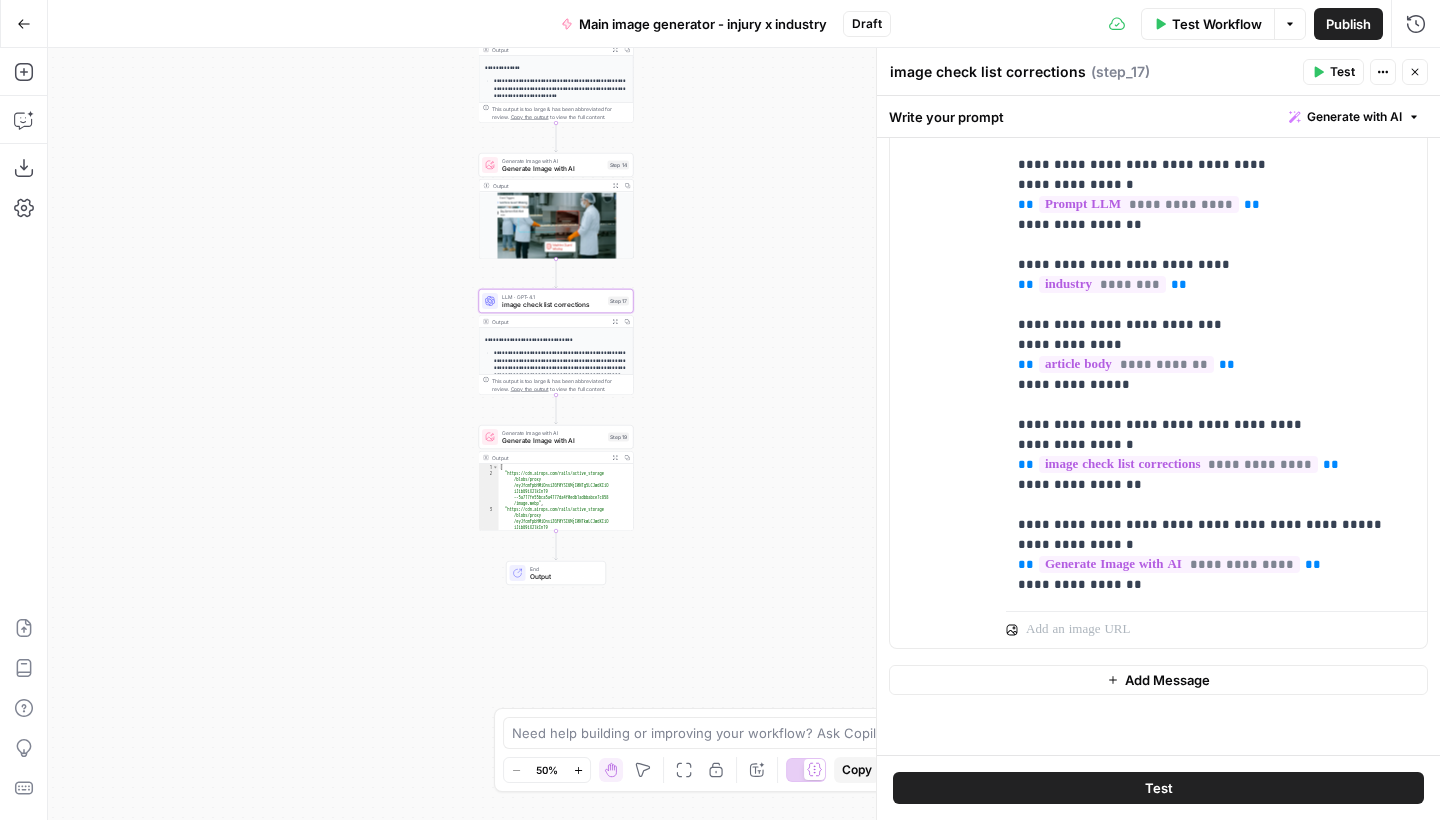 click on "Generate Image with AI Generate Image with AI Step 19" at bounding box center (556, 437) 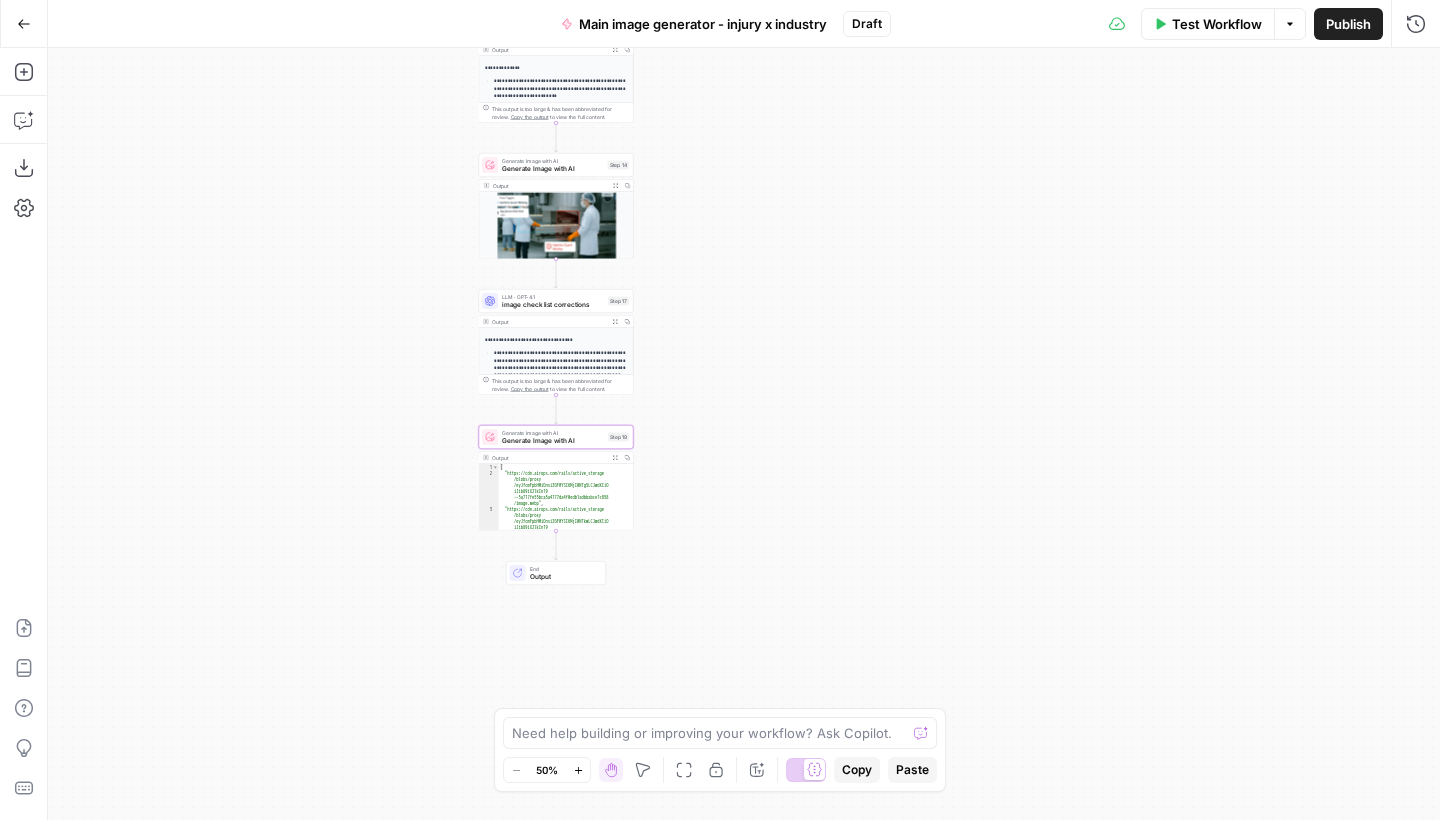 type on "Generate Image with AI" 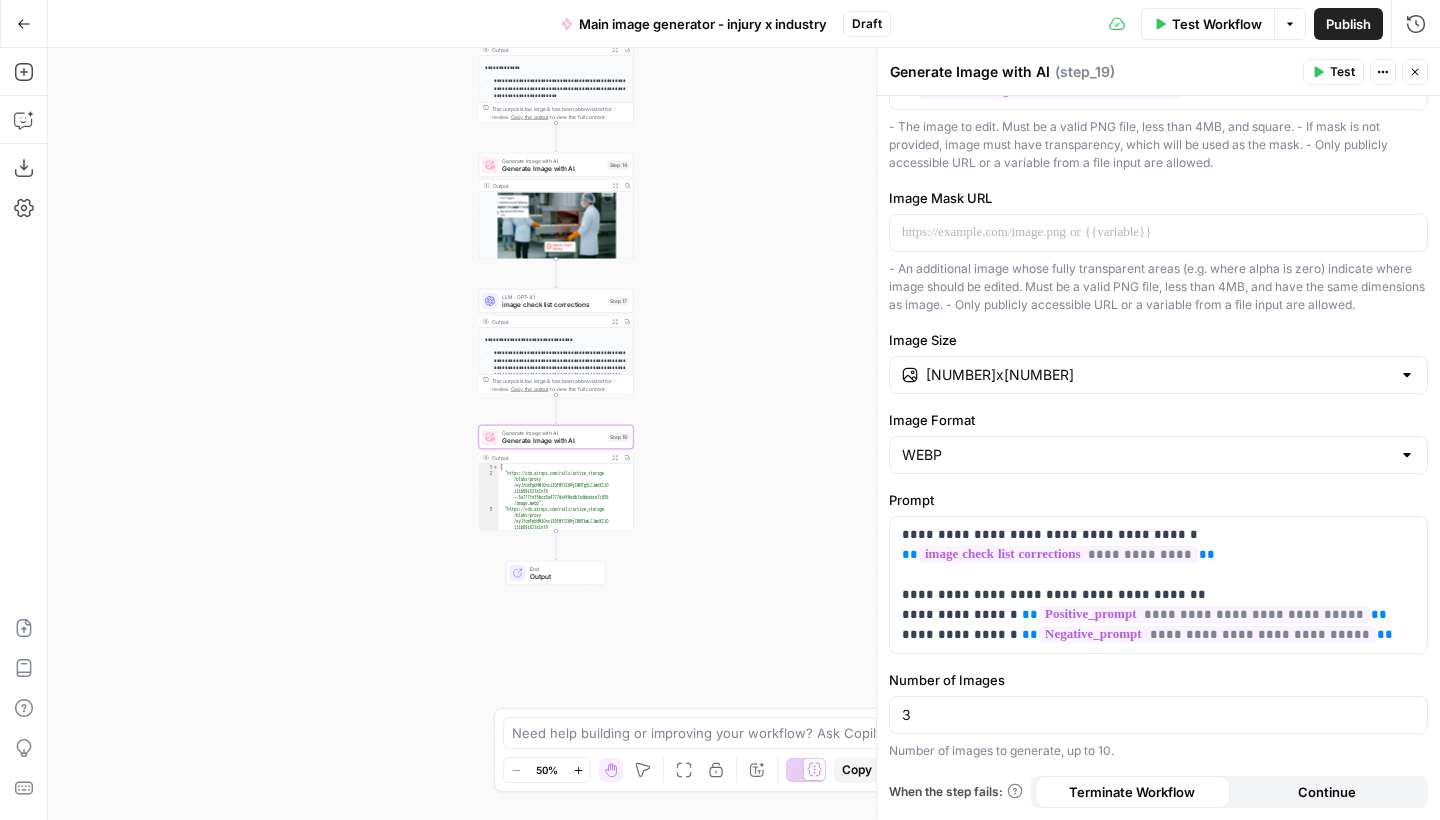 scroll, scrollTop: 302, scrollLeft: 0, axis: vertical 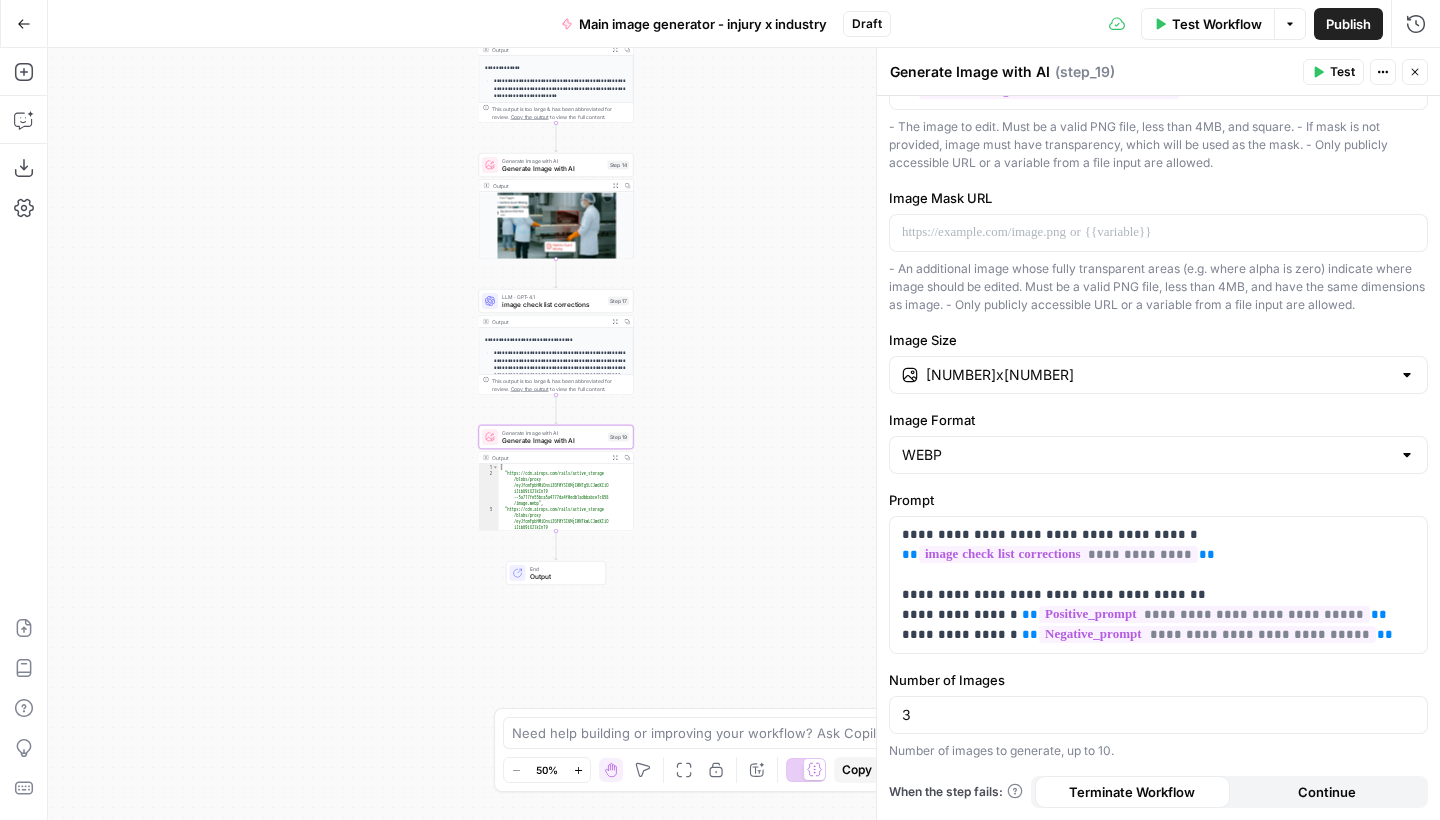 click on "**********" at bounding box center [744, 434] 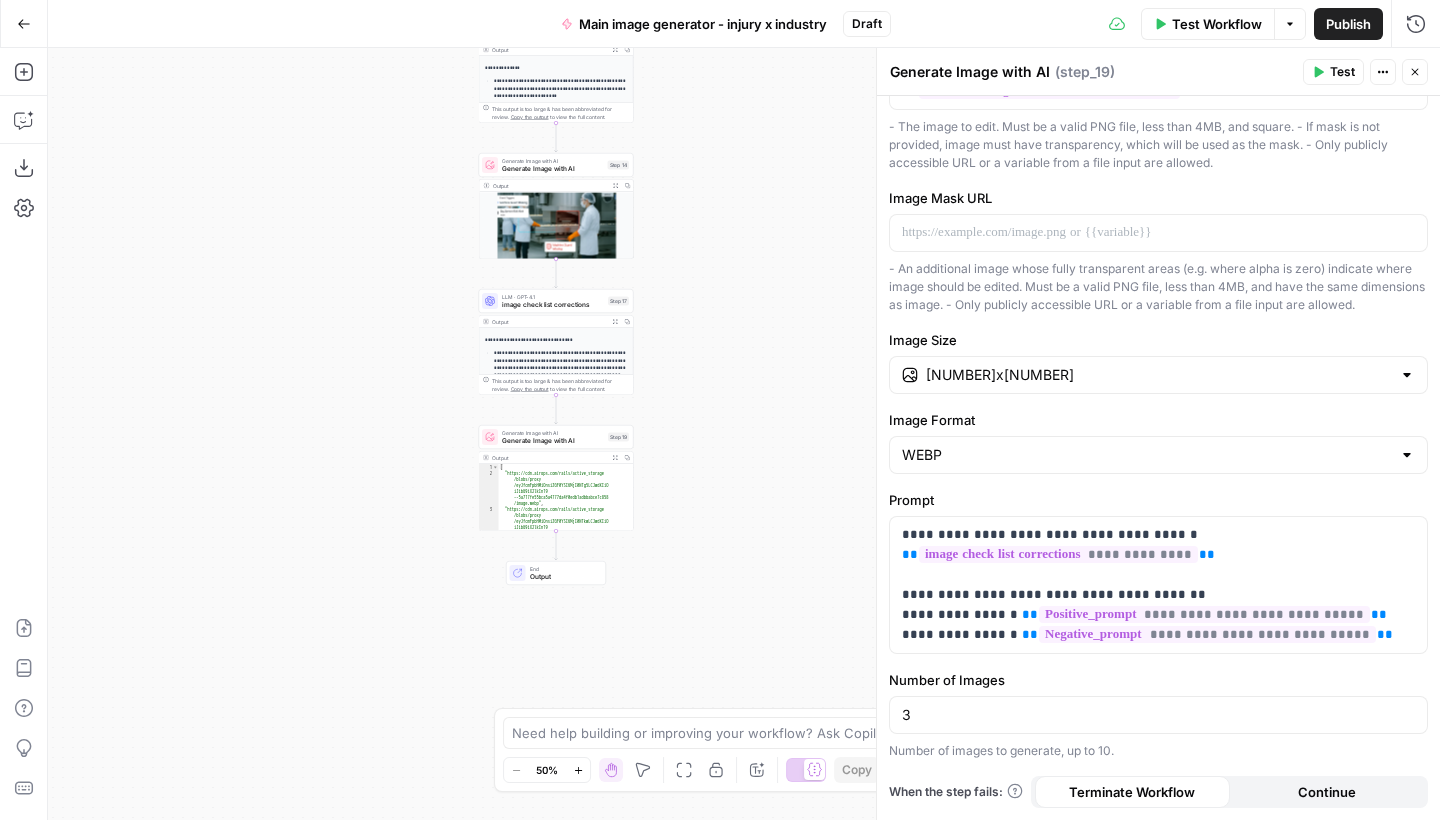 click on "Publish" at bounding box center (1348, 24) 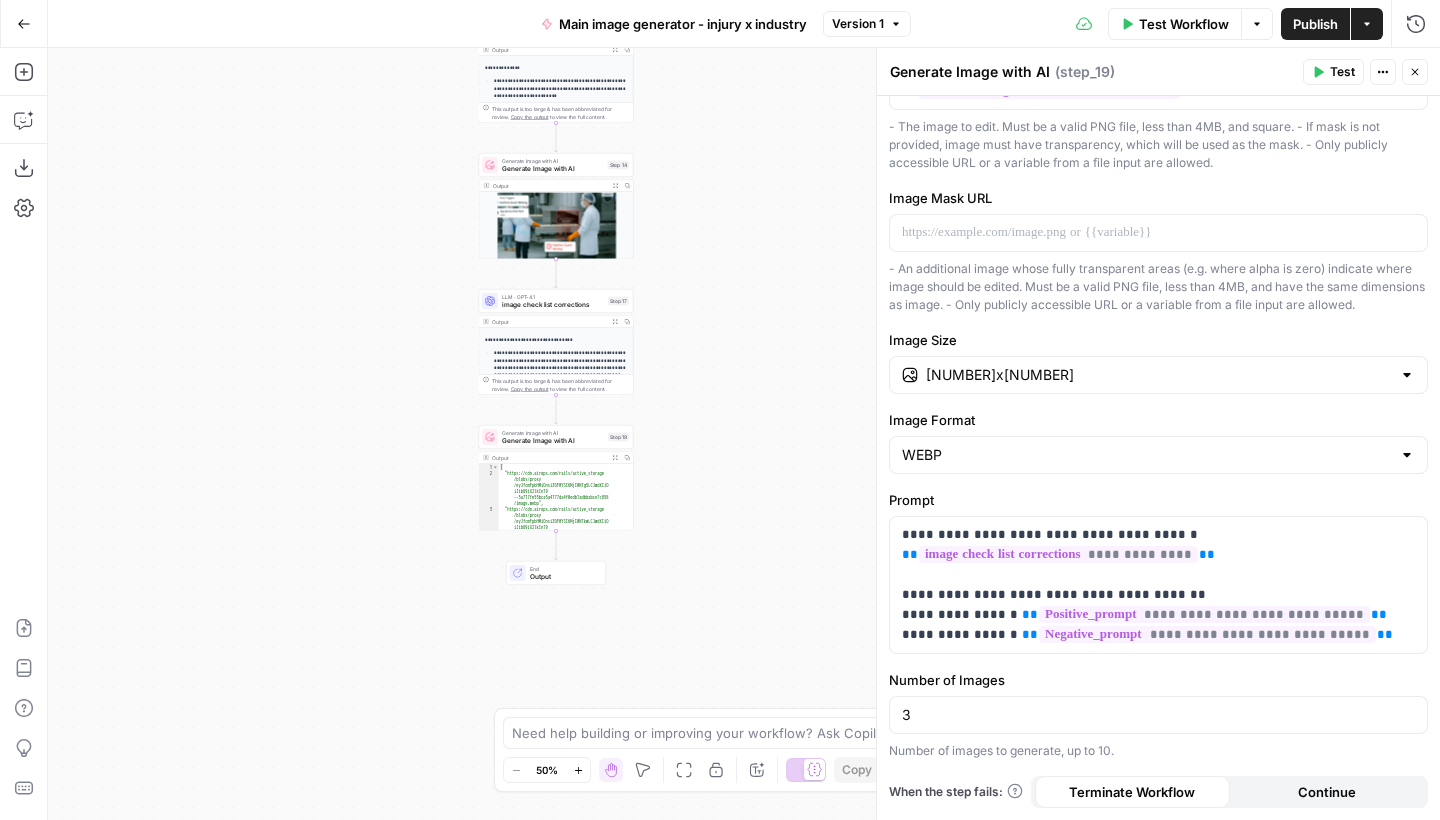 click 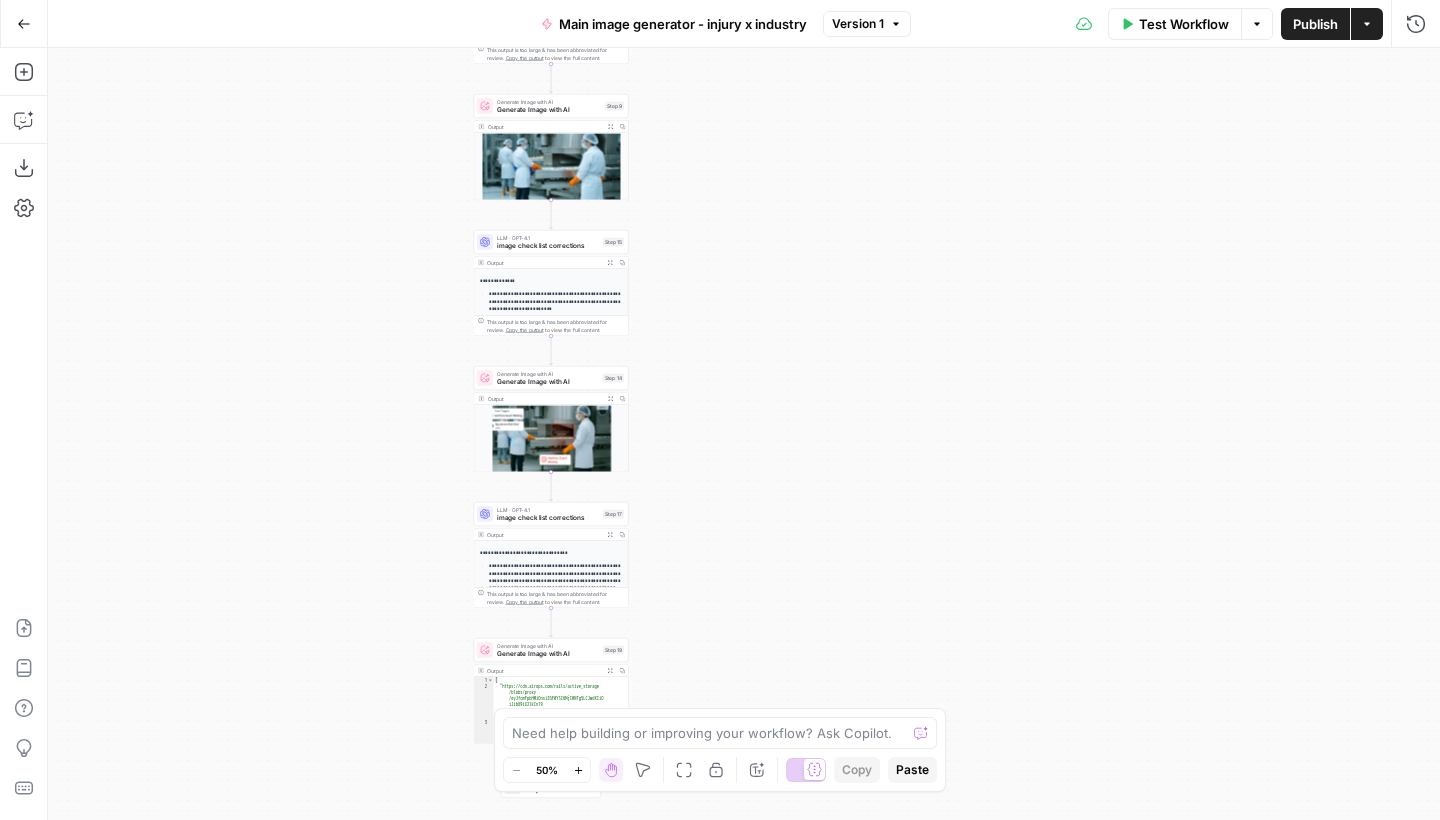 drag, startPoint x: 784, startPoint y: 119, endPoint x: 777, endPoint y: 353, distance: 234.10468 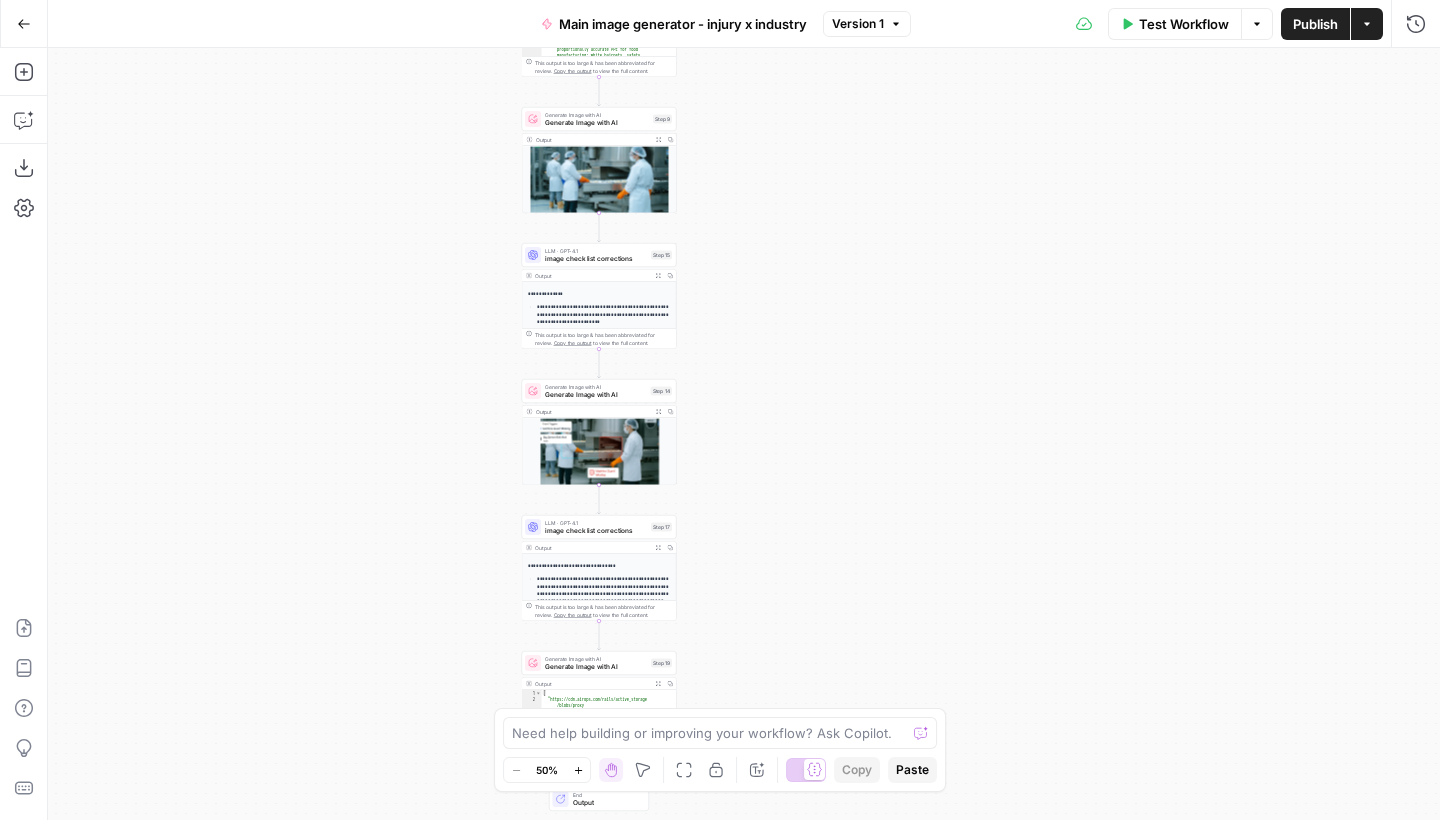 drag, startPoint x: 827, startPoint y: 443, endPoint x: 1044, endPoint y: 456, distance: 217.38905 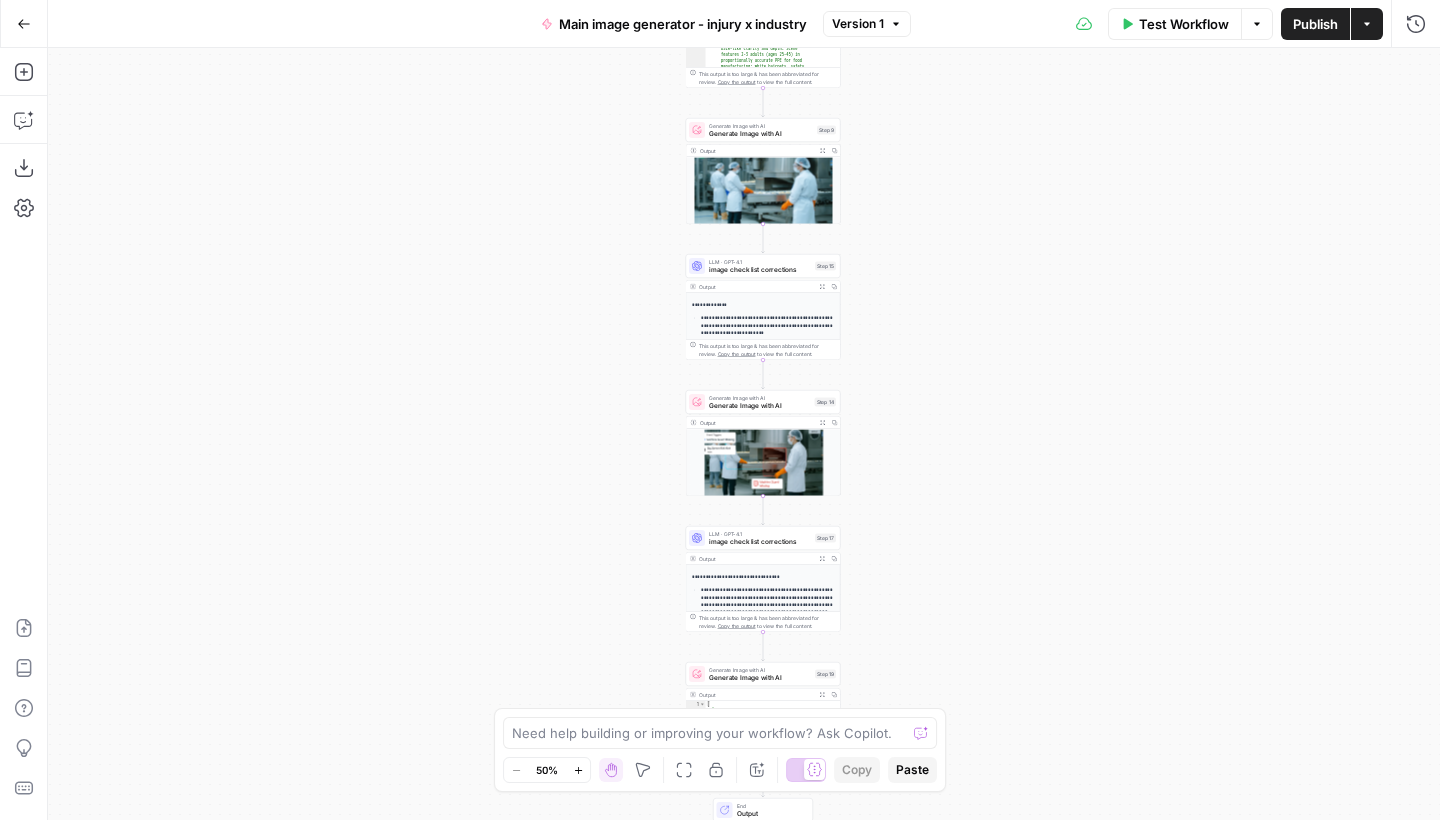 drag, startPoint x: 1011, startPoint y: 279, endPoint x: 942, endPoint y: 427, distance: 163.29422 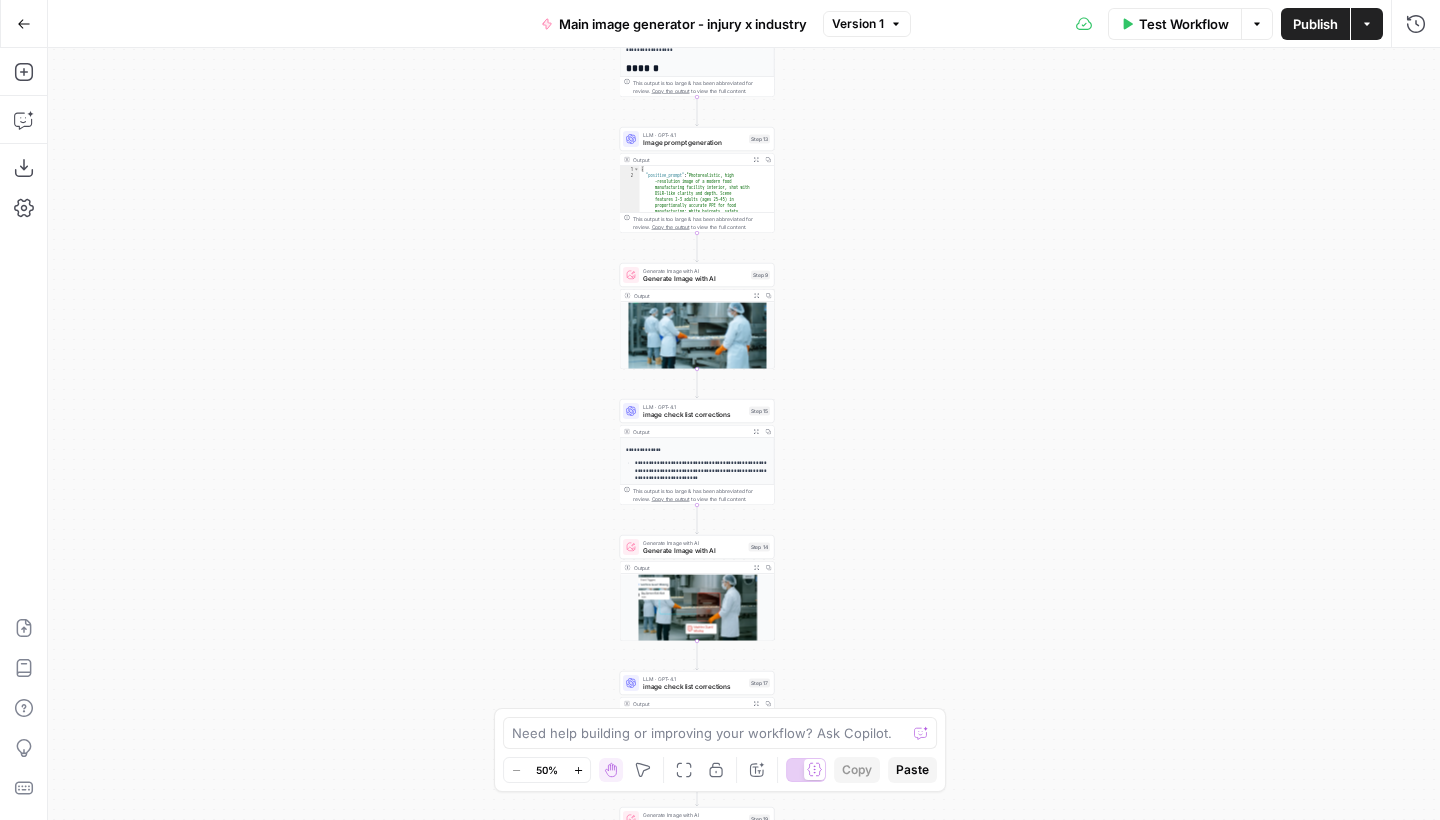 drag, startPoint x: 941, startPoint y: 206, endPoint x: 939, endPoint y: 364, distance: 158.01266 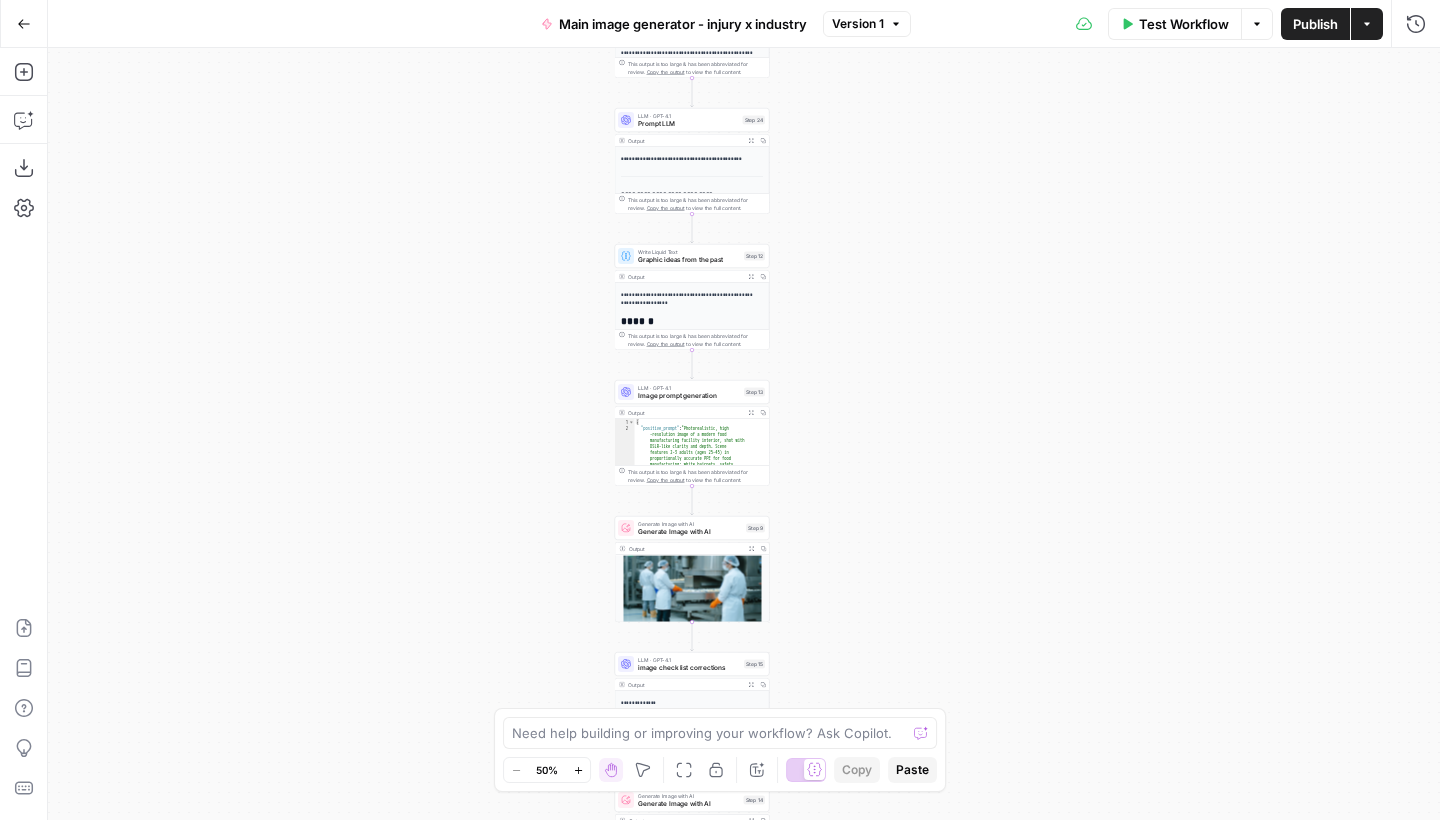 drag, startPoint x: 967, startPoint y: 240, endPoint x: 964, endPoint y: 366, distance: 126.035706 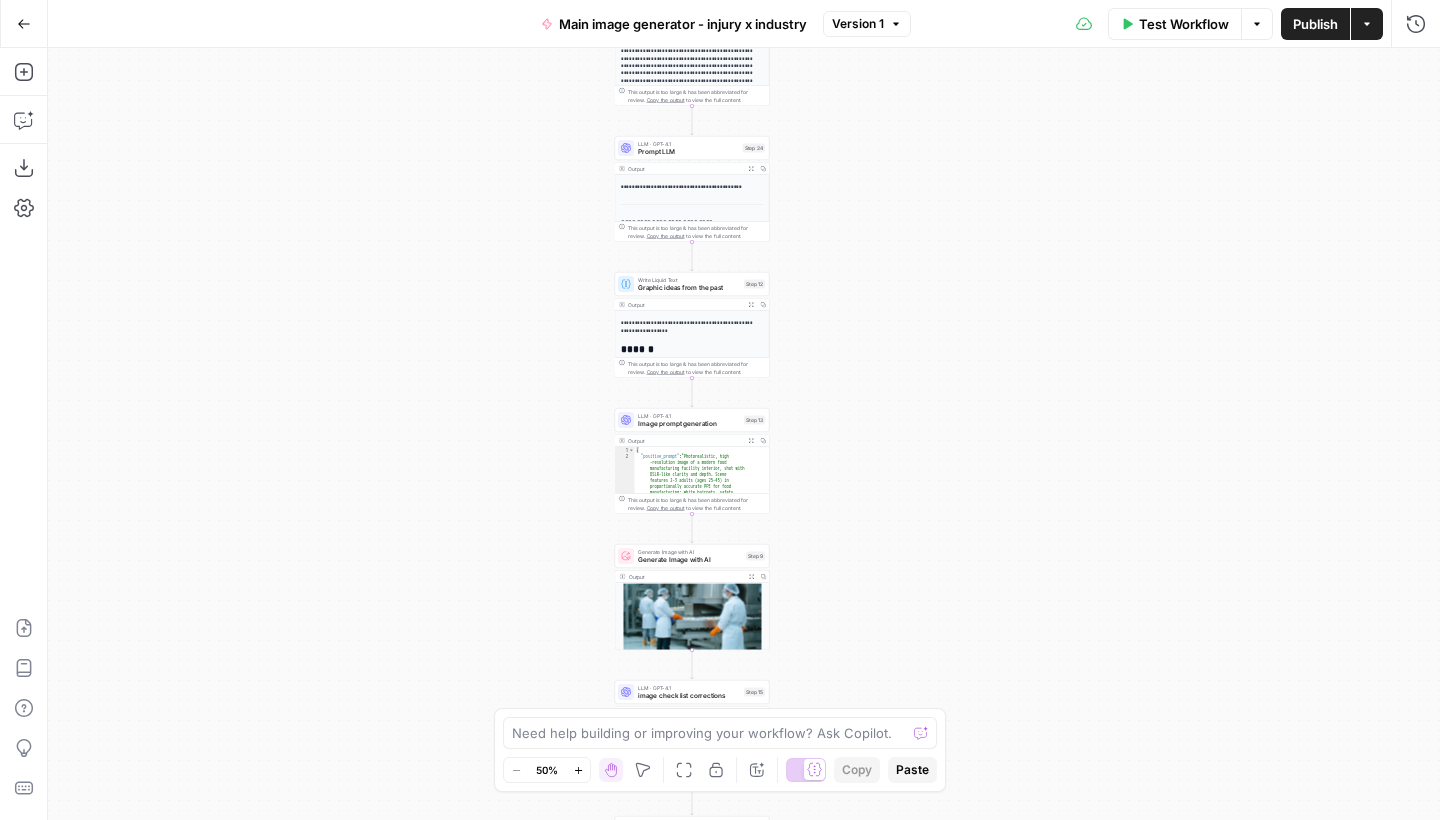 drag, startPoint x: 985, startPoint y: 208, endPoint x: 985, endPoint y: 382, distance: 174 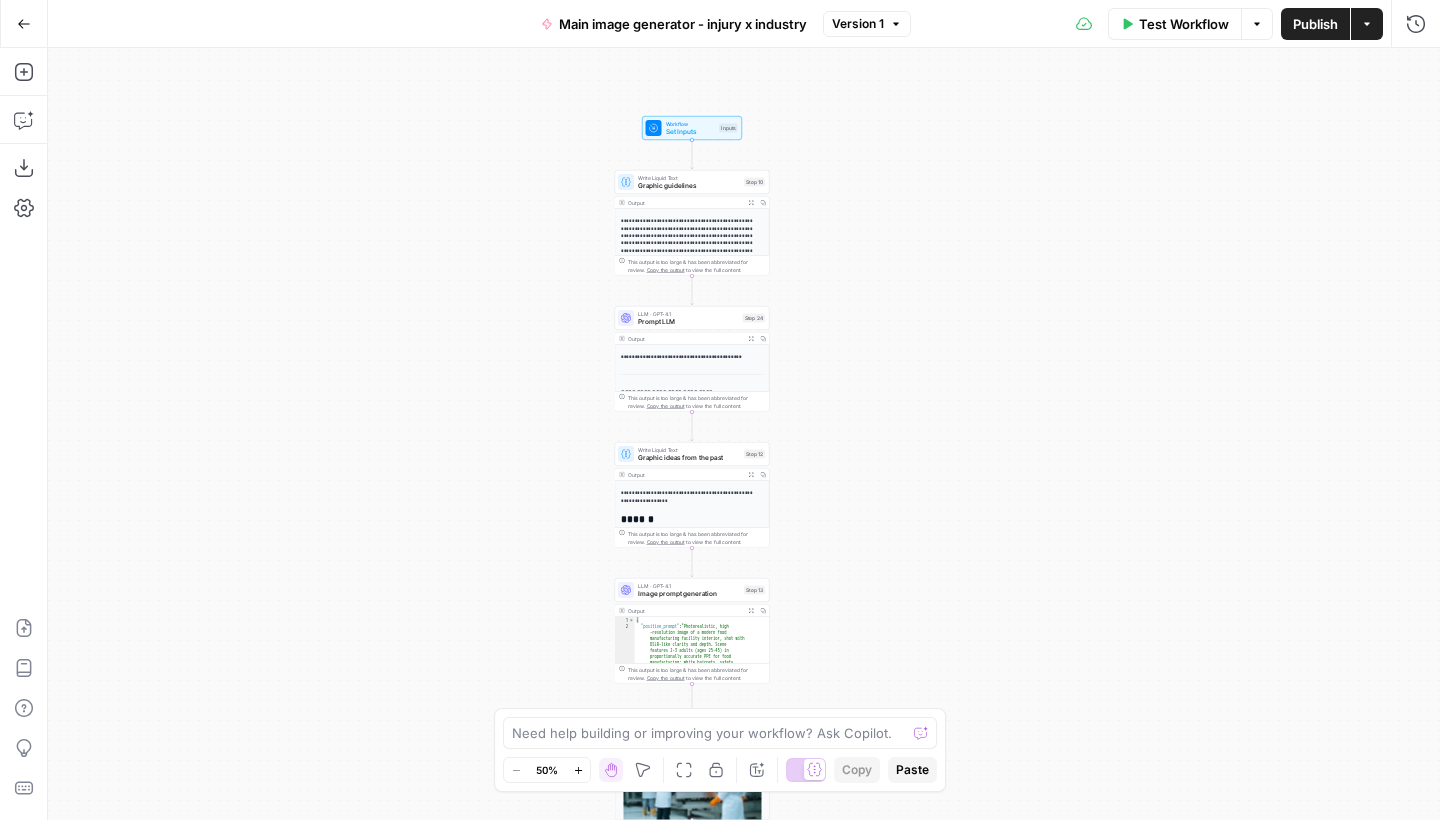 click on "Set Inputs" at bounding box center [691, 132] 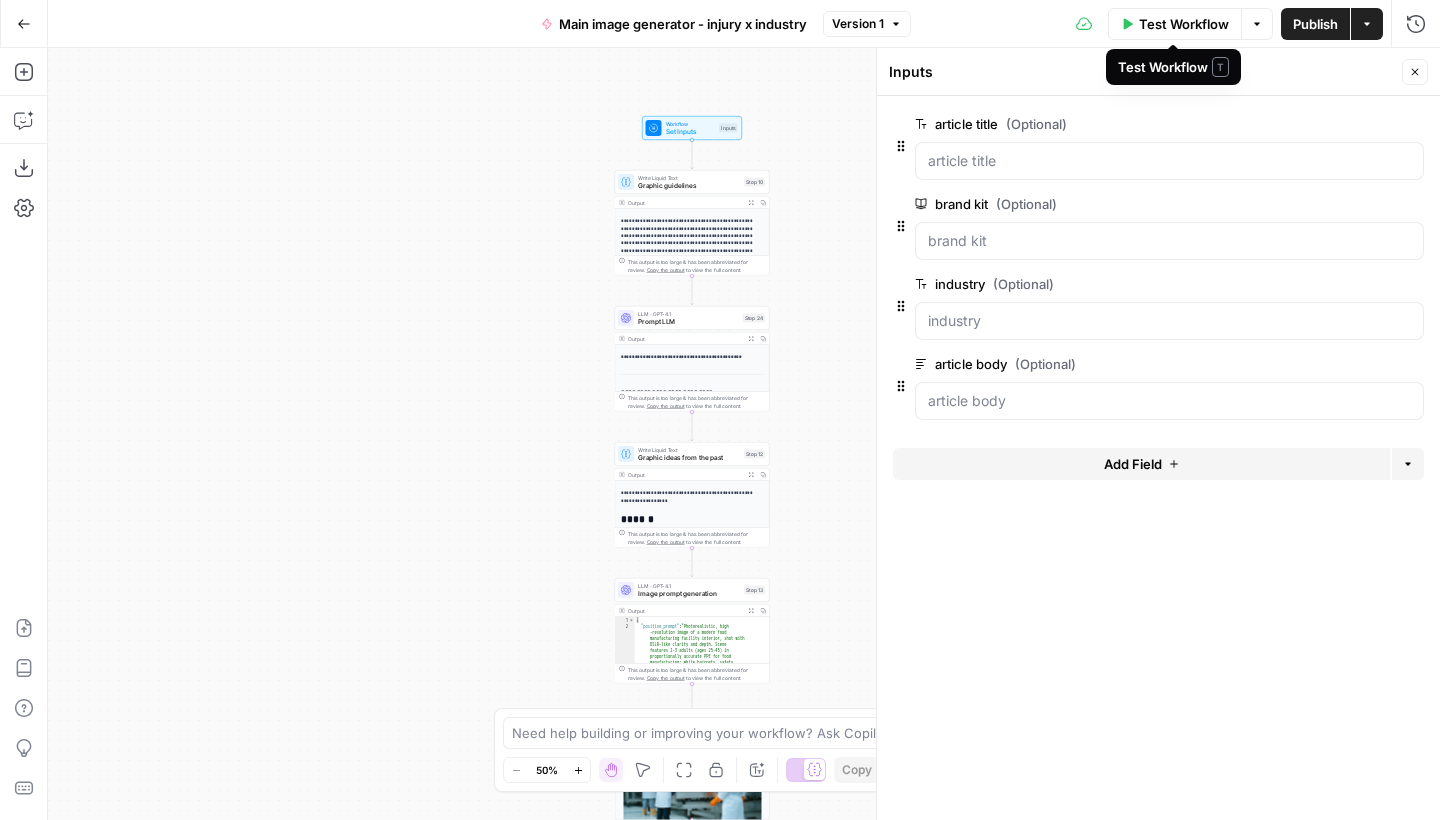 click on "Test Workflow" at bounding box center [1184, 24] 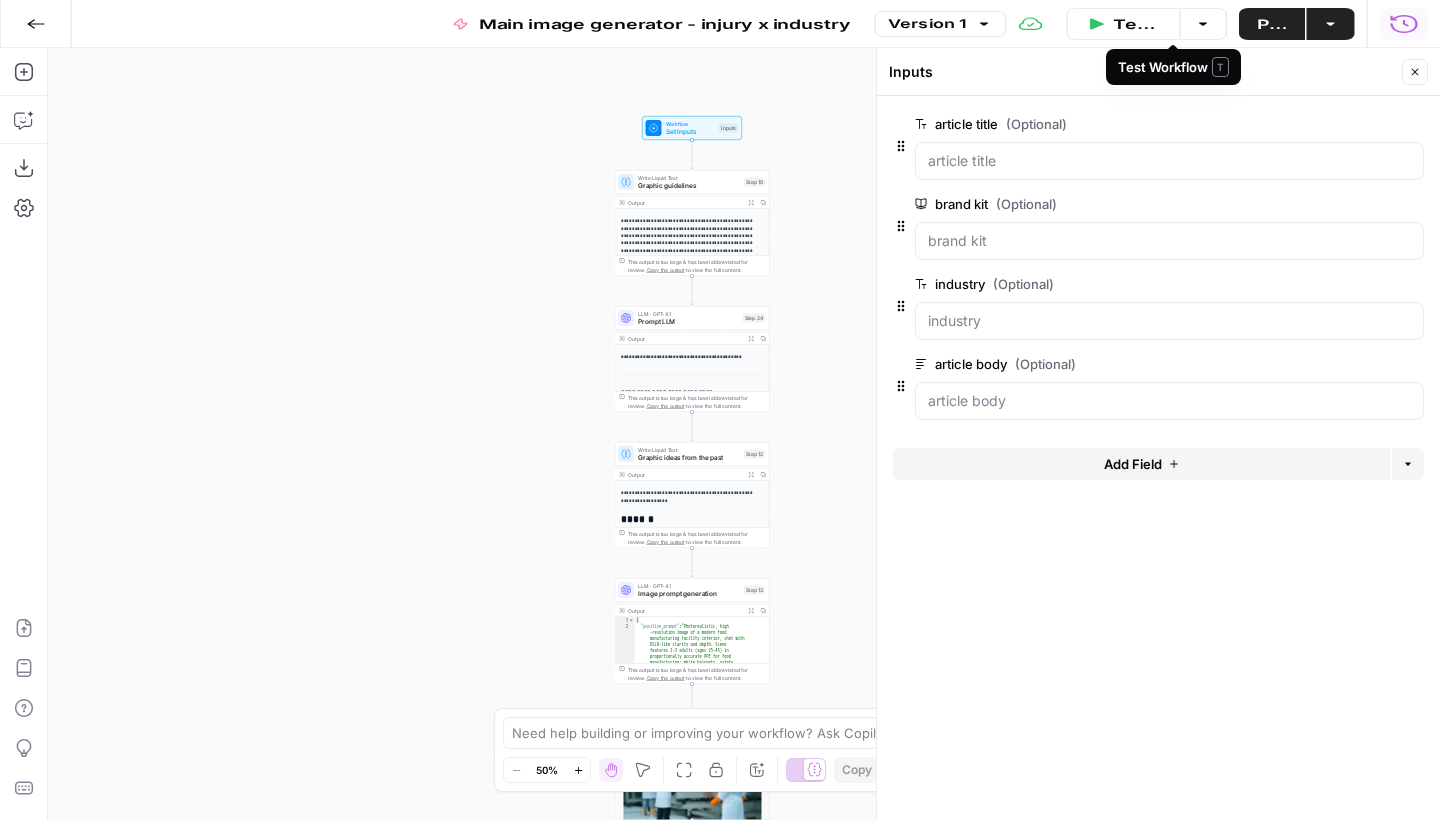 type on "Spot.ai" 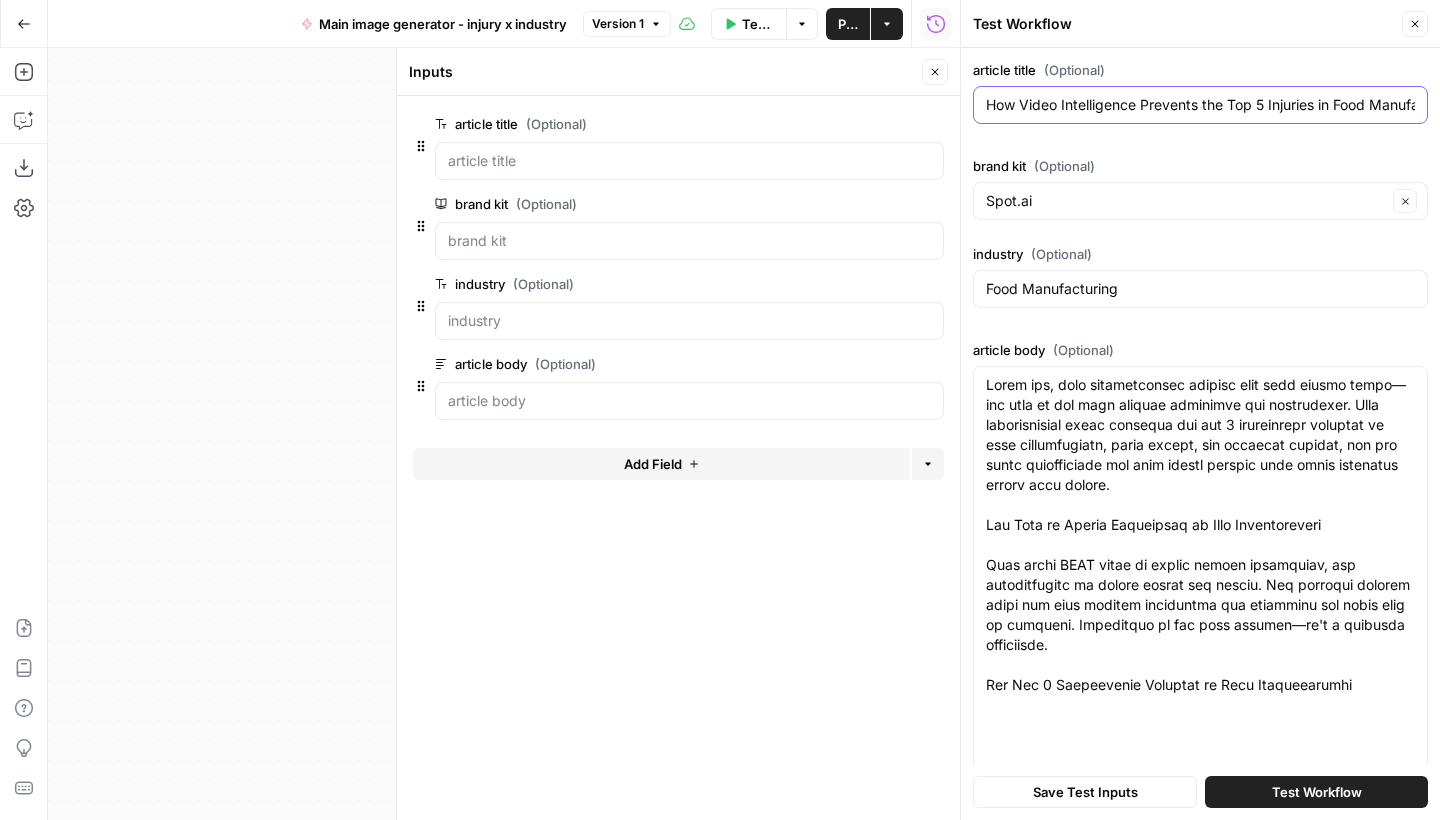 click on "How Video Intelligence Prevents the Top 5 Injuries in Food Manufacturing" at bounding box center (1200, 105) 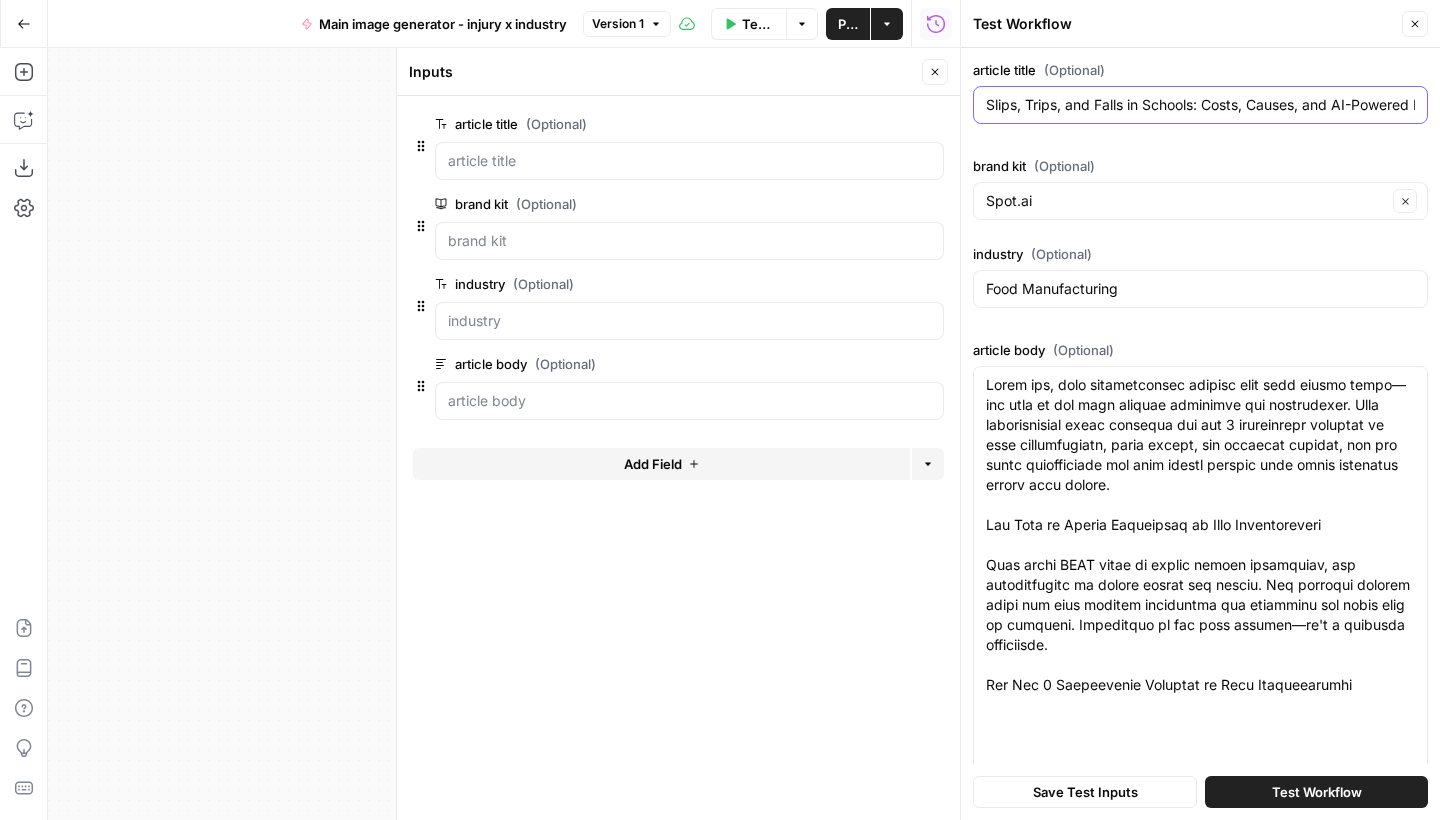 type on "Slips, Trips, and Falls in Schools: Costs, Causes, and AI-Powered Prevention" 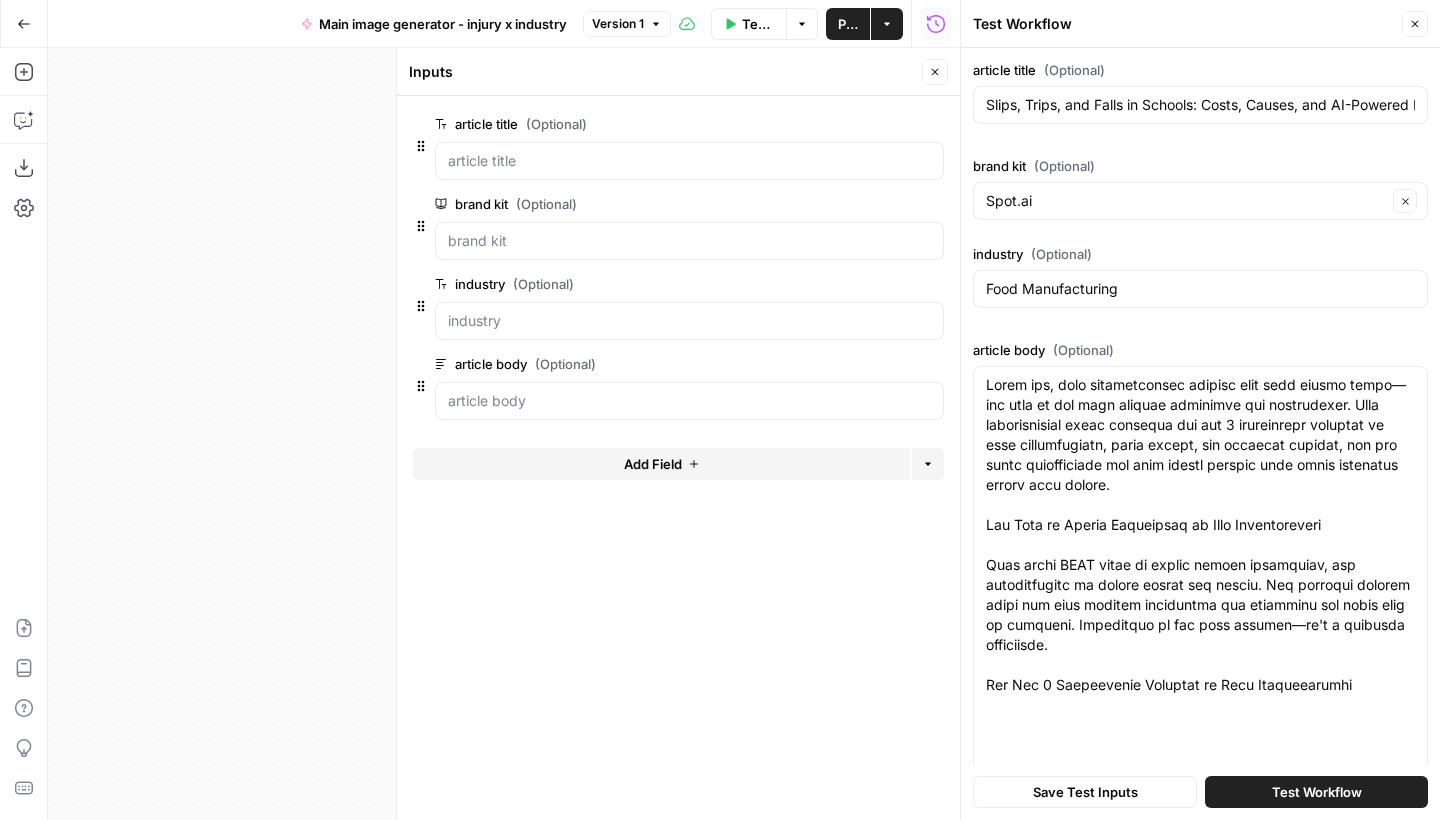 click on "article title   (Optional) Slips, Trips, and Falls in Schools: Costs, Causes, and AI-Powered Prevention brand kit   (Optional) Spot.ai Clear industry   (Optional) Food Manufacturing article body   (Optional)" at bounding box center (1200, 426) 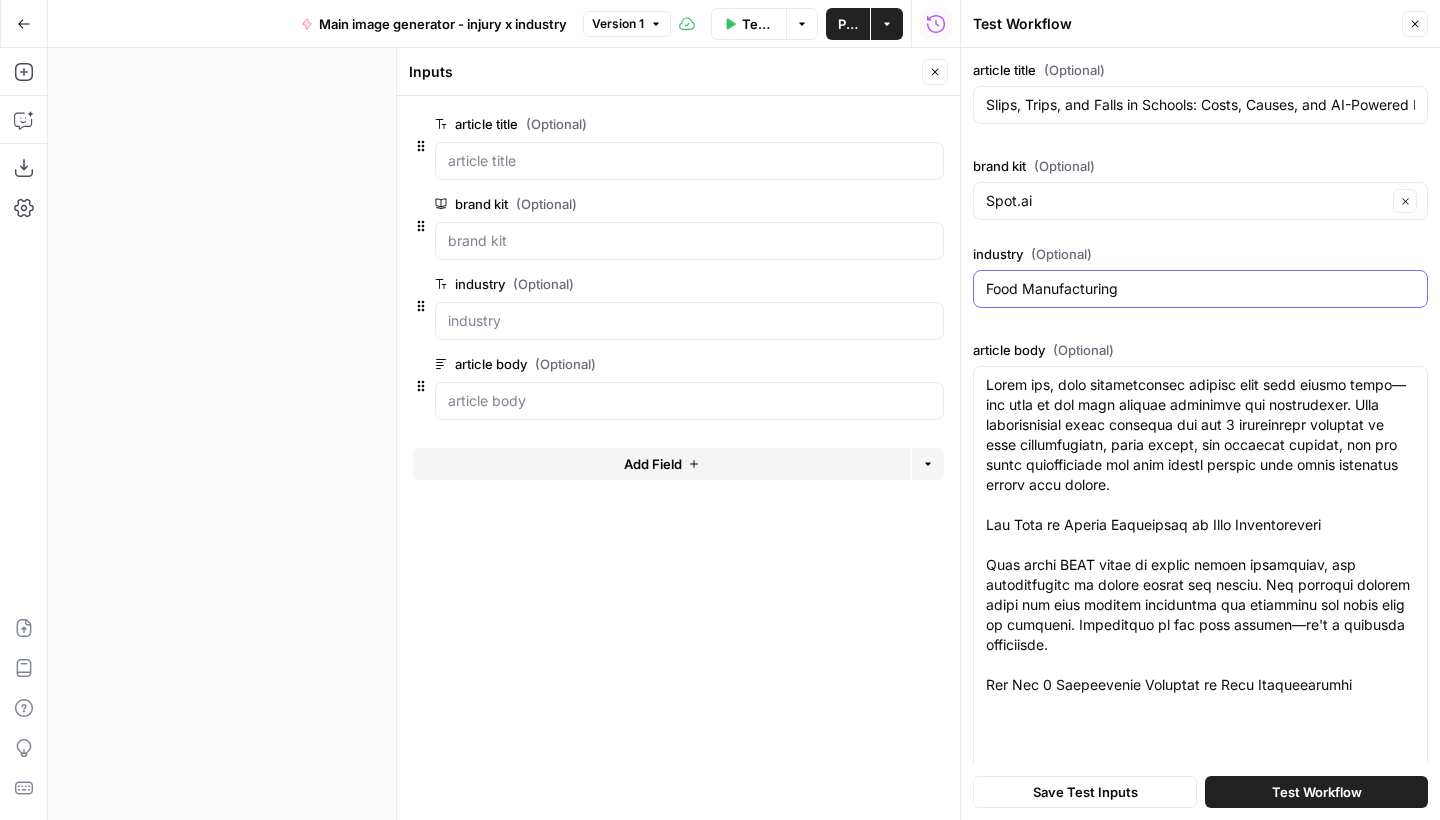click on "Food Manufacturing" at bounding box center [1200, 289] 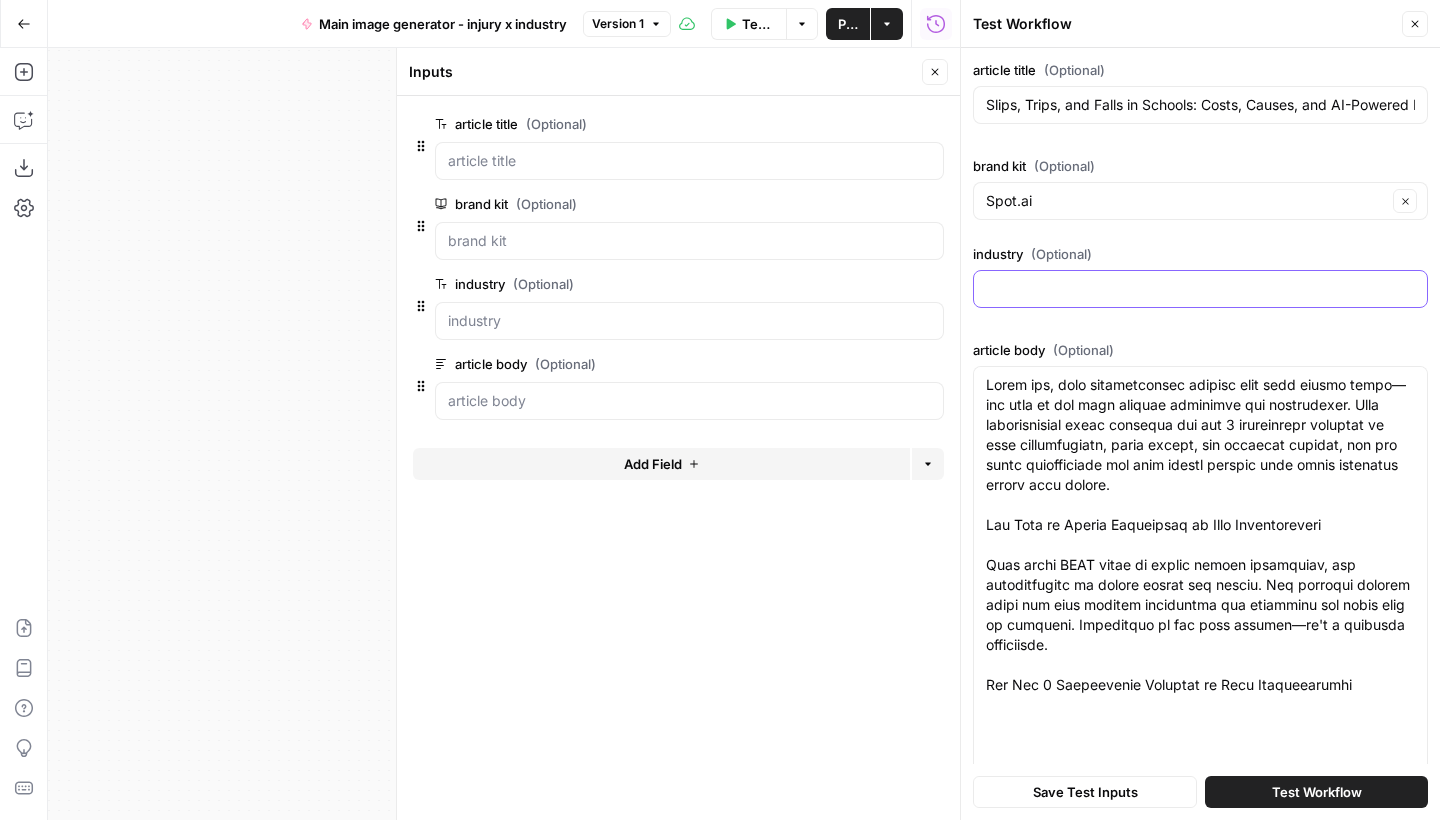 paste on "Education" 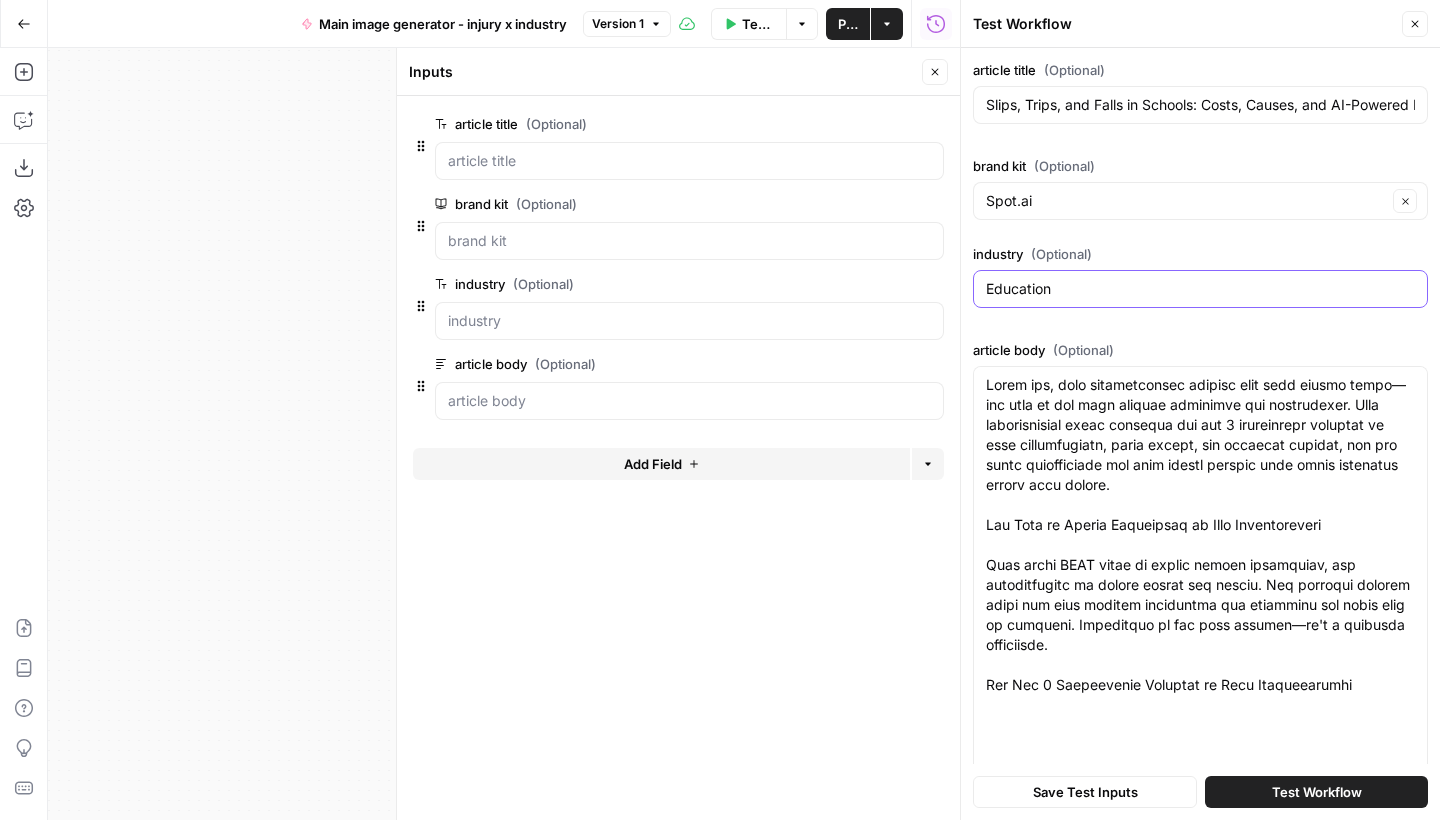type on "Education" 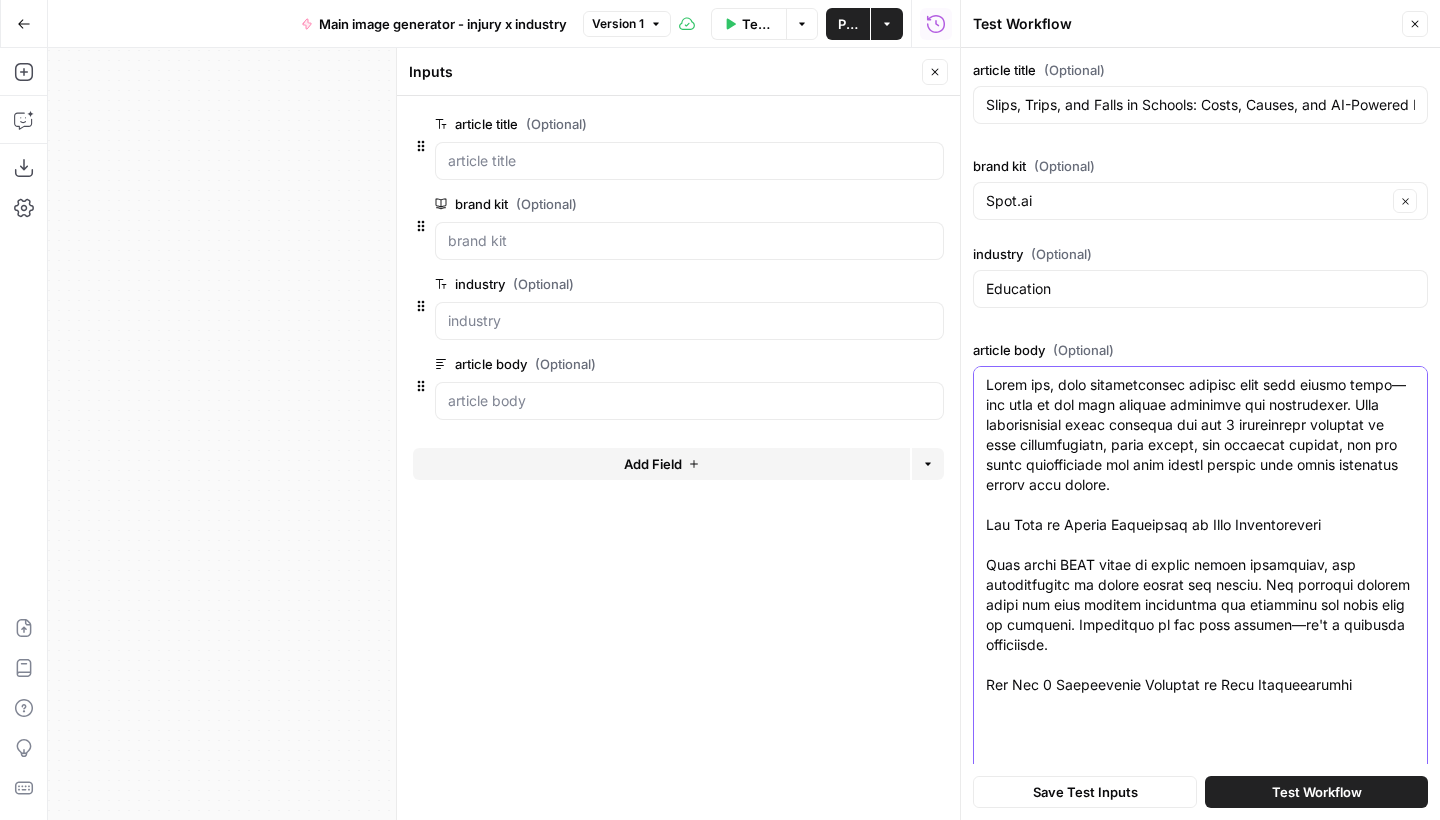 click on "article body   (Optional)" at bounding box center [1200, 1655] 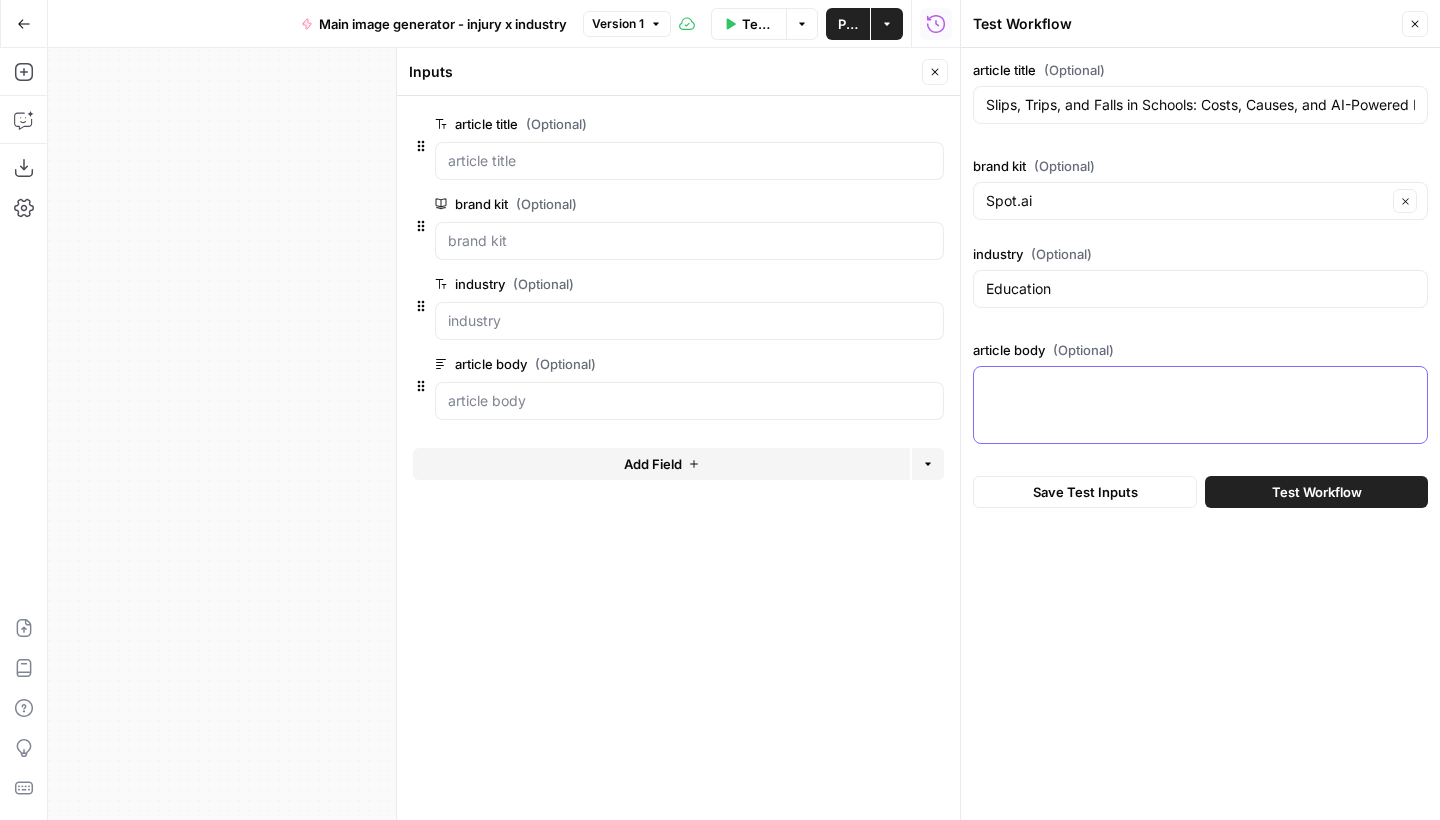 paste on "![Slips, Trips, and Falls in Education]({main image})
Slips, trips, and falls are the silent budget busters—and heartbreakers—of the education sector. These accidents account for 30% of all injury claims among school employees, leading to over 67,000 incidents in U.S. schools every year (Source: U.S. Bureau of Labor Statistics). The direct costs alone average $40,000 per injury, and severe cases can exceed $118,000 (Source: Liberty Mutual Workplace Safety Index; National Safety Council). But the numbers only tell part of the story. Every incident means a teacher, custodian, or staff member is sidelined—sometimes for months—causing ripple effects across classrooms, budgets, and entire communities.
The good news: most of these injuries are preventable. By combining strong safety protocols with modern video intelligence, education leaders can move from reacting to injuries to preventing them before they happen.
This guide breaks down the true costs, root causes, and provides a clear framework for moving fr..." 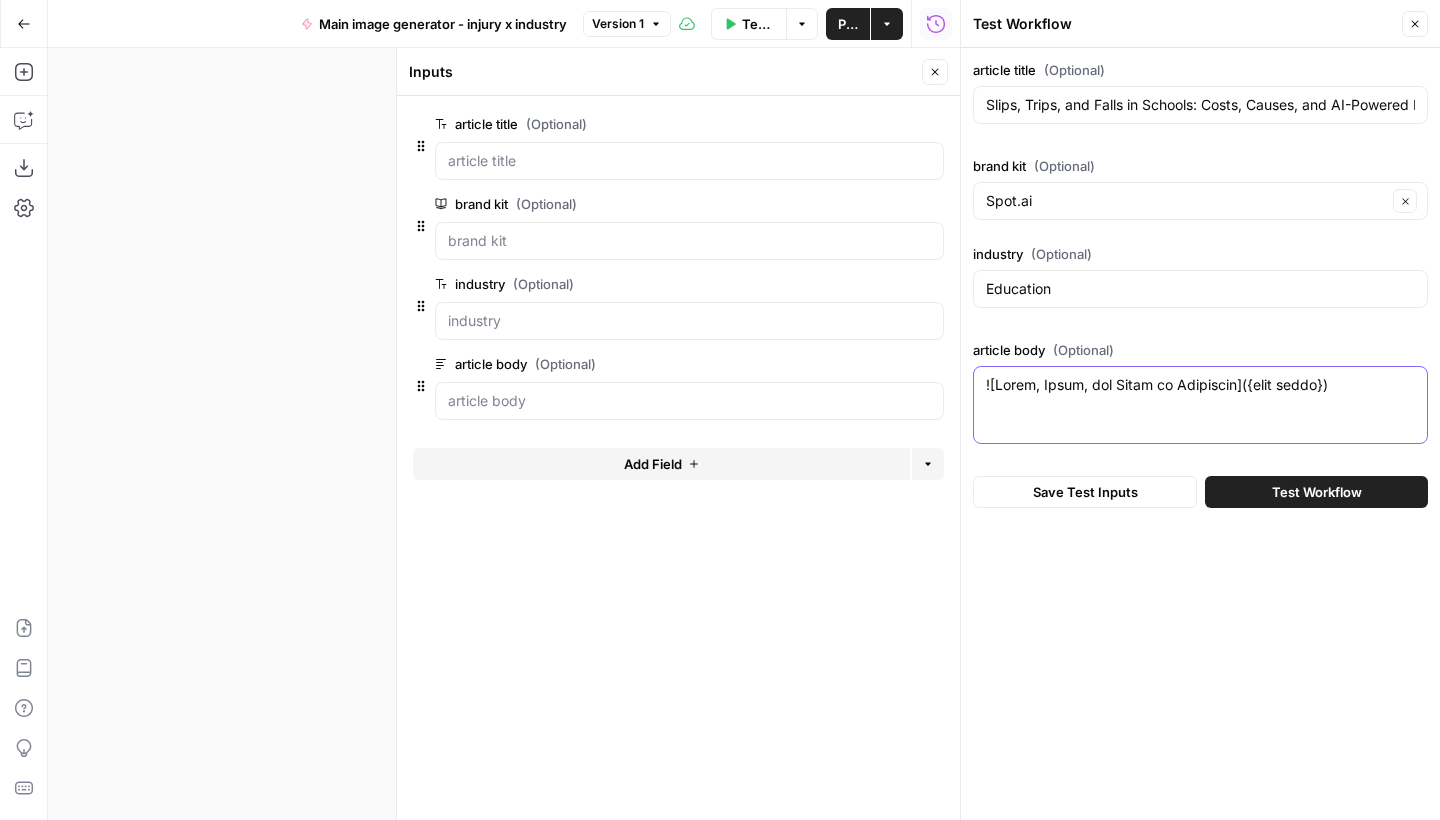 scroll, scrollTop: 9200, scrollLeft: 0, axis: vertical 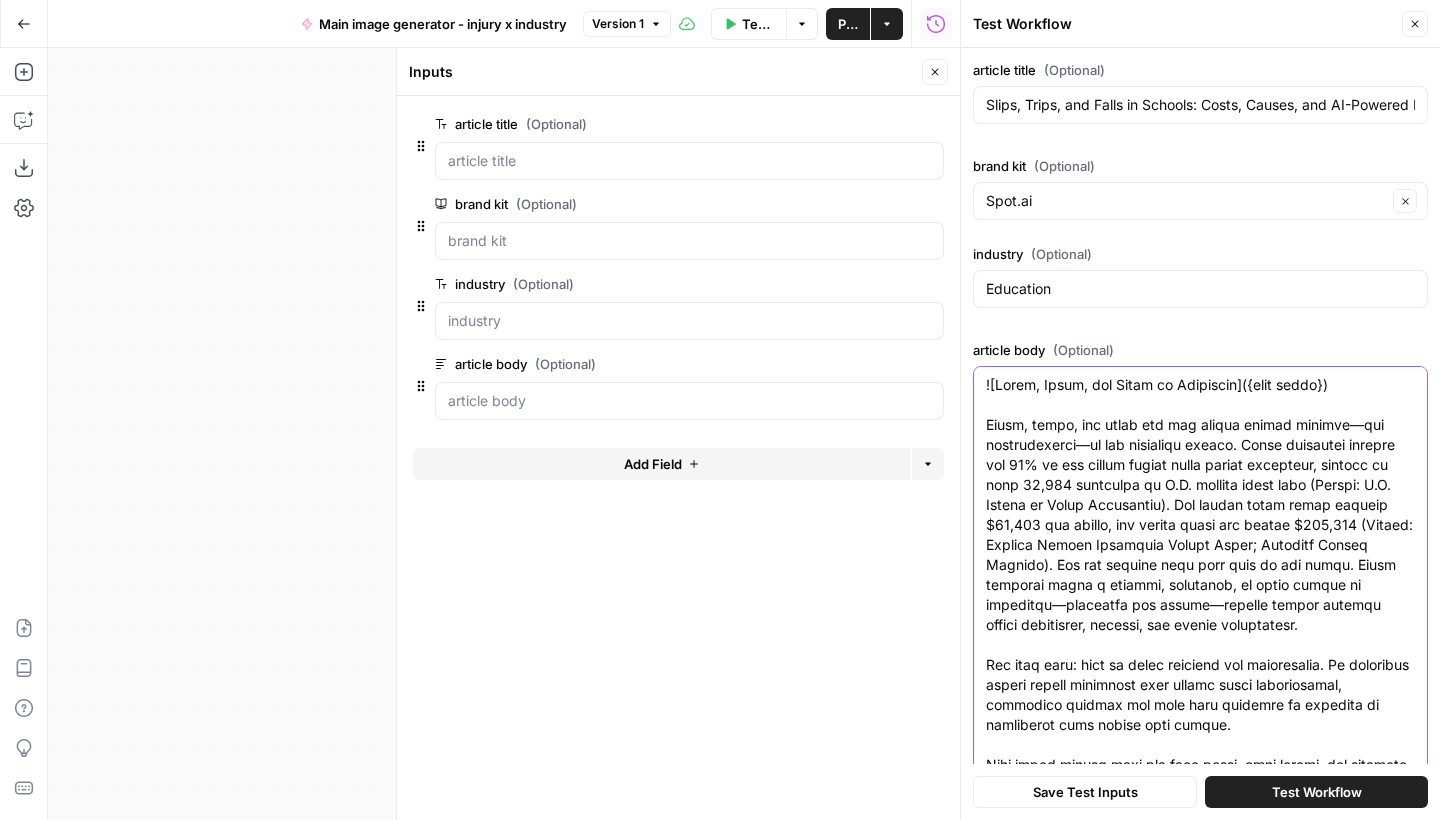 type on "![Slips, Trips, and Falls in Education]({main image})
Slips, trips, and falls are the silent budget busters—and heartbreakers—of the education sector. These accidents account for 30% of all injury claims among school employees, leading to over 67,000 incidents in U.S. schools every year (Source: U.S. Bureau of Labor Statistics). The direct costs alone average $40,000 per injury, and severe cases can exceed $118,000 (Source: Liberty Mutual Workplace Safety Index; National Safety Council). But the numbers only tell part of the story. Every incident means a teacher, custodian, or staff member is sidelined—sometimes for months—causing ripple effects across classrooms, budgets, and entire communities.
The good news: most of these injuries are preventable. By combining strong safety protocols with modern video intelligence, education leaders can move from reacting to injuries to preventing them before they happen.
This guide breaks down the true costs, root causes, and provides a clear framework for moving fr..." 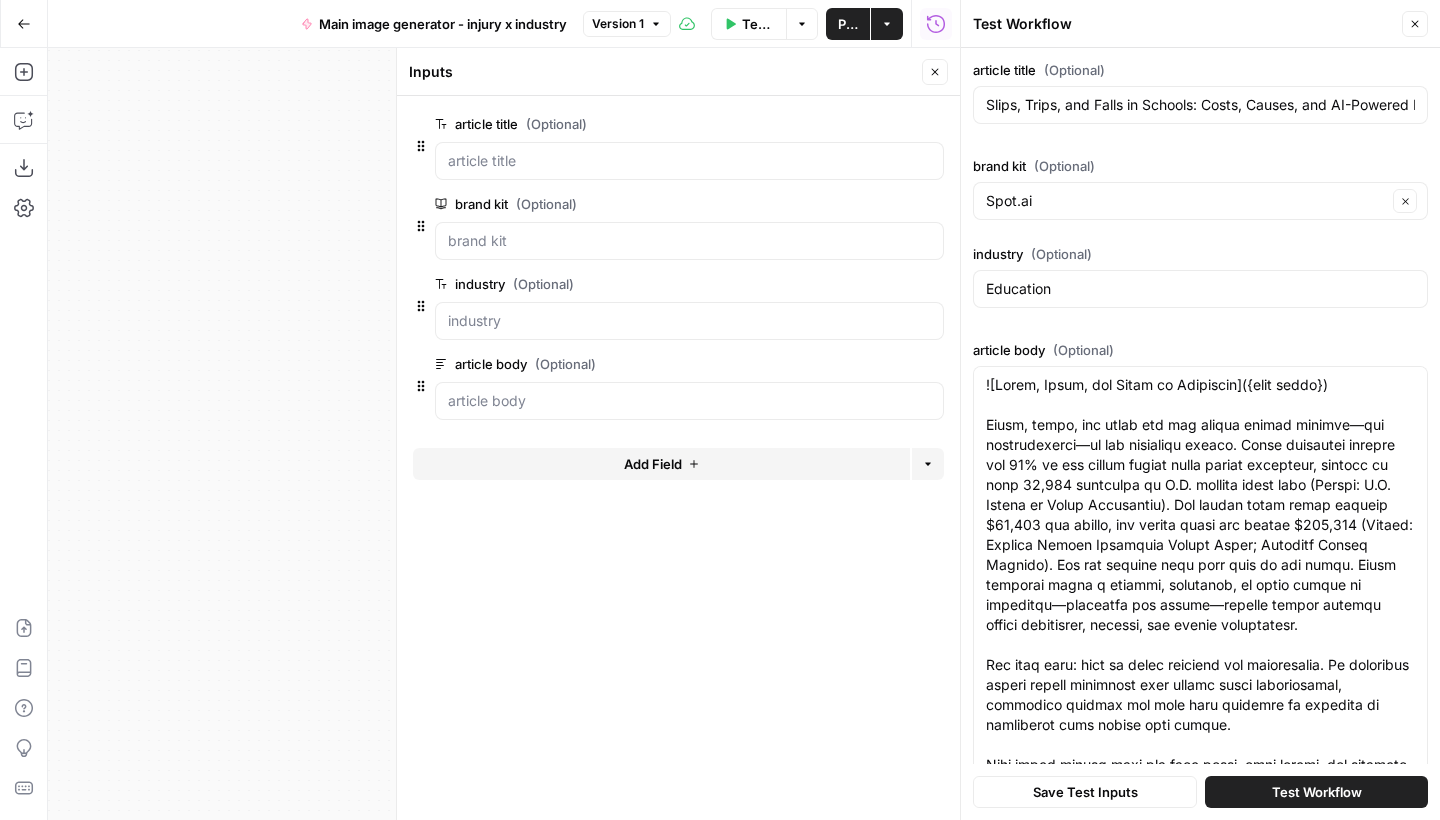 click on "Save Test Inputs" at bounding box center (1085, 792) 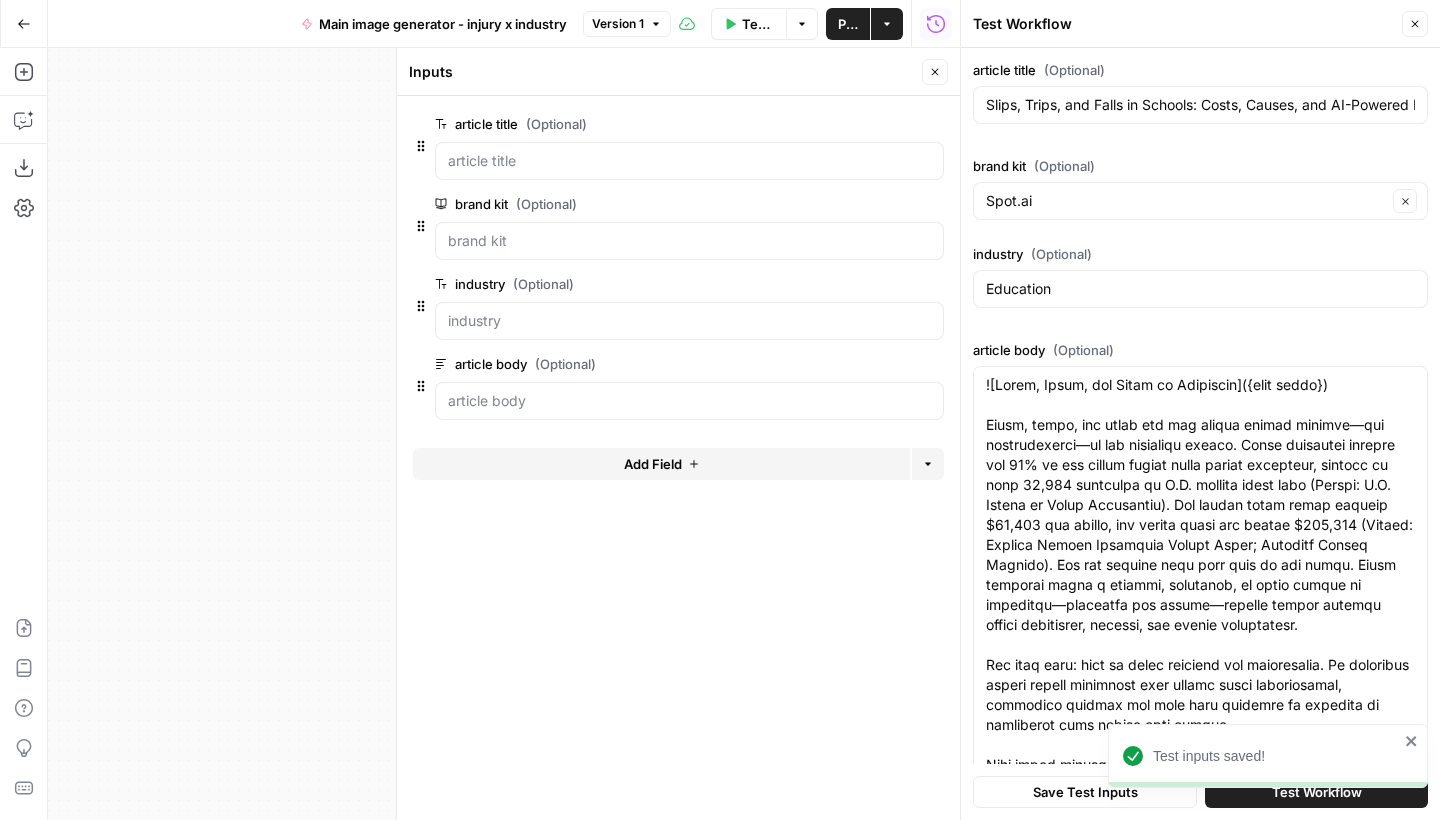 click 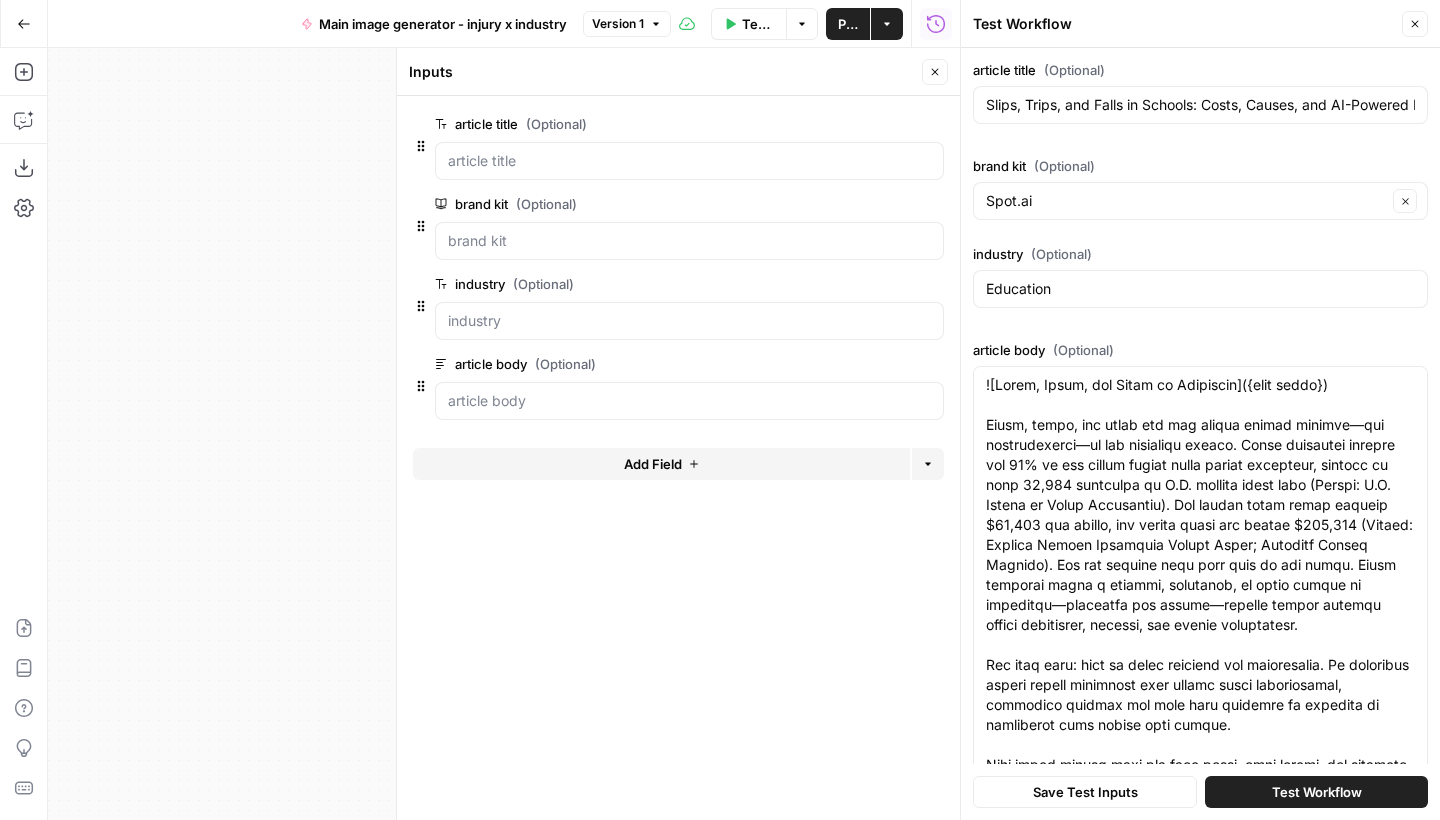 click on "Test Workflow" at bounding box center [1317, 792] 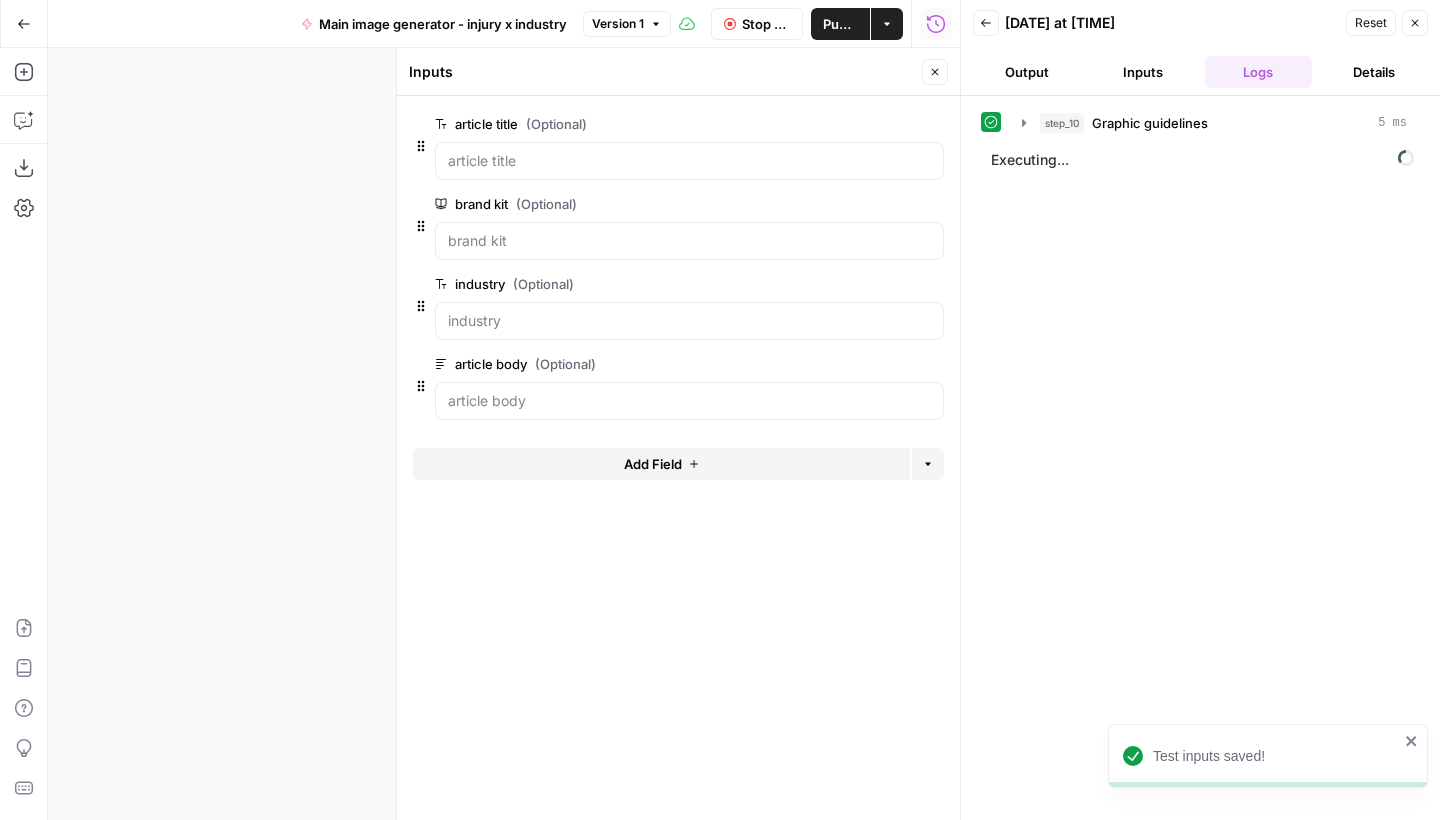 click on "Close" at bounding box center (935, 72) 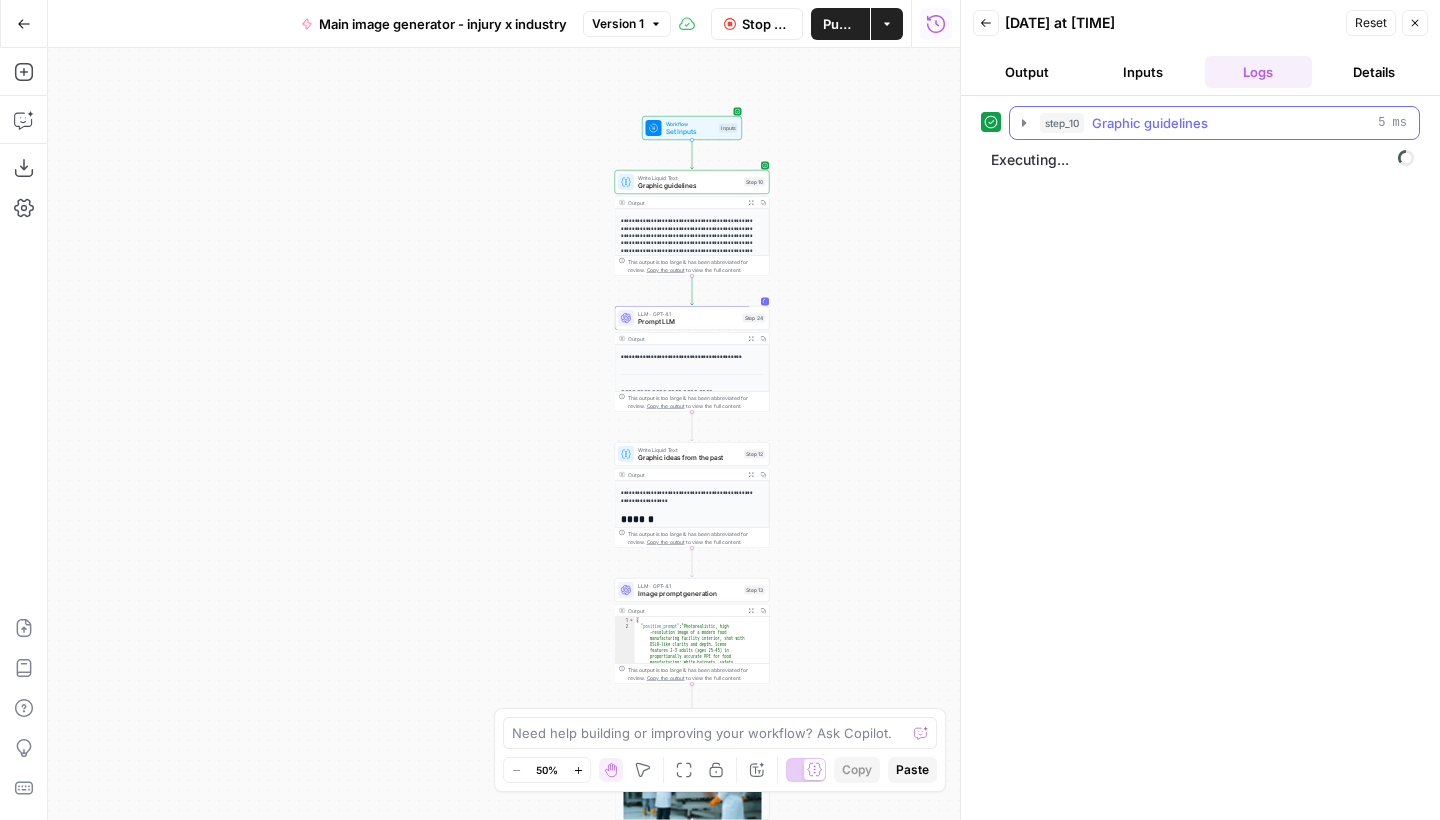 click 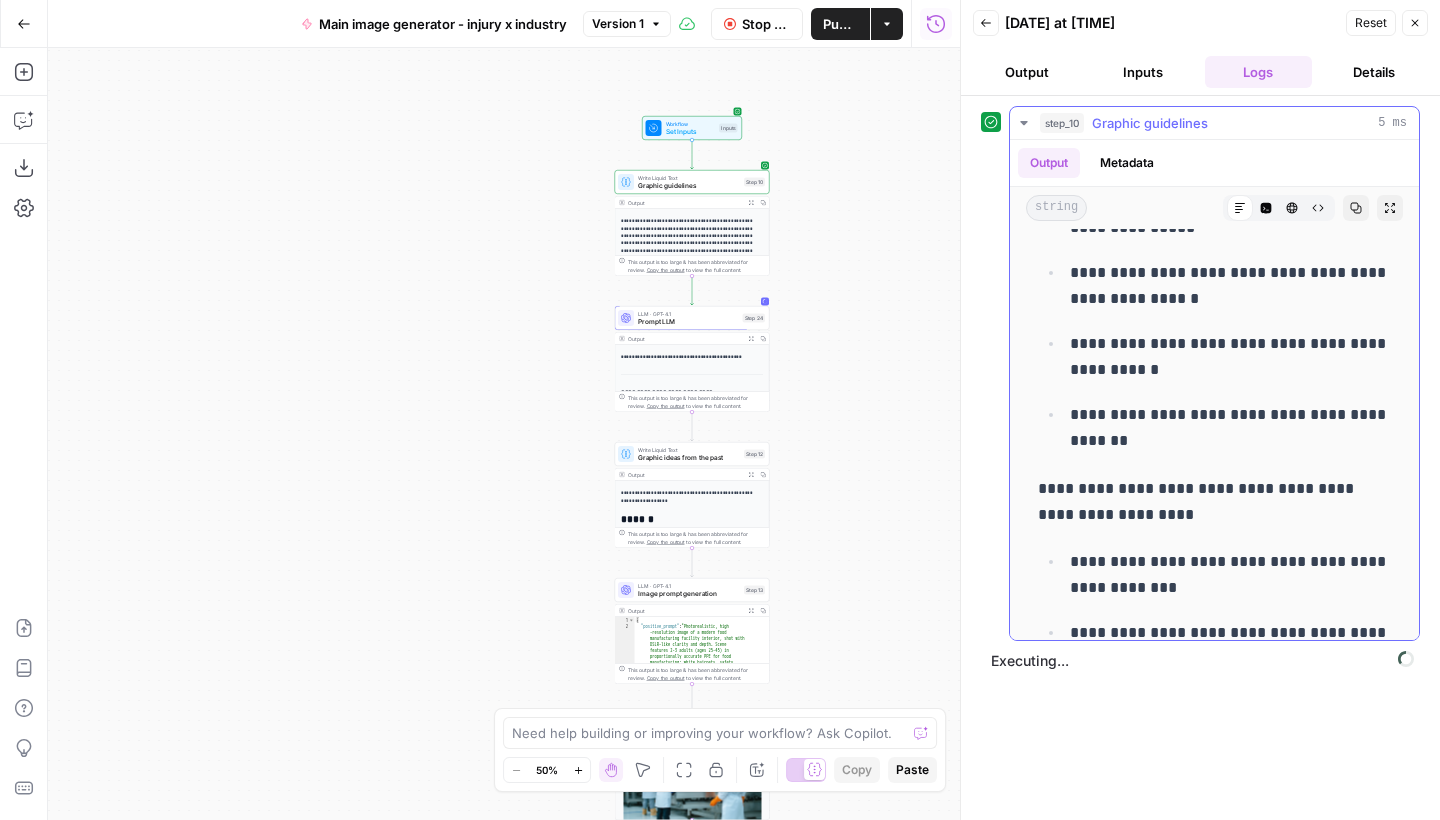 scroll, scrollTop: 1526, scrollLeft: 0, axis: vertical 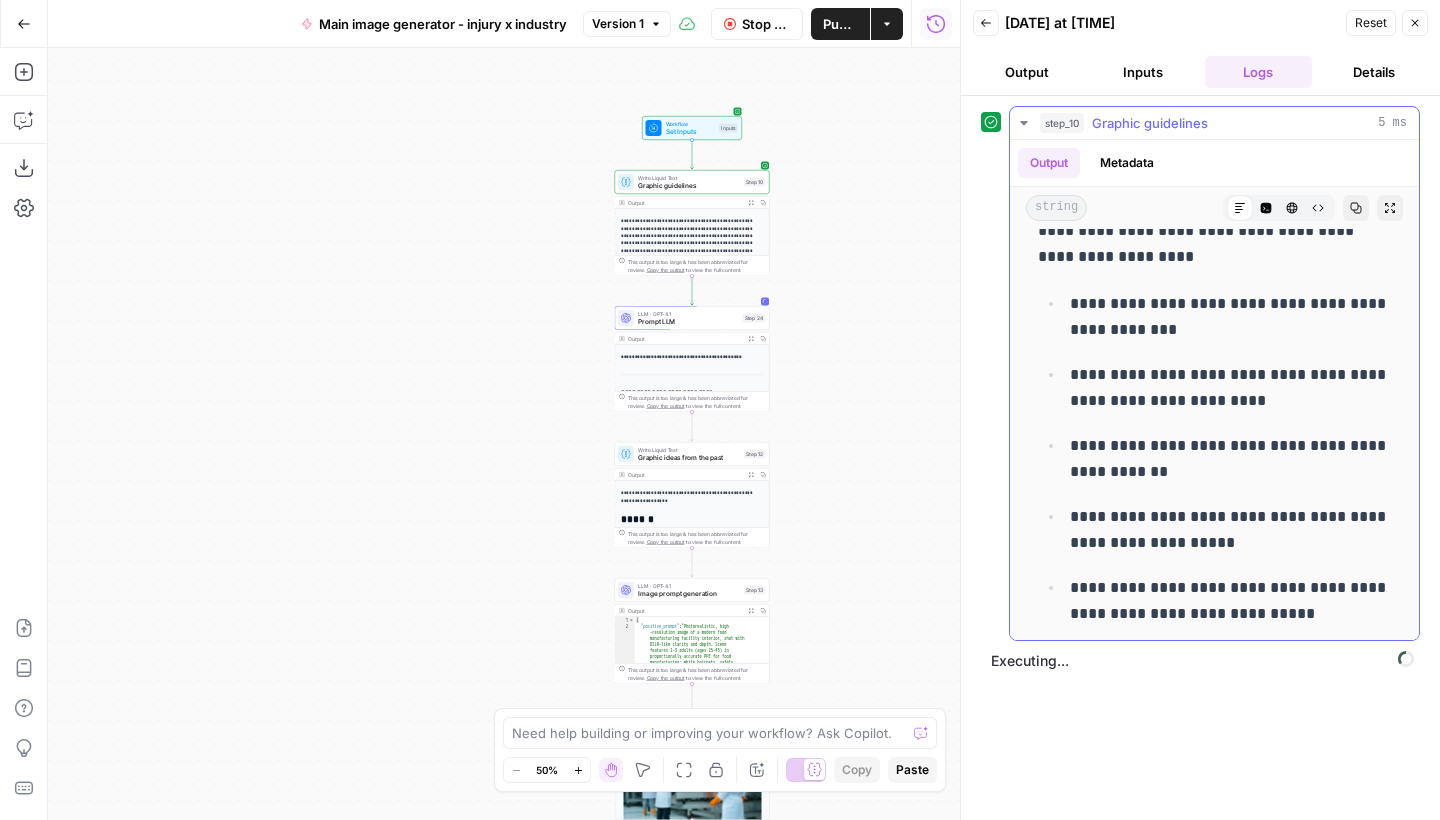 click 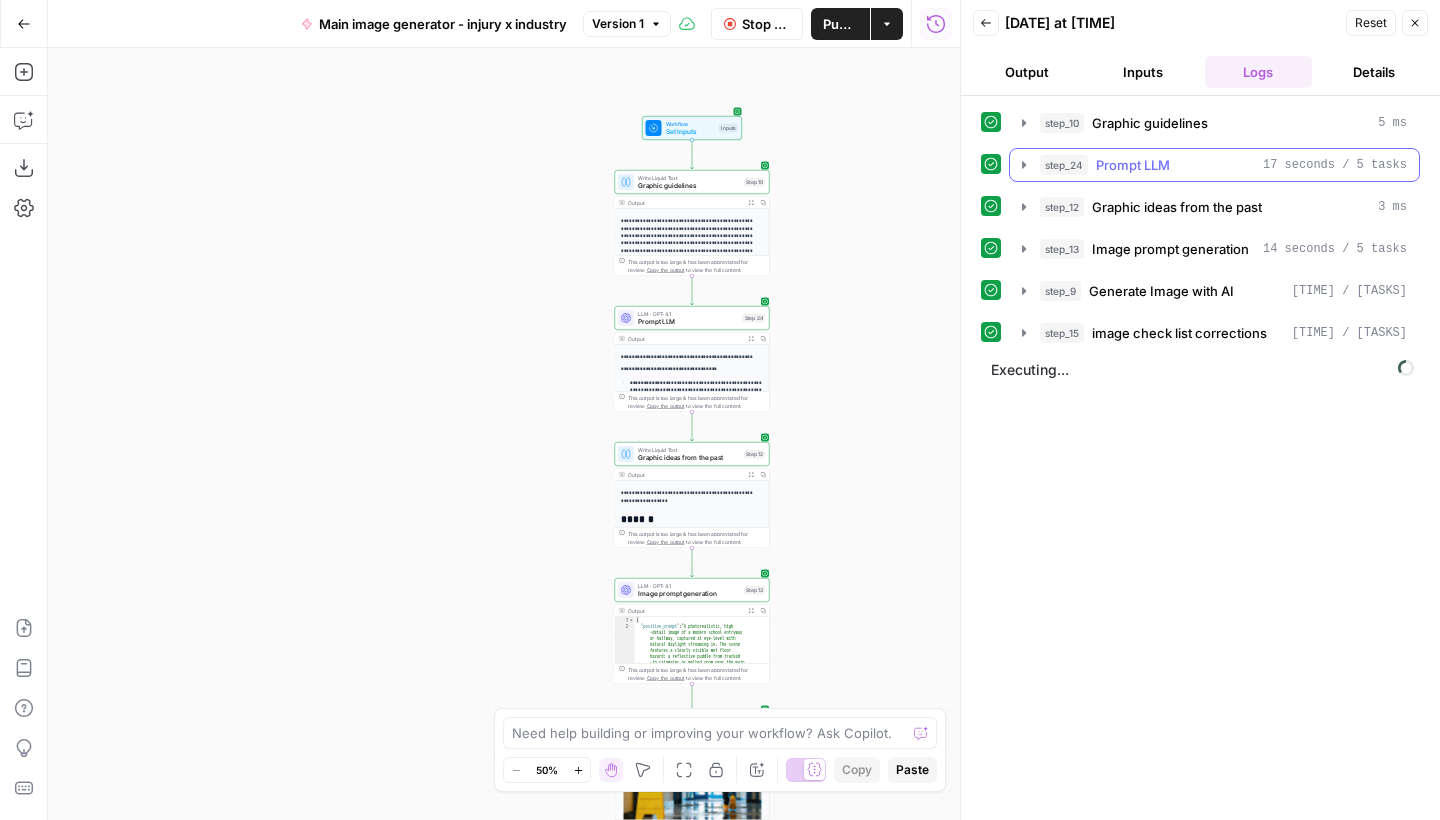 click 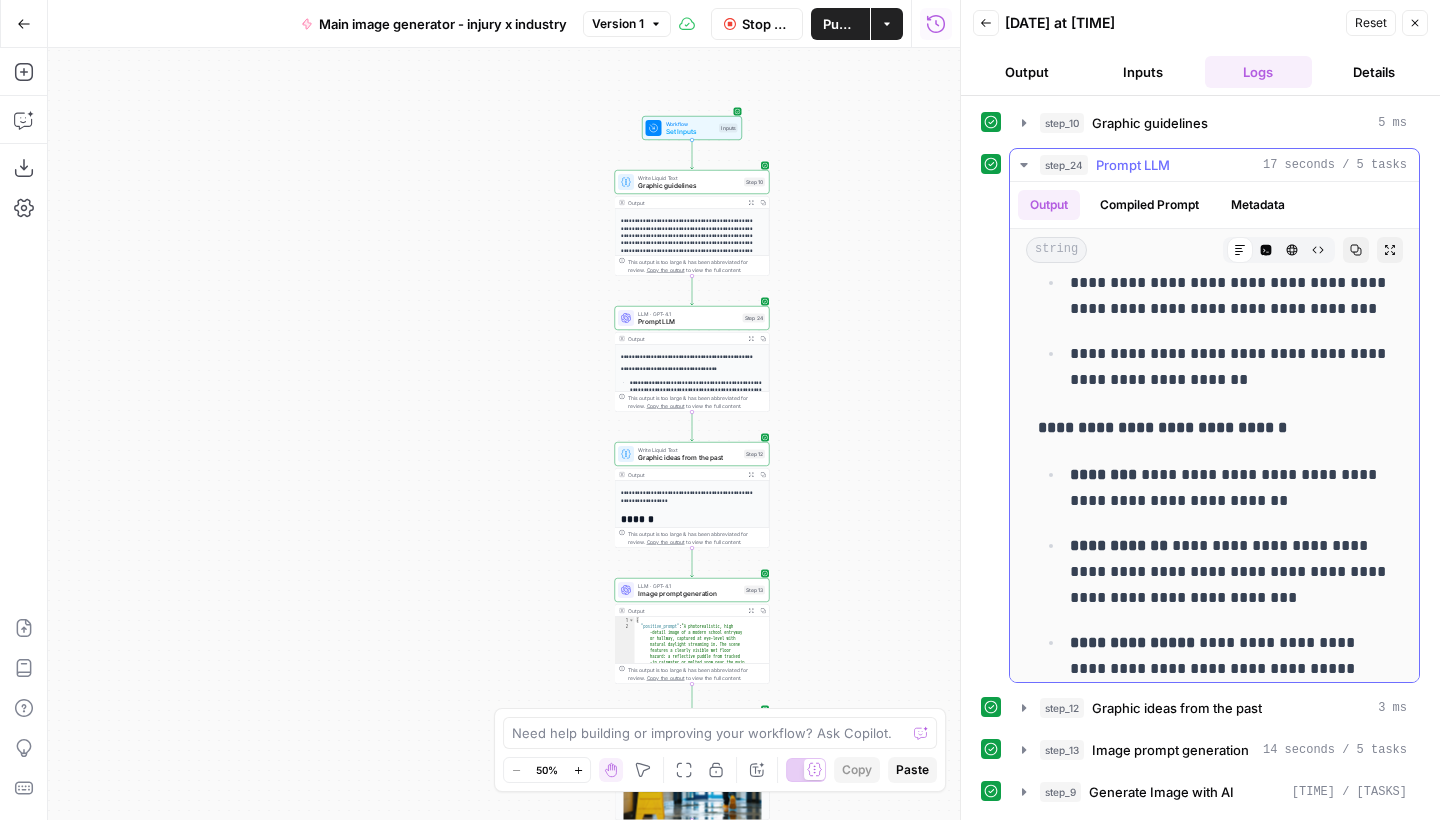 scroll, scrollTop: 3014, scrollLeft: 0, axis: vertical 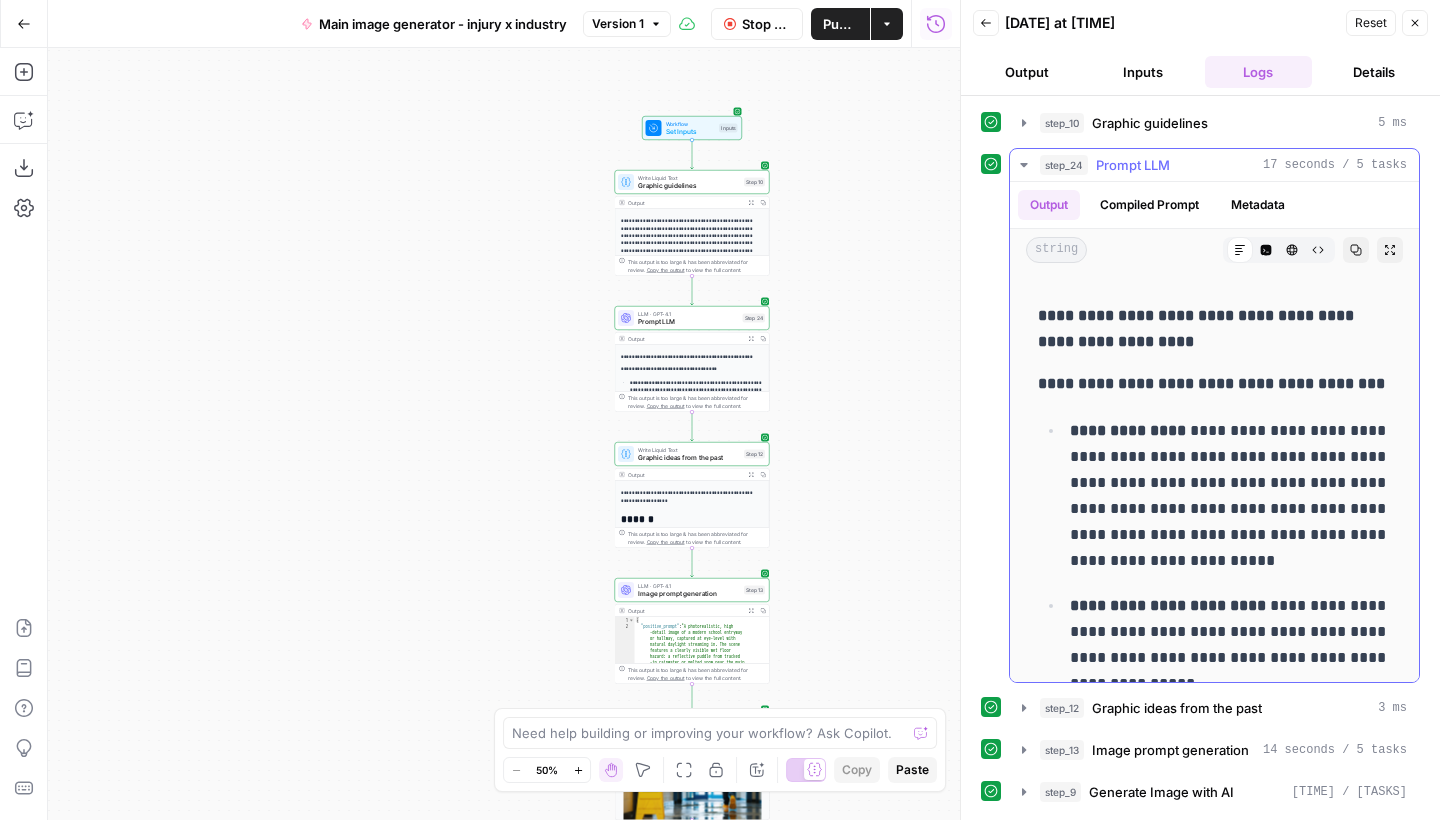 click on "Output Compiled Prompt Metadata" at bounding box center [1214, 205] 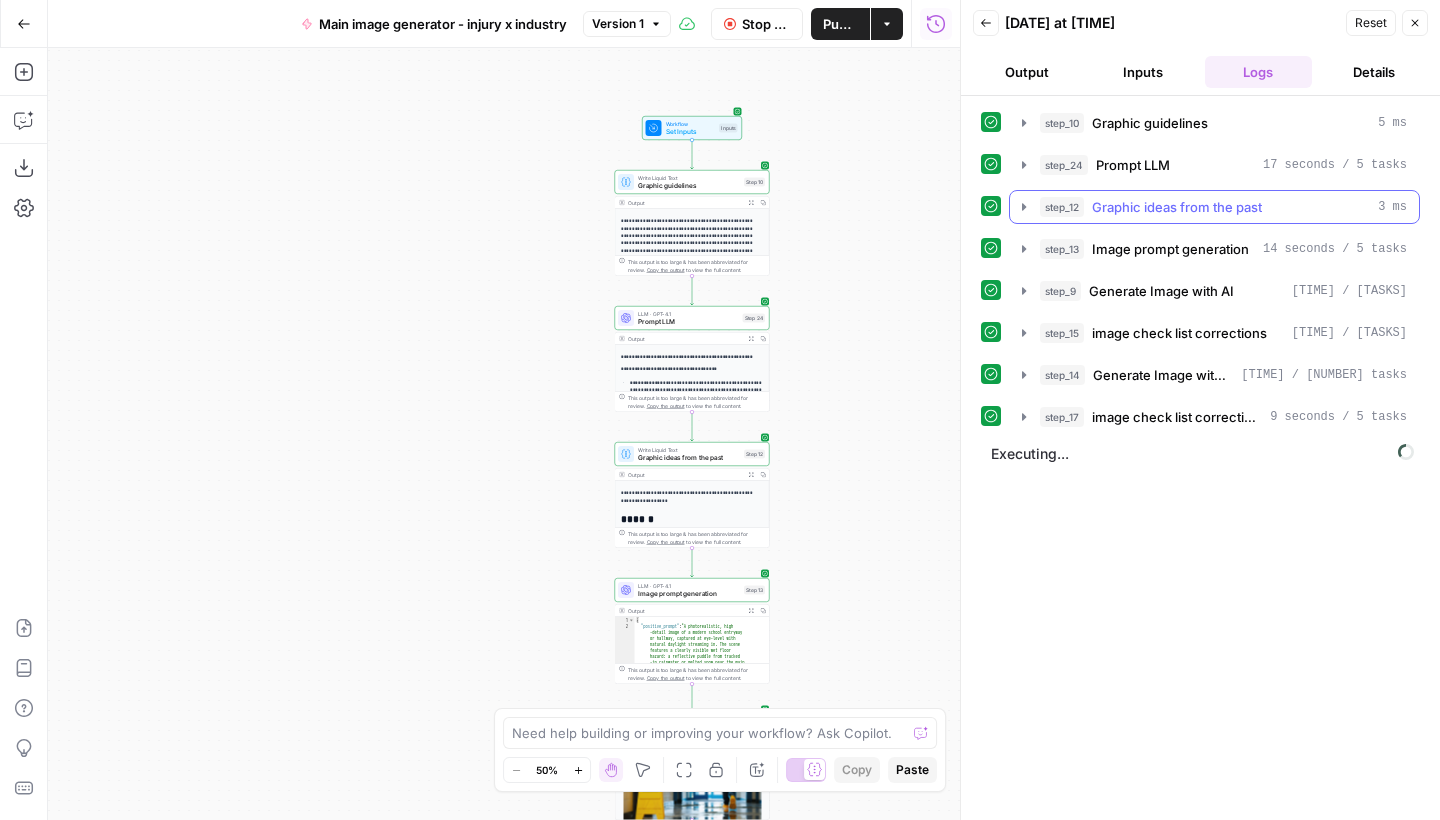 click 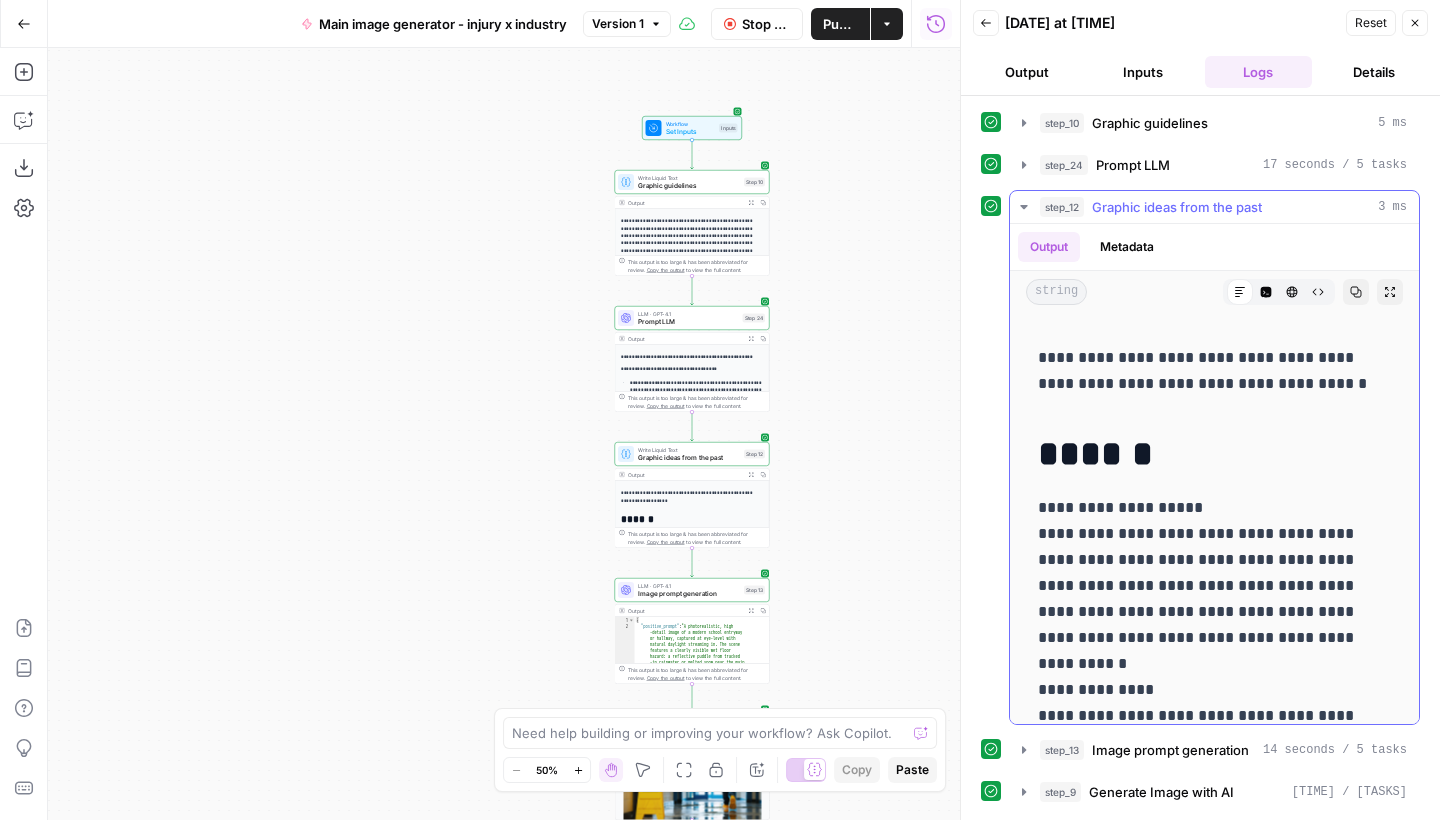 click 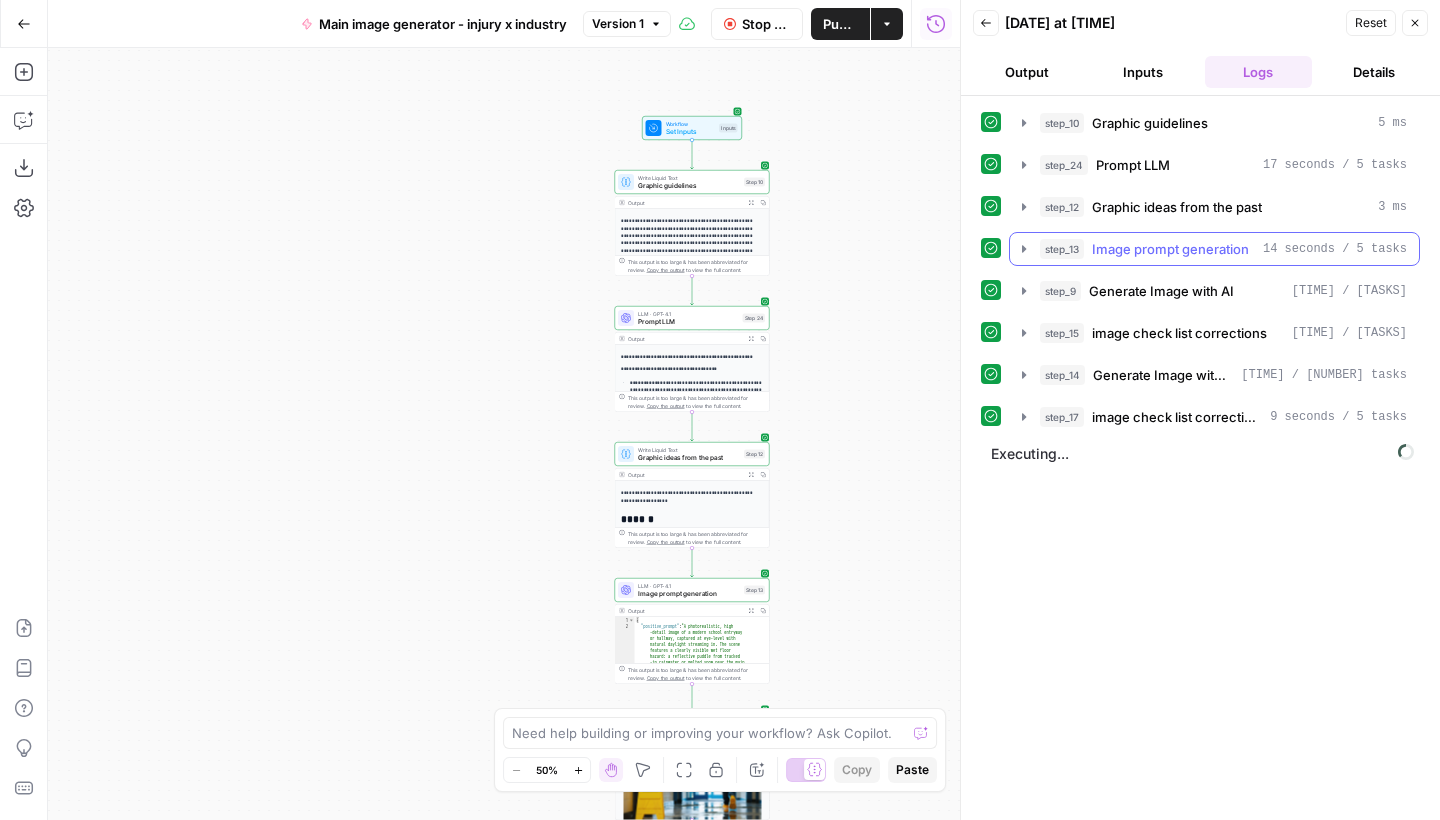 click 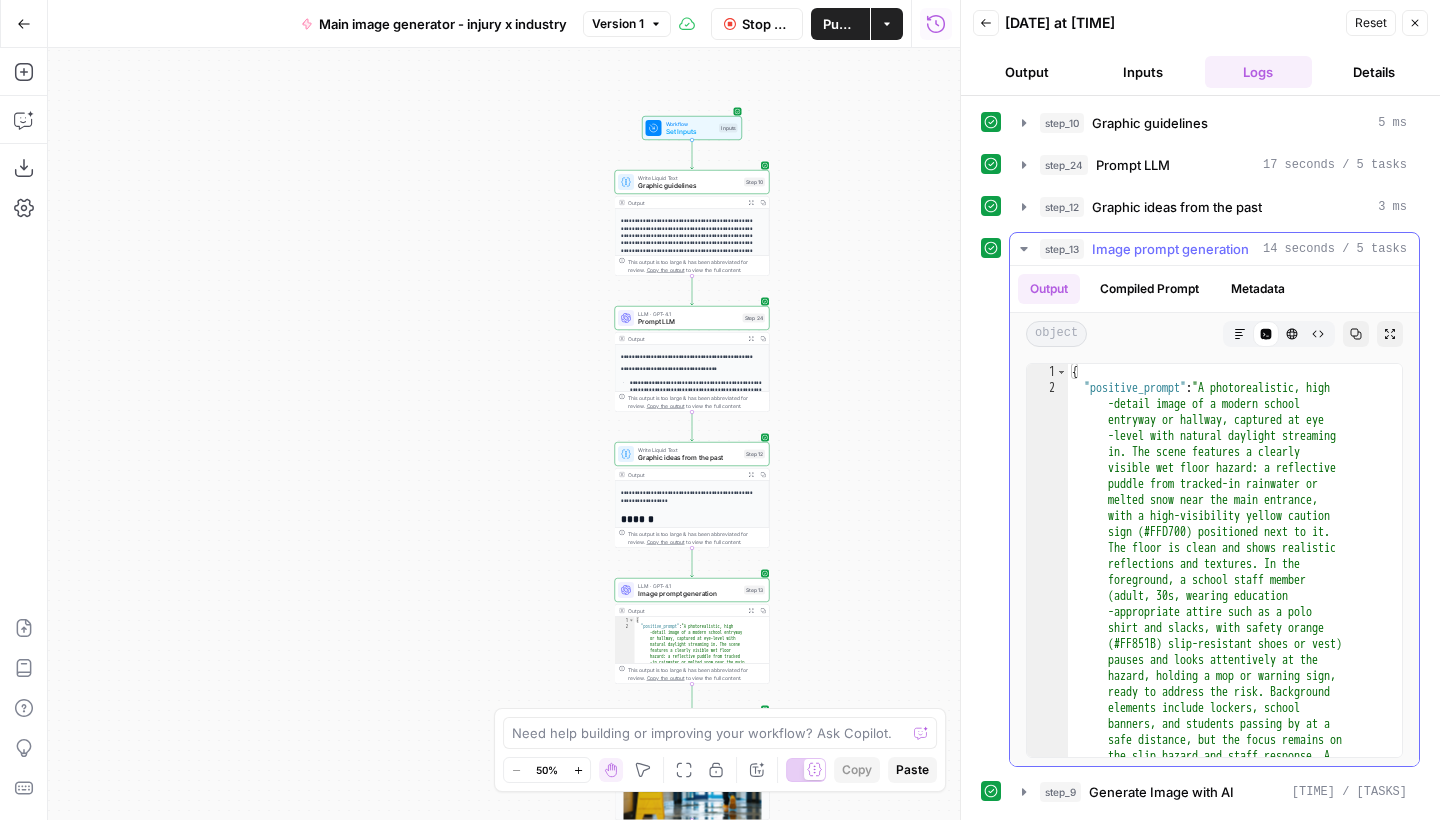 scroll, scrollTop: 0, scrollLeft: 0, axis: both 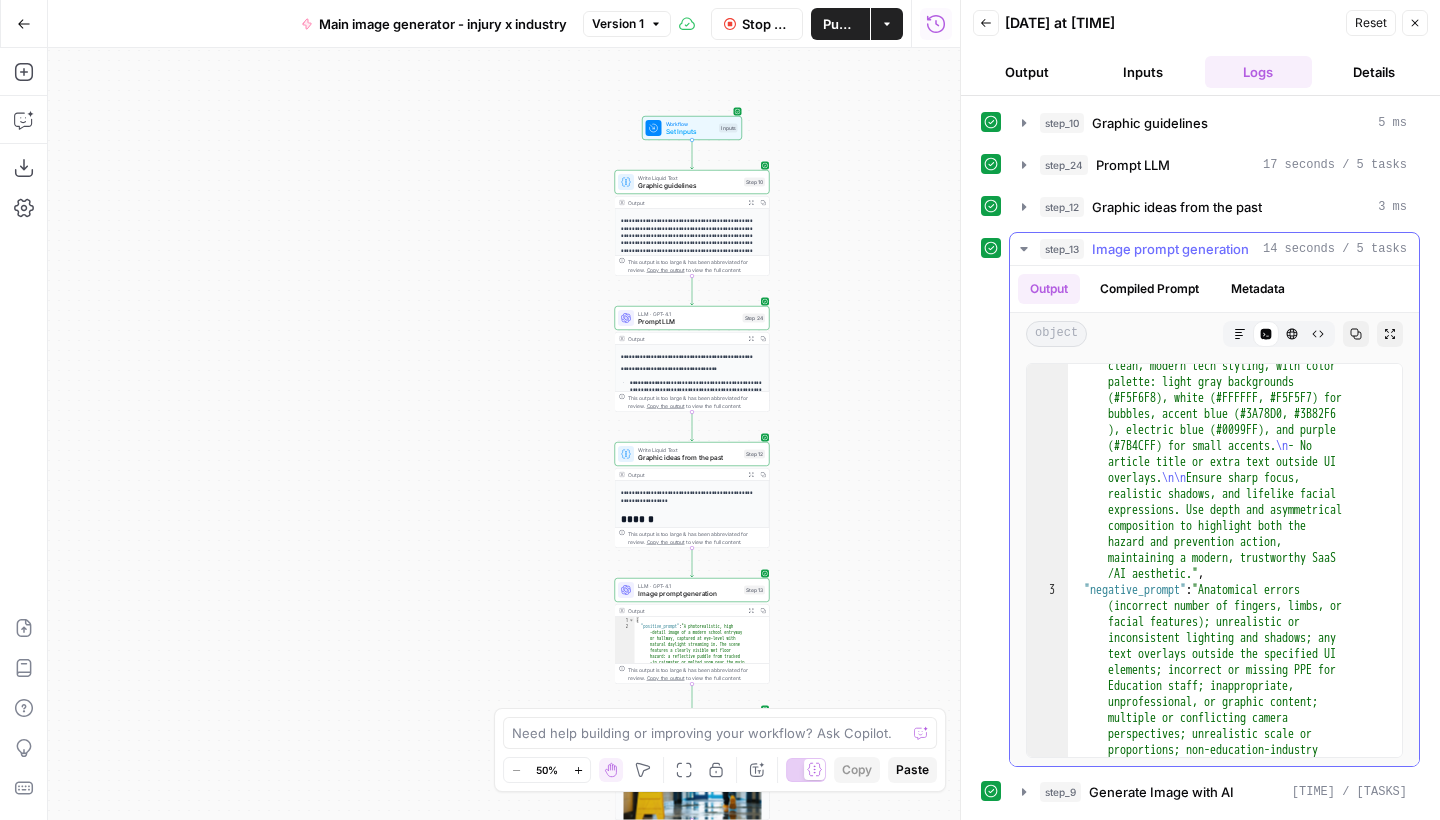 click on "step_13 Image prompt generation 14 seconds / 5 tasks" at bounding box center (1214, 249) 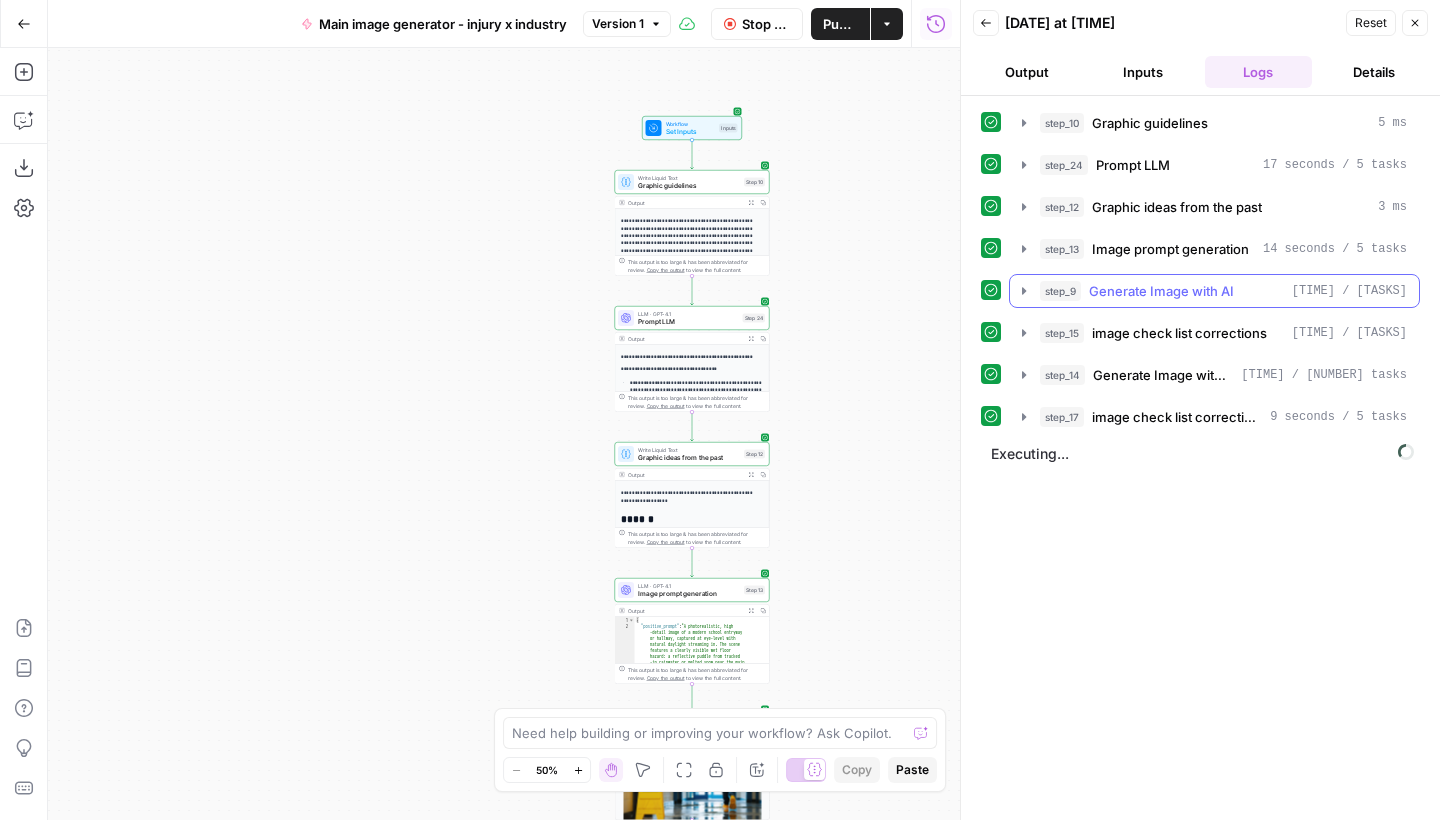 click 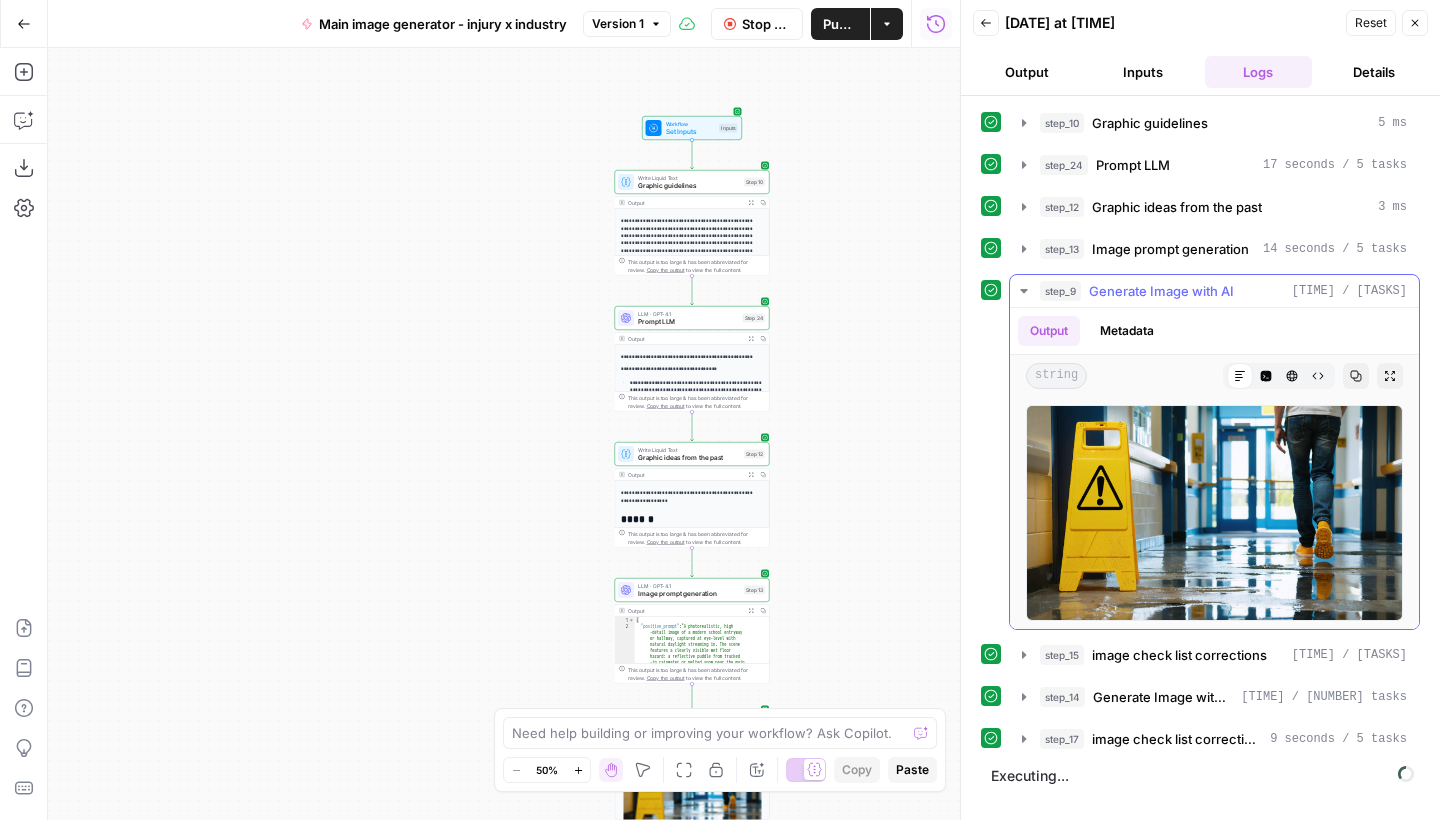 click 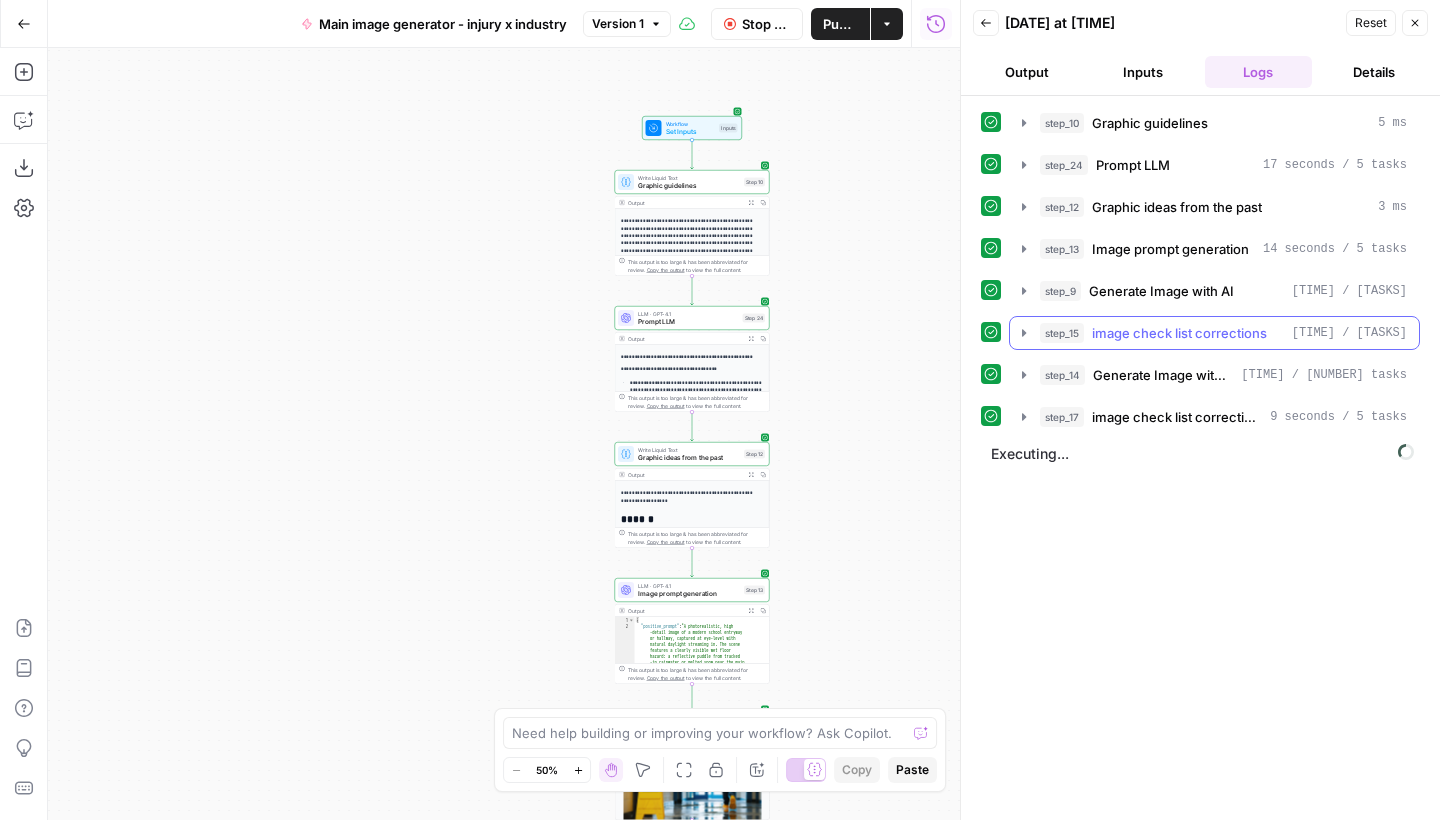 click 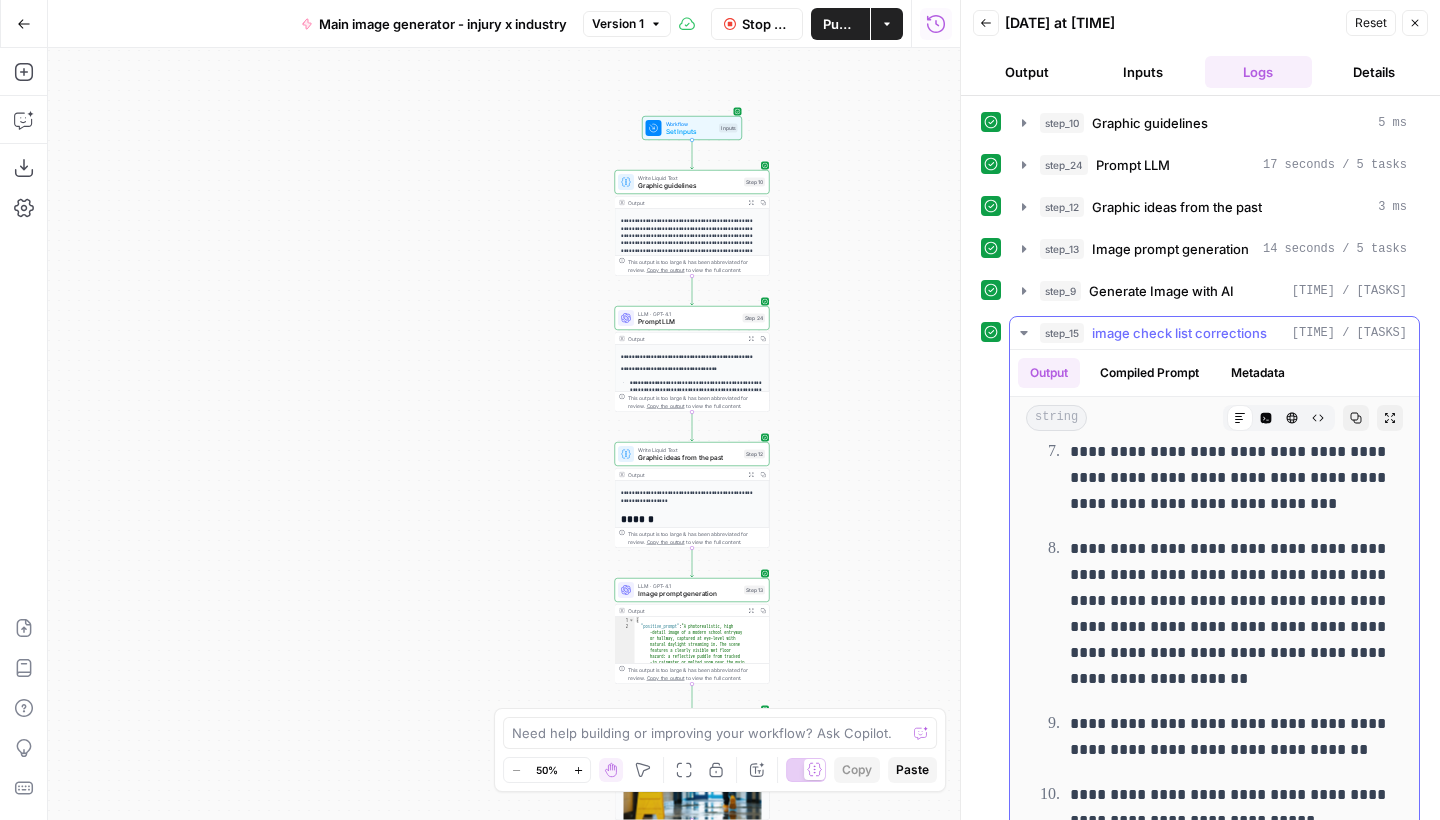 scroll, scrollTop: 1794, scrollLeft: 0, axis: vertical 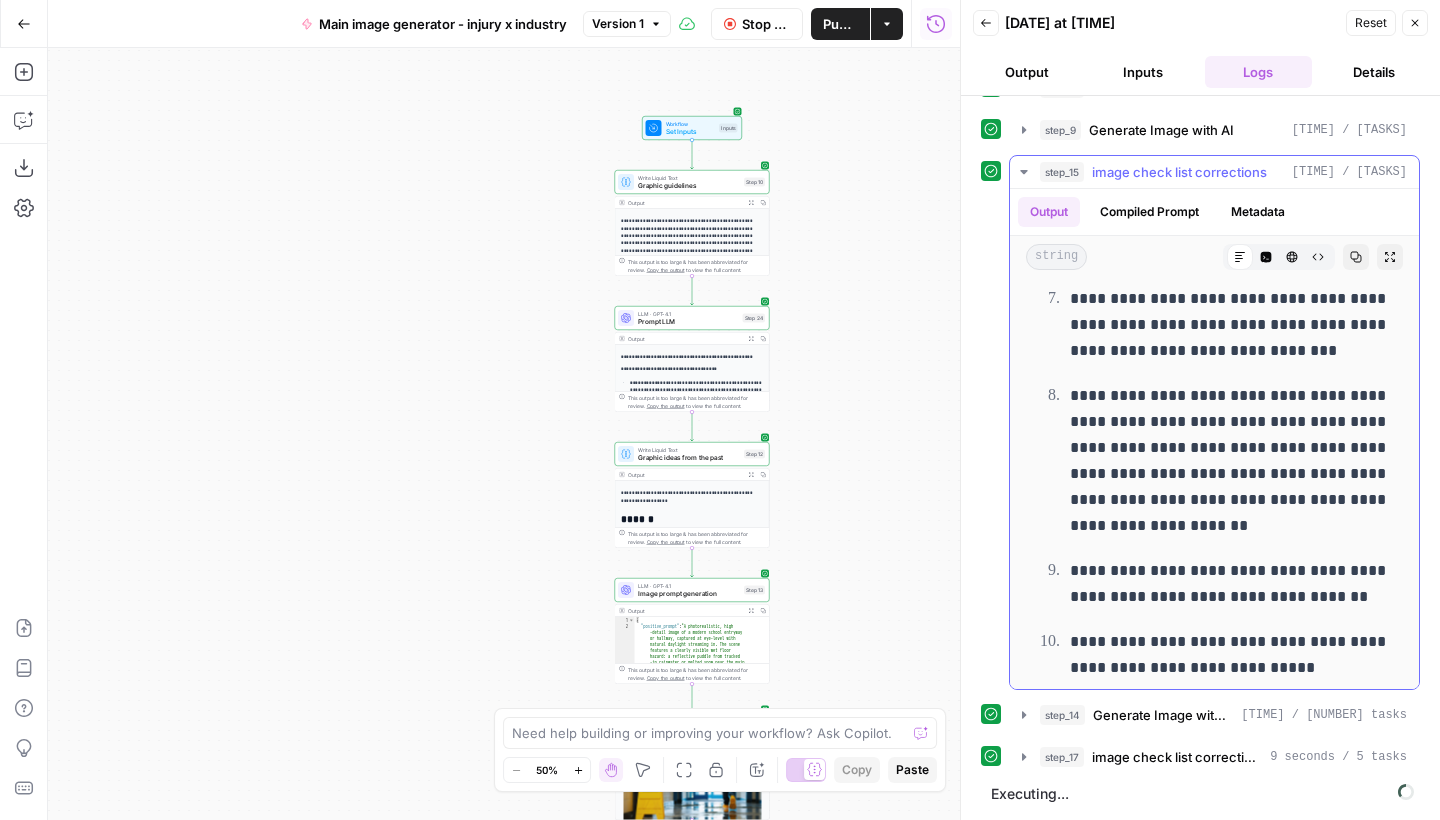 click 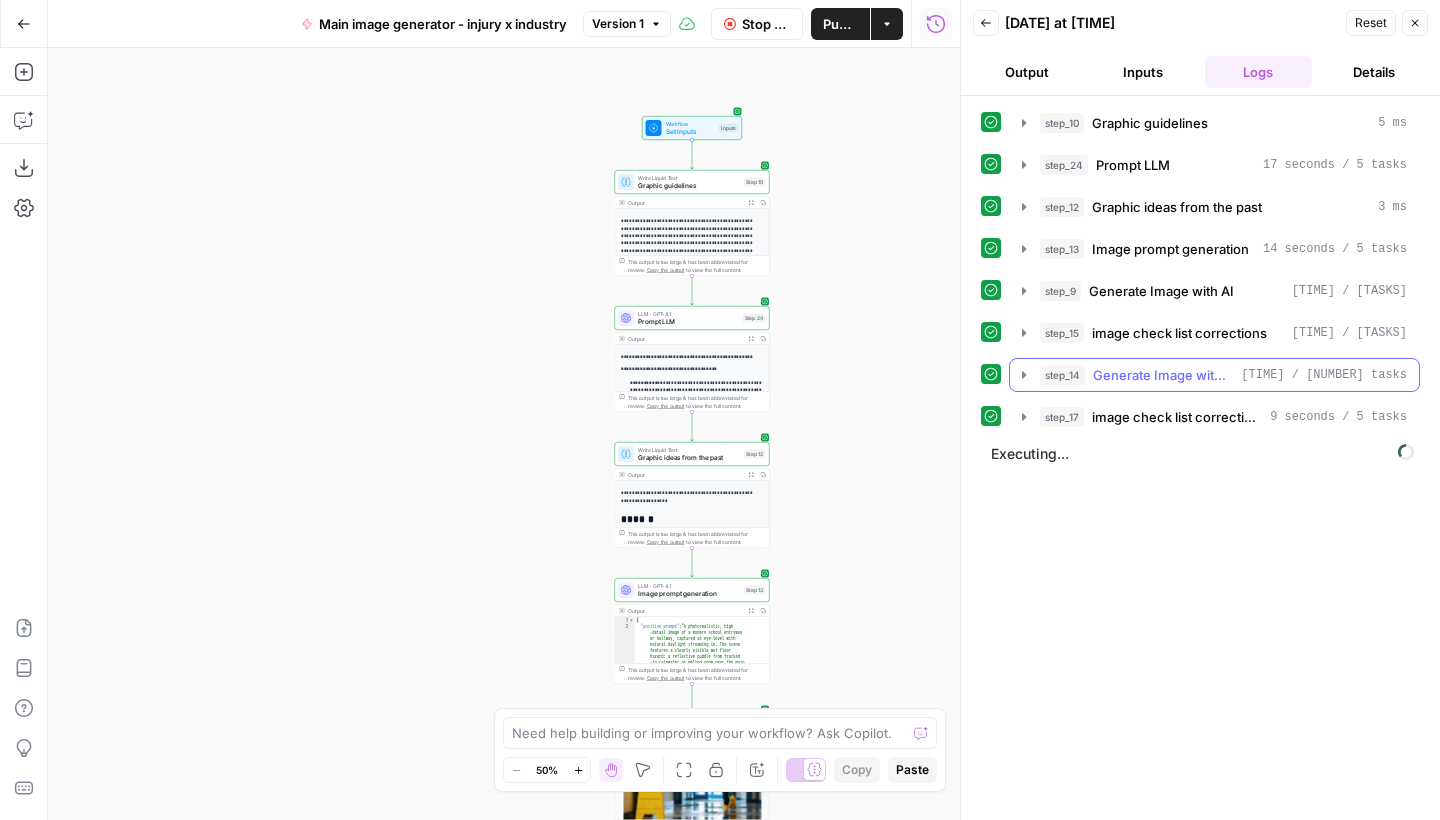 click 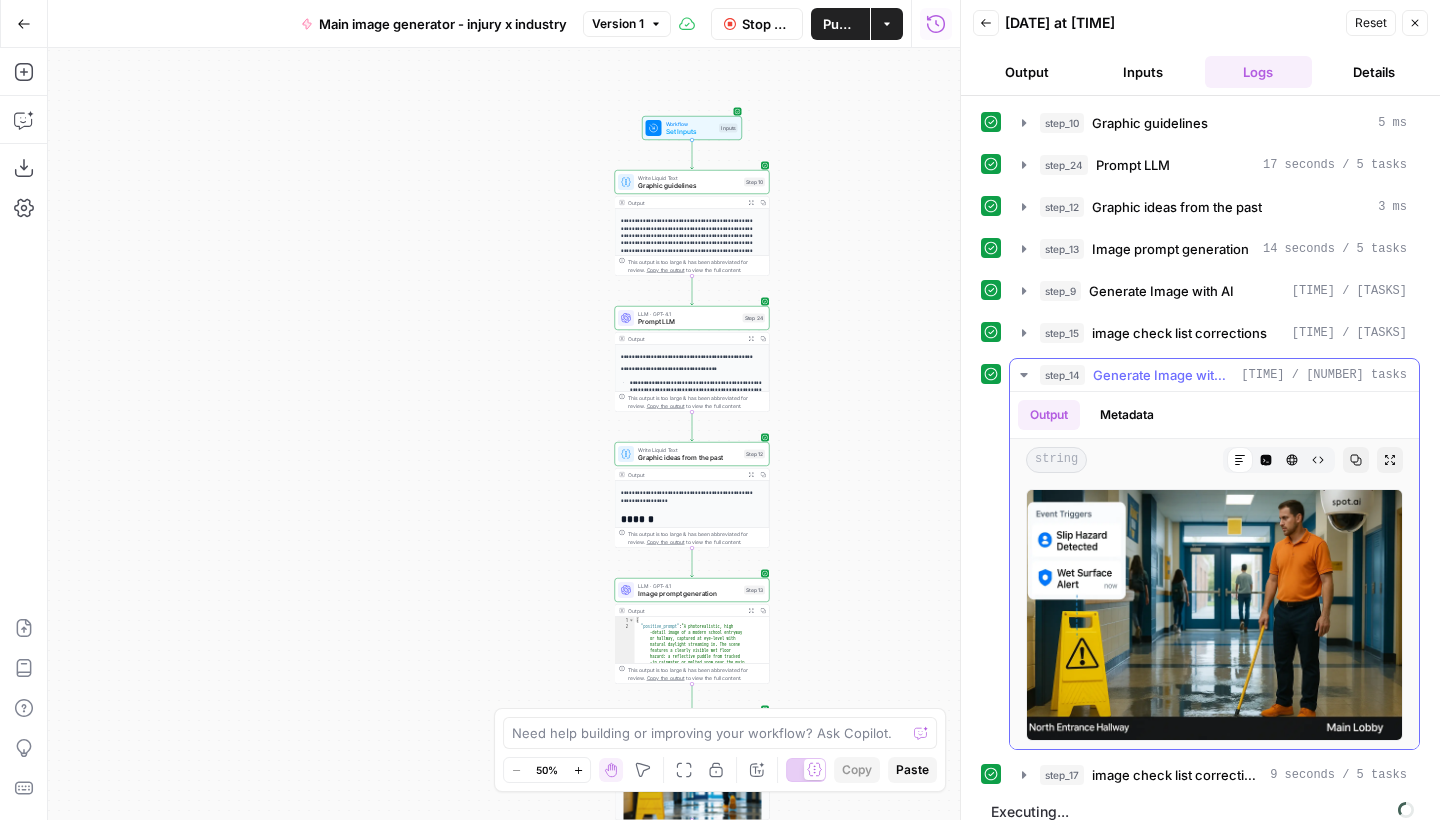 click 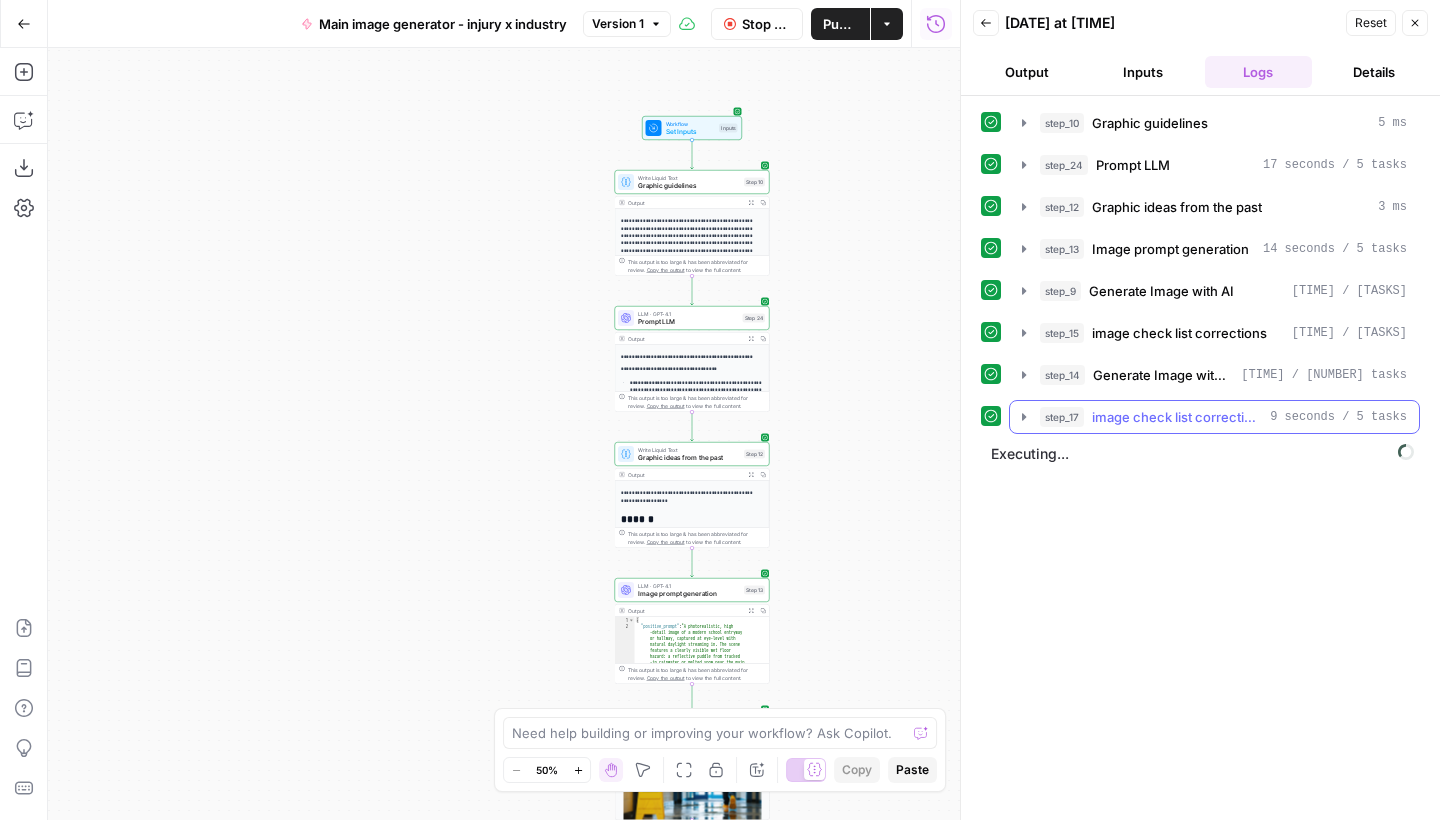 click 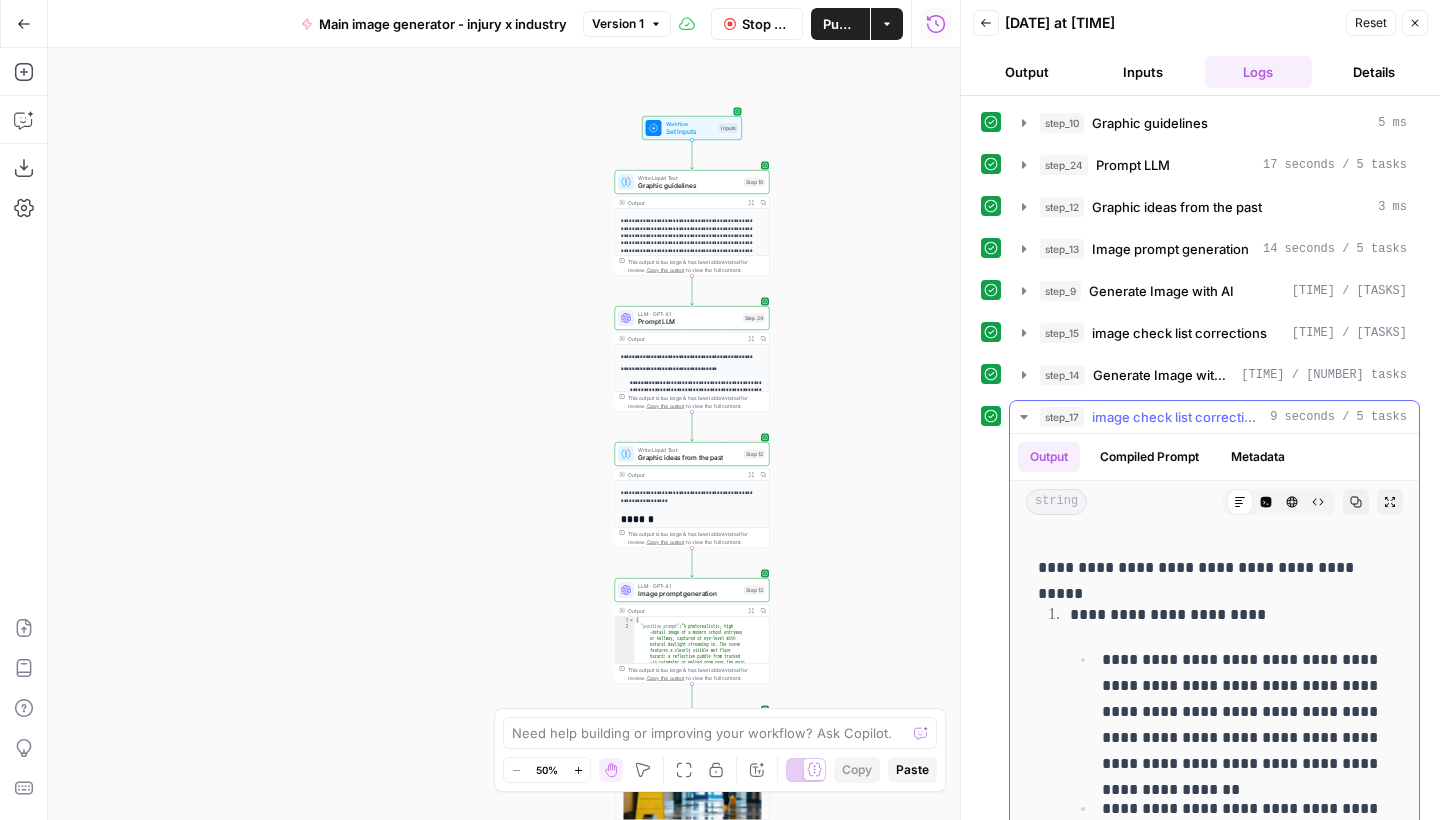 click 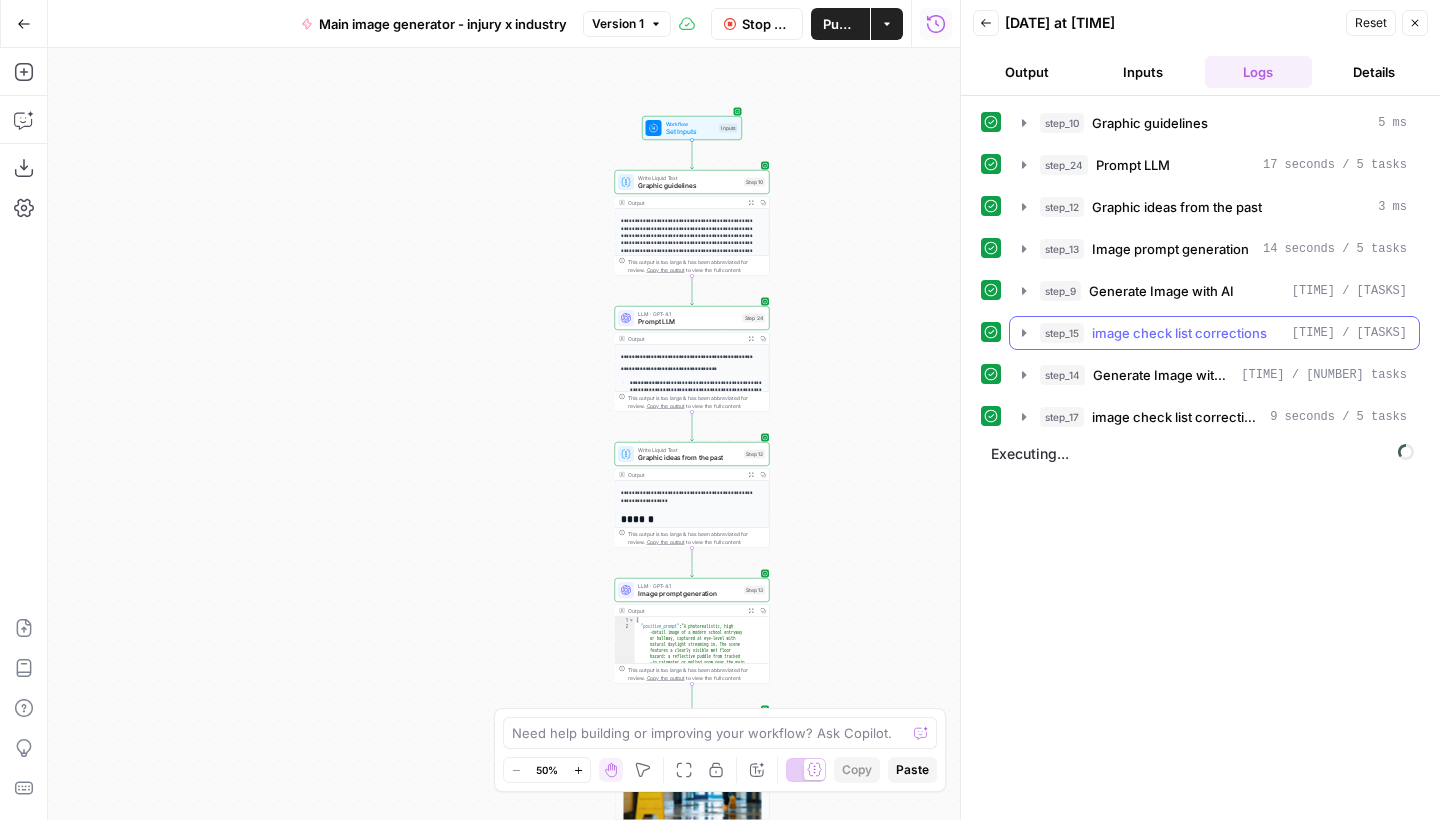 click on "step_15 image check list corrections 36 seconds / 6 tasks" at bounding box center (1214, 333) 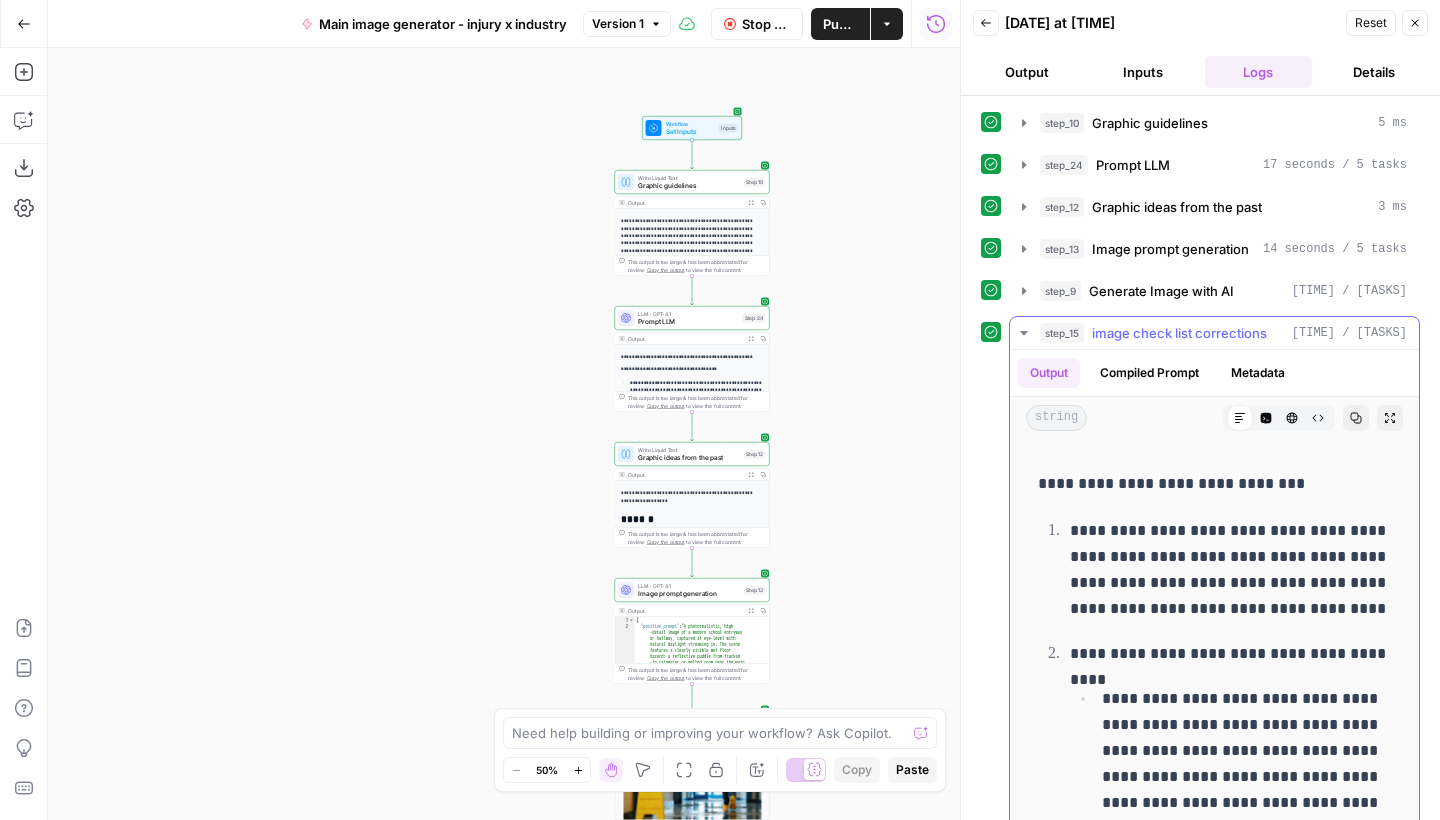 click 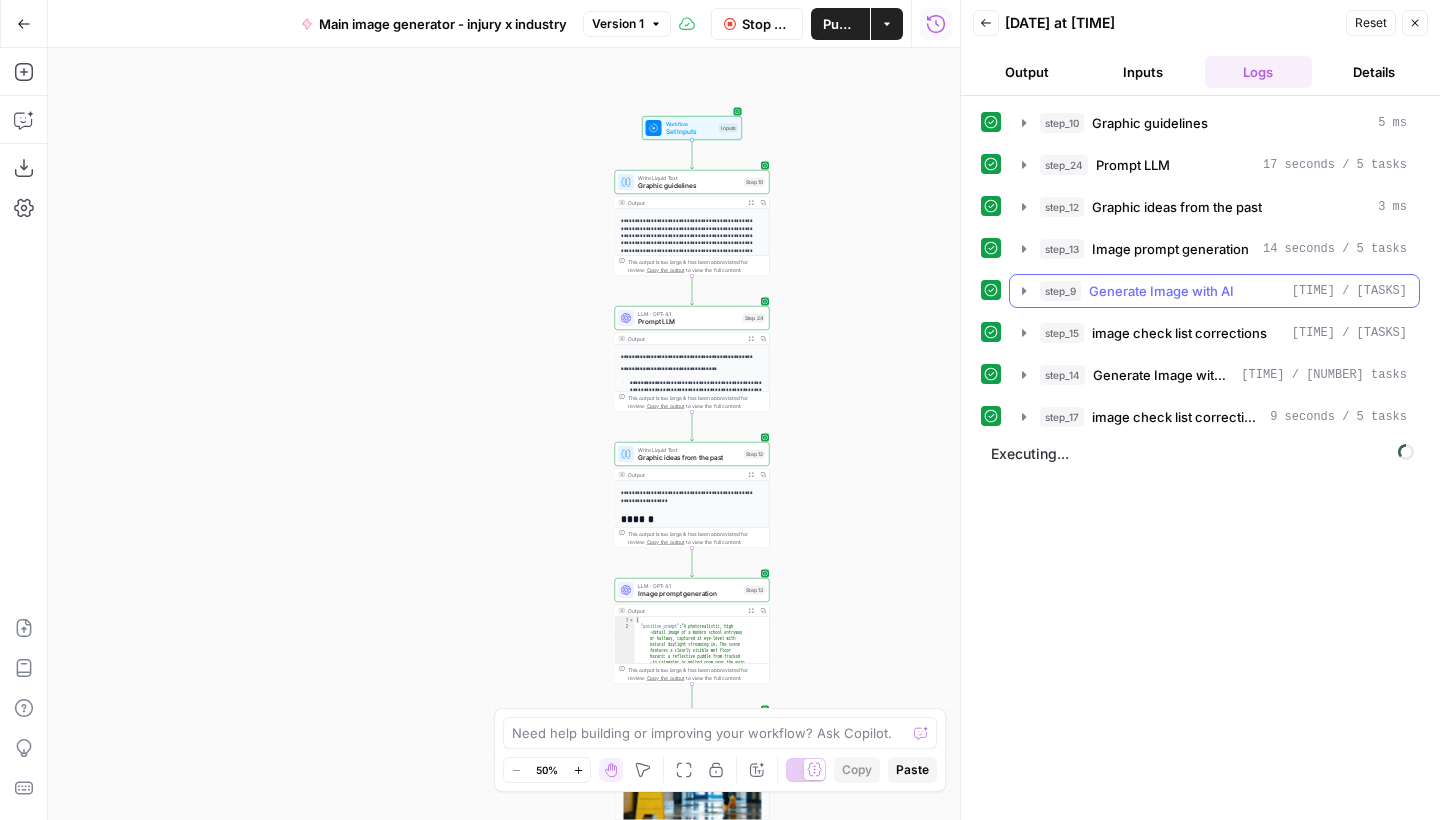 click 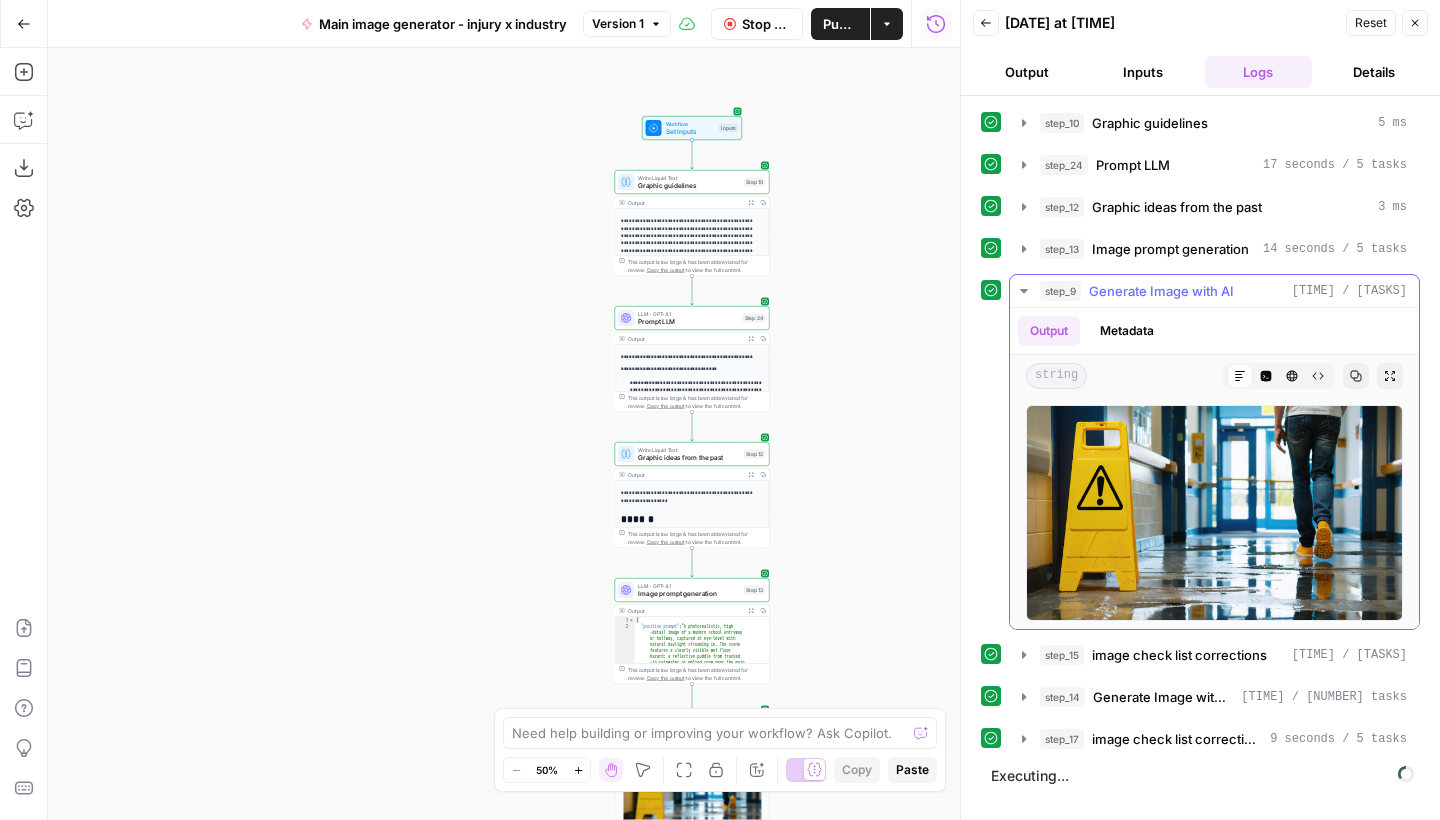 click 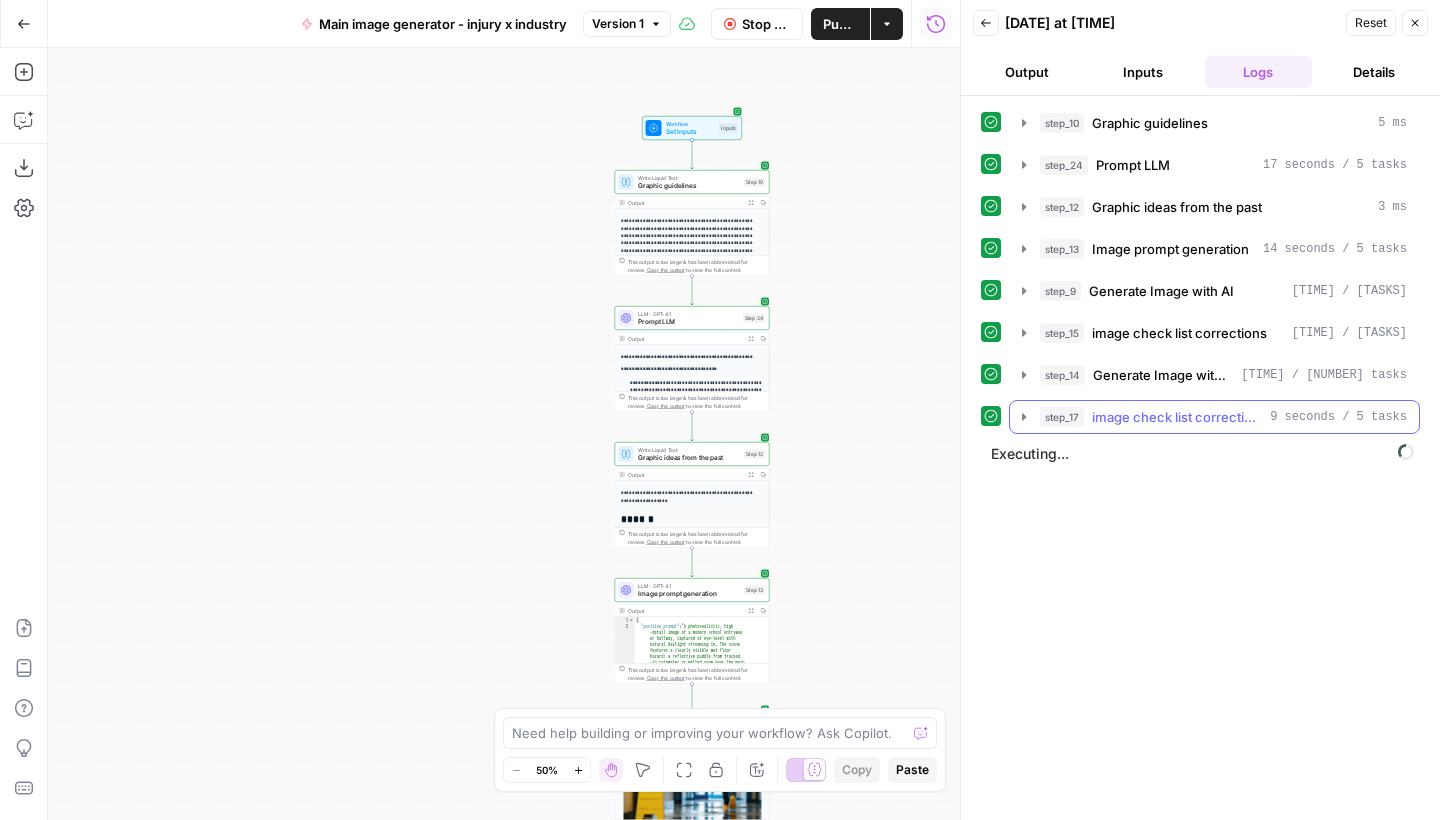 click 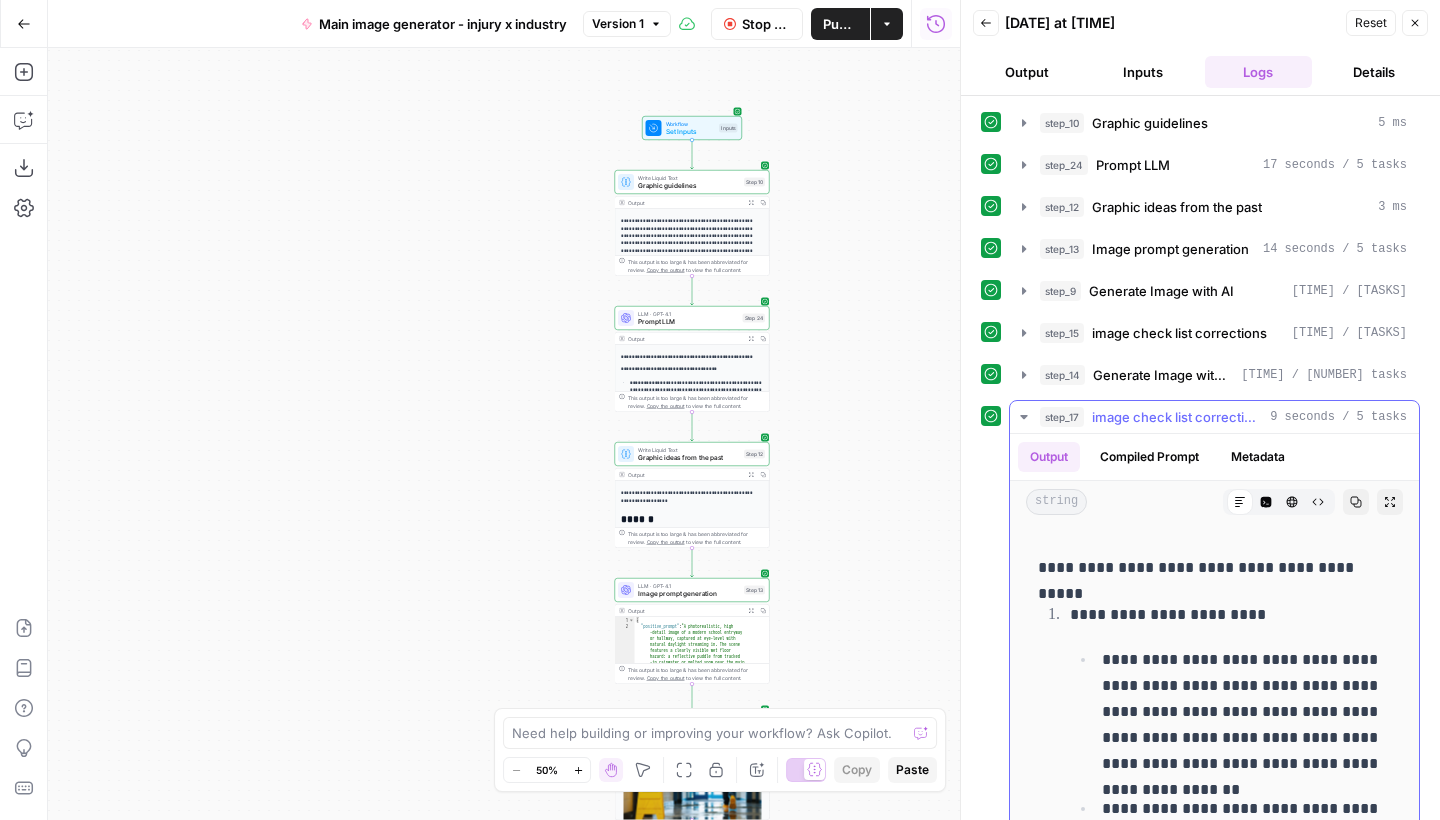 click 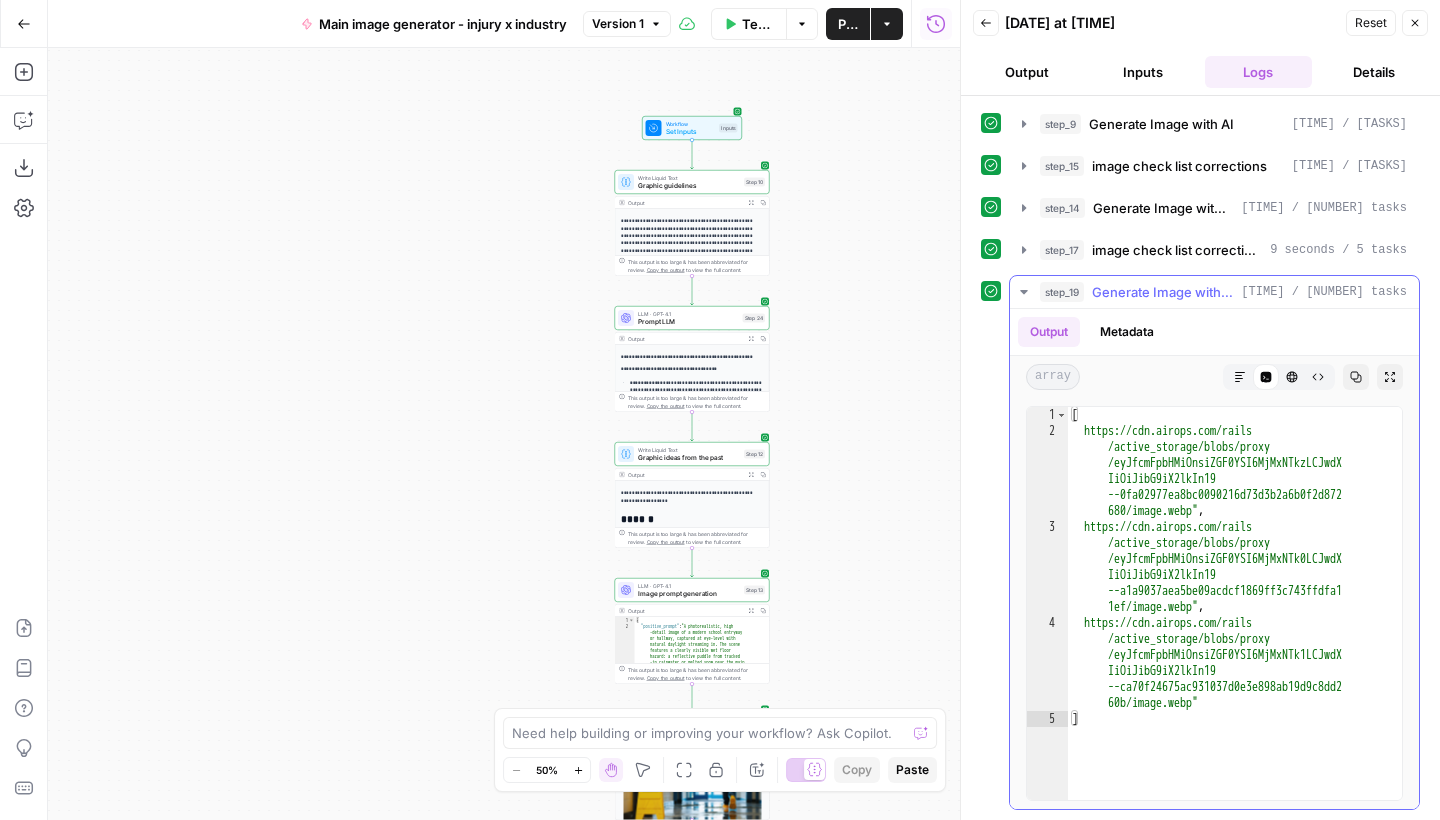 scroll, scrollTop: 171, scrollLeft: 0, axis: vertical 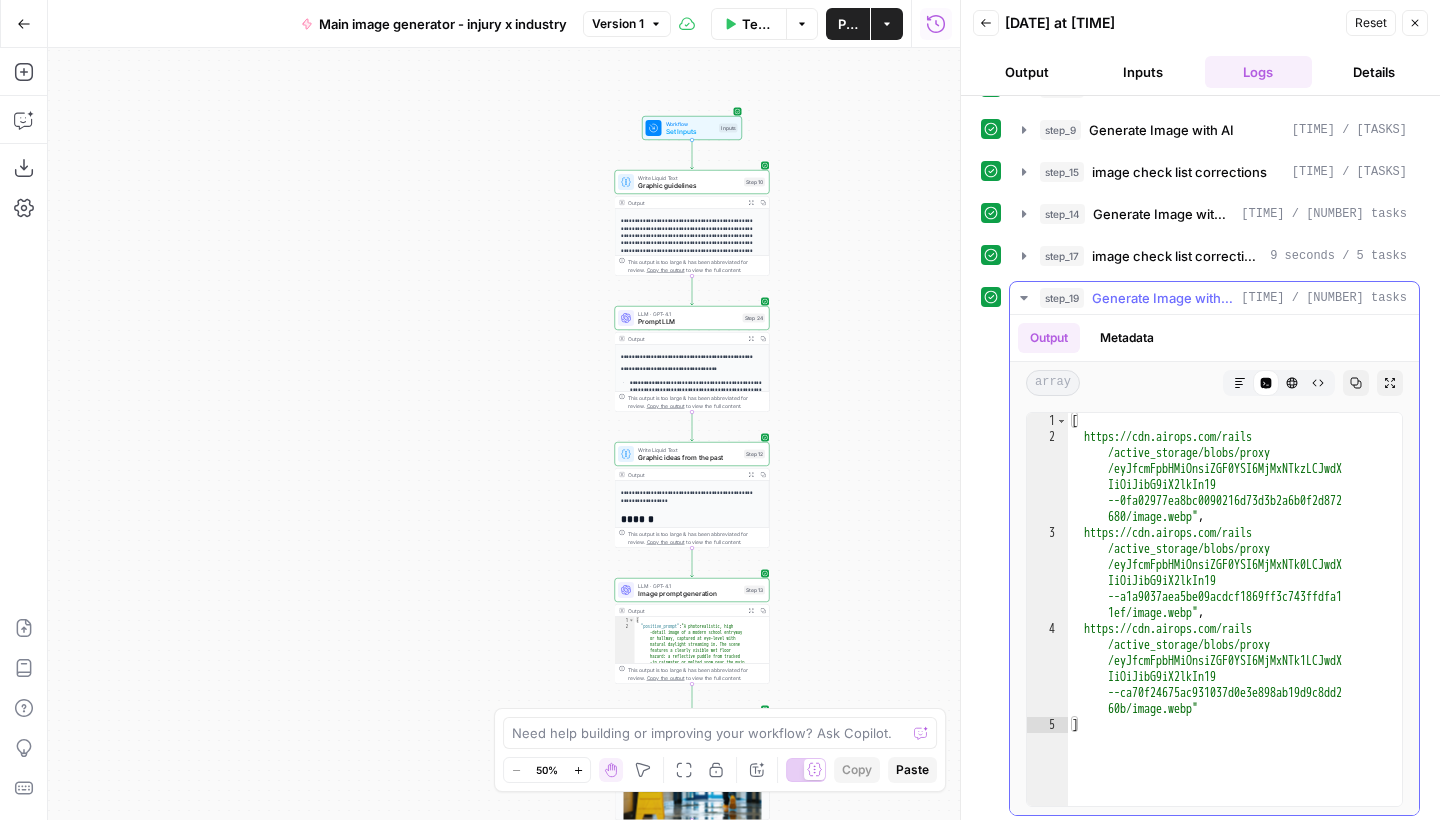 click 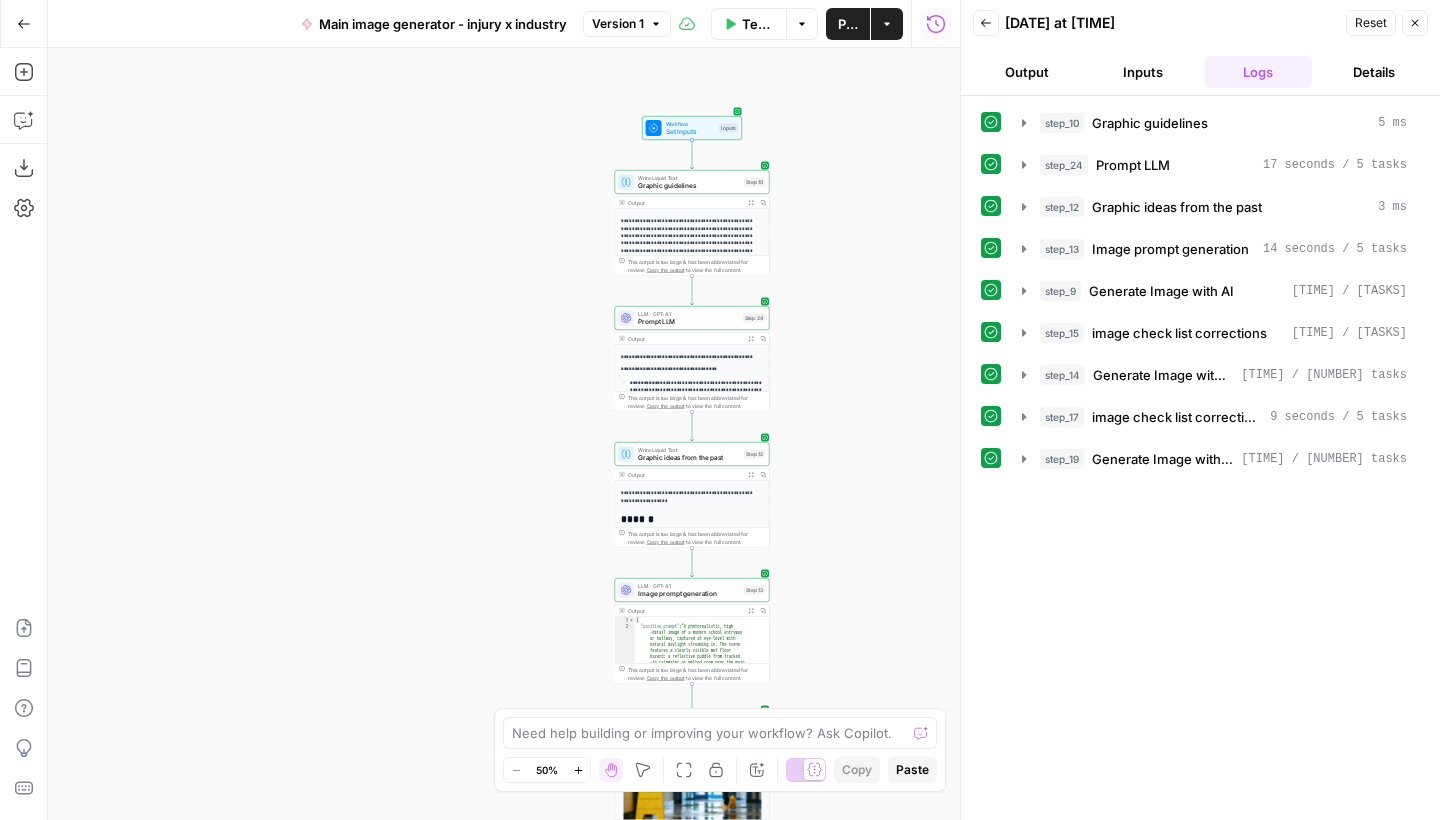 click on "Output" at bounding box center (1027, 72) 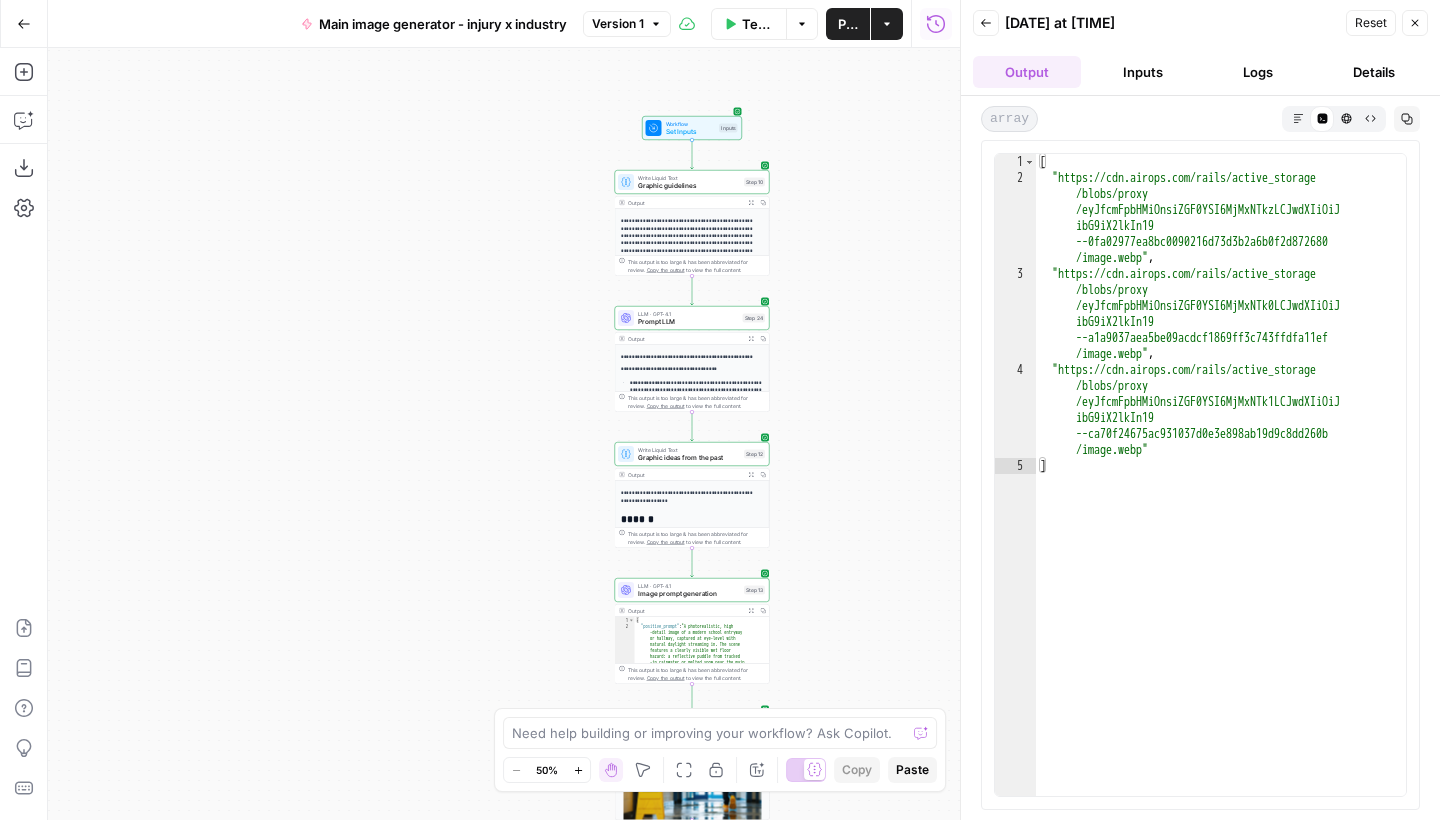 click on "Markdown" at bounding box center (1298, 118) 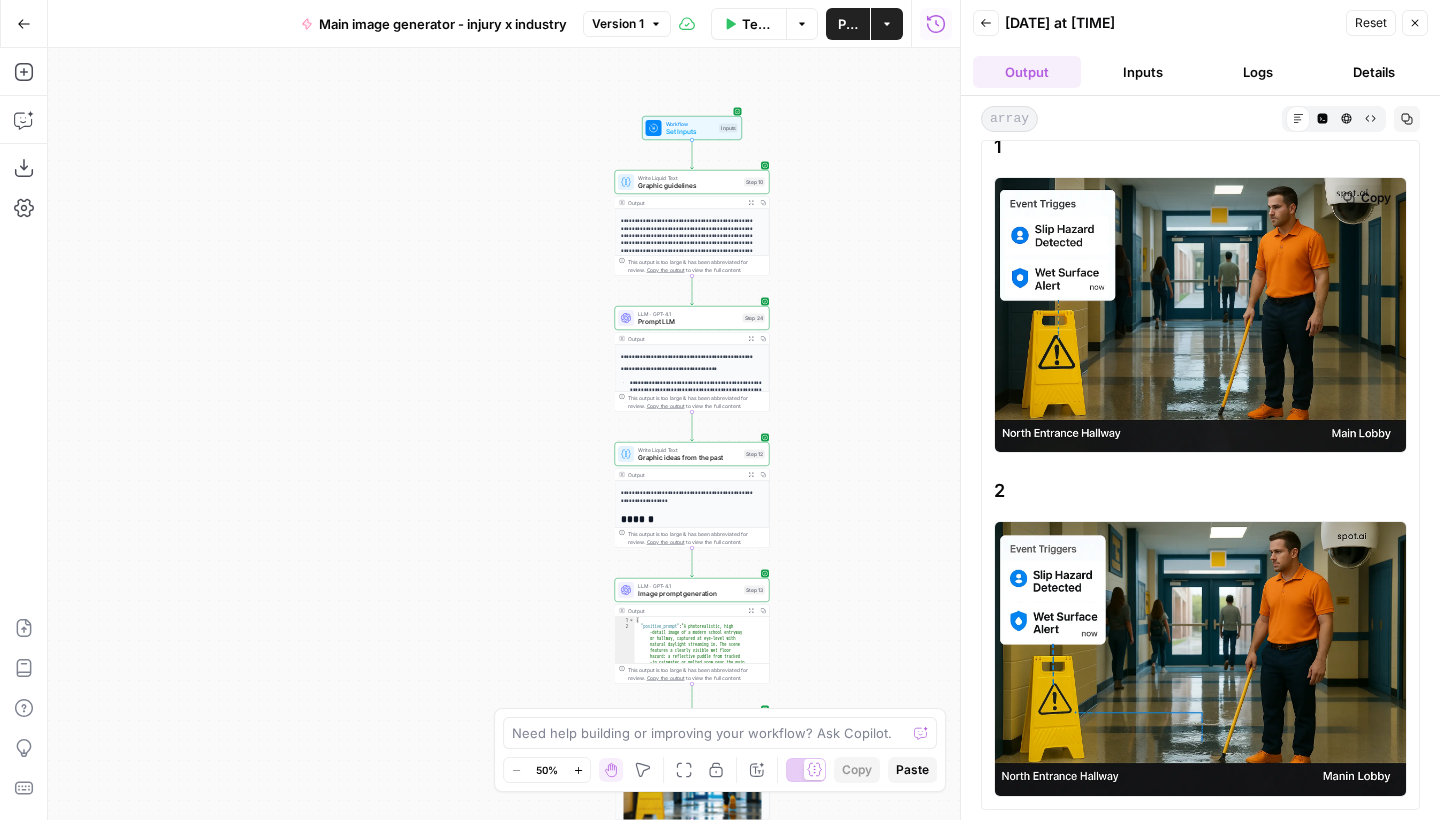 scroll, scrollTop: 364, scrollLeft: 0, axis: vertical 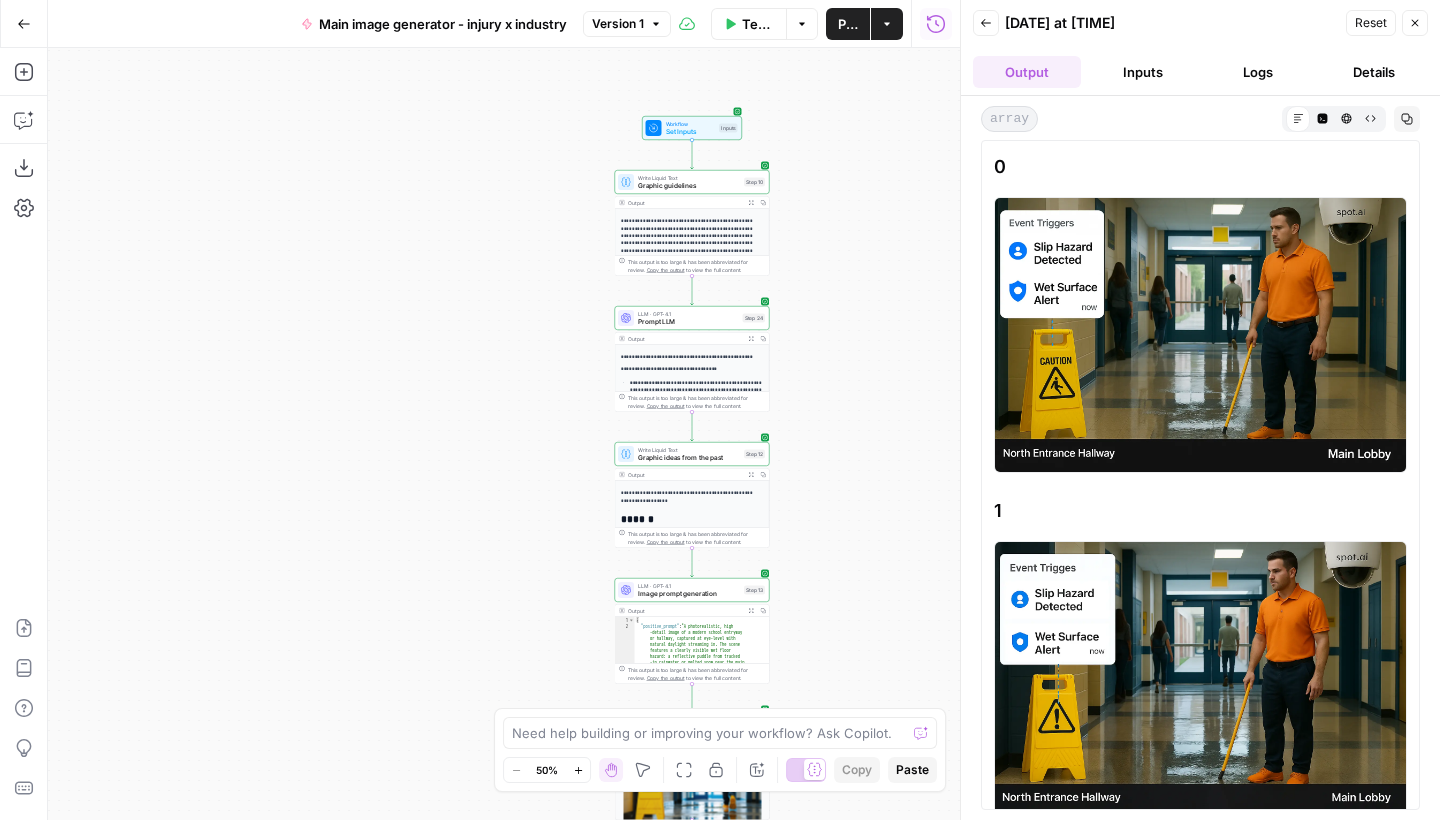 click on "Close" at bounding box center [1415, 23] 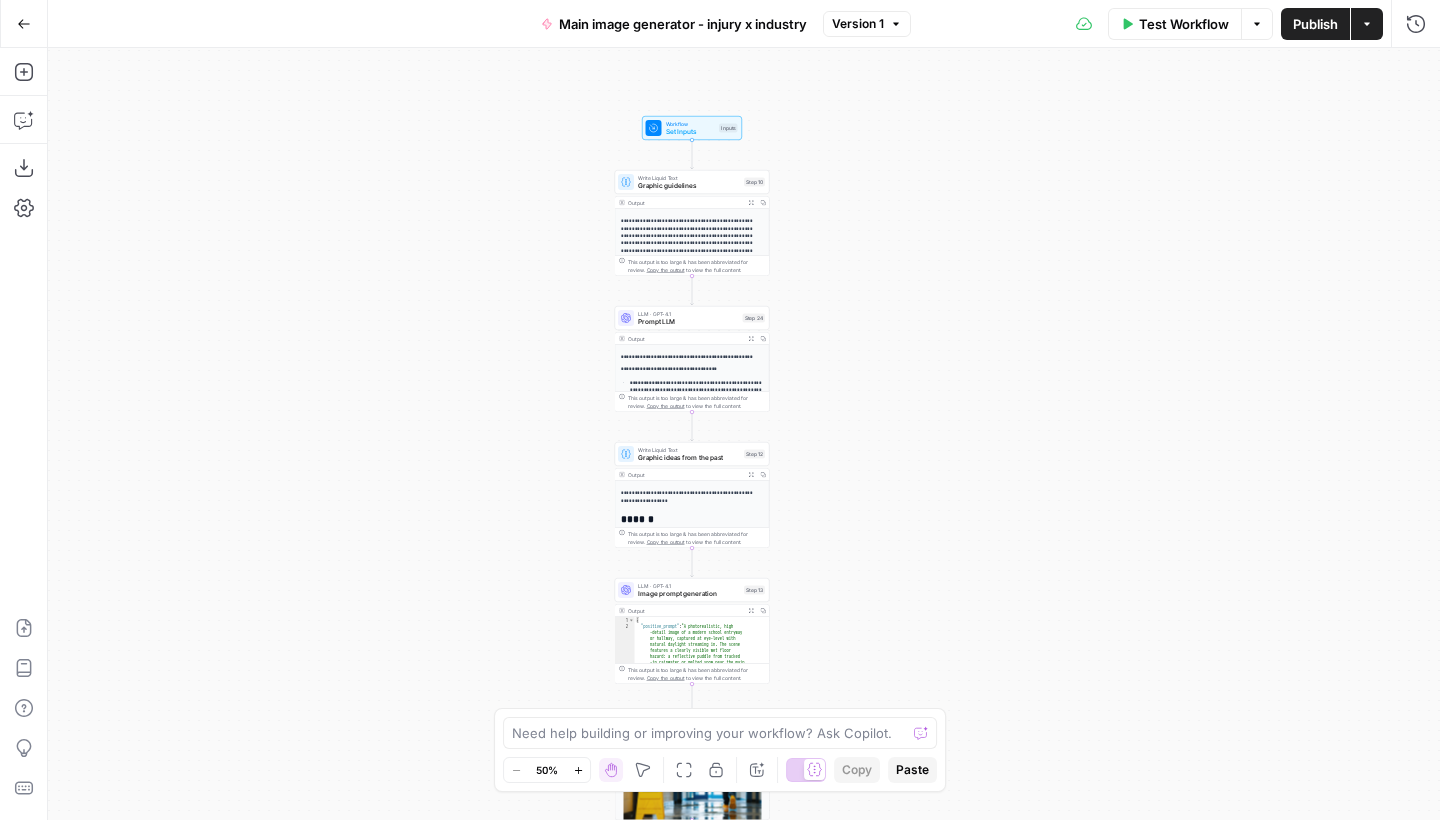click 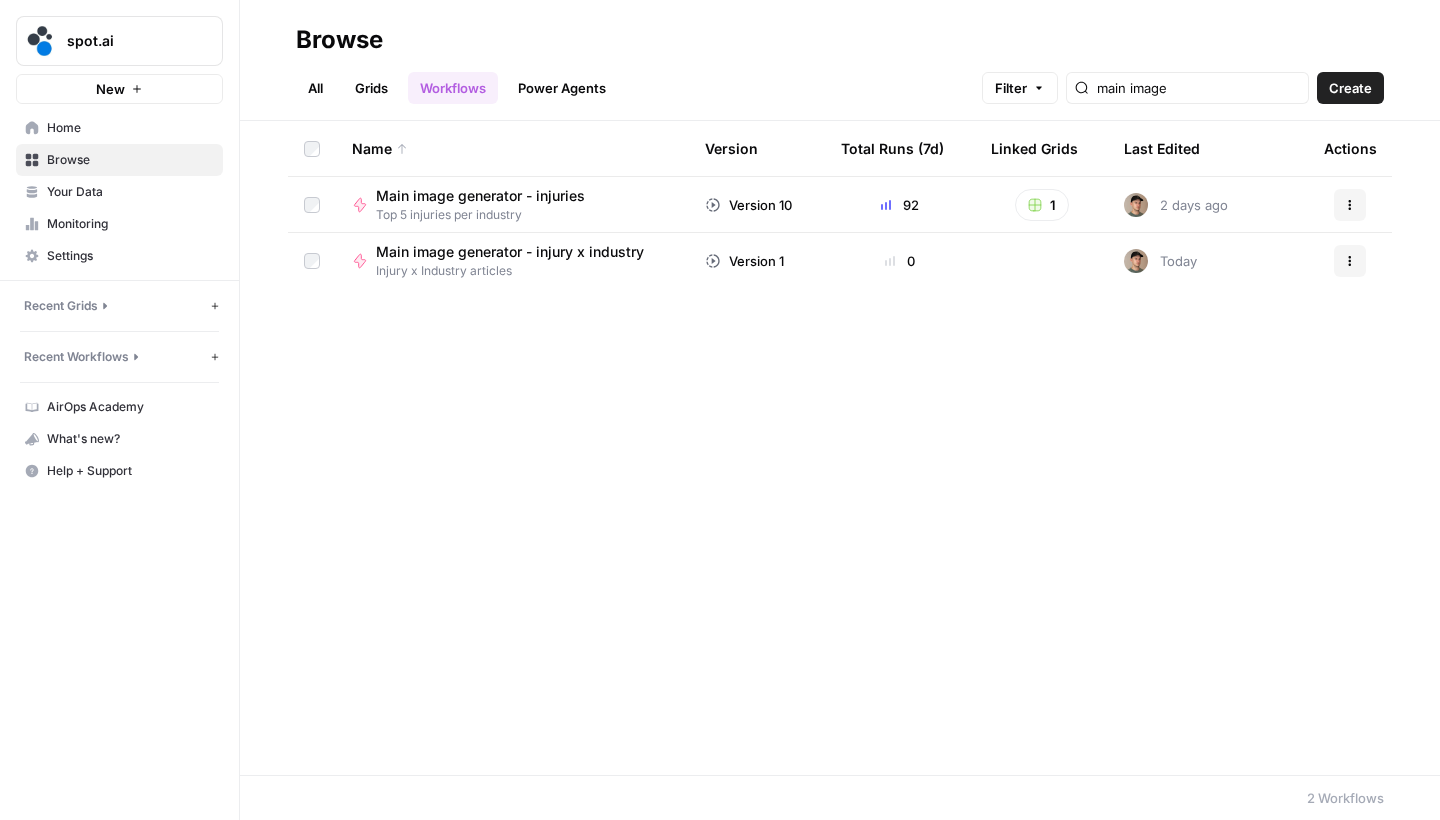 click on "All" at bounding box center [315, 88] 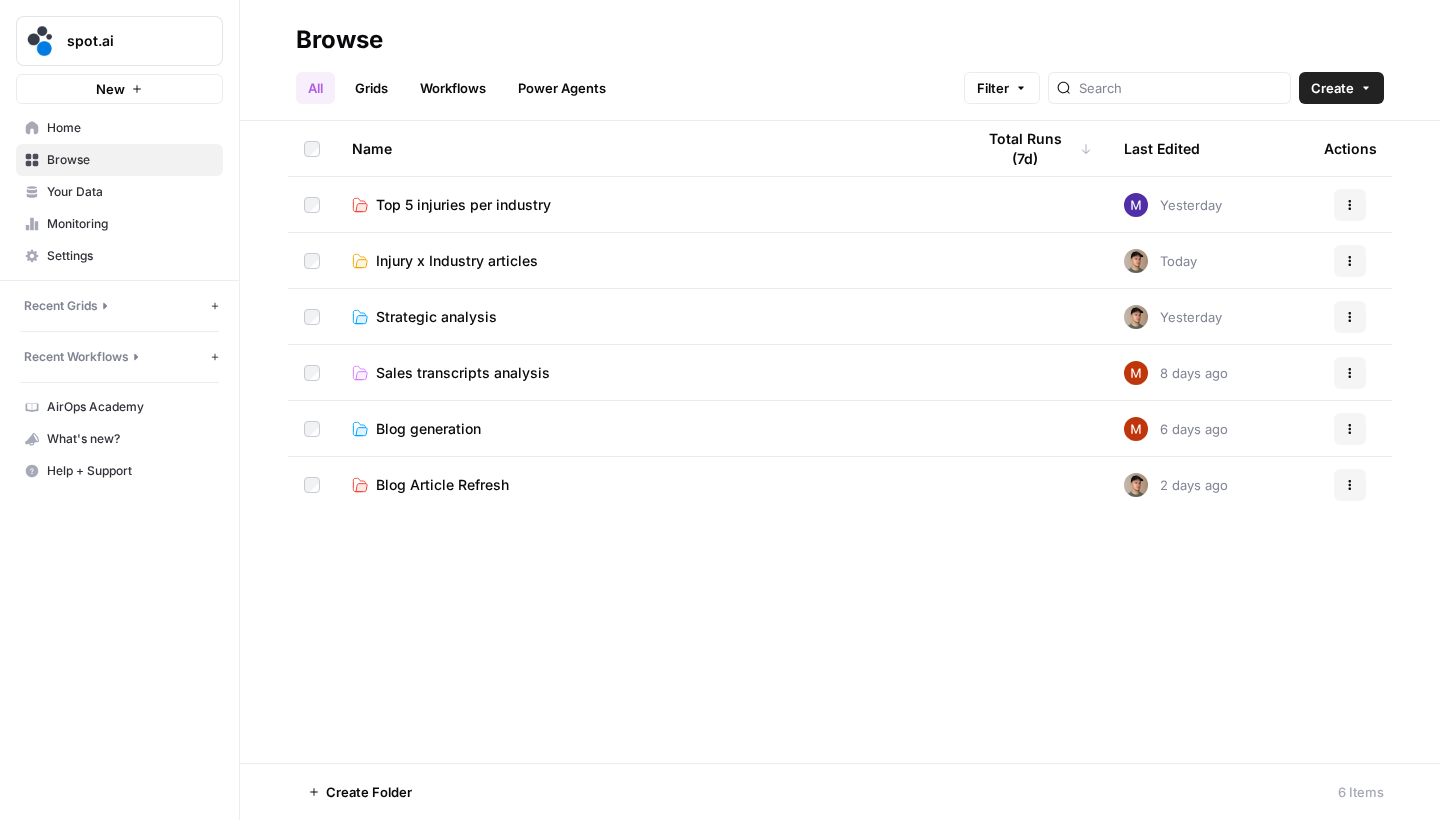 click on "Top 5 injuries per industry" at bounding box center [463, 205] 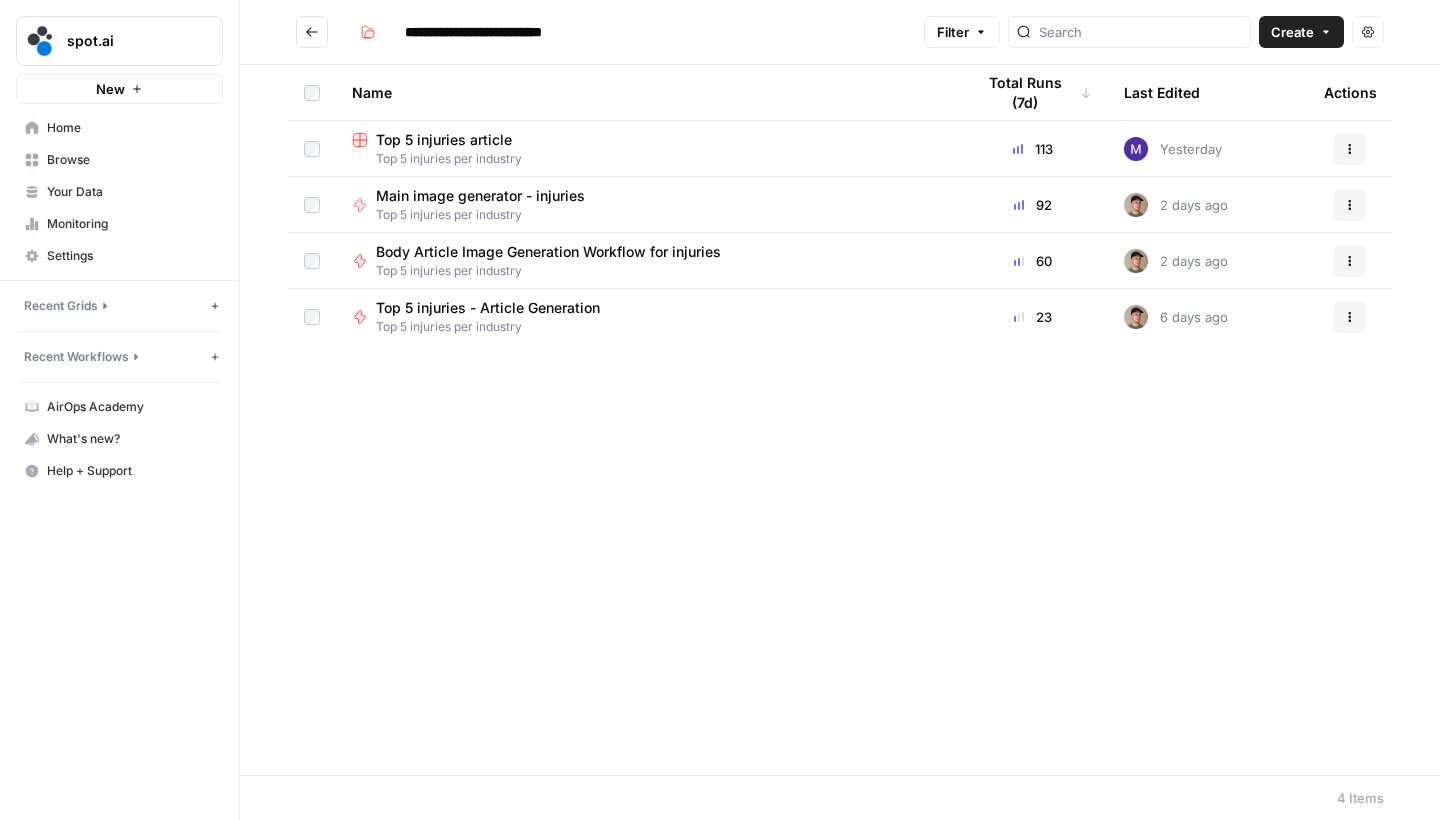 click on "Top 5 injuries article" at bounding box center (444, 140) 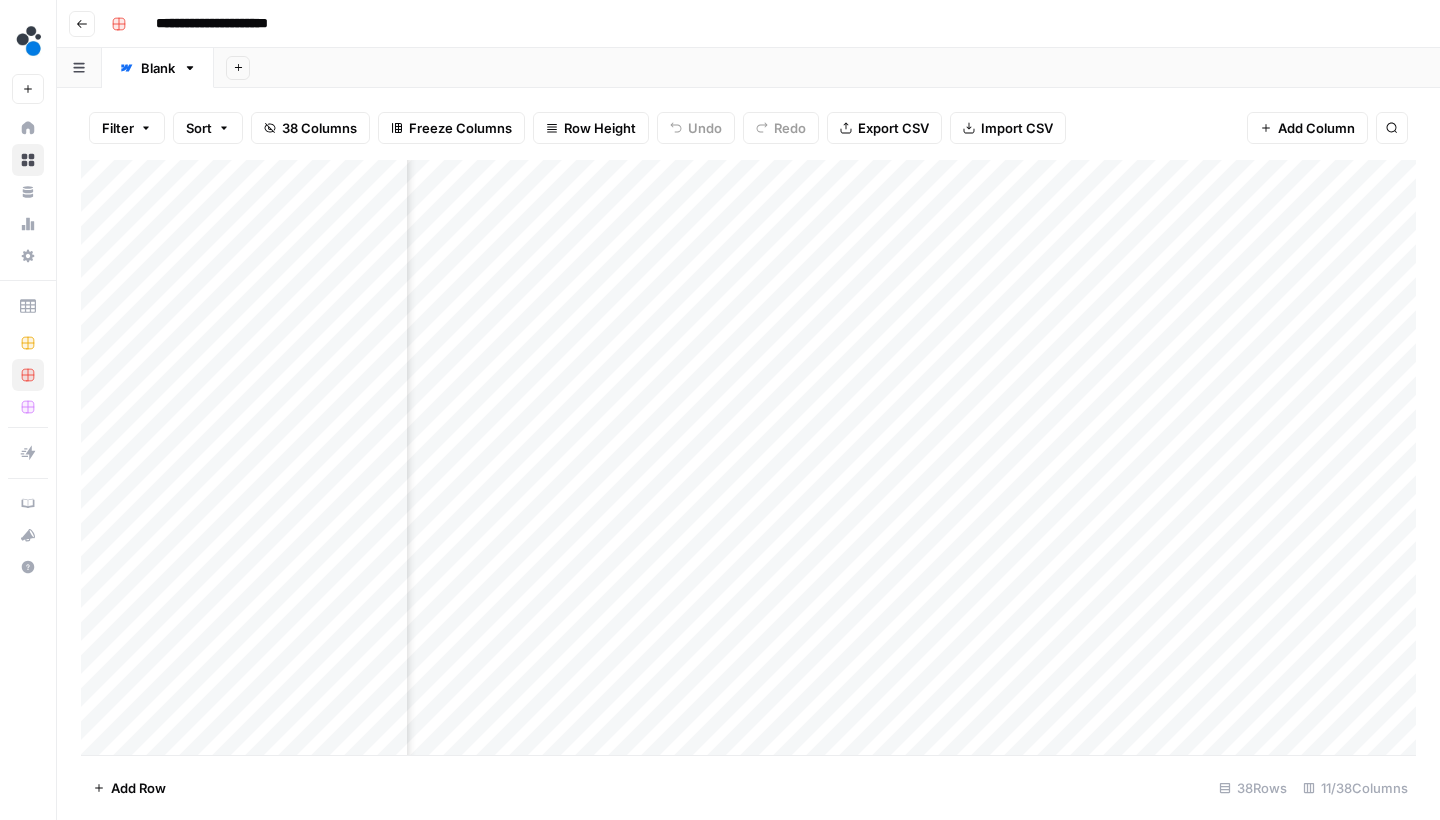 scroll, scrollTop: 0, scrollLeft: 155, axis: horizontal 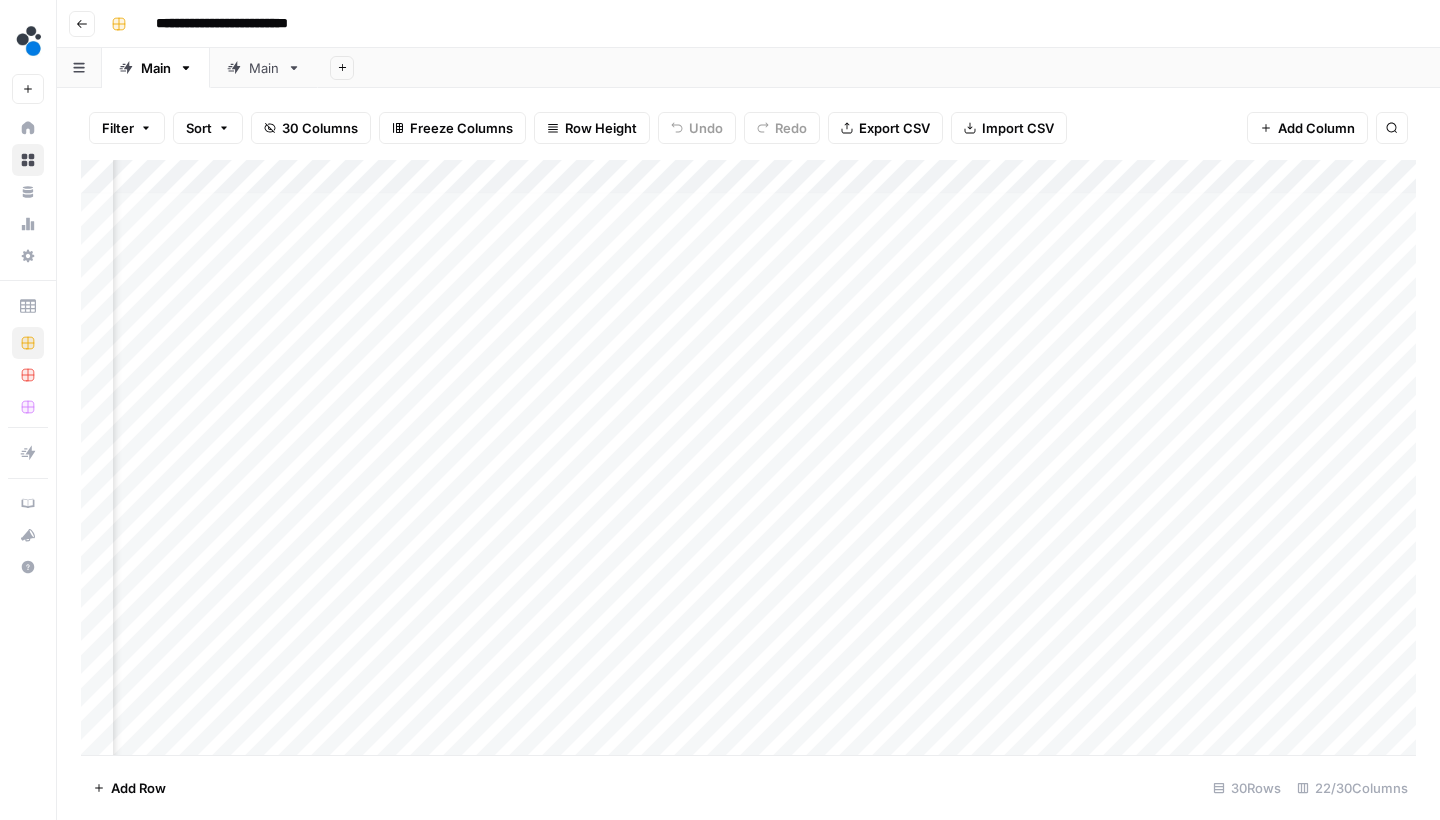 click on "Add Column" at bounding box center (748, 460) 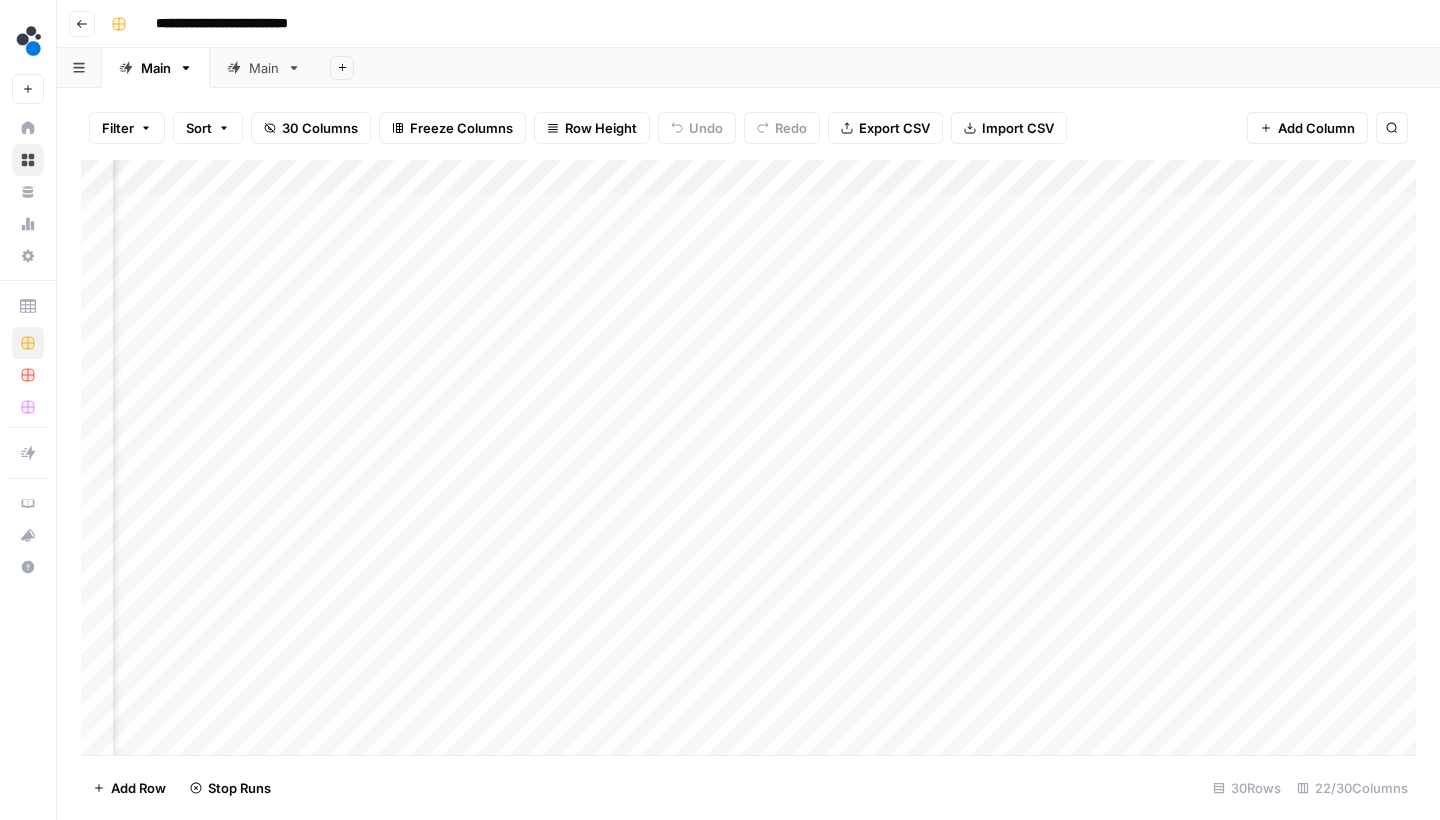 click on "Add Column" at bounding box center (748, 460) 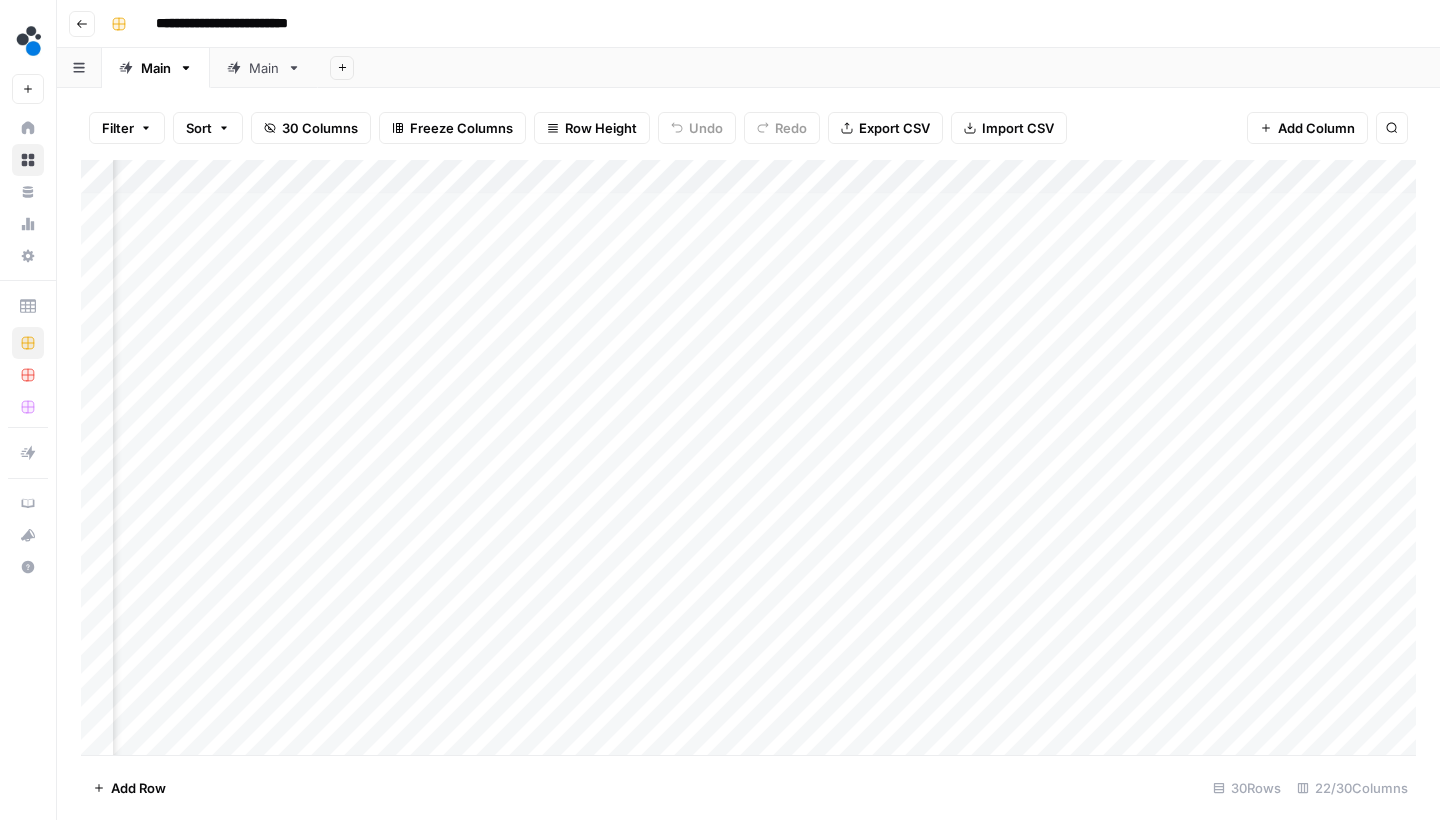 click on "Add Column" at bounding box center [748, 460] 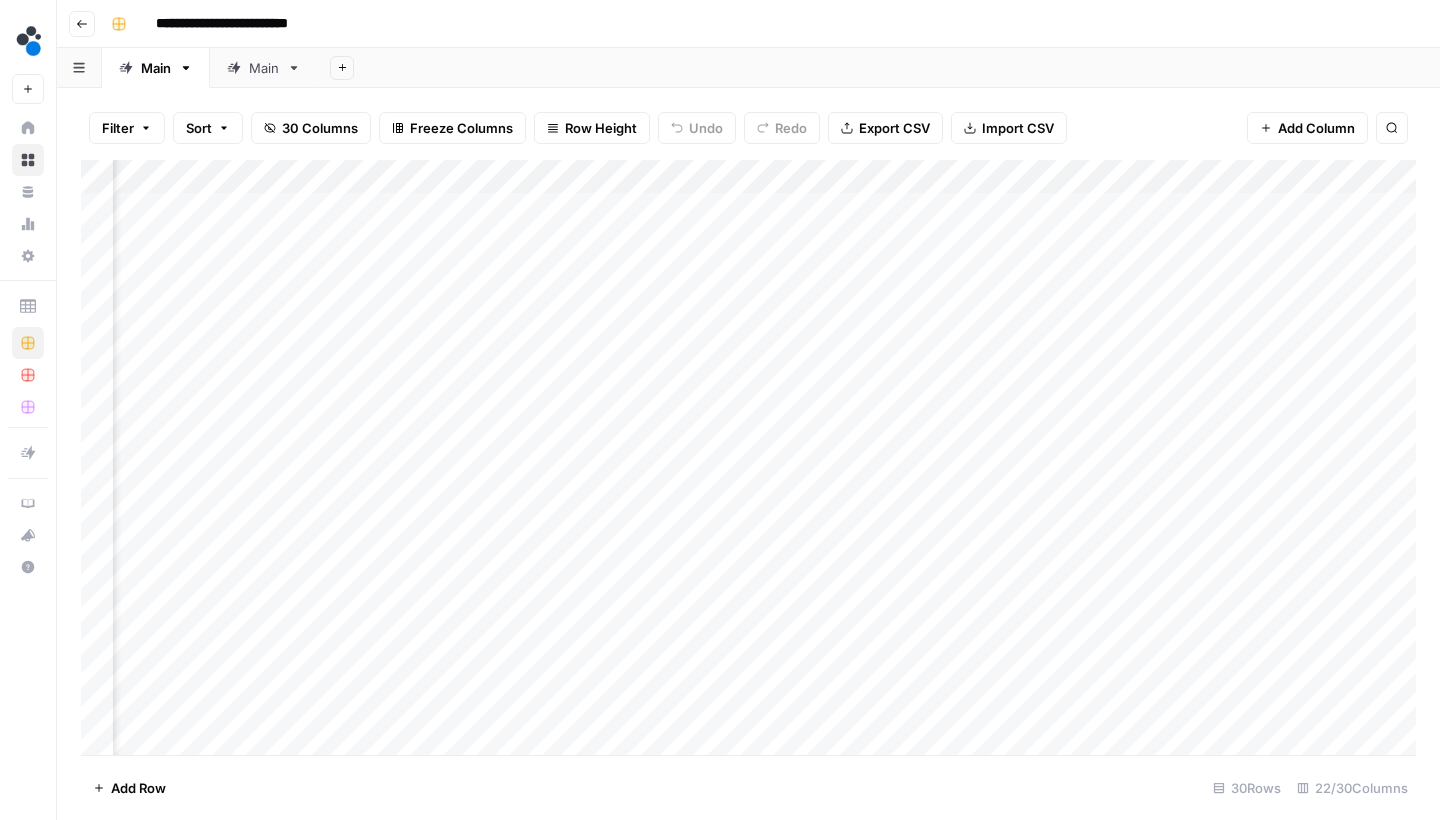 scroll, scrollTop: 3, scrollLeft: 1513, axis: both 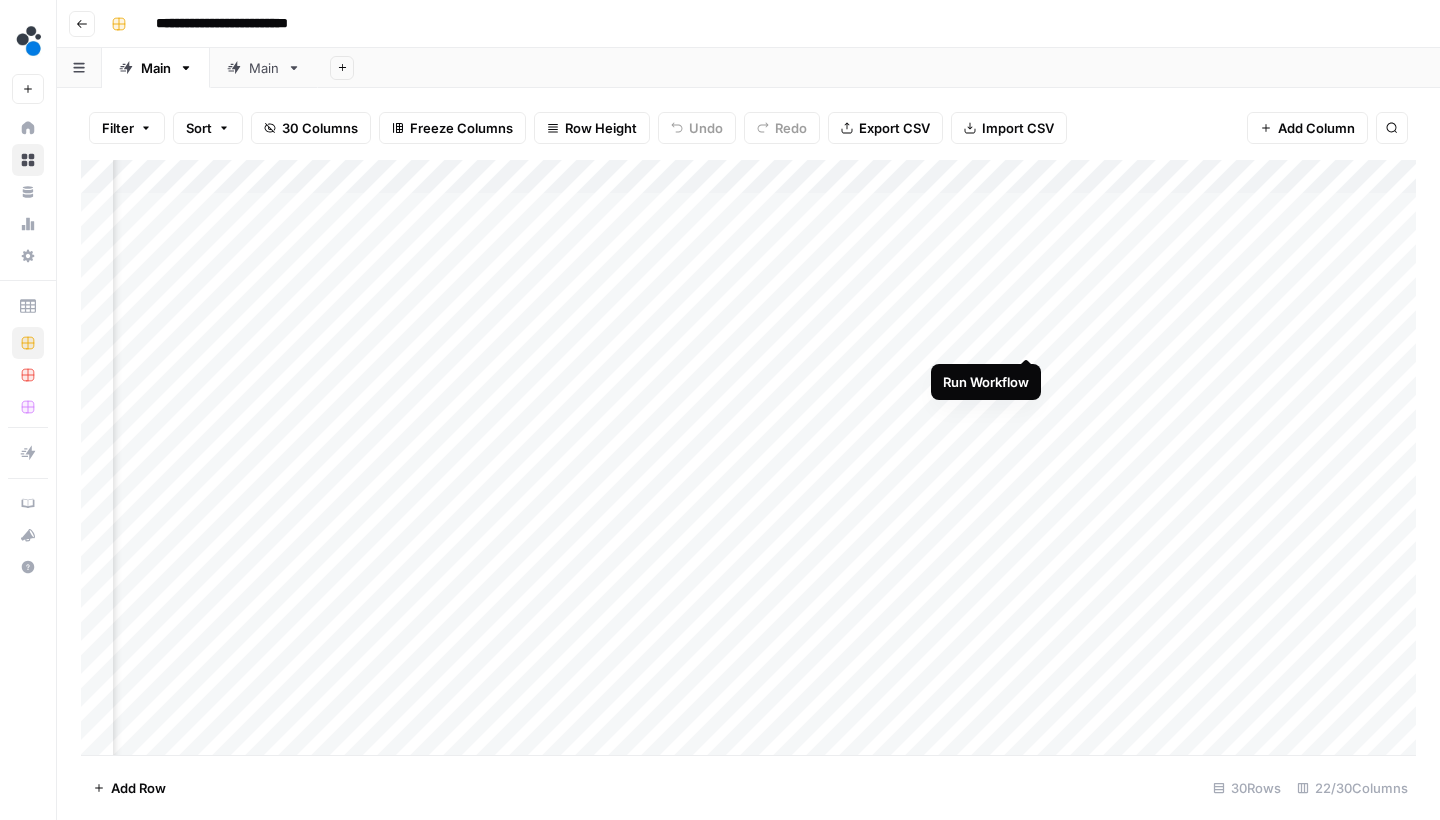 click on "Add Column" at bounding box center [748, 460] 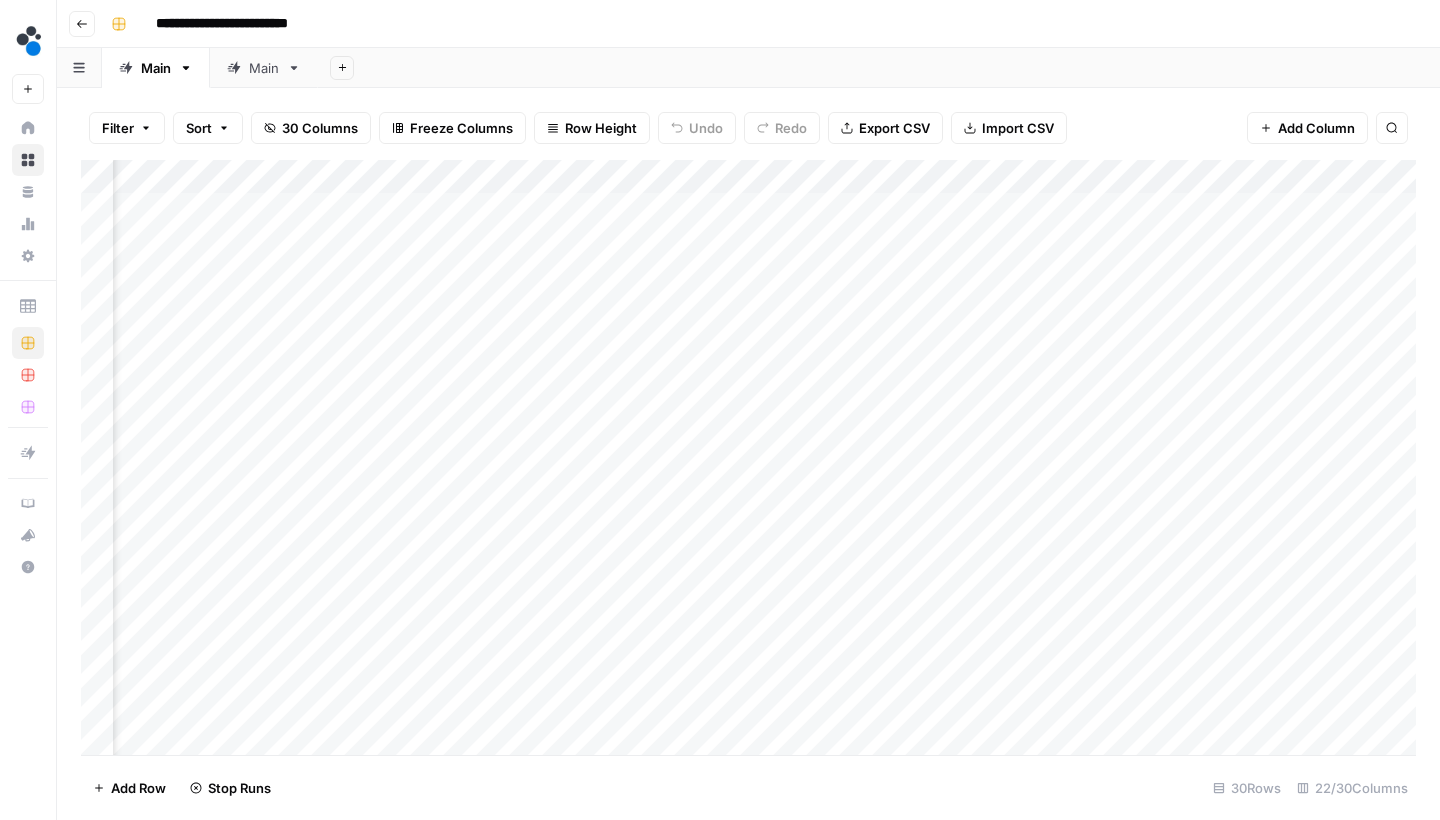 scroll, scrollTop: 6, scrollLeft: 1597, axis: both 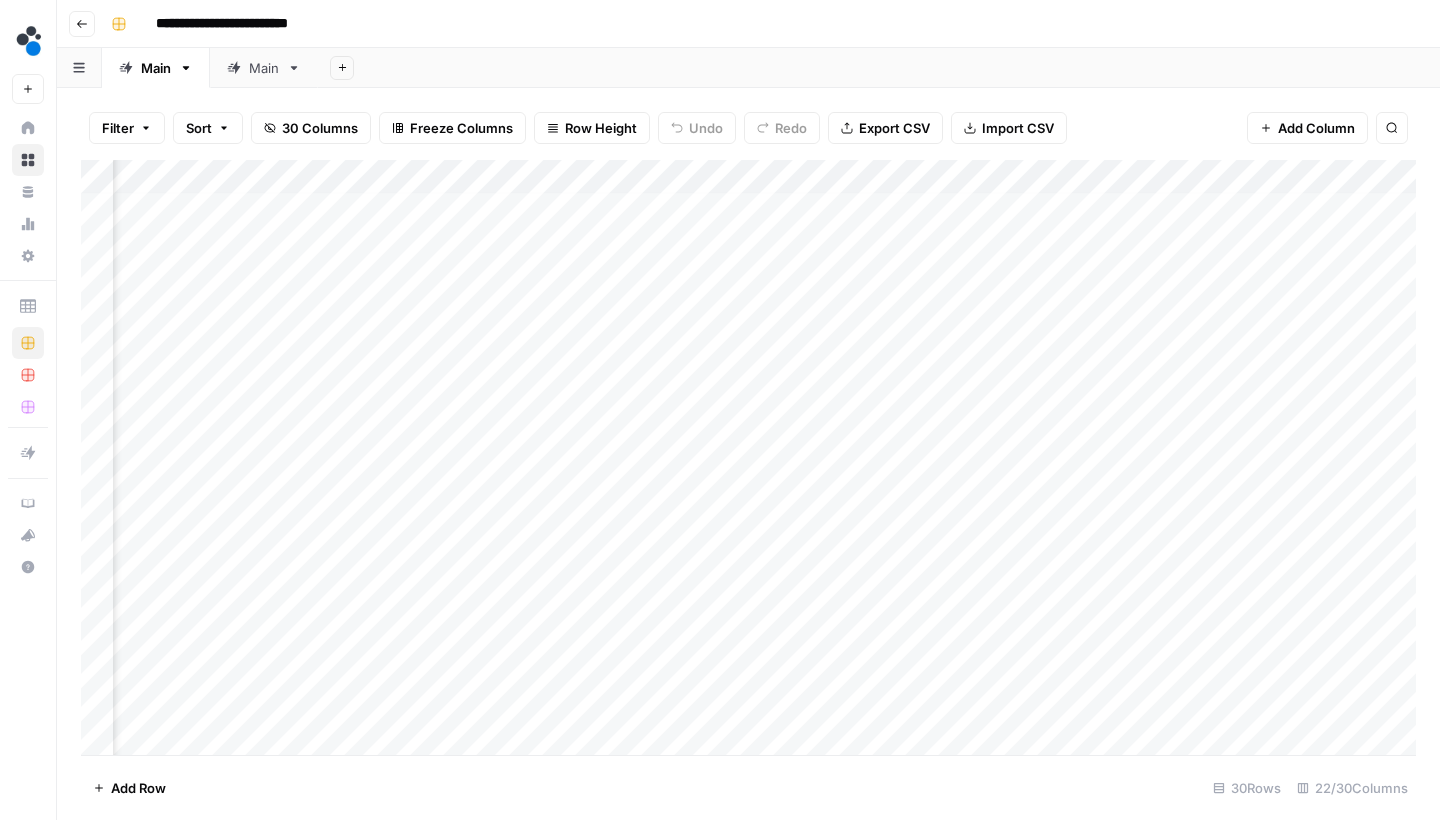 click on "Add Column" at bounding box center [748, 460] 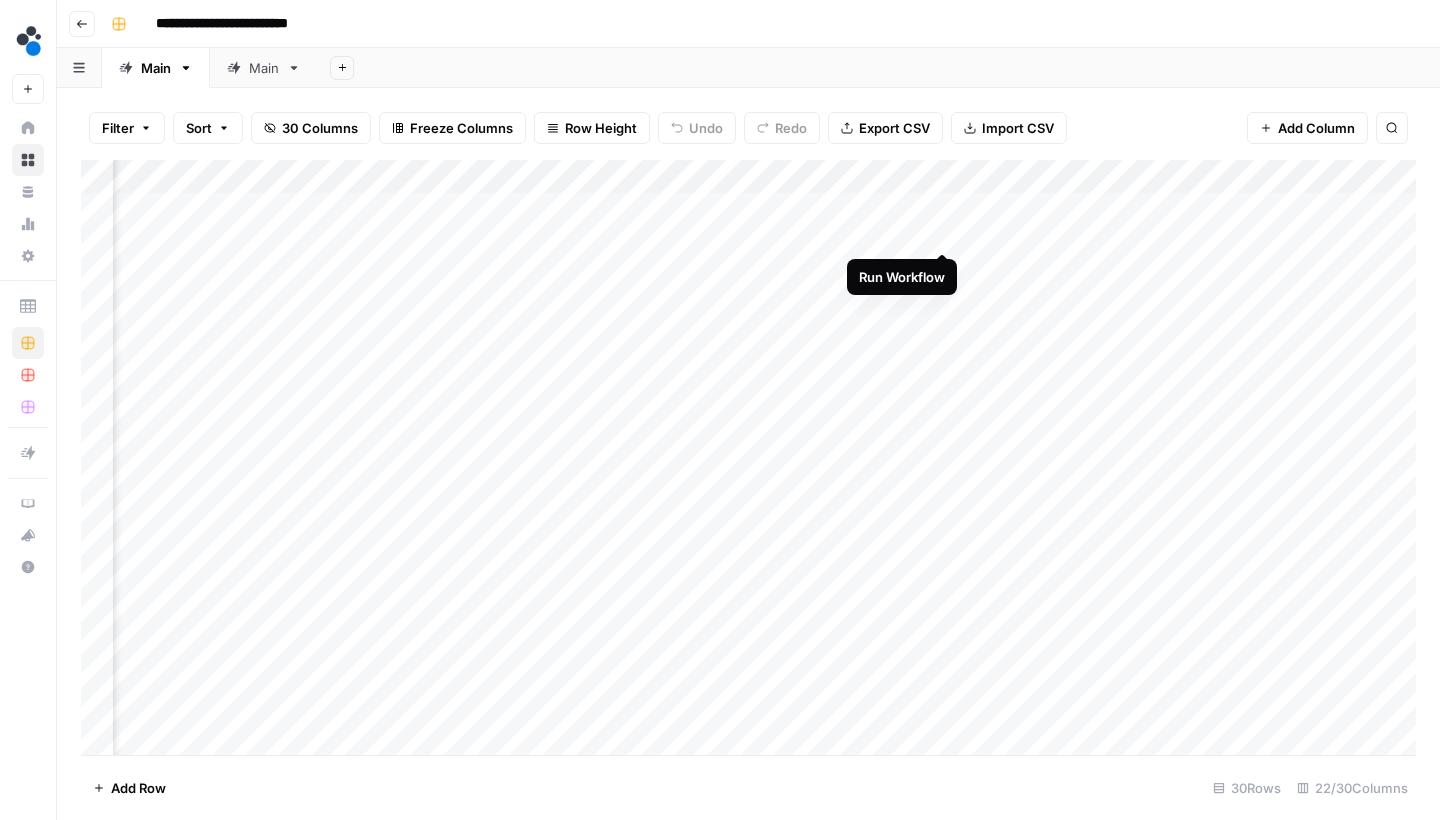 scroll, scrollTop: 0, scrollLeft: 1597, axis: horizontal 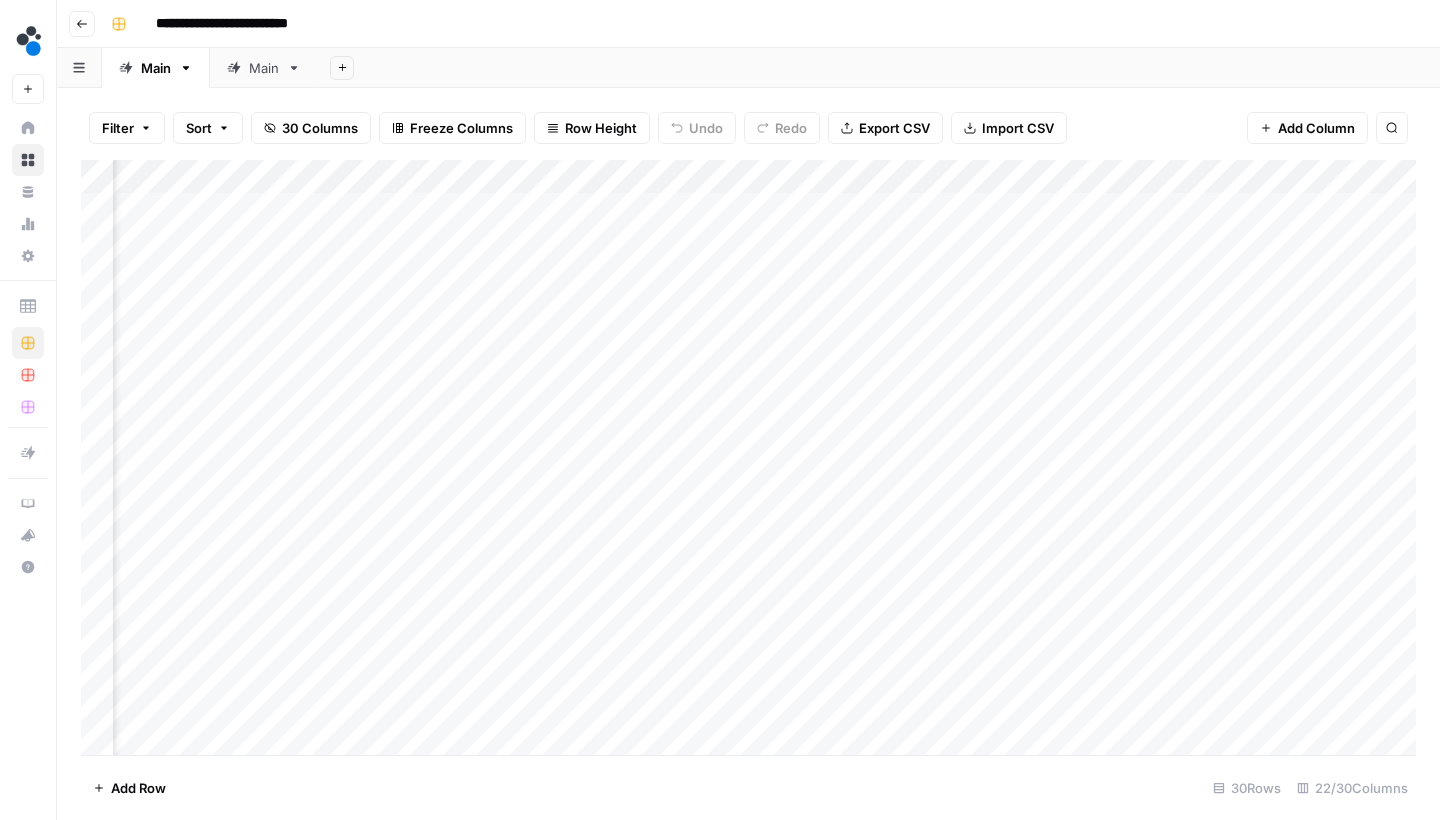 click on "Add Column" at bounding box center [748, 460] 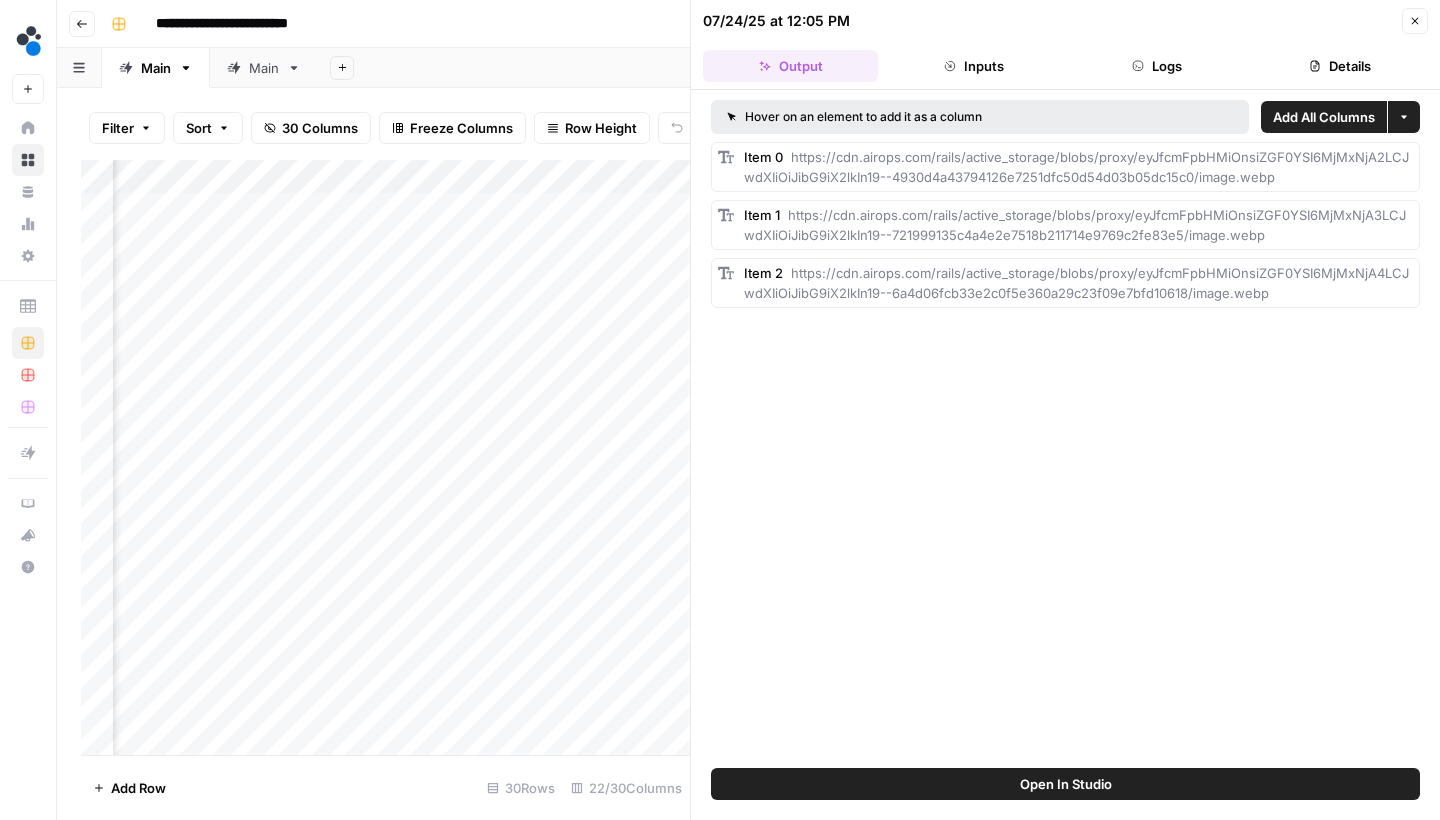 click on "Add All Columns" at bounding box center [1324, 117] 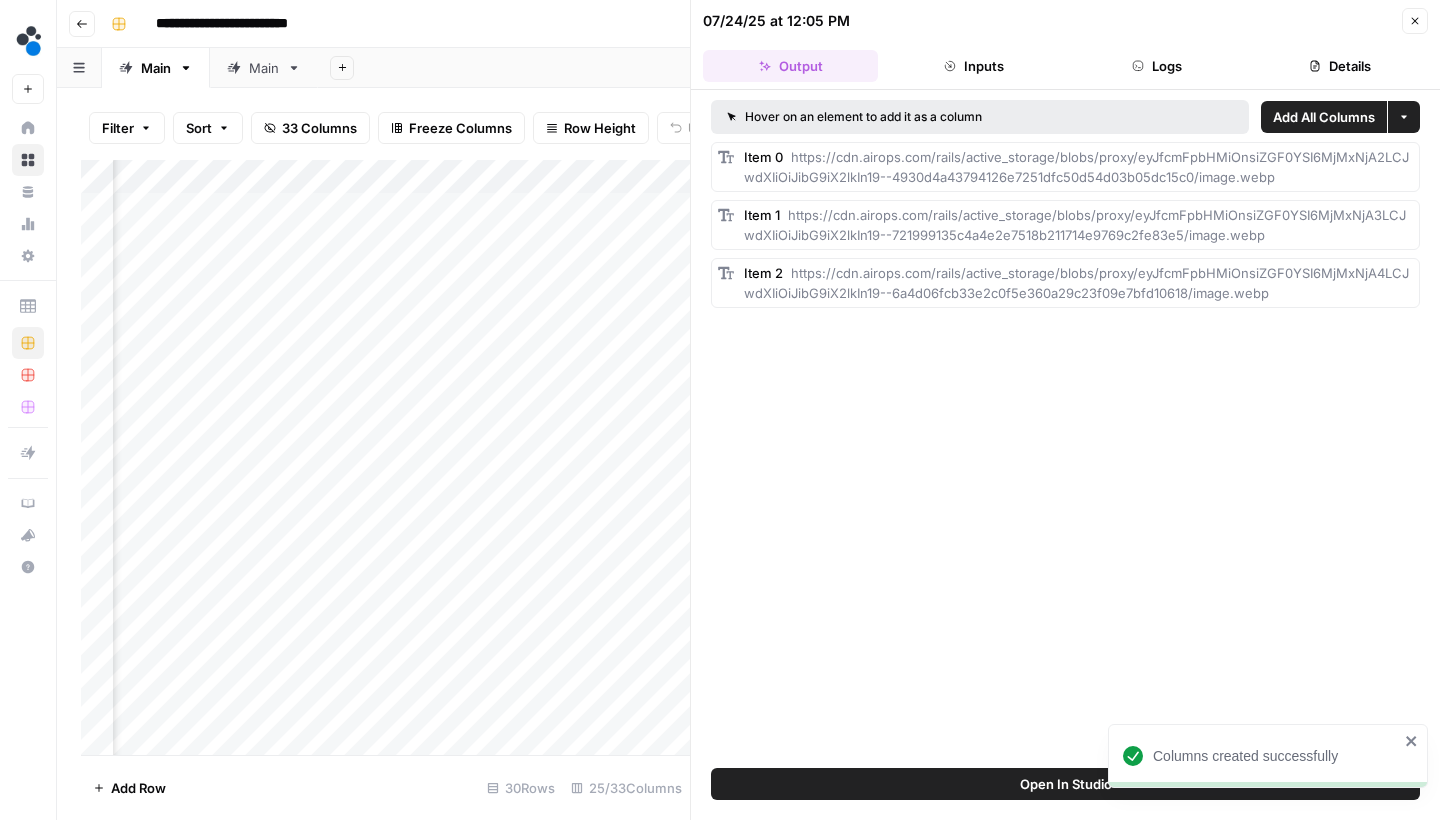 scroll, scrollTop: 0, scrollLeft: 3601, axis: horizontal 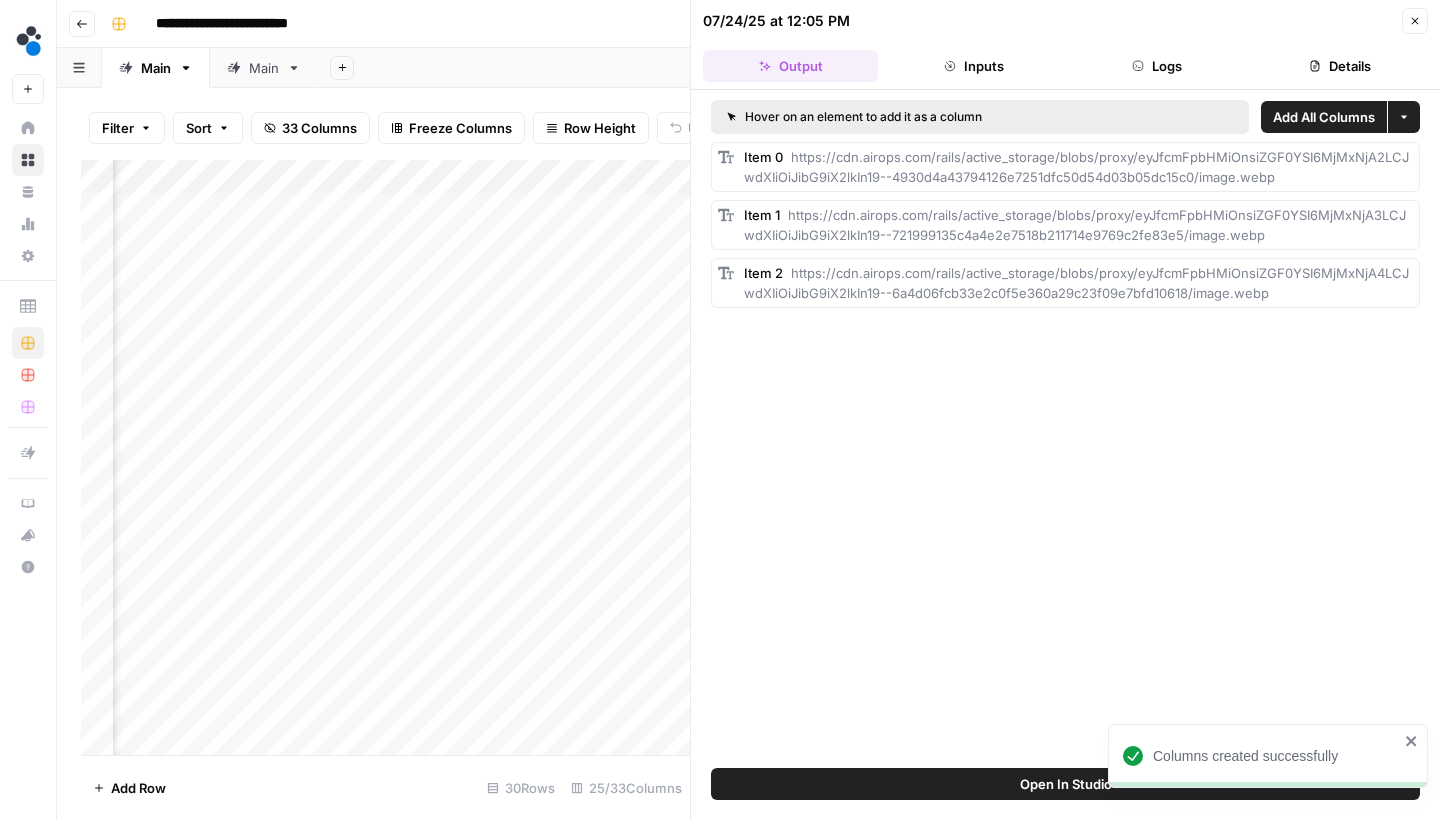 click 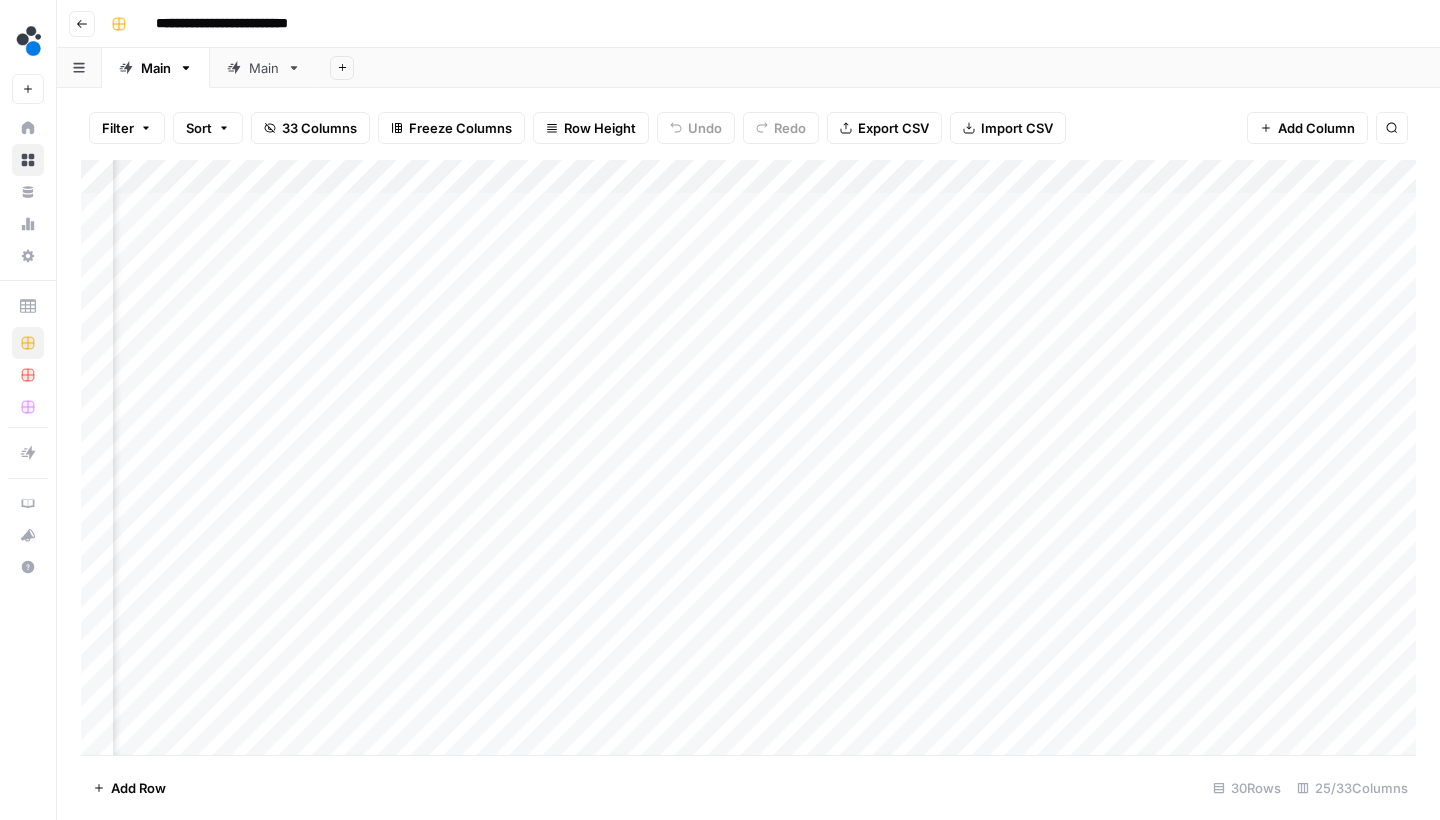 scroll, scrollTop: 0, scrollLeft: 2107, axis: horizontal 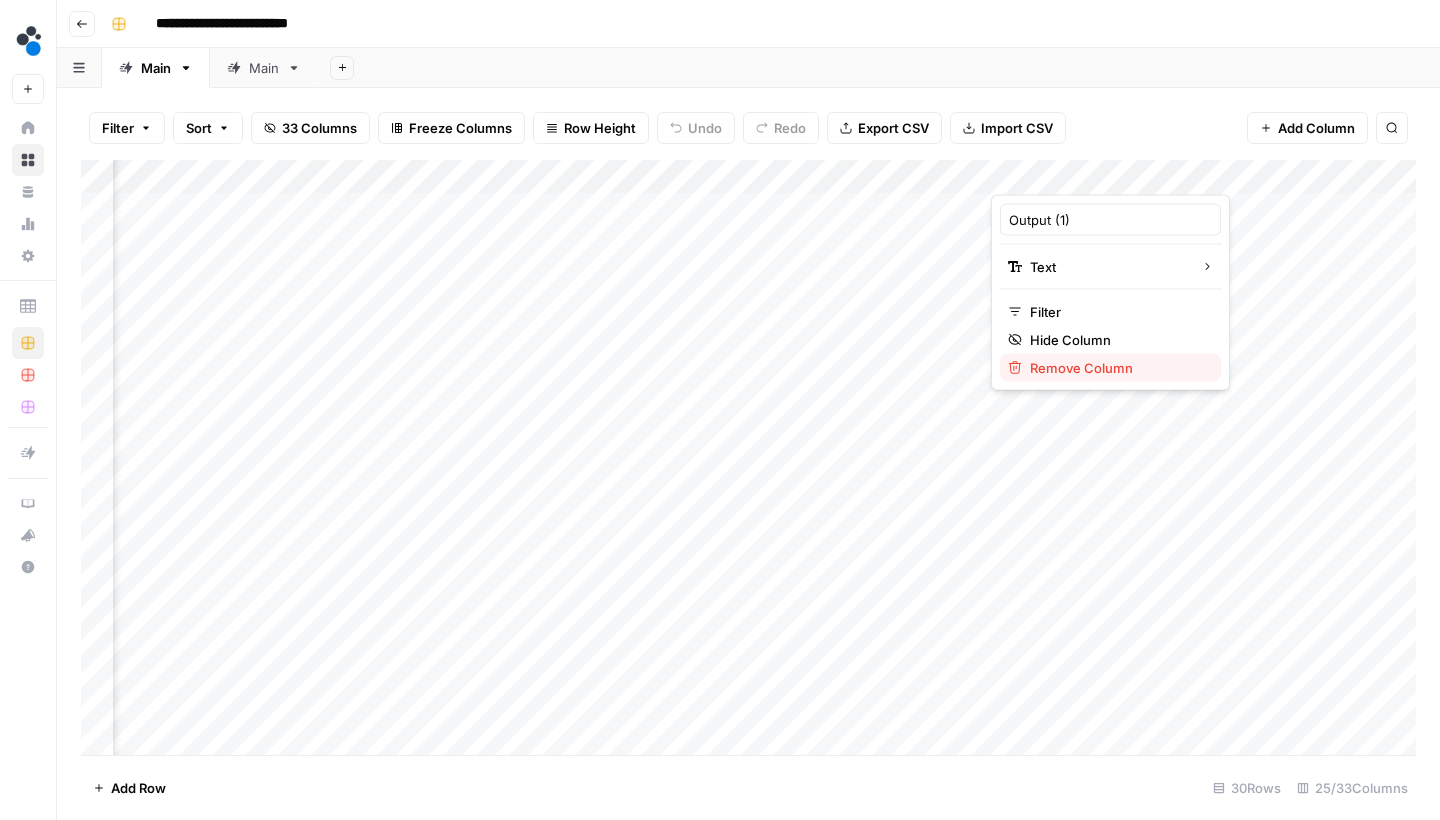 click on "Remove Column" at bounding box center [1117, 368] 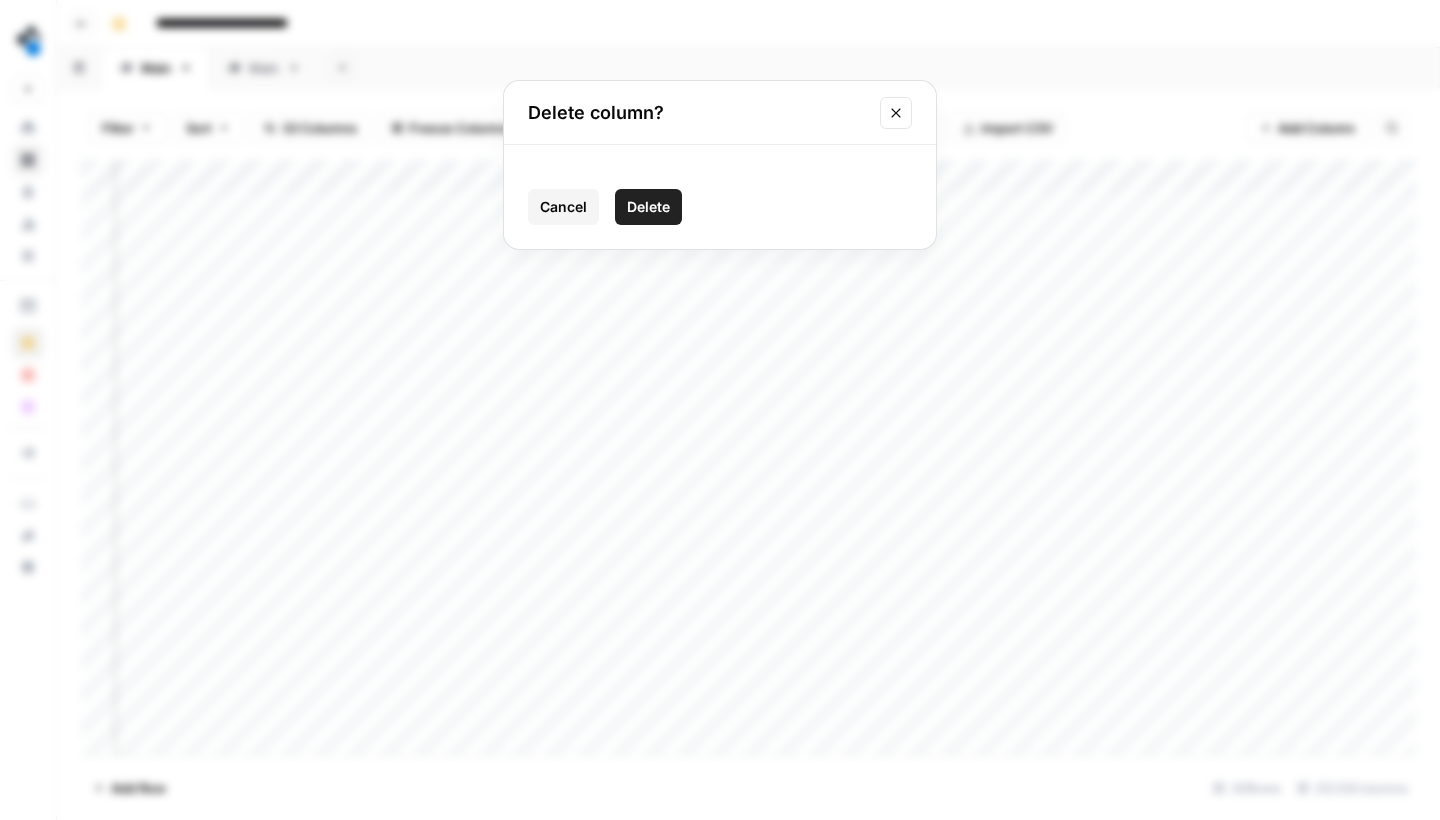 click on "Delete" at bounding box center (648, 207) 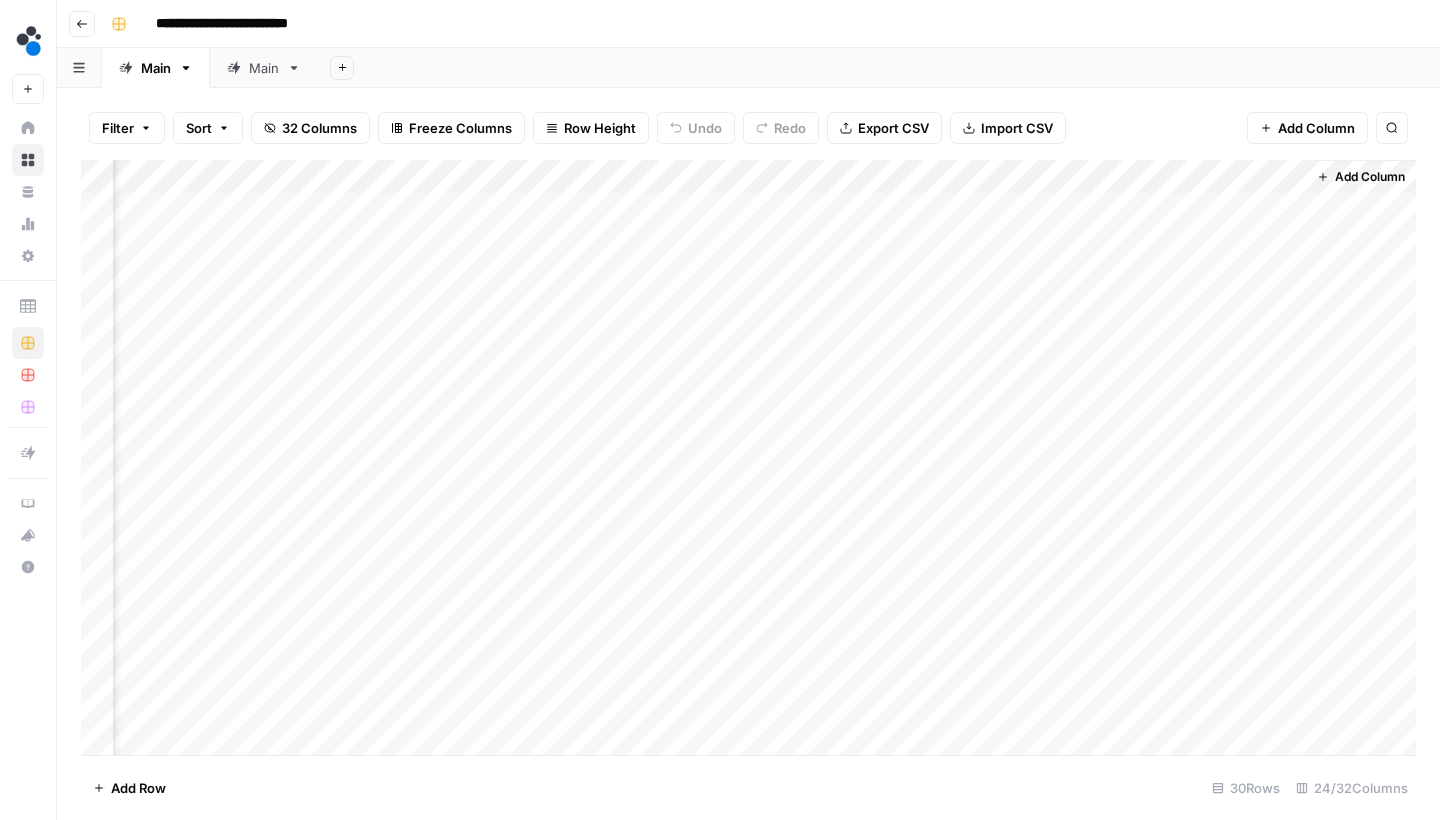 scroll, scrollTop: 0, scrollLeft: 2836, axis: horizontal 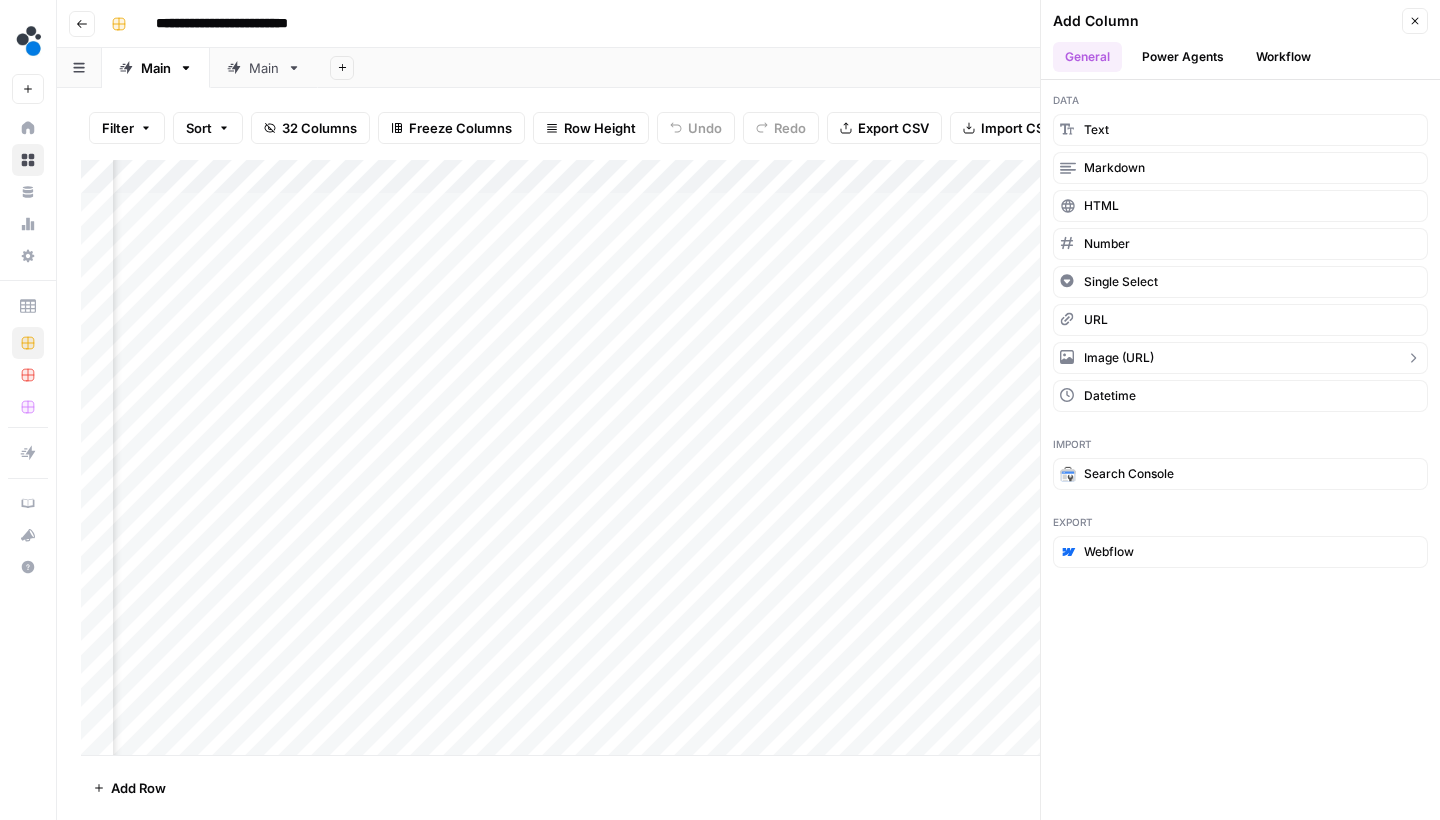 click on "Image (URL)" at bounding box center [1240, 358] 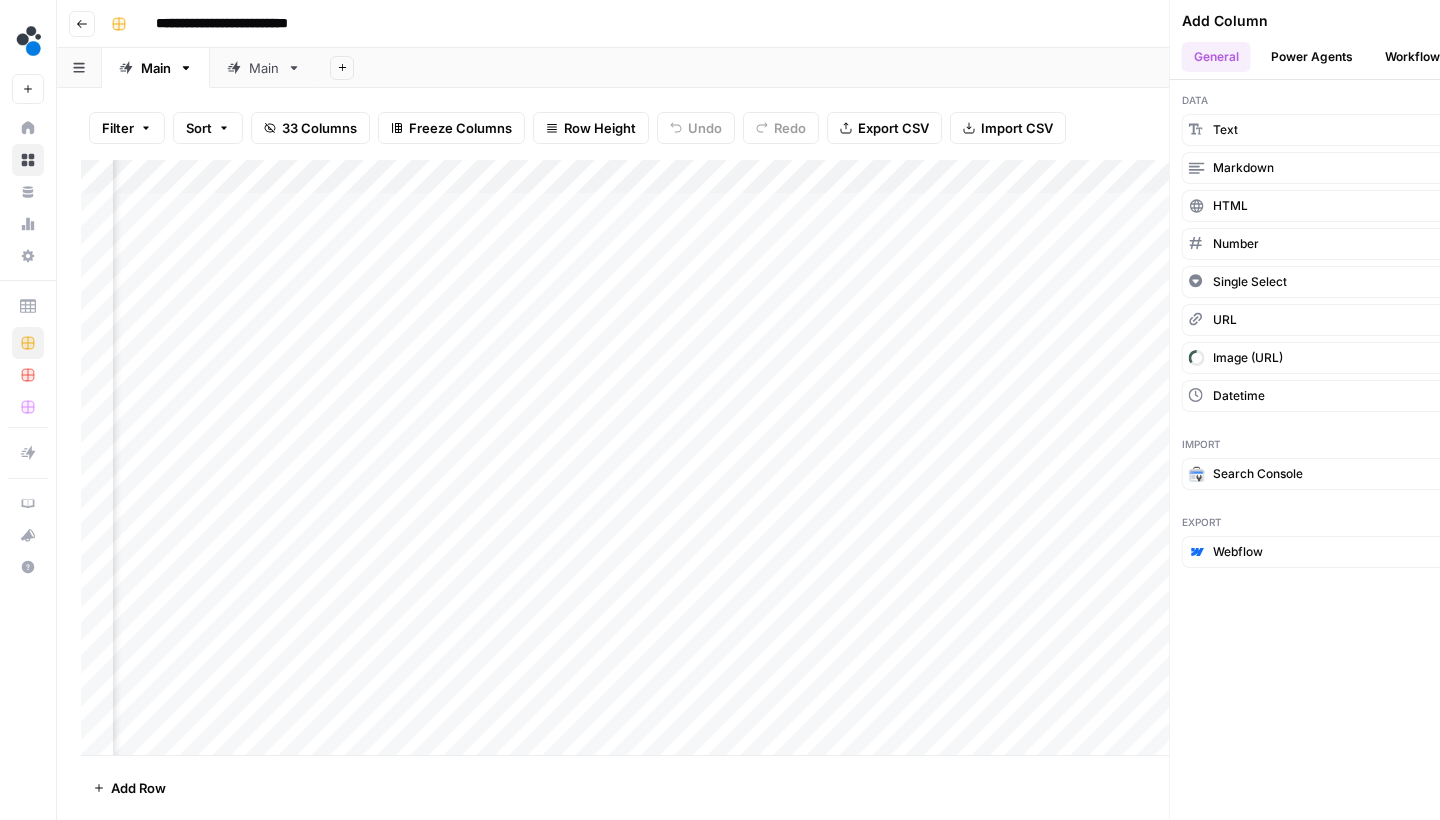 scroll, scrollTop: 0, scrollLeft: 3016, axis: horizontal 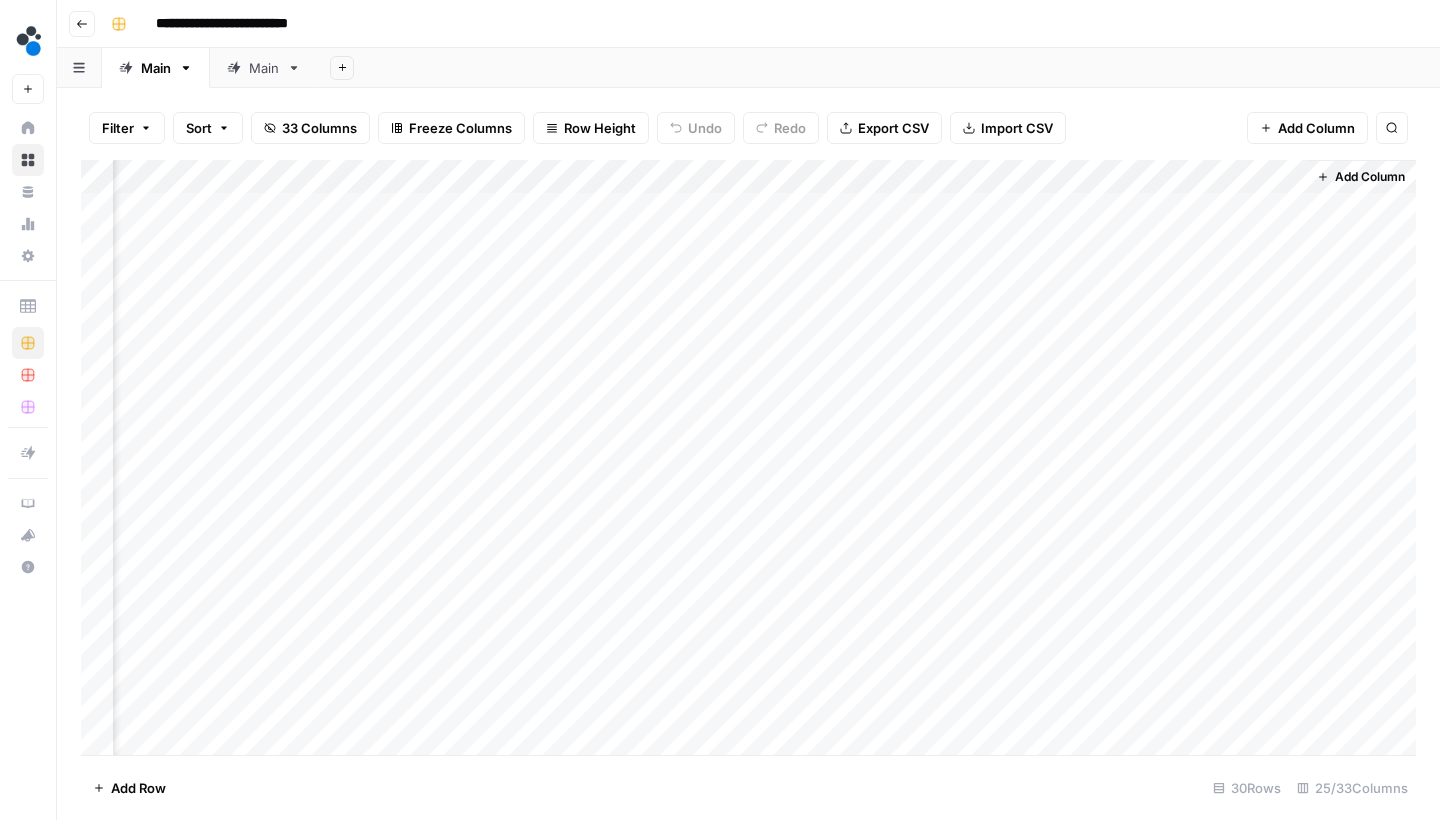 click on "Add Column" at bounding box center [748, 460] 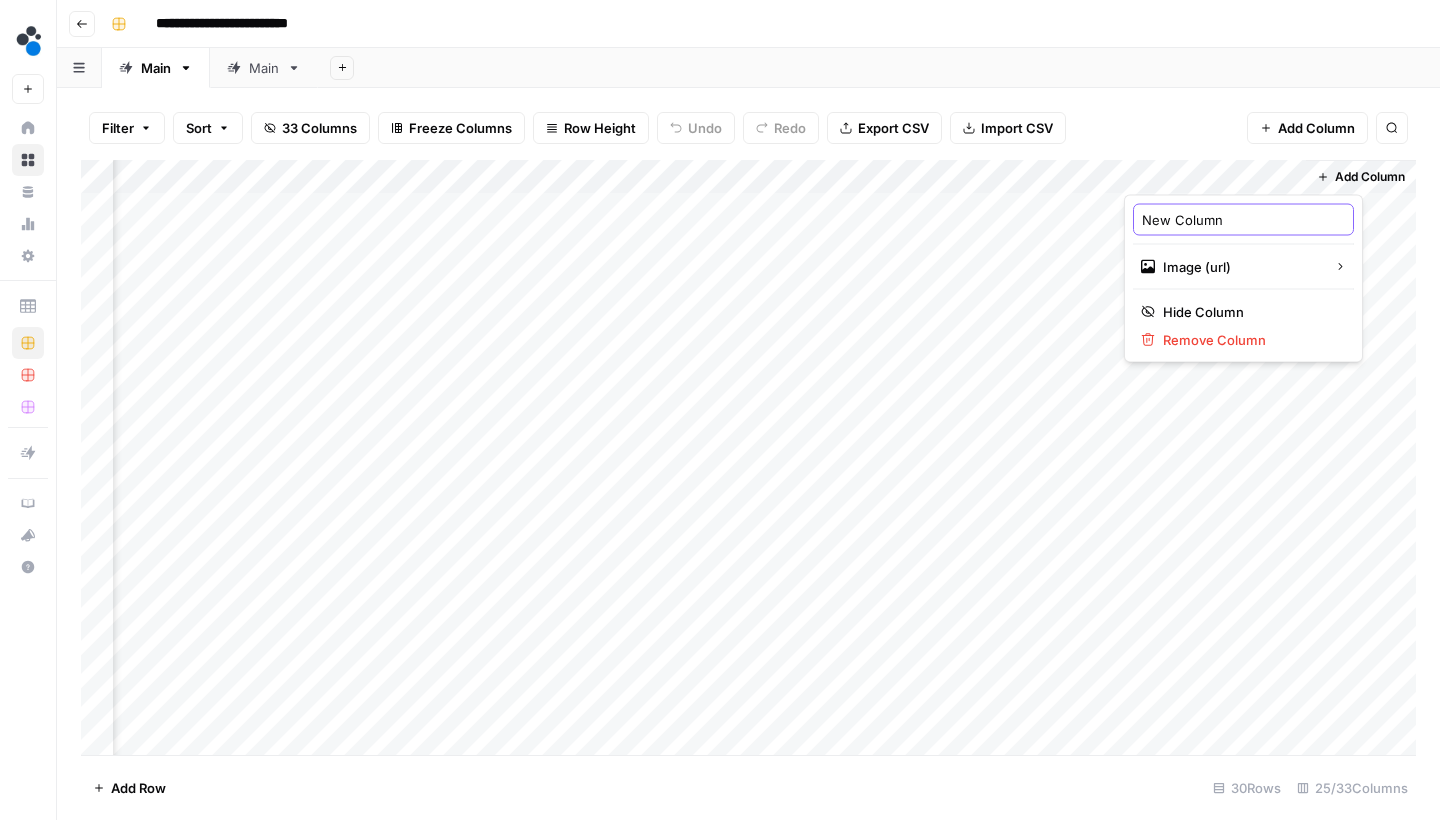click on "New Column" at bounding box center [1243, 220] 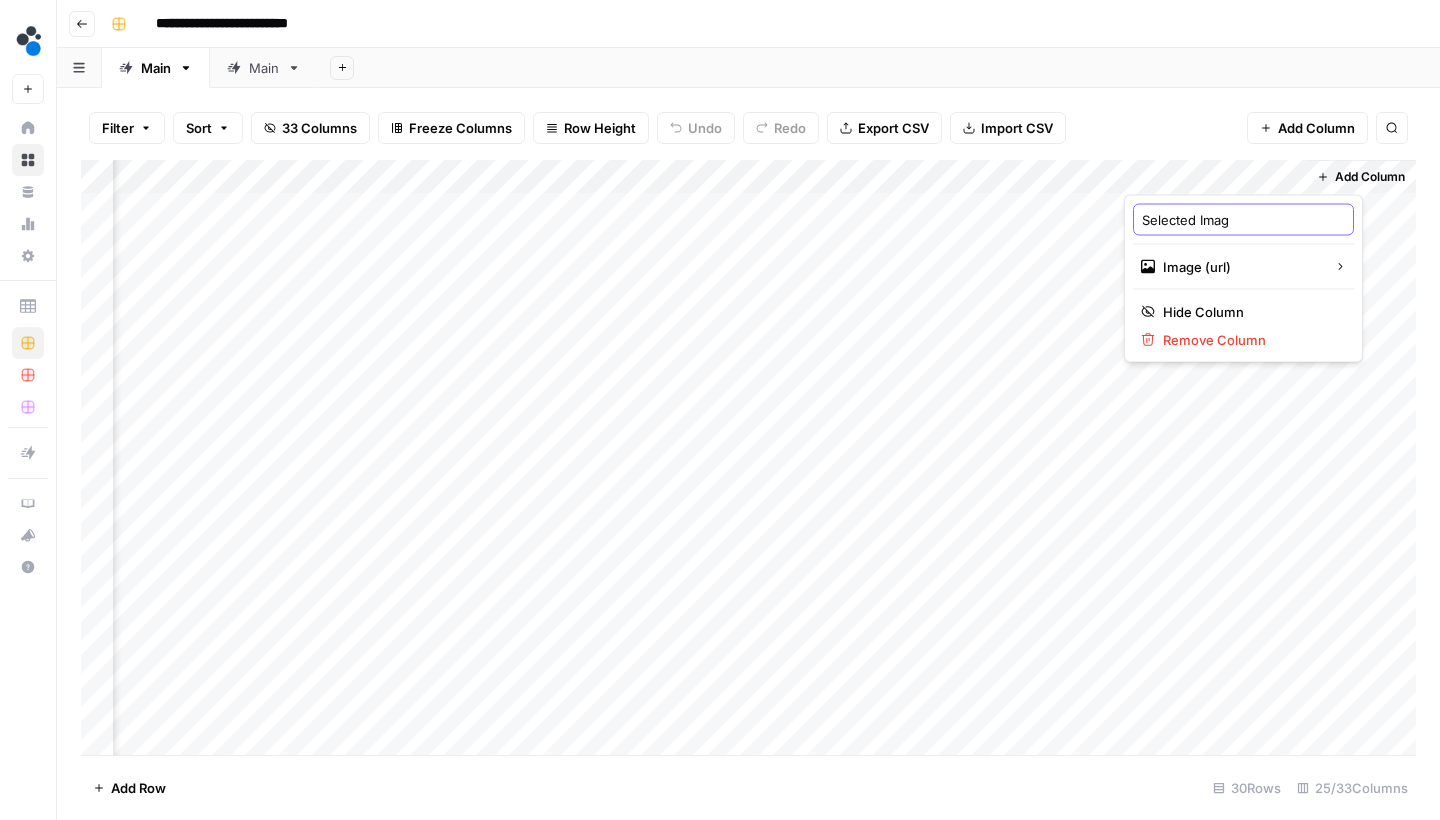 type on "Selected Image" 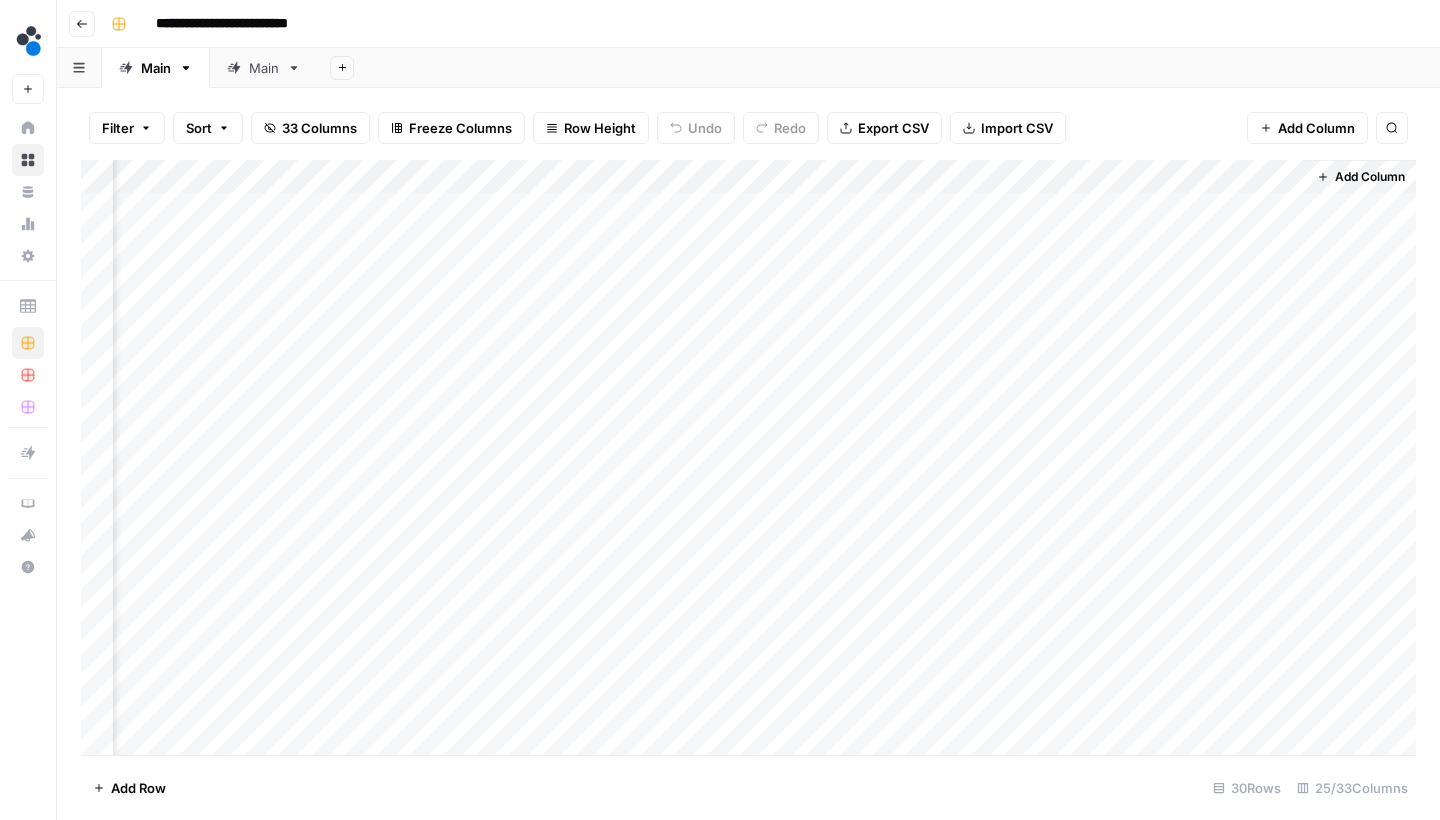 drag, startPoint x: 1194, startPoint y: 169, endPoint x: 309, endPoint y: 184, distance: 885.12714 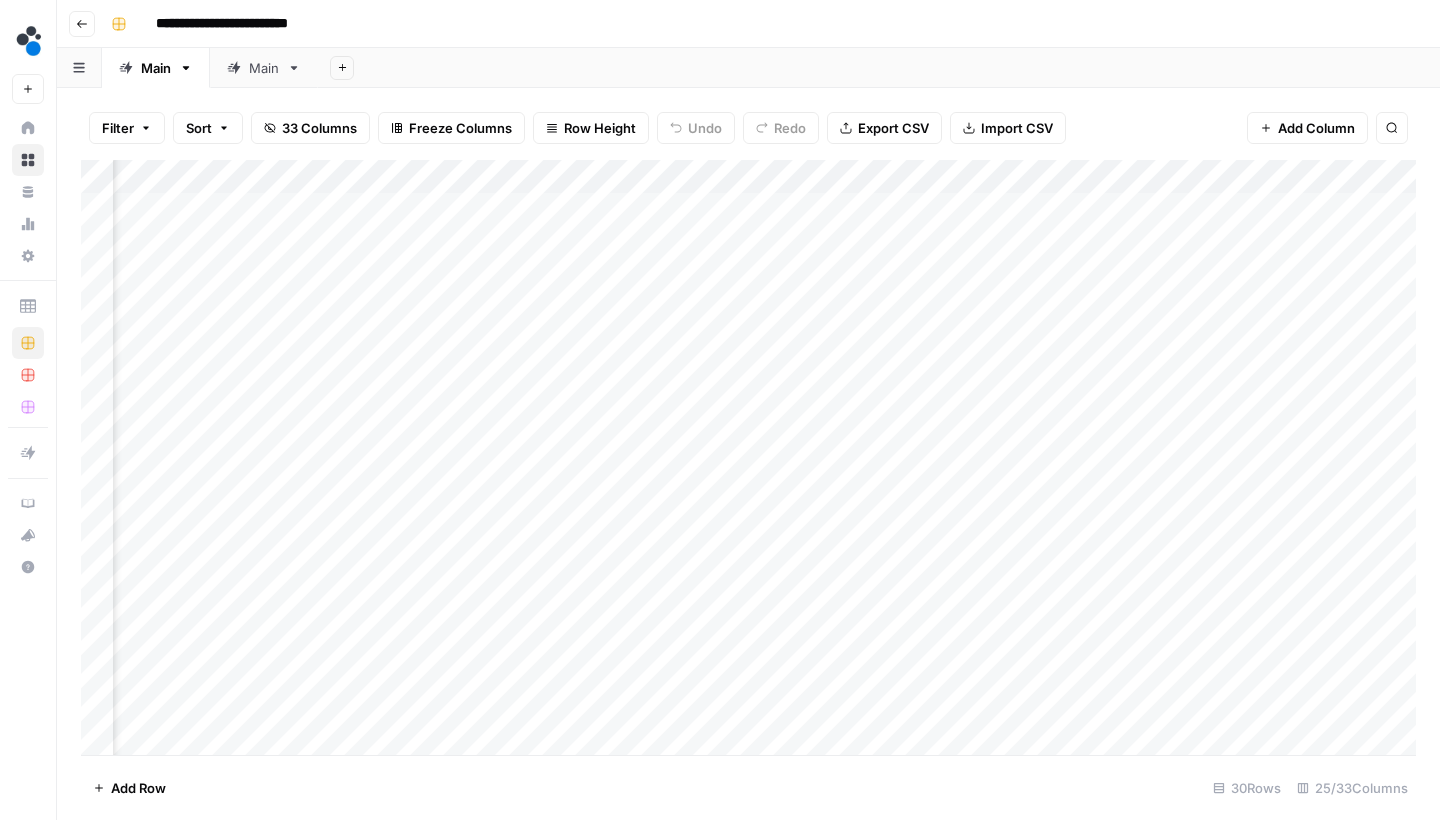 scroll, scrollTop: 0, scrollLeft: 2658, axis: horizontal 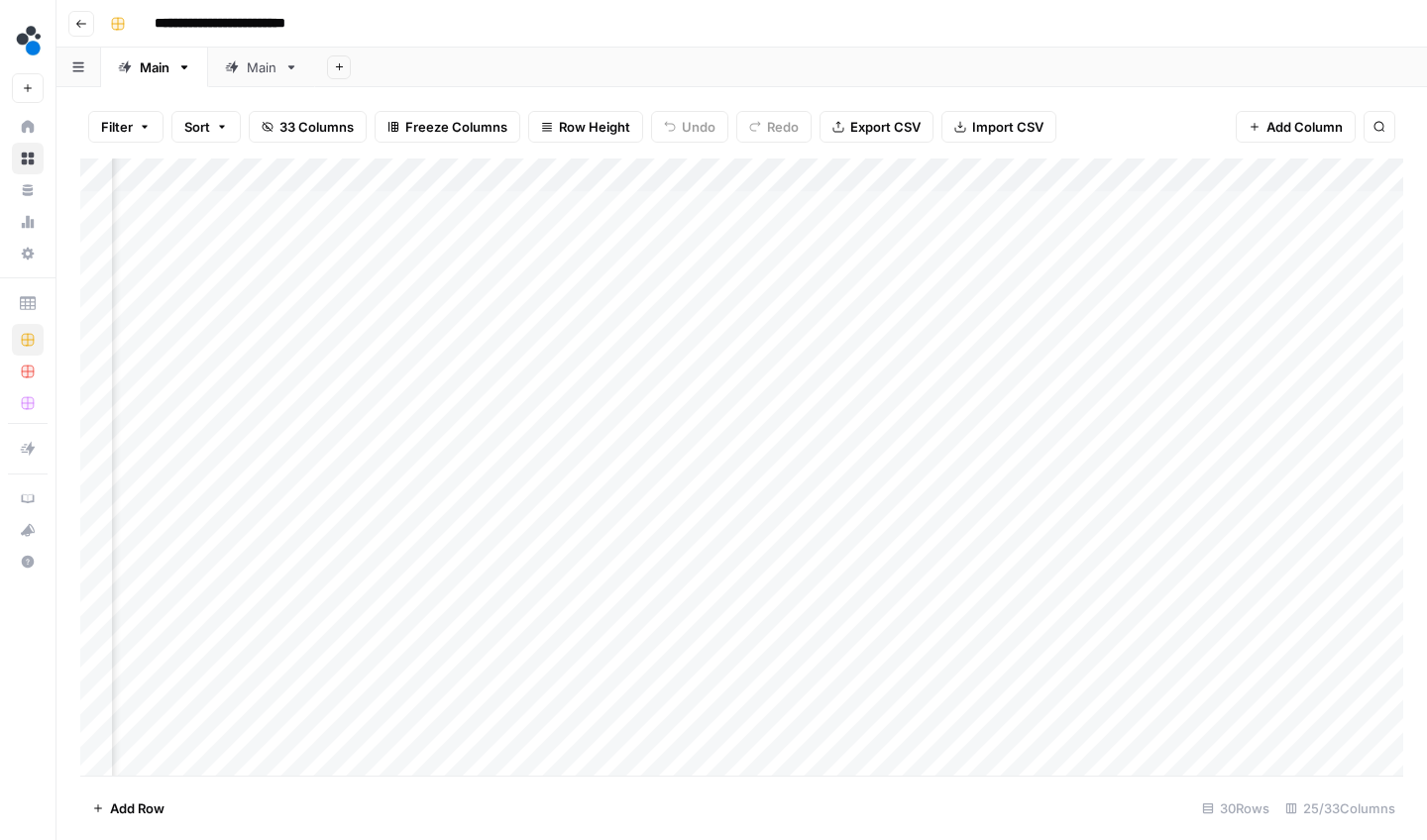 click on "Add Column" at bounding box center (741, 470) 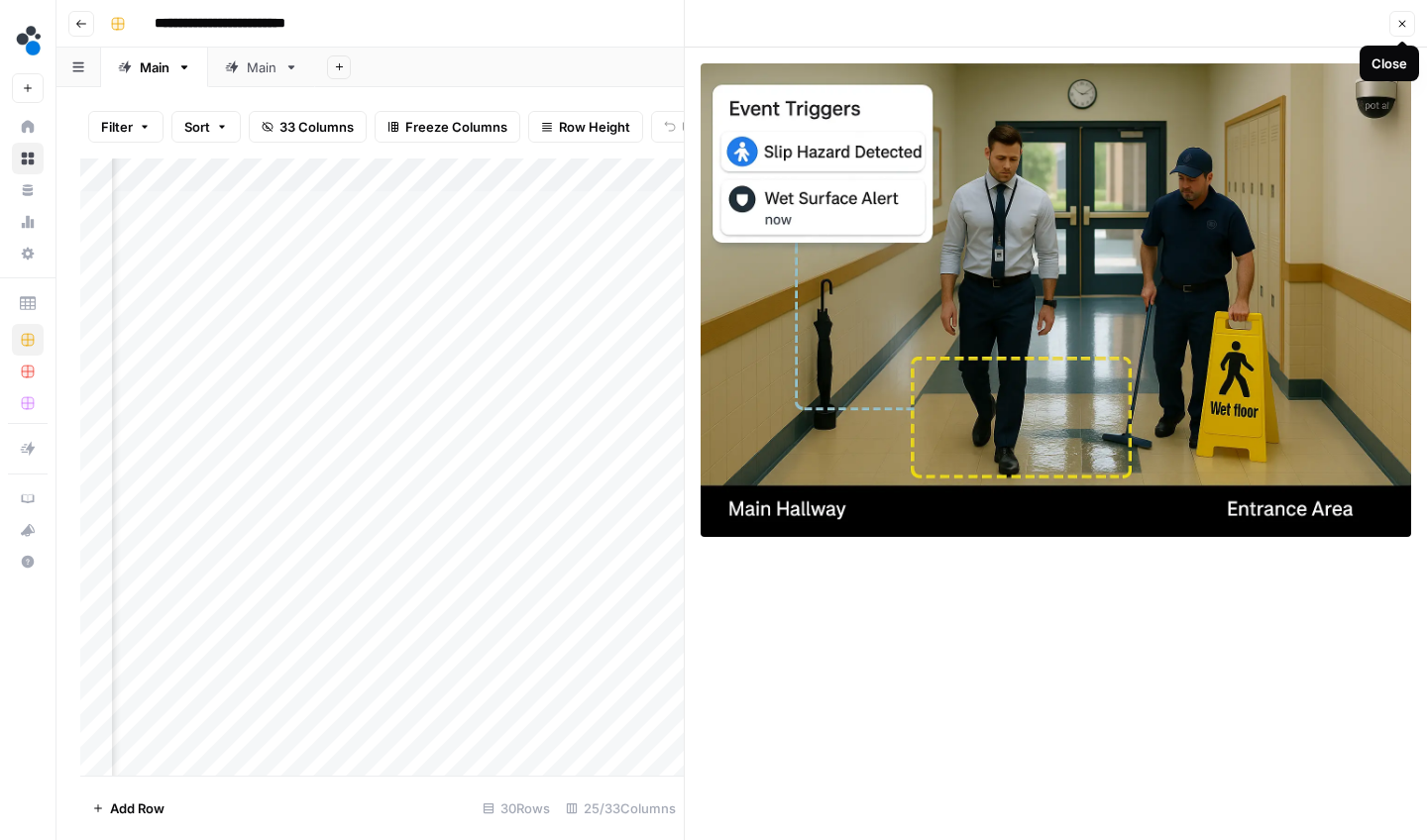 click 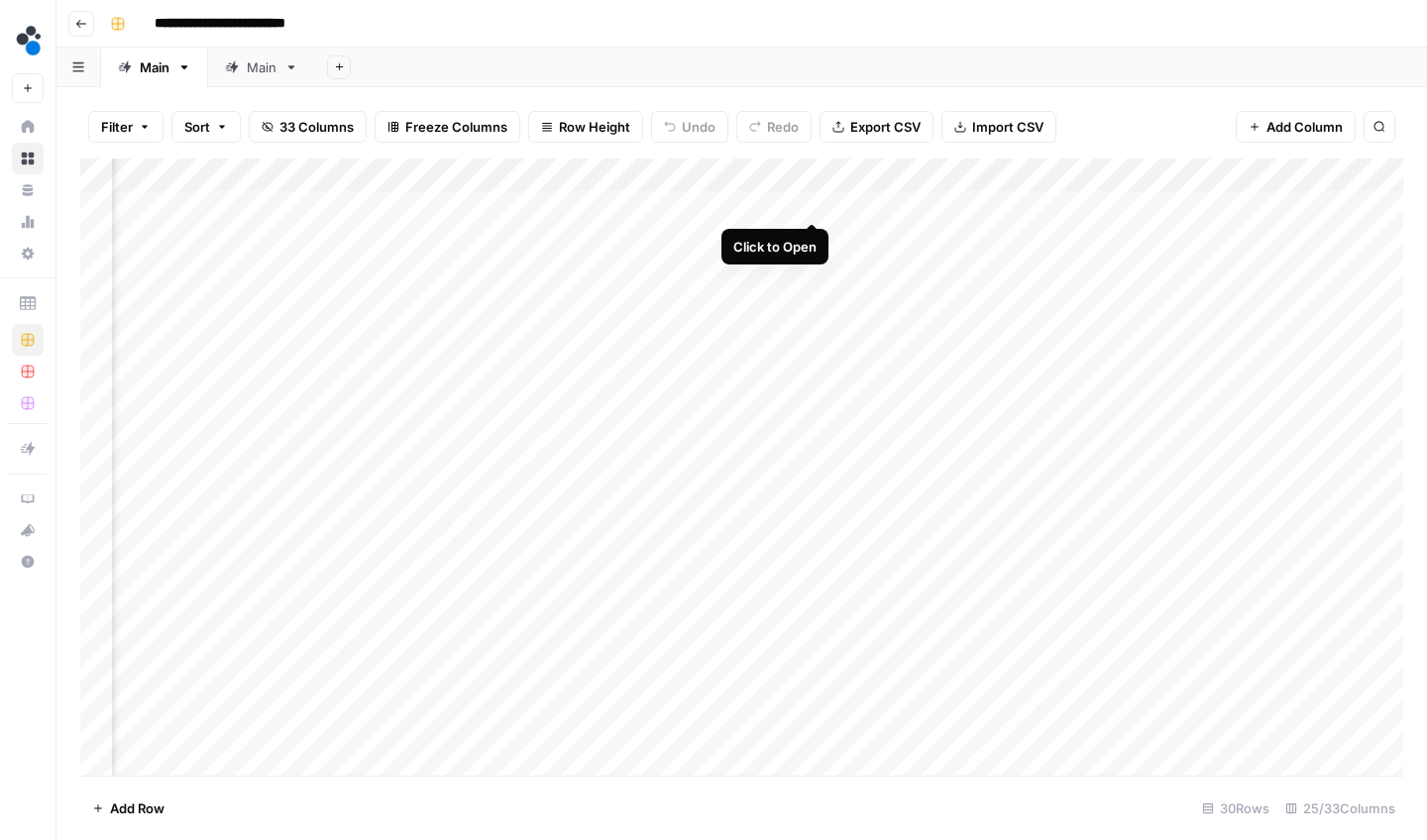 click on "Add Column" at bounding box center (741, 470) 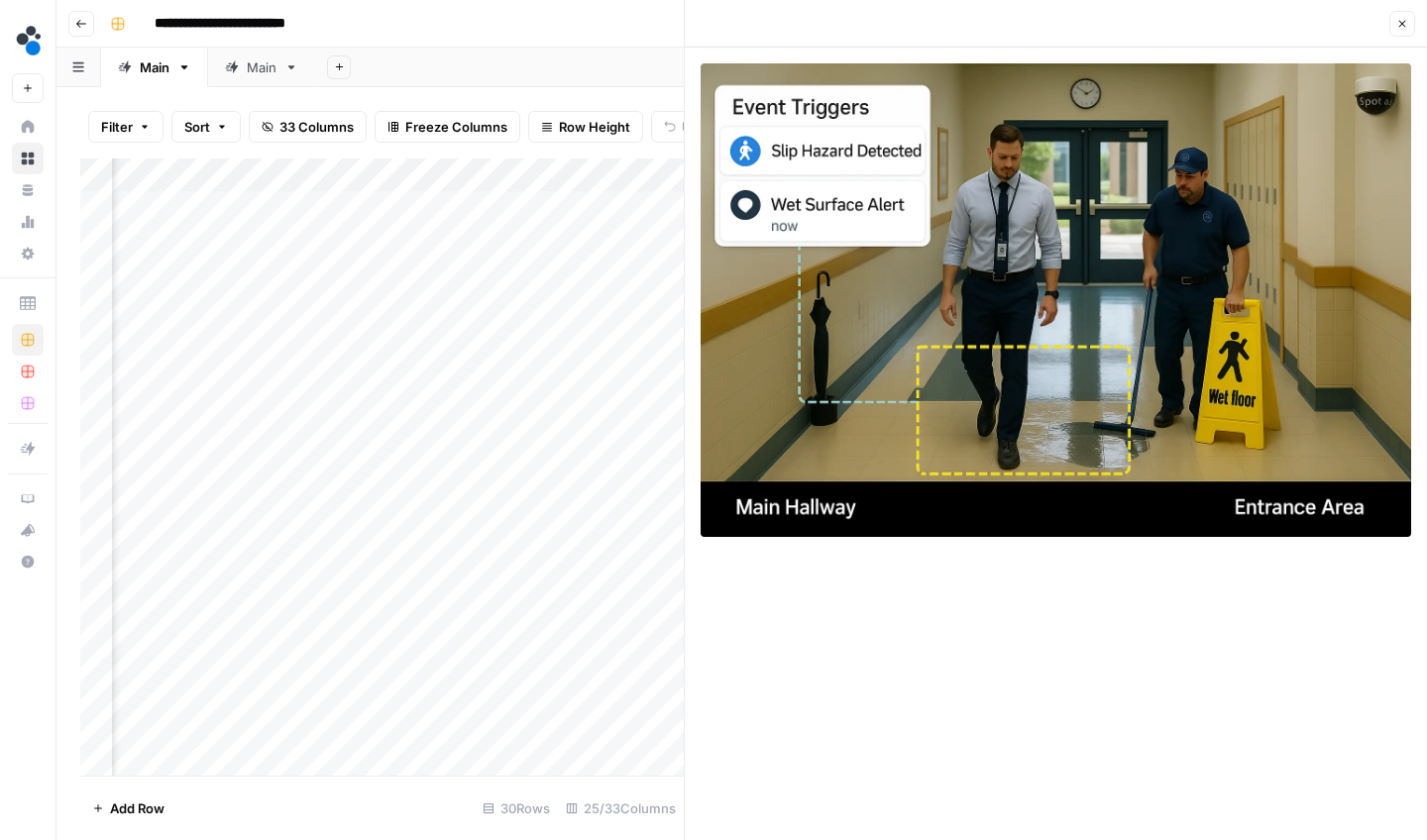 click on "Close" at bounding box center (1402, 24) 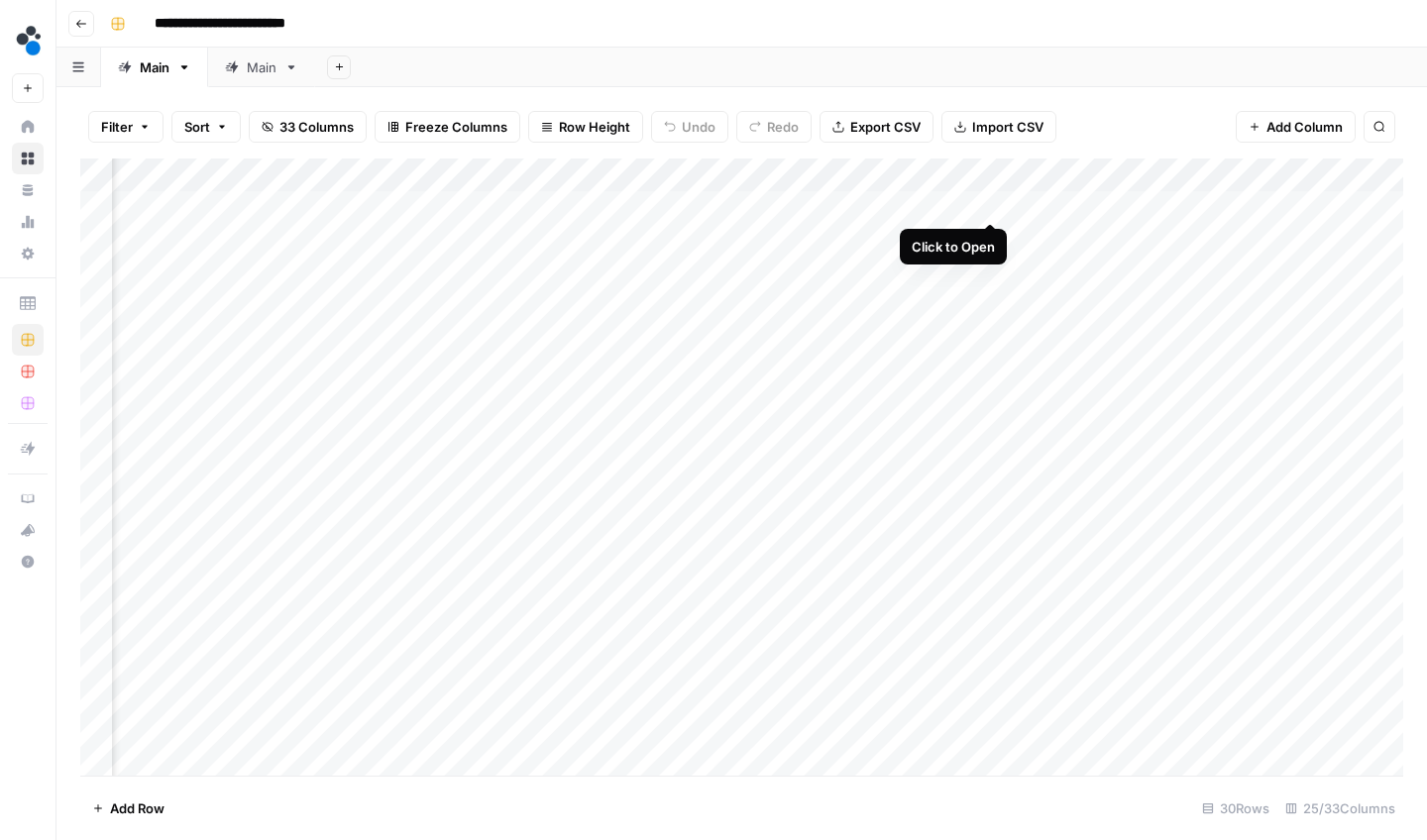 click on "Add Column" at bounding box center [741, 470] 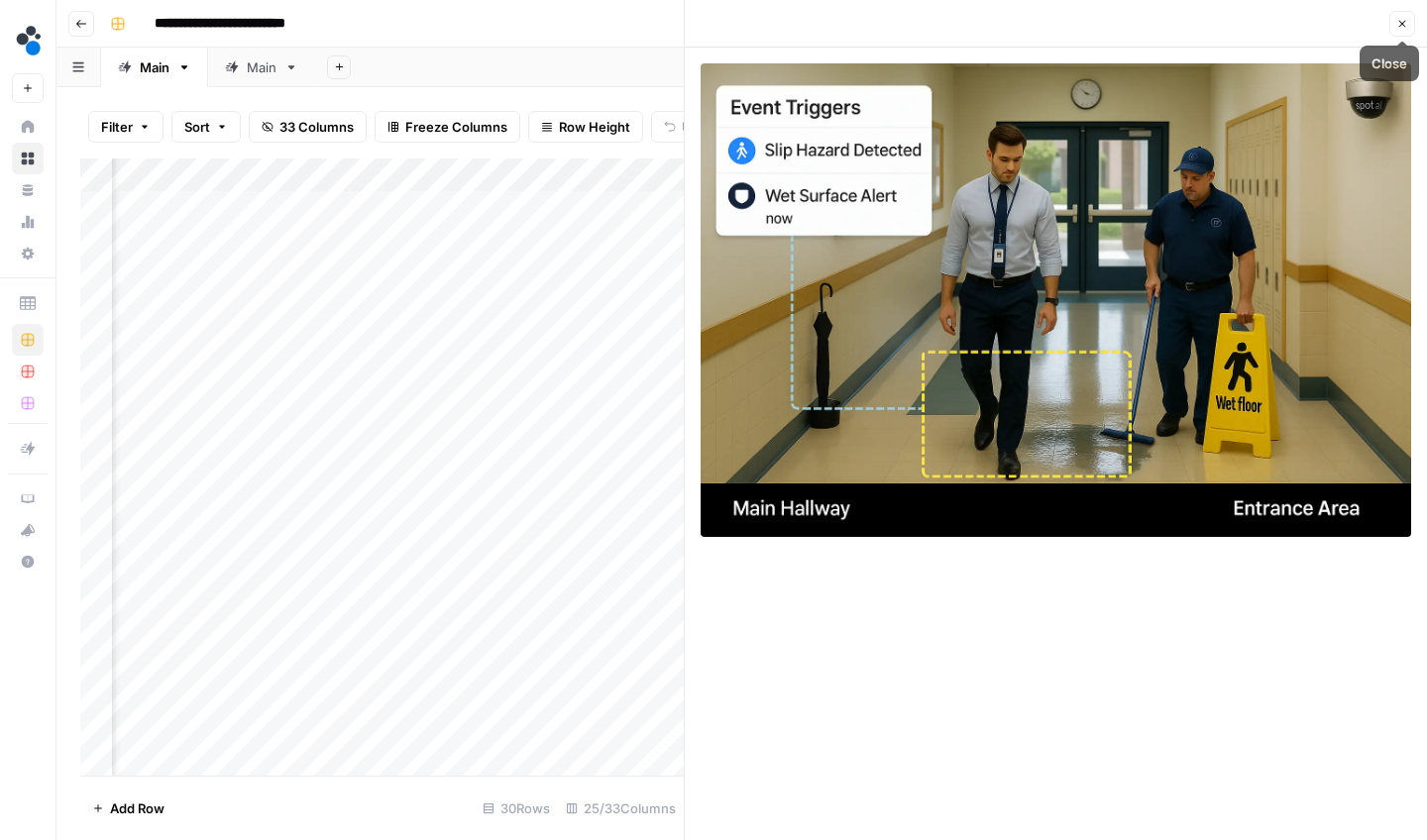 click on "Close" at bounding box center (1402, 24) 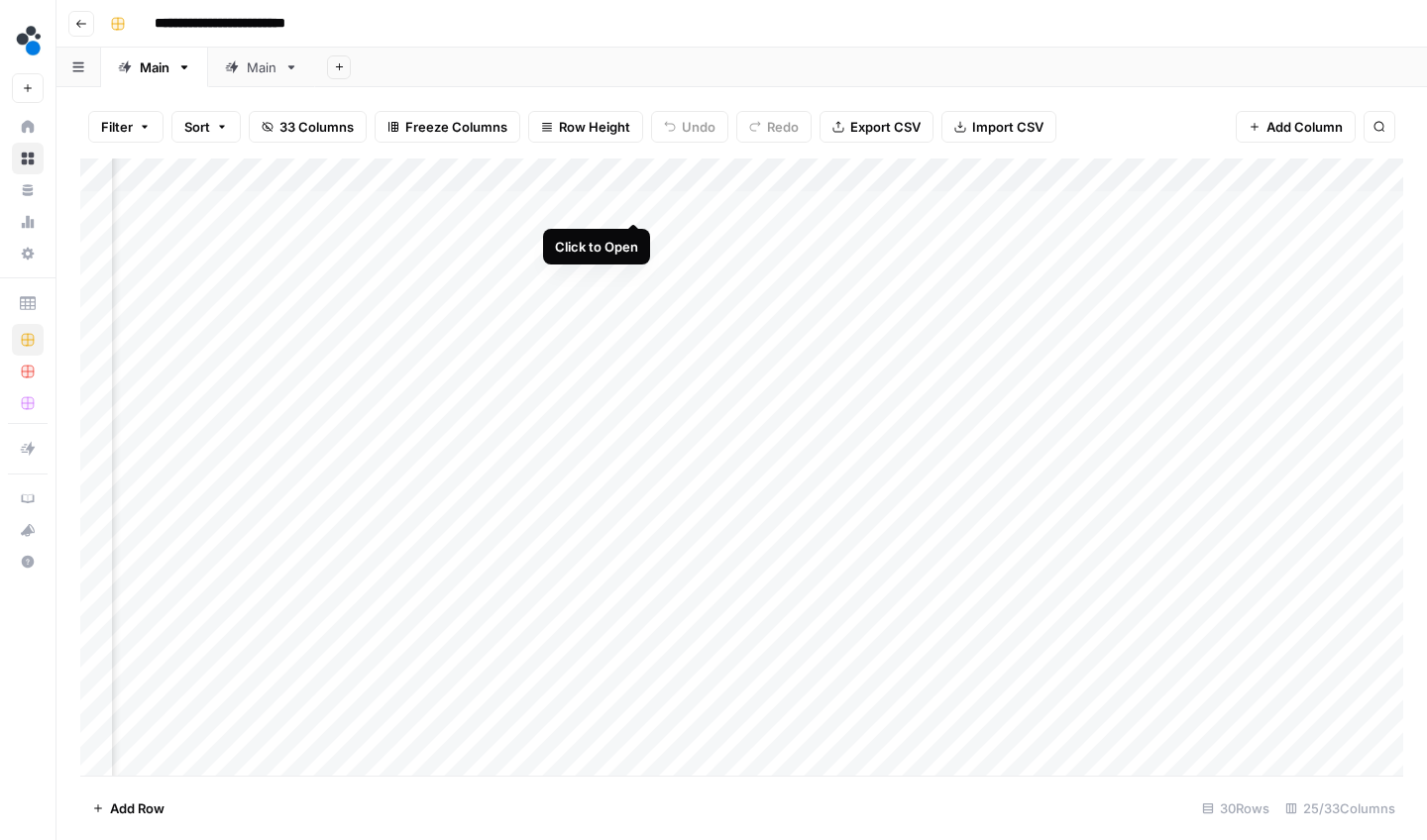 click on "Add Column" at bounding box center (741, 470) 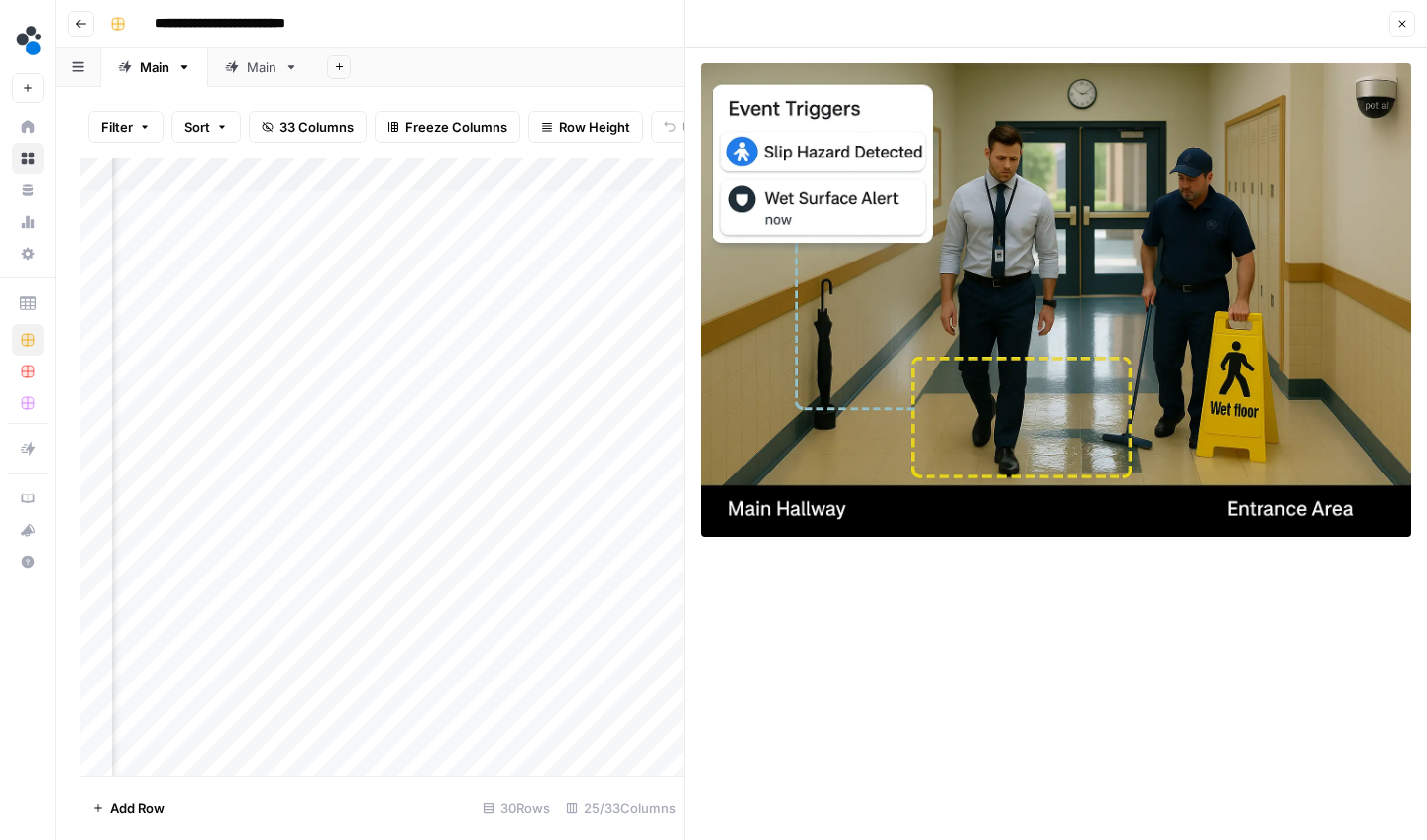 click on "Close" at bounding box center [1402, 24] 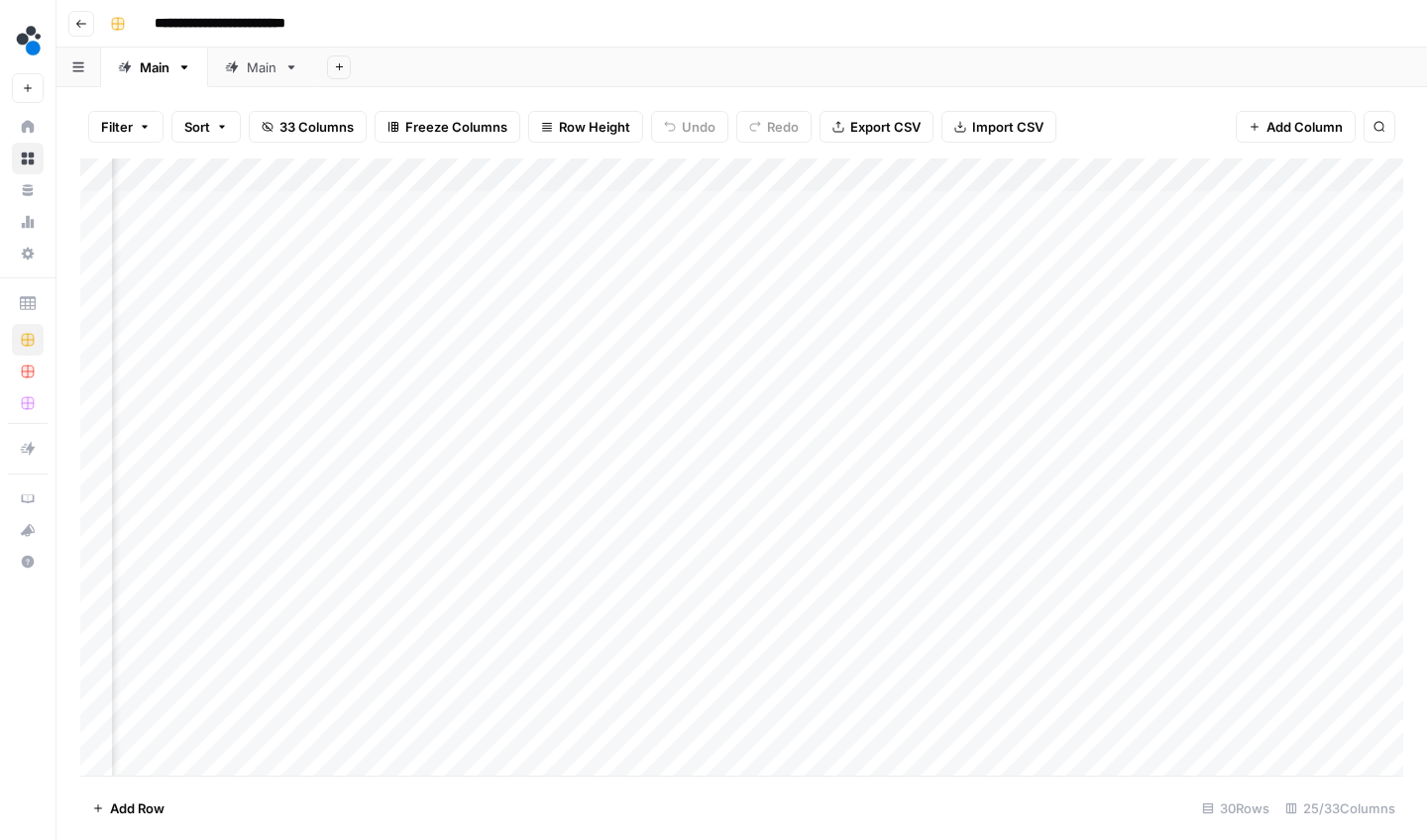 click on "Add Column" at bounding box center [741, 470] 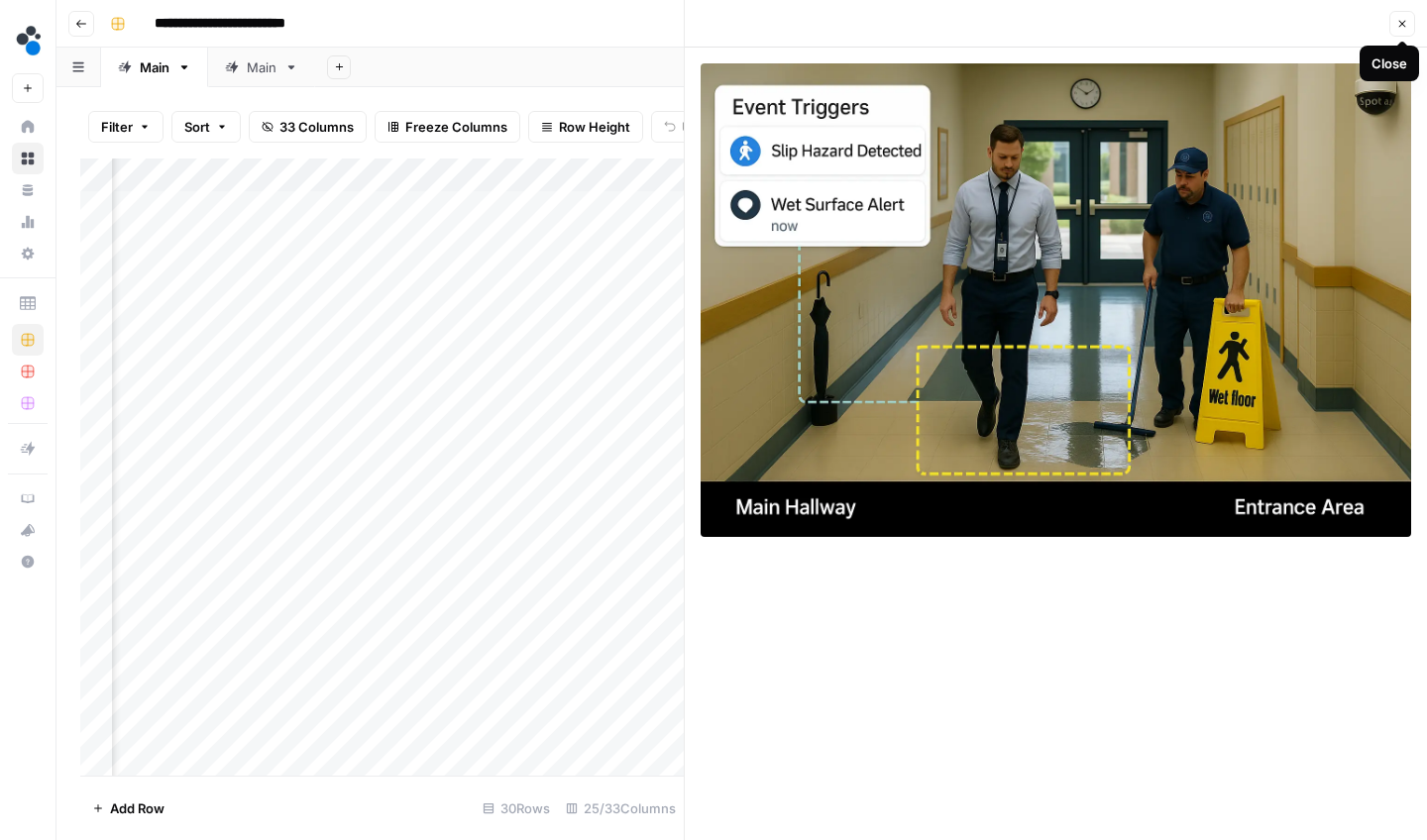 click on "Close" at bounding box center (1402, 24) 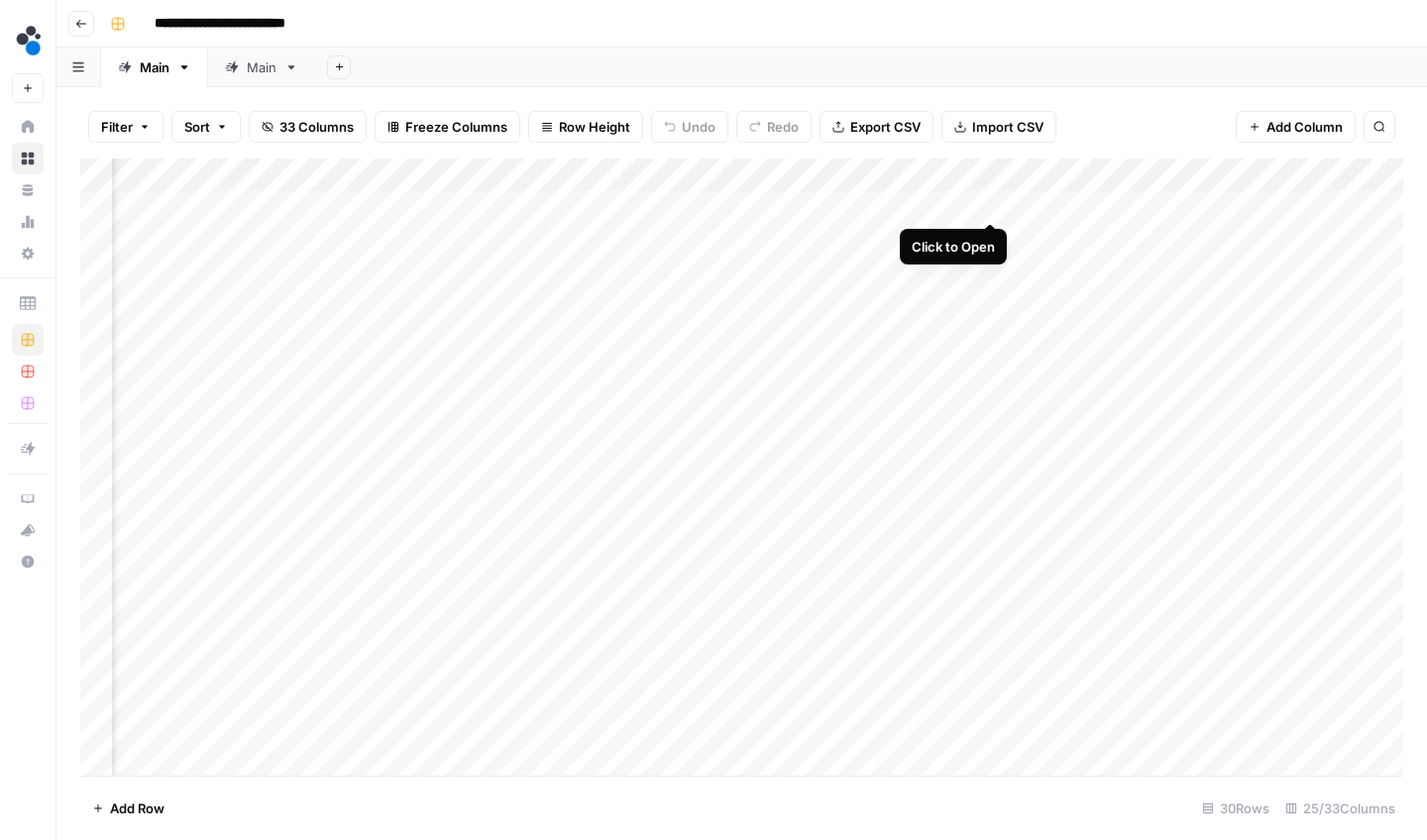 click on "Add Column" at bounding box center [741, 470] 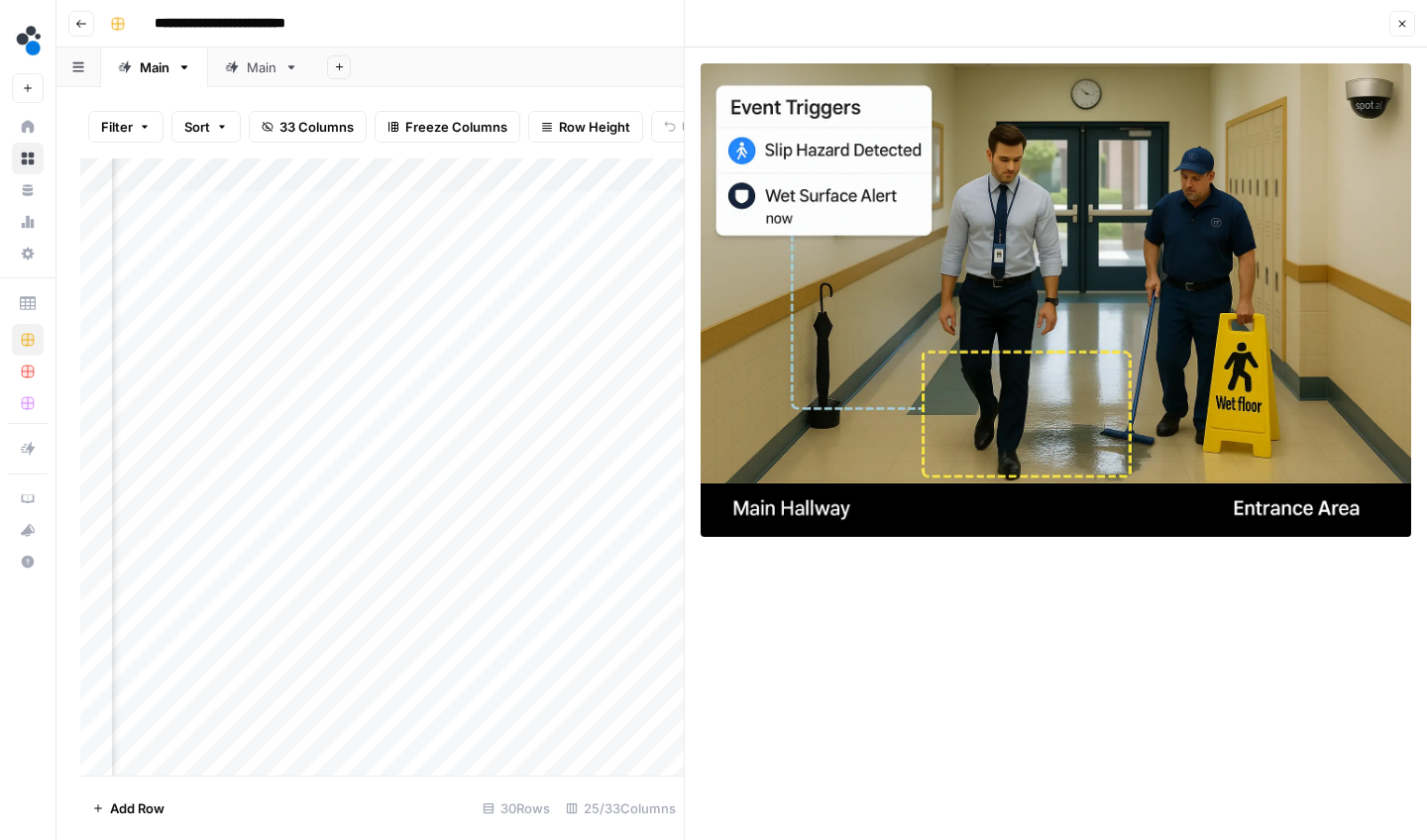 click on "Close" at bounding box center (1055, 24) 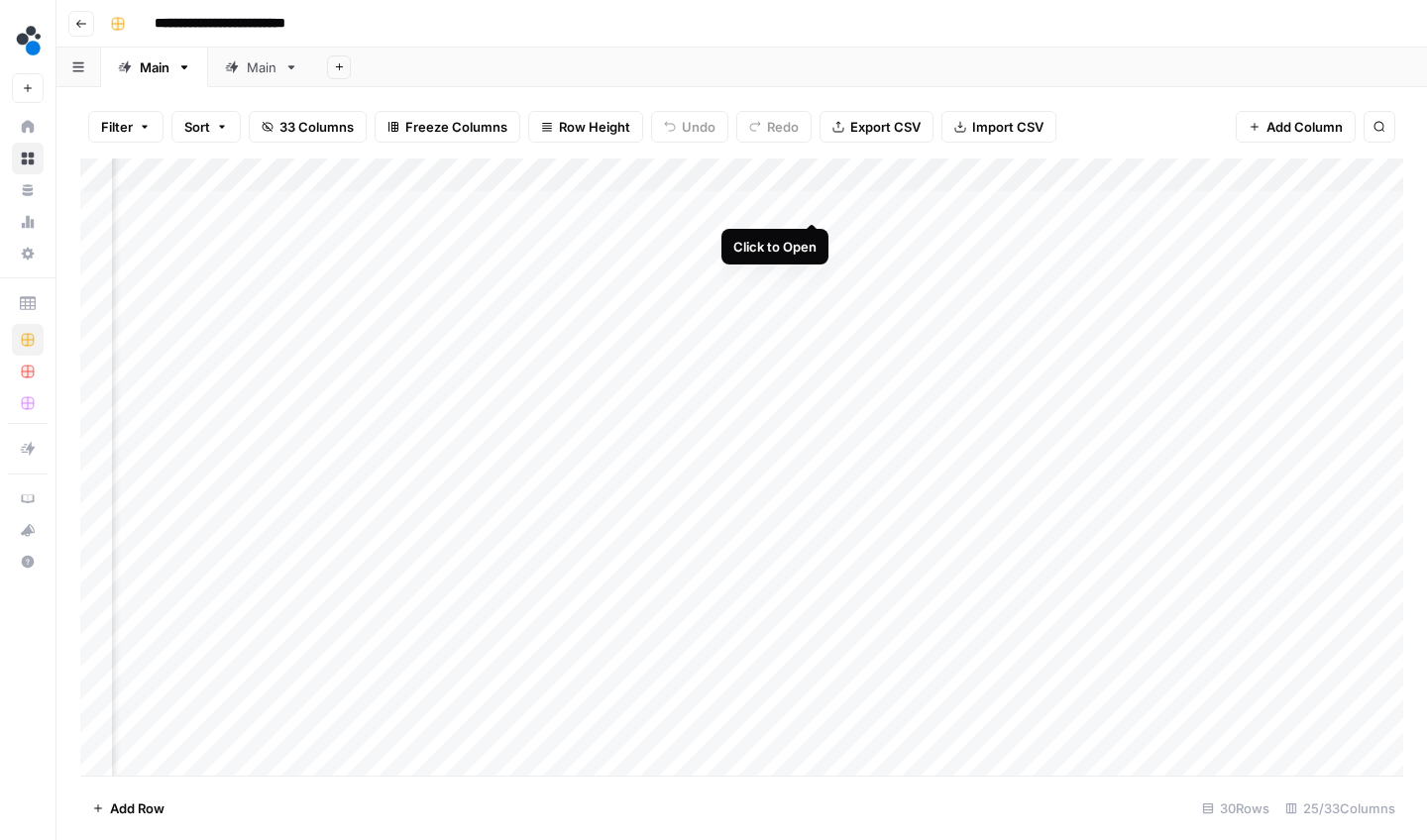 click on "Add Column" at bounding box center [741, 470] 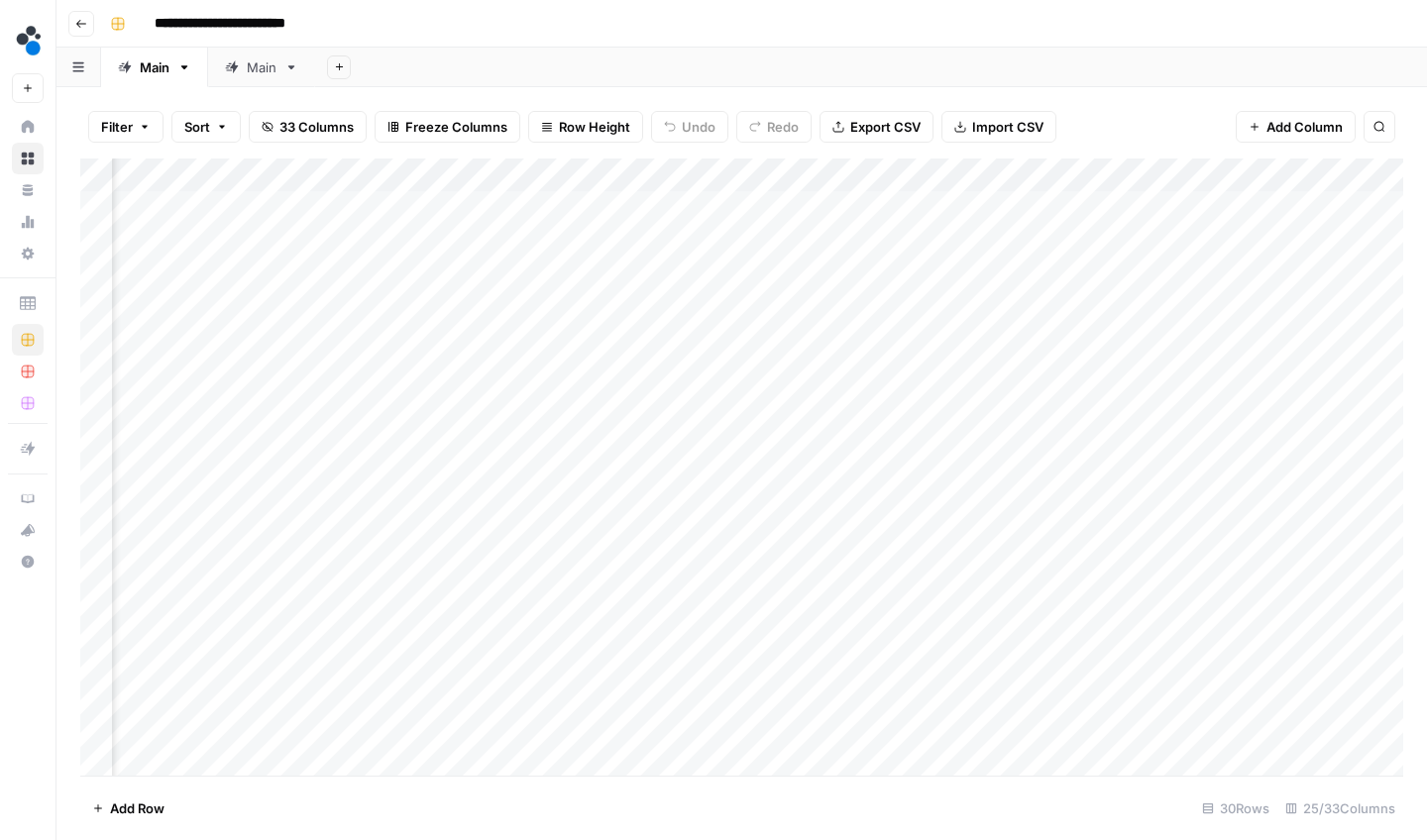 click on "**********" at bounding box center (714, 420) 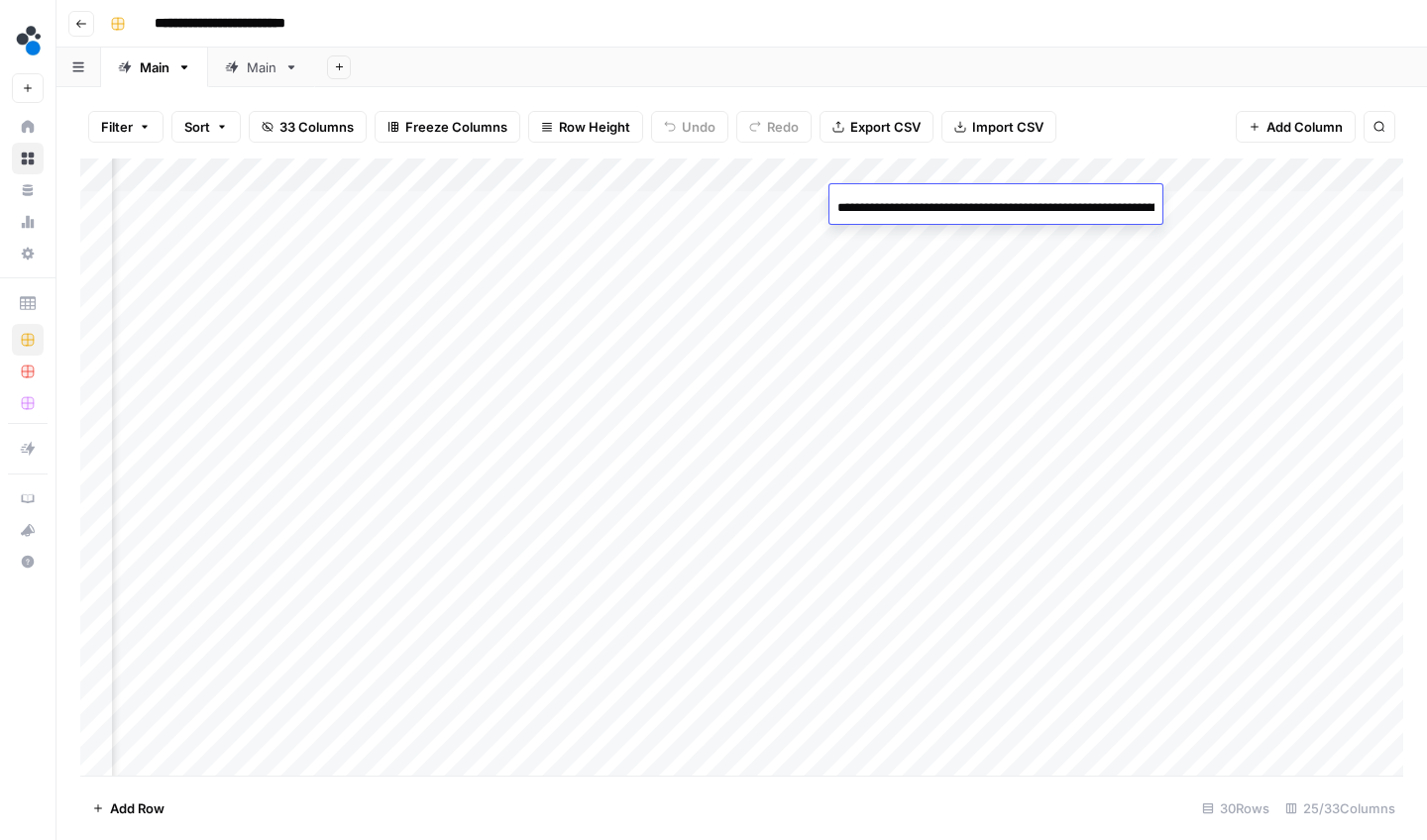 scroll, scrollTop: 0, scrollLeft: 814, axis: horizontal 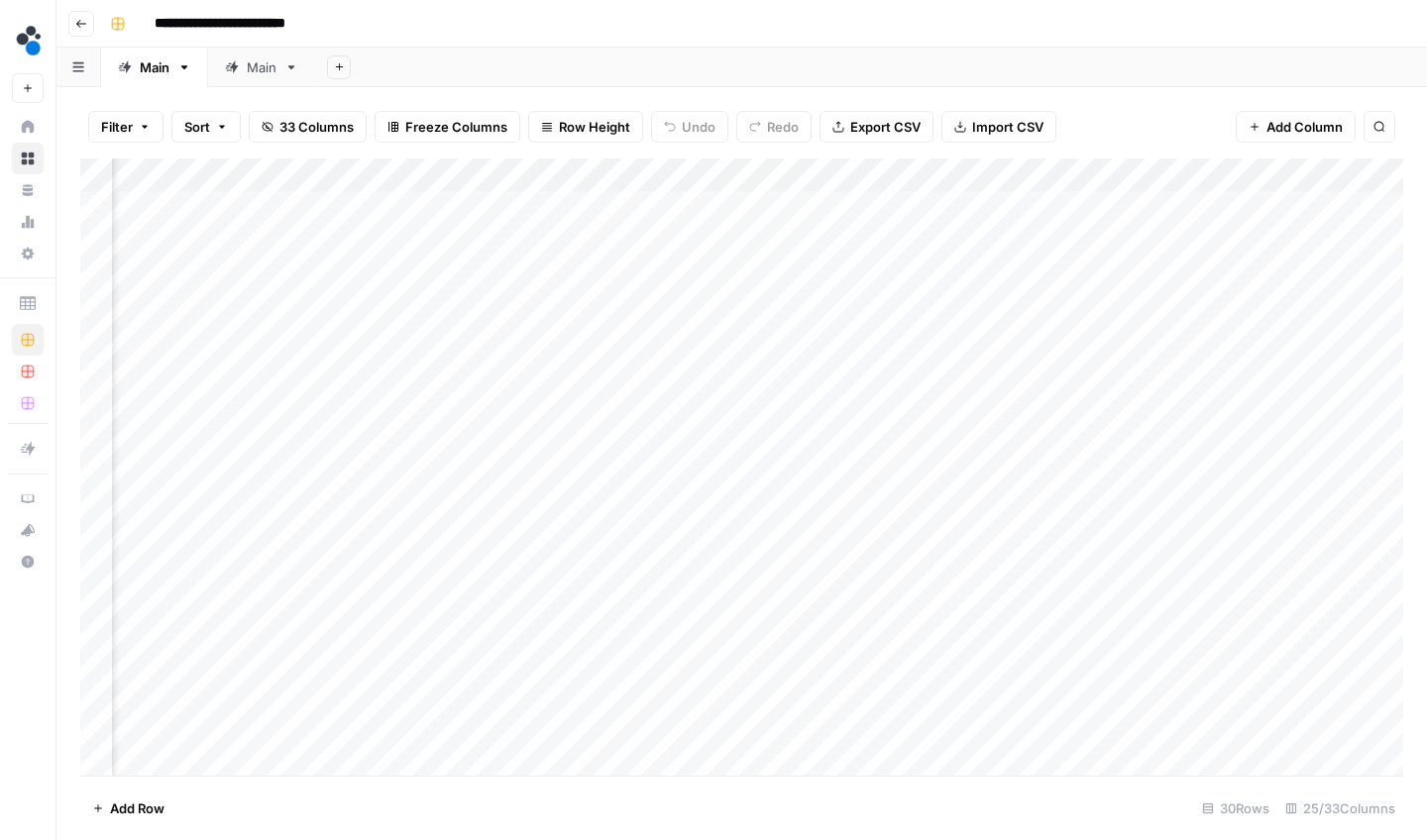 click on "Add Column" at bounding box center [741, 470] 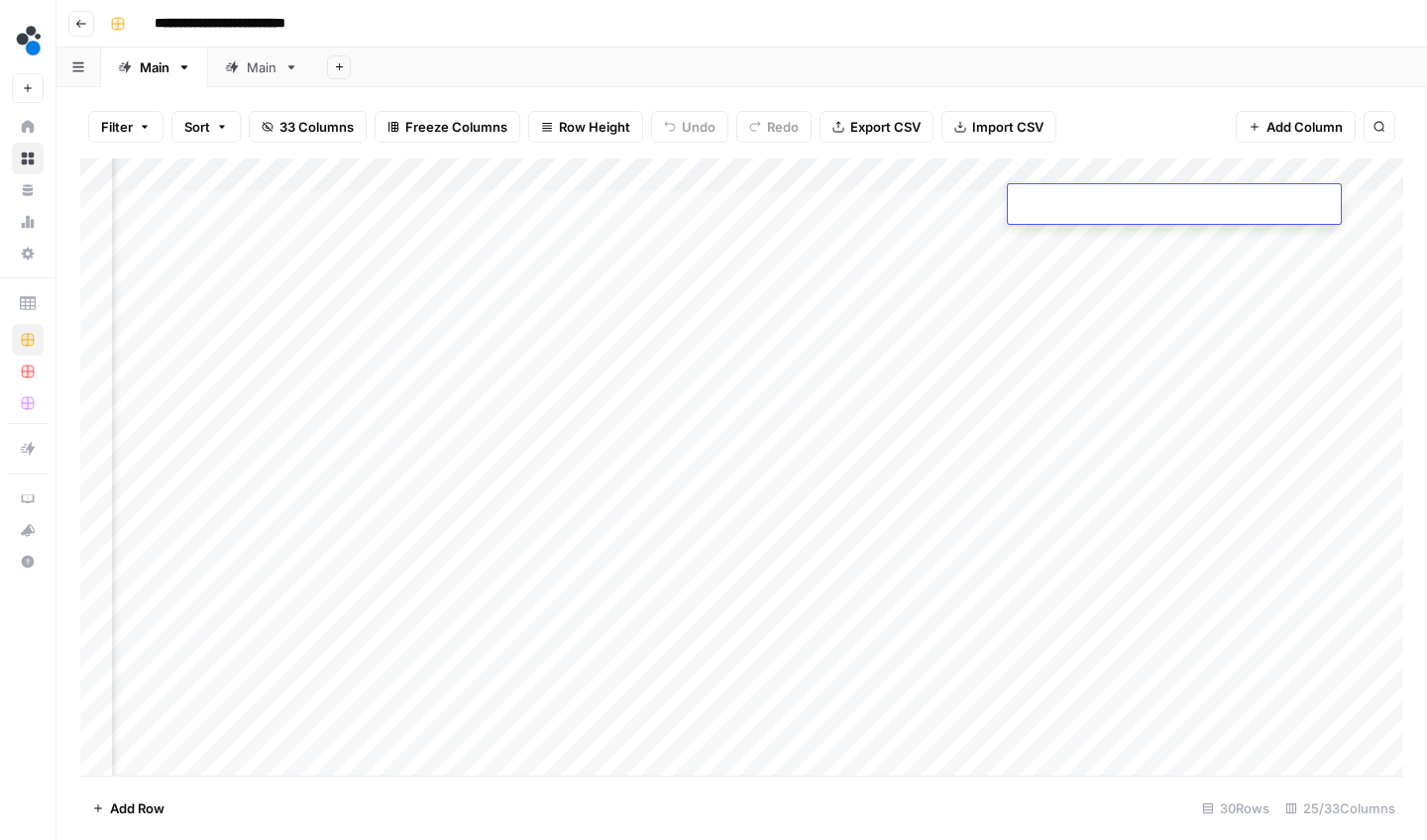 click at bounding box center (1174, 208) 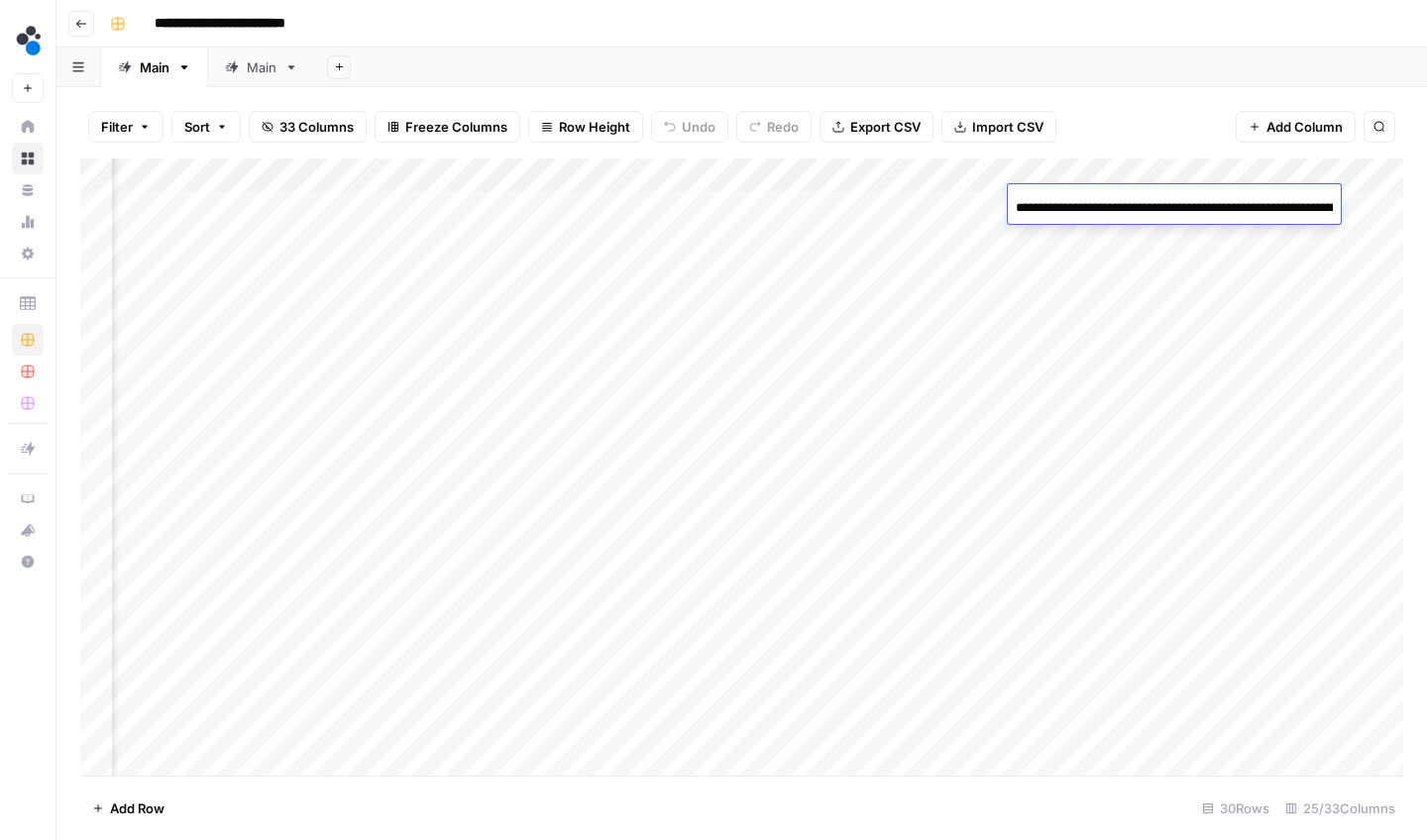 type on "**********" 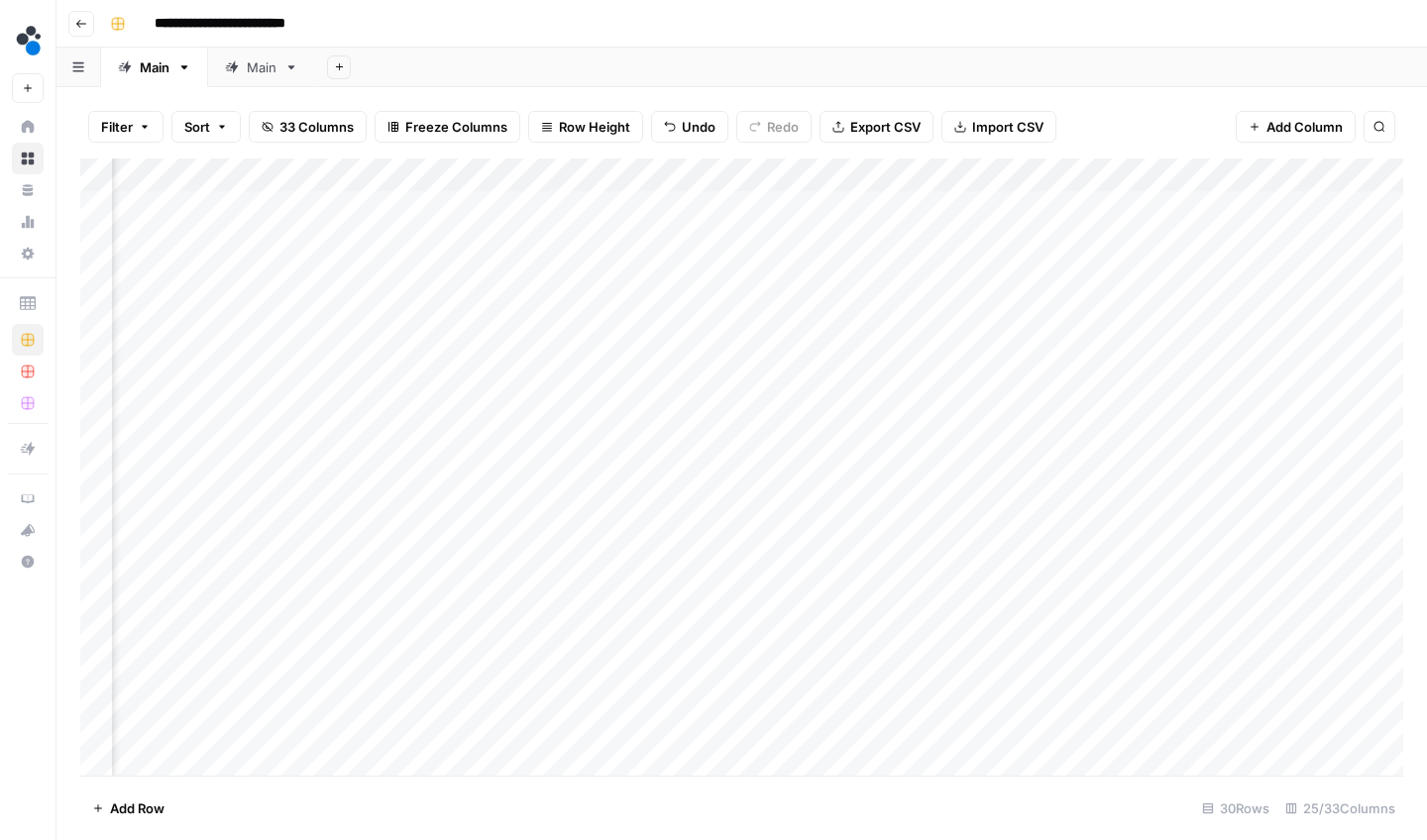 click on "Add Column" at bounding box center (741, 470) 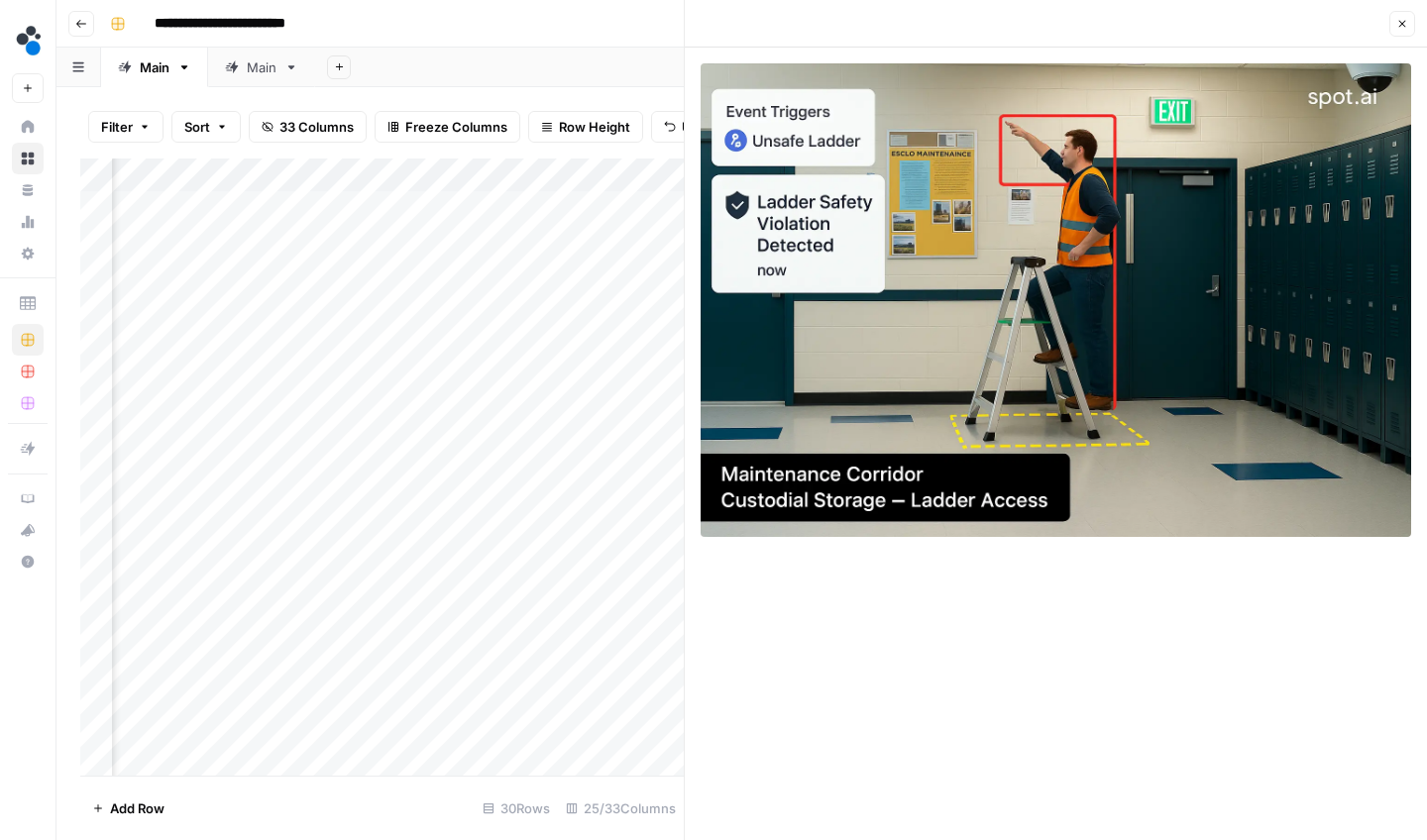 click 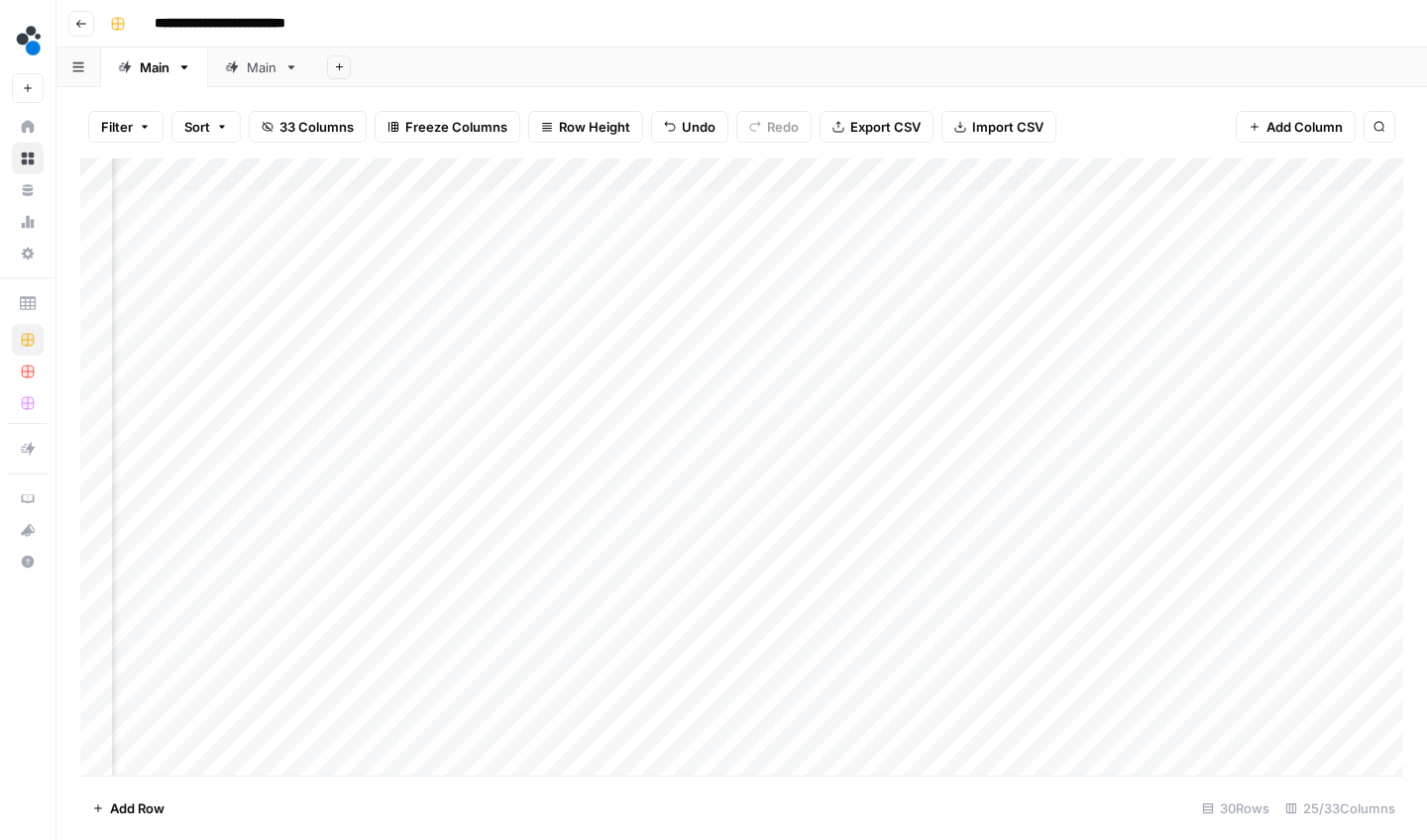 click on "Add Column" at bounding box center (741, 470) 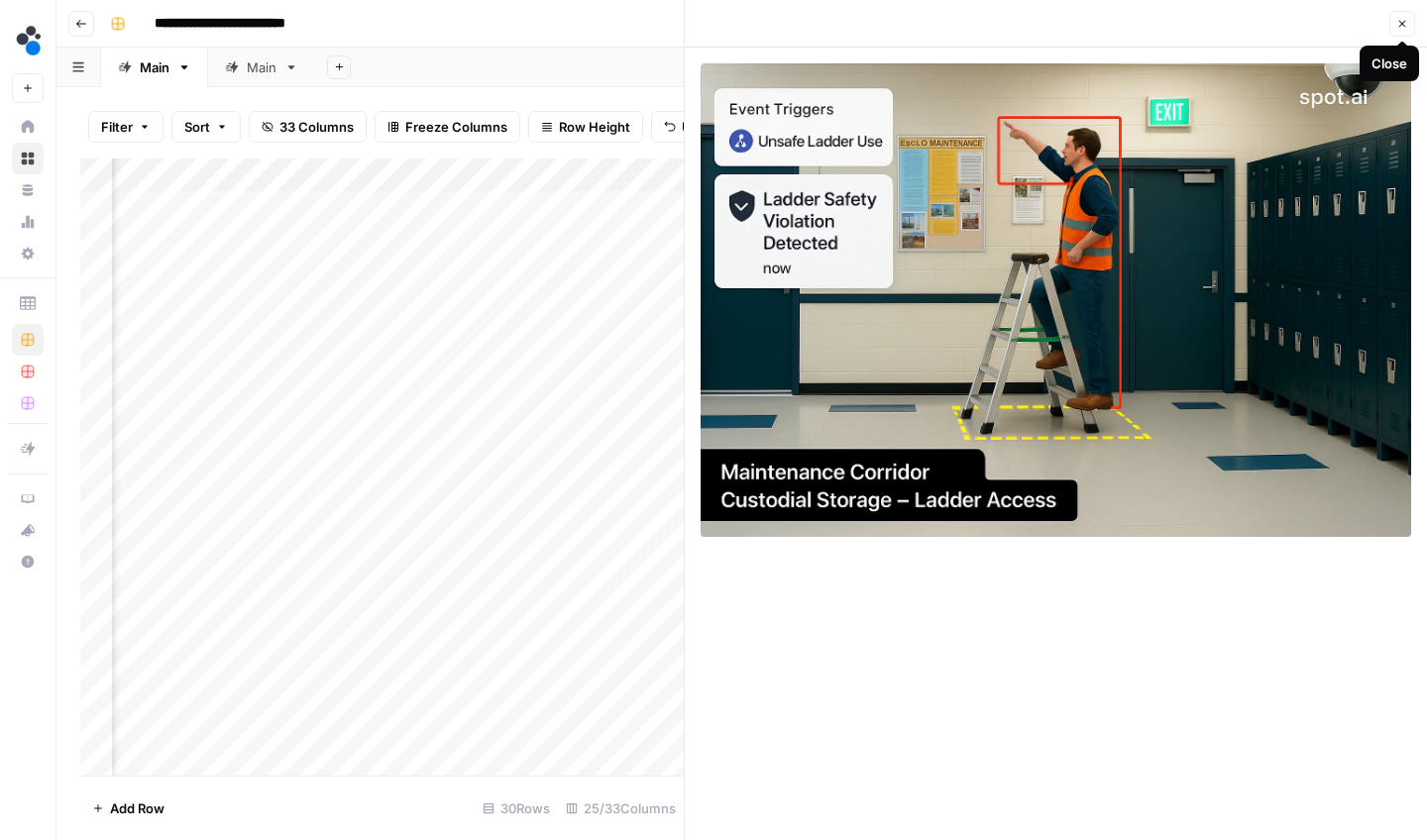 click on "Close" at bounding box center [1402, 24] 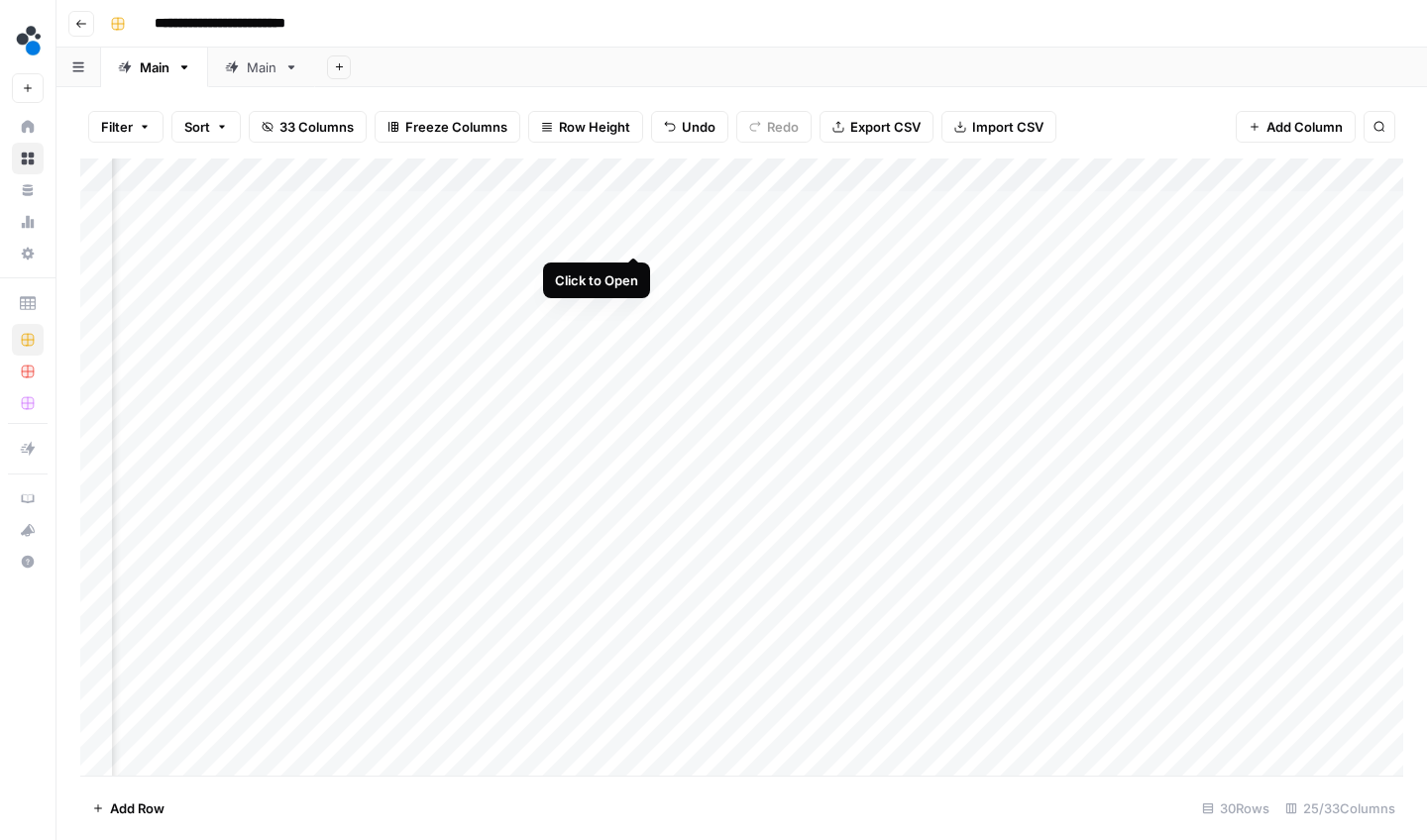 click on "Add Column" at bounding box center (741, 470) 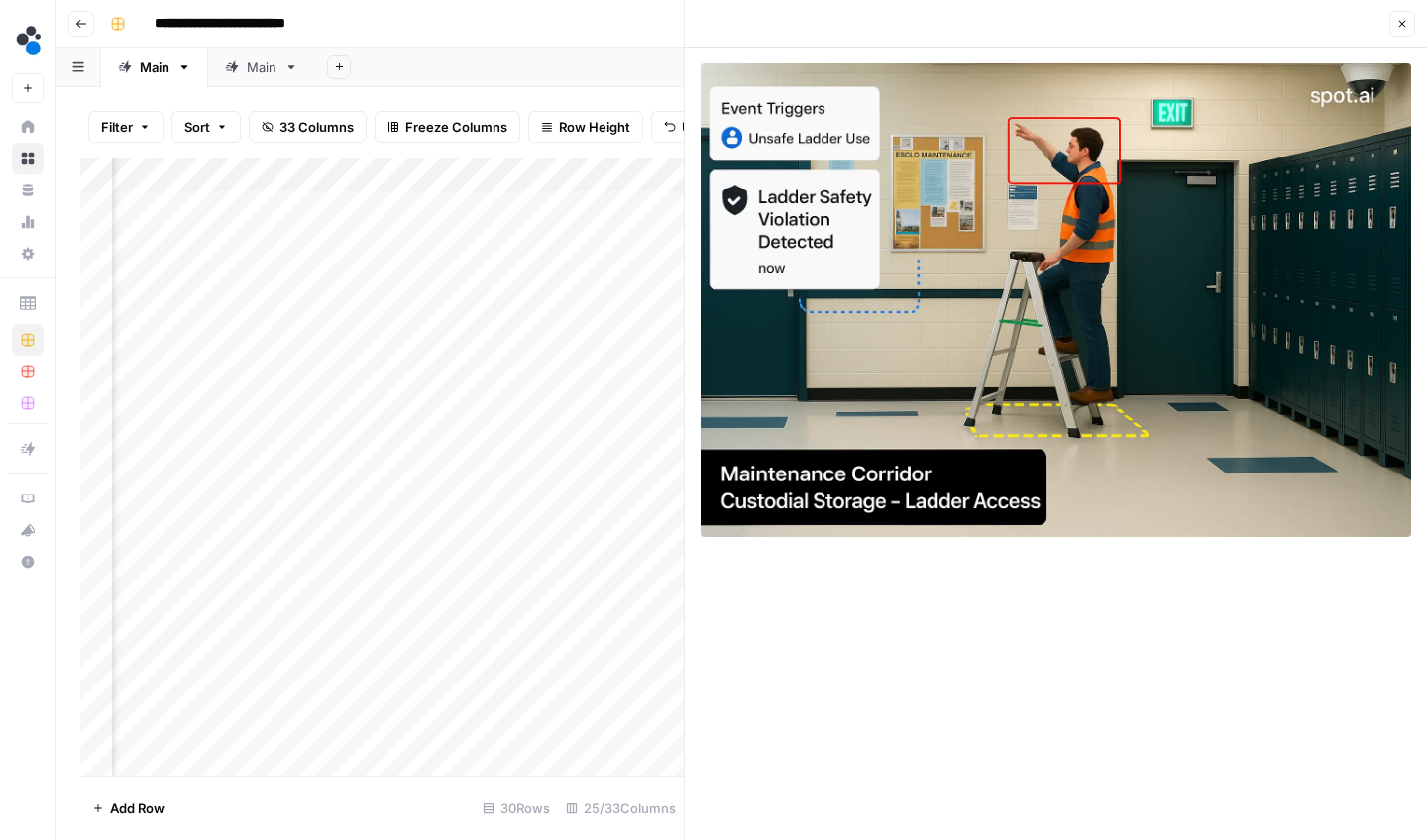 click 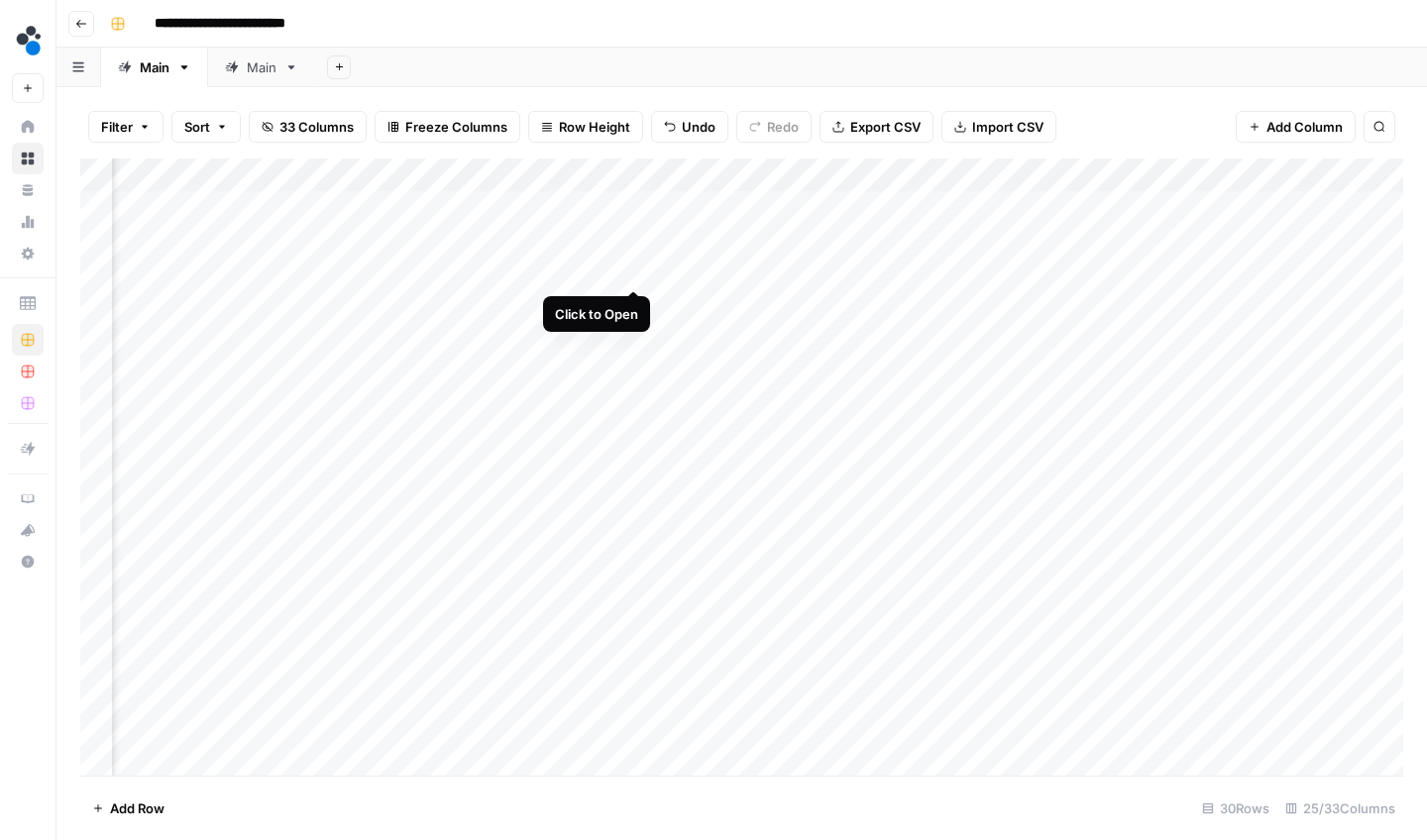click on "Add Column" at bounding box center [741, 470] 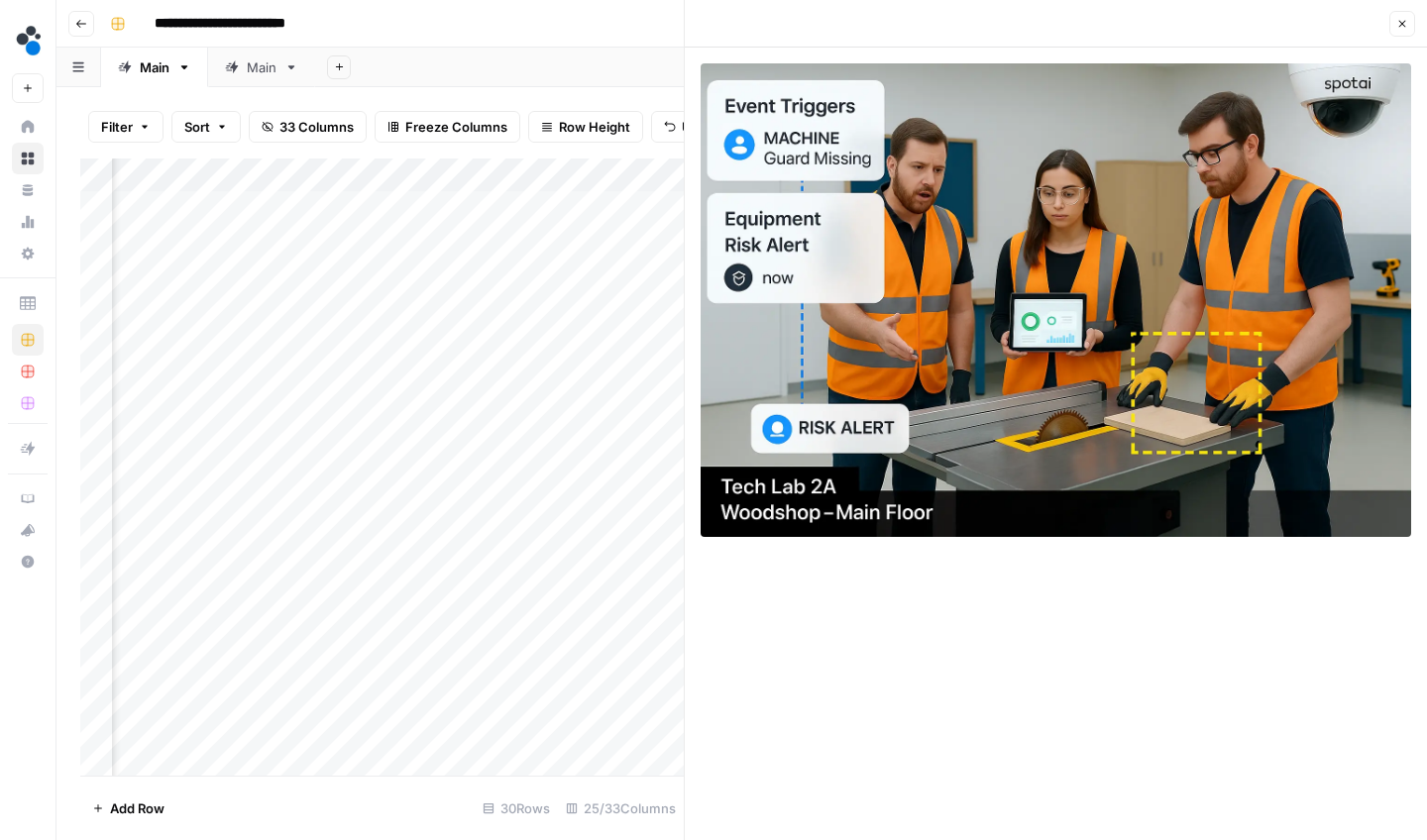 click on "Close" at bounding box center (1402, 24) 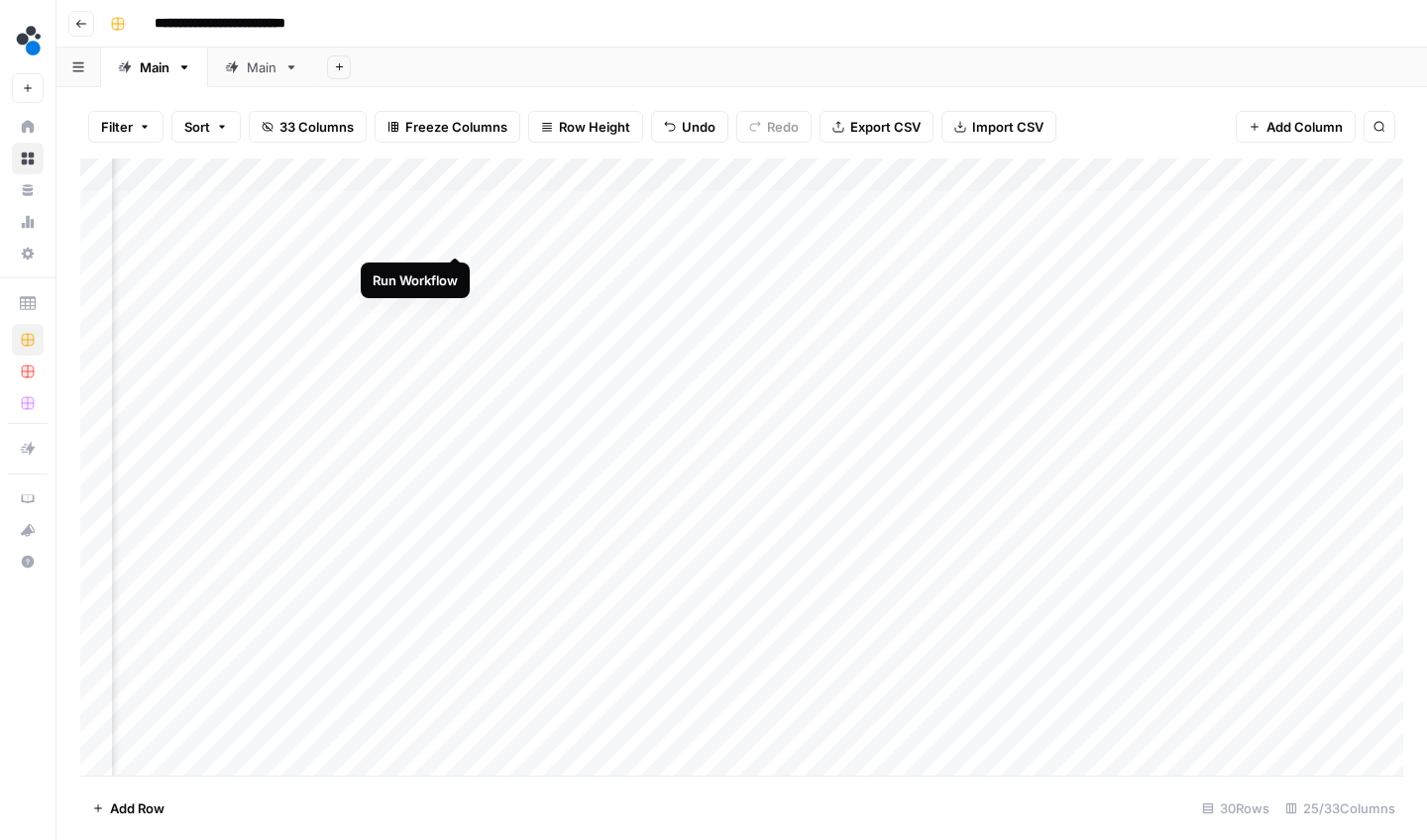 click on "Add Column" at bounding box center (741, 470) 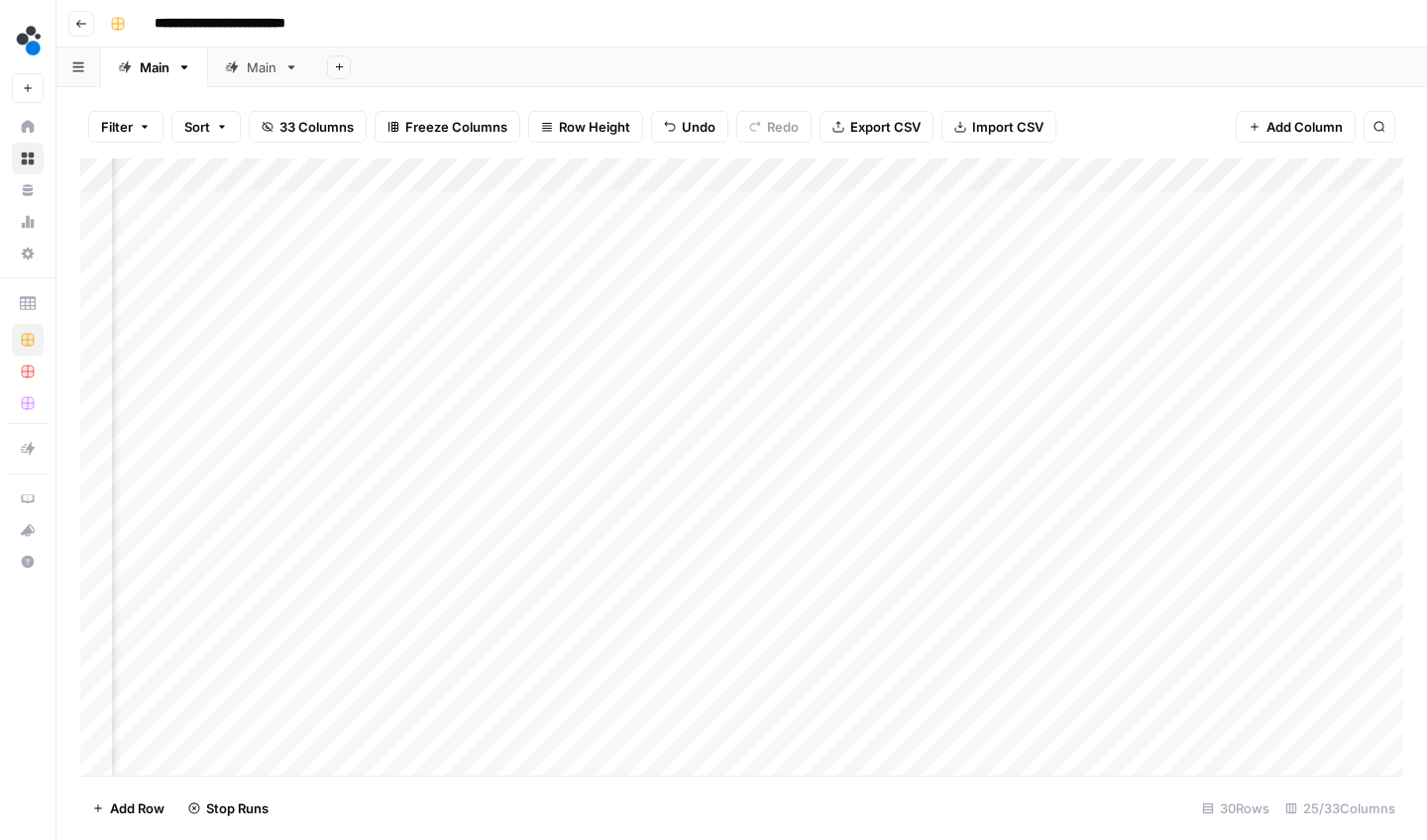 click on "Add Column" at bounding box center (741, 470) 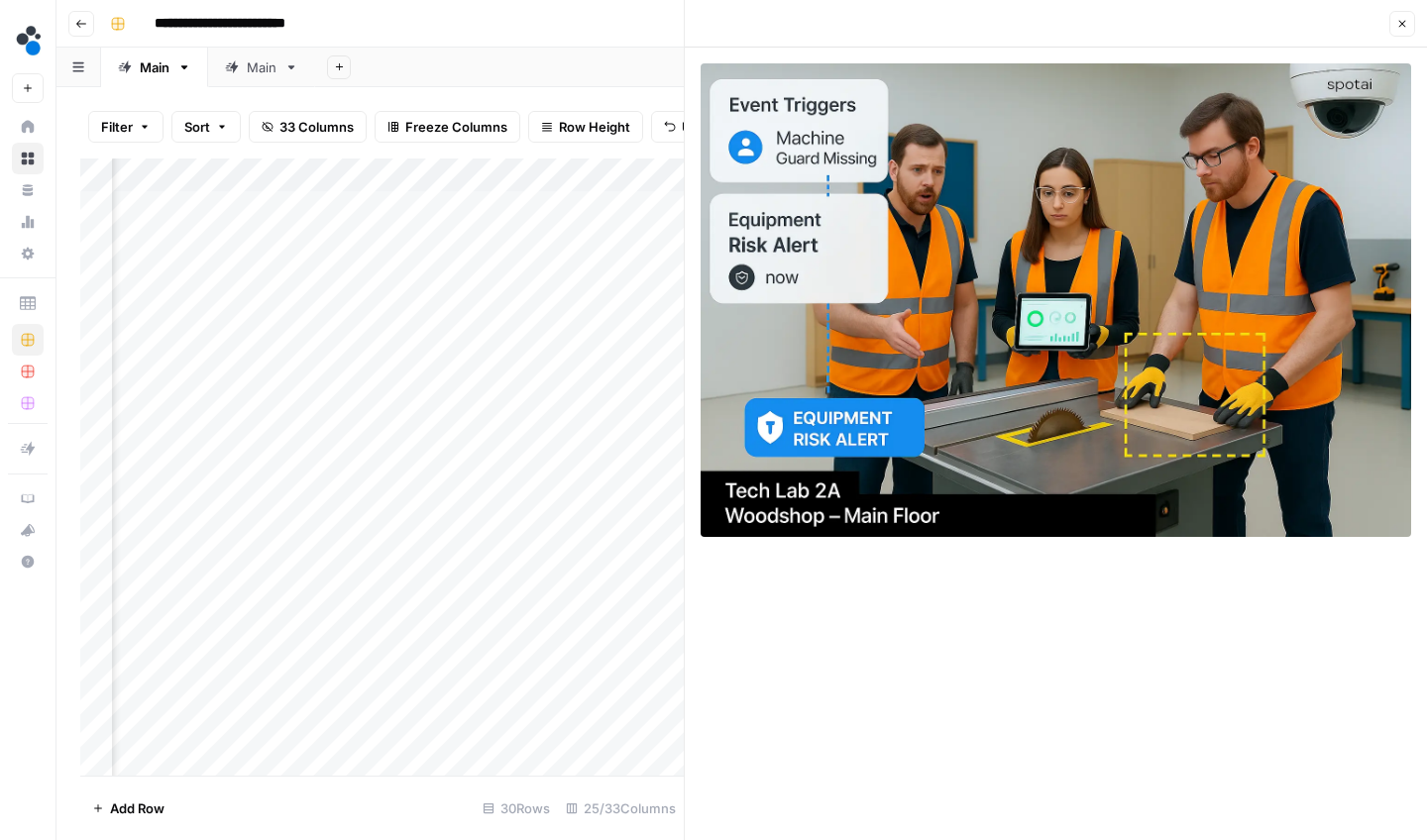 click 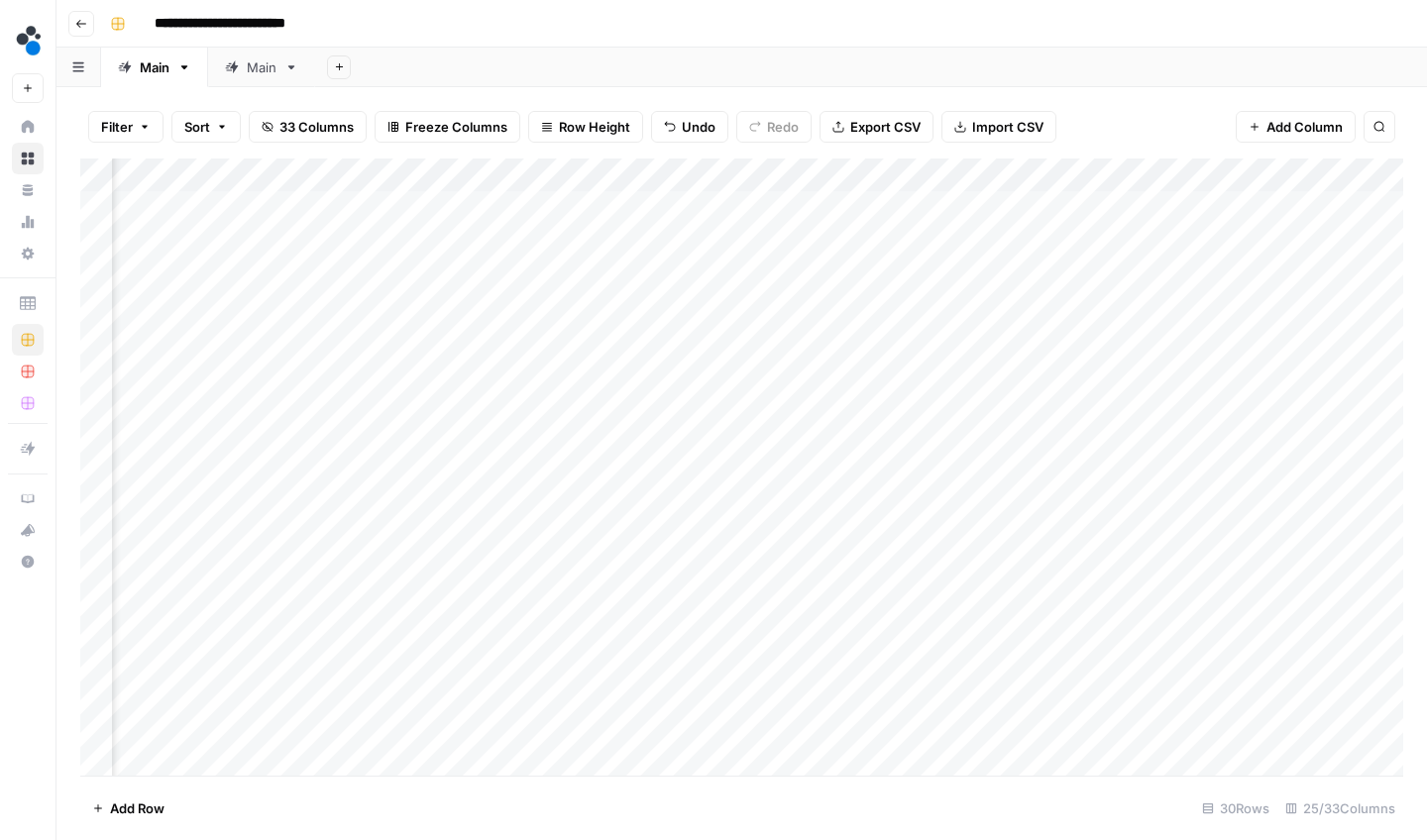 click on "Add Column" at bounding box center (741, 470) 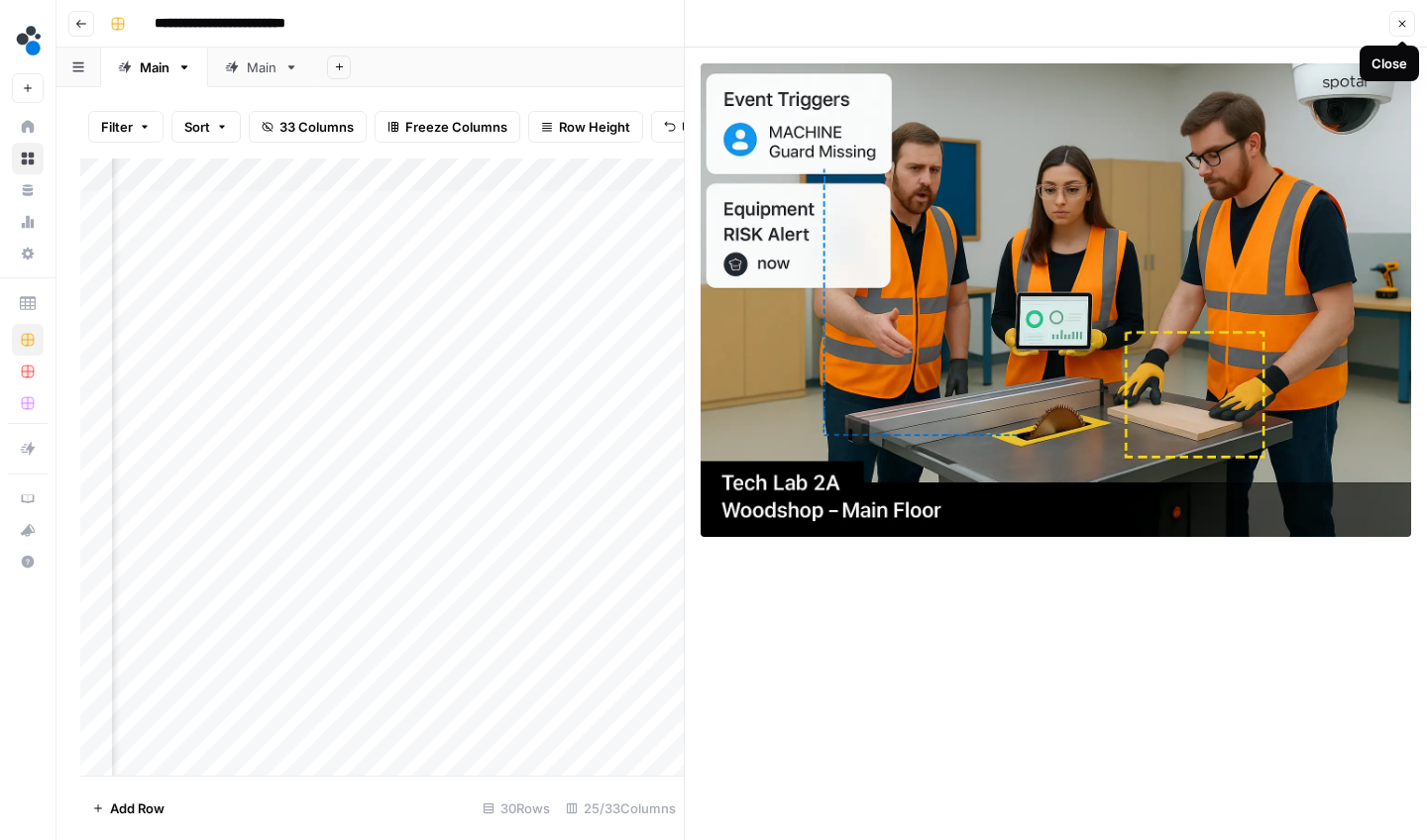 click 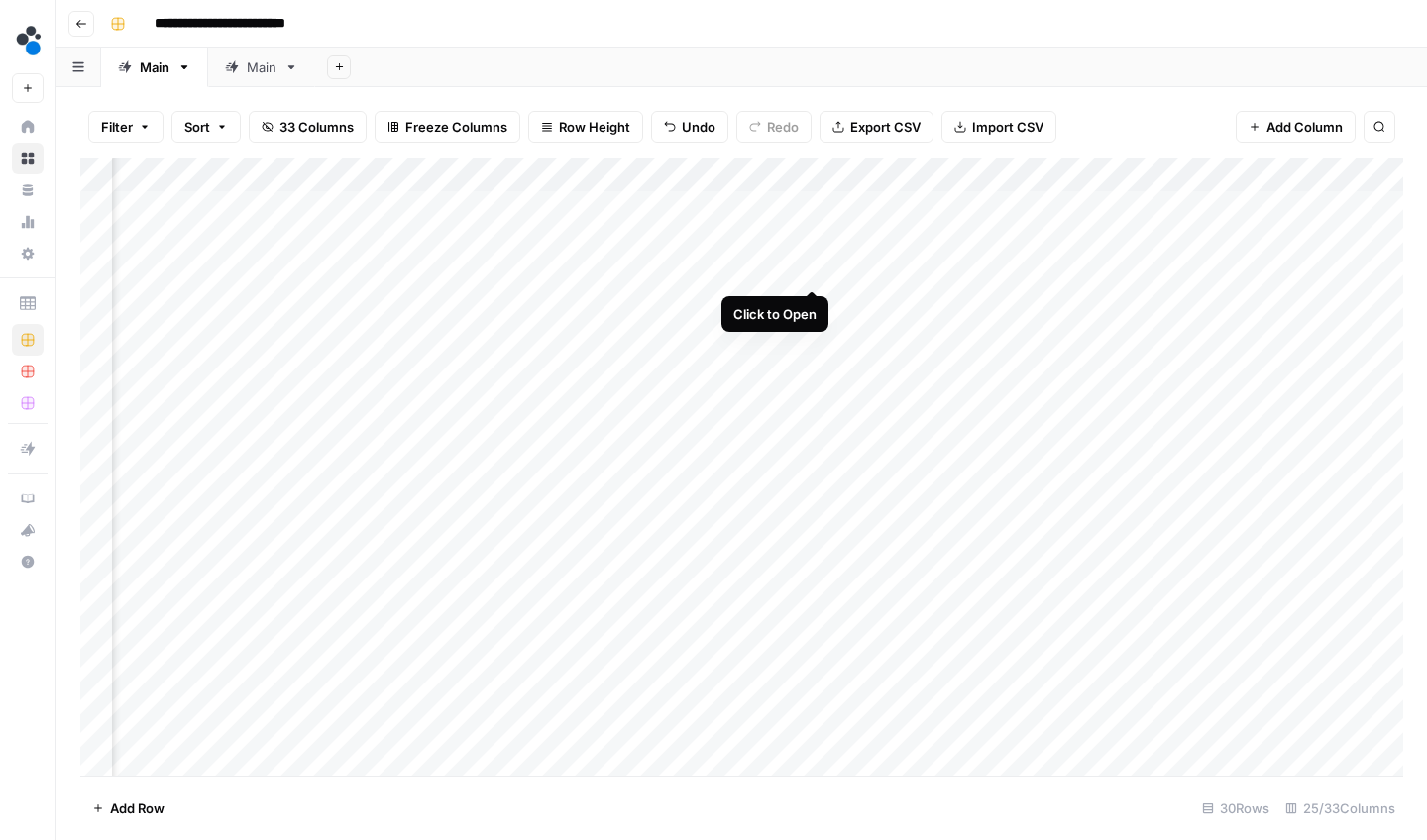 click on "Add Column" at bounding box center (741, 470) 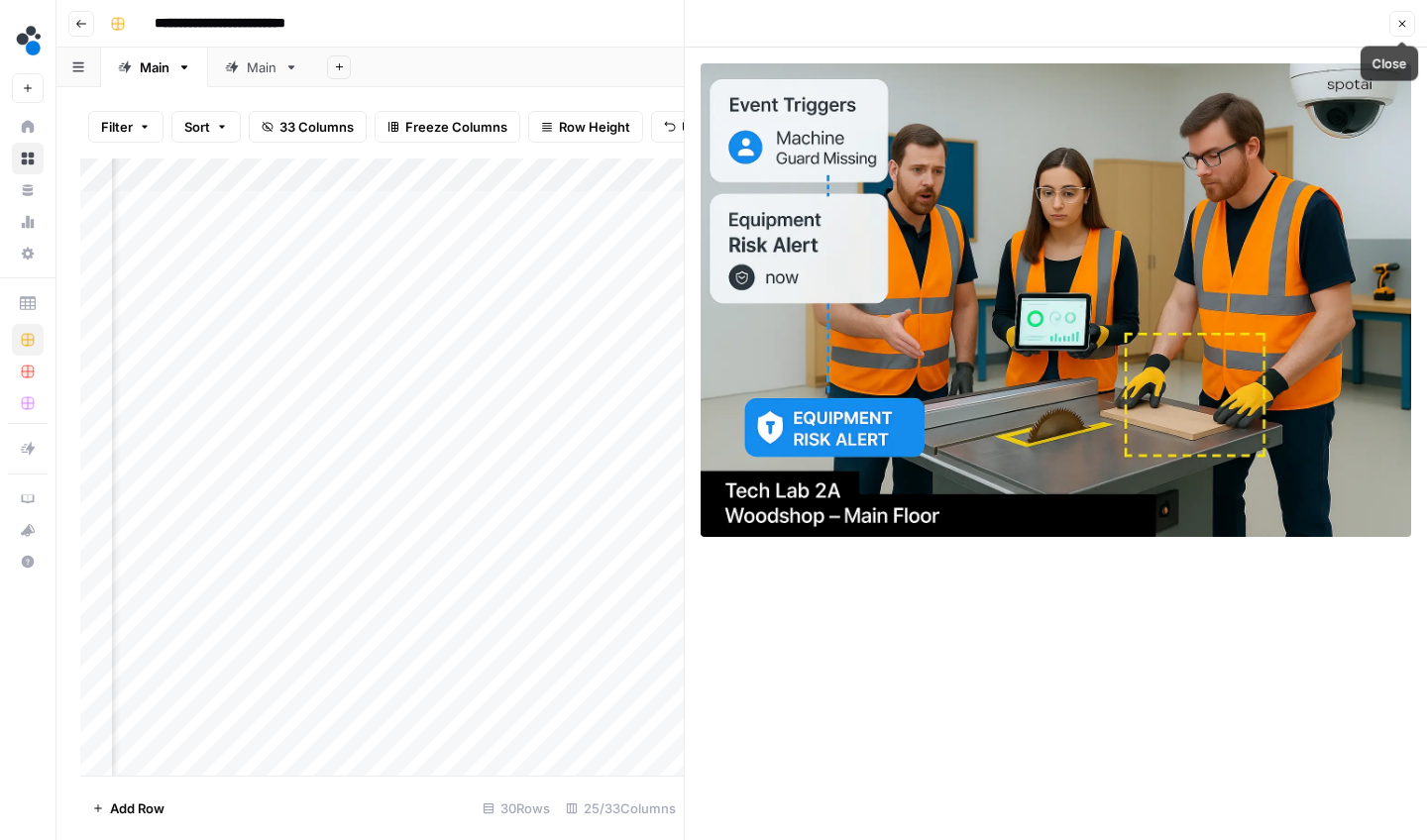 click on "Close" at bounding box center [1402, 24] 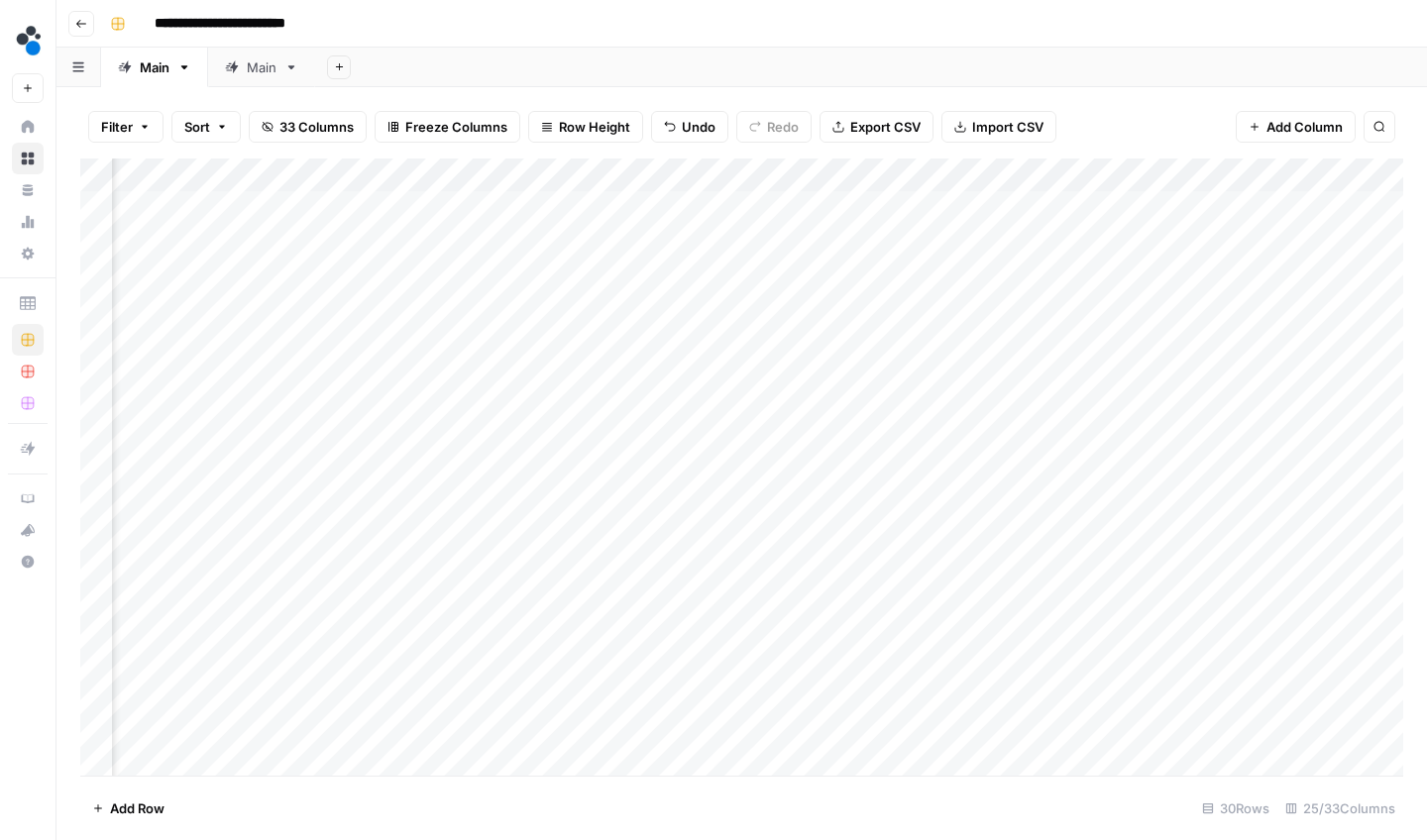 click on "Add Column" at bounding box center [741, 470] 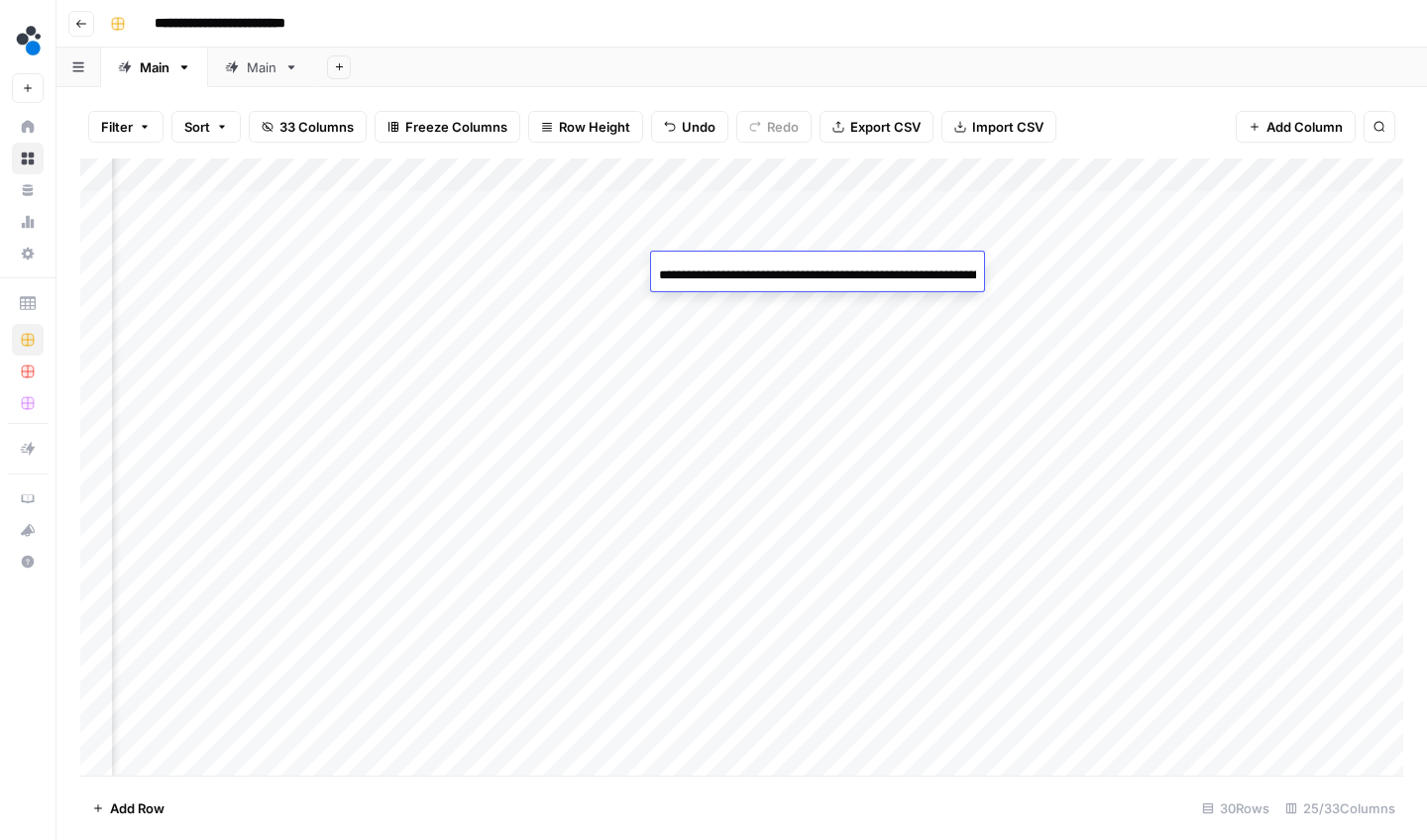 click on "**********" at bounding box center (818, 275) 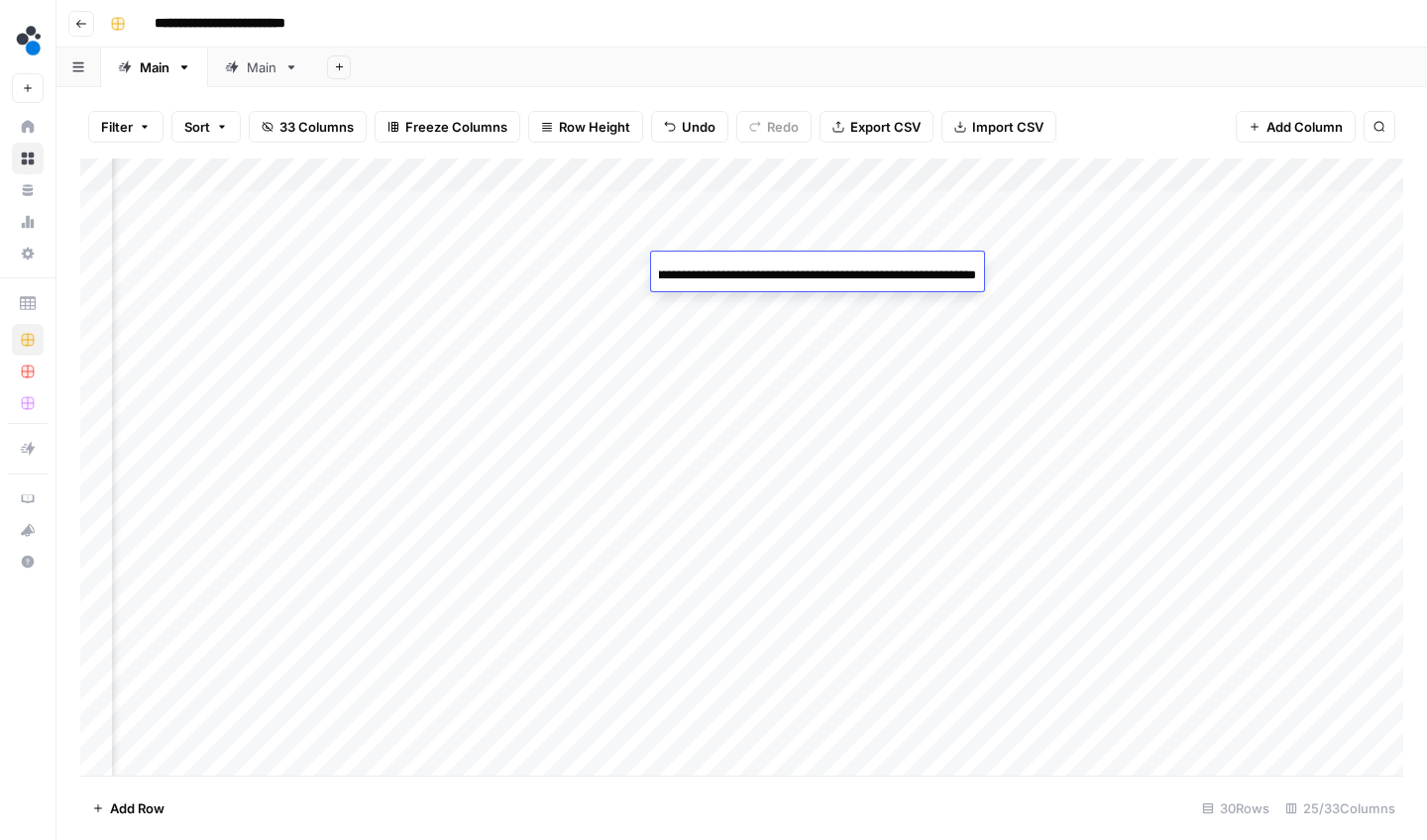 click on "Add Column" at bounding box center (741, 470) 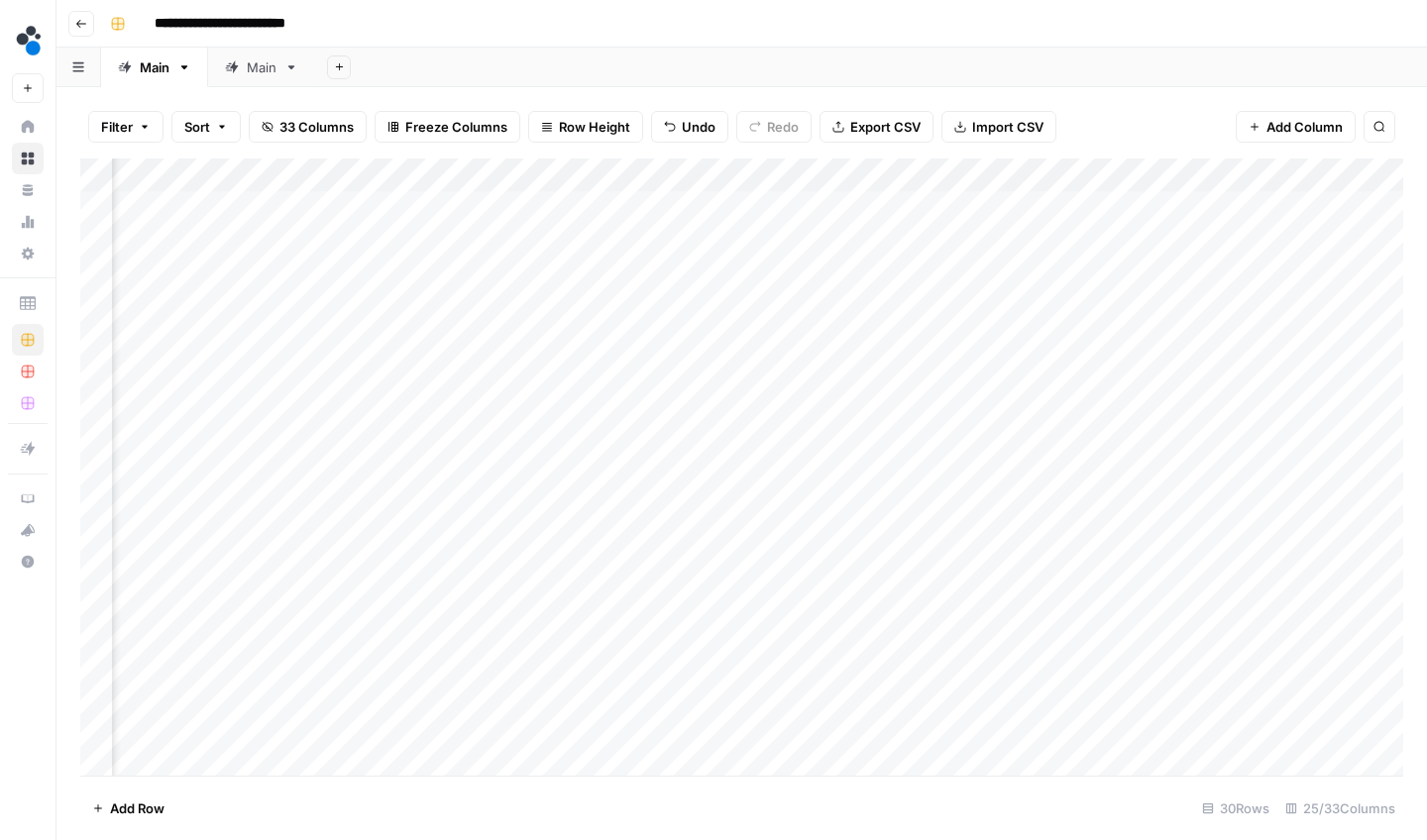 click on "Add Column" at bounding box center (741, 470) 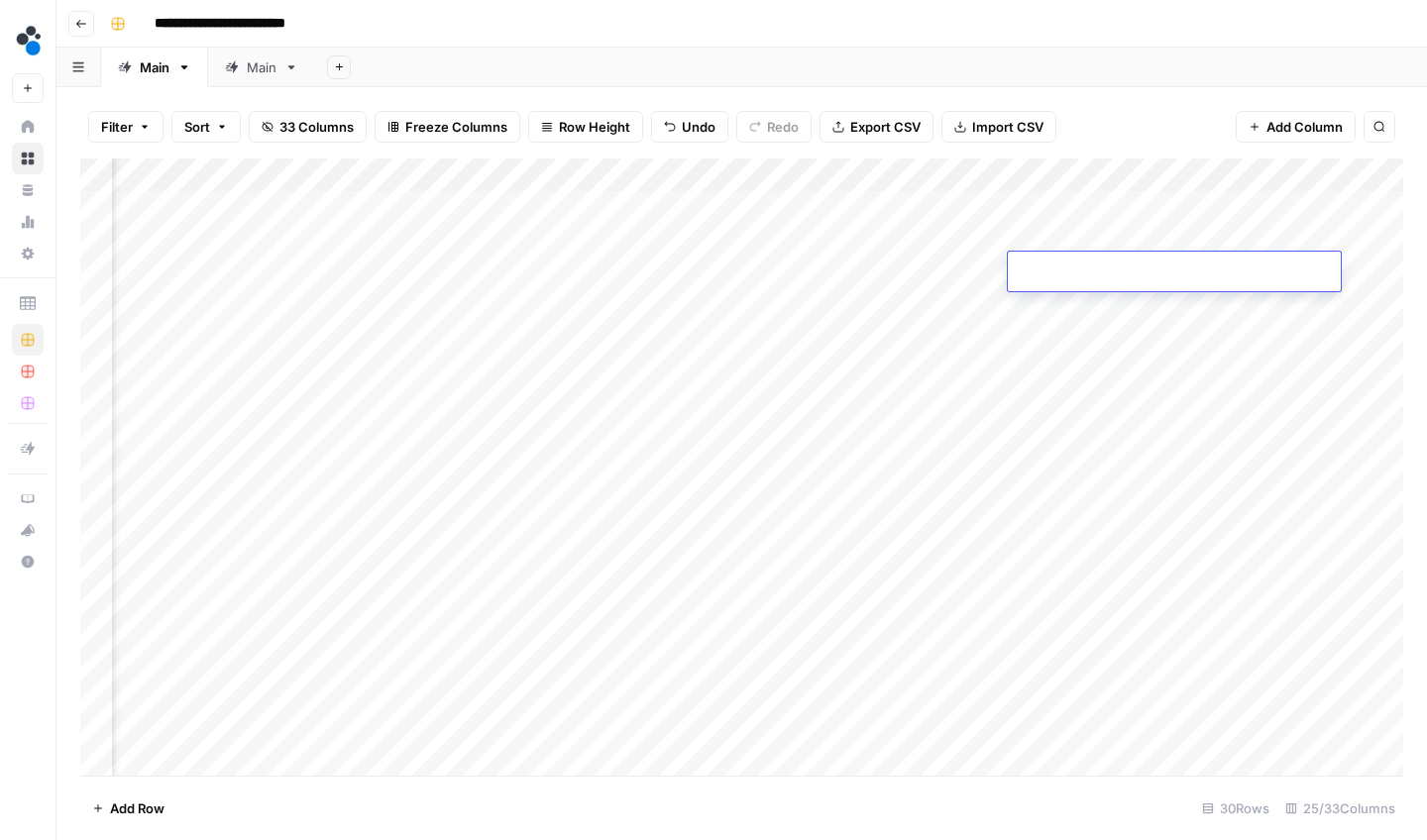 type on "**********" 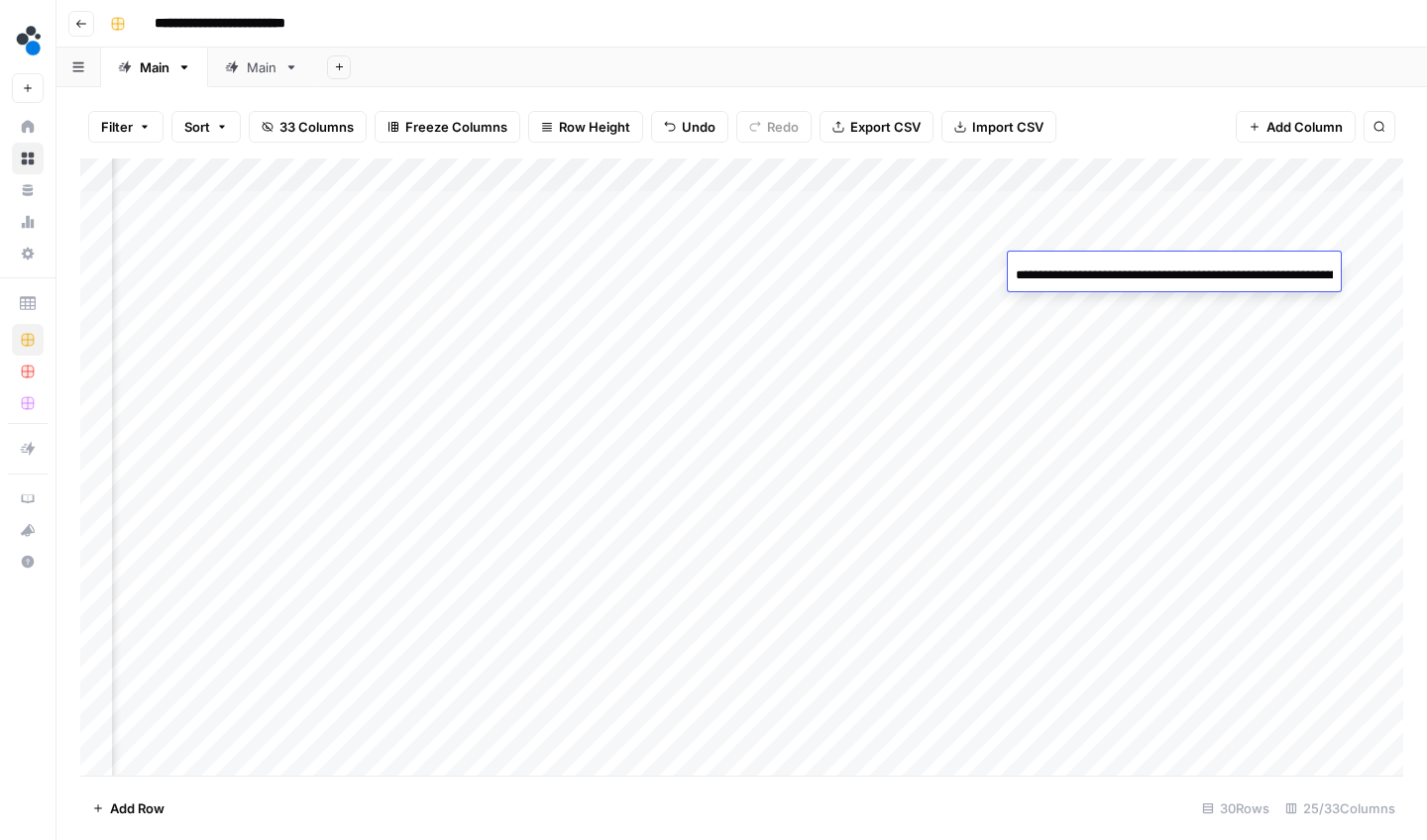 click on "Add Column" at bounding box center [741, 470] 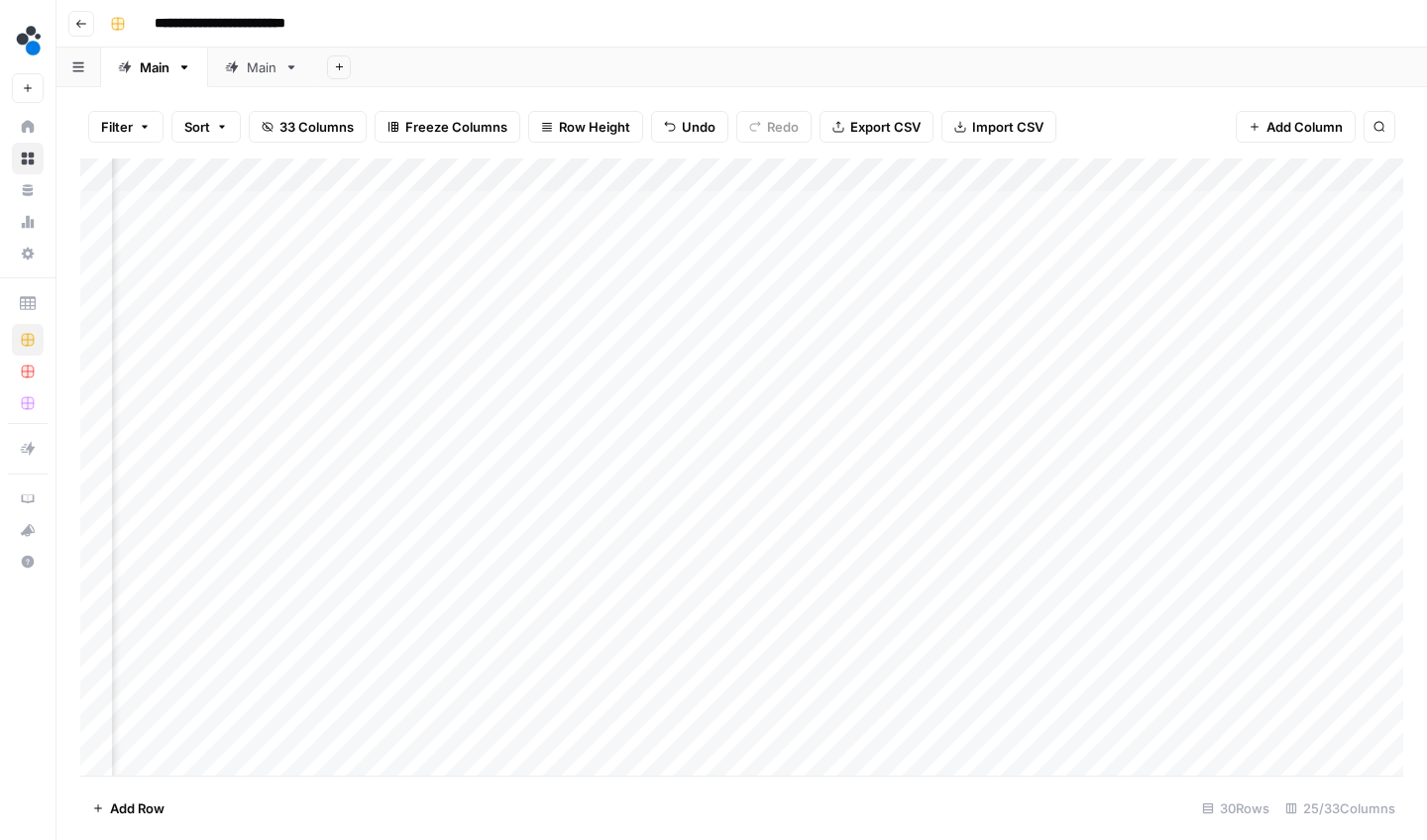 click on "Add Column" at bounding box center [741, 470] 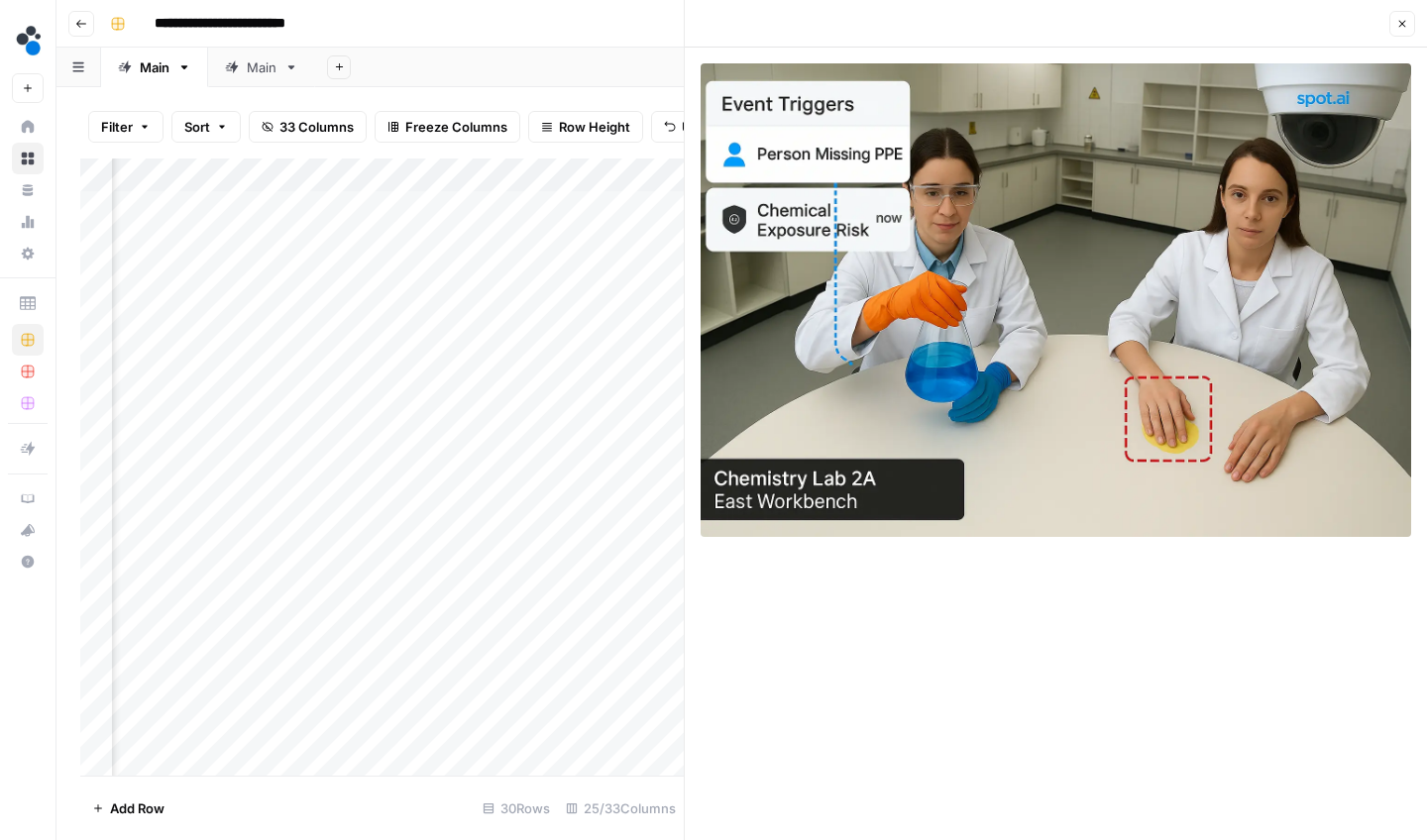 click on "Close" at bounding box center [1402, 24] 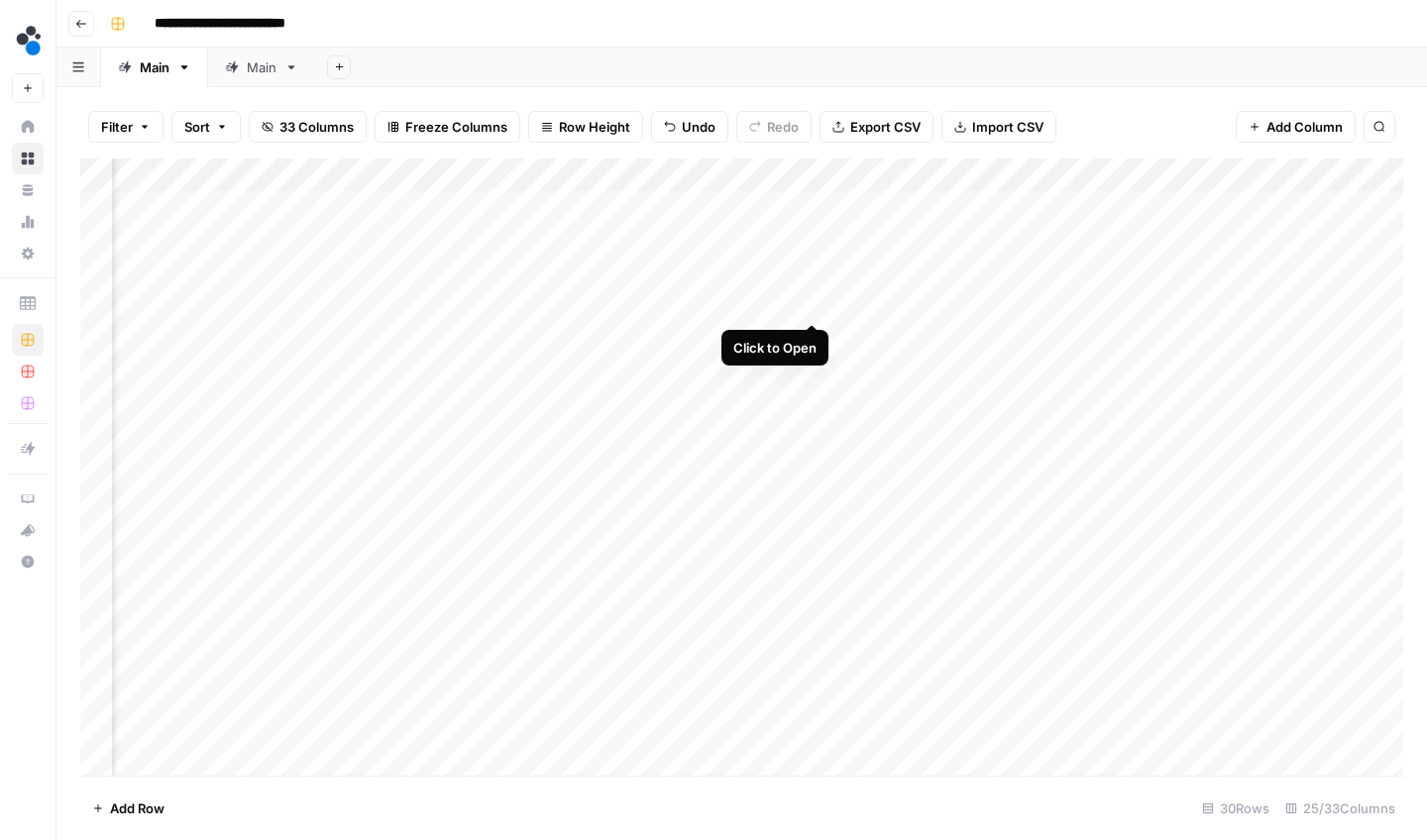 click on "Add Column" at bounding box center [741, 470] 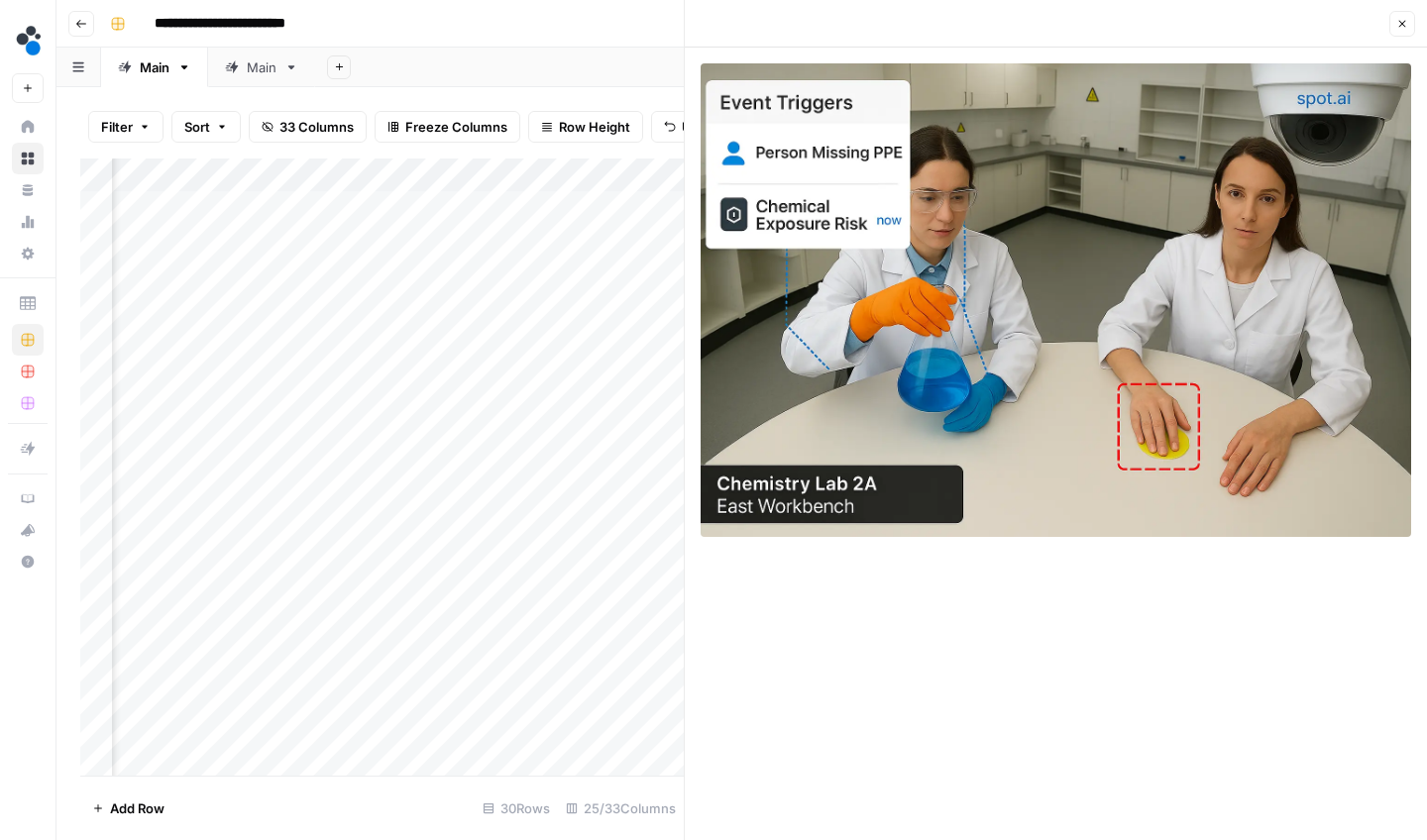 click on "Close" at bounding box center (1402, 24) 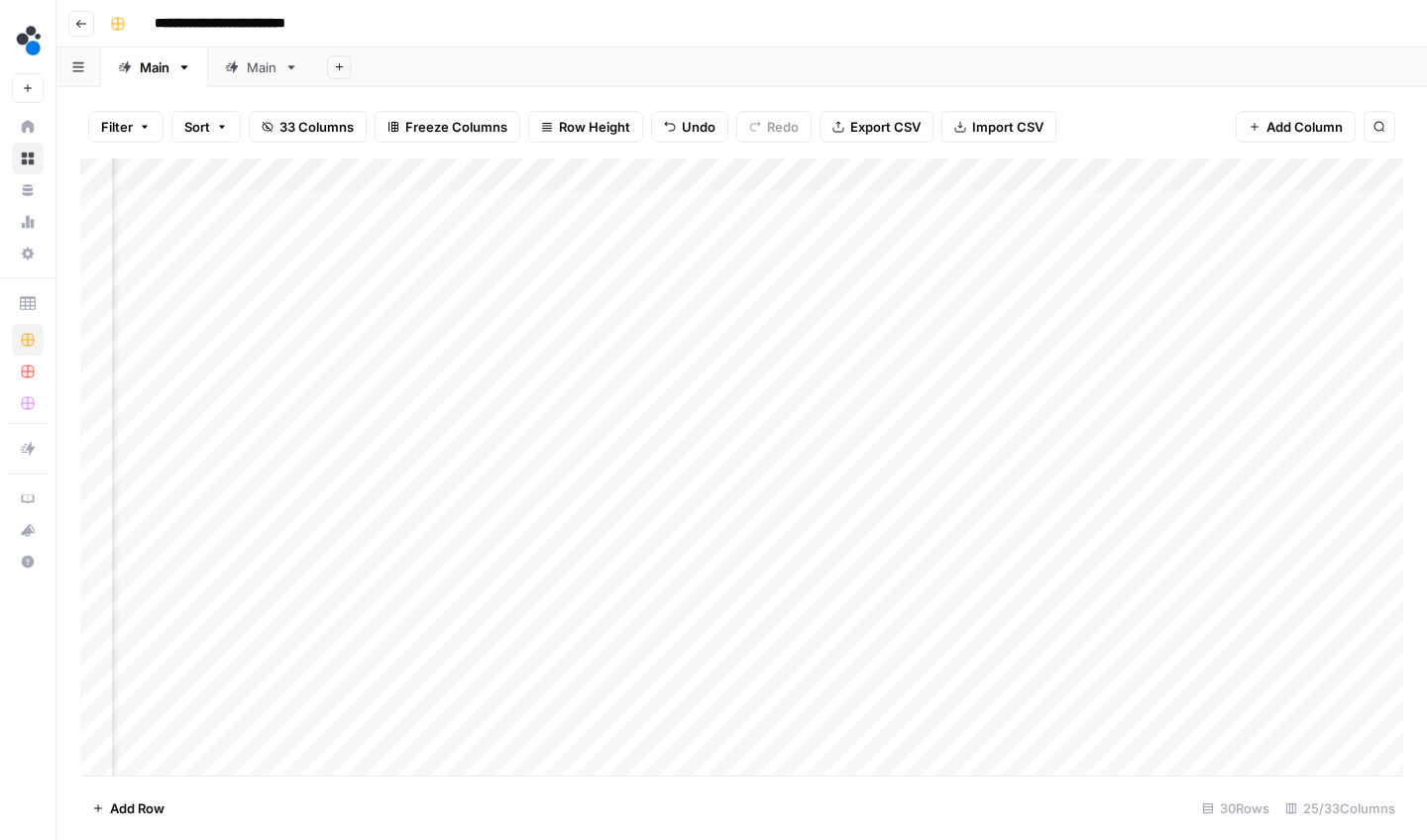 click on "Add Column" at bounding box center [741, 470] 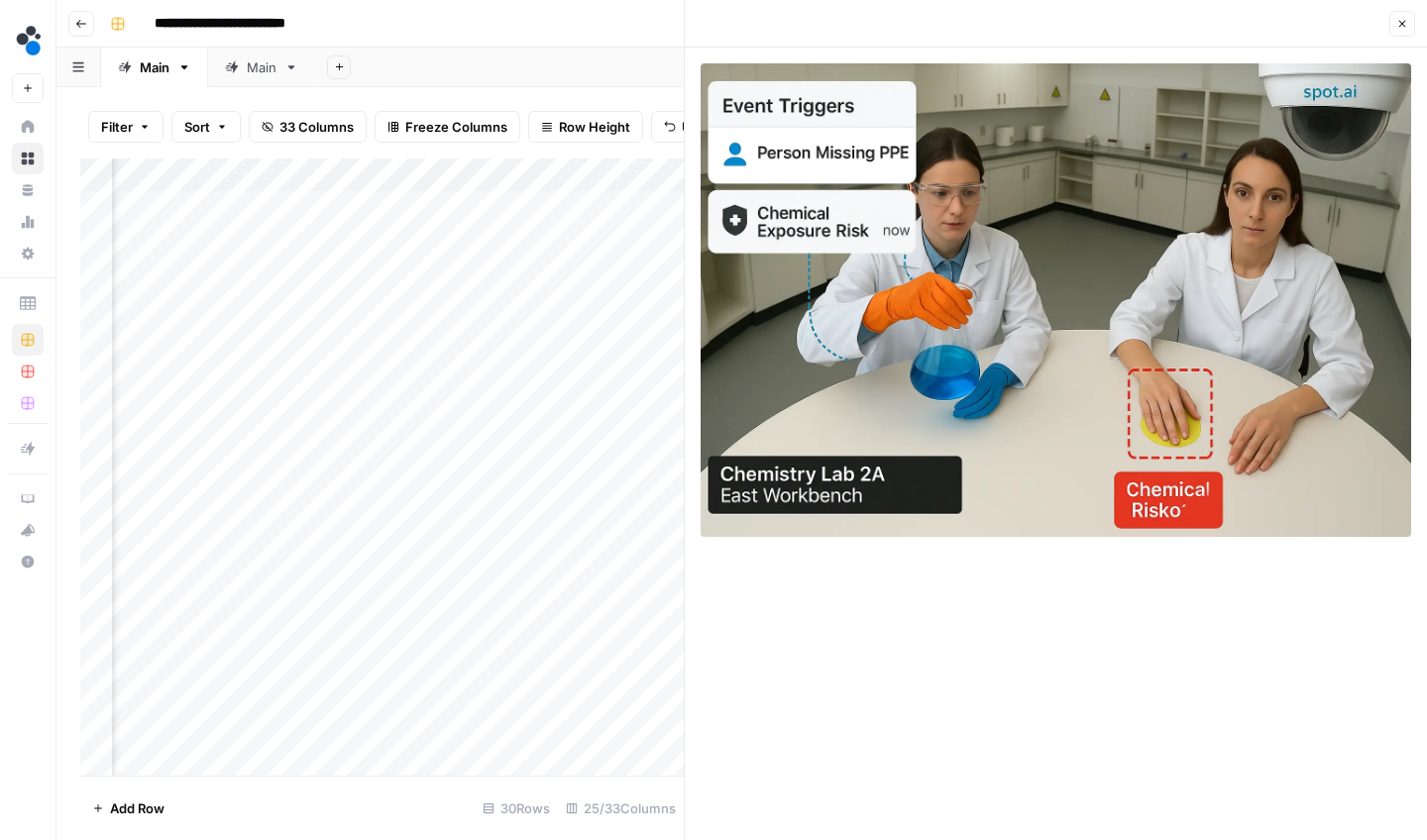 click on "Close" at bounding box center [1402, 24] 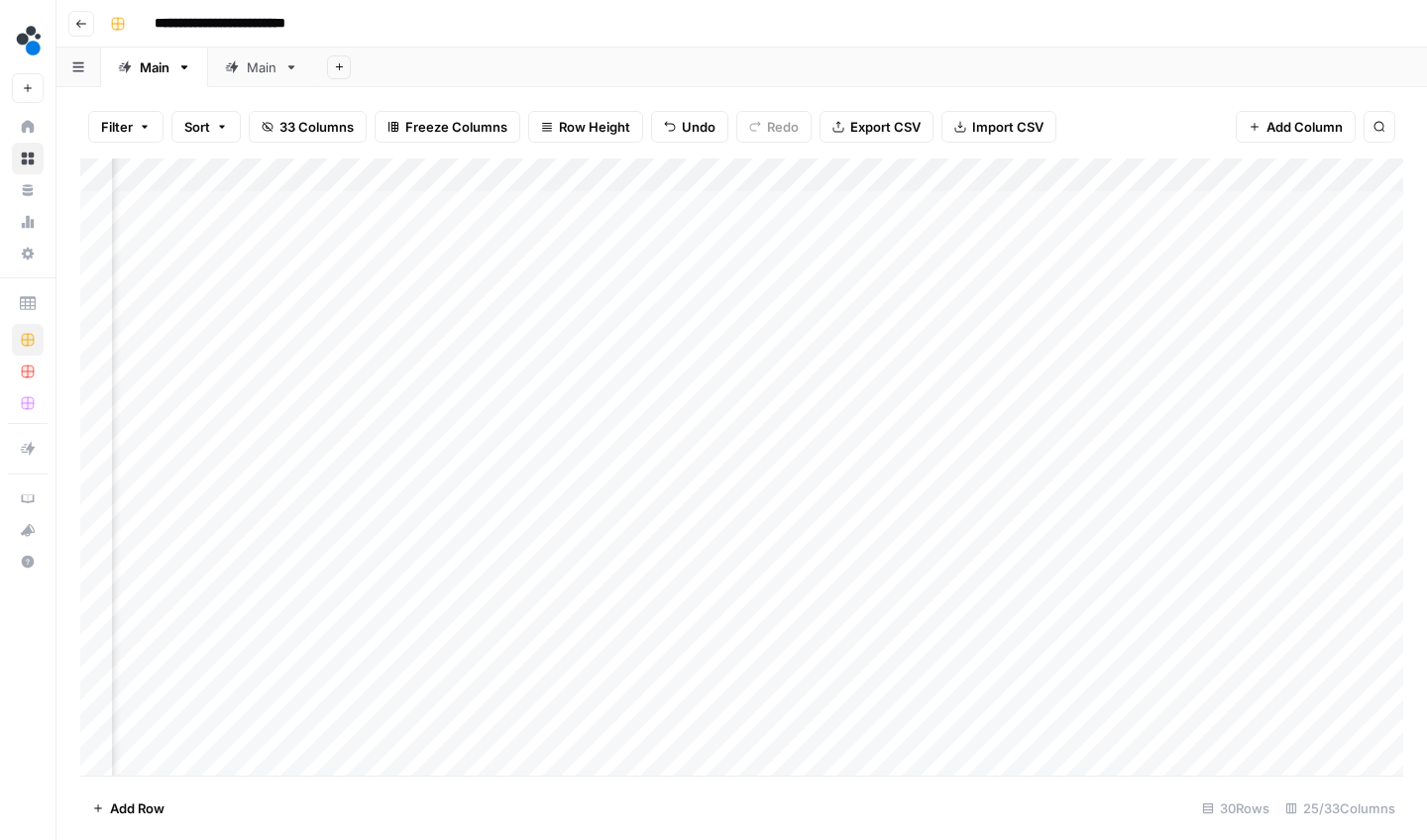 click on "Add Column" at bounding box center (741, 470) 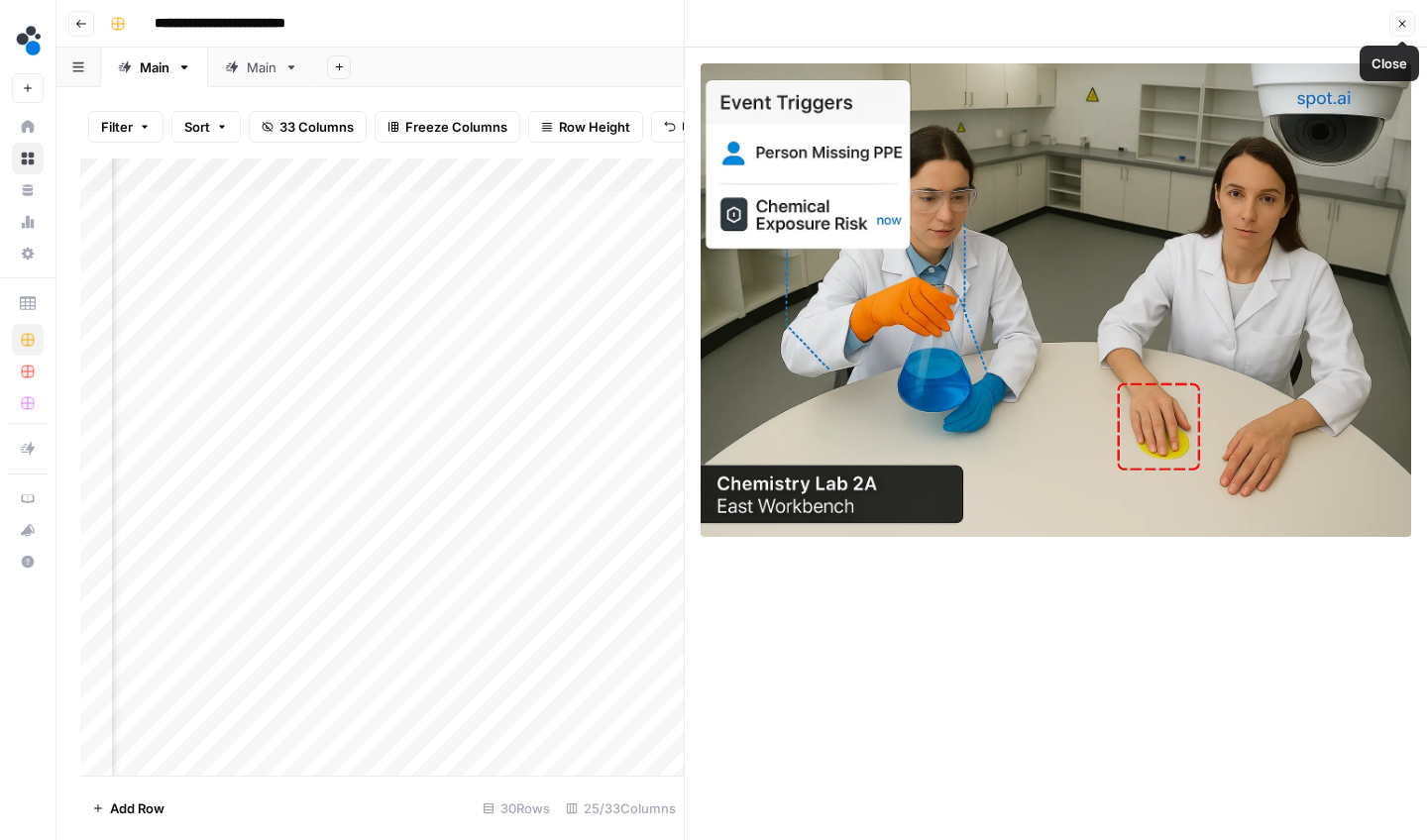 click on "Close" at bounding box center (1402, 24) 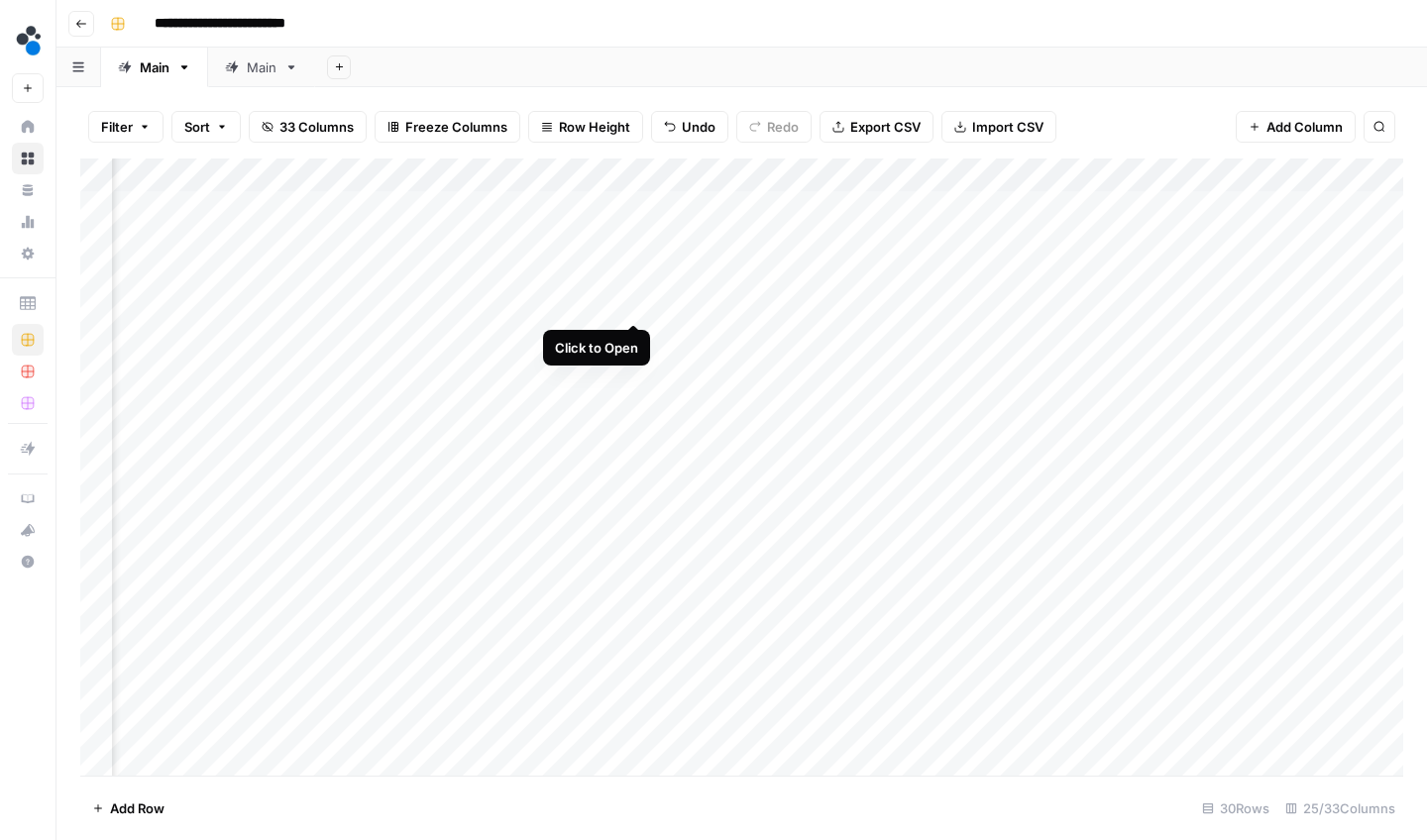 click on "Add Column" at bounding box center (741, 470) 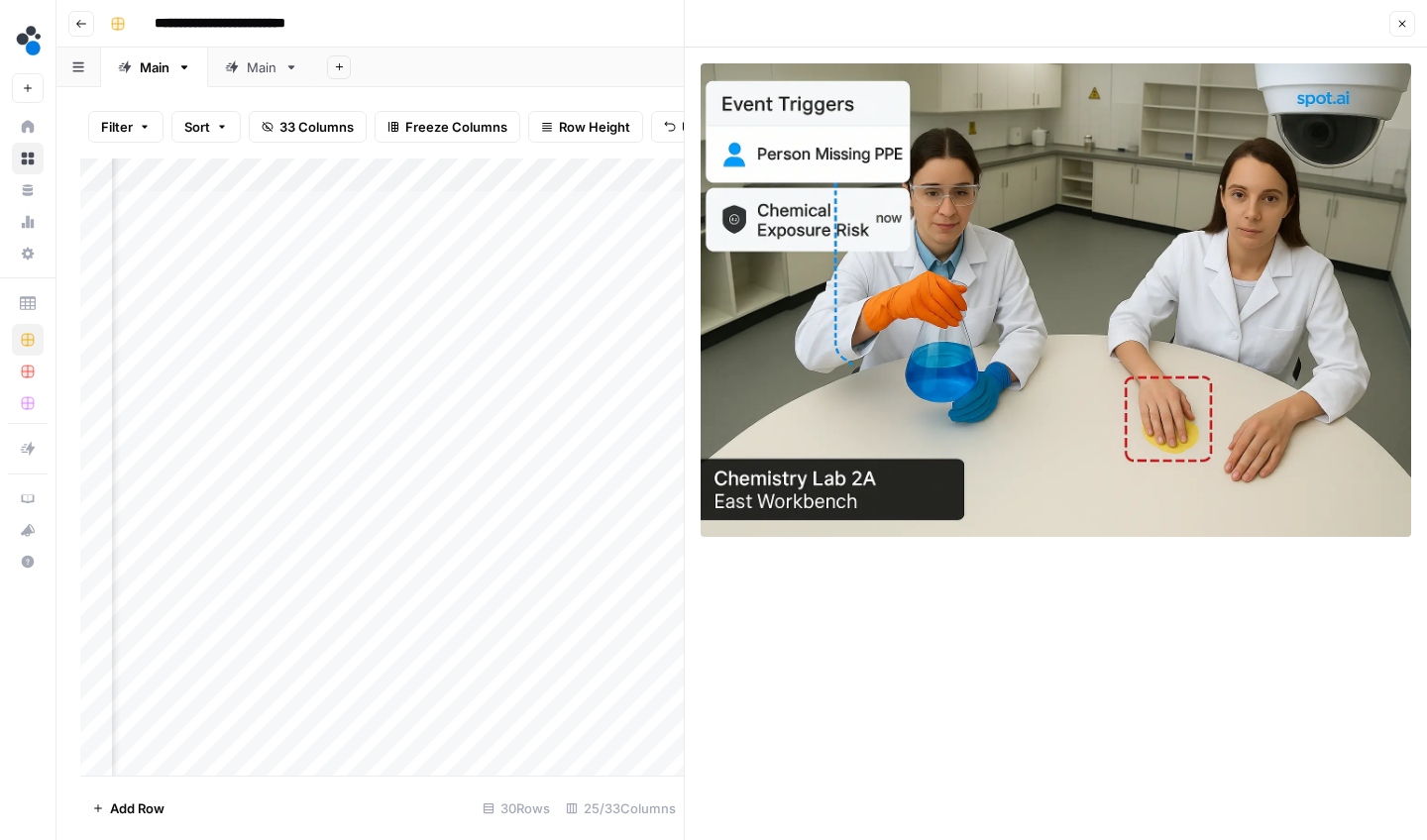 click on "Close" at bounding box center [1402, 24] 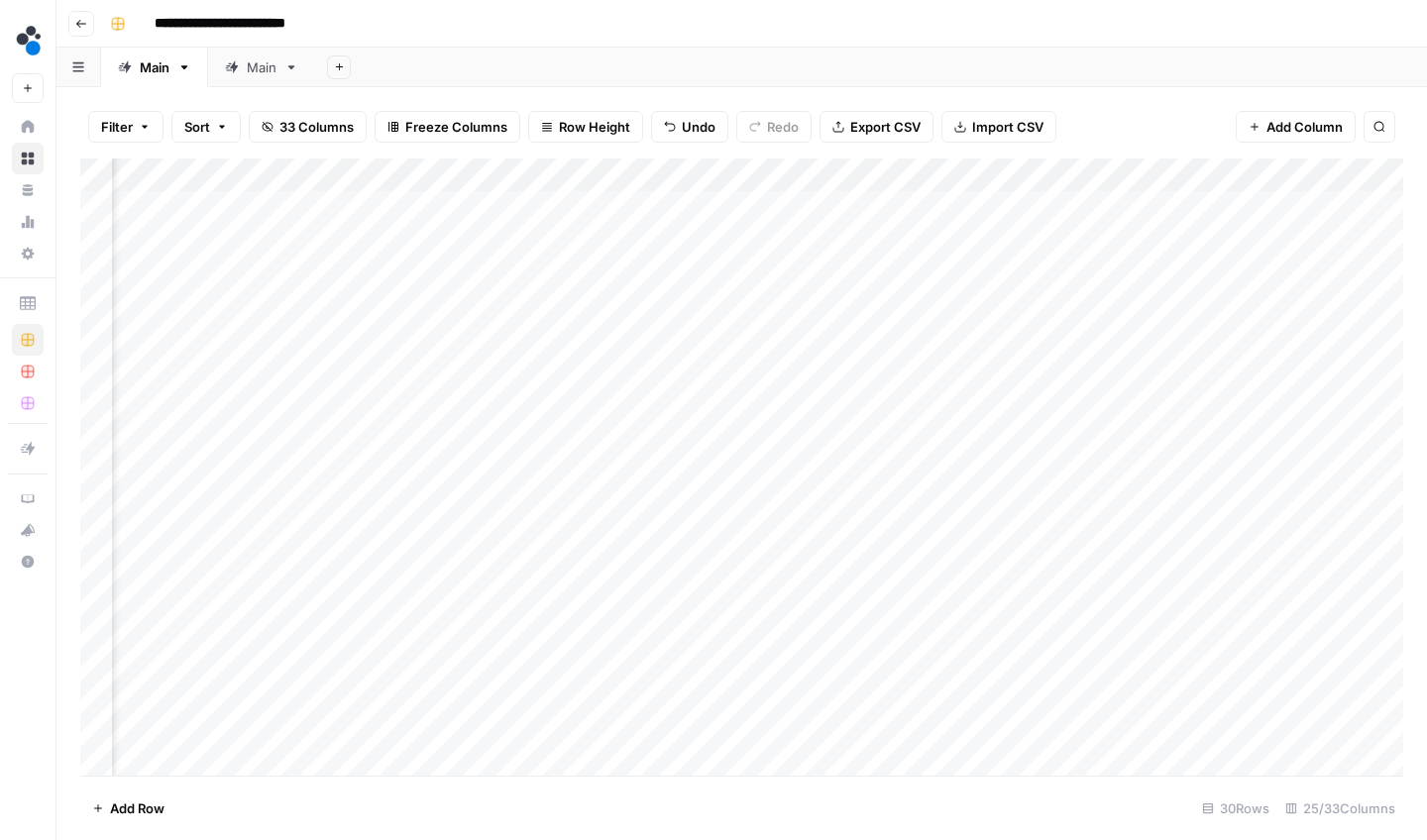 click on "Add Column" at bounding box center (741, 470) 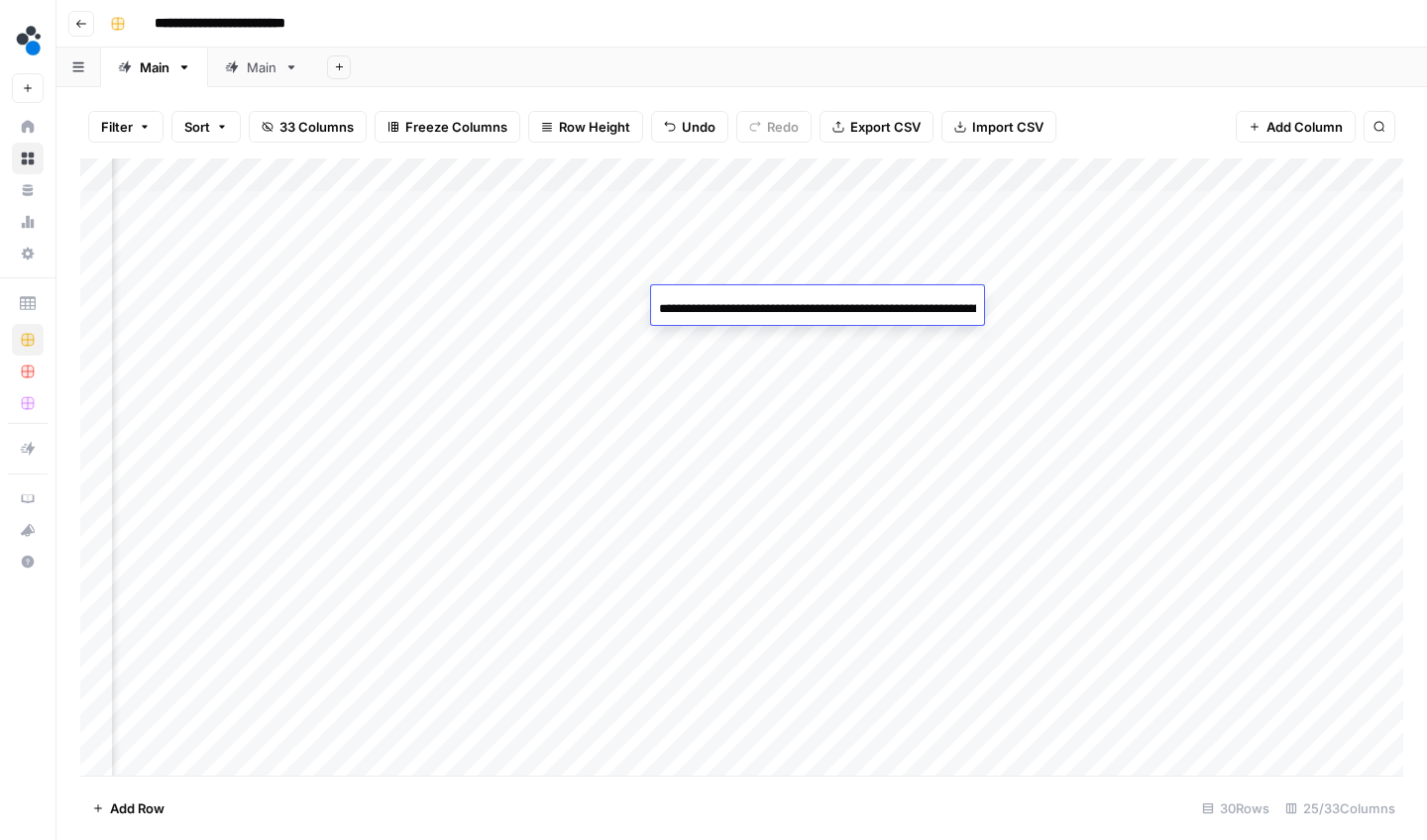 scroll, scrollTop: 0, scrollLeft: 819, axis: horizontal 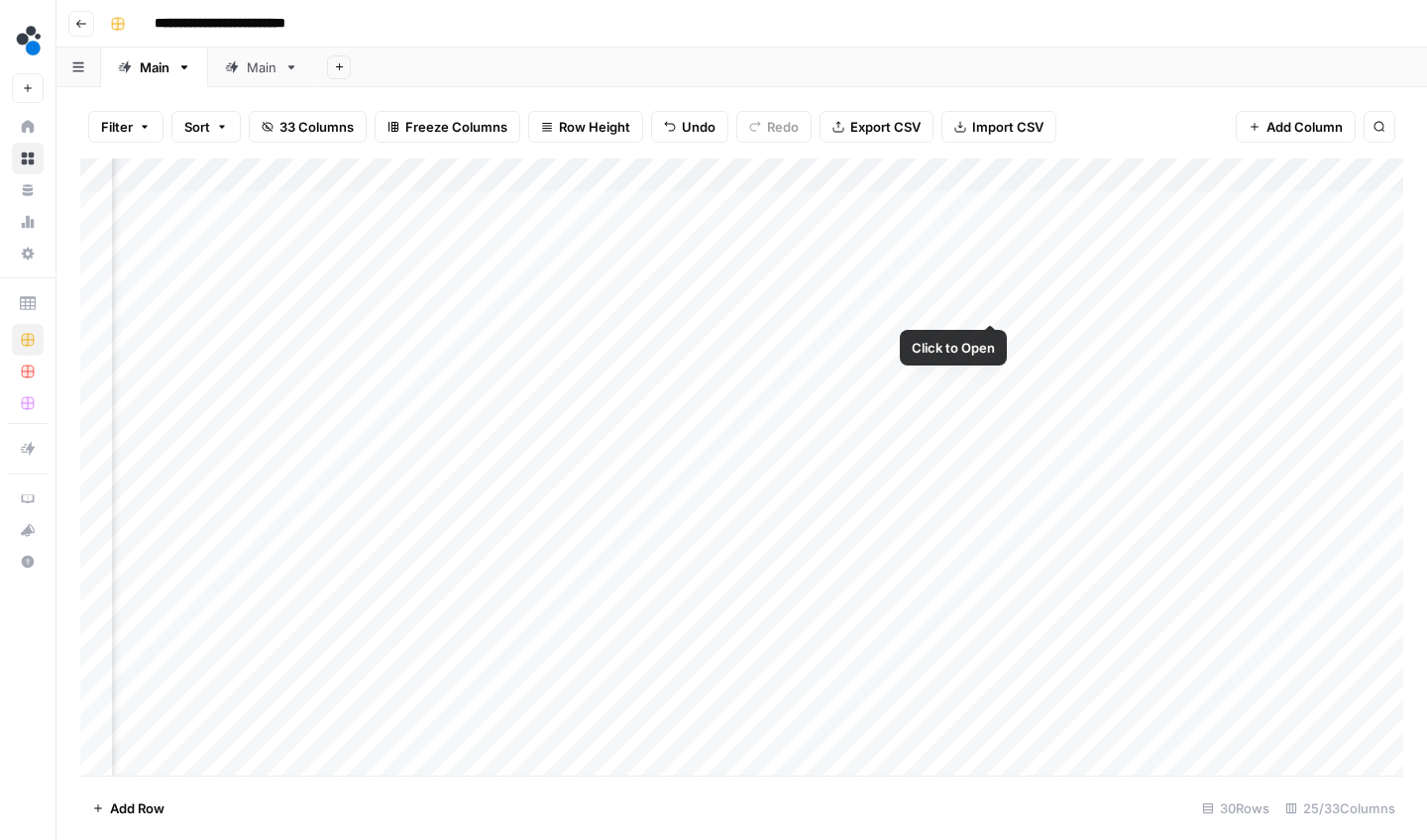 click on "Add Column" at bounding box center (741, 470) 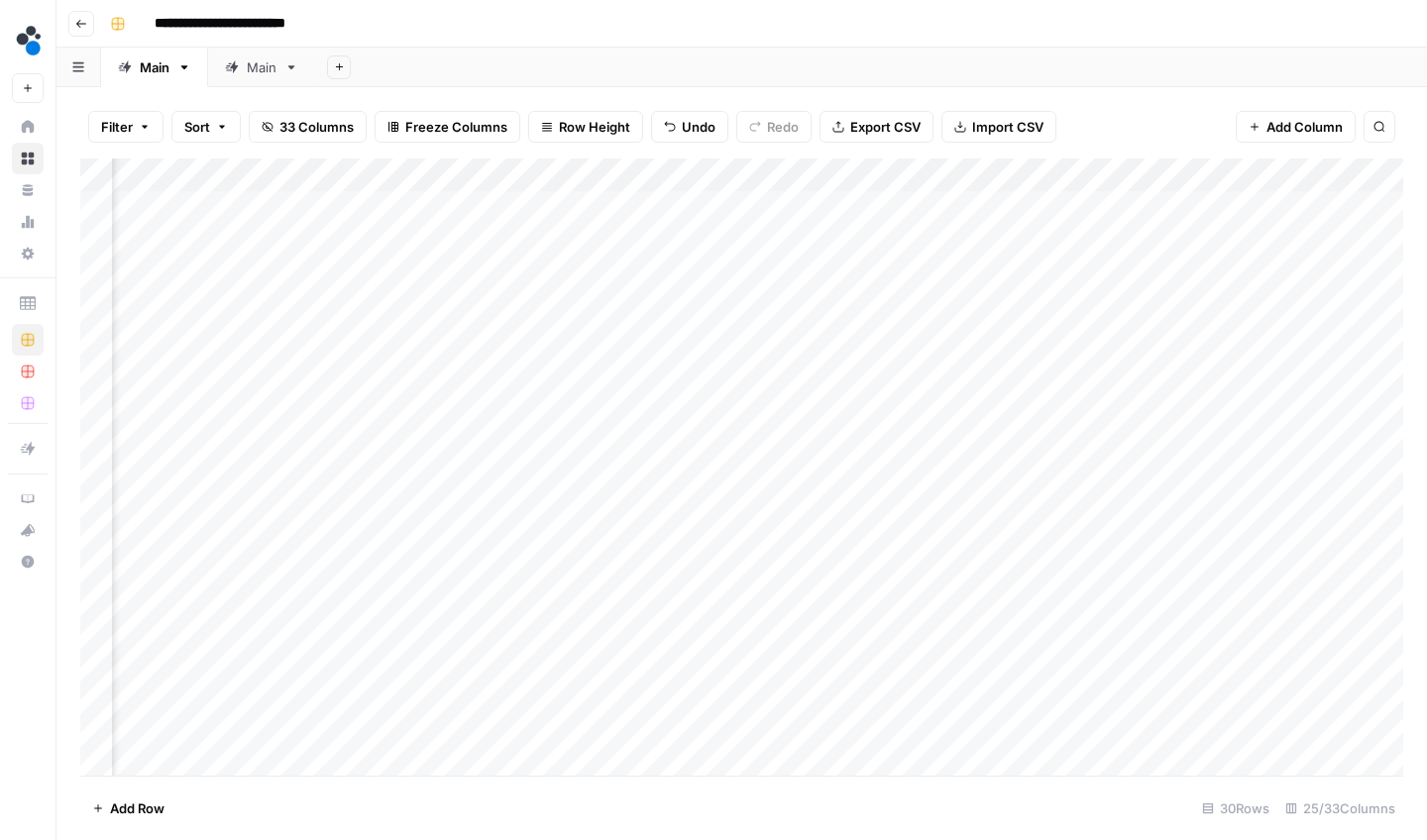 click on "Add Column" at bounding box center (741, 470) 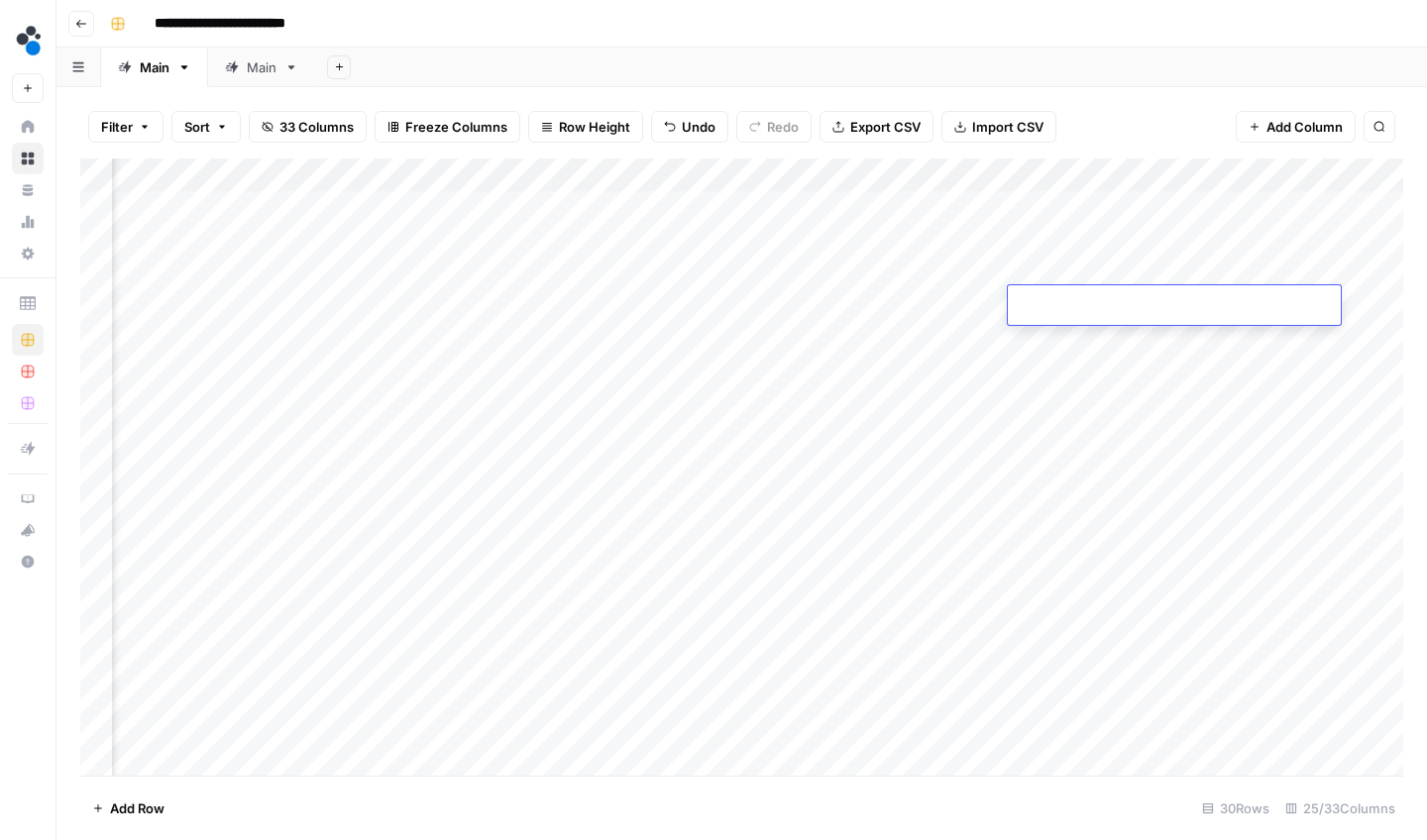 type on "**********" 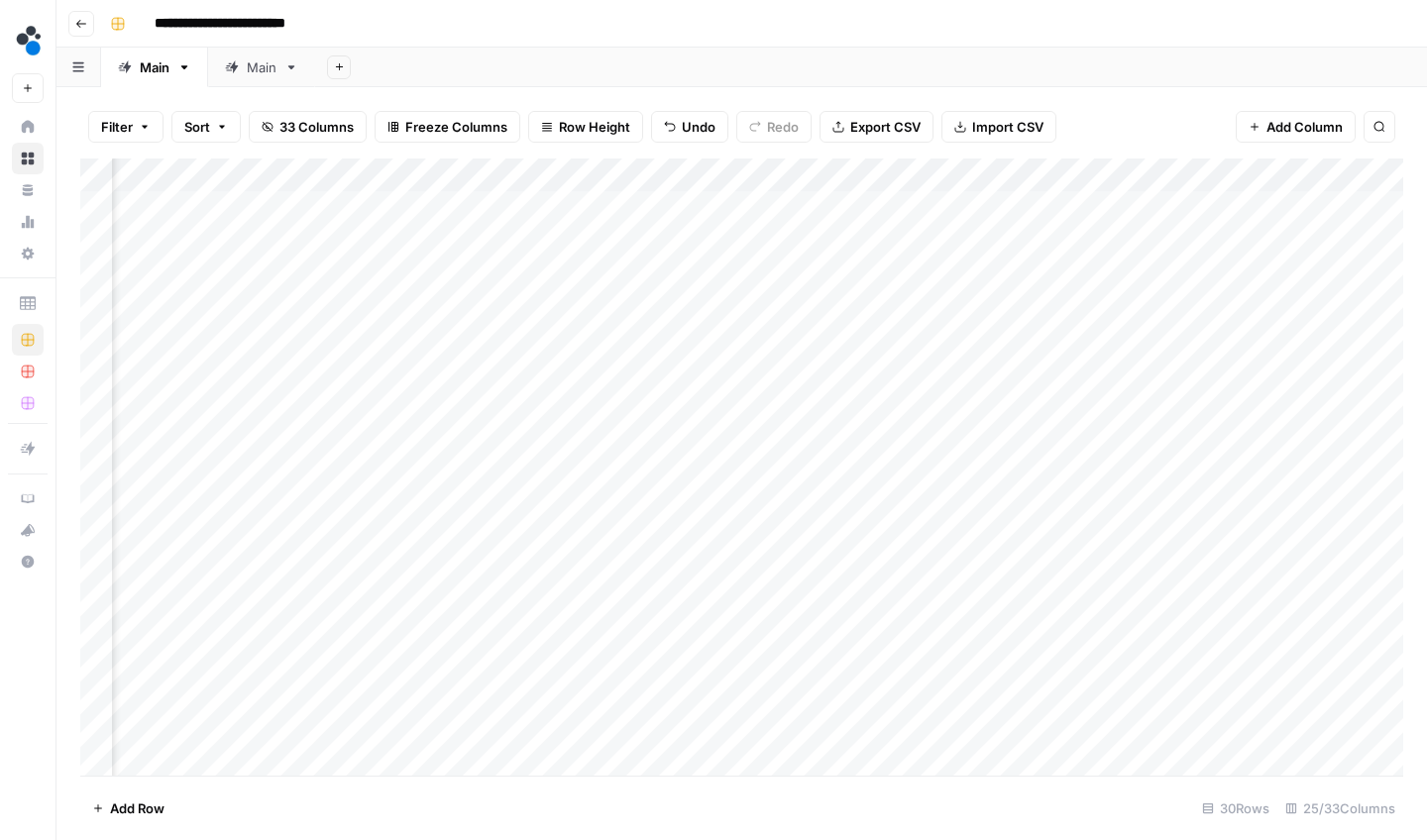 click on "Add Column" at bounding box center [741, 470] 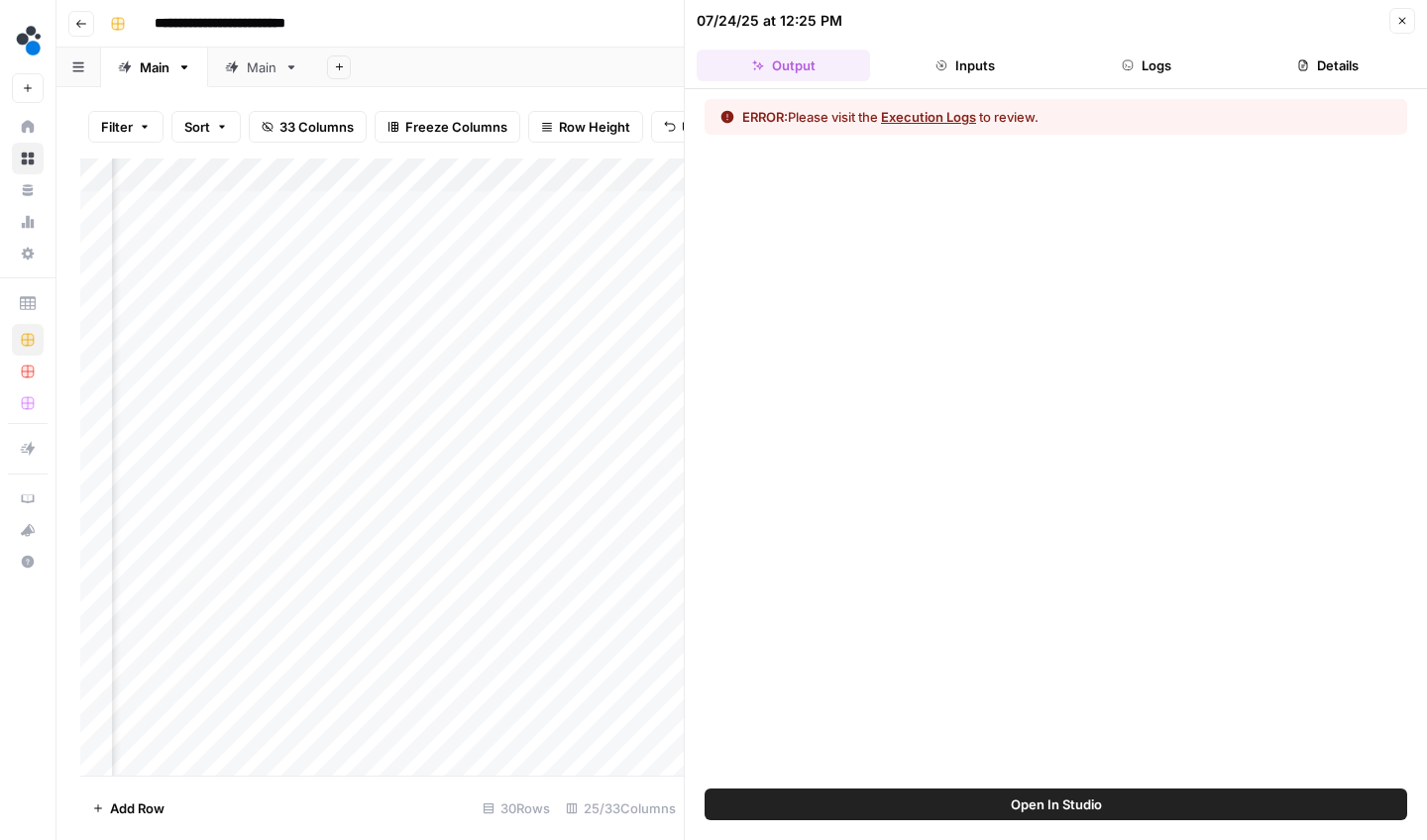 click on "Execution Logs" at bounding box center (929, 117) 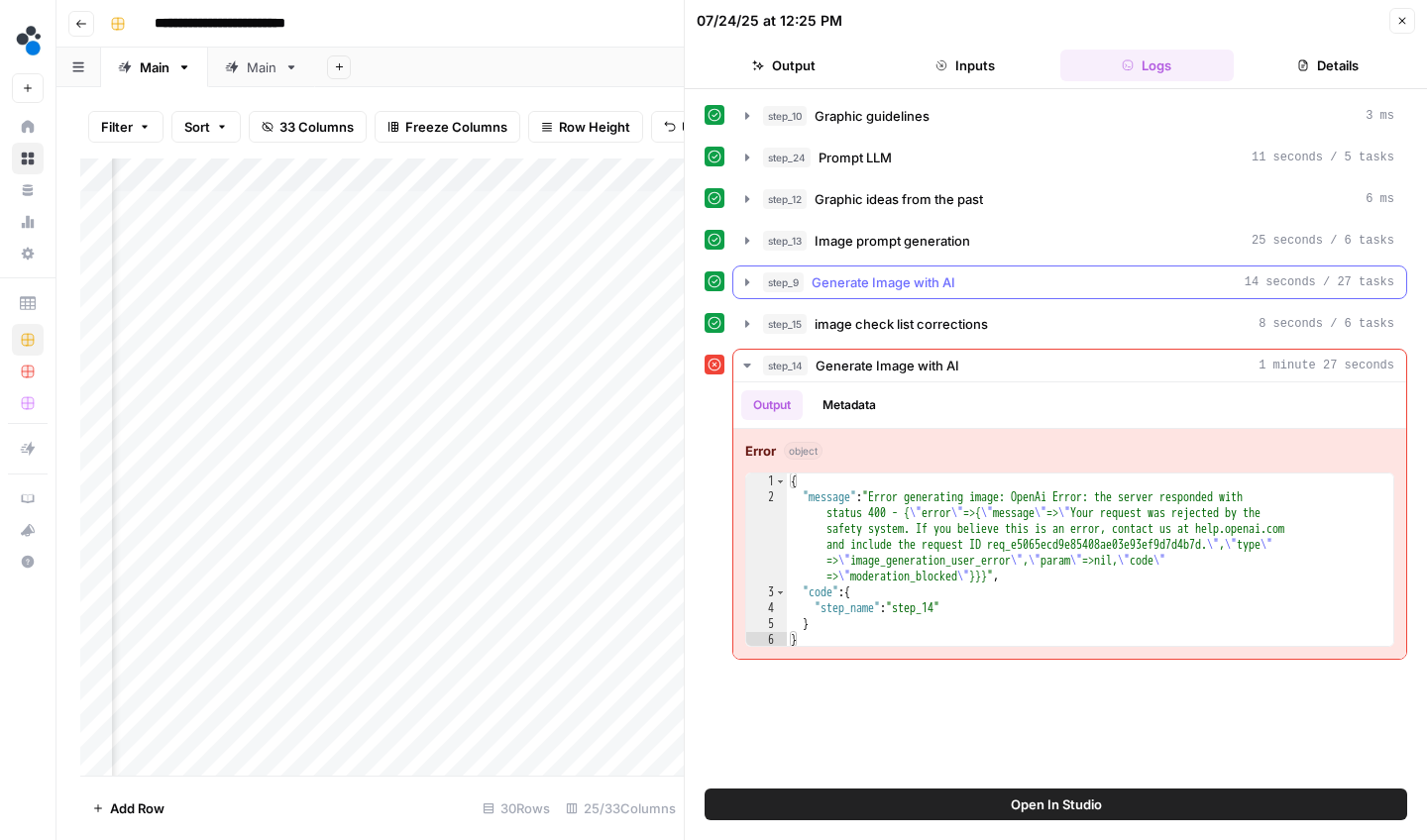 click on "step_9 Generate Image with AI 14 seconds / 27 tasks" at bounding box center [1069, 282] 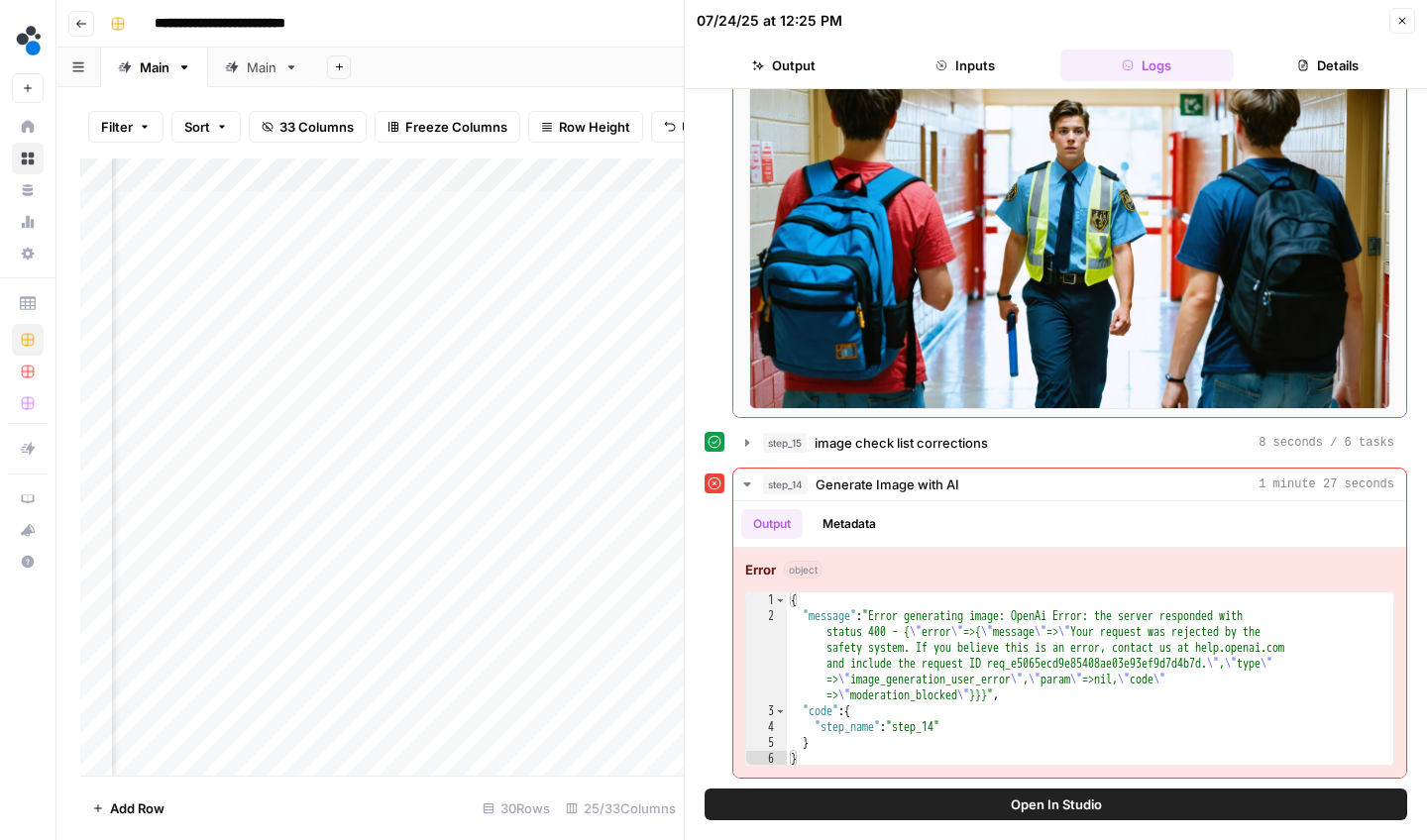 scroll, scrollTop: 354, scrollLeft: 0, axis: vertical 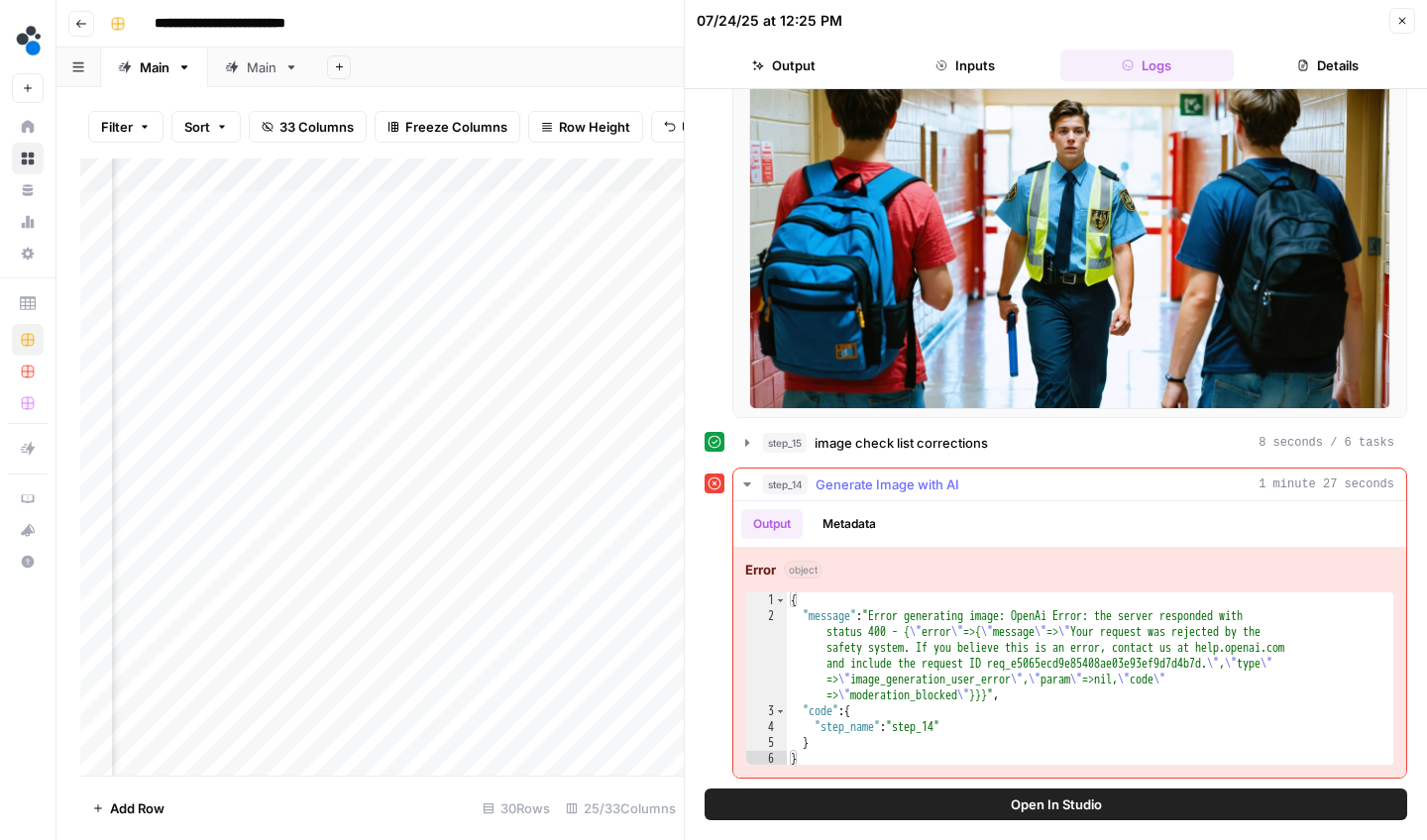 type on "*" 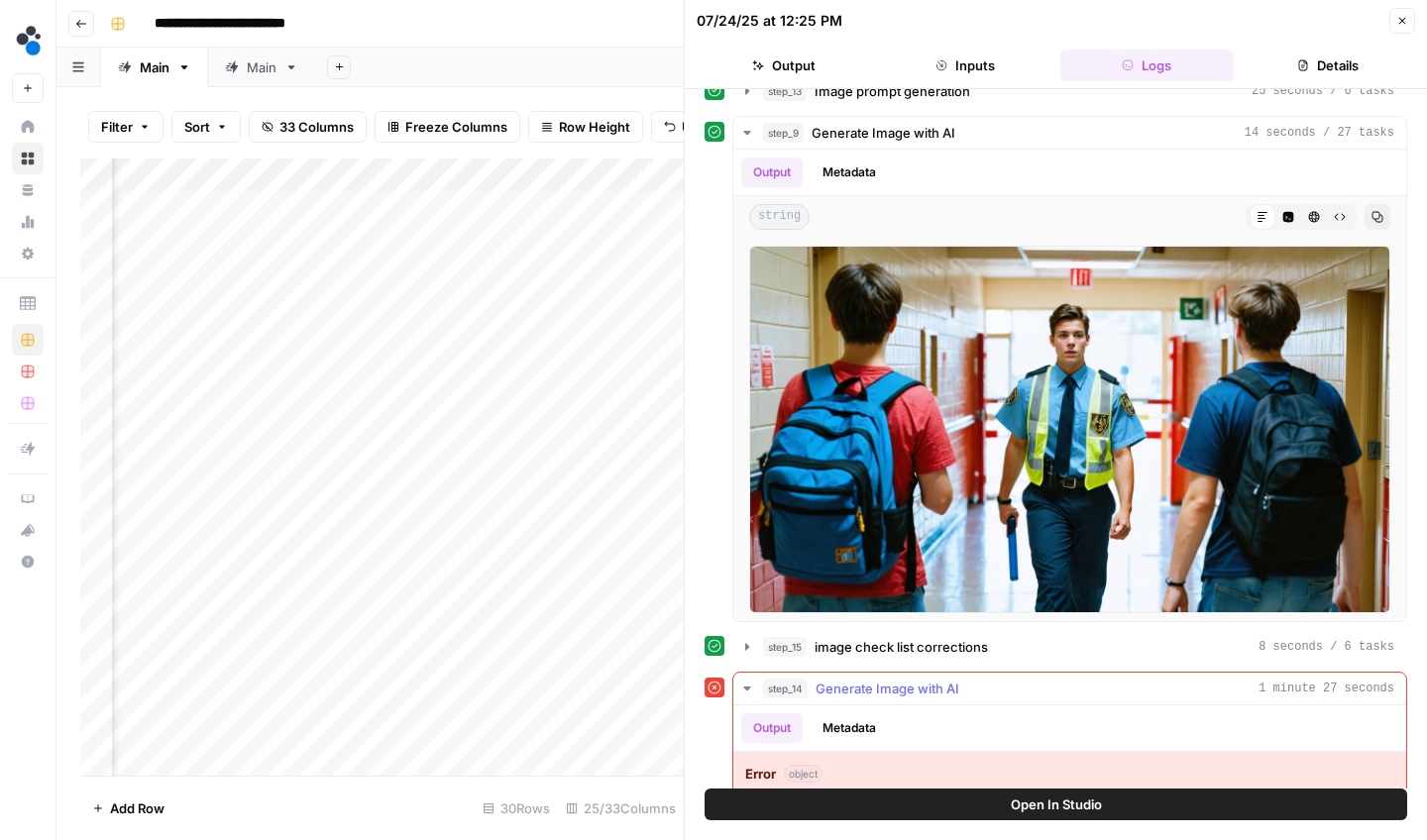 scroll, scrollTop: 107, scrollLeft: 0, axis: vertical 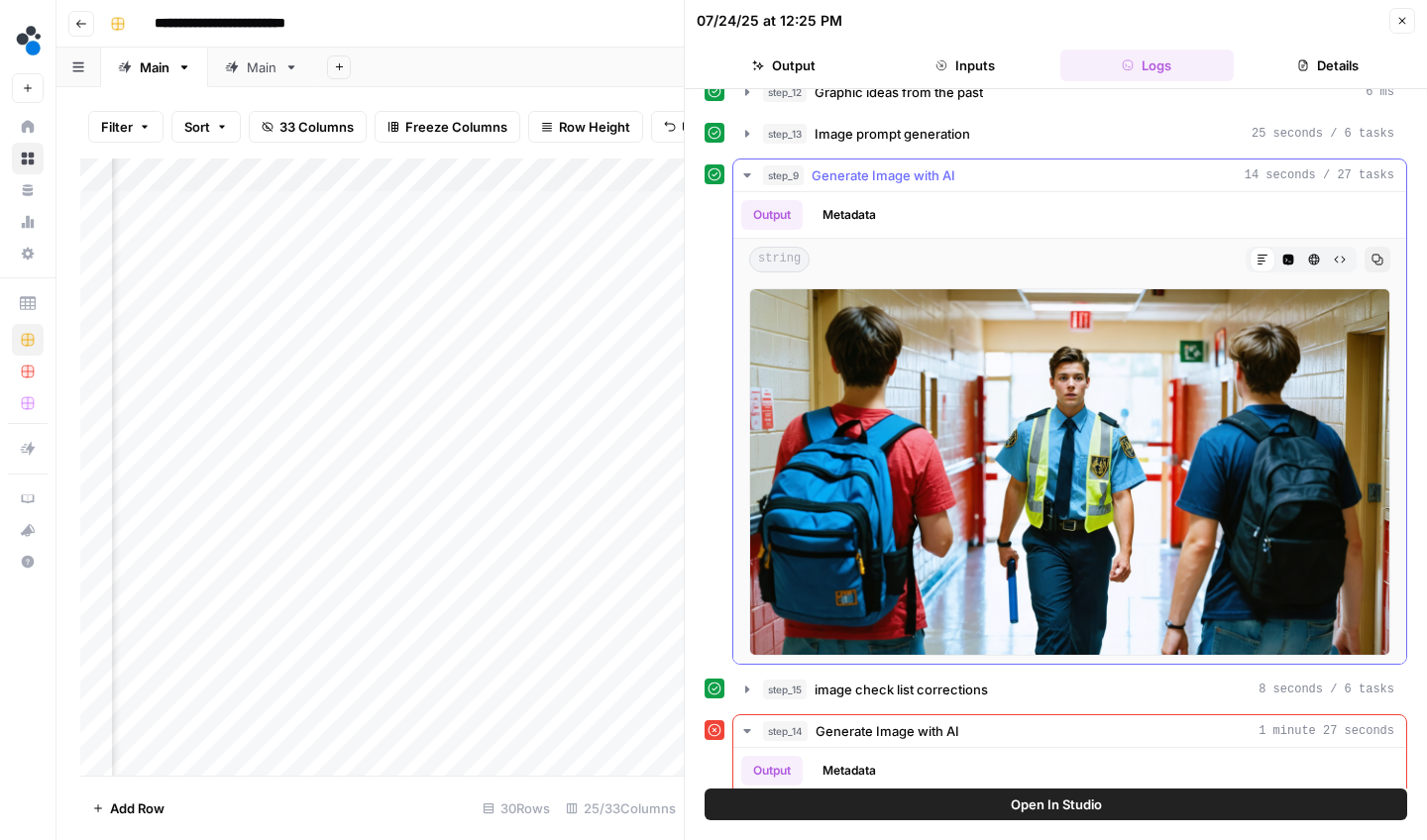 click at bounding box center [1069, 472] 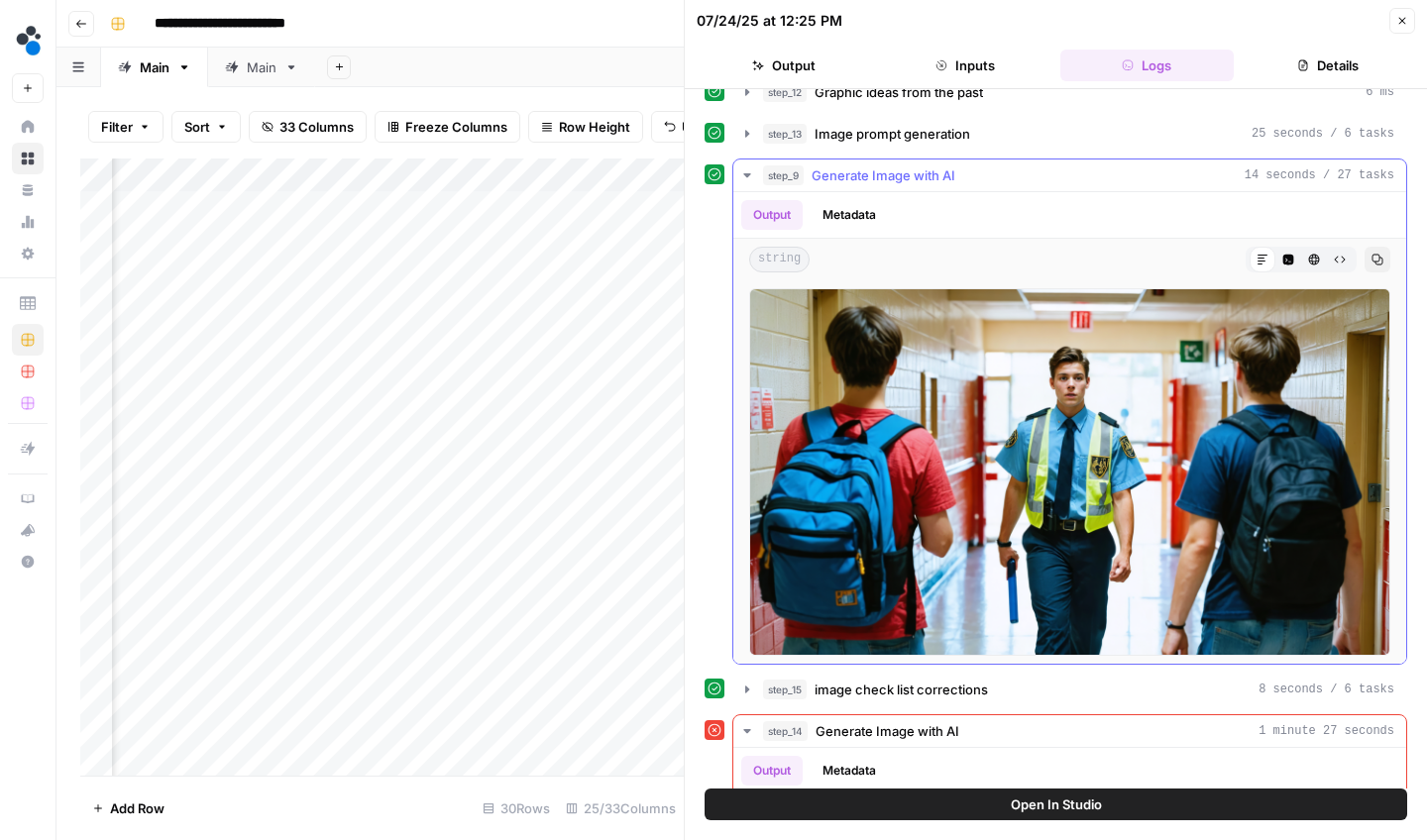 click 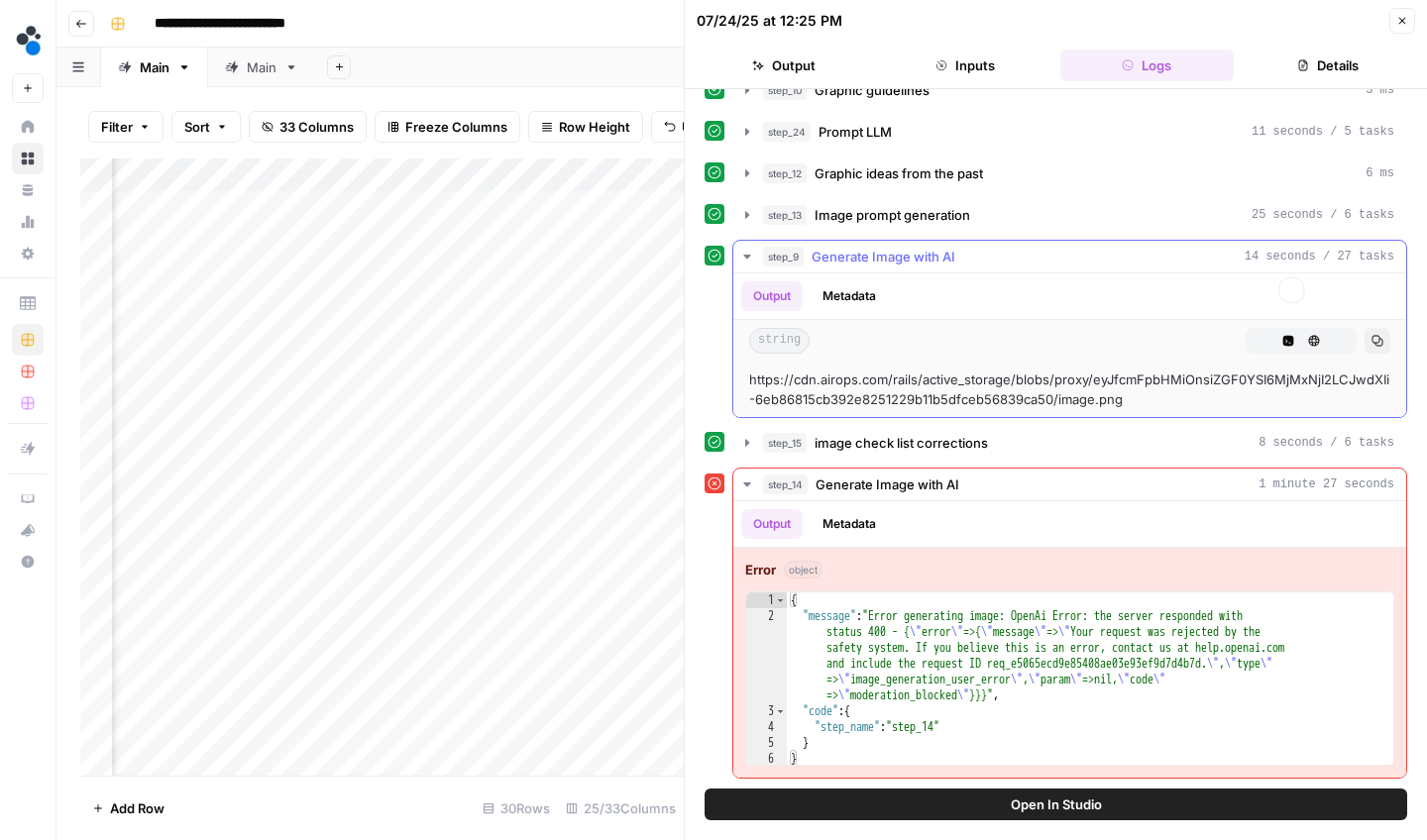 scroll, scrollTop: 26, scrollLeft: 0, axis: vertical 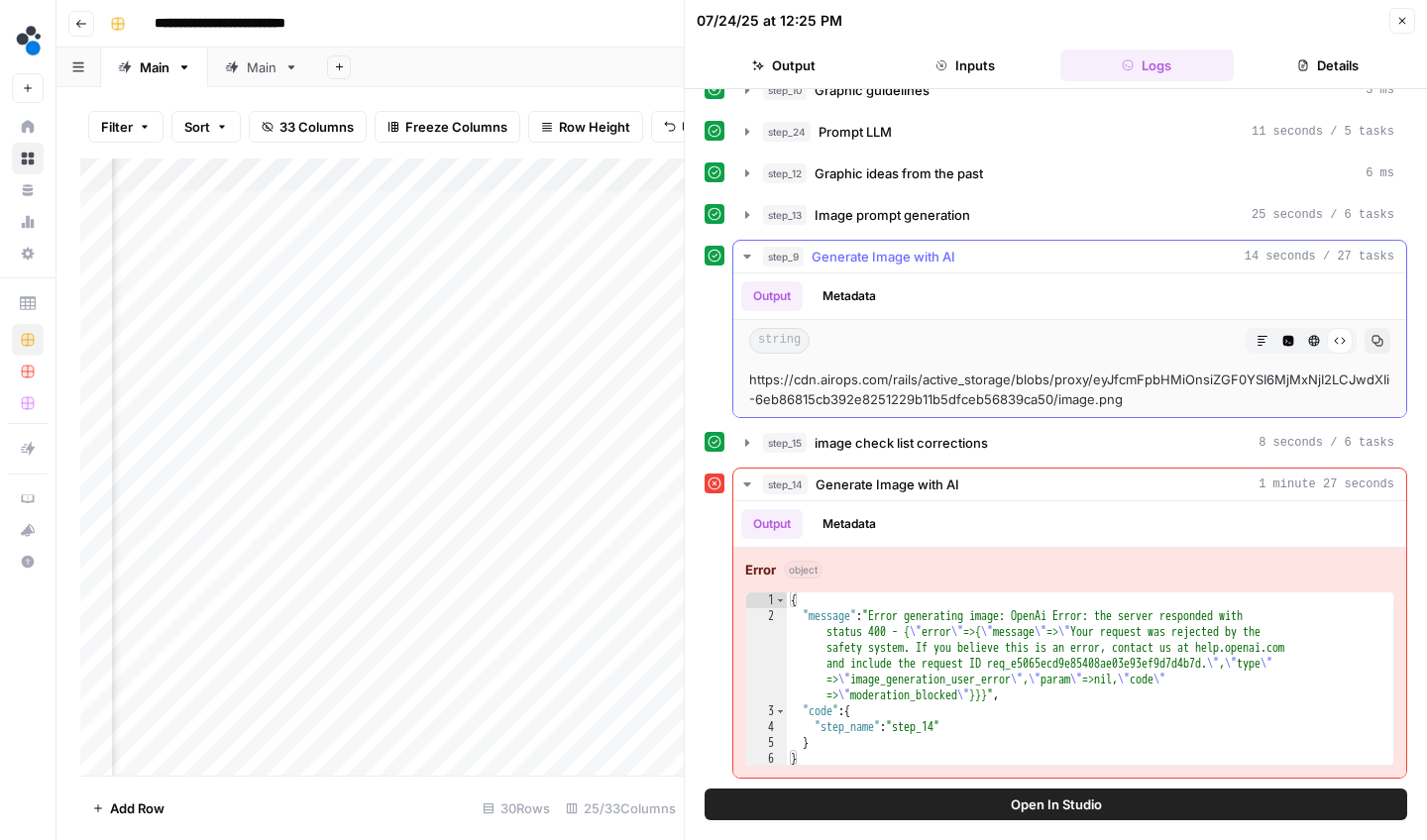 drag, startPoint x: 1141, startPoint y: 402, endPoint x: 748, endPoint y: 383, distance: 393.45902 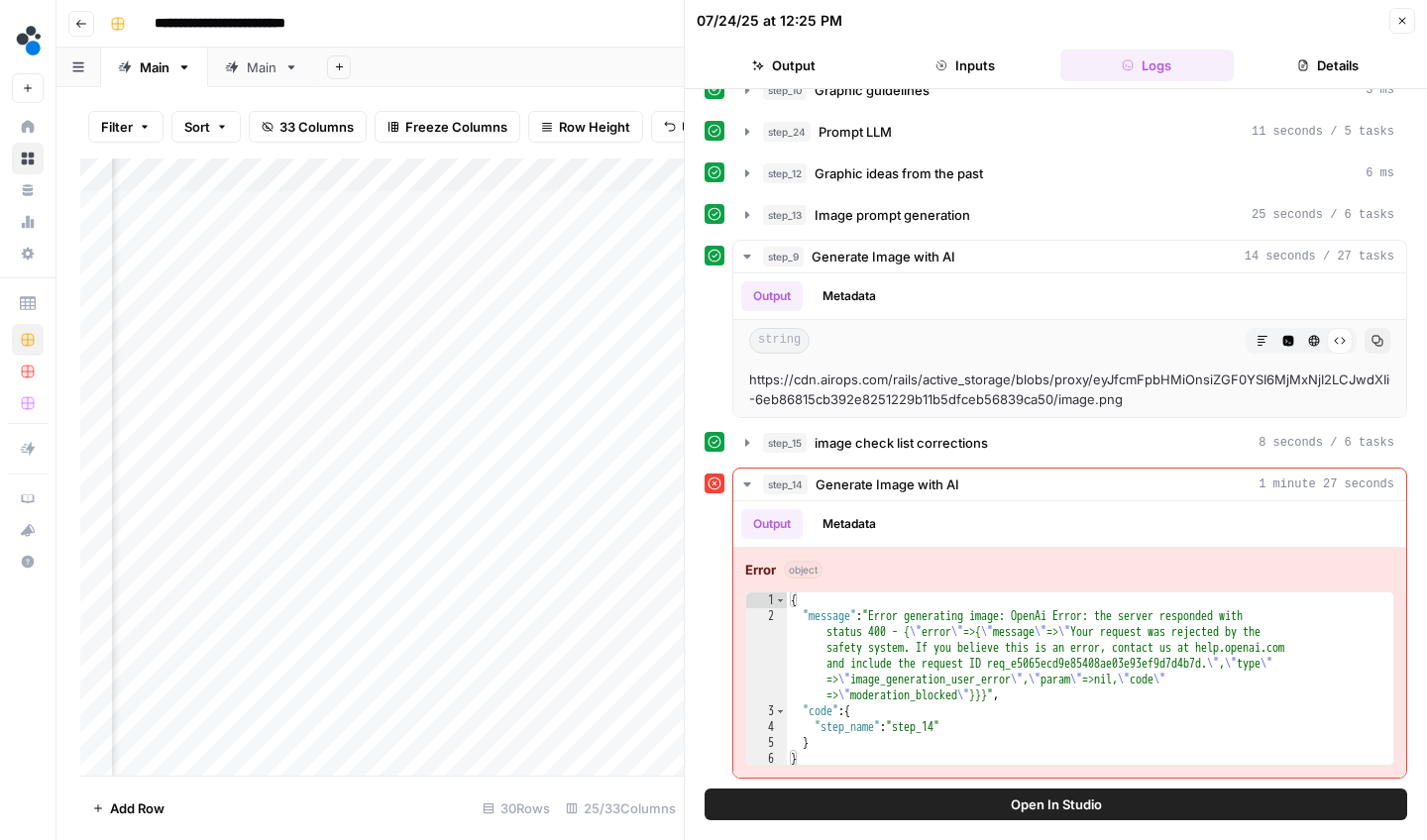 click 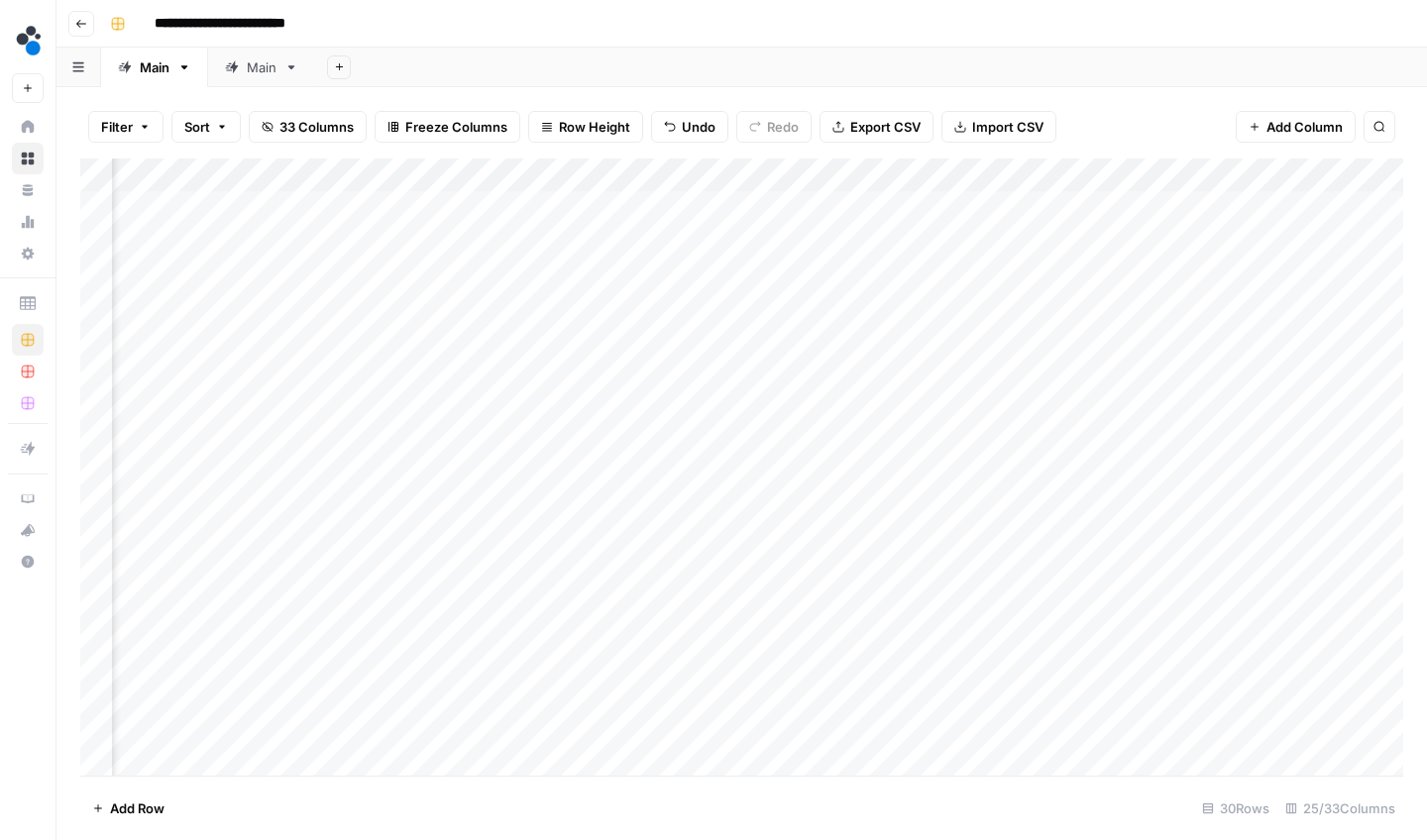 click on "Add Column" at bounding box center (741, 470) 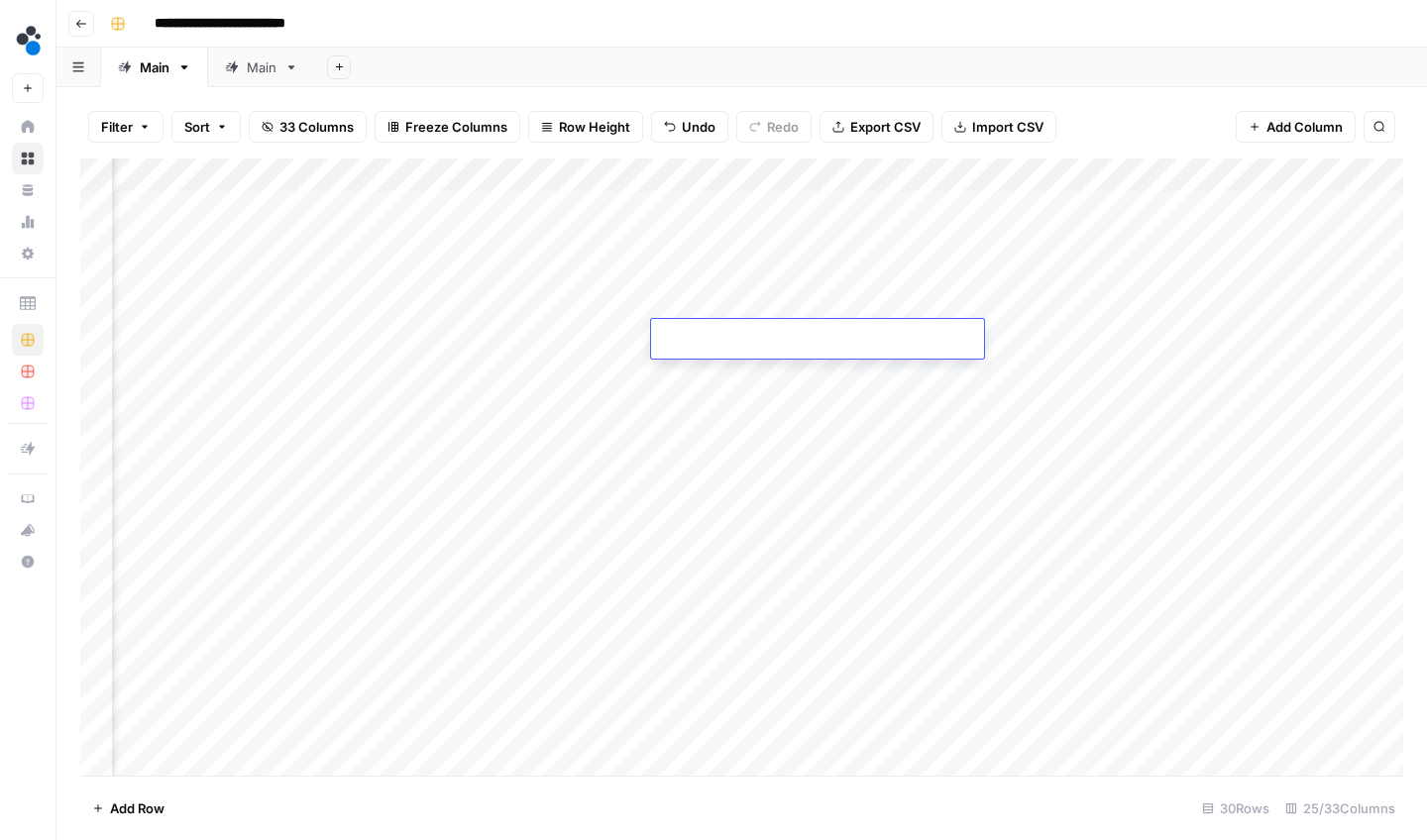 type on "**********" 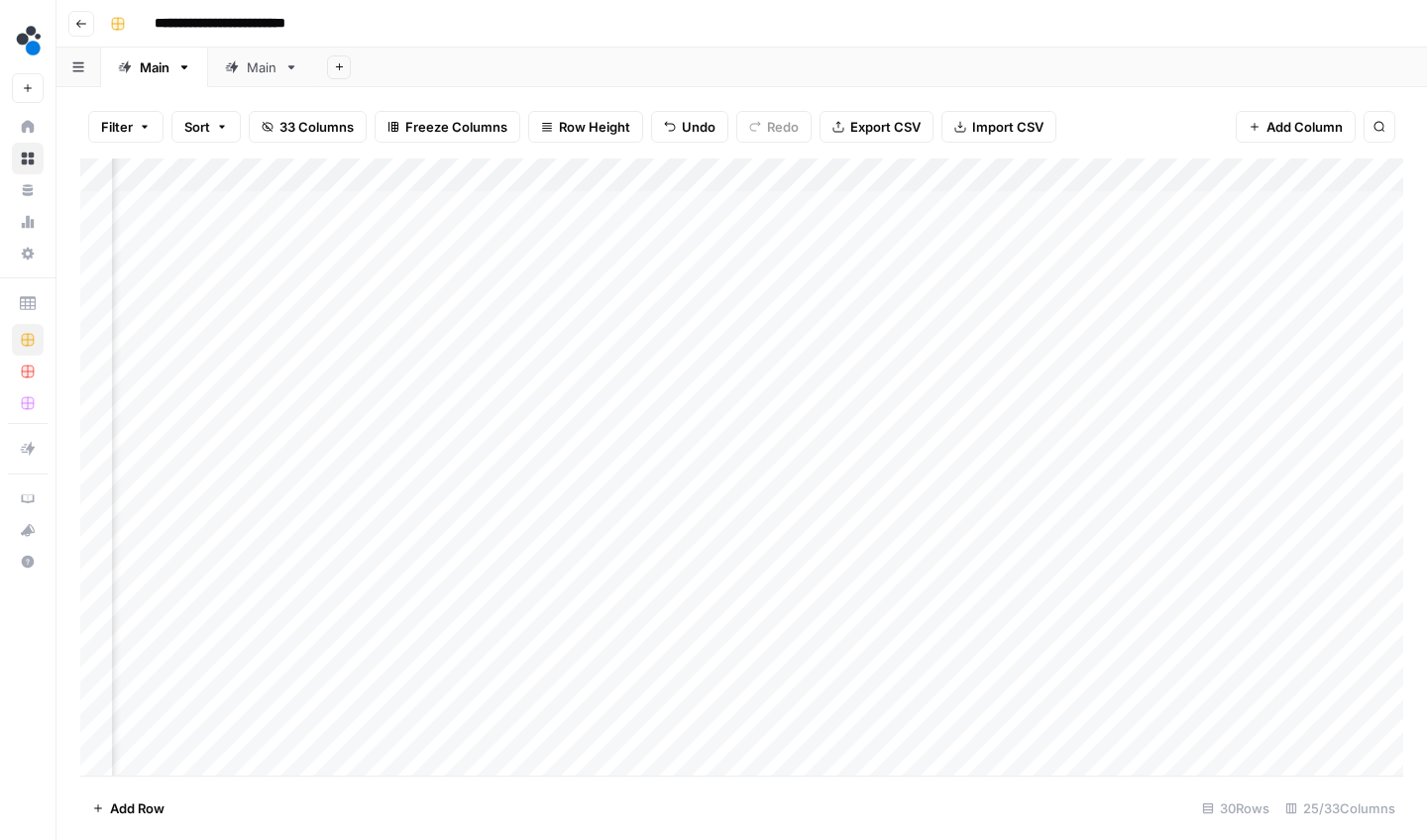 click on "Add Column" at bounding box center (741, 470) 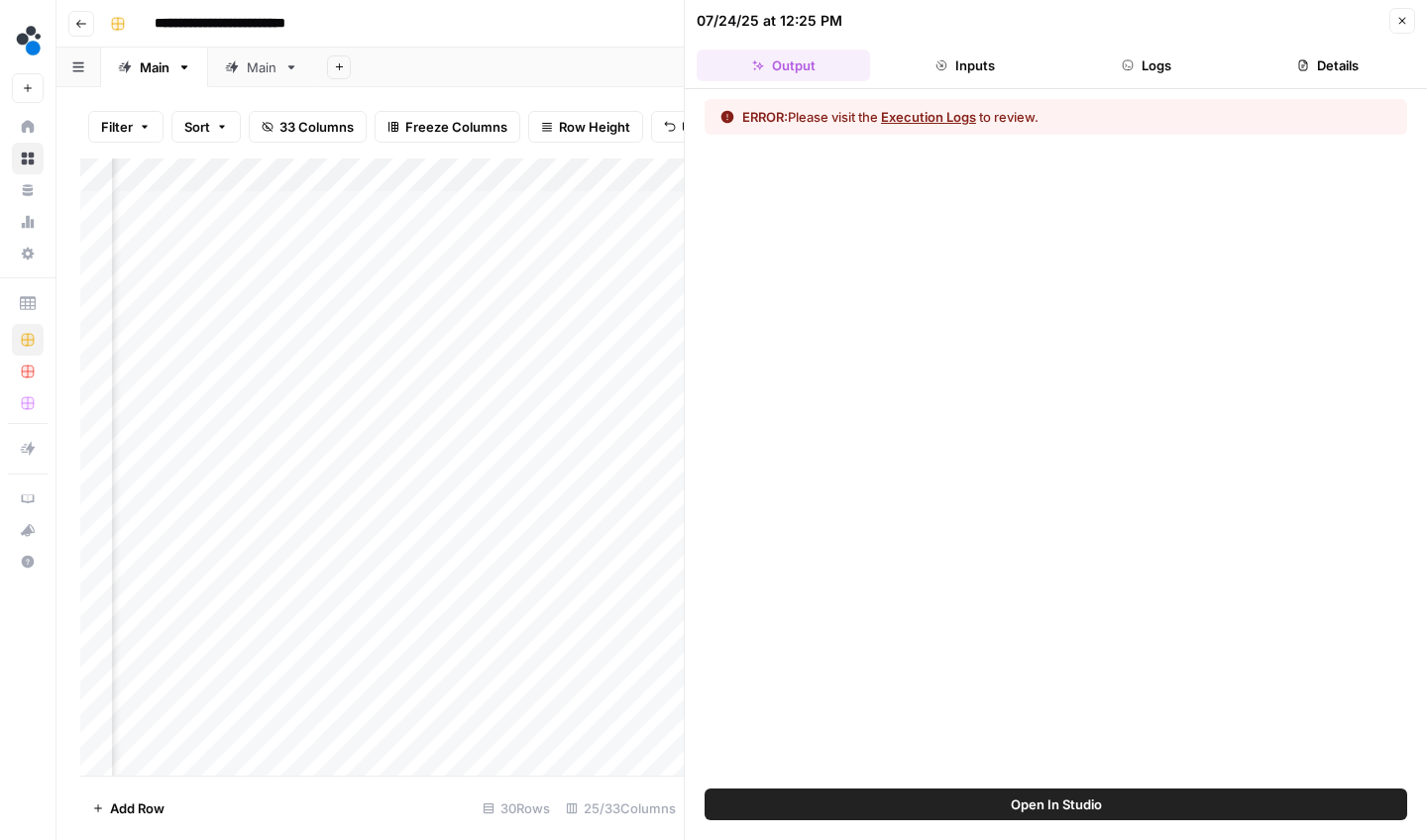 click on "ERROR:  Please visit the   Execution Logs   to review." at bounding box center [1055, 117] 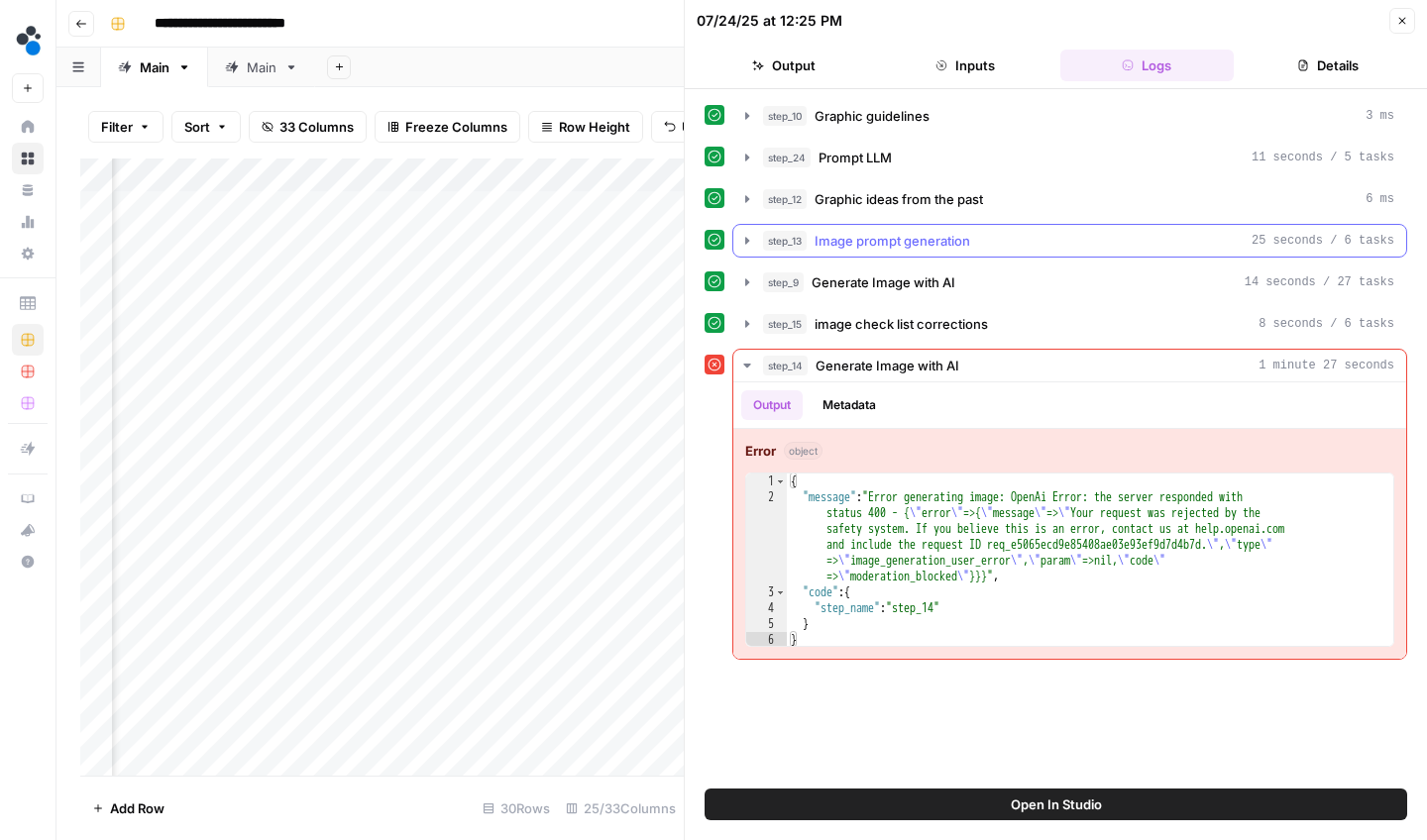 click on "step_13 Image prompt generation 25 seconds / 6 tasks" at bounding box center [1069, 241] 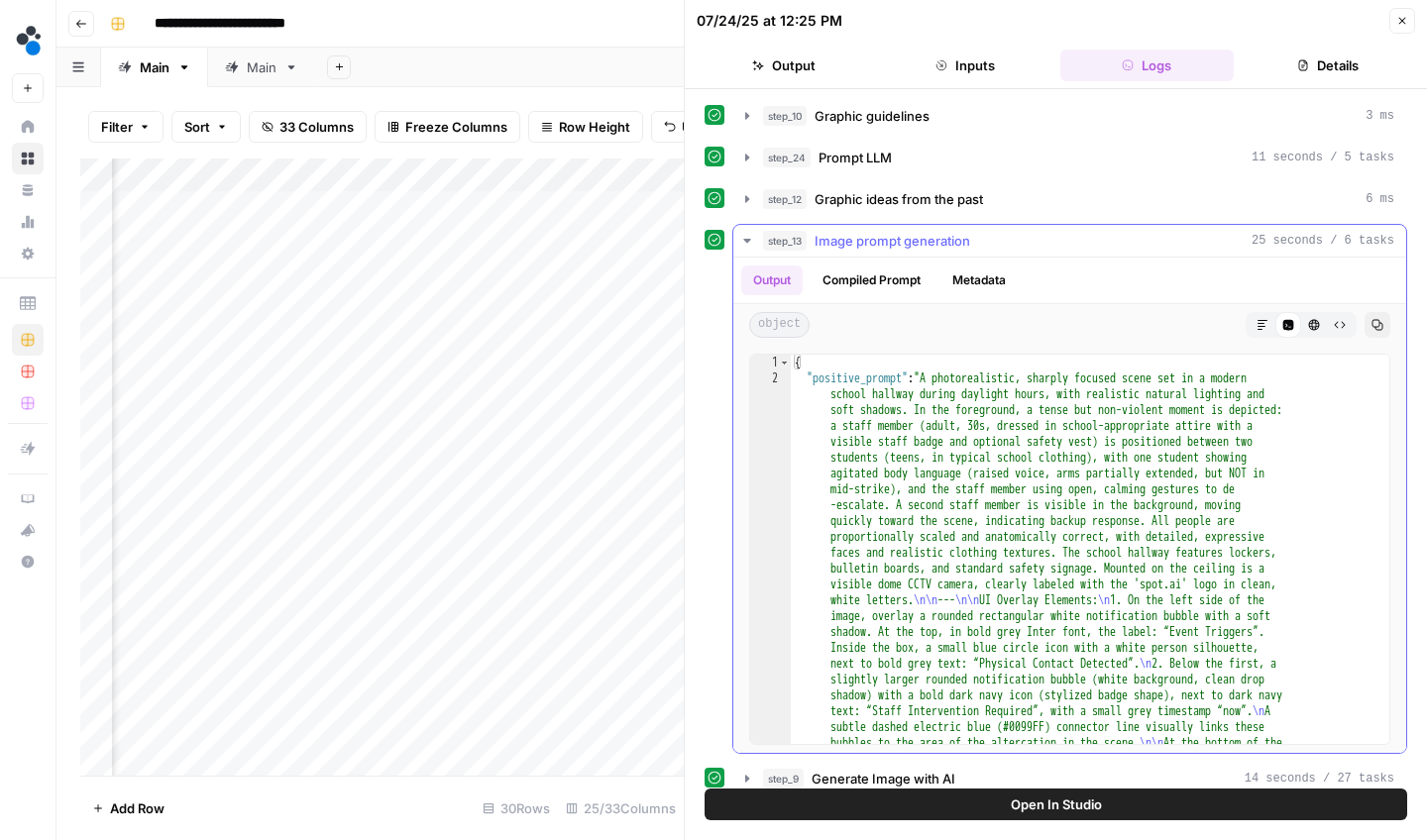 click 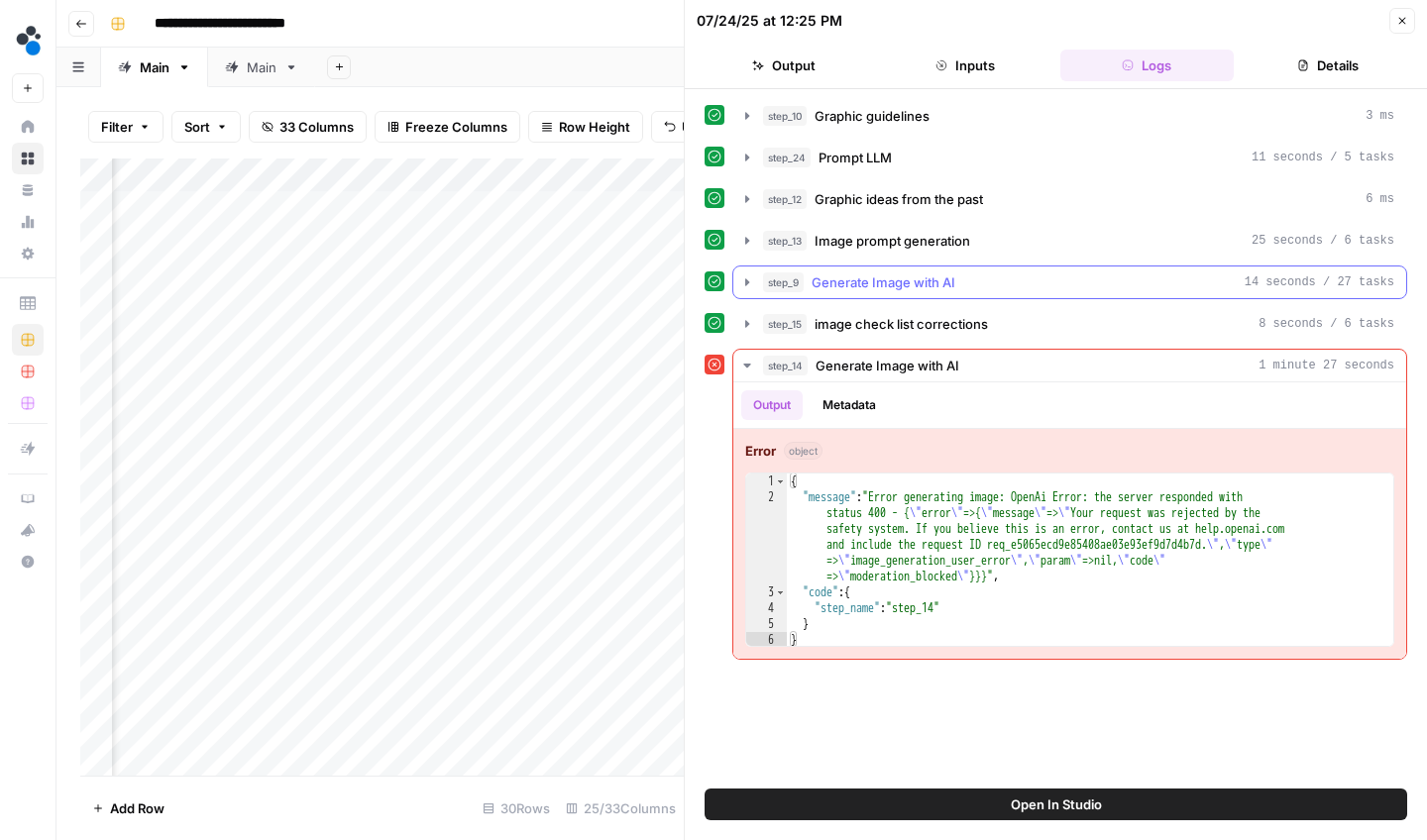 click 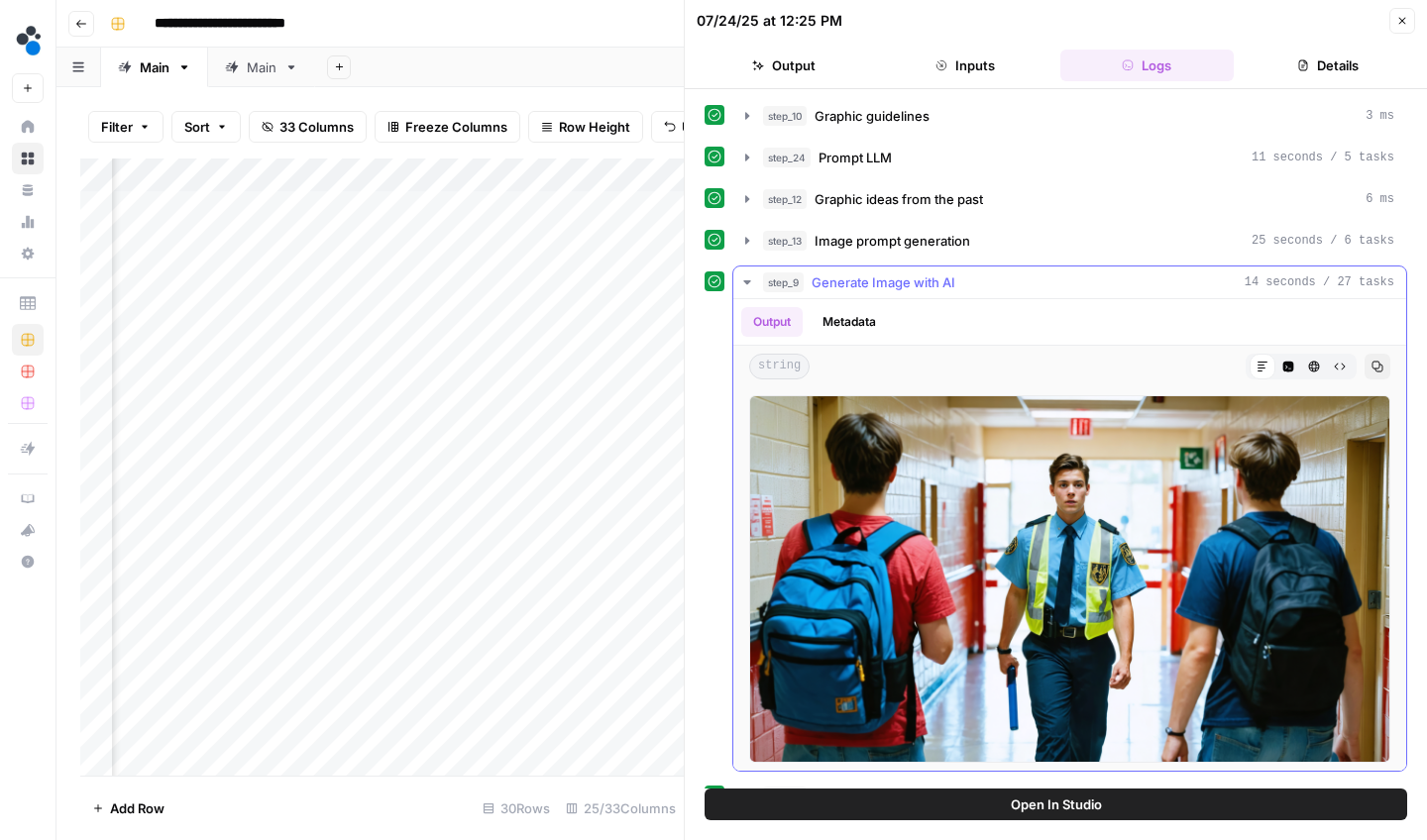 click on "Raw Output" at bounding box center [1340, 367] 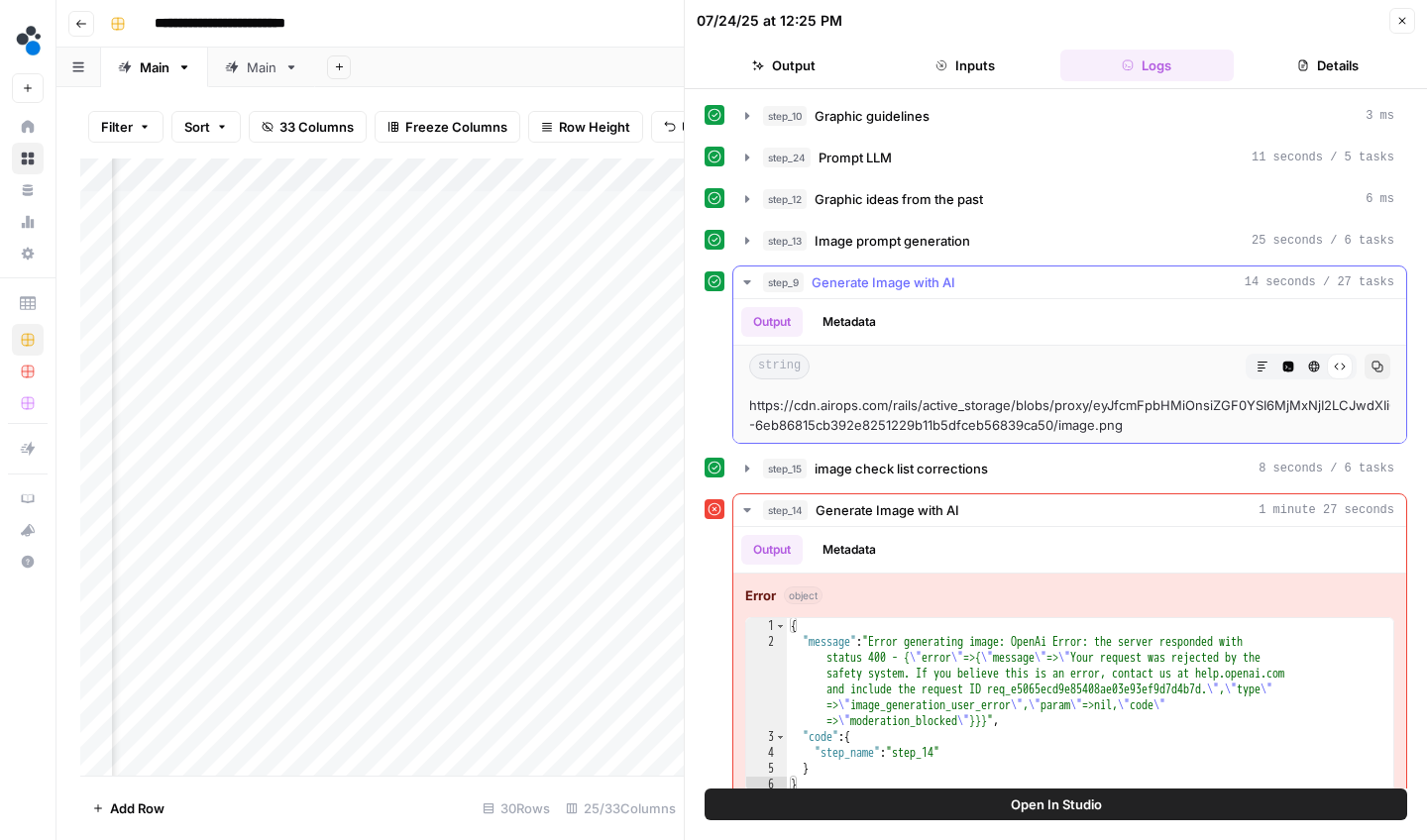 drag, startPoint x: 1150, startPoint y: 431, endPoint x: 751, endPoint y: 410, distance: 399.55225 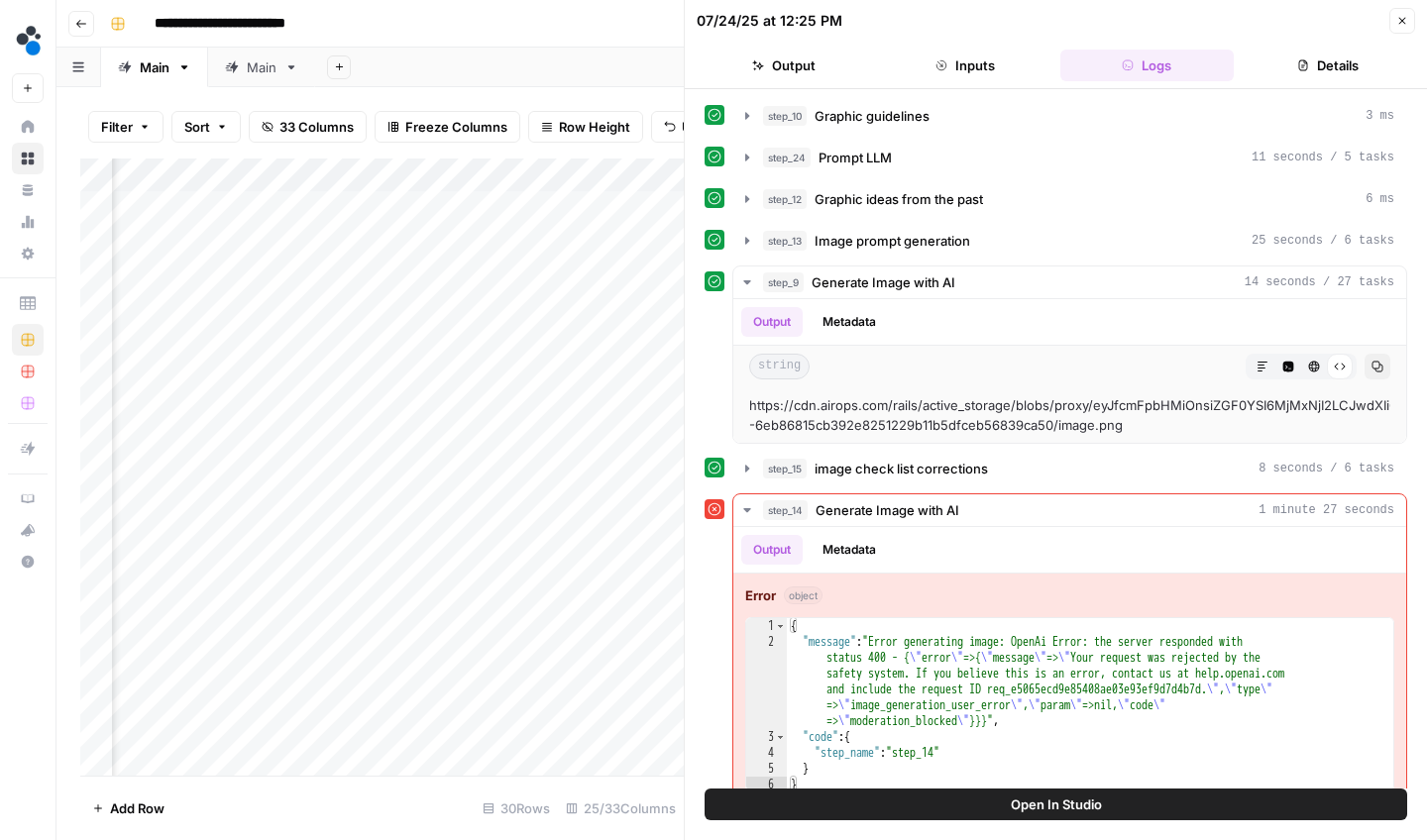 click on "Add Column" at bounding box center (382, 470) 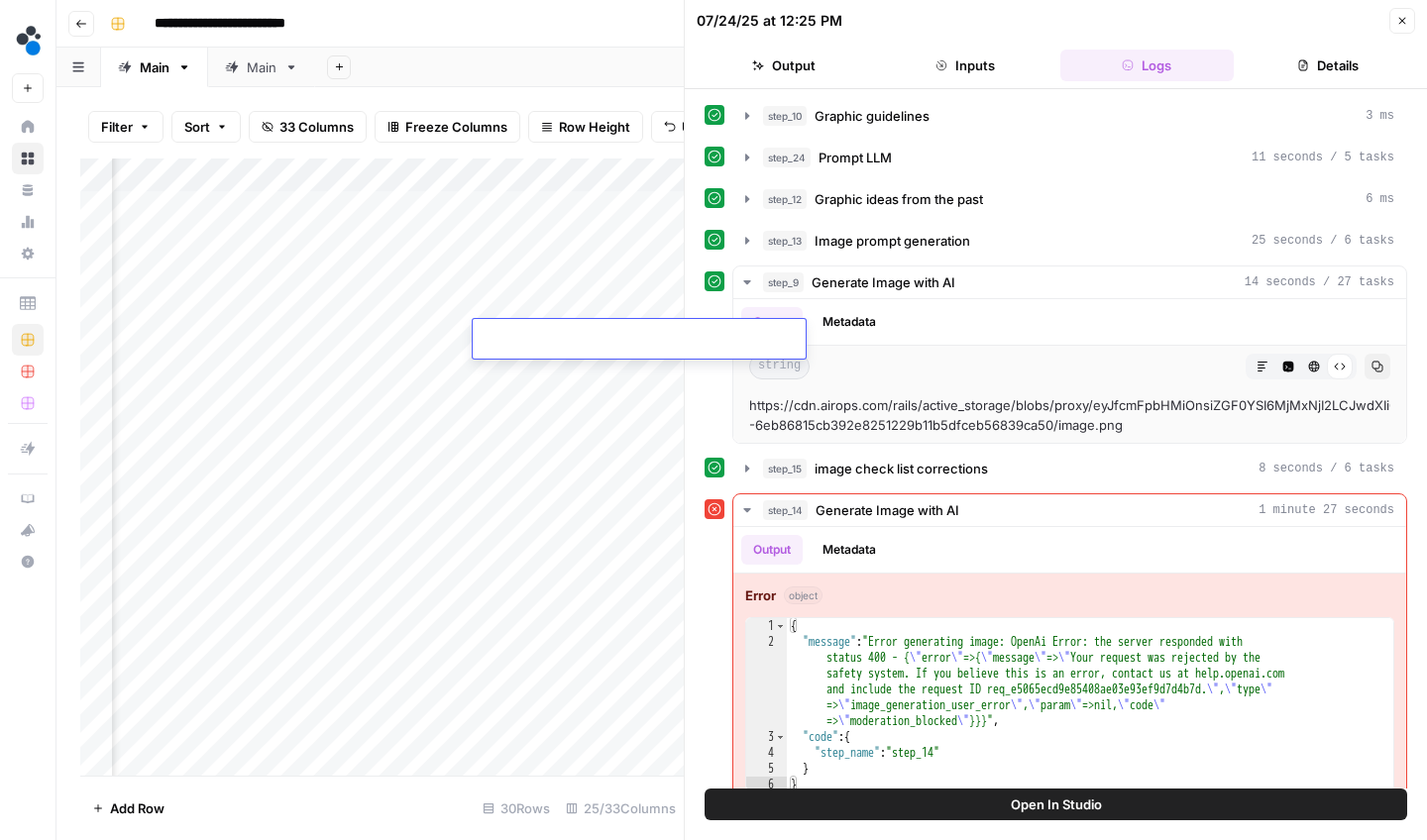 click at bounding box center [639, 343] 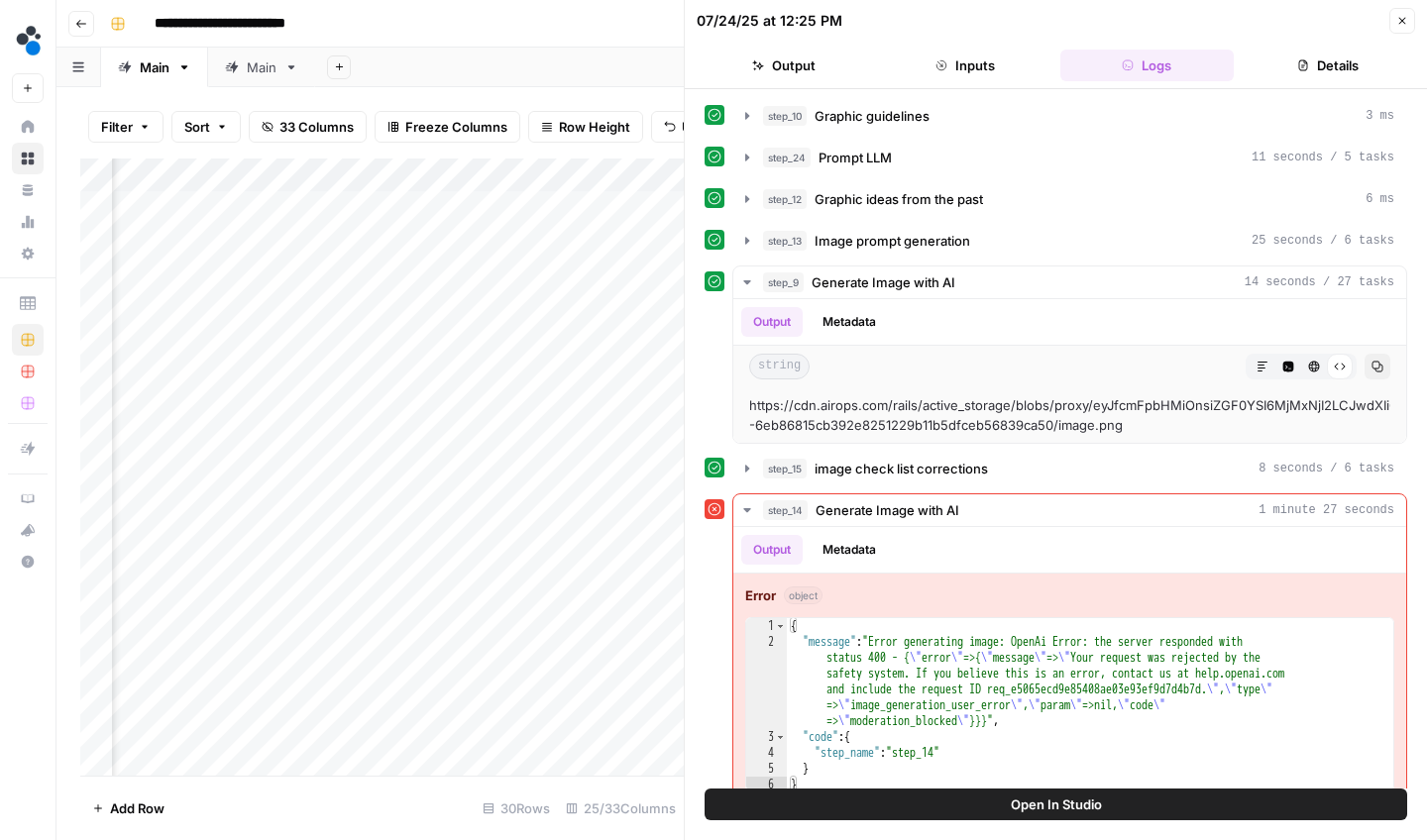 click 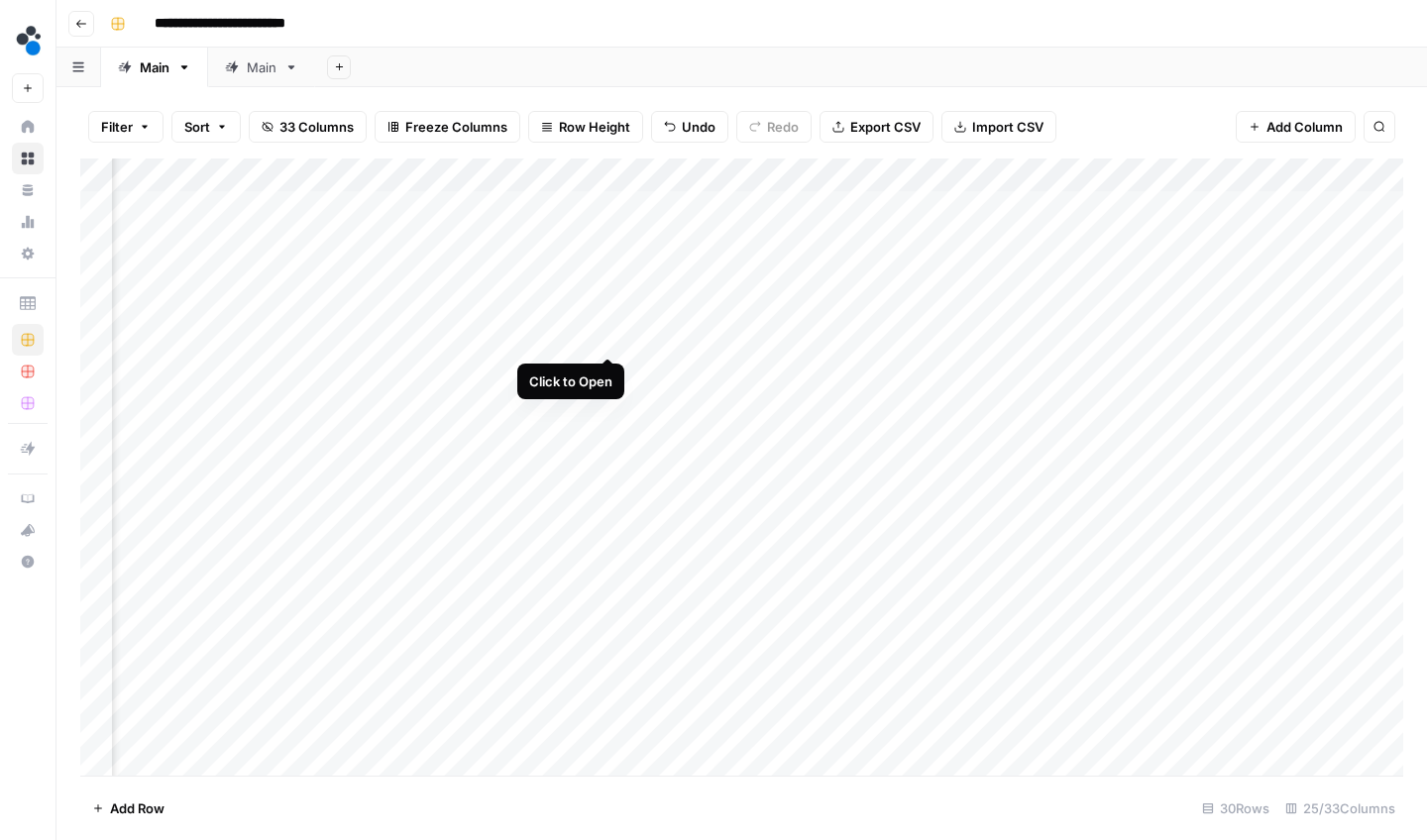 click on "Add Column" at bounding box center [741, 470] 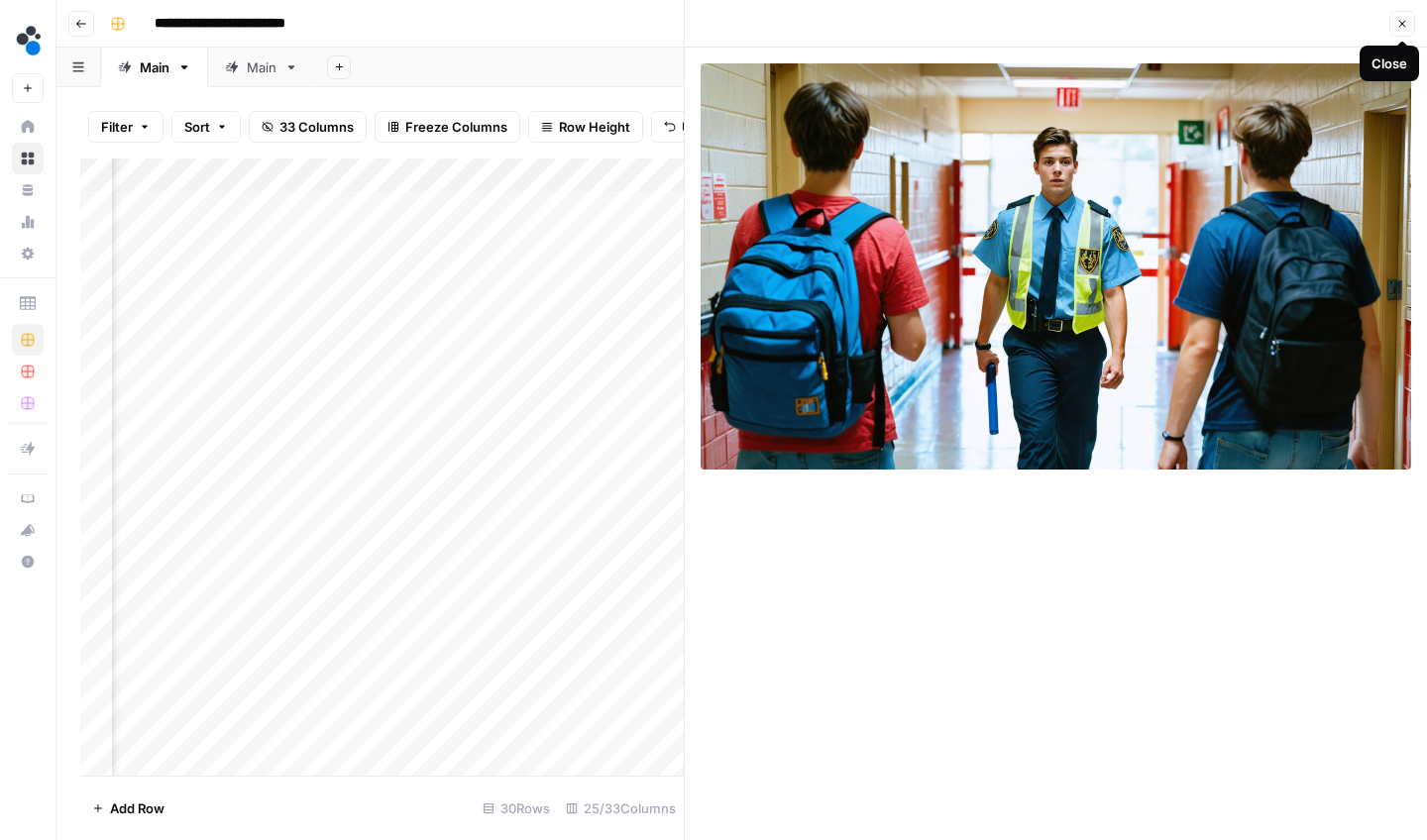 click 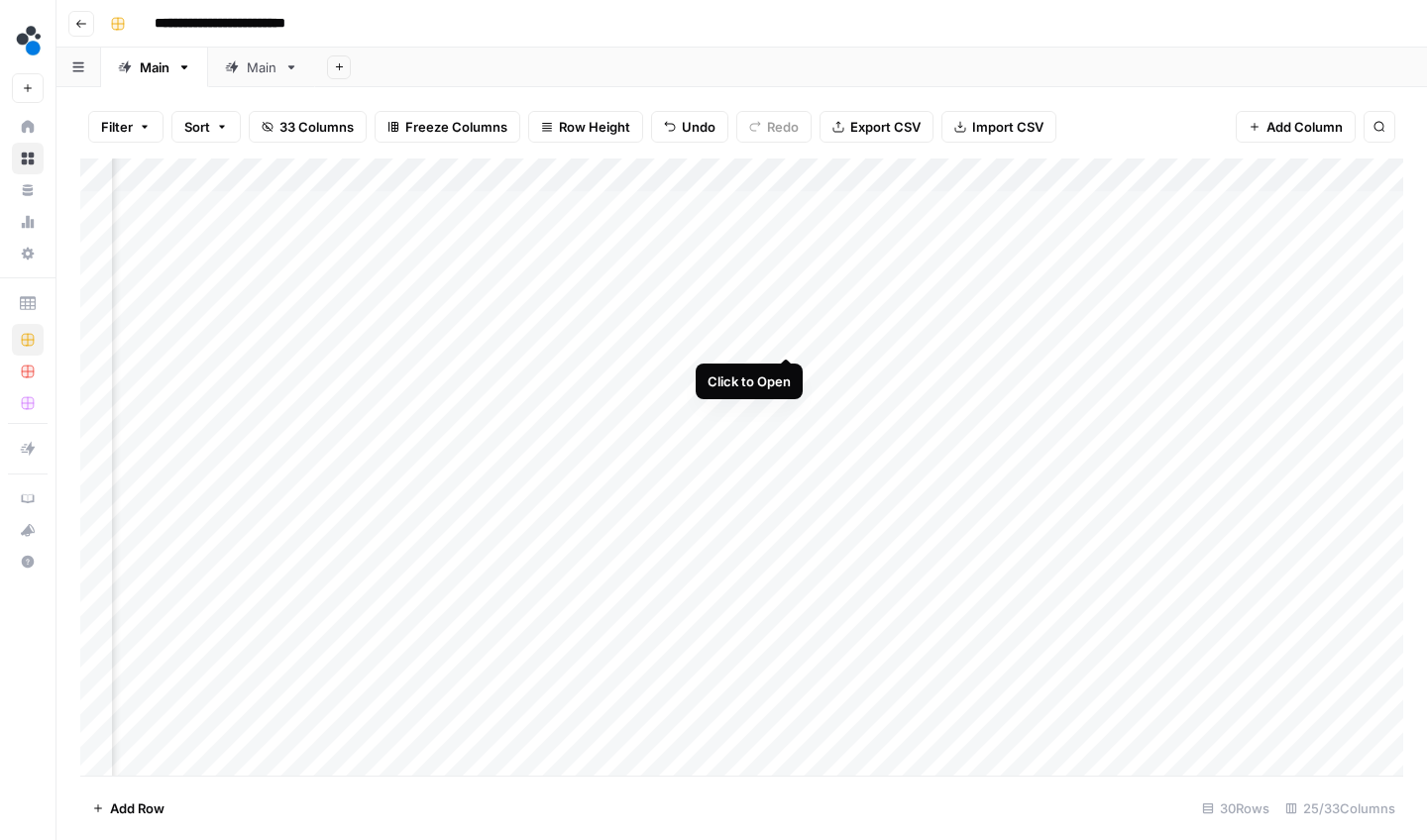 click on "Add Column" at bounding box center [741, 470] 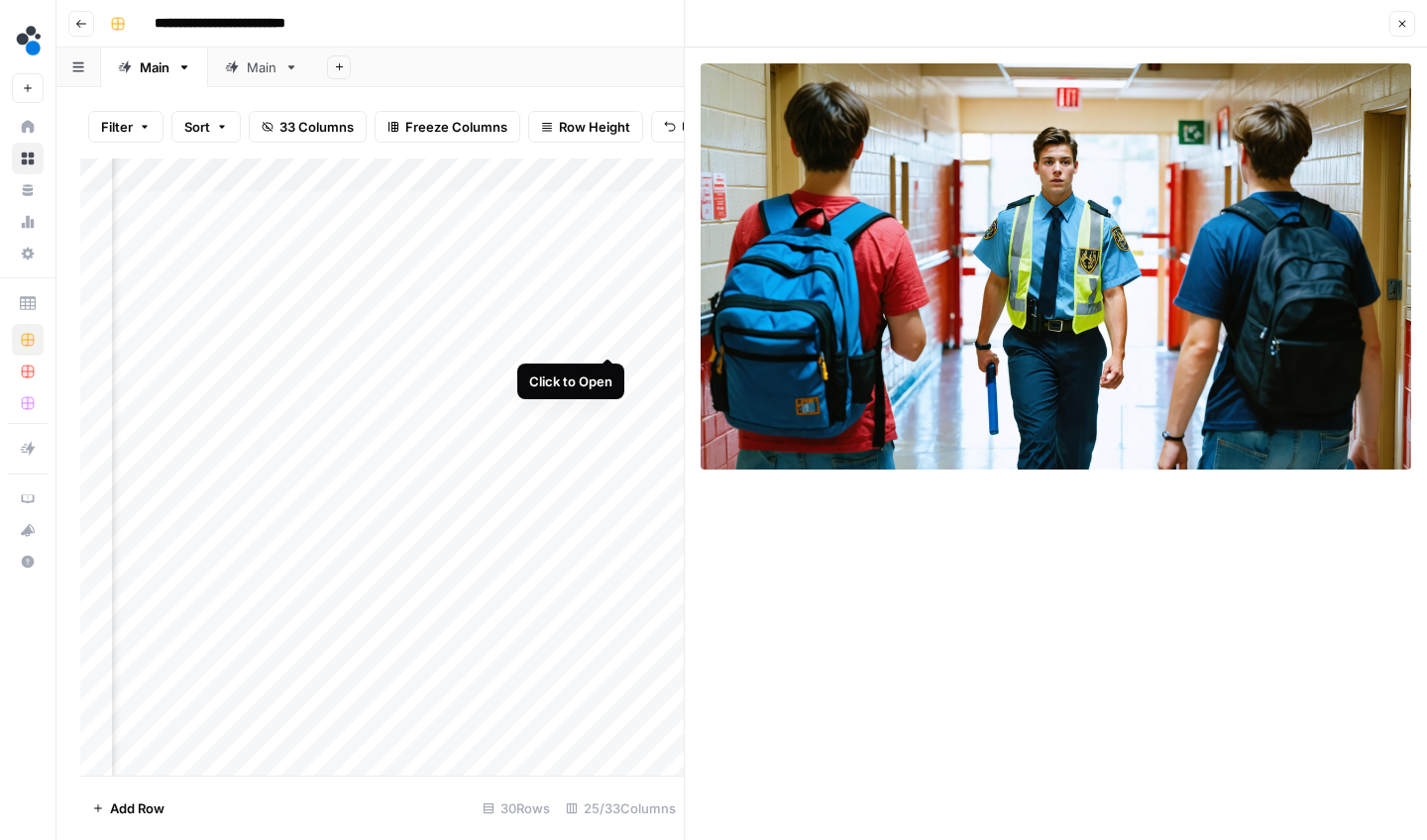 click on "Add Column" at bounding box center [382, 470] 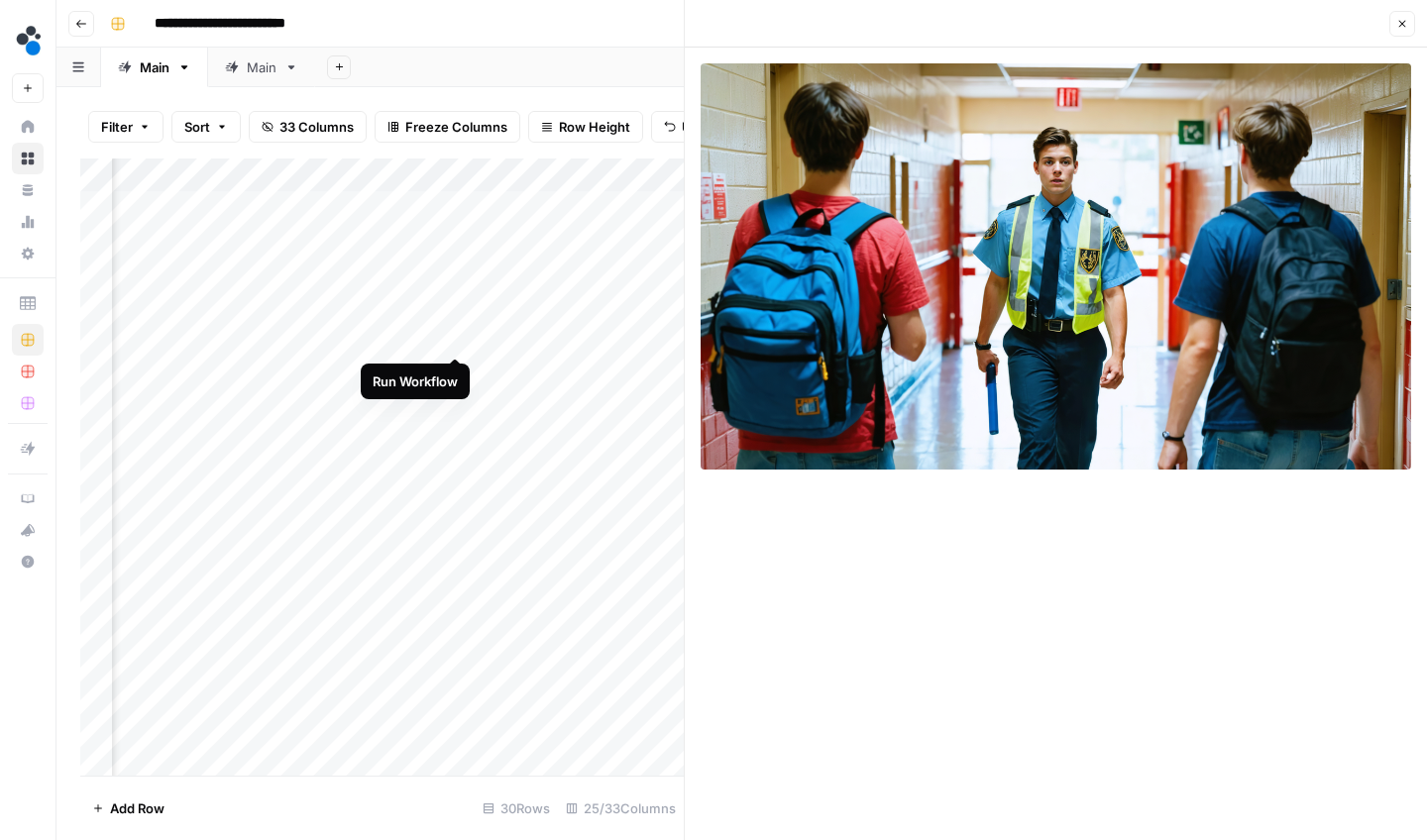 click on "Add Column" at bounding box center [382, 470] 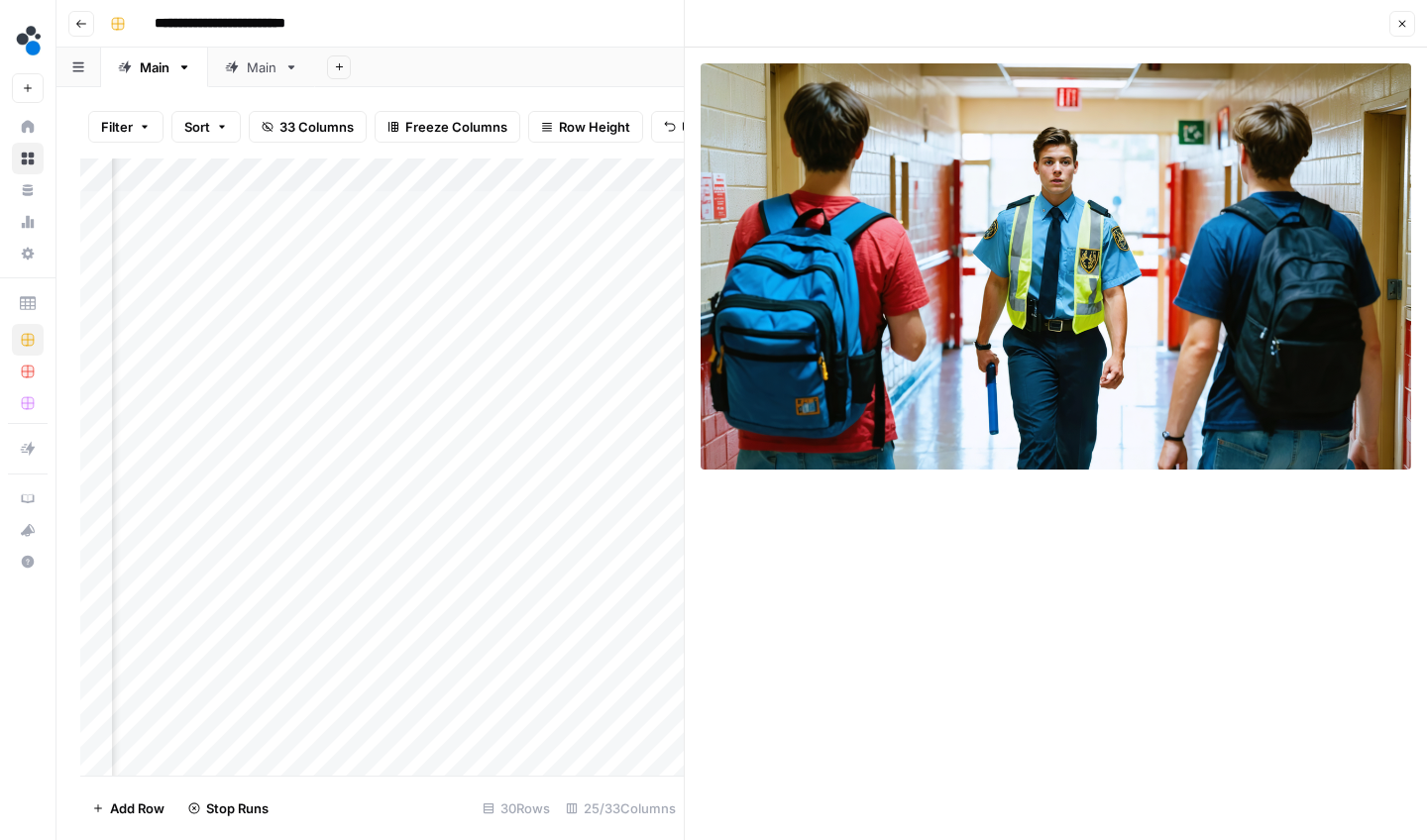 click on "Close" at bounding box center (1402, 24) 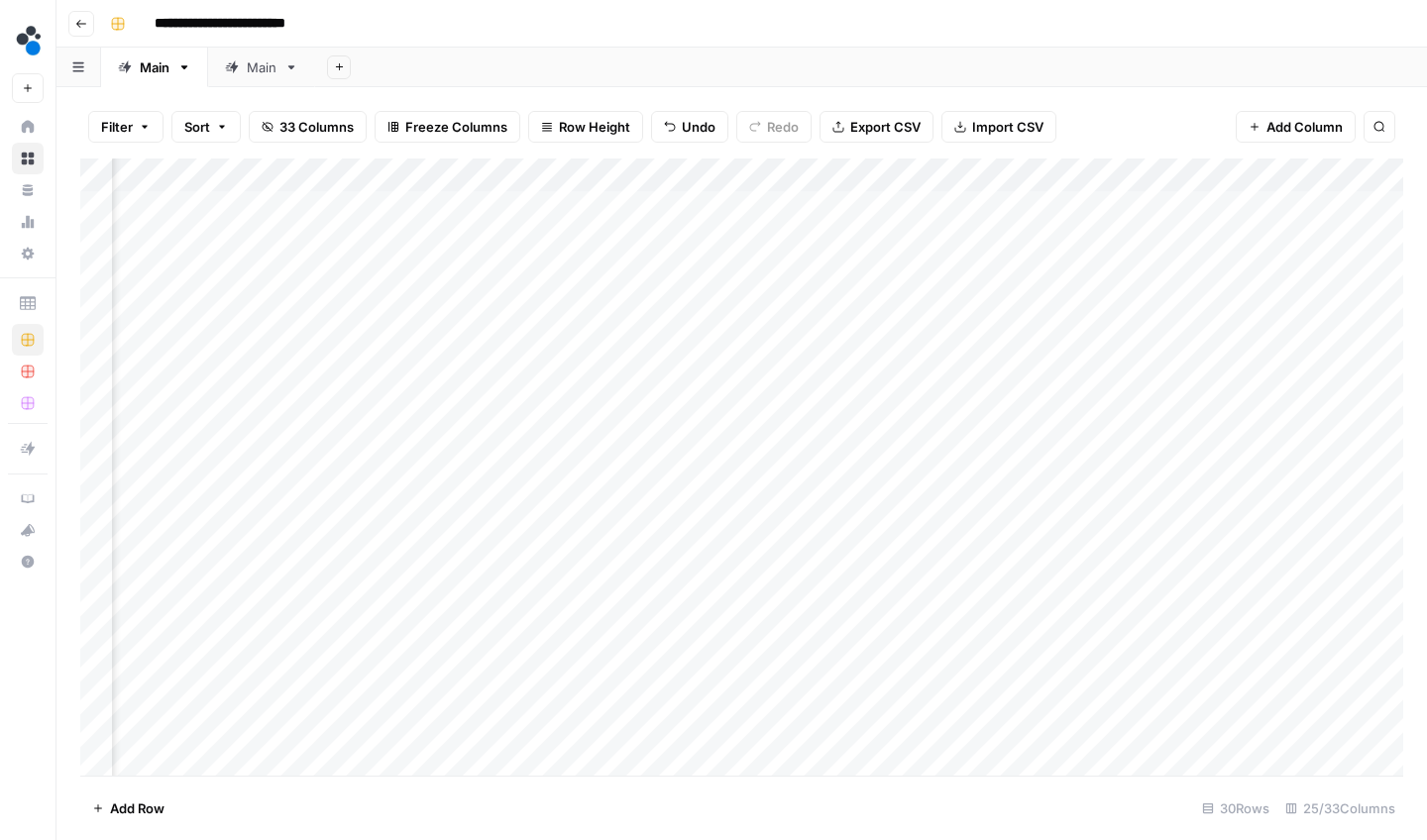 scroll, scrollTop: 0, scrollLeft: 2113, axis: horizontal 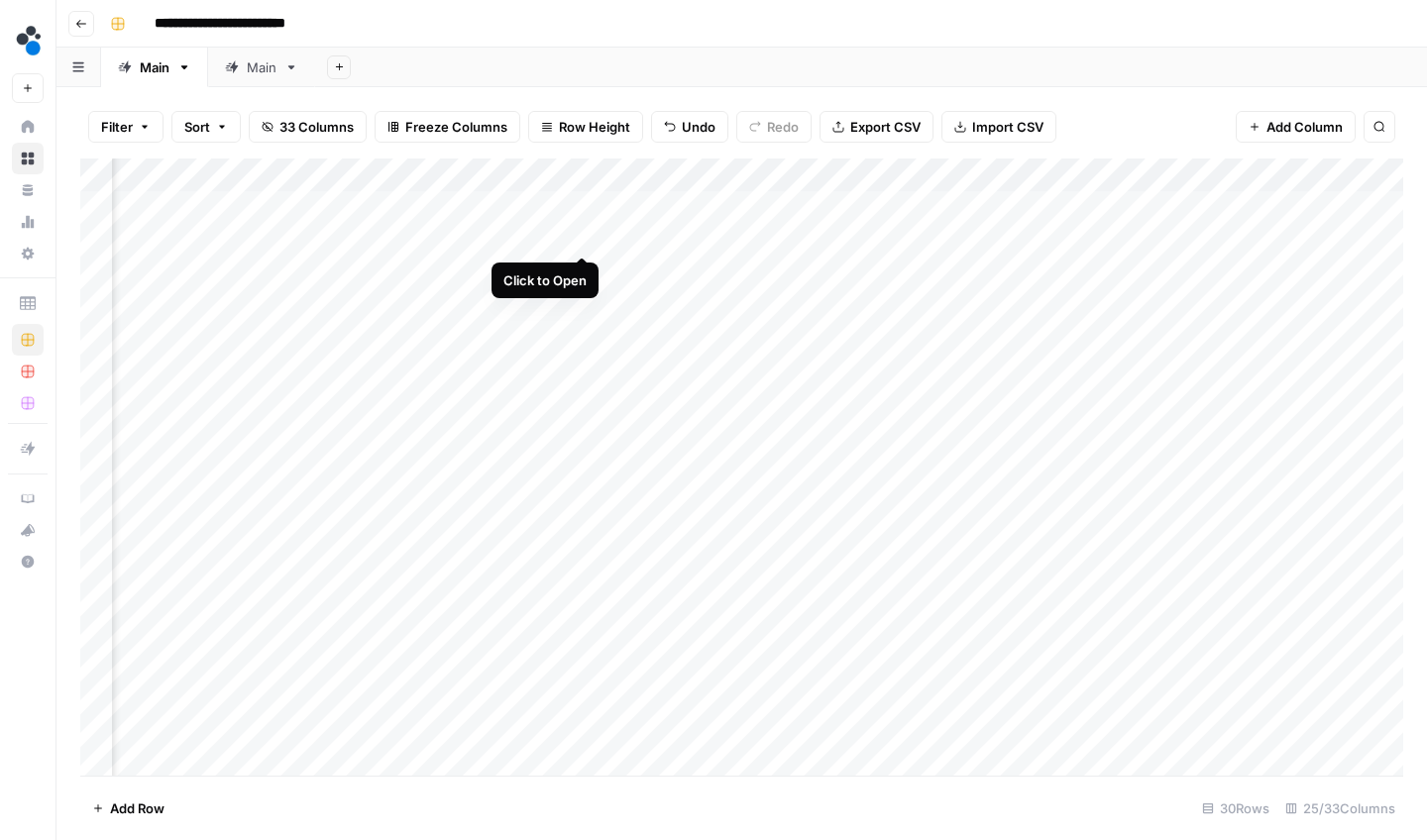 click on "Add Column" at bounding box center [741, 470] 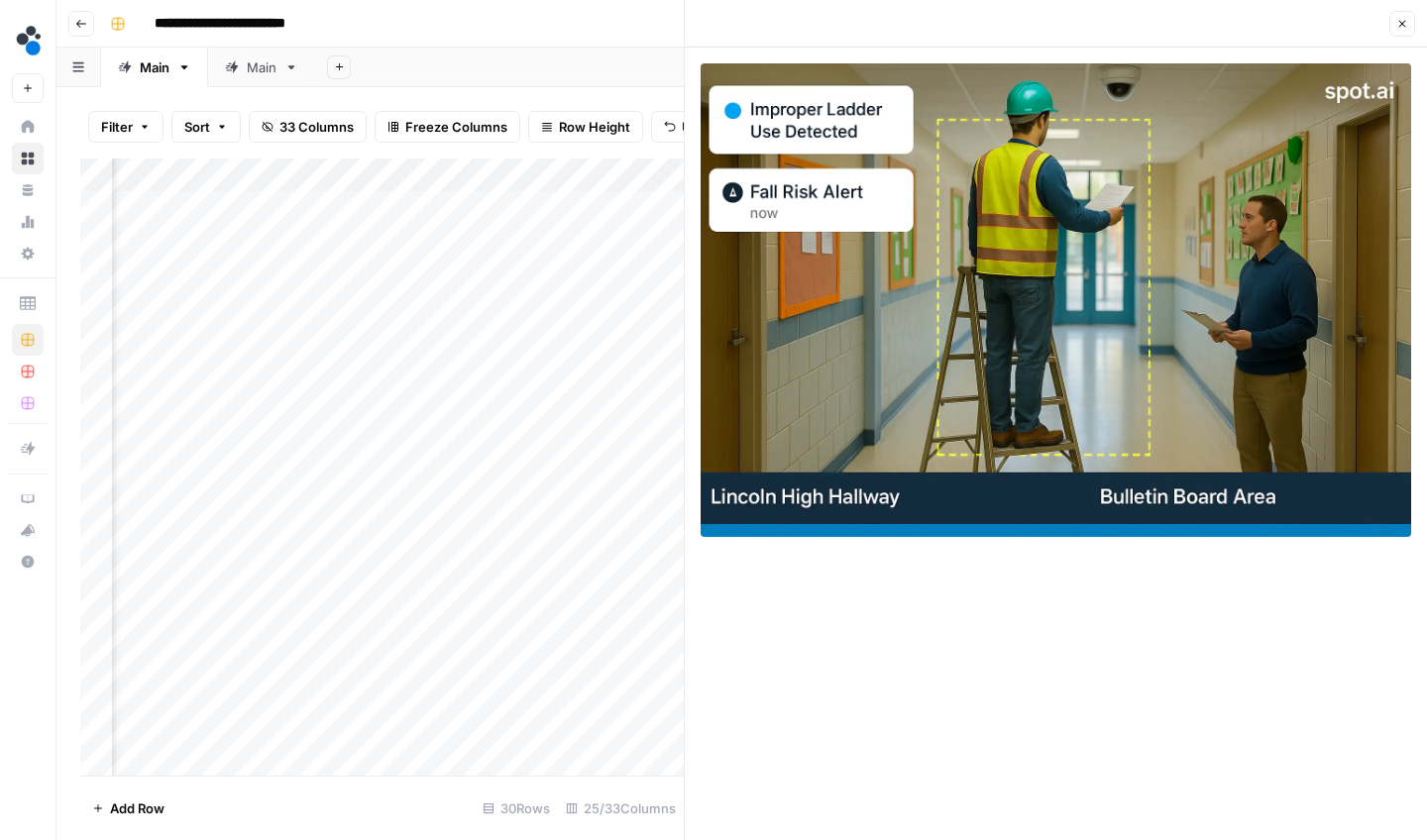 click 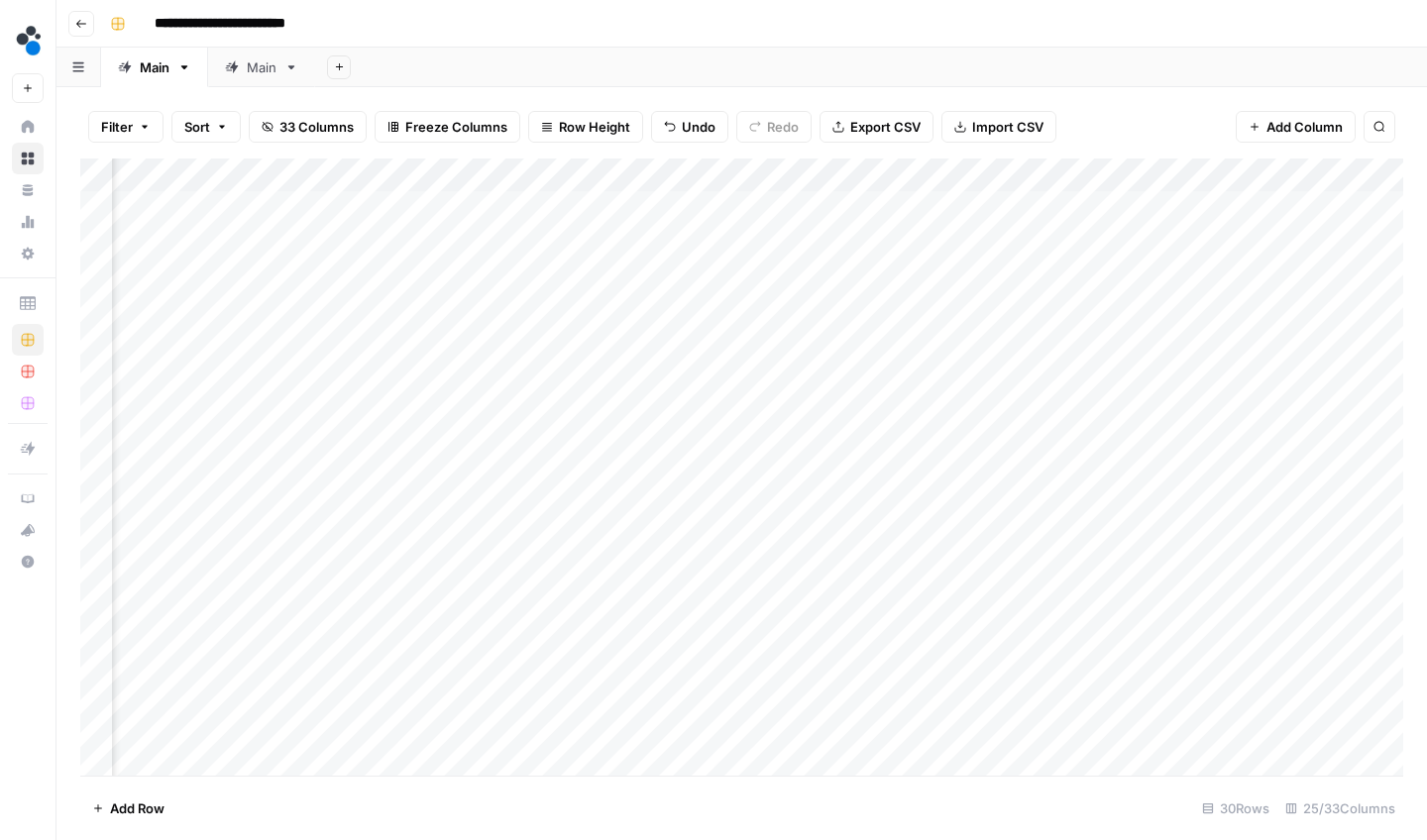 click on "Add Column" at bounding box center [741, 470] 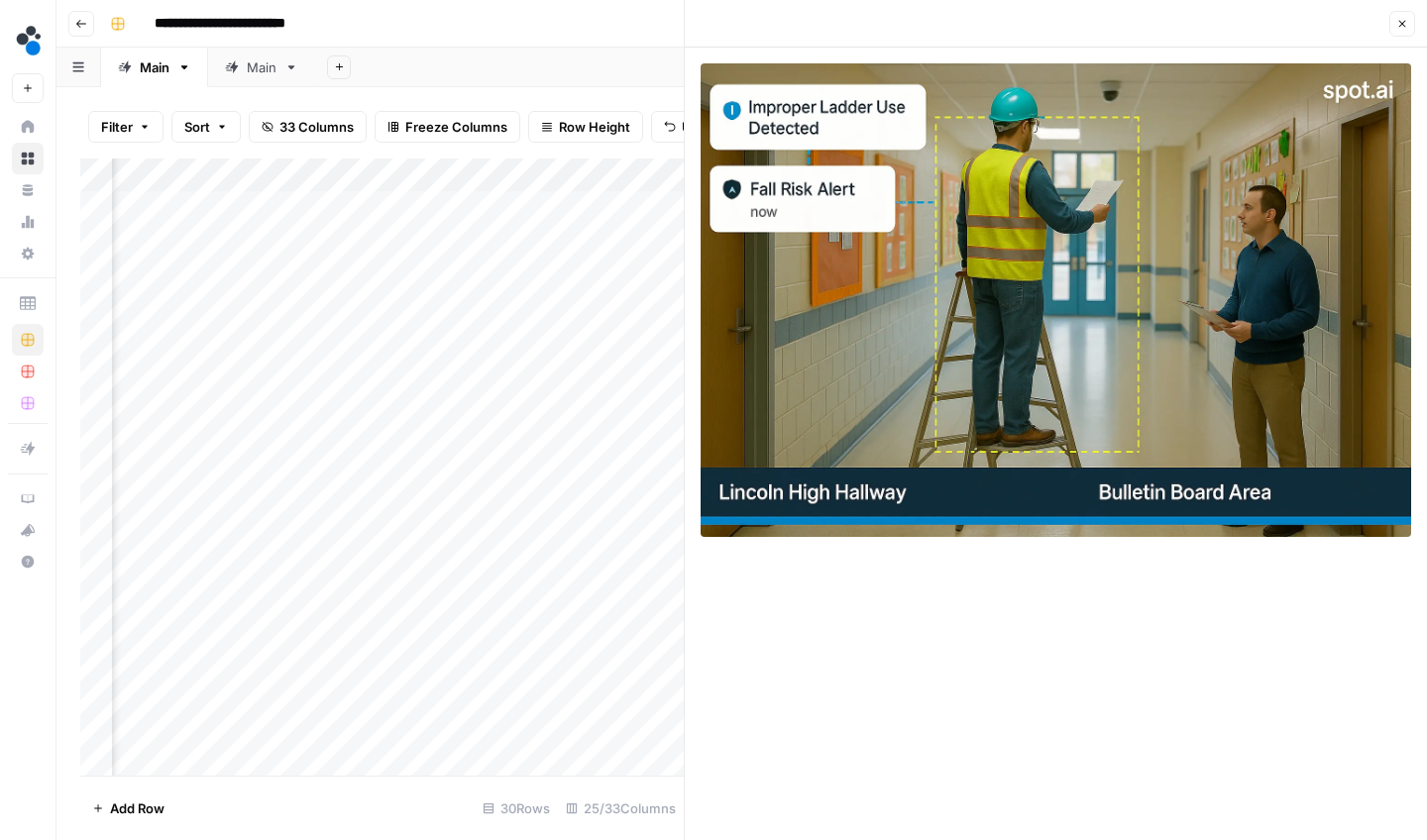 click 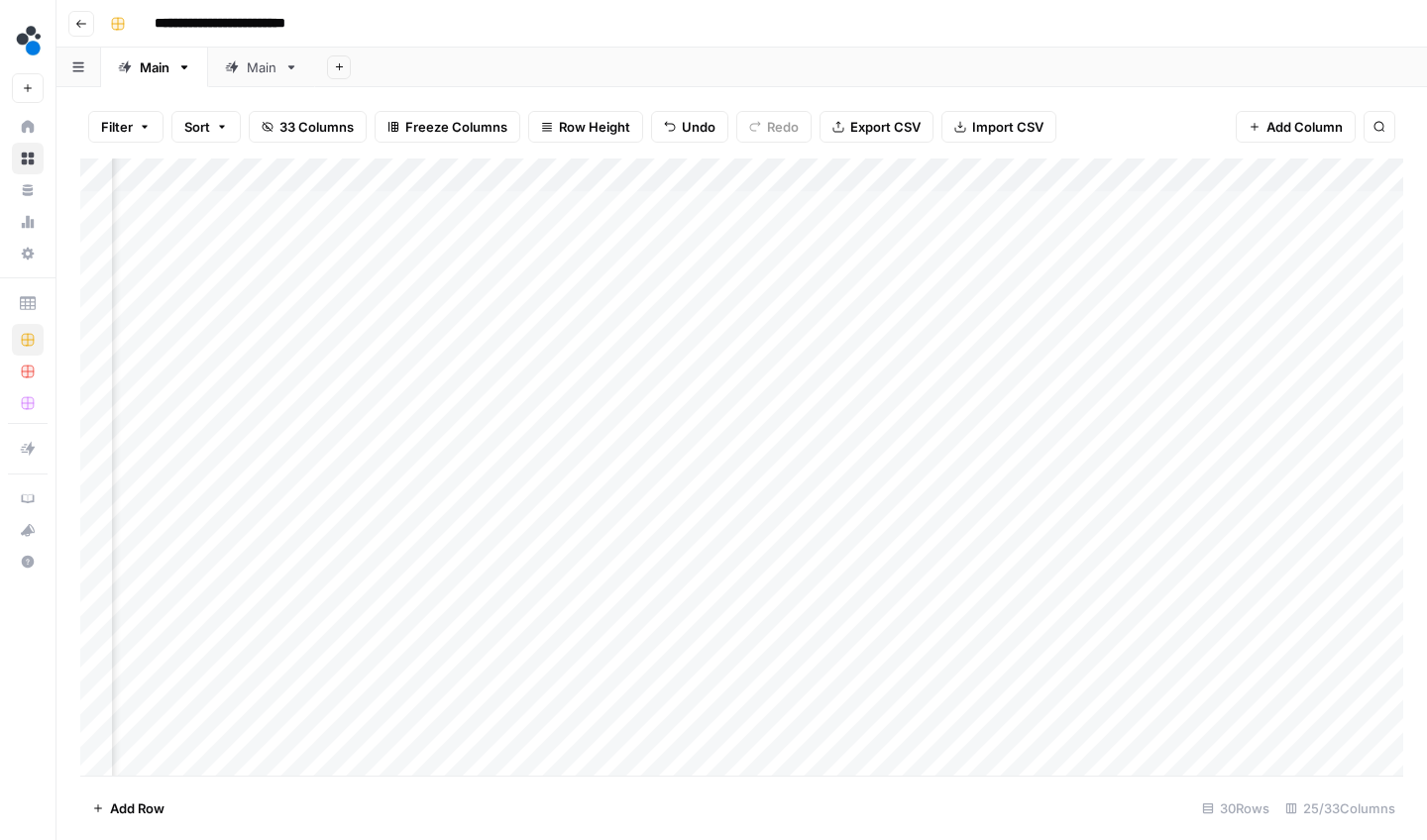 click on "Add Column" at bounding box center [741, 470] 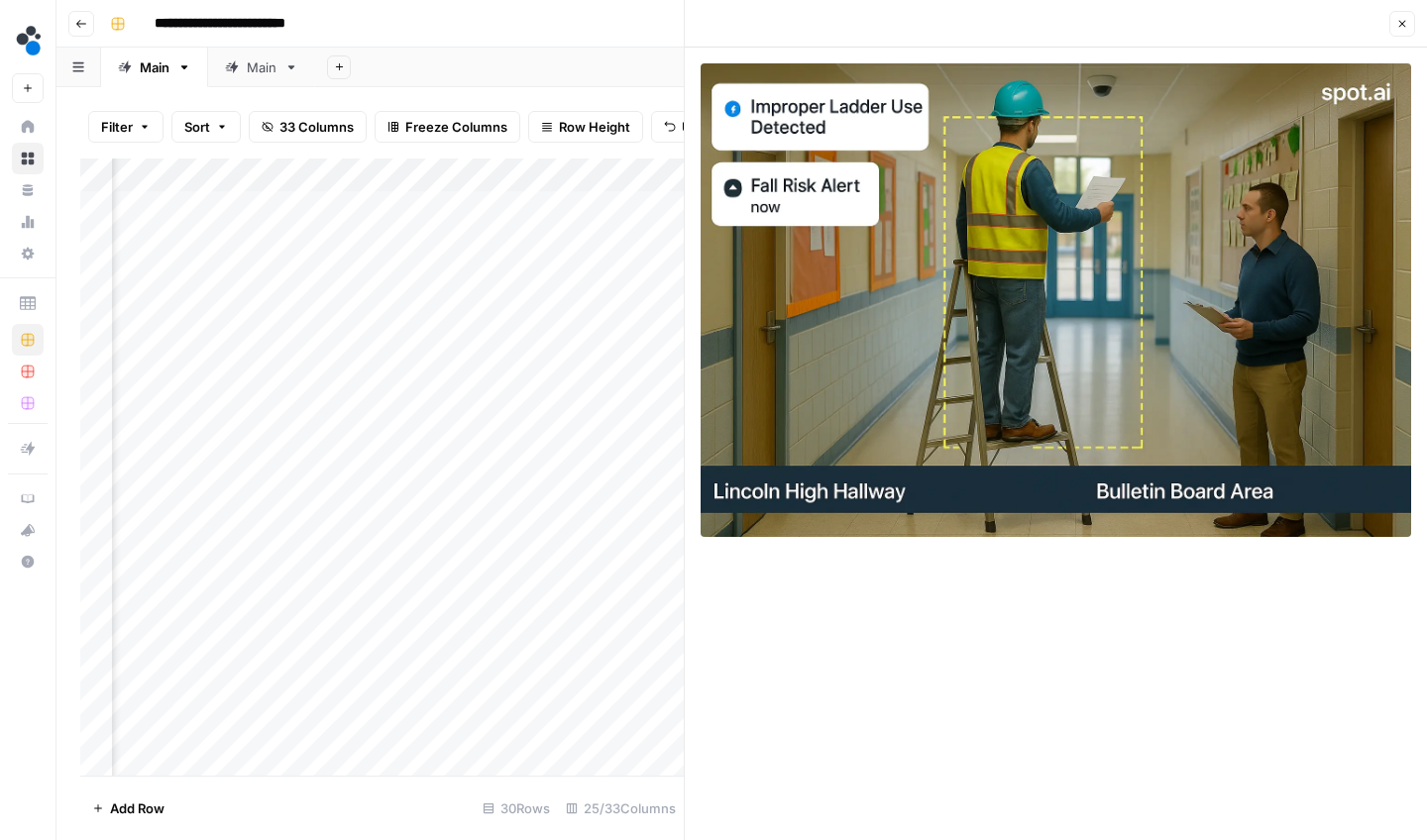 click 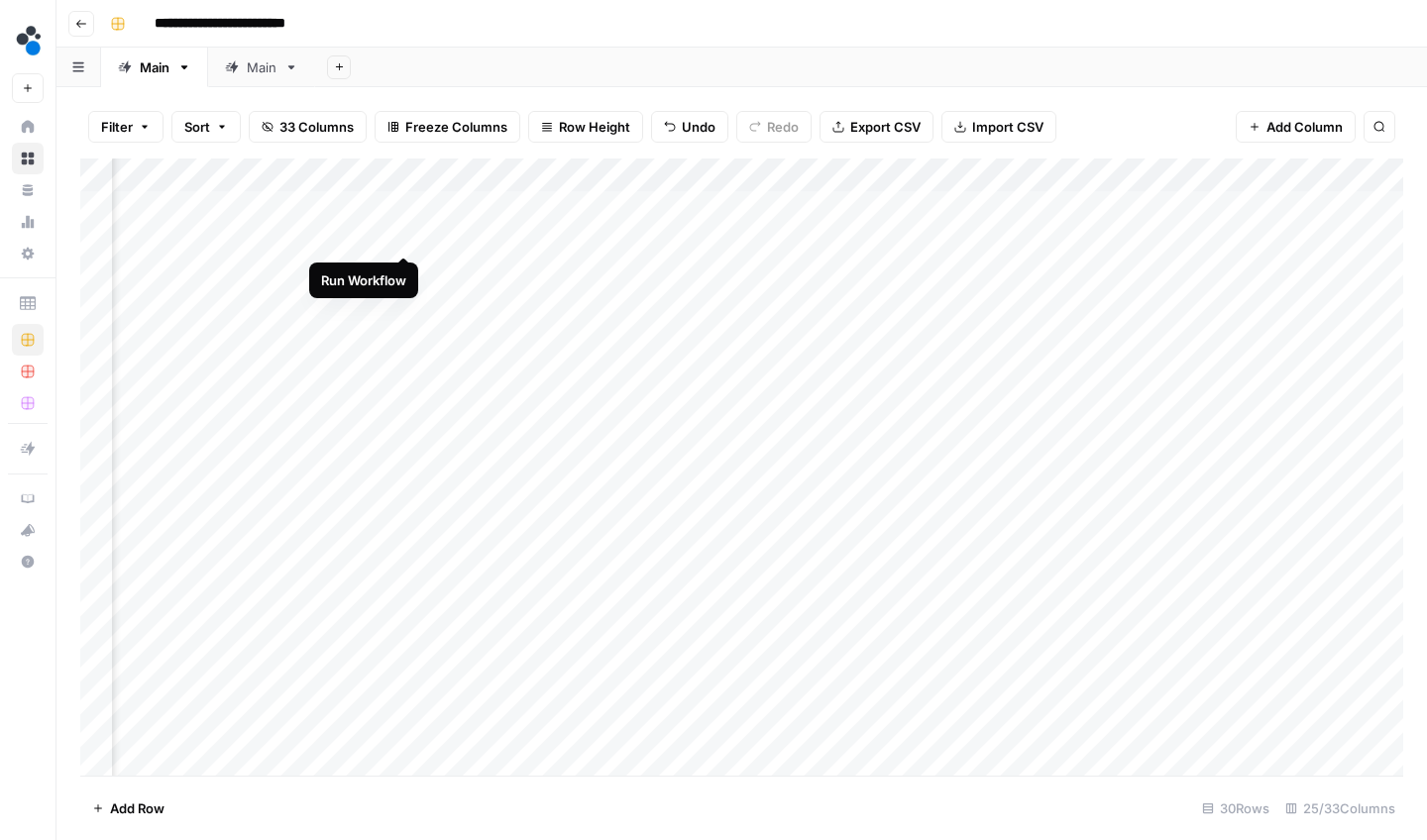 click on "Add Column" at bounding box center (741, 470) 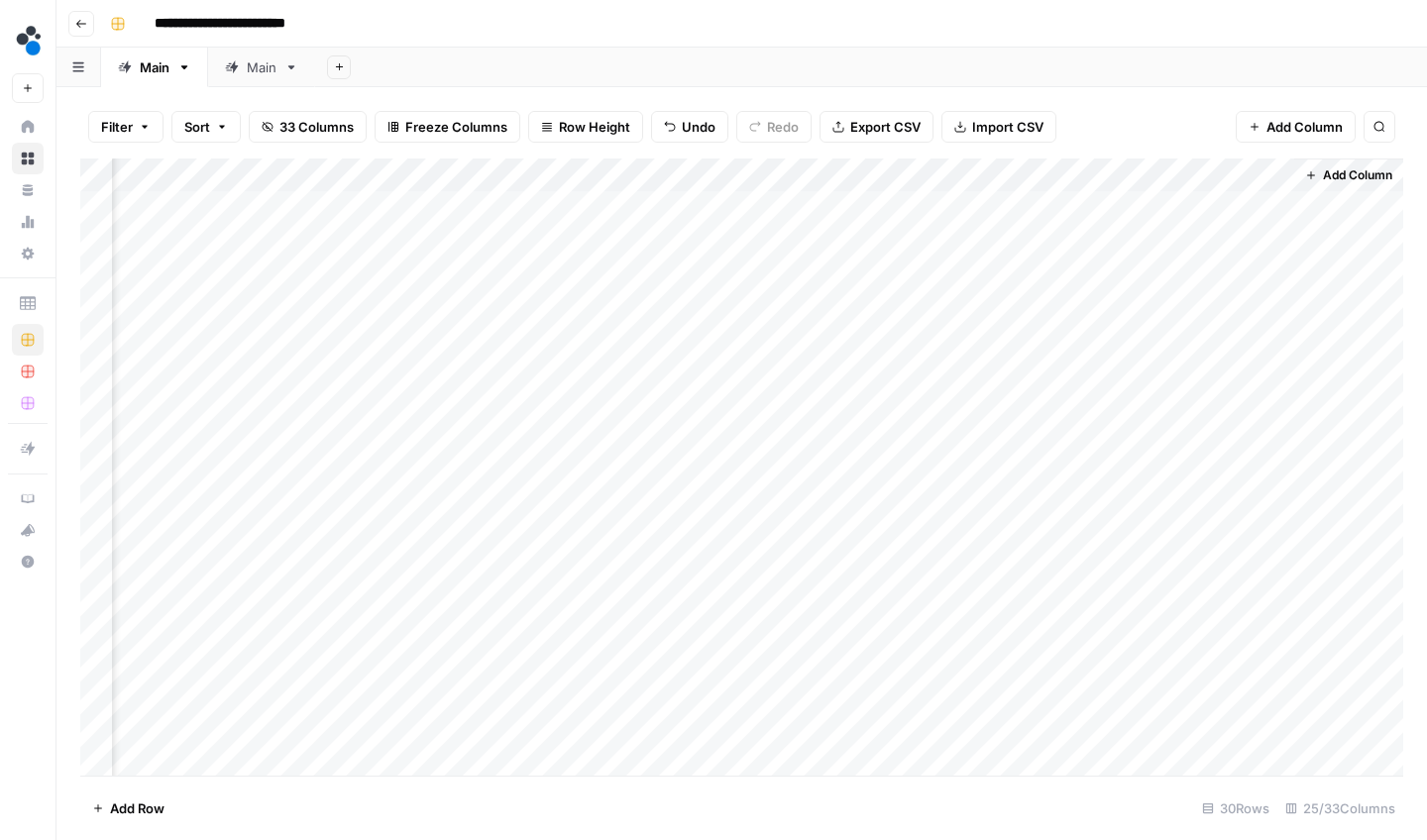 scroll, scrollTop: 0, scrollLeft: 2989, axis: horizontal 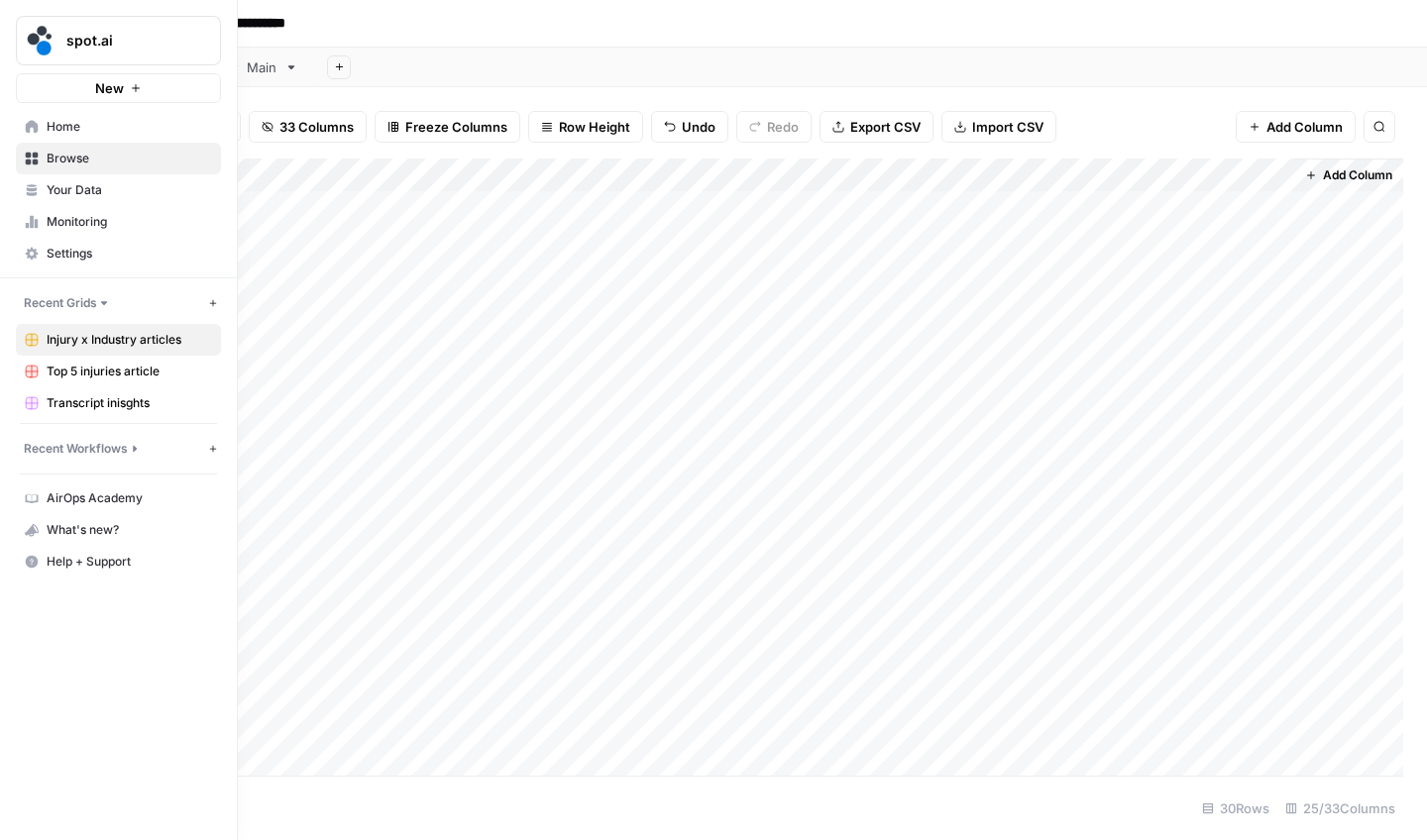 click on "Home" at bounding box center (118, 127) 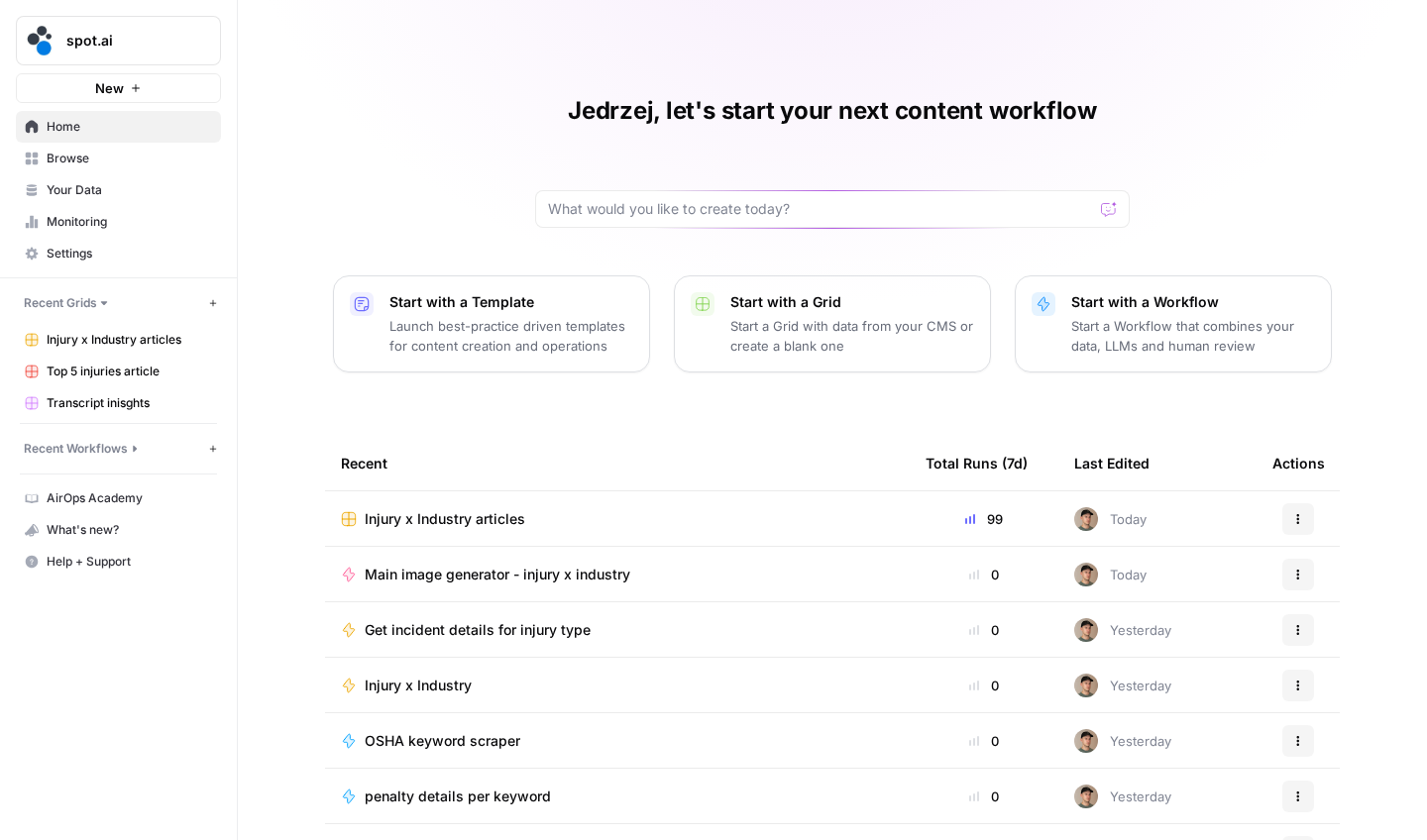 click on "Browse" at bounding box center [129, 158] 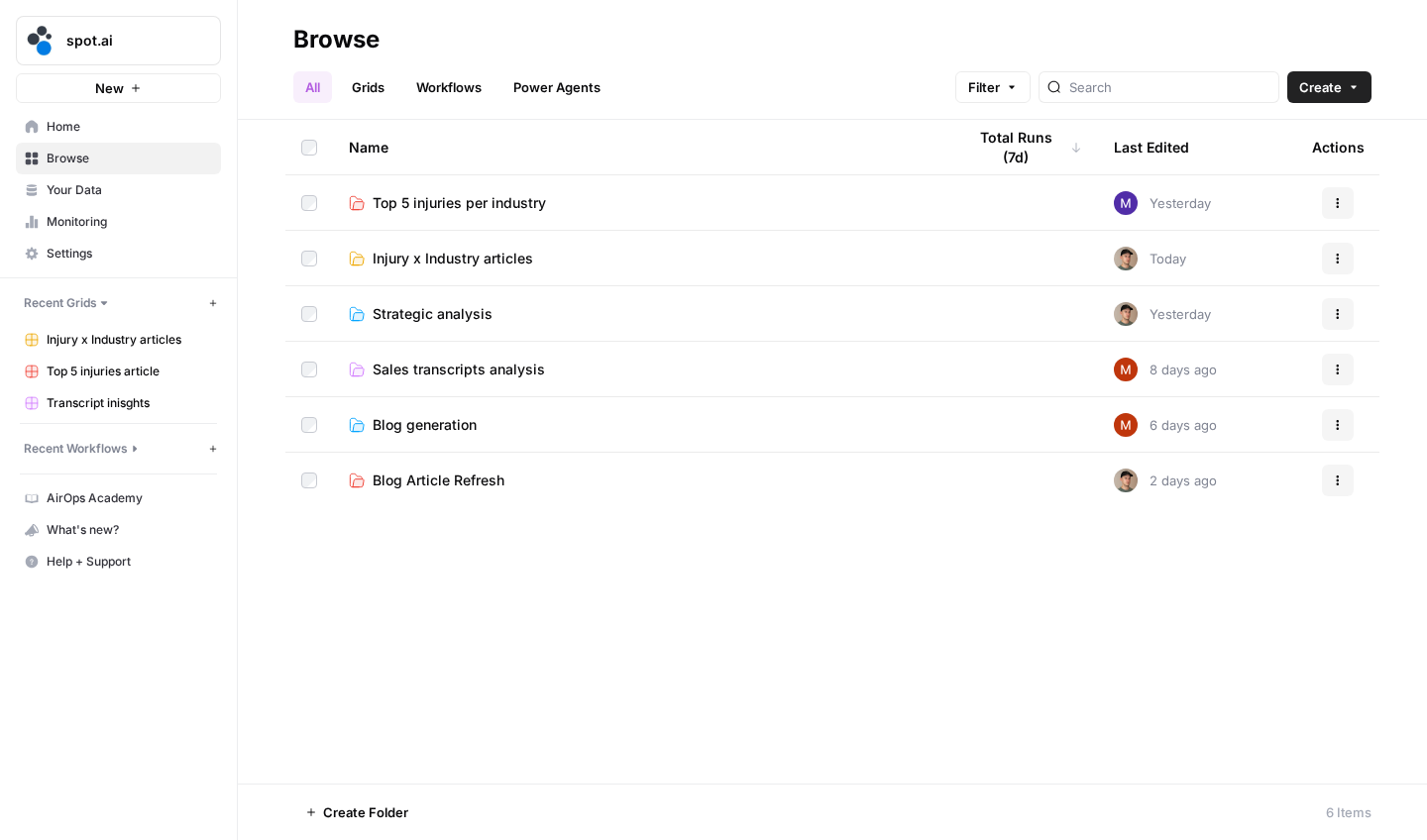 click on "Injury x Industry articles" at bounding box center [453, 259] 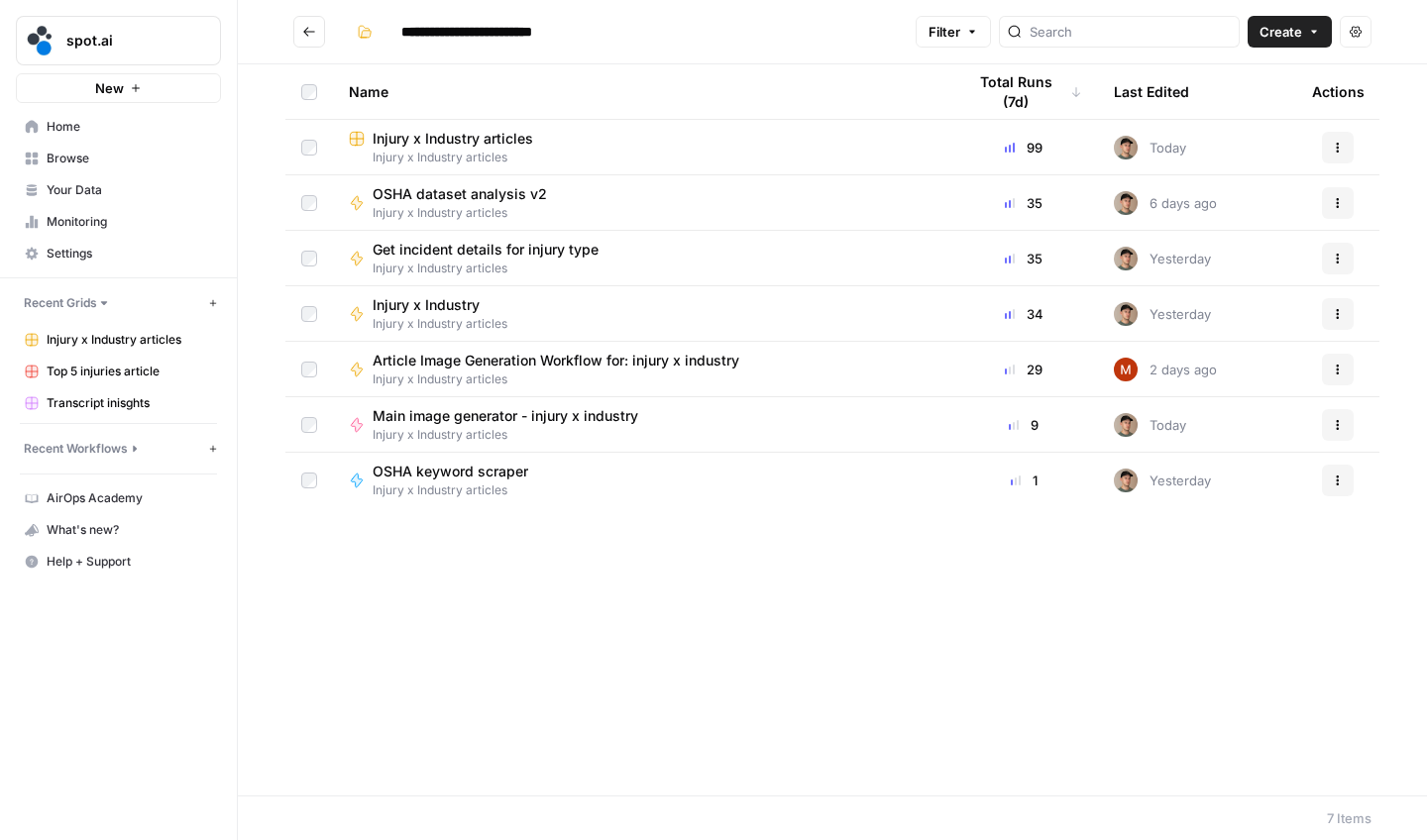 click on "Create" at bounding box center (1280, 32) 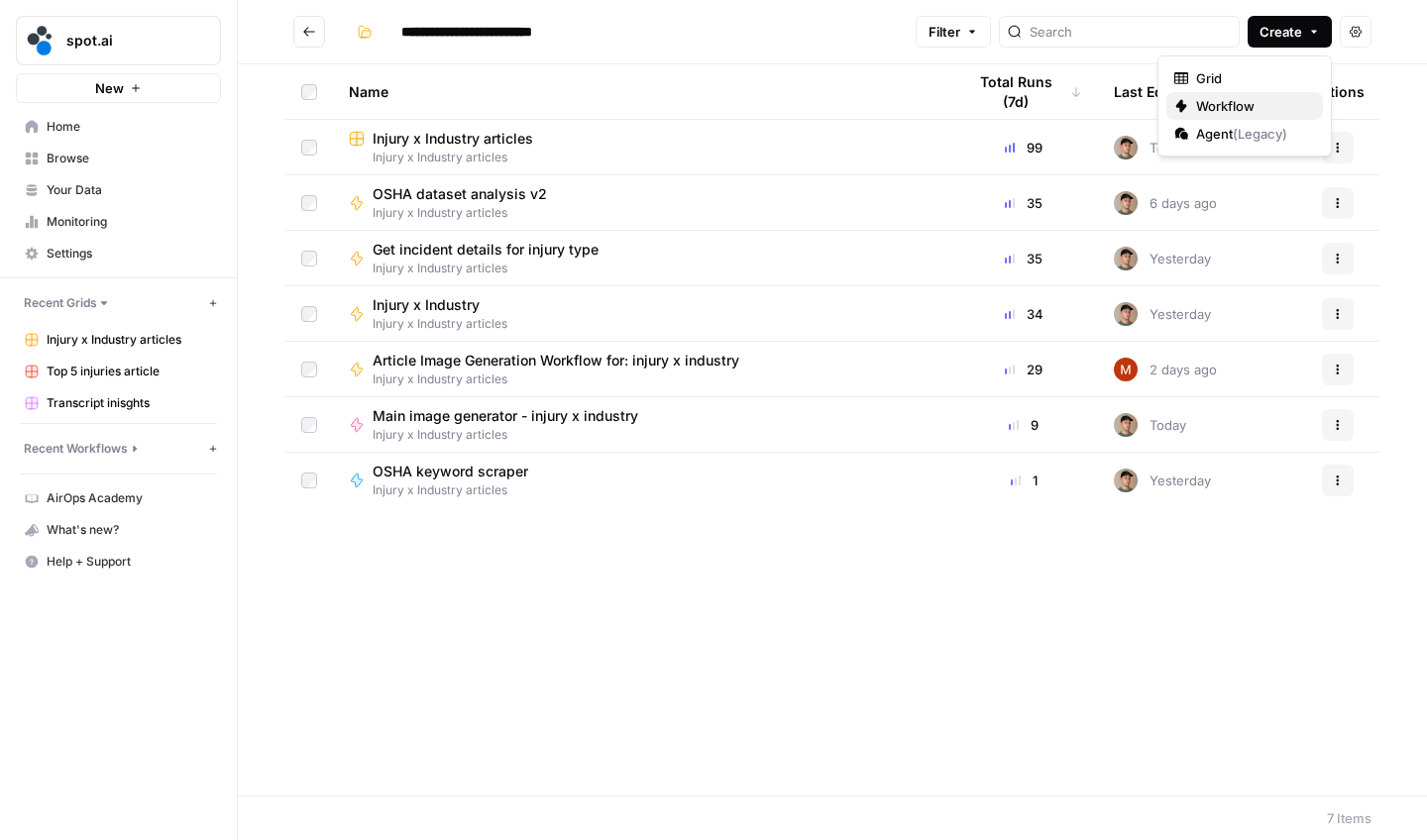 click on "Workflow" at bounding box center [1252, 106] 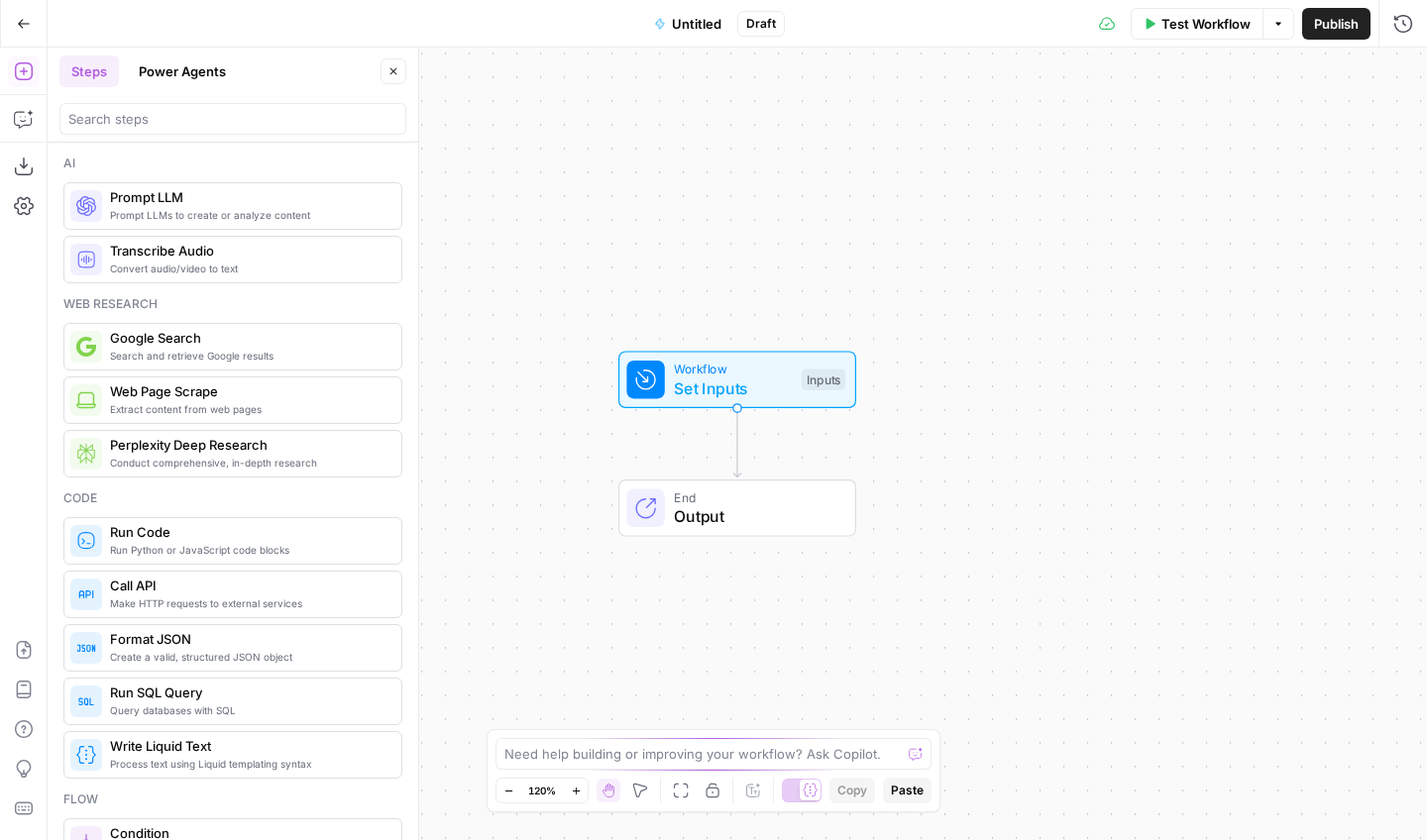click on "Set Inputs" at bounding box center (732, 388) 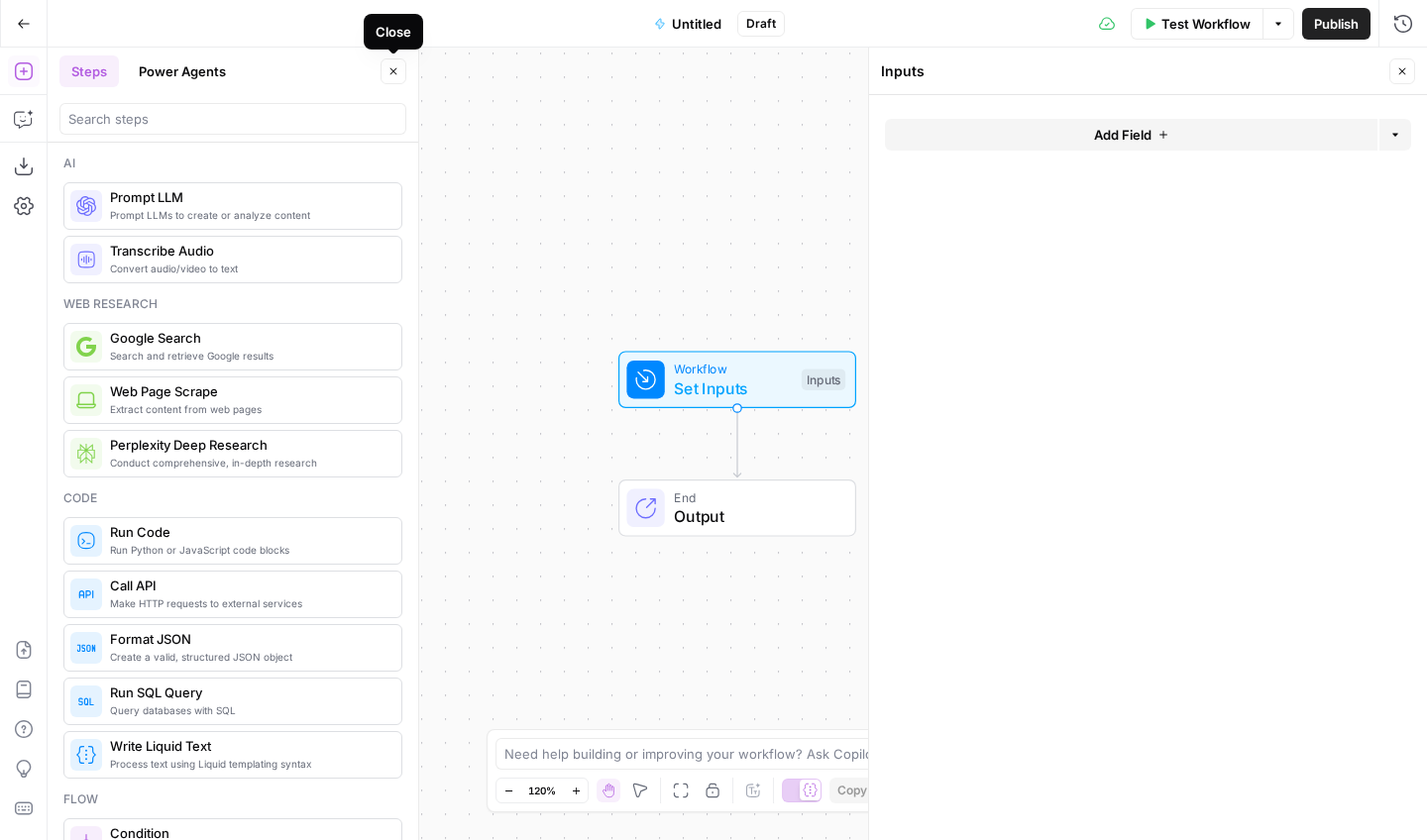 click on "Close" at bounding box center [393, 71] 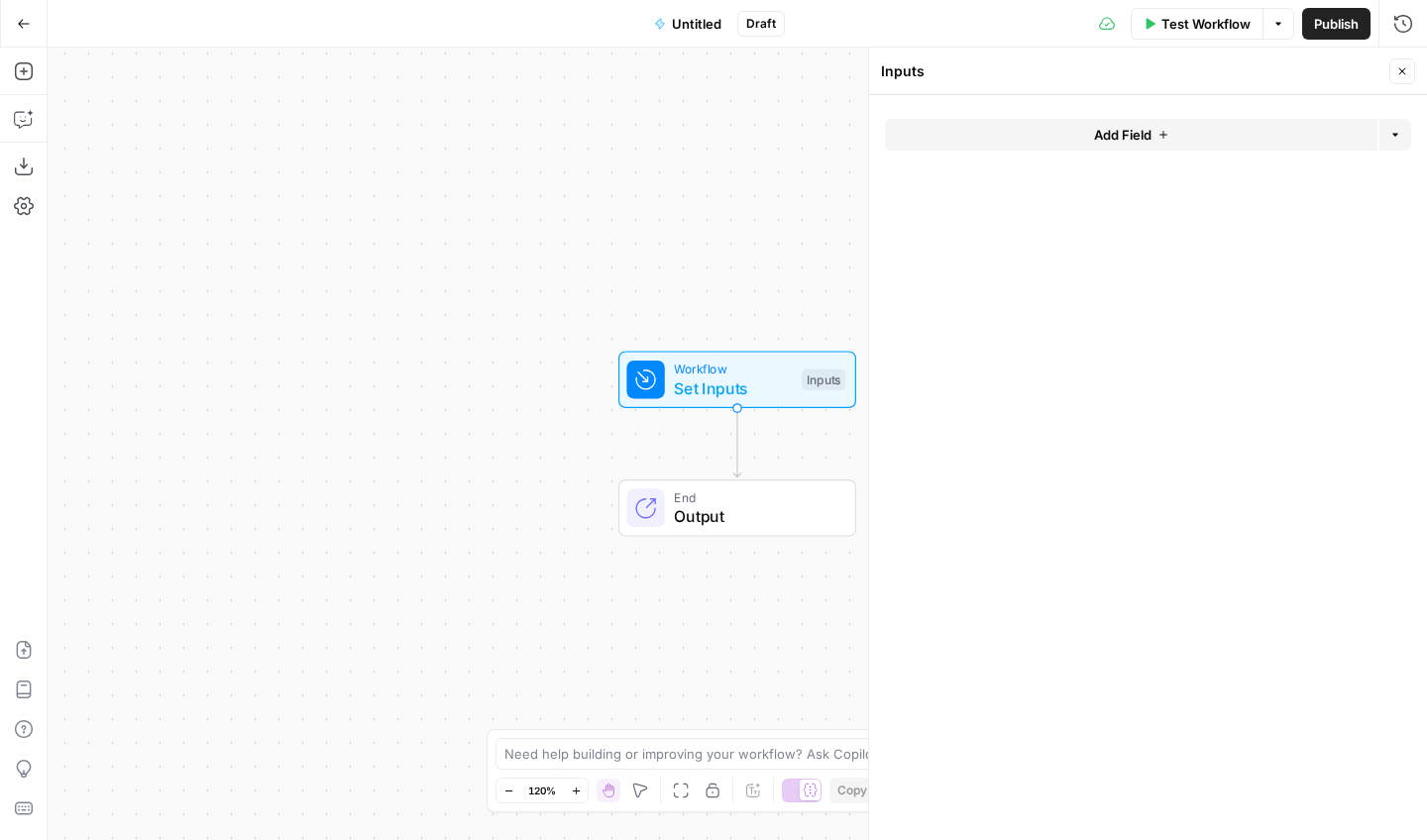 click 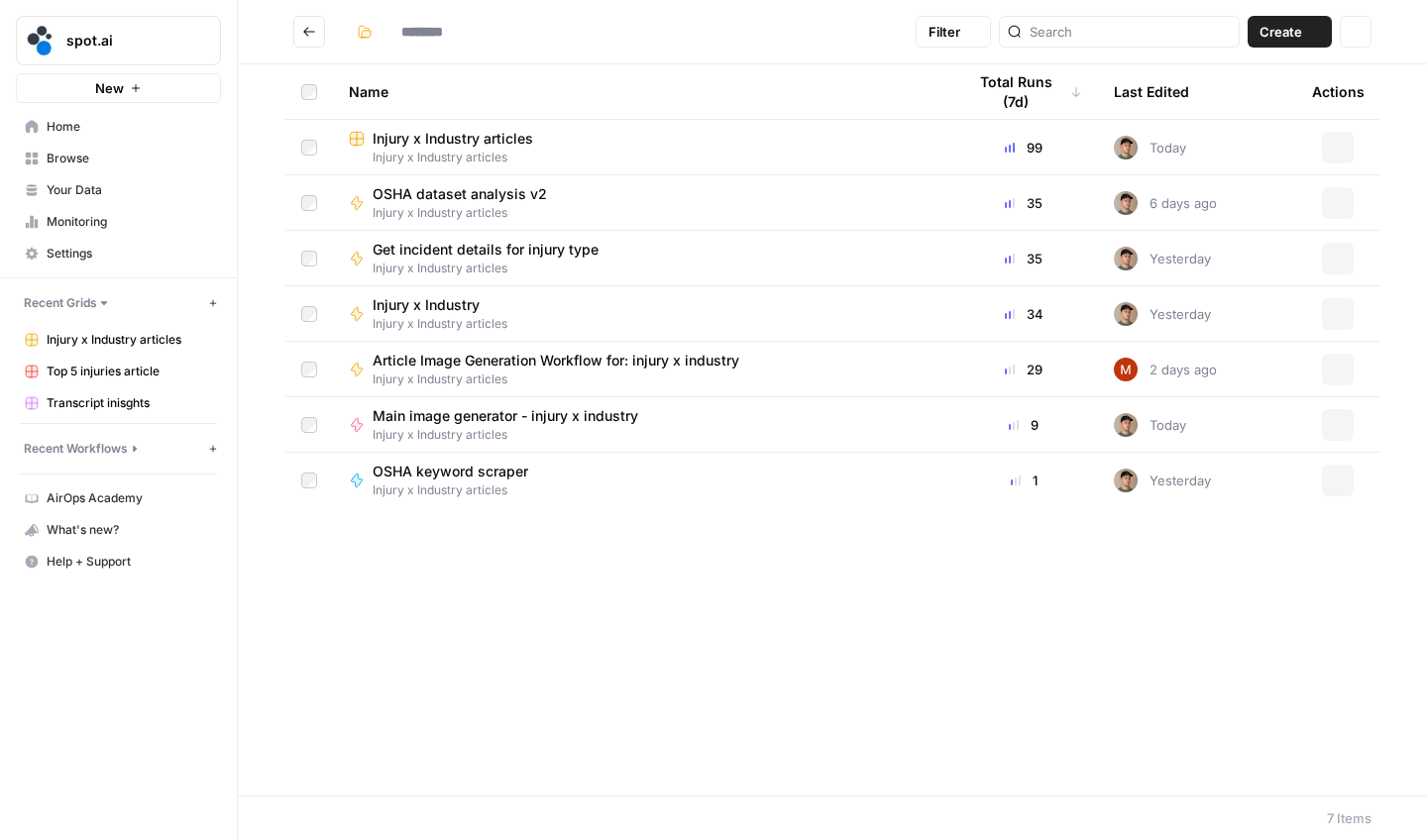 type on "**********" 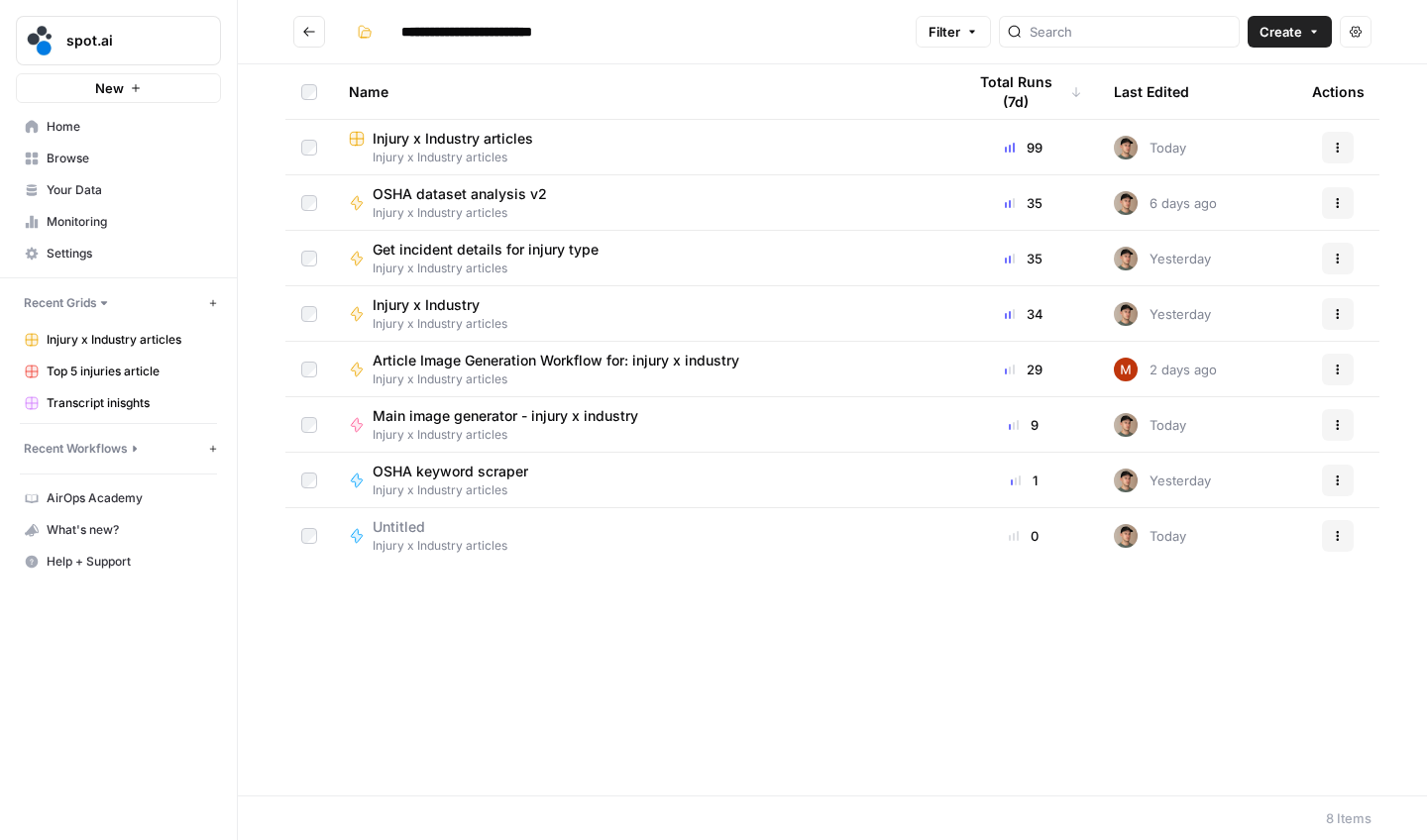 click on "Actions" at bounding box center (1338, 536) 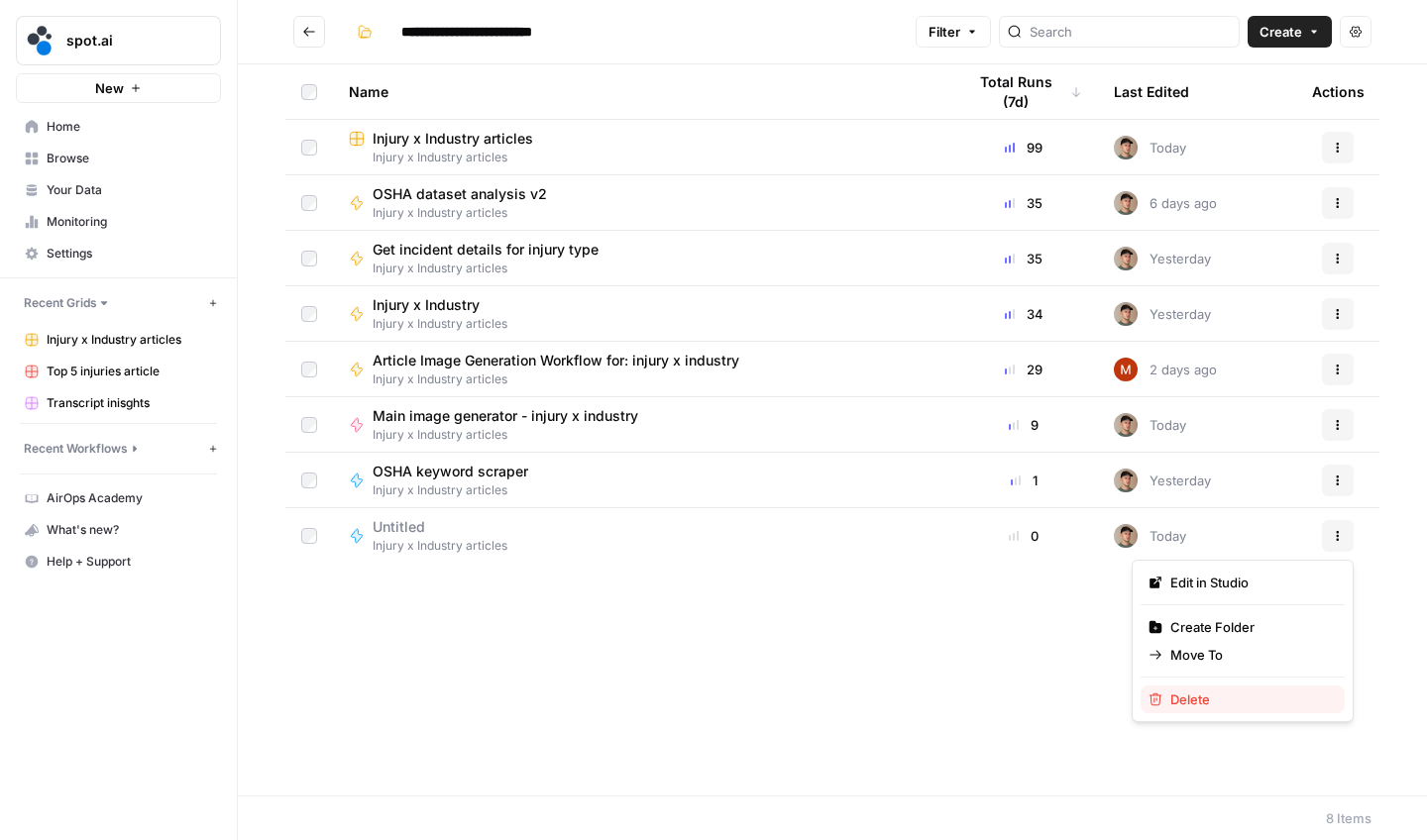 click on "Delete" at bounding box center (1250, 699) 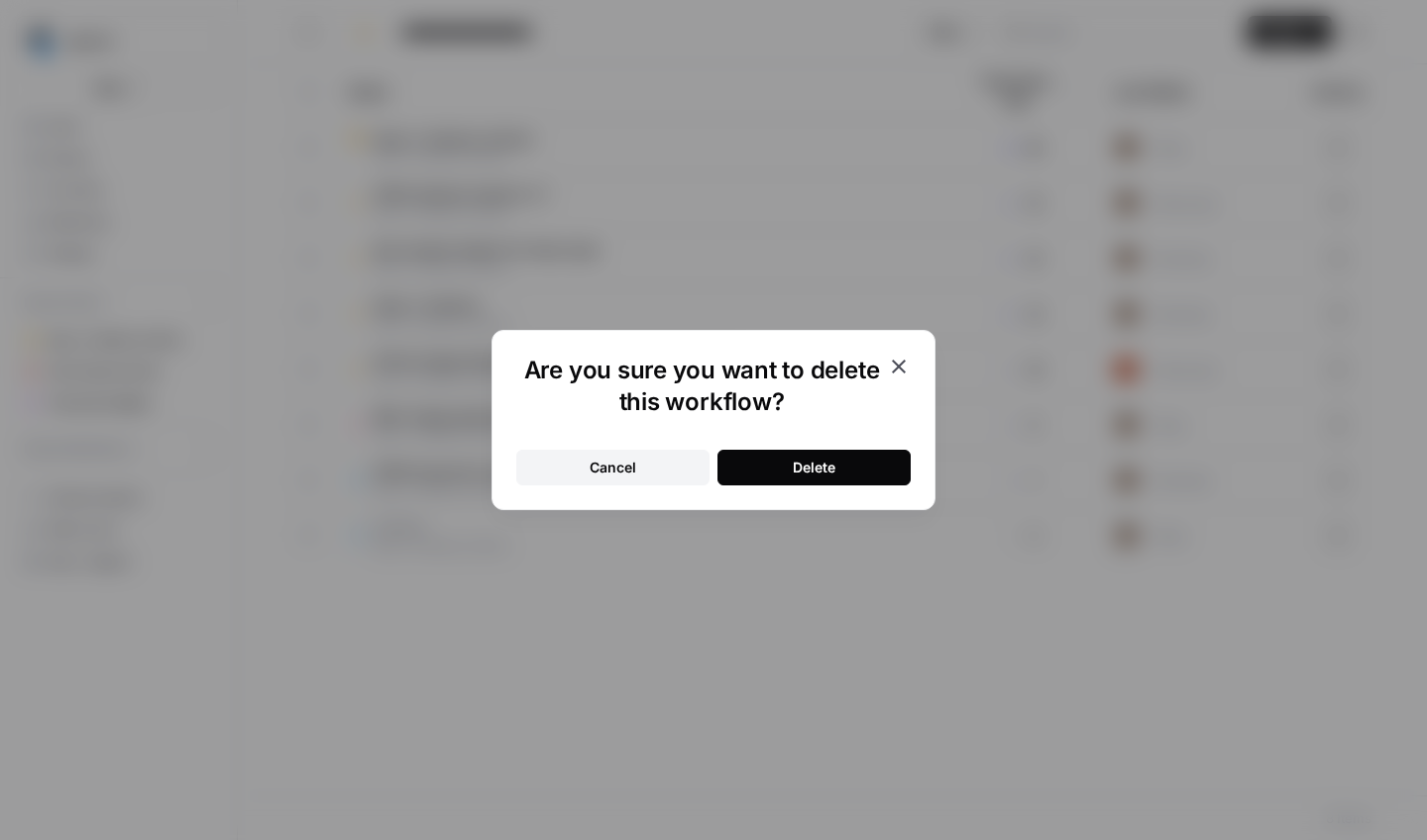 click on "Delete" at bounding box center (814, 468) 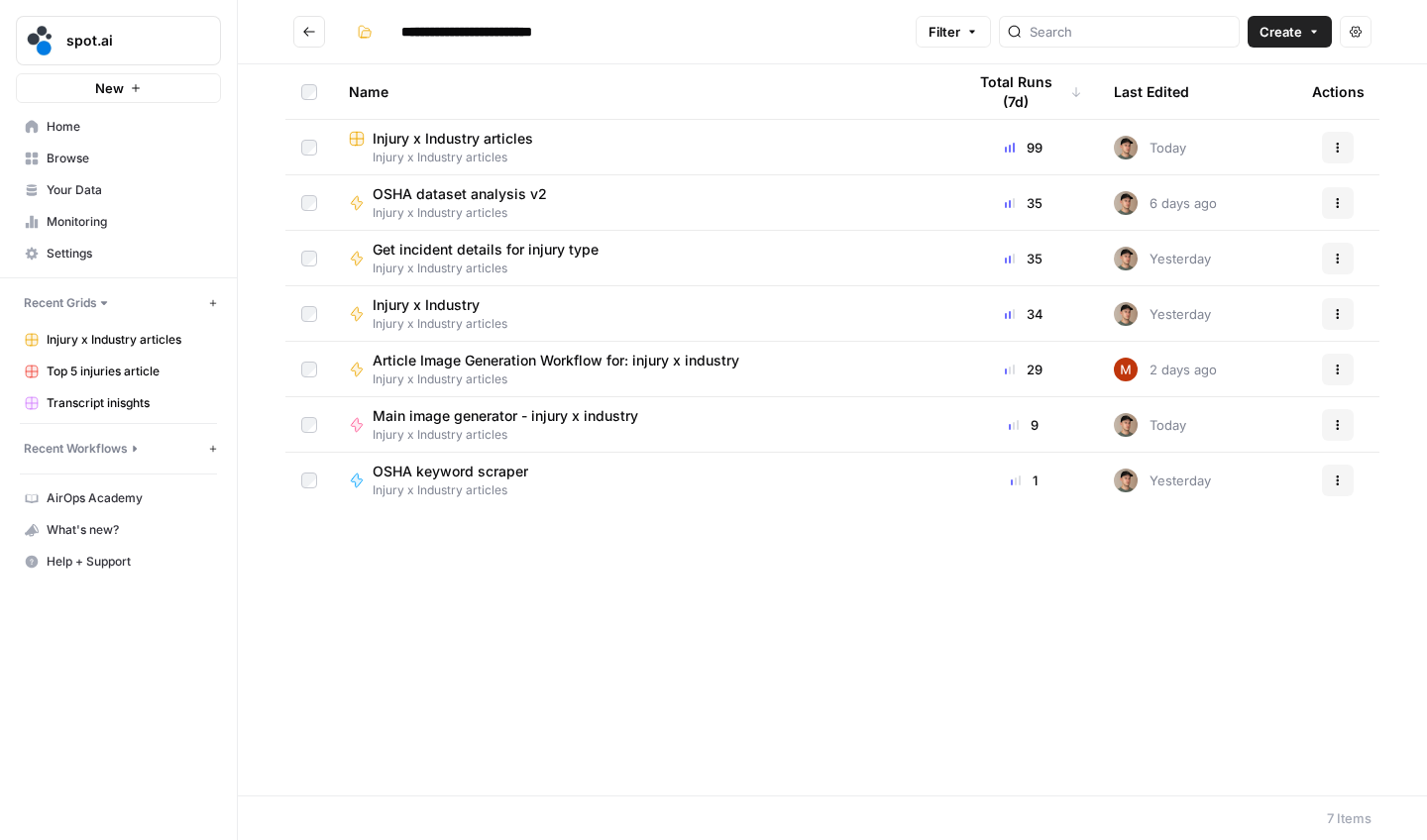 click 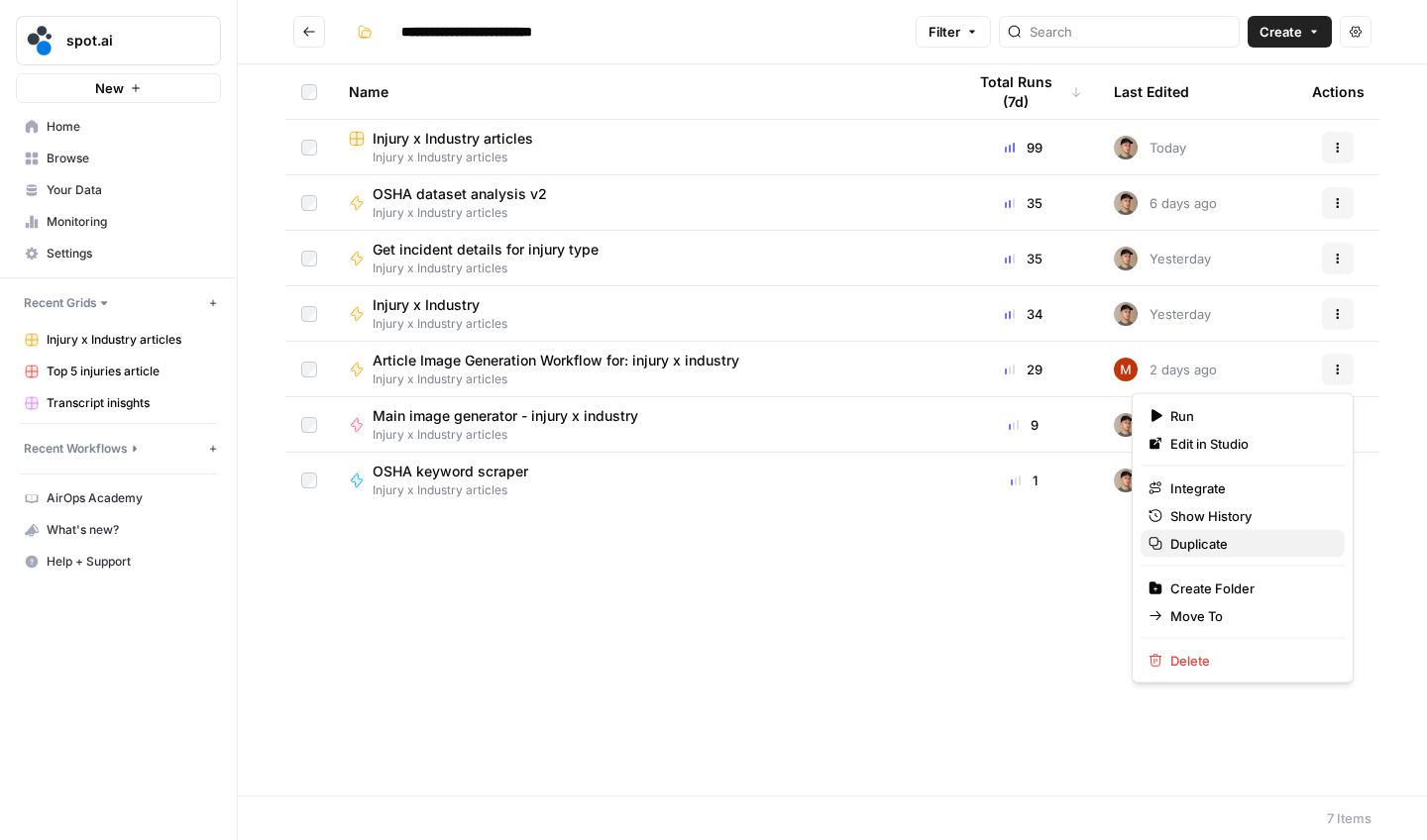 click on "Duplicate" at bounding box center [1250, 544] 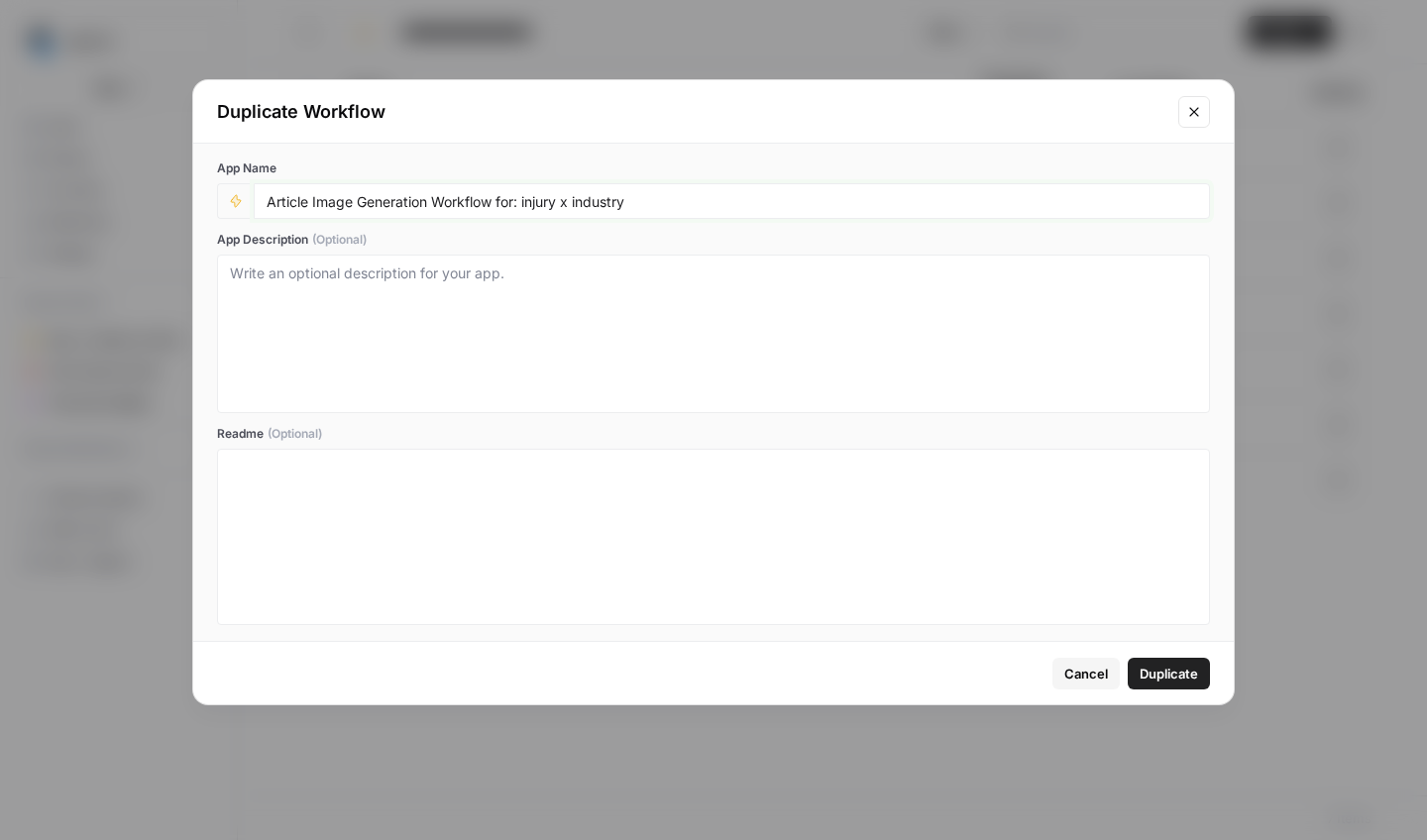 click on "Article Image Generation Workflow for: injury x industry" at bounding box center [731, 201] 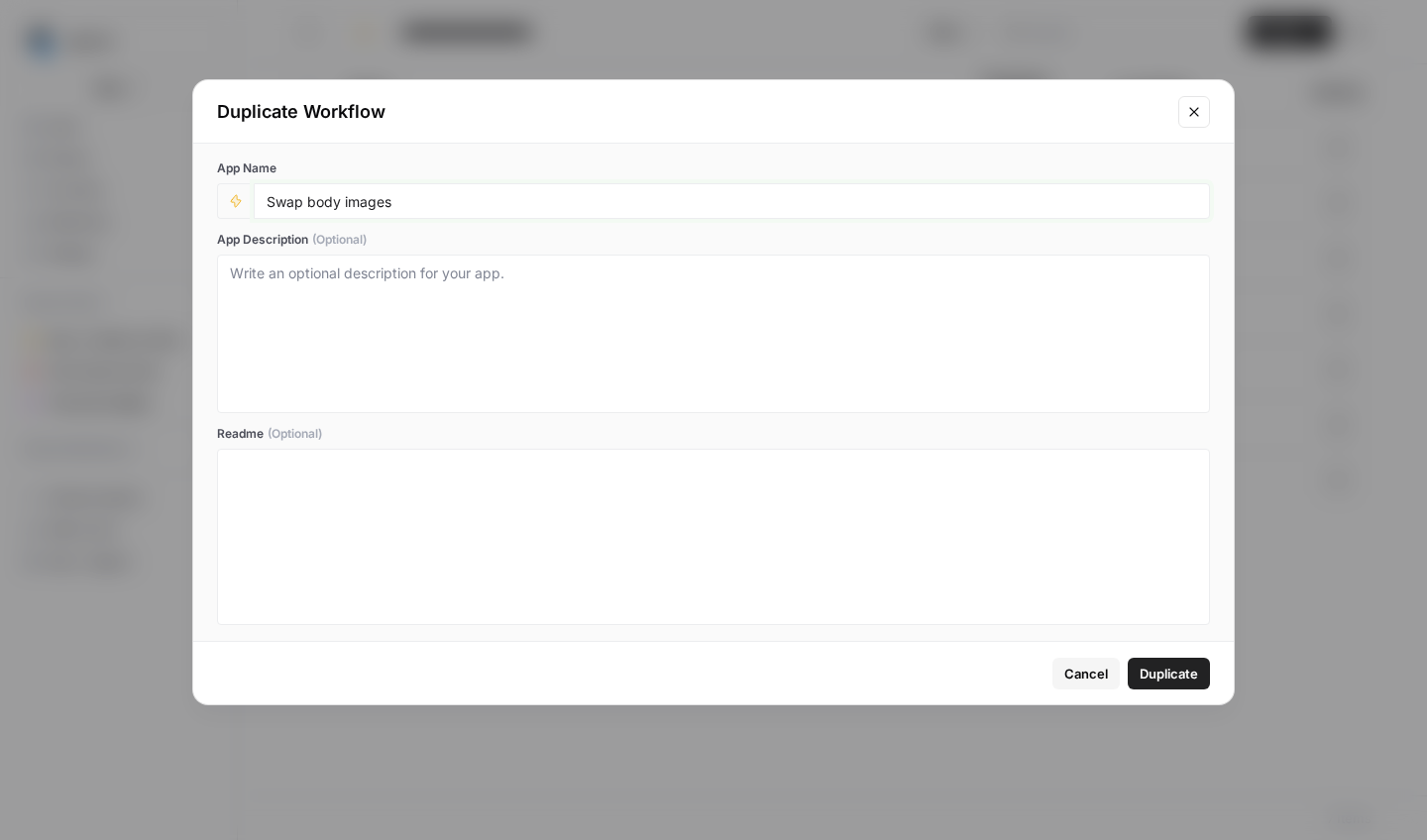 type on "Swap body images" 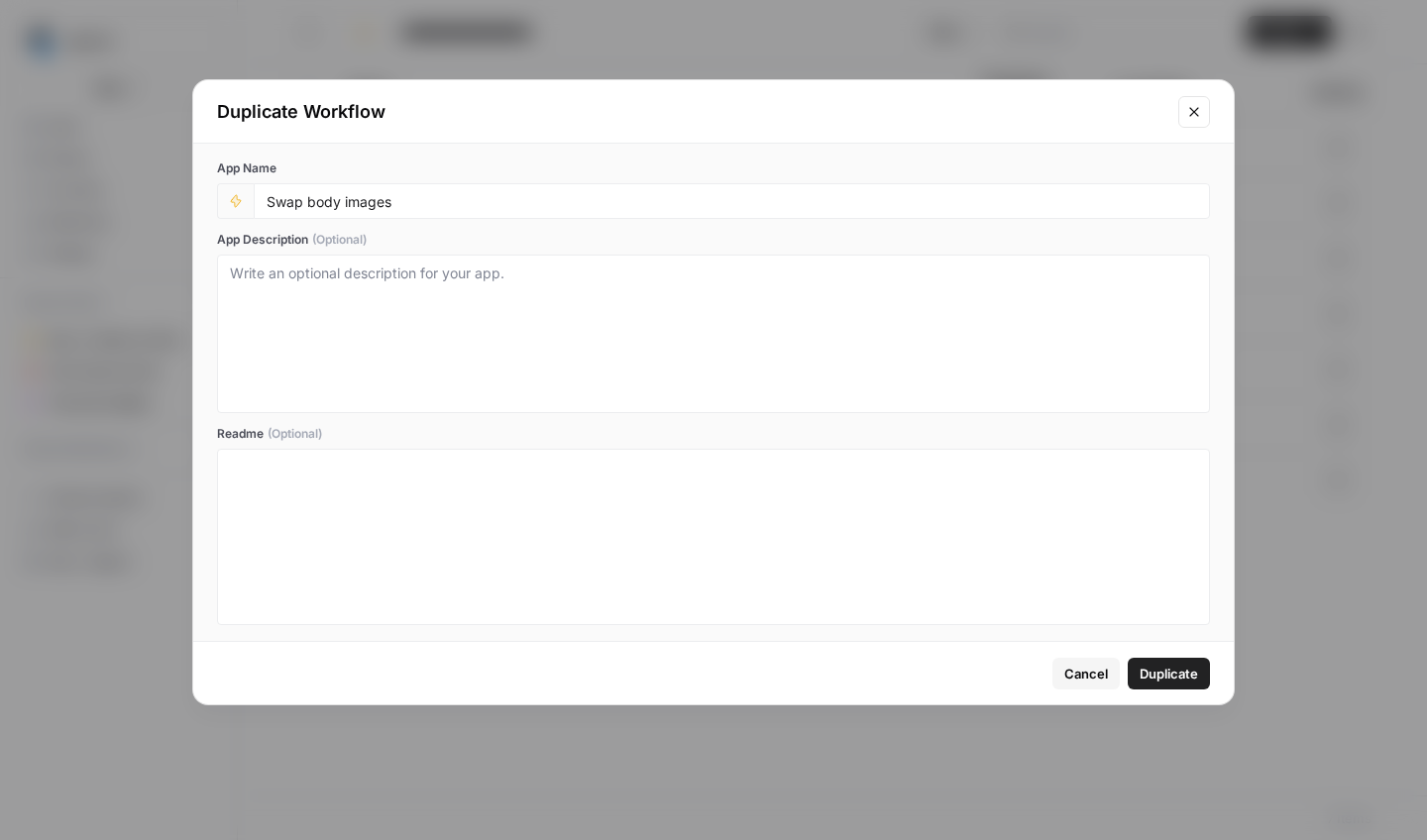 click on "Cancel Duplicate" at bounding box center [714, 673] 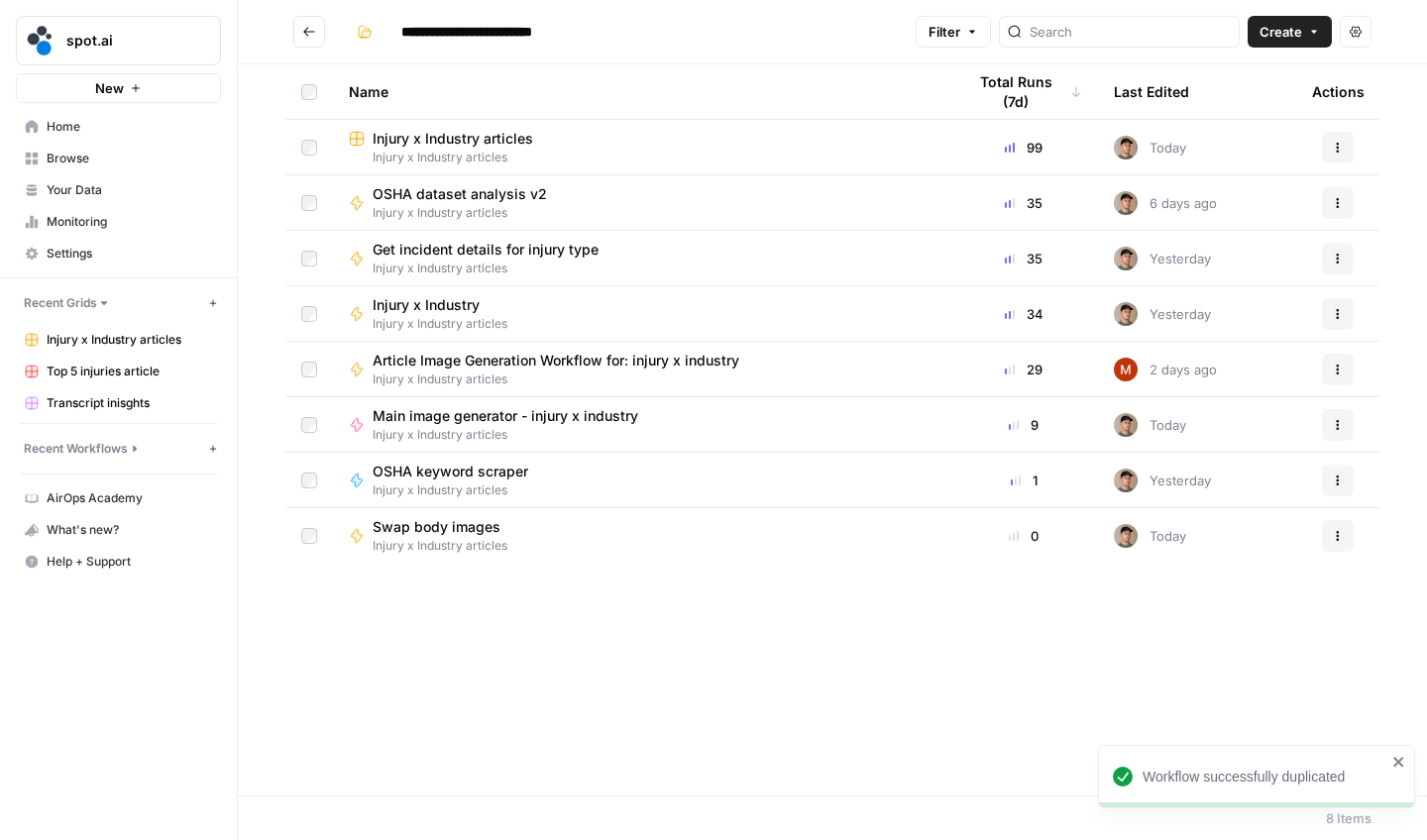 click on "Swap body images" at bounding box center (436, 527) 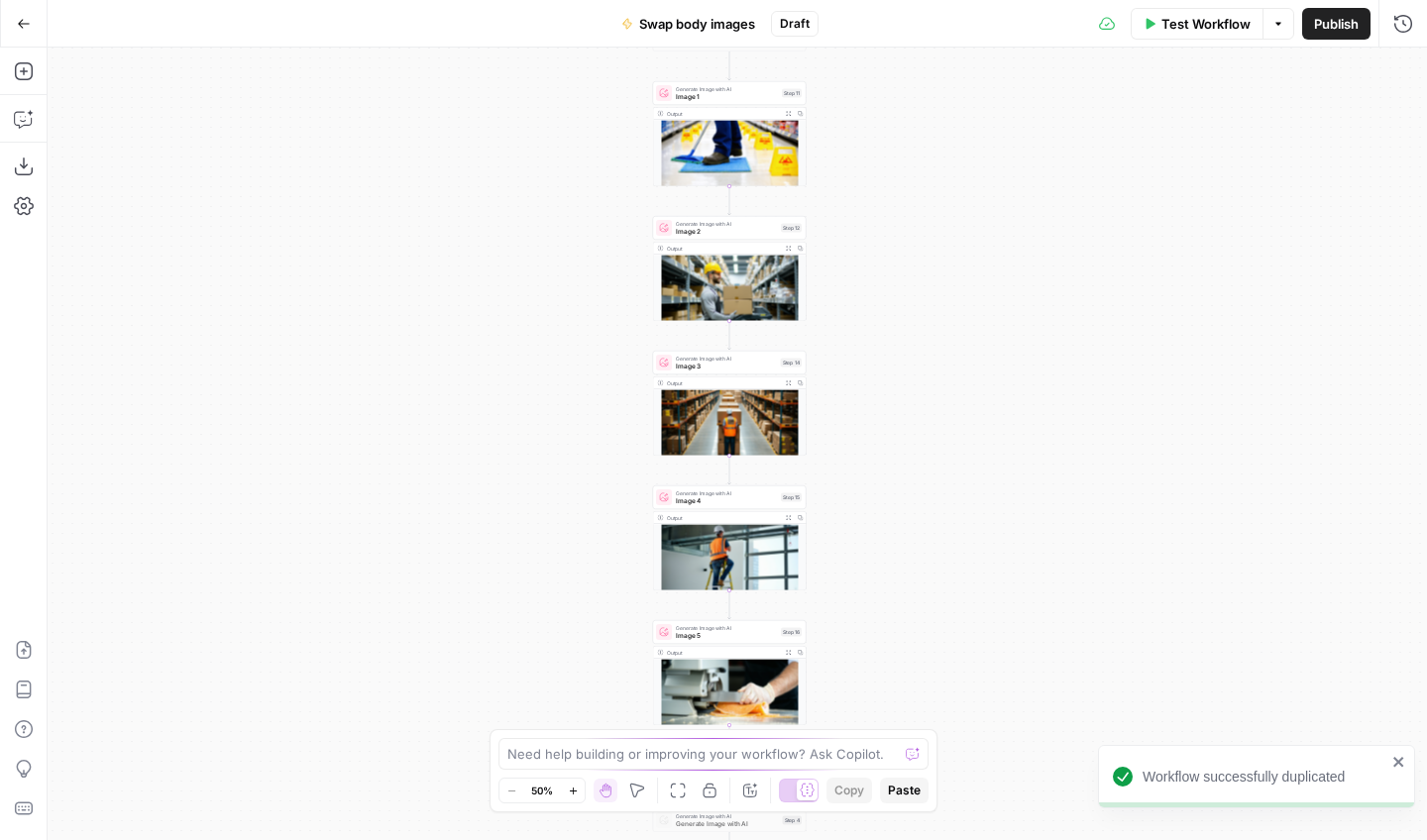 drag, startPoint x: 1136, startPoint y: 134, endPoint x: 1123, endPoint y: 404, distance: 270.31278 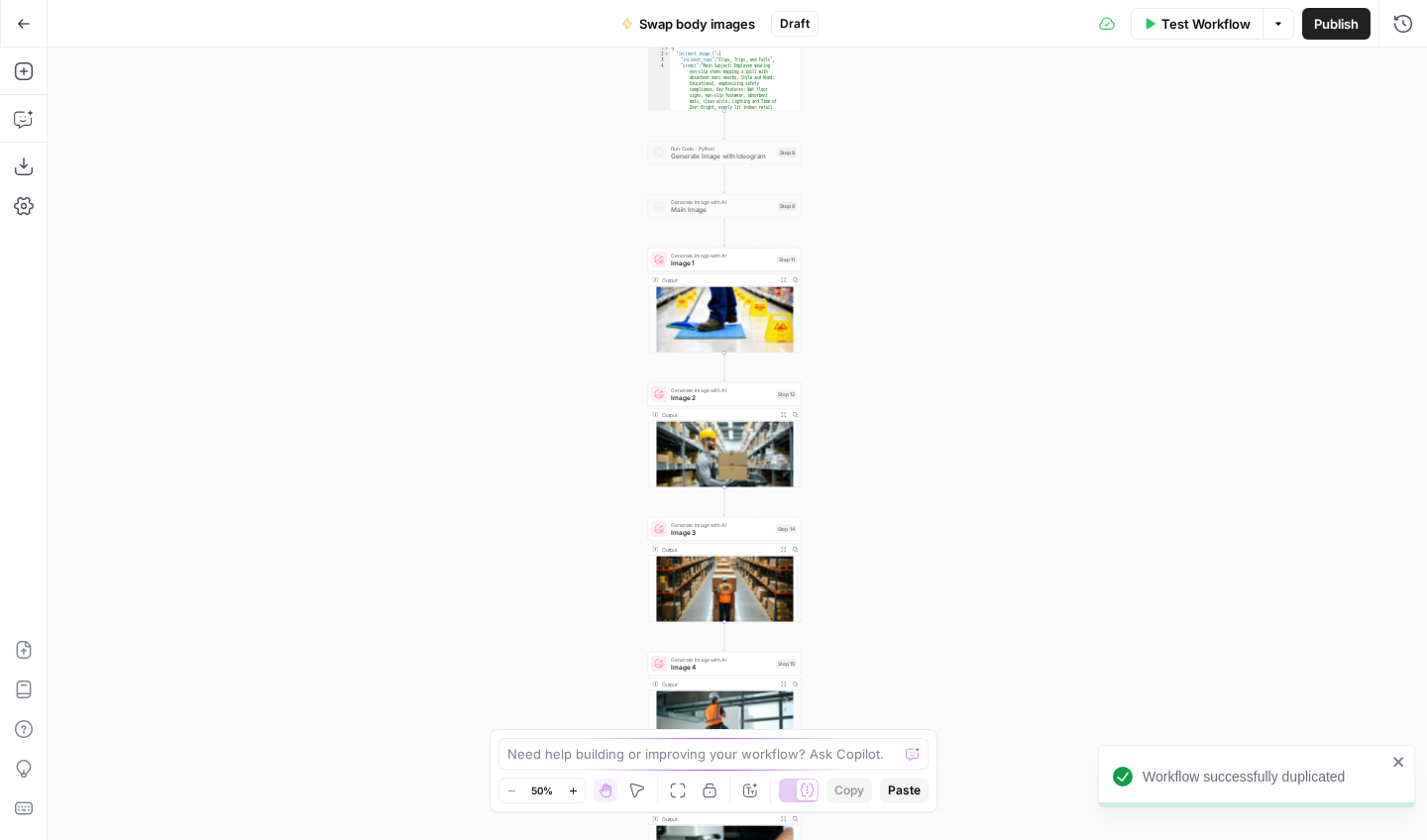 drag, startPoint x: 1105, startPoint y: 191, endPoint x: 1096, endPoint y: 467, distance: 276.1467 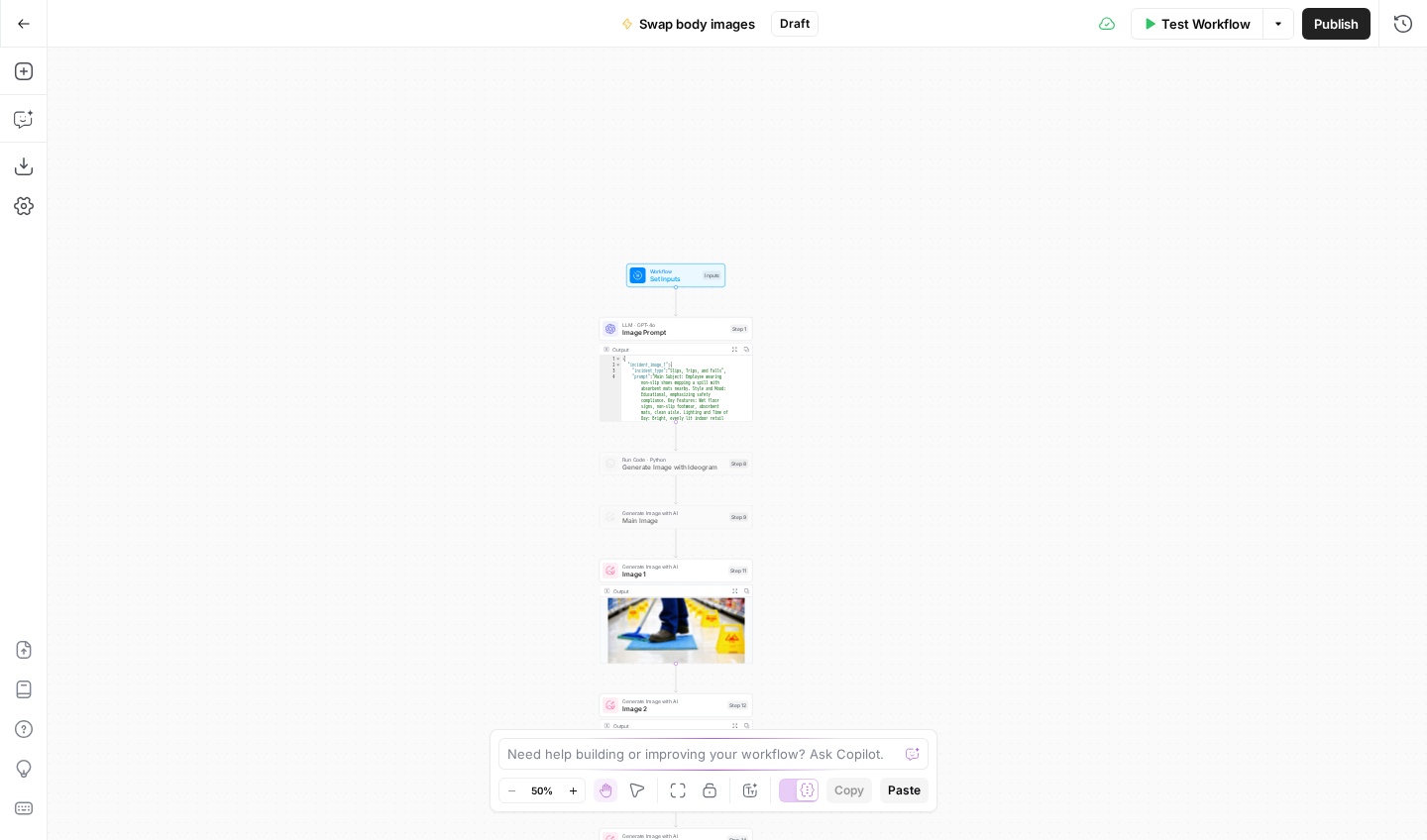 drag, startPoint x: 1118, startPoint y: 341, endPoint x: 1070, endPoint y: 378, distance: 60.60528 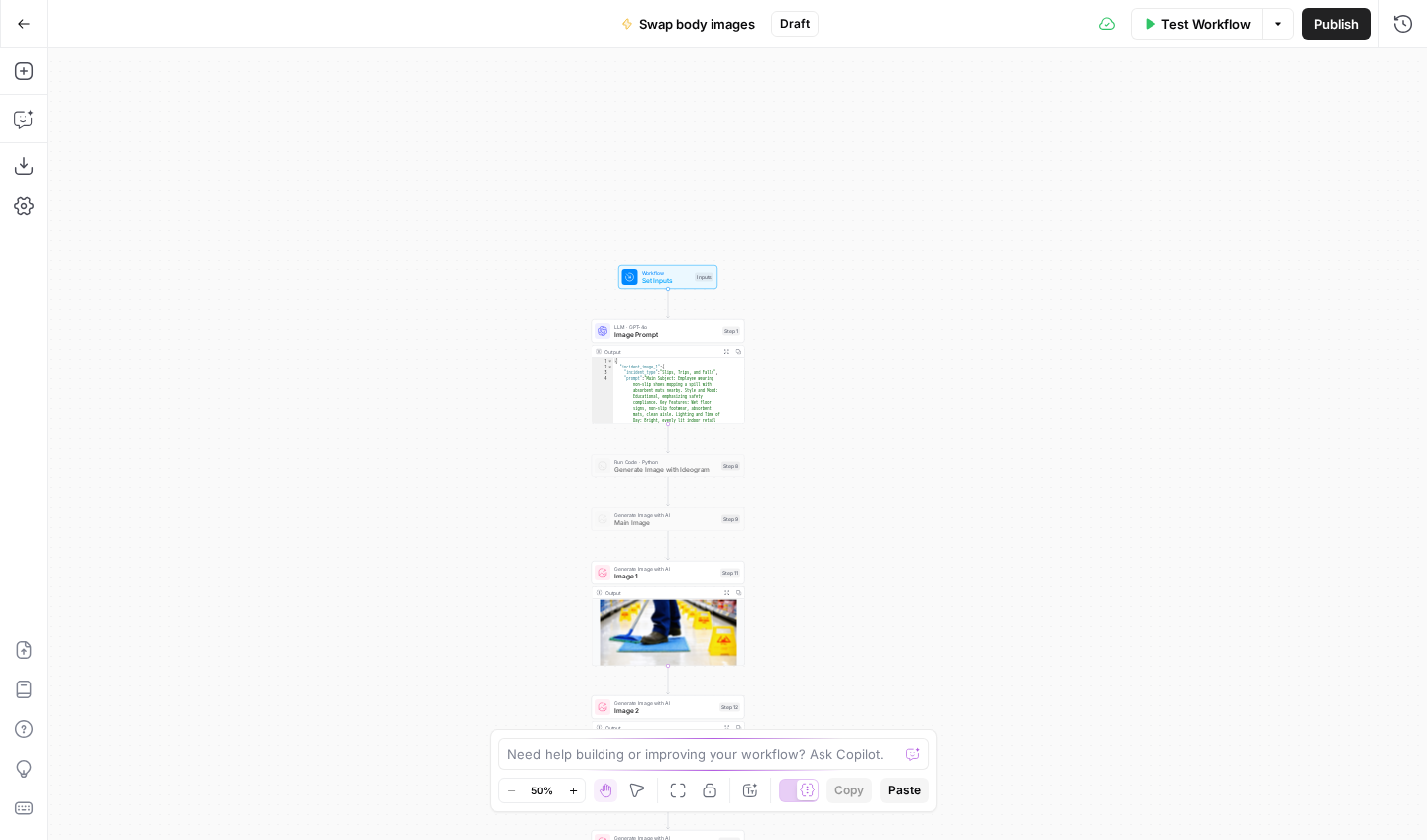click on "Workflow" at bounding box center [667, 273] 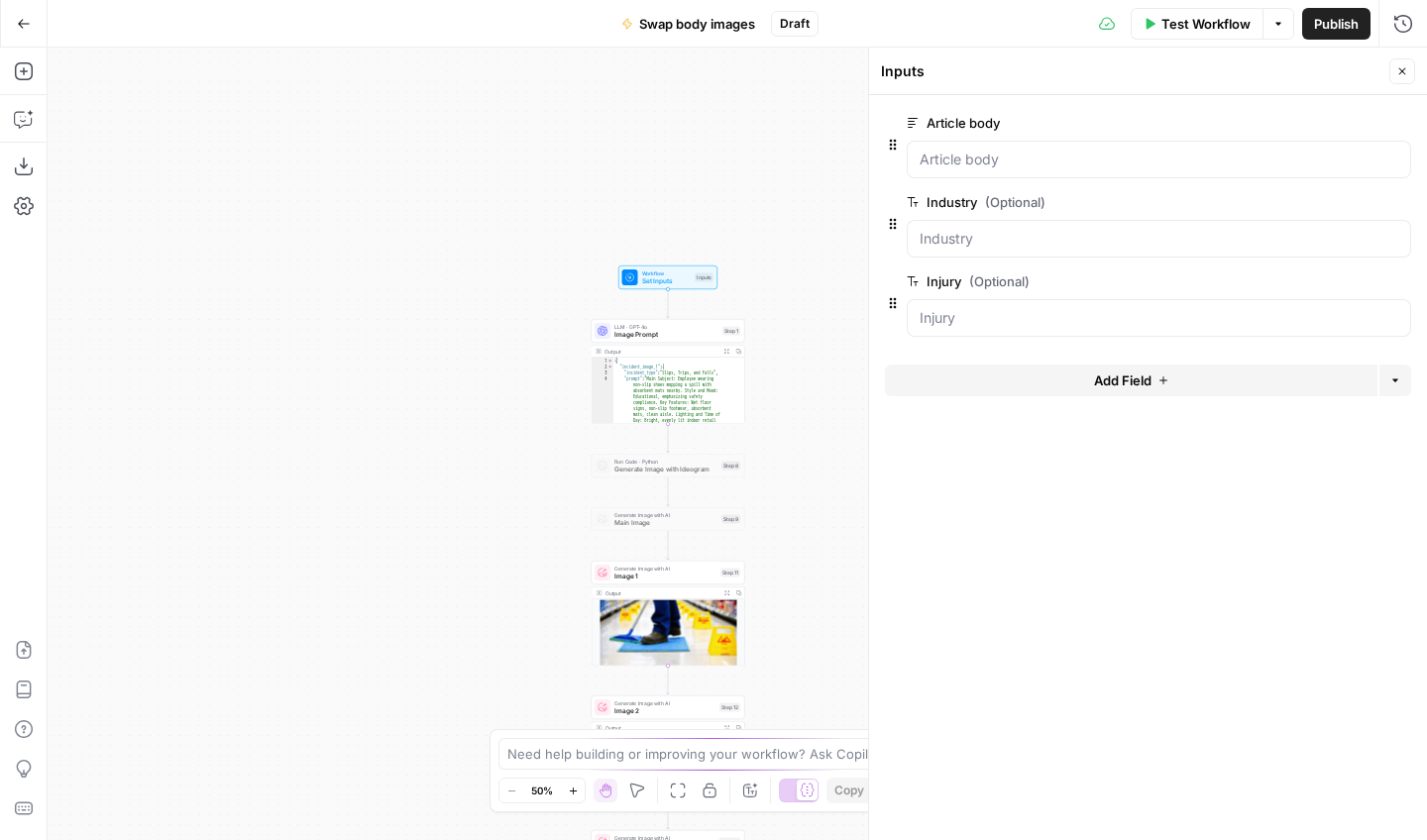 click at bounding box center (1158, 318) 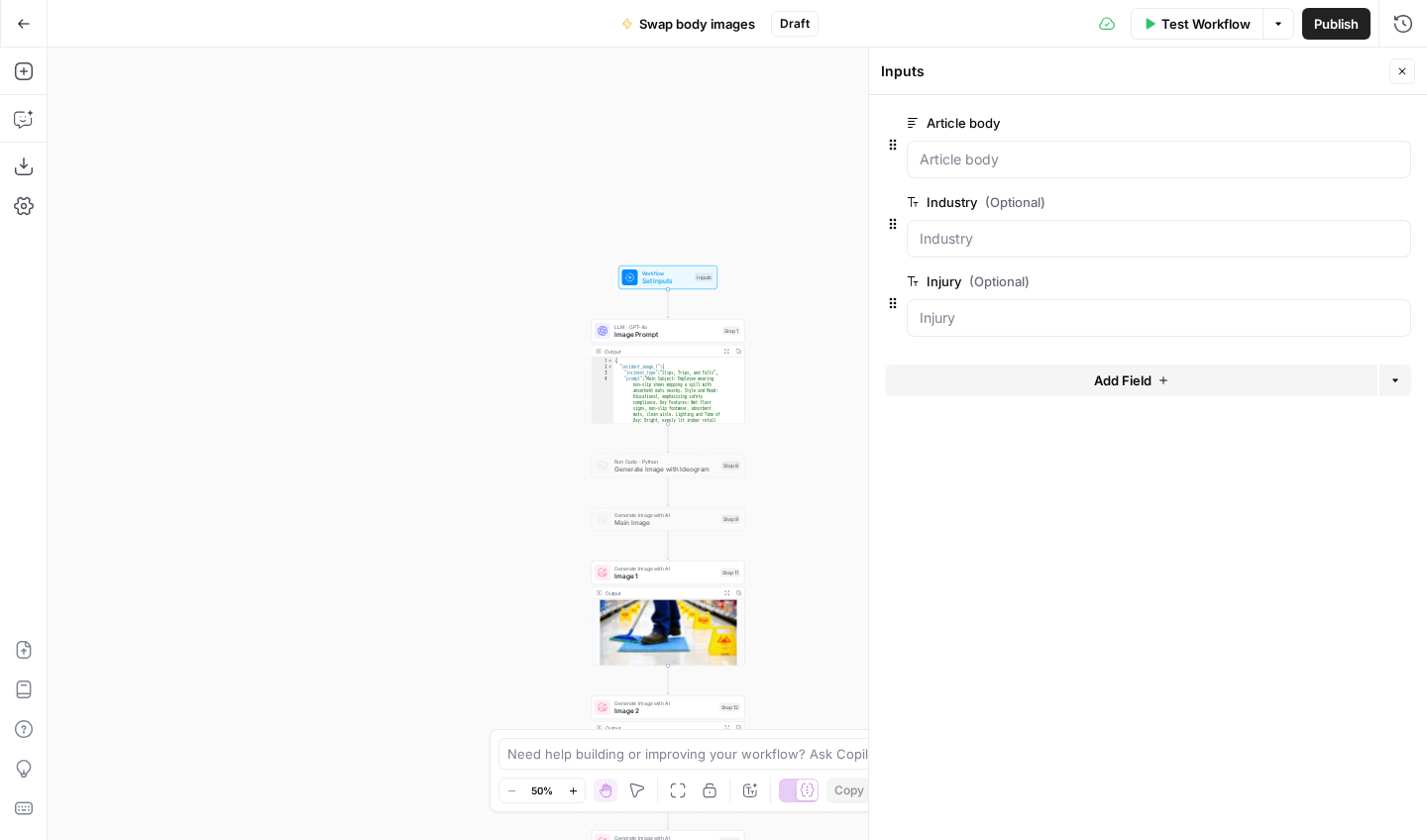 click on "edit field" at bounding box center (1337, 281) 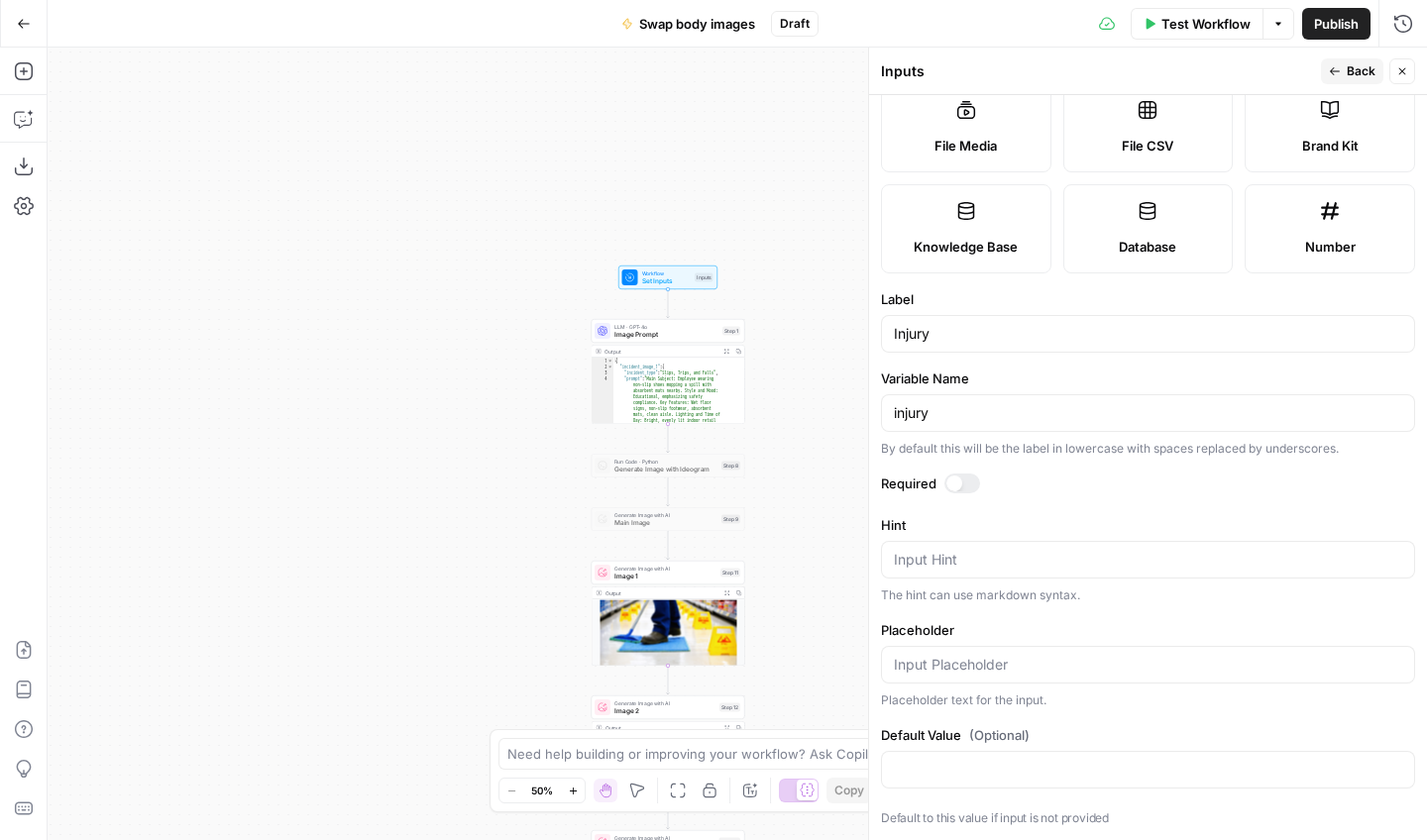 scroll, scrollTop: 251, scrollLeft: 0, axis: vertical 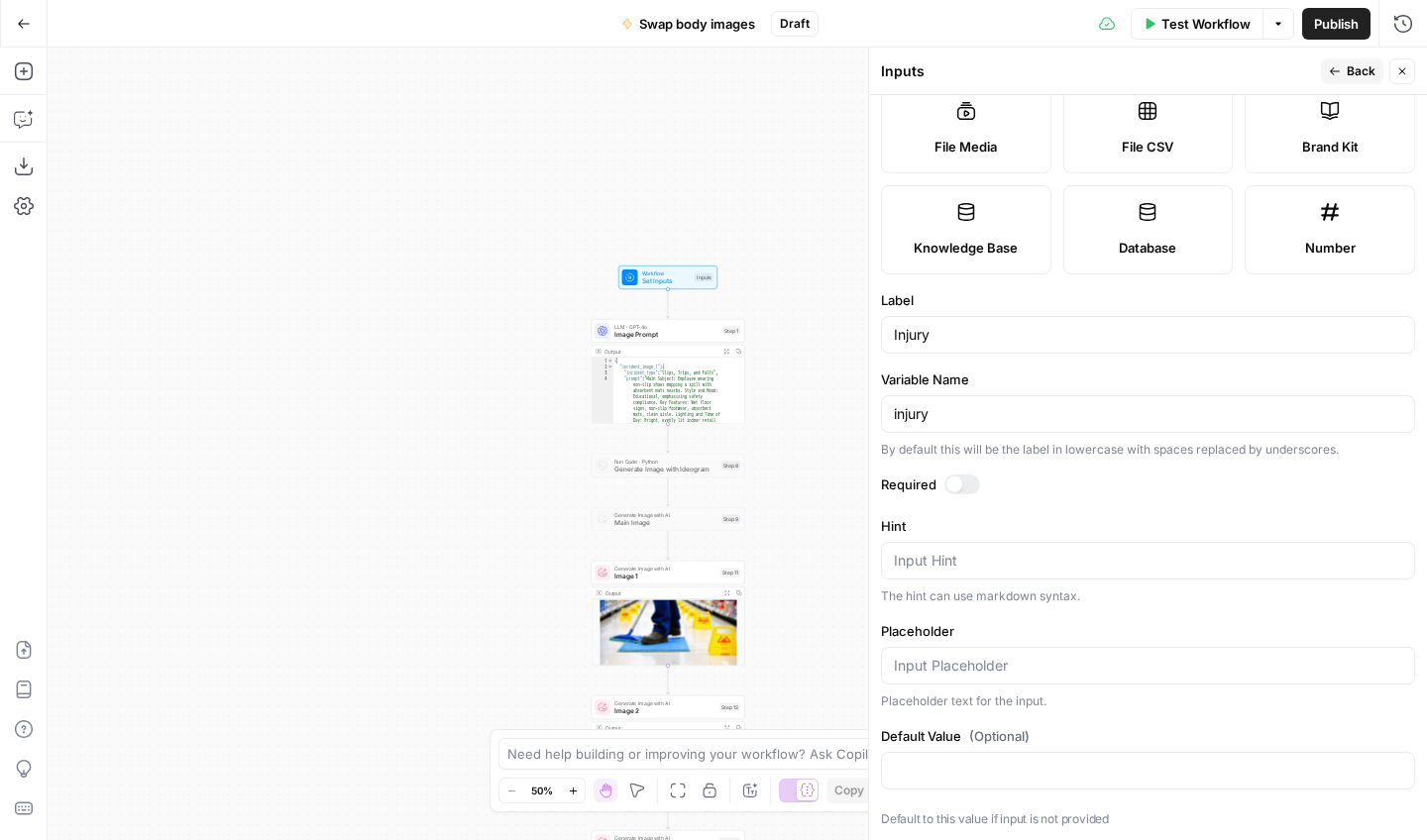 click at bounding box center [954, 484] 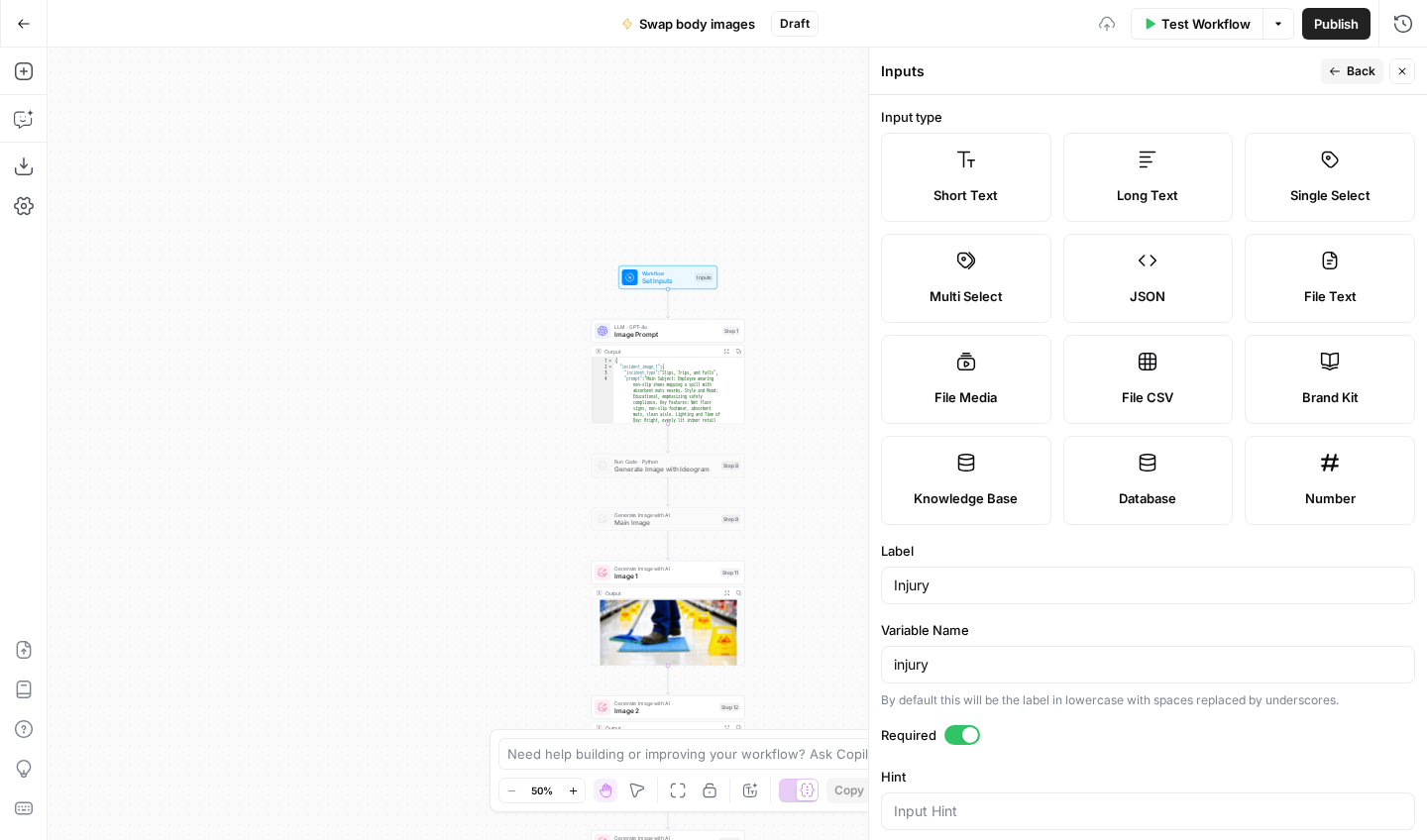 scroll, scrollTop: 0, scrollLeft: 0, axis: both 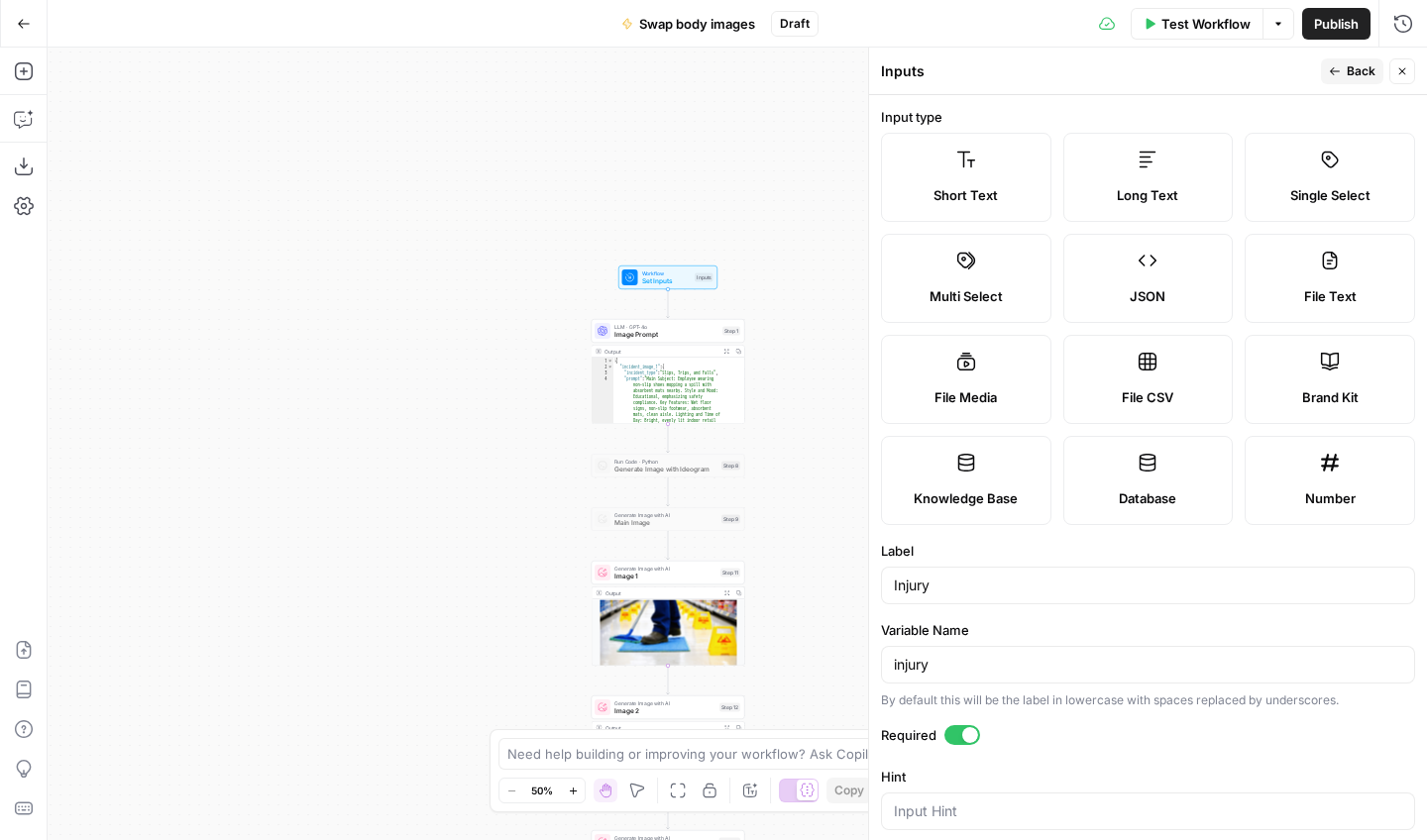 click 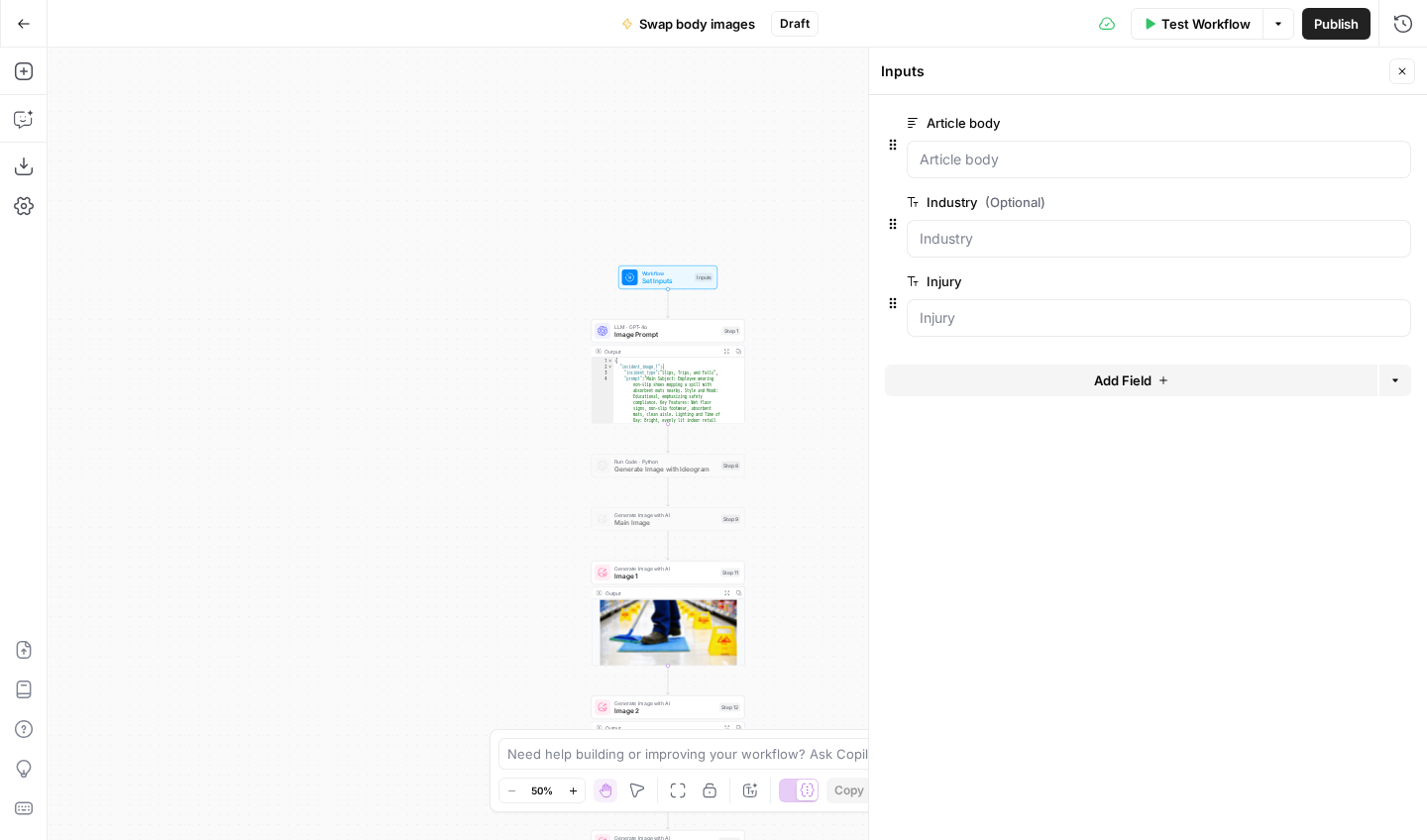 click at bounding box center (1148, 184) 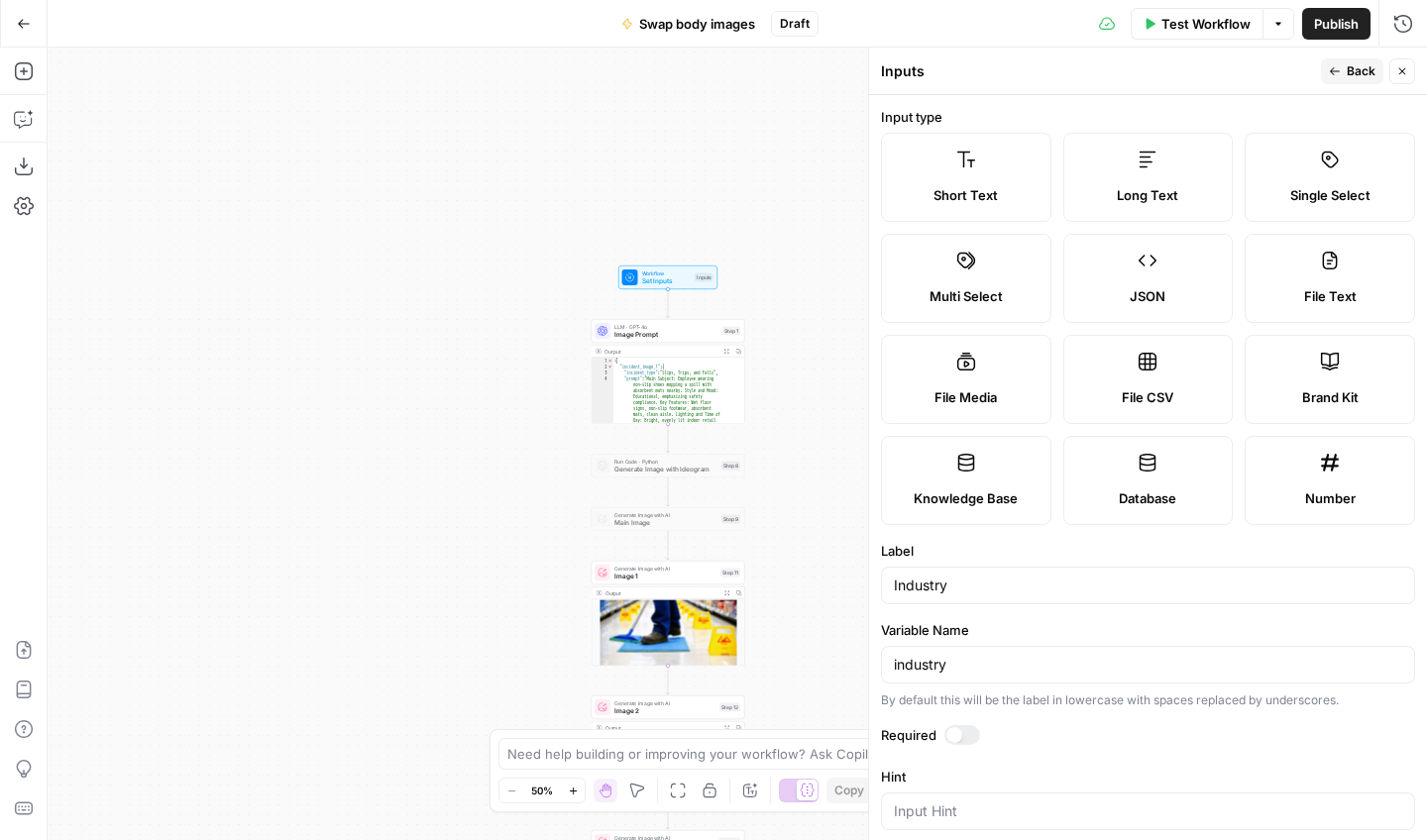 click at bounding box center [954, 735] 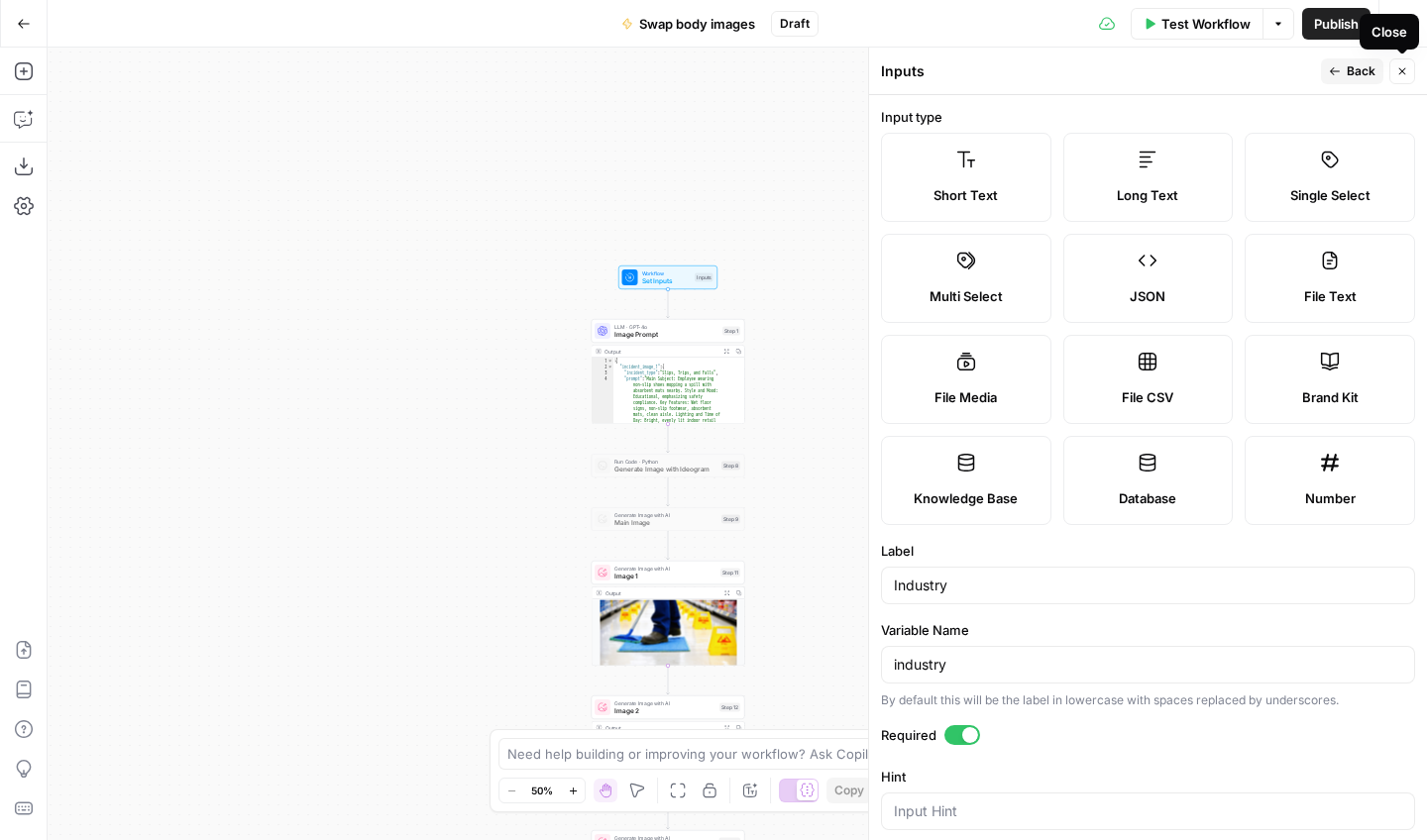 click on "Back" at bounding box center (1361, 71) 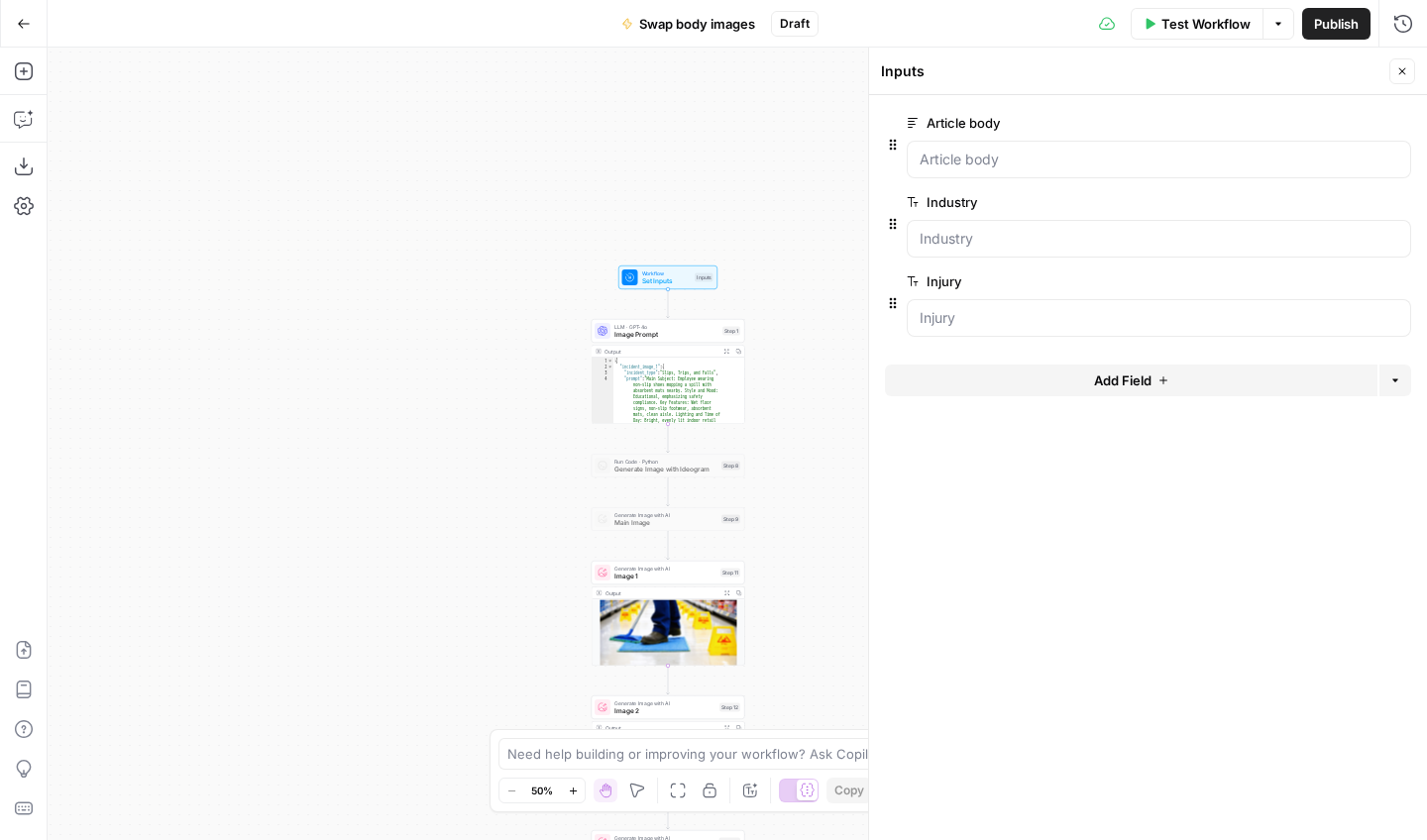 click on "Publish" at bounding box center [1336, 24] 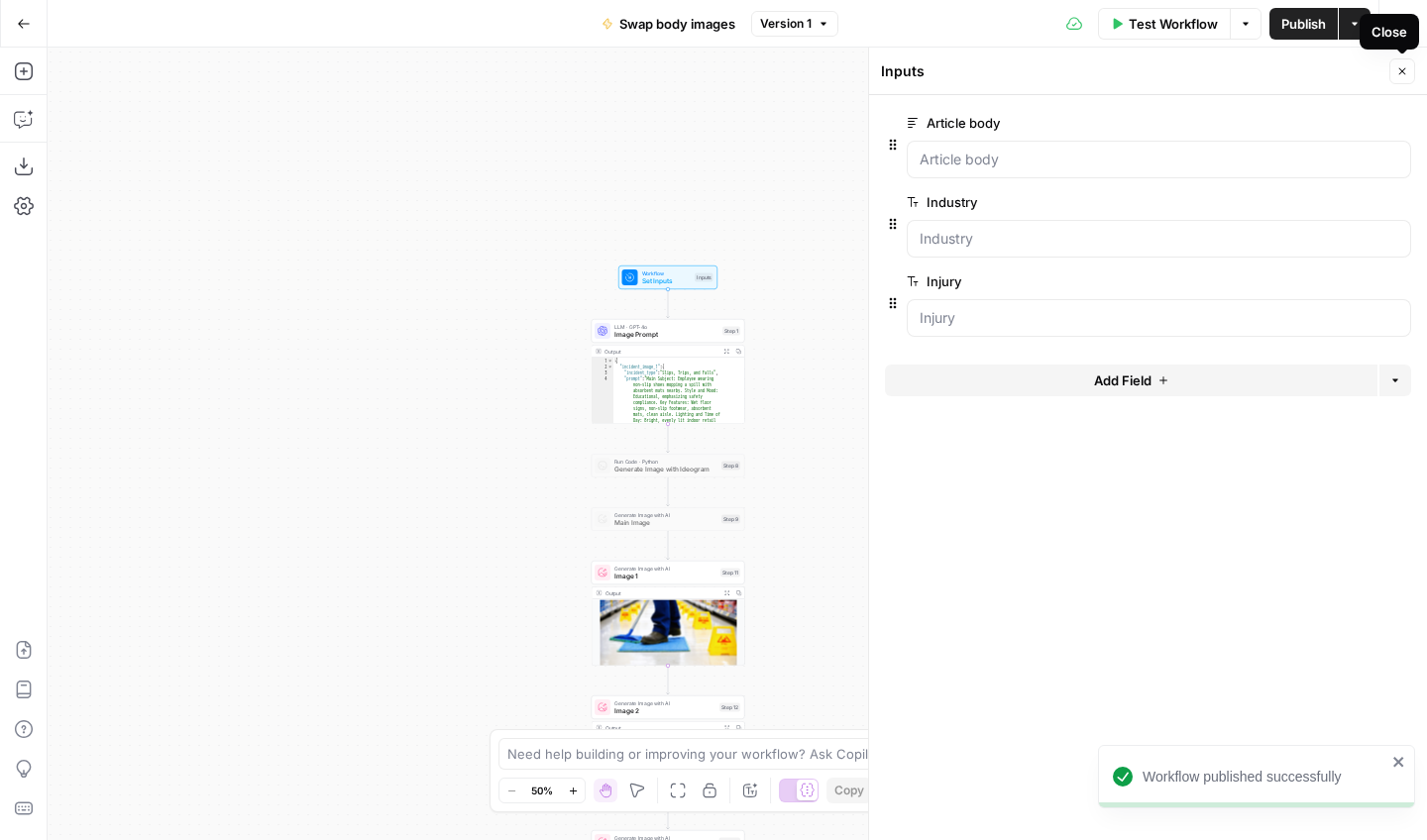 click 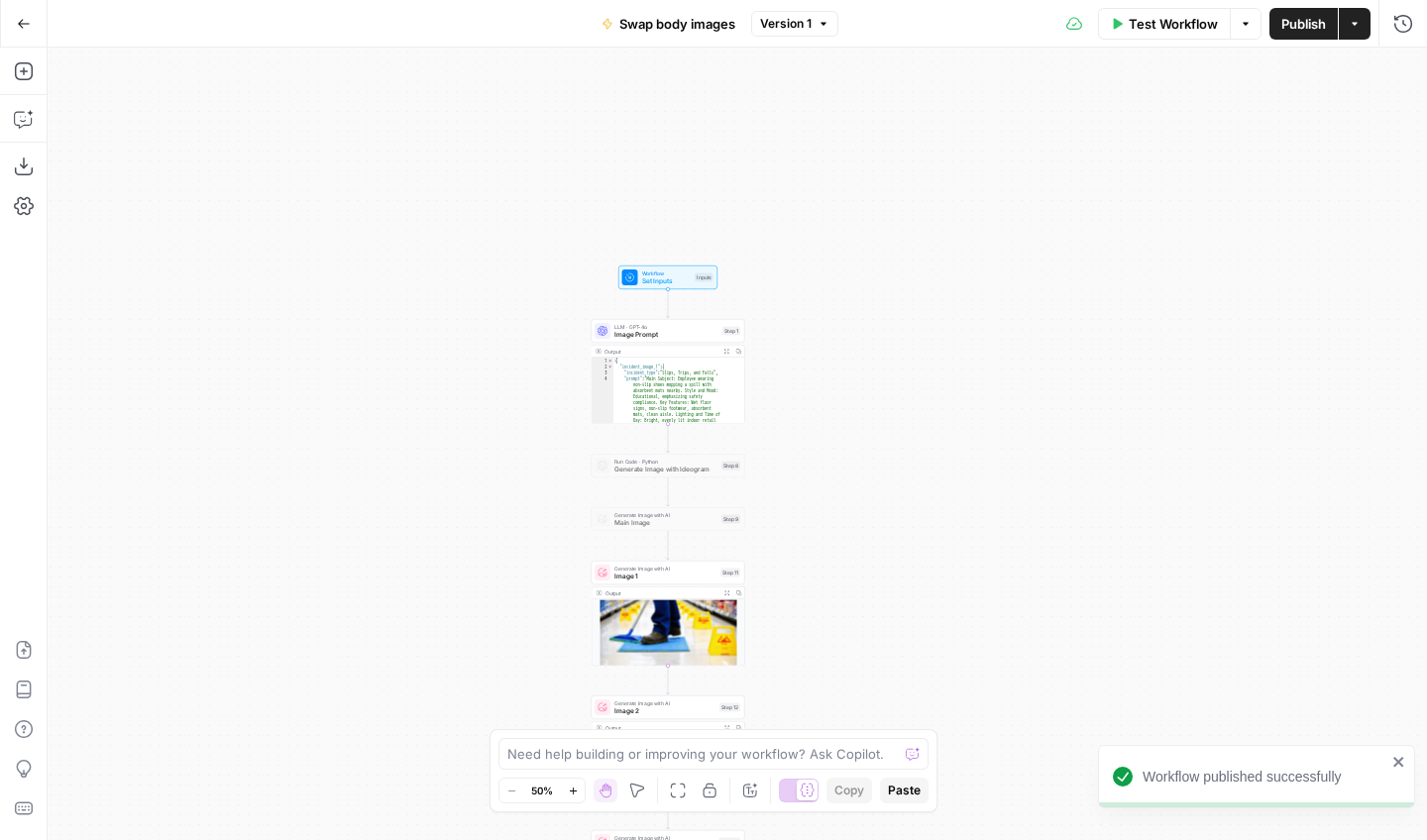 click on "Image Prompt" at bounding box center [666, 335] 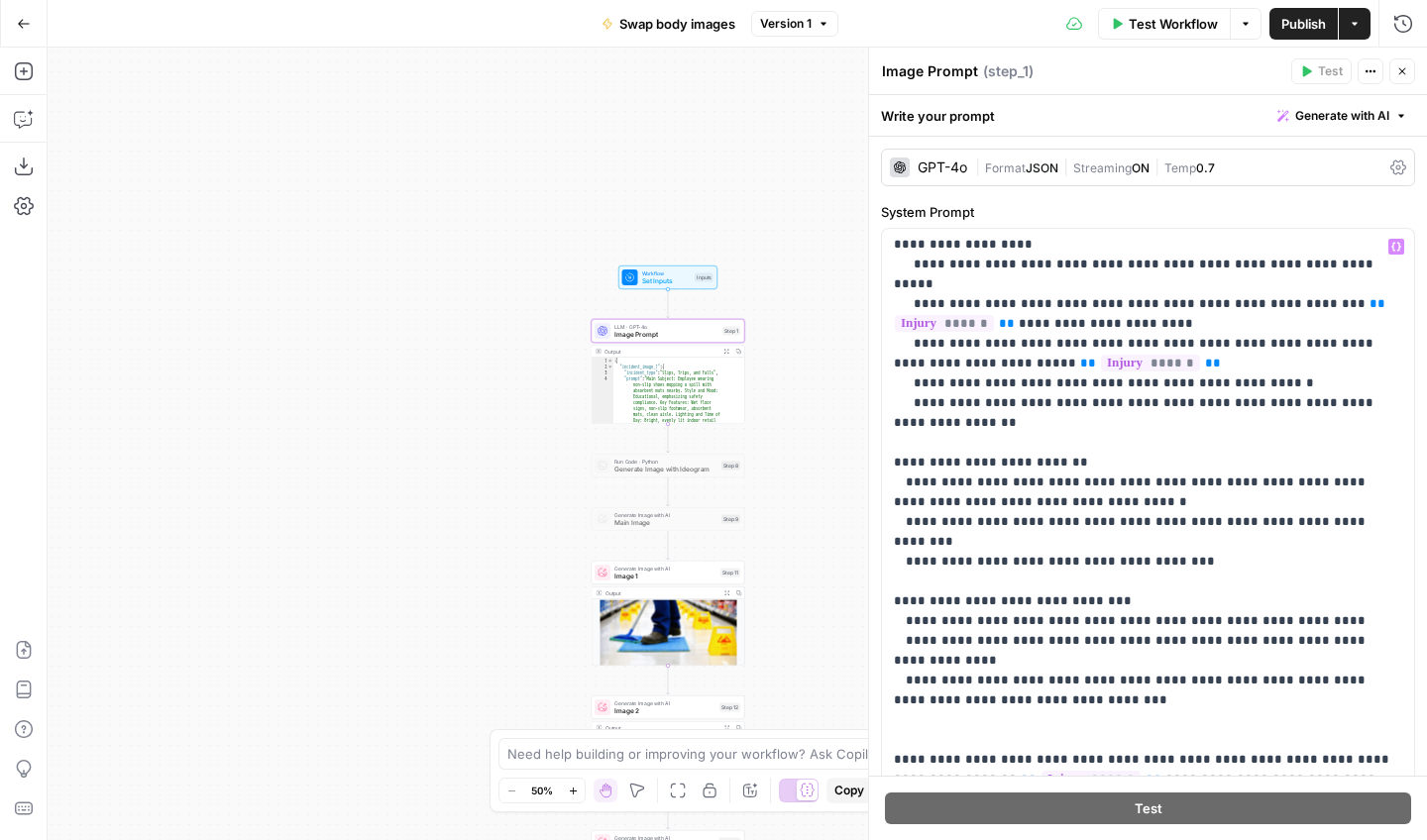 scroll, scrollTop: 6321, scrollLeft: 0, axis: vertical 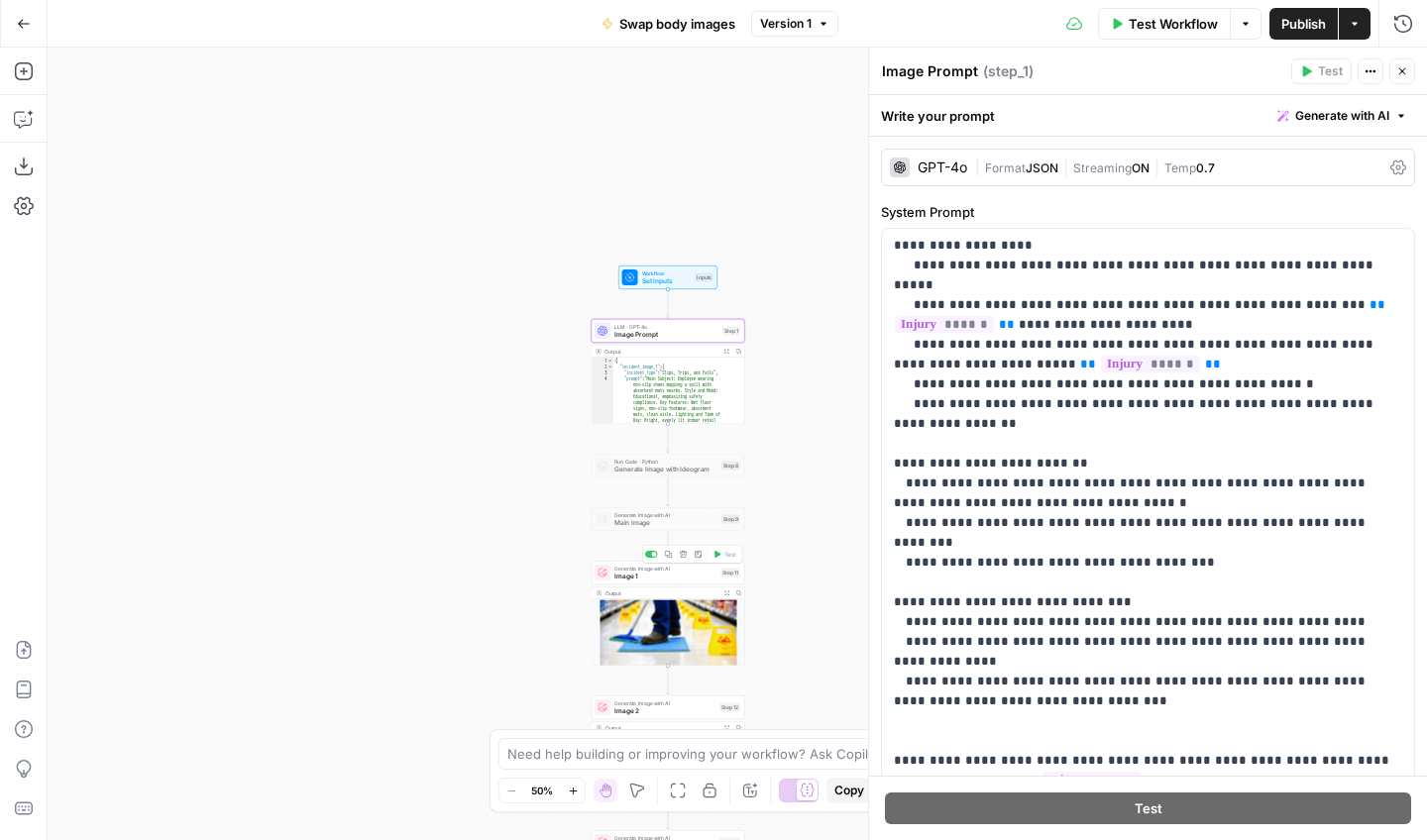 click on "Image 1" at bounding box center (665, 577) 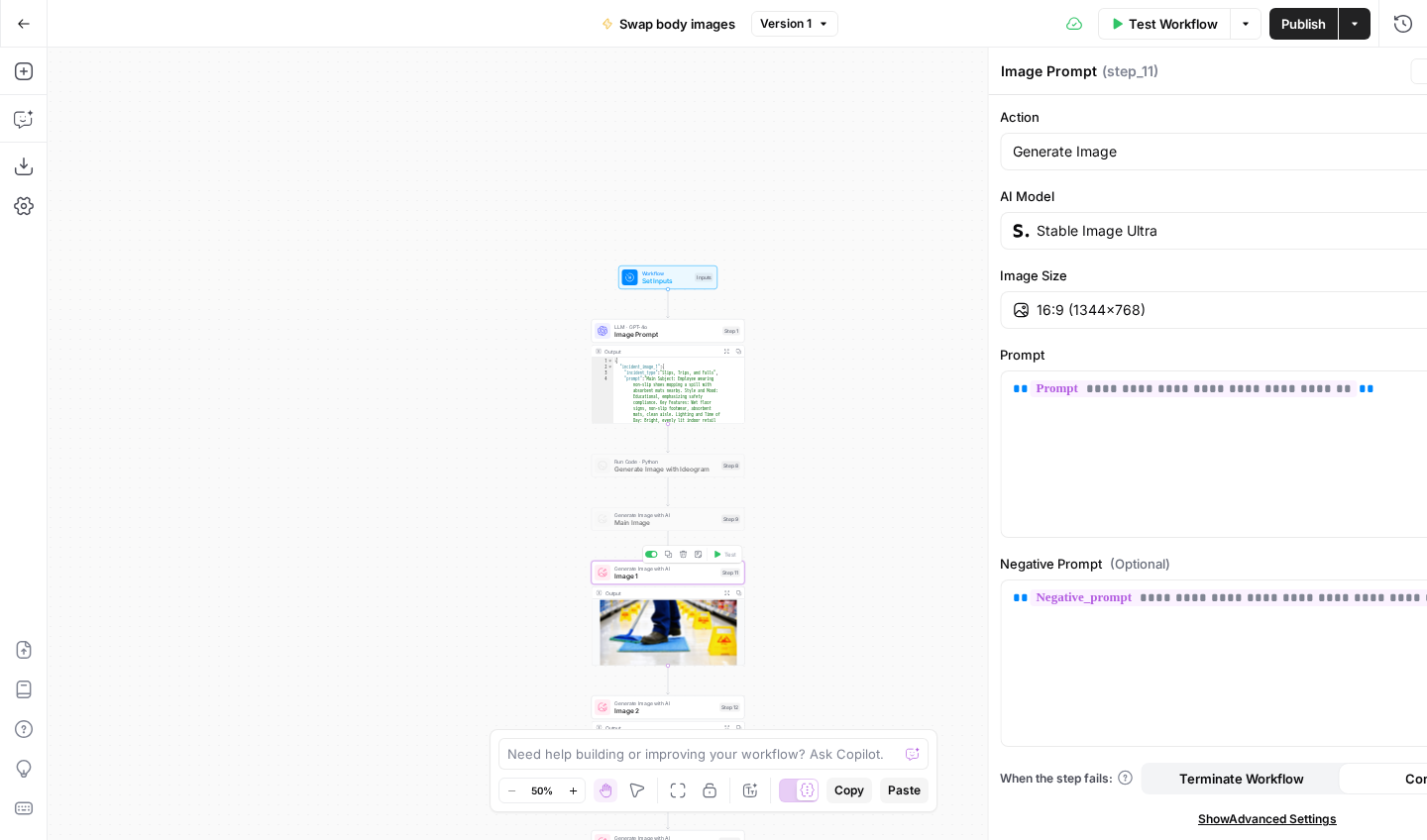 type on "Image 1" 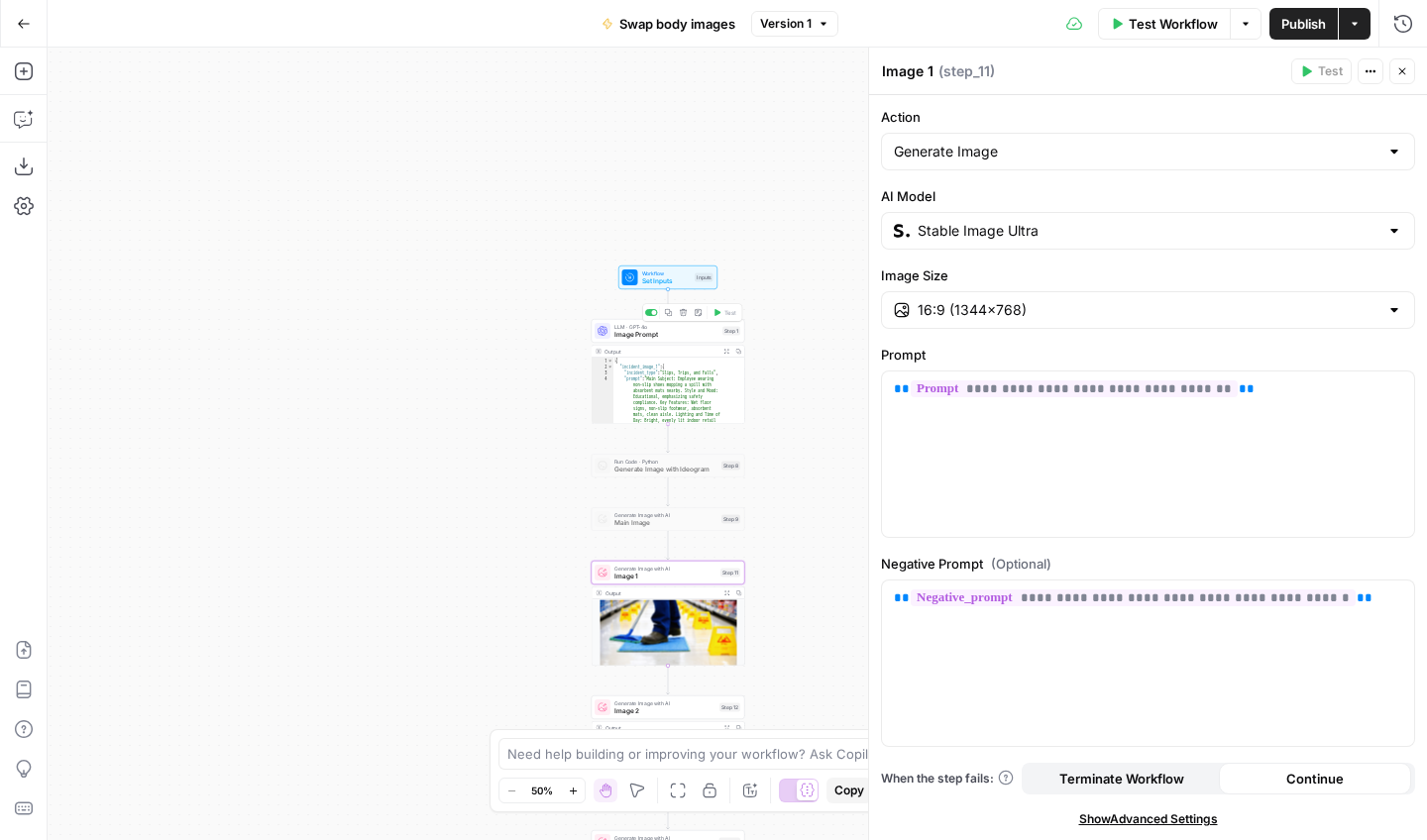 click on "LLM · GPT-4o Image Prompt Step 1 Copy step Delete step Add Note Test" at bounding box center [668, 331] 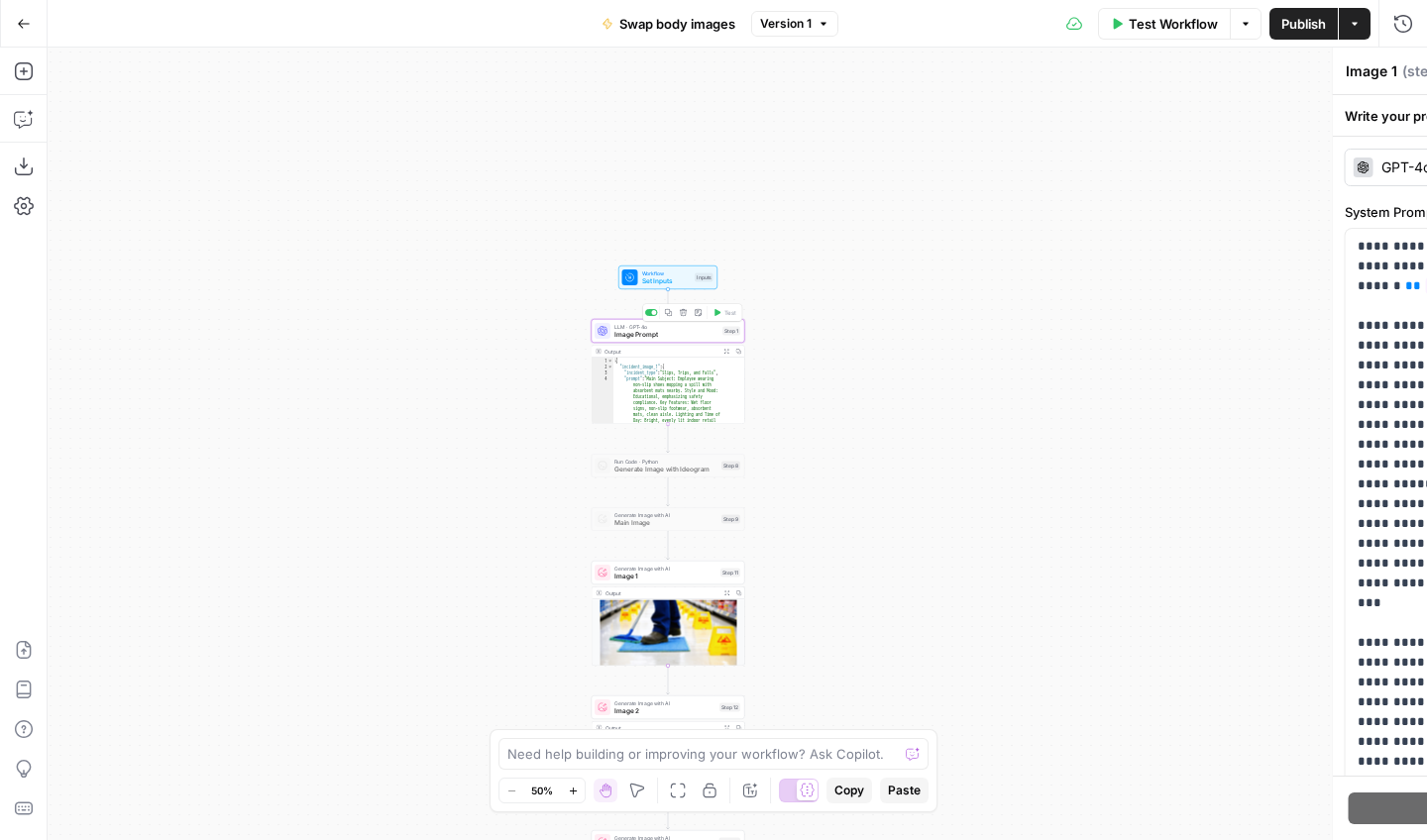 type on "Image Prompt" 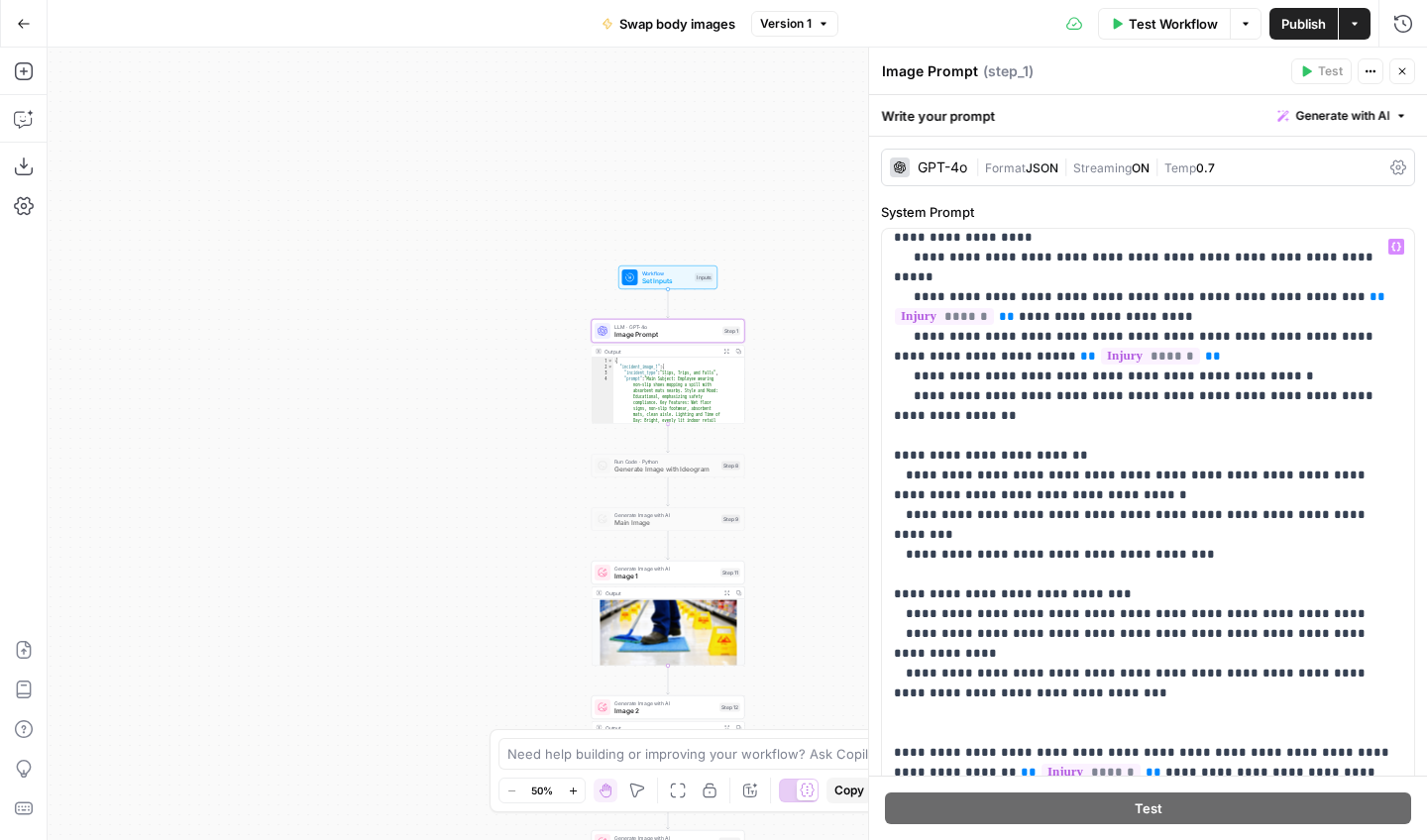 scroll, scrollTop: 6322, scrollLeft: 0, axis: vertical 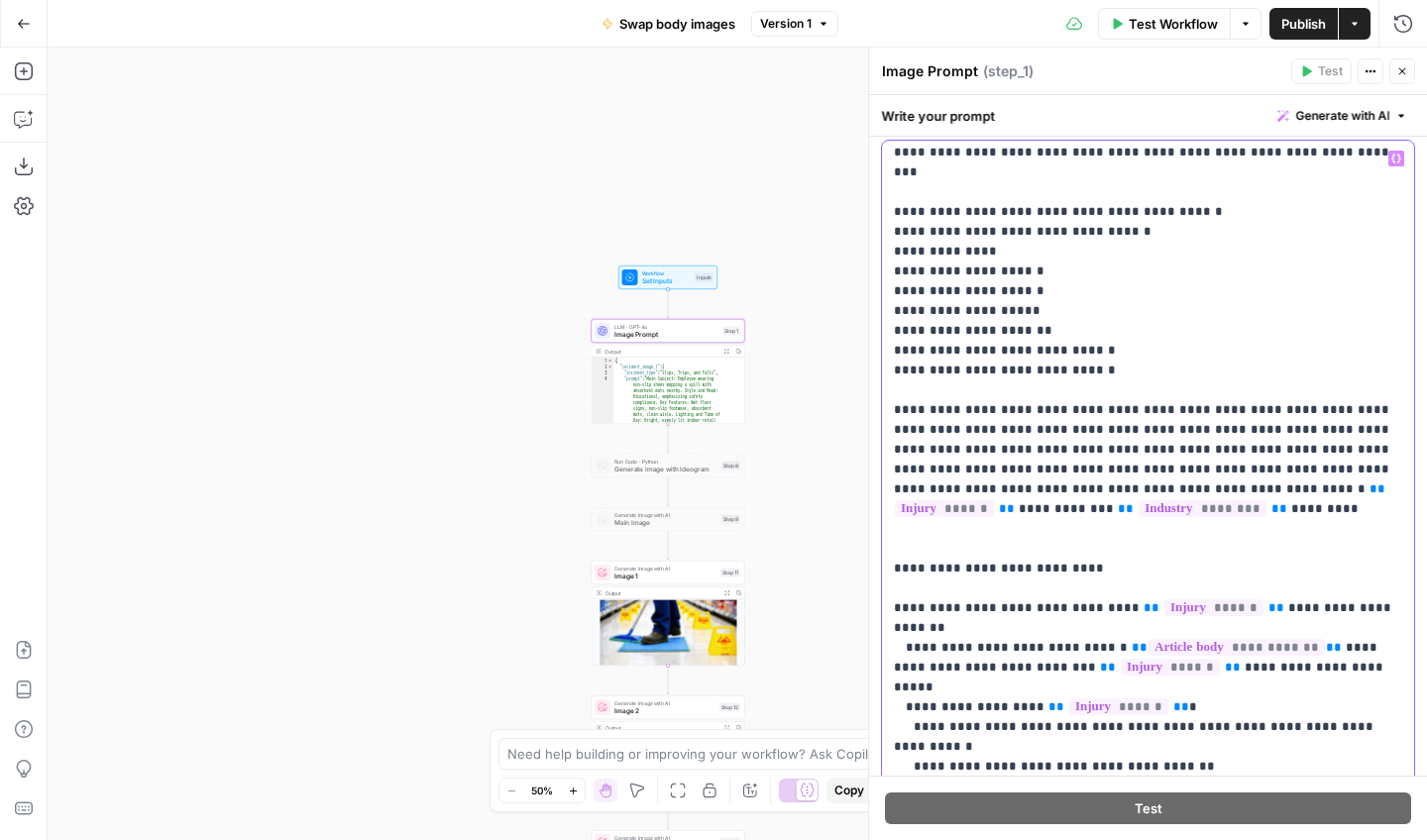 click on "**********" at bounding box center [1148, 3362] 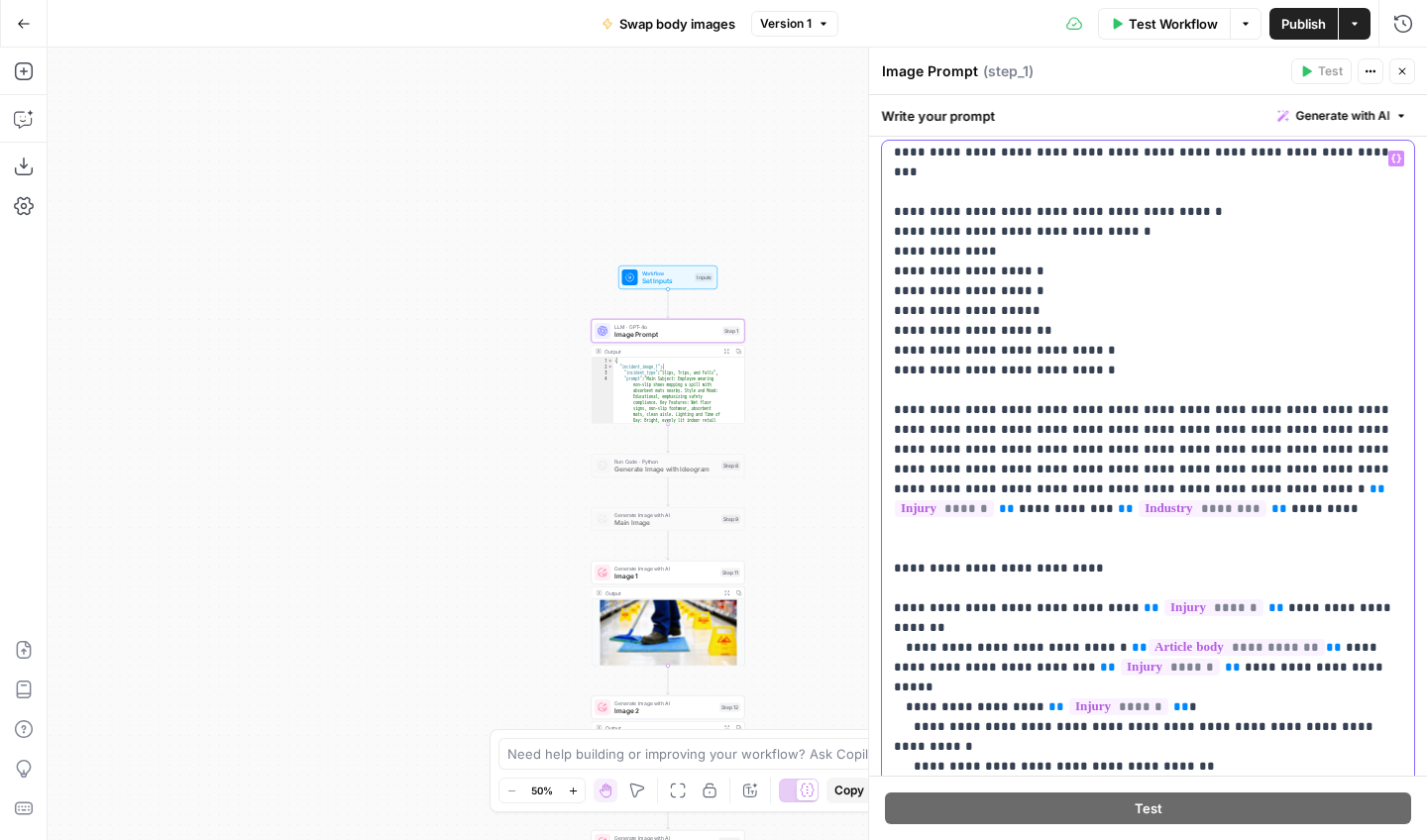 type 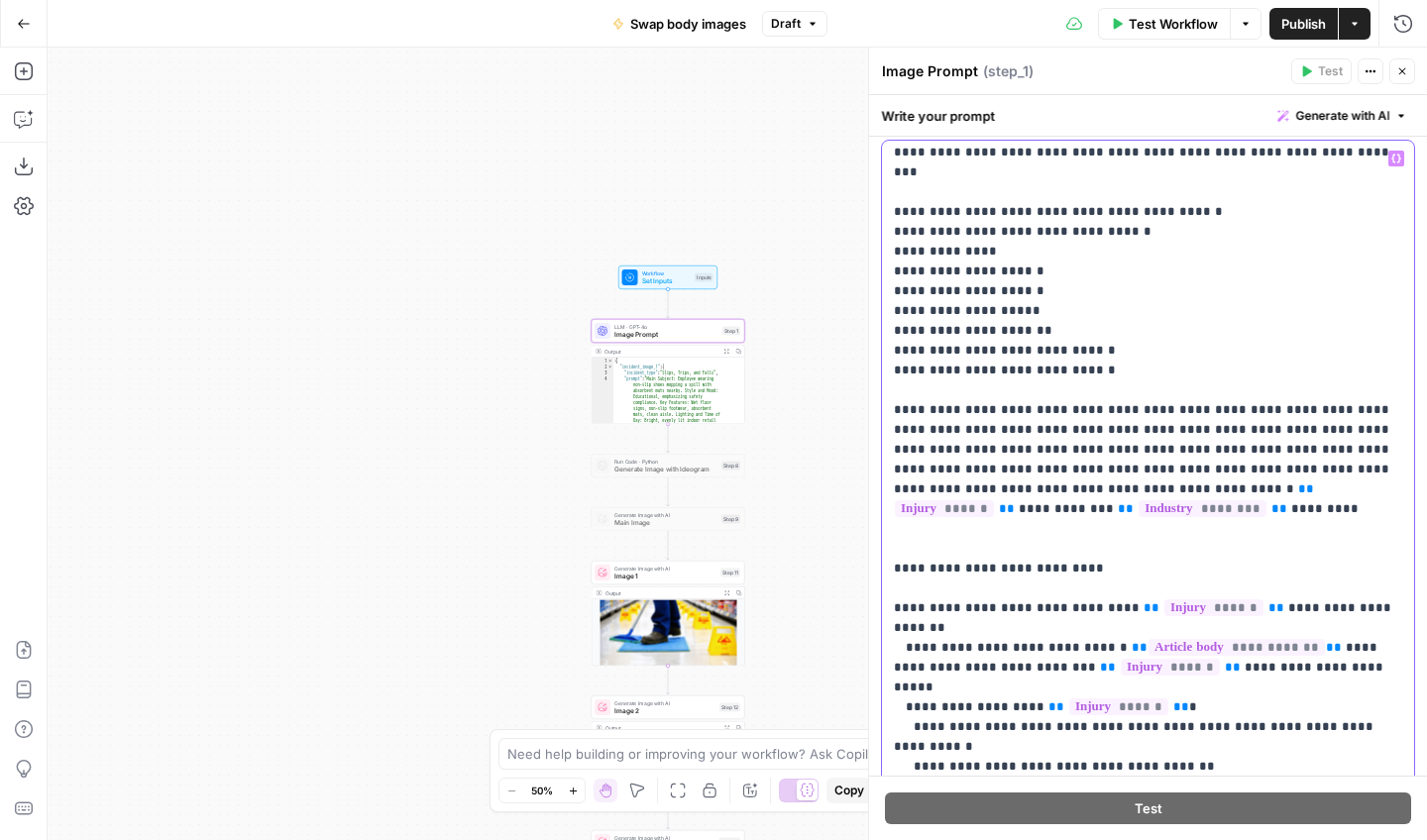 click on "**********" at bounding box center (1148, 3362) 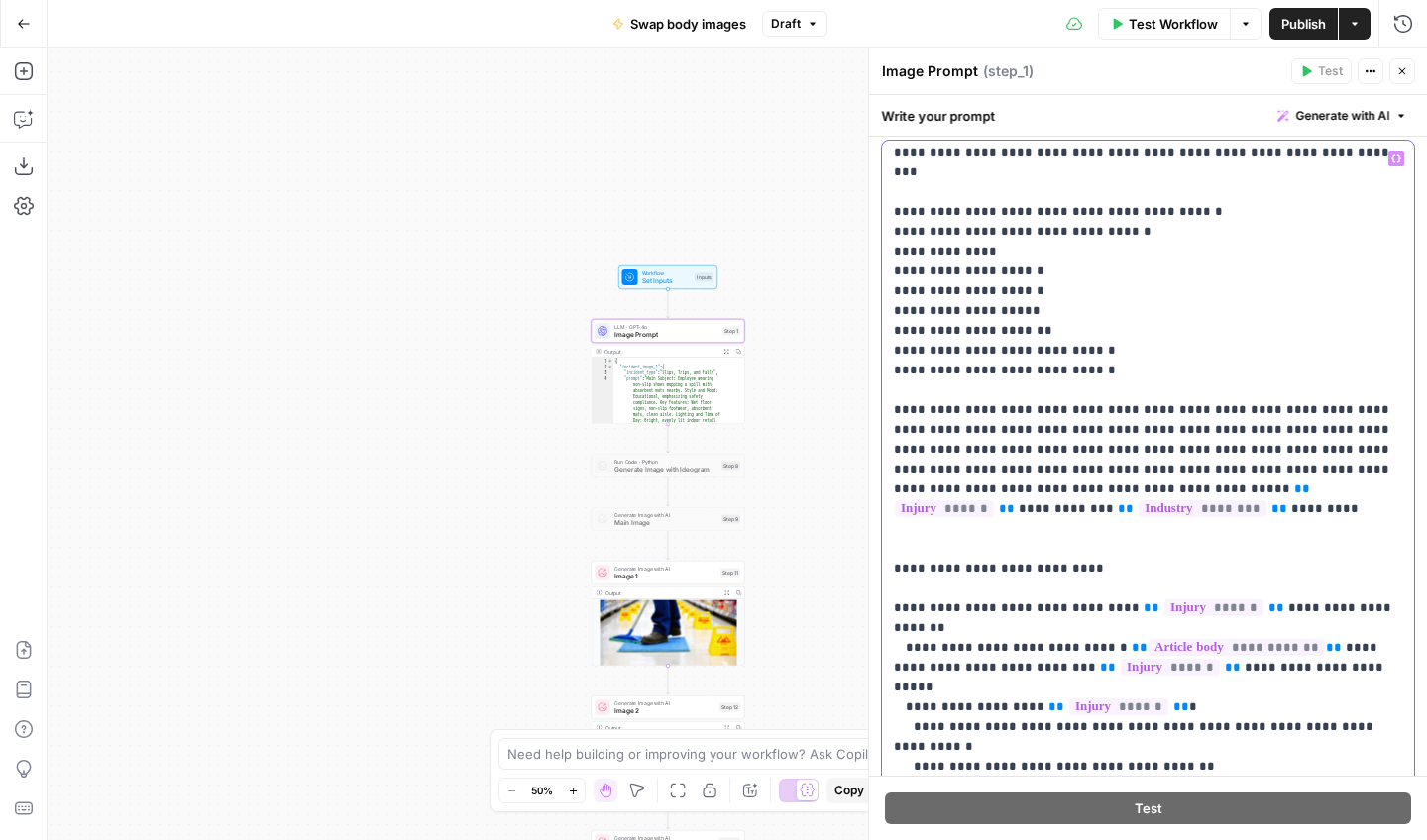 click on "**********" at bounding box center (1148, 3362) 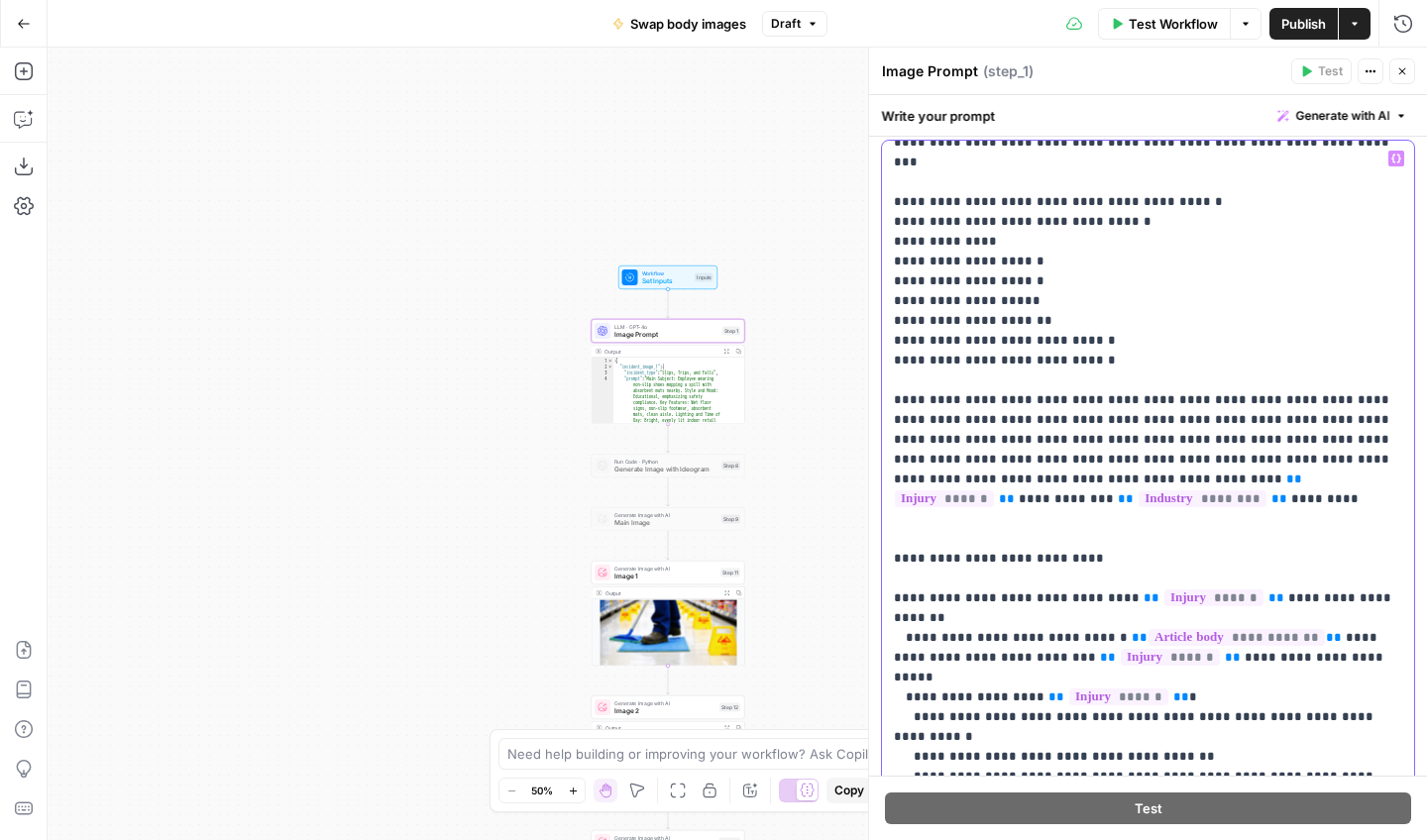 scroll, scrollTop: 359, scrollLeft: 0, axis: vertical 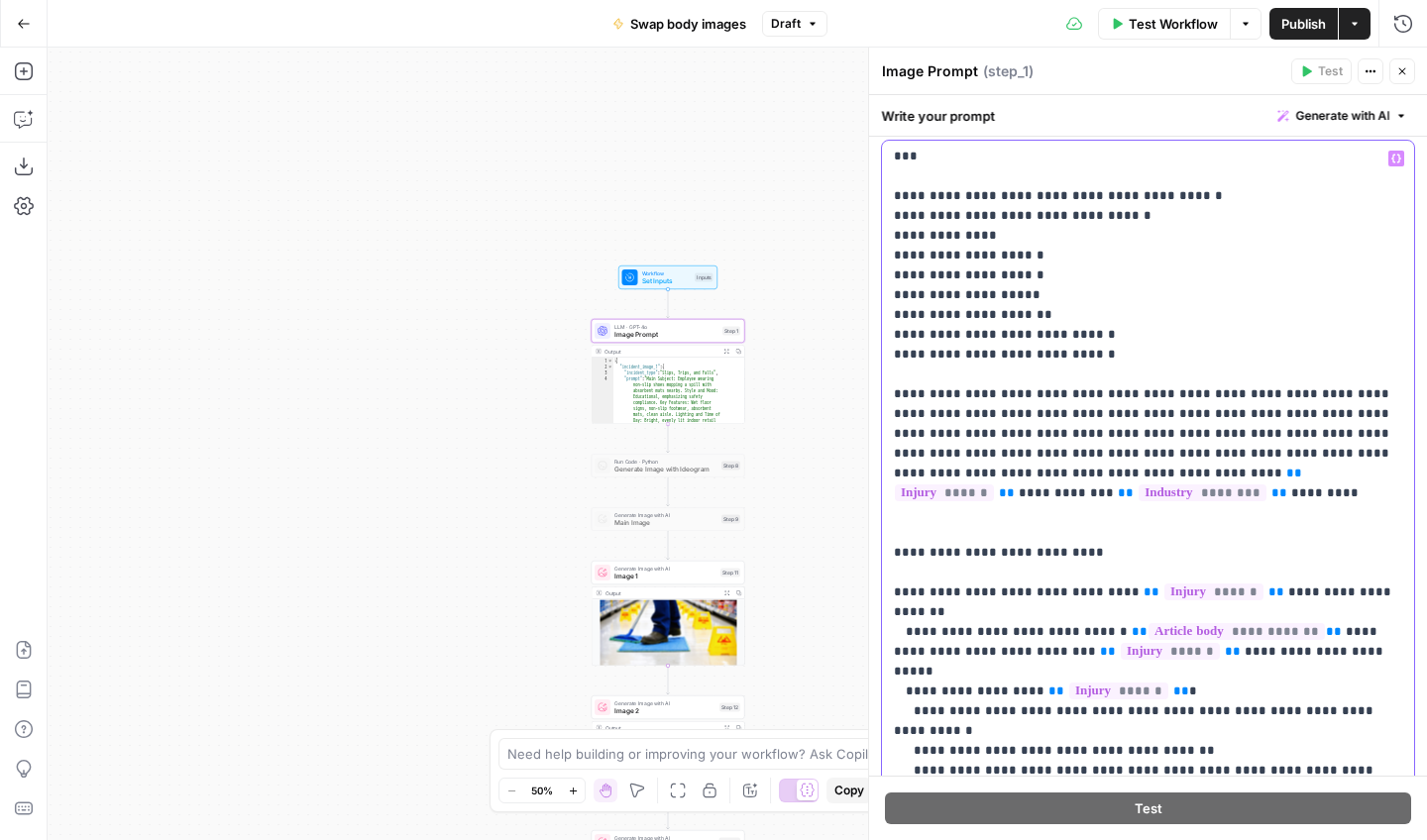 click on "**********" at bounding box center (1148, 3346) 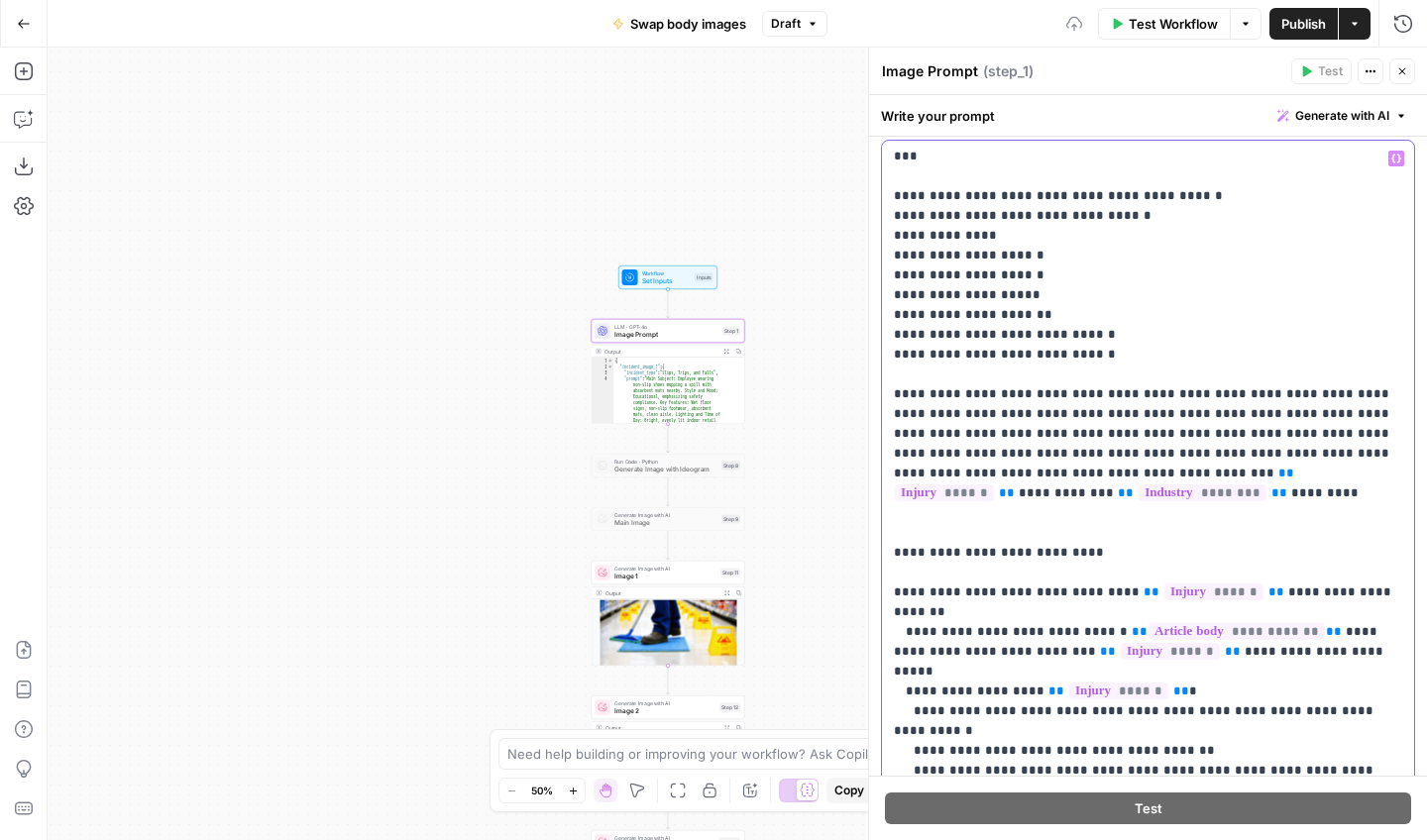 click on "**********" at bounding box center (1148, 3336) 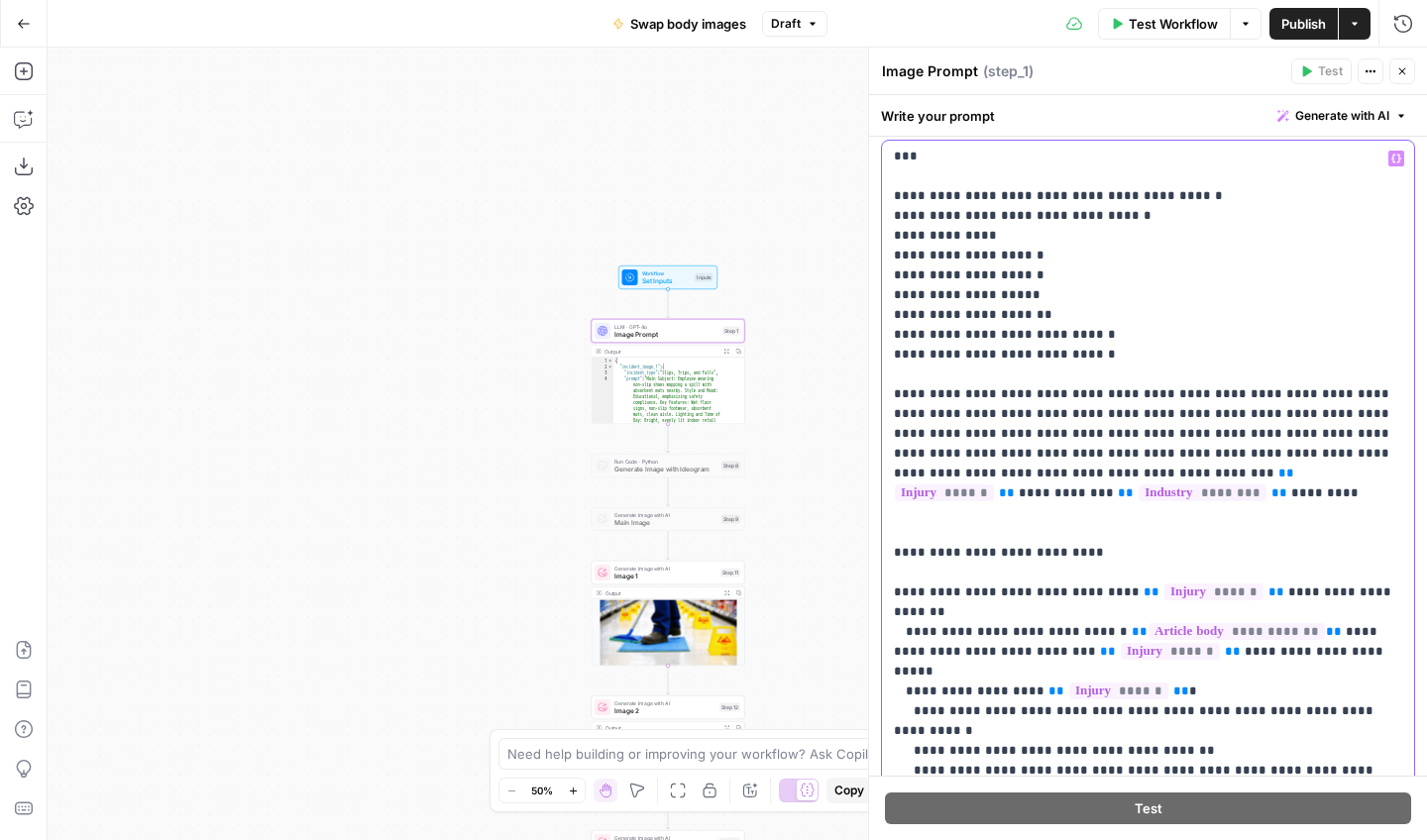 click on "**********" at bounding box center (1148, 3336) 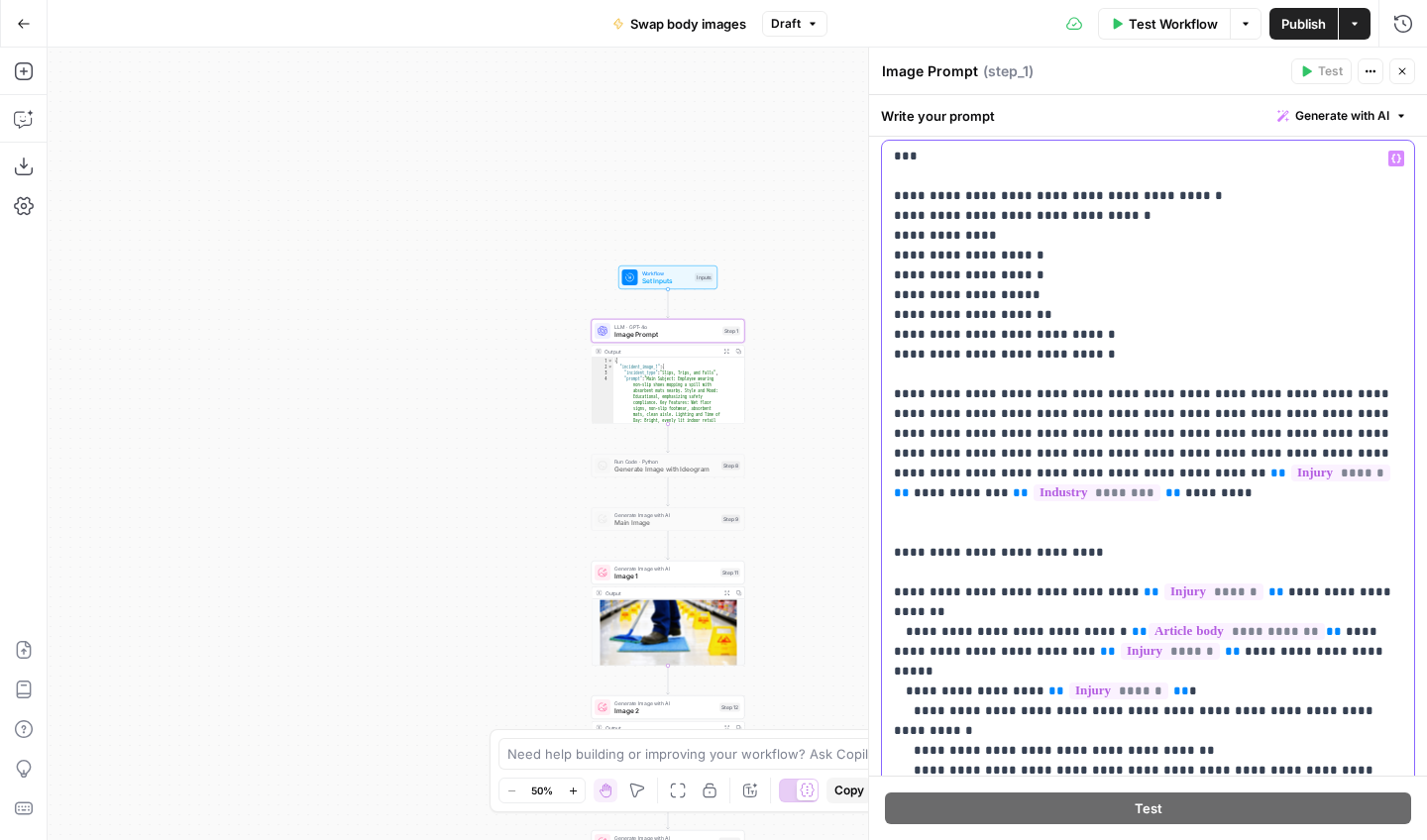 click on "**********" at bounding box center (1148, 3336) 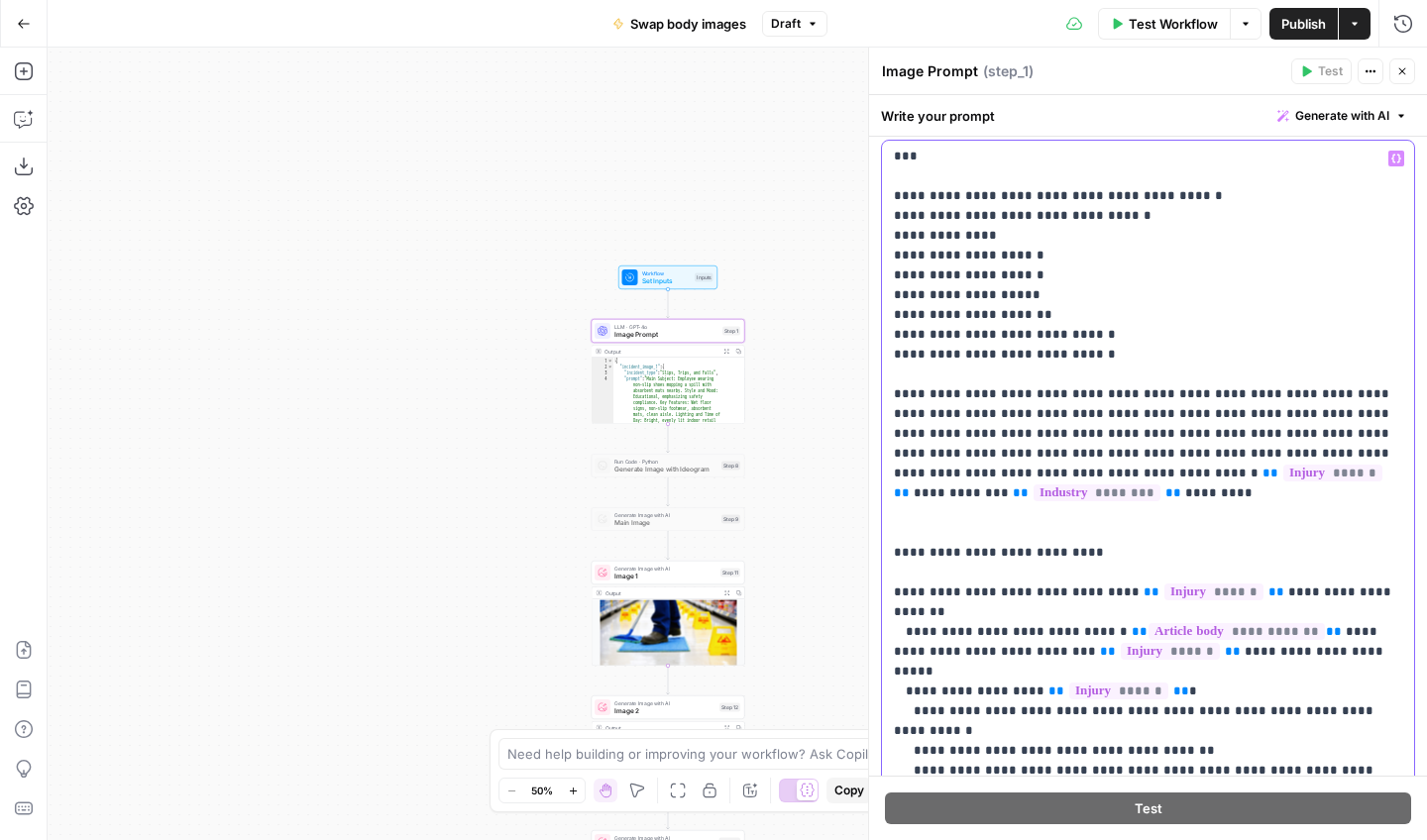 click on "**********" at bounding box center (1148, 3336) 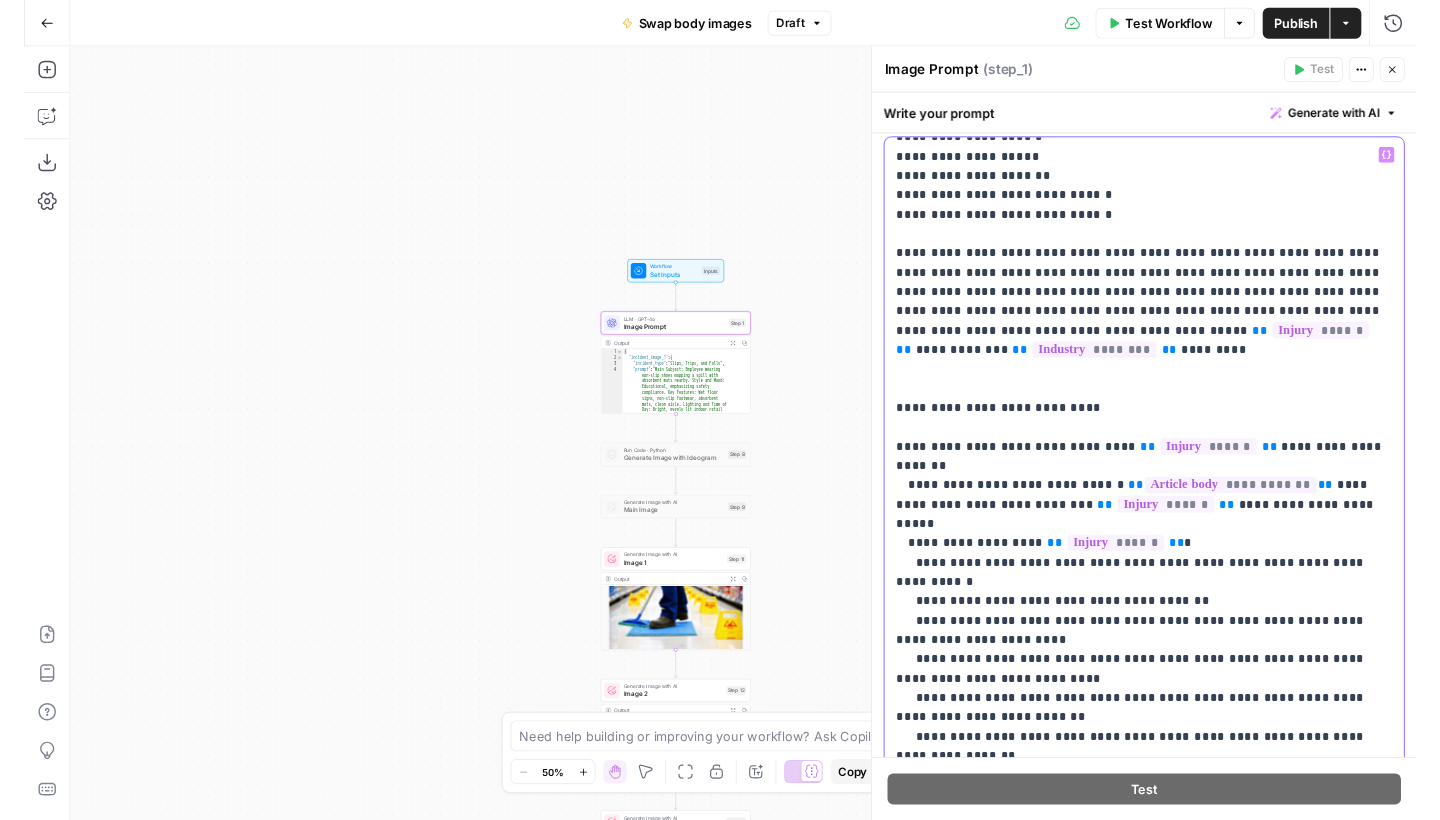 scroll, scrollTop: 503, scrollLeft: 0, axis: vertical 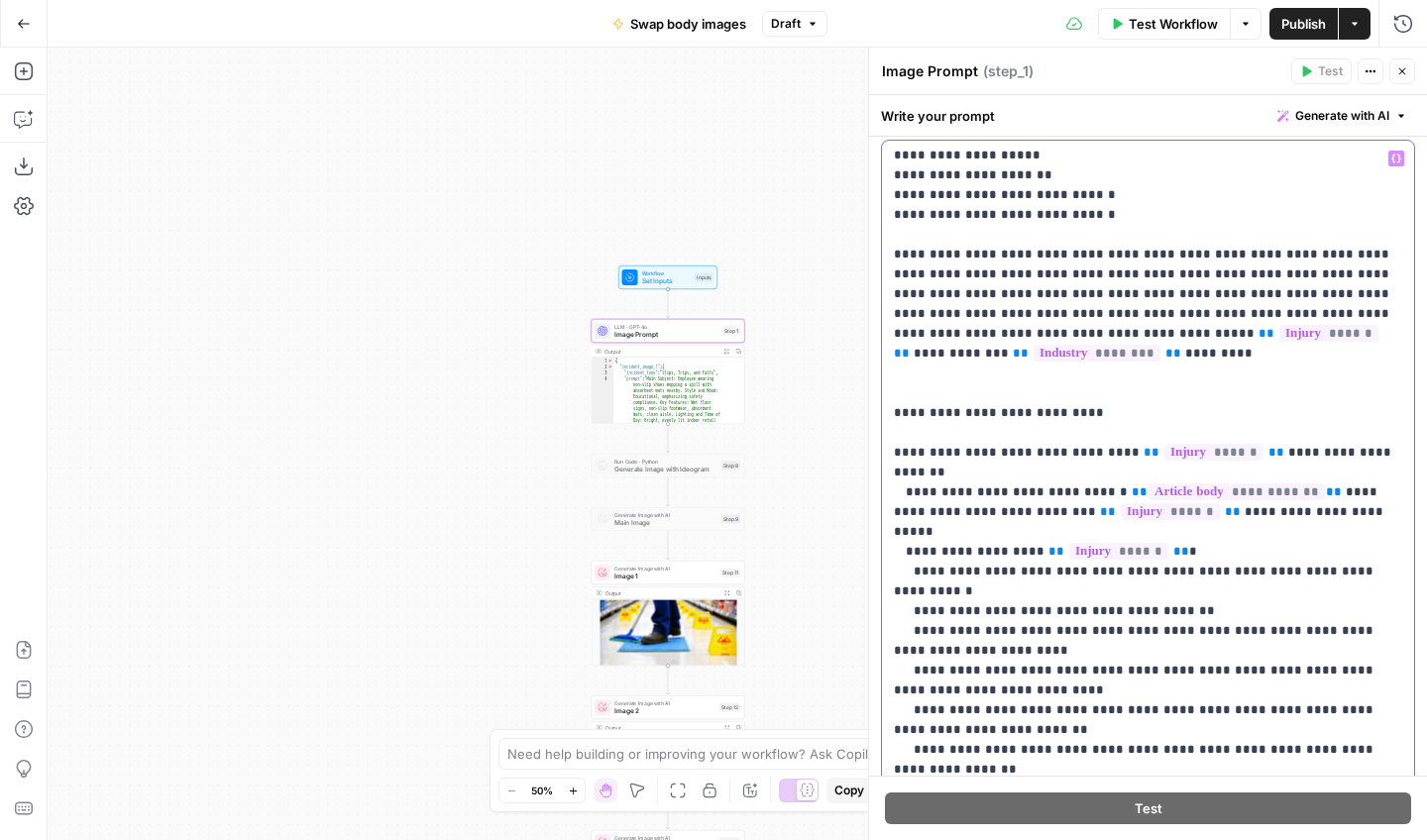 click on "**********" at bounding box center [1148, 3197] 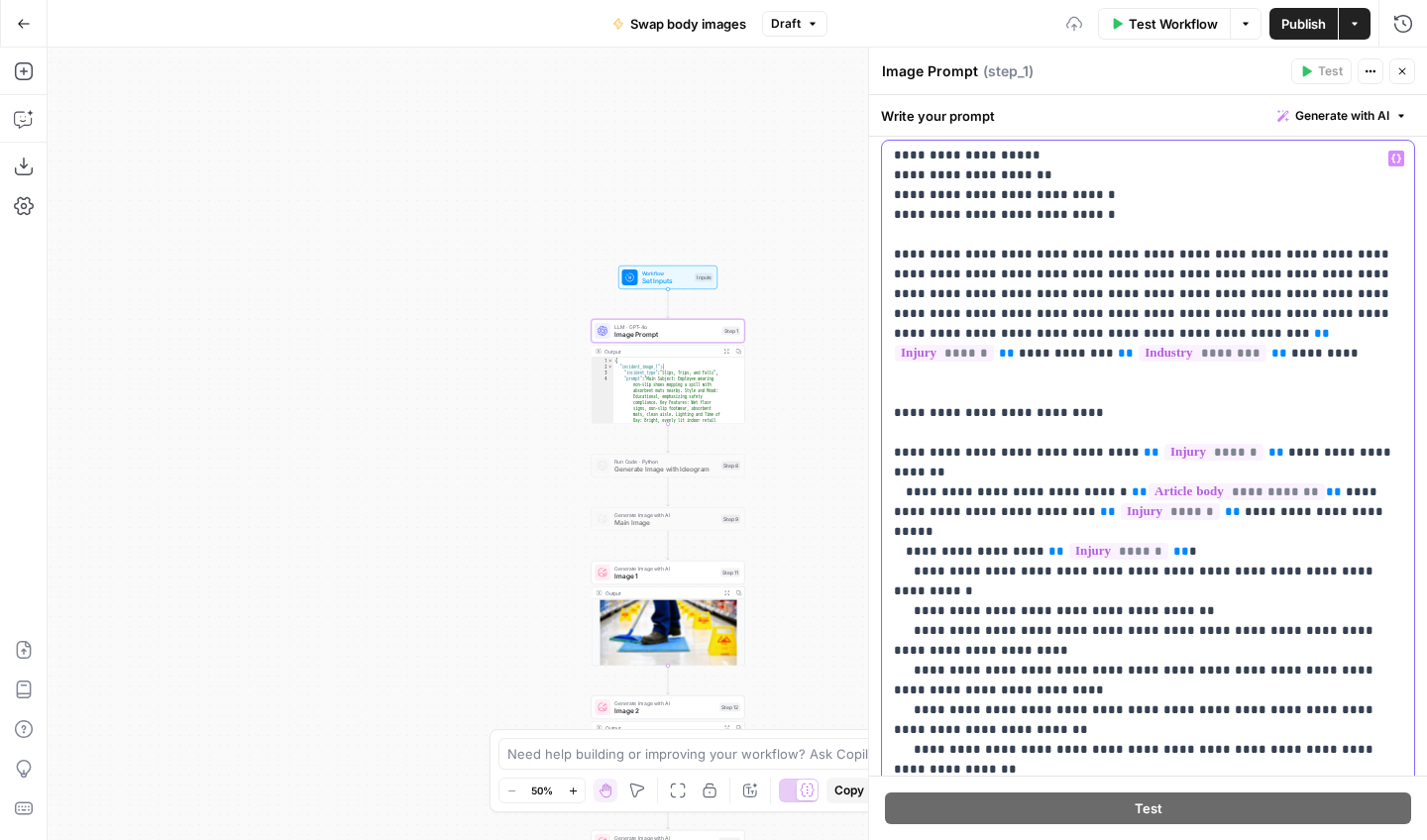 click on "**********" at bounding box center (1148, 3197) 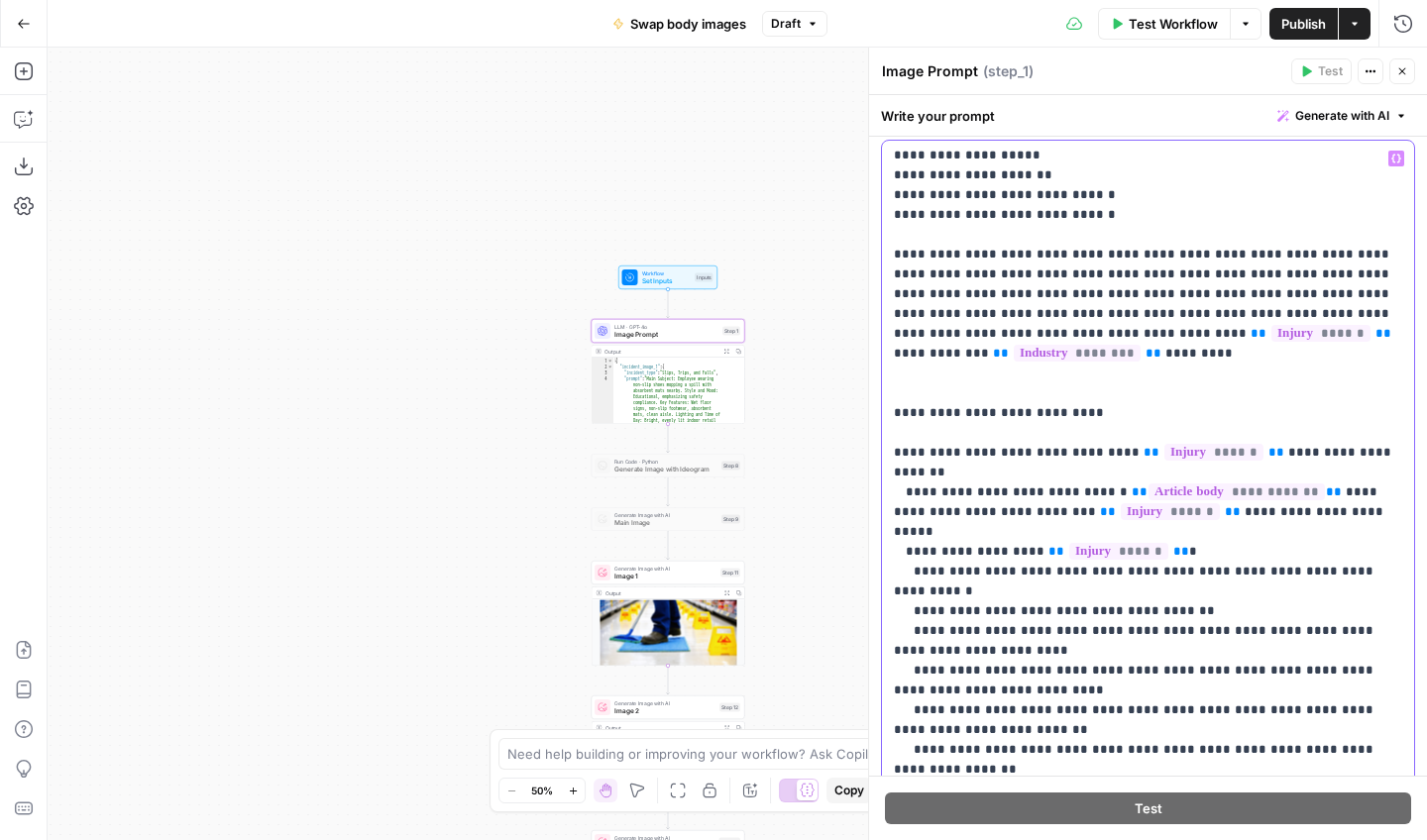 click on "**********" at bounding box center [1148, 3197] 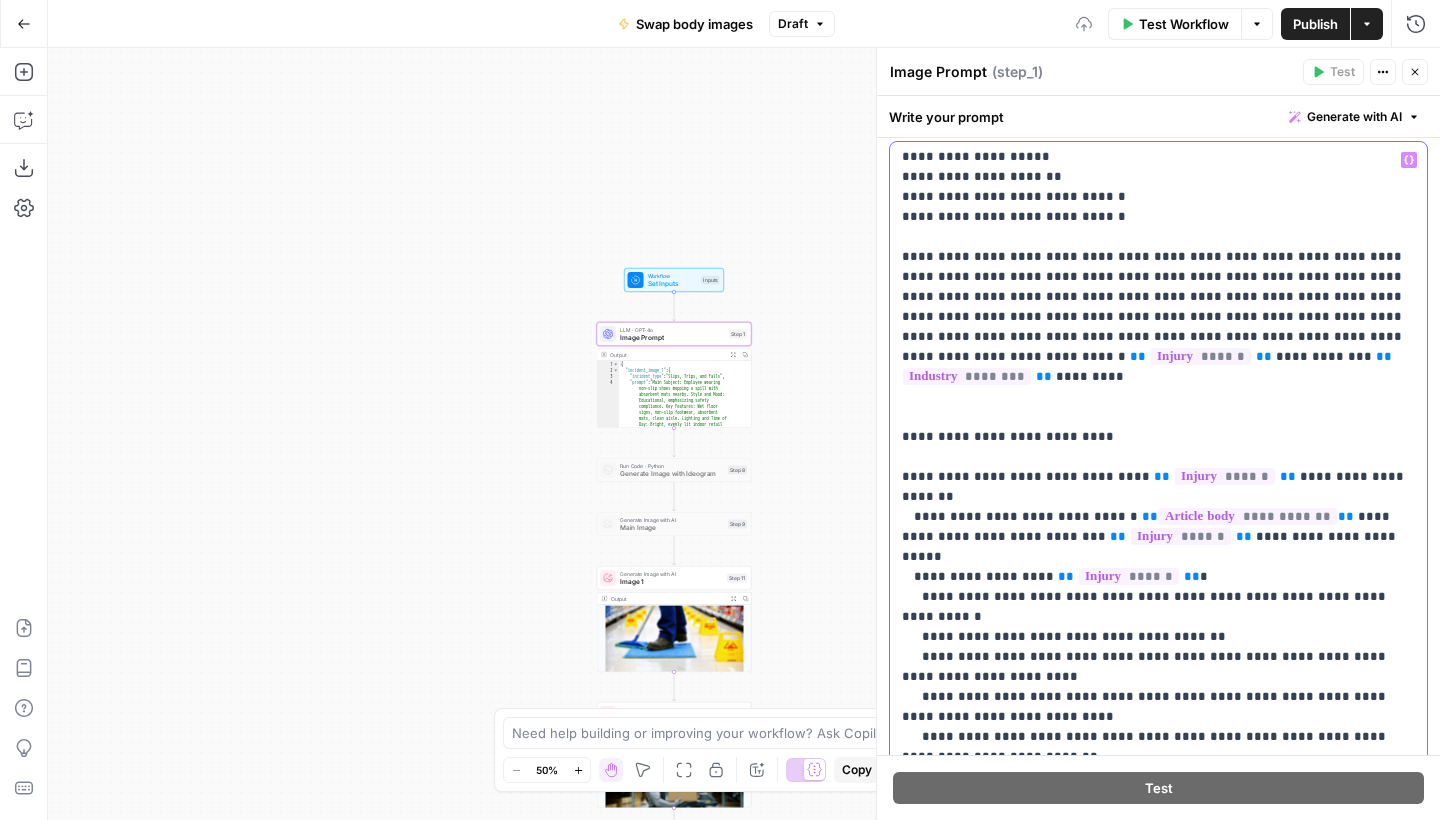 click on "**********" at bounding box center [1158, 3237] 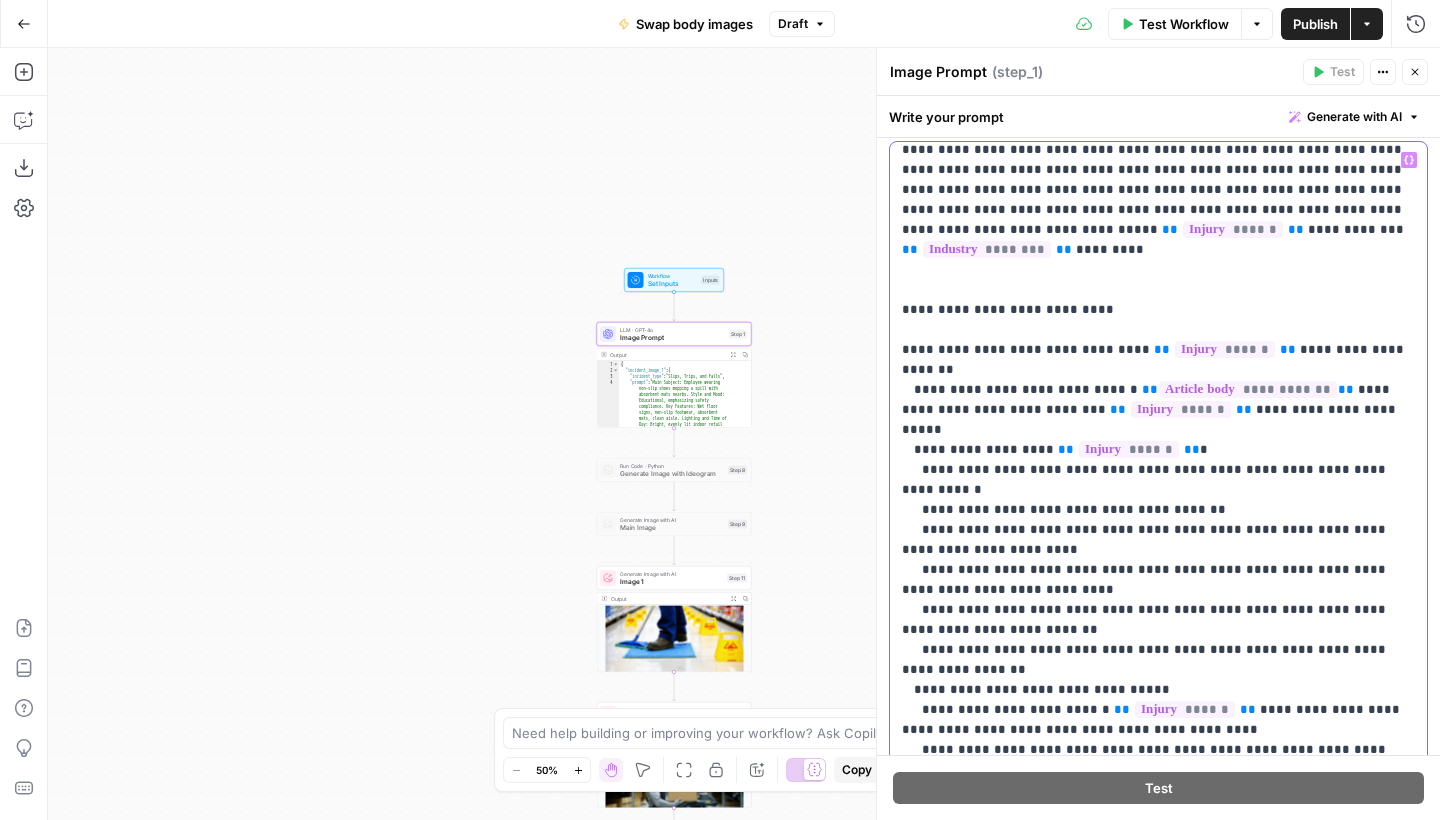 scroll, scrollTop: 635, scrollLeft: 0, axis: vertical 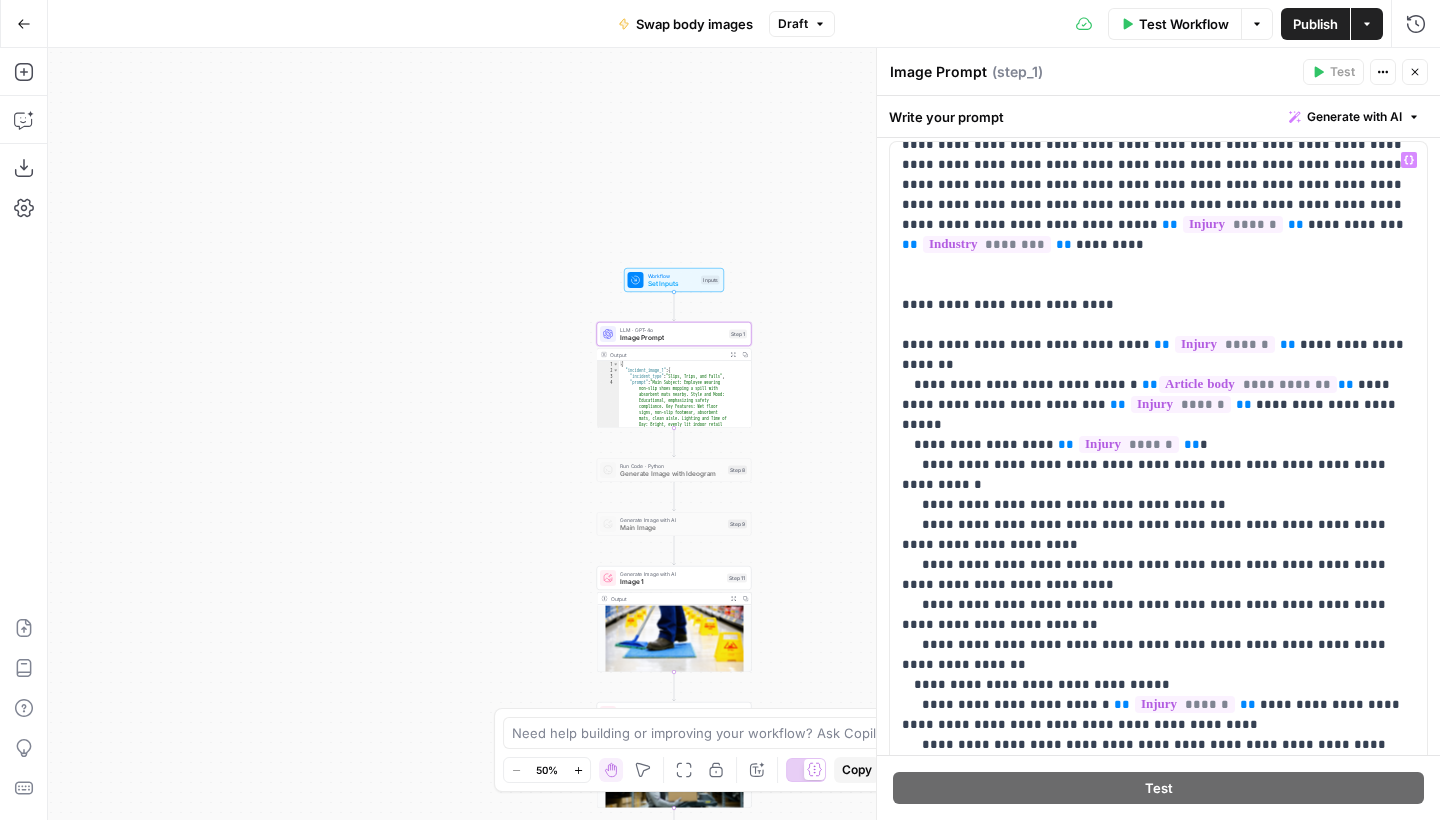 click on "Set Inputs" at bounding box center (673, 284) 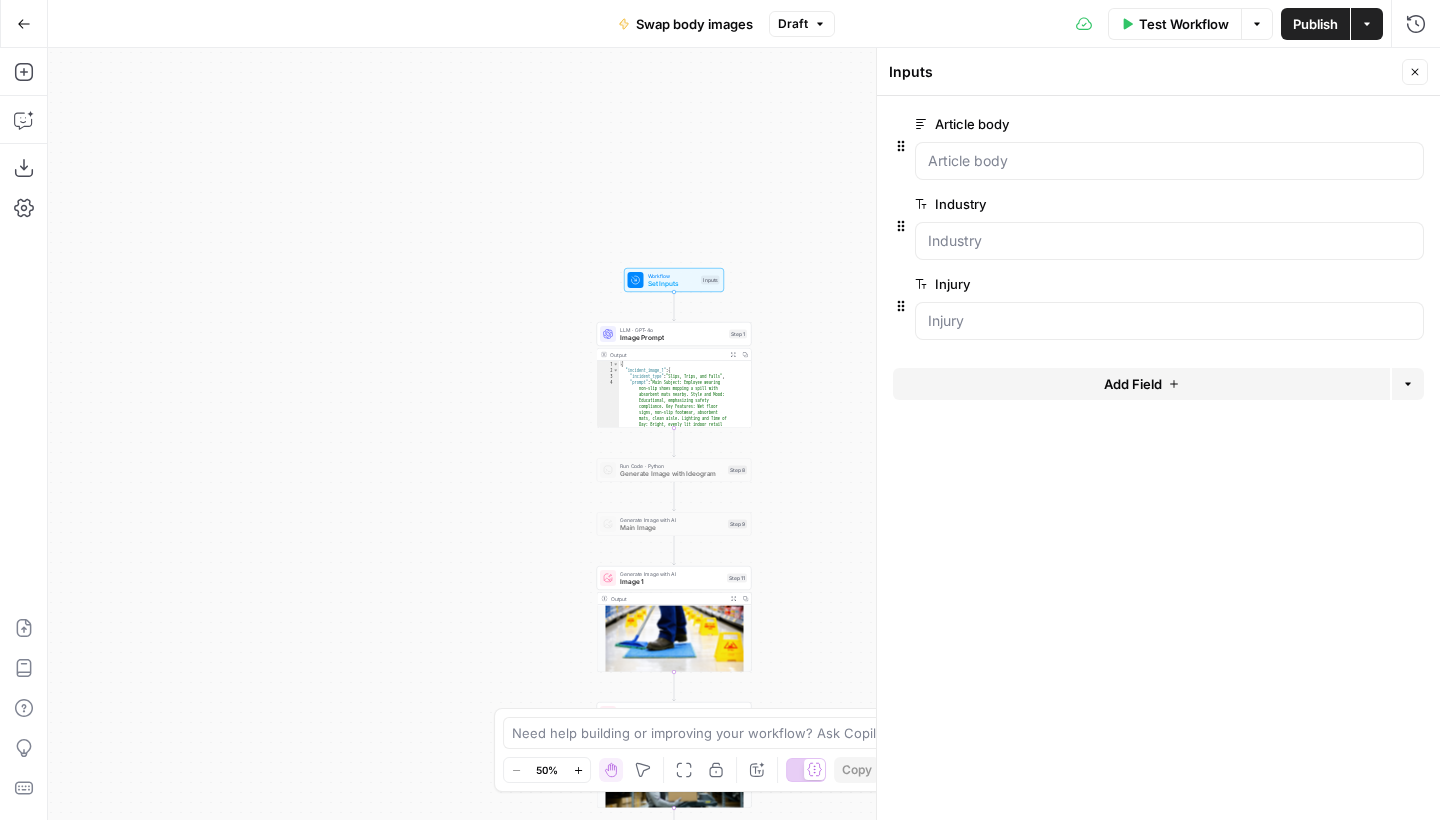 click on "Add Field" at bounding box center [1141, 384] 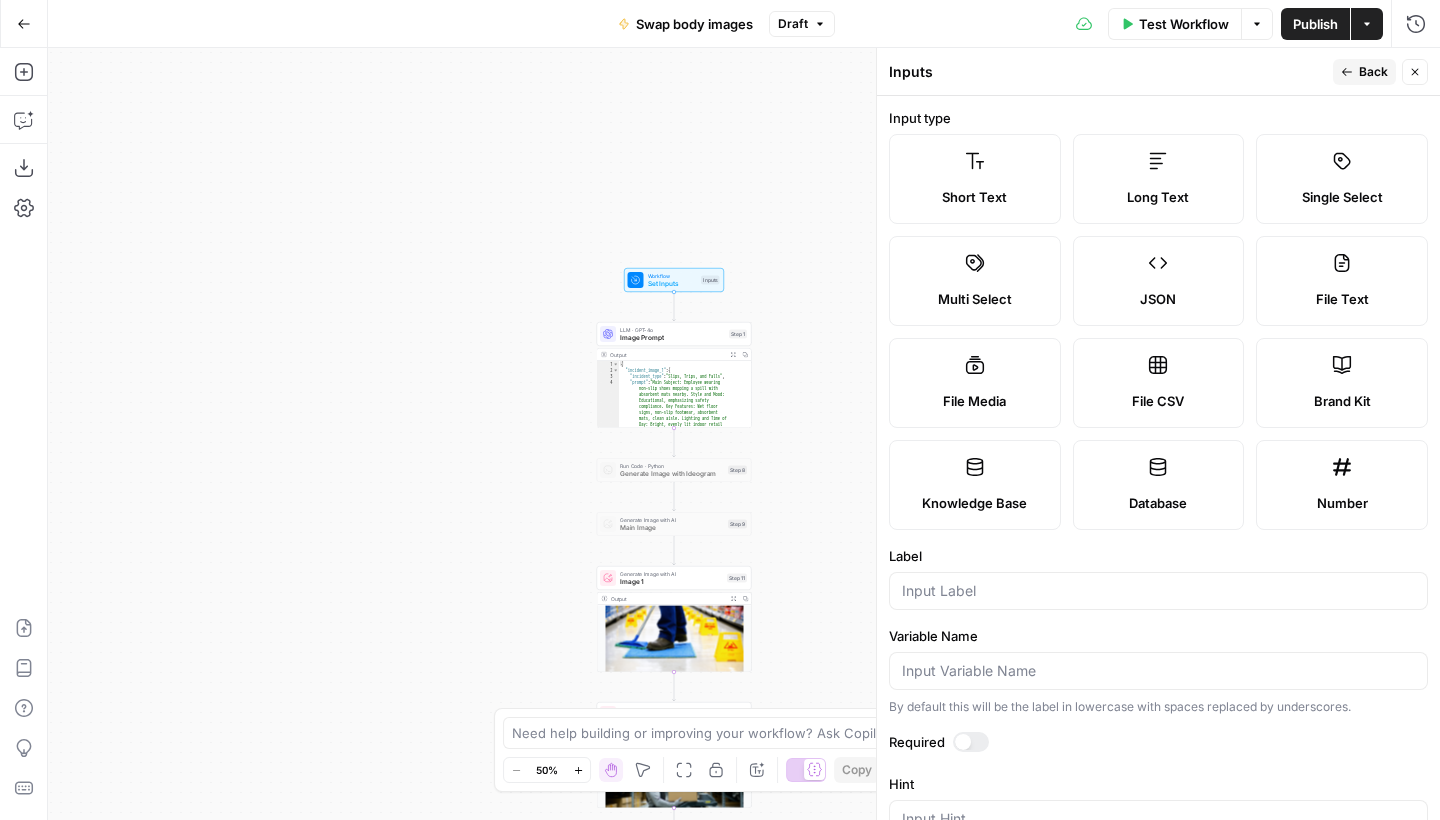 click on "Number" at bounding box center [1342, 503] 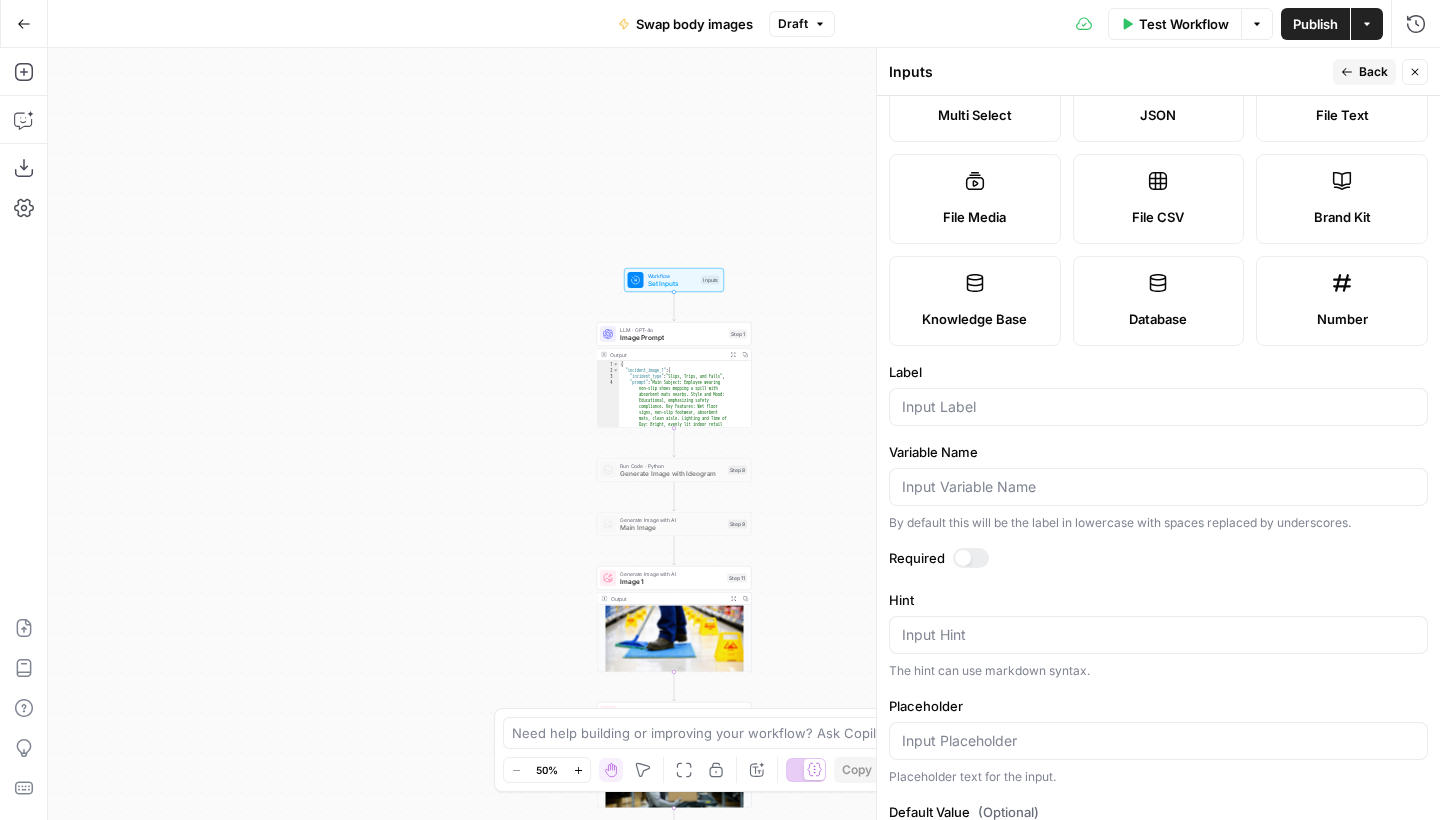 click on "Variable Name" at bounding box center [1158, 452] 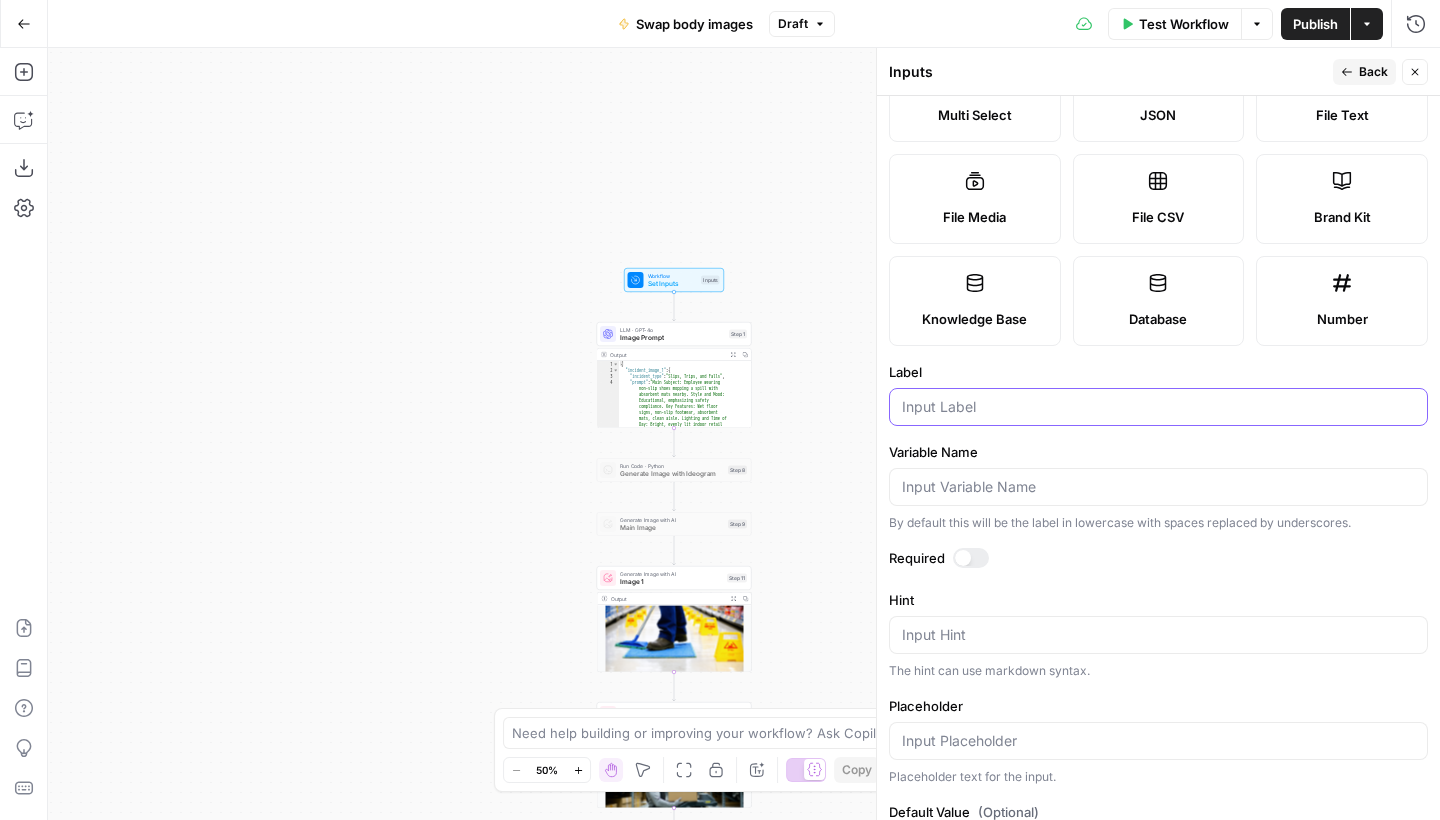 click on "Label" at bounding box center (1158, 407) 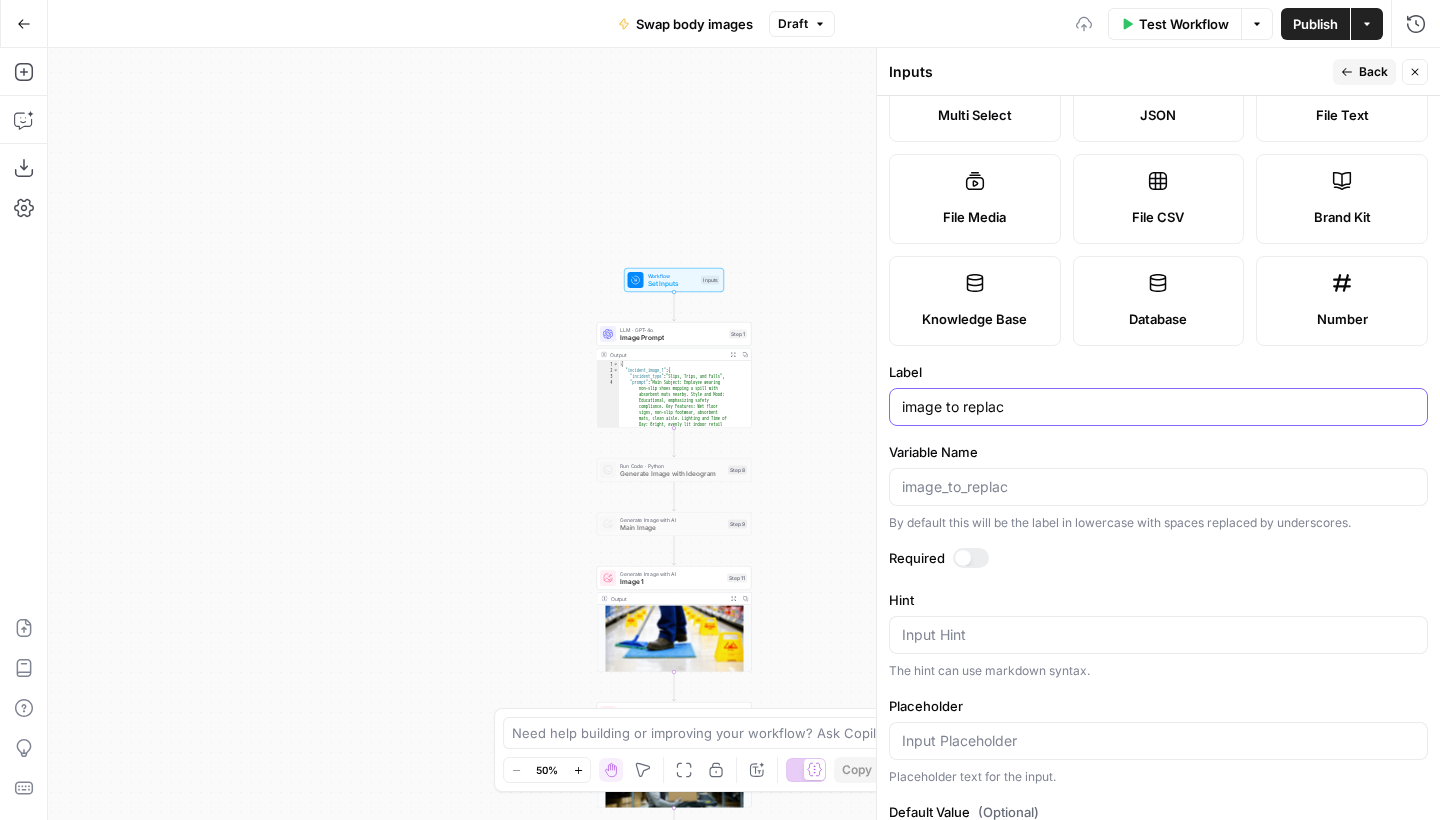 type on "image to replace" 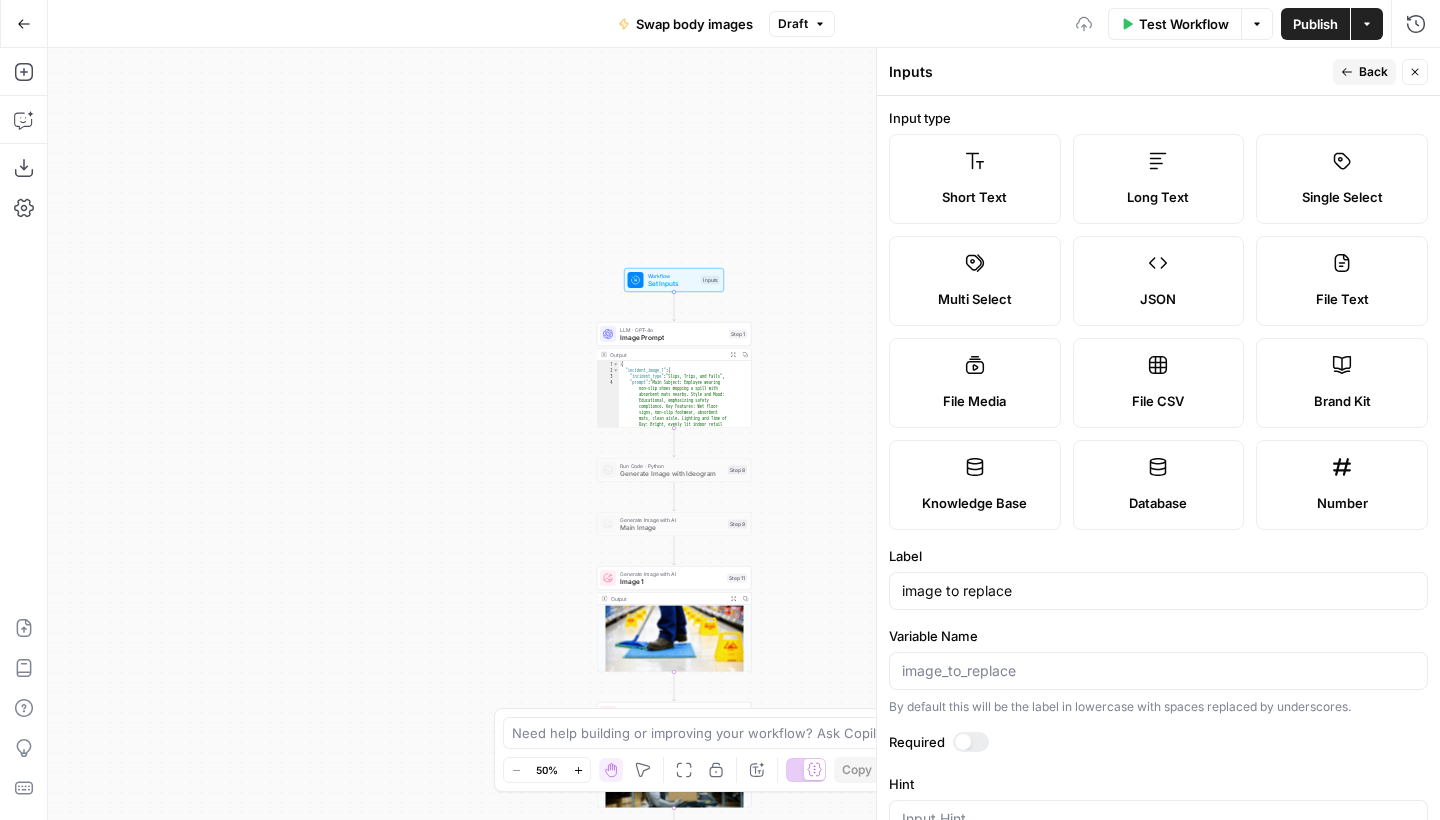 type on "image to replace" 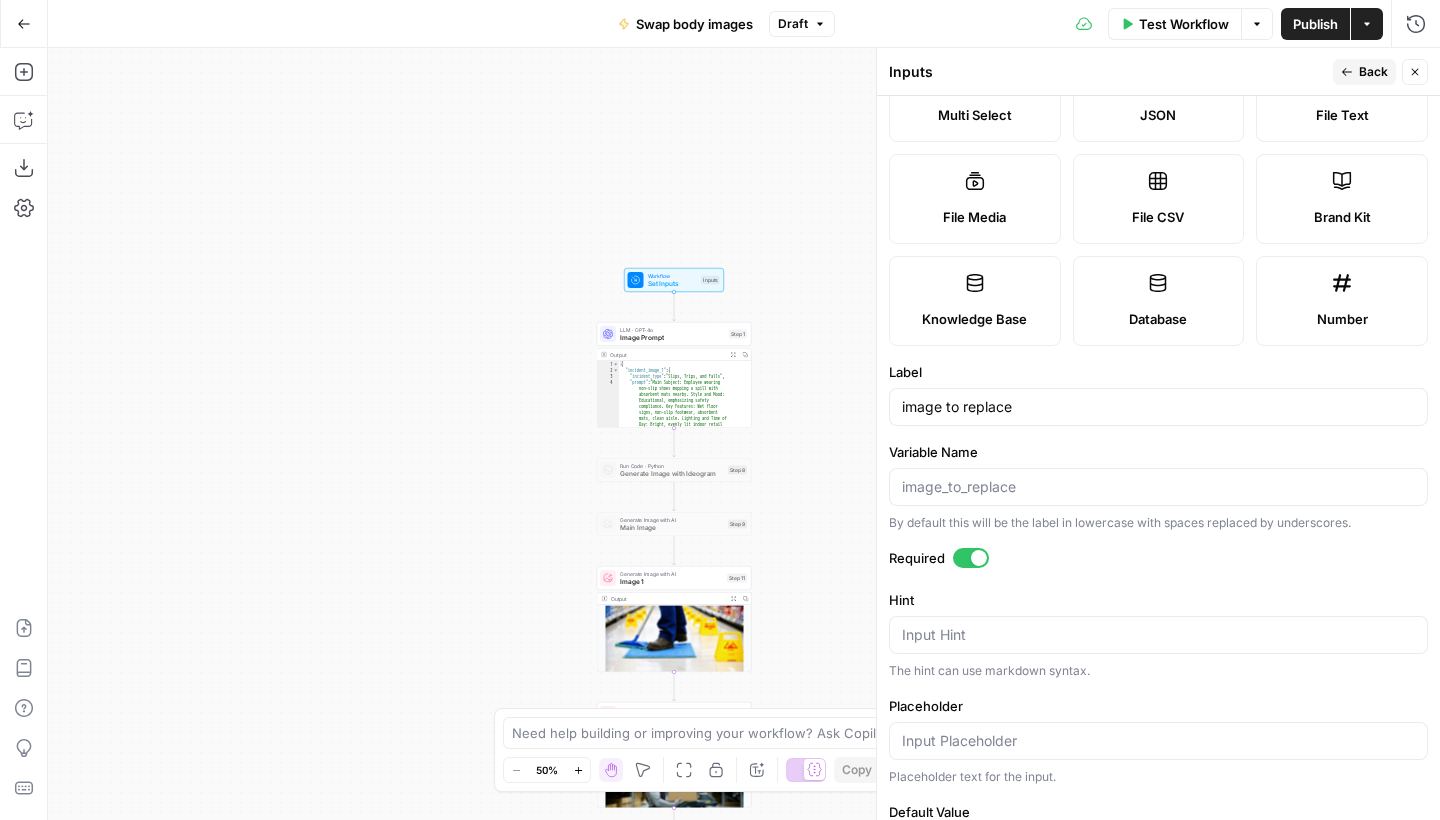 scroll, scrollTop: 281, scrollLeft: 0, axis: vertical 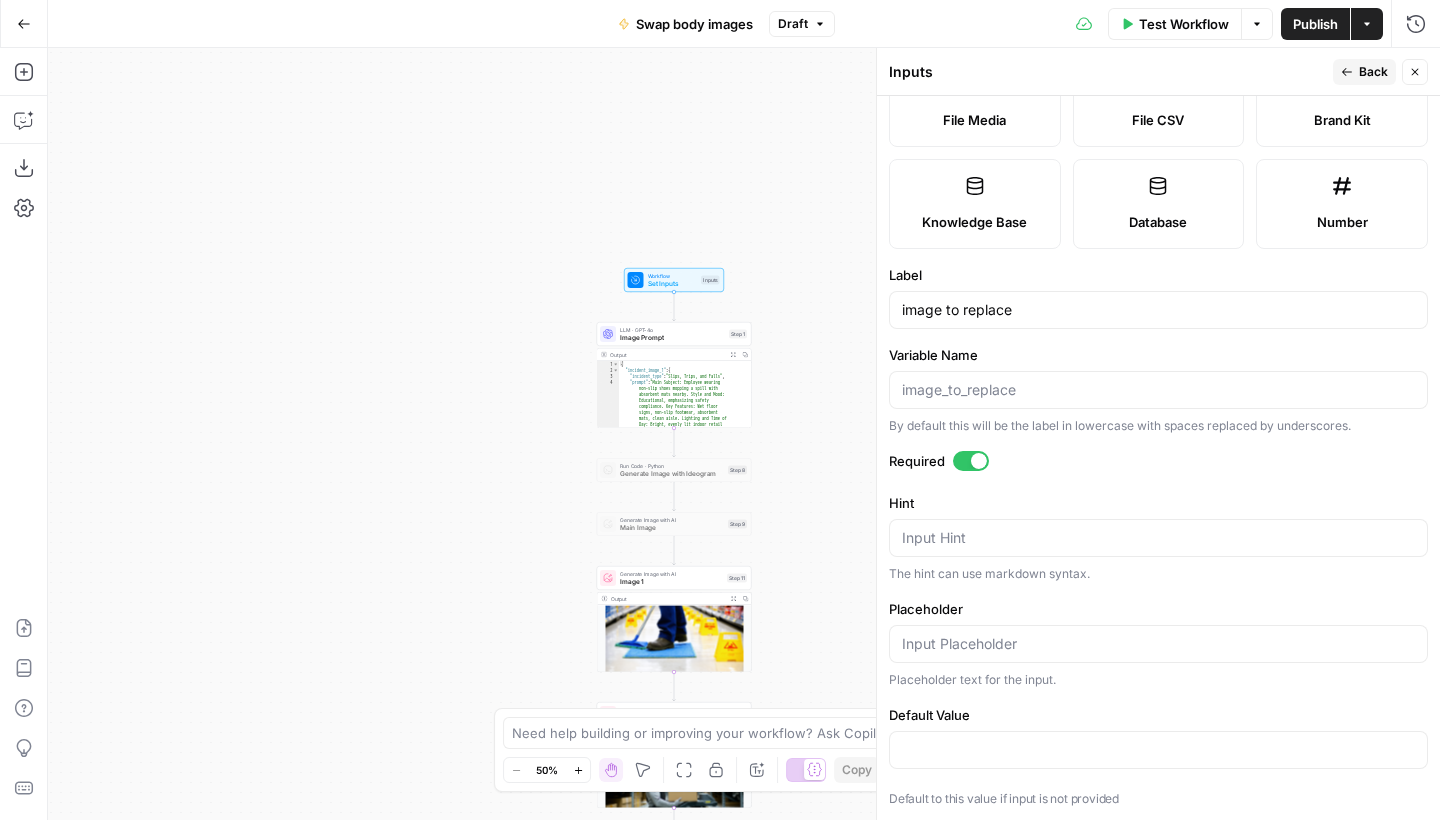 click on "Close" at bounding box center [1415, 72] 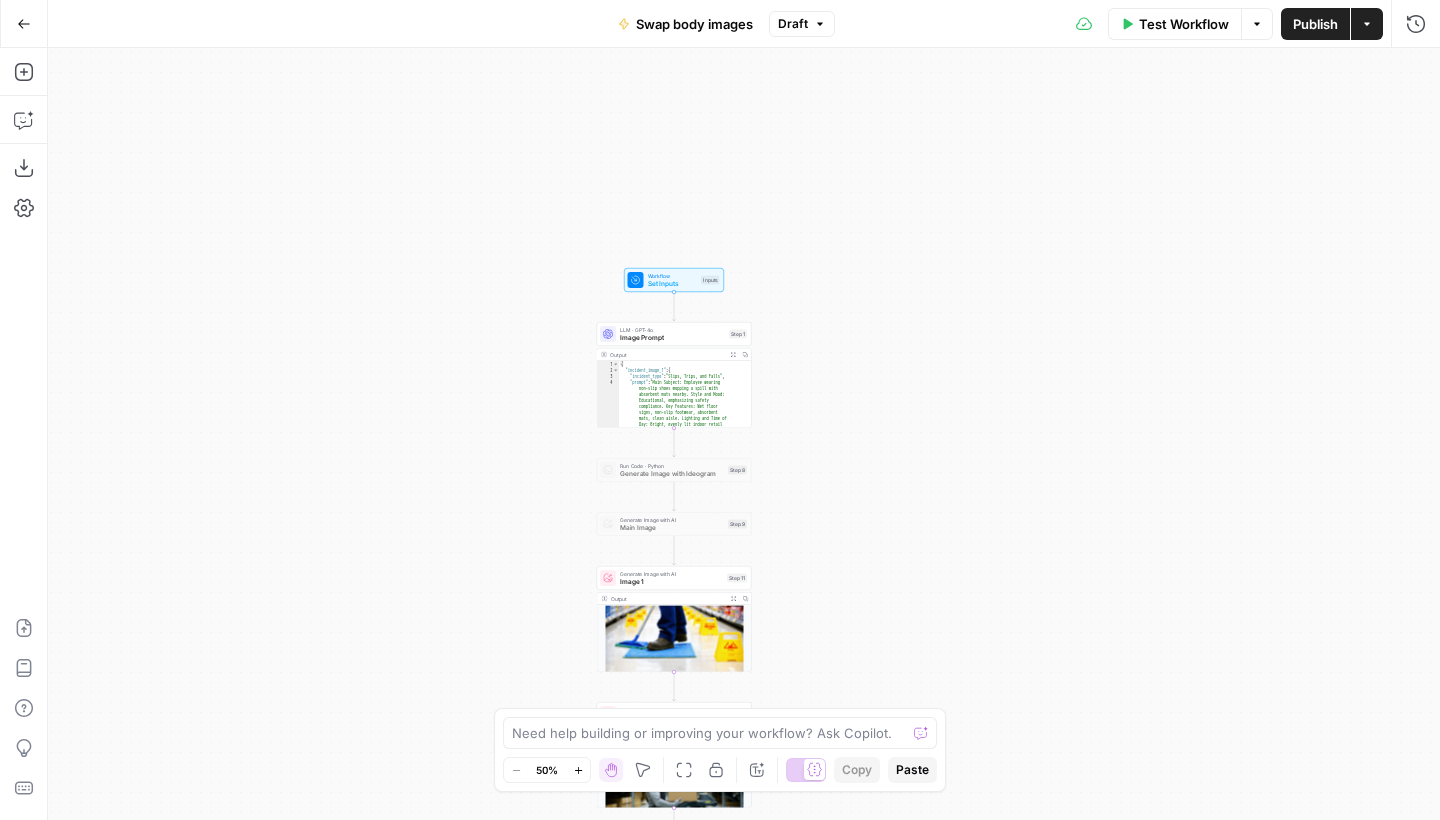 click on "Publish" at bounding box center (1315, 24) 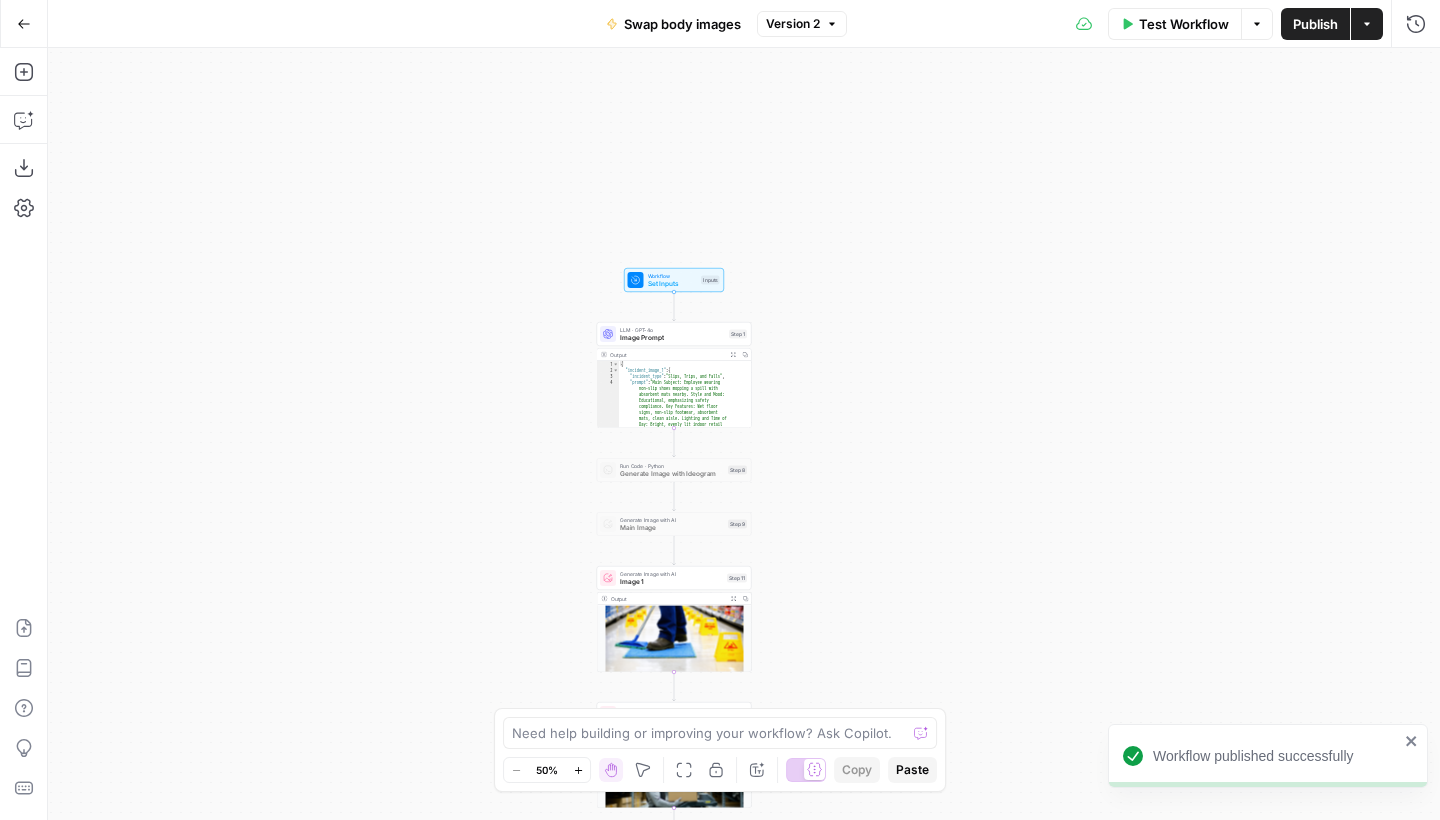 click on "Image Prompt" at bounding box center [672, 338] 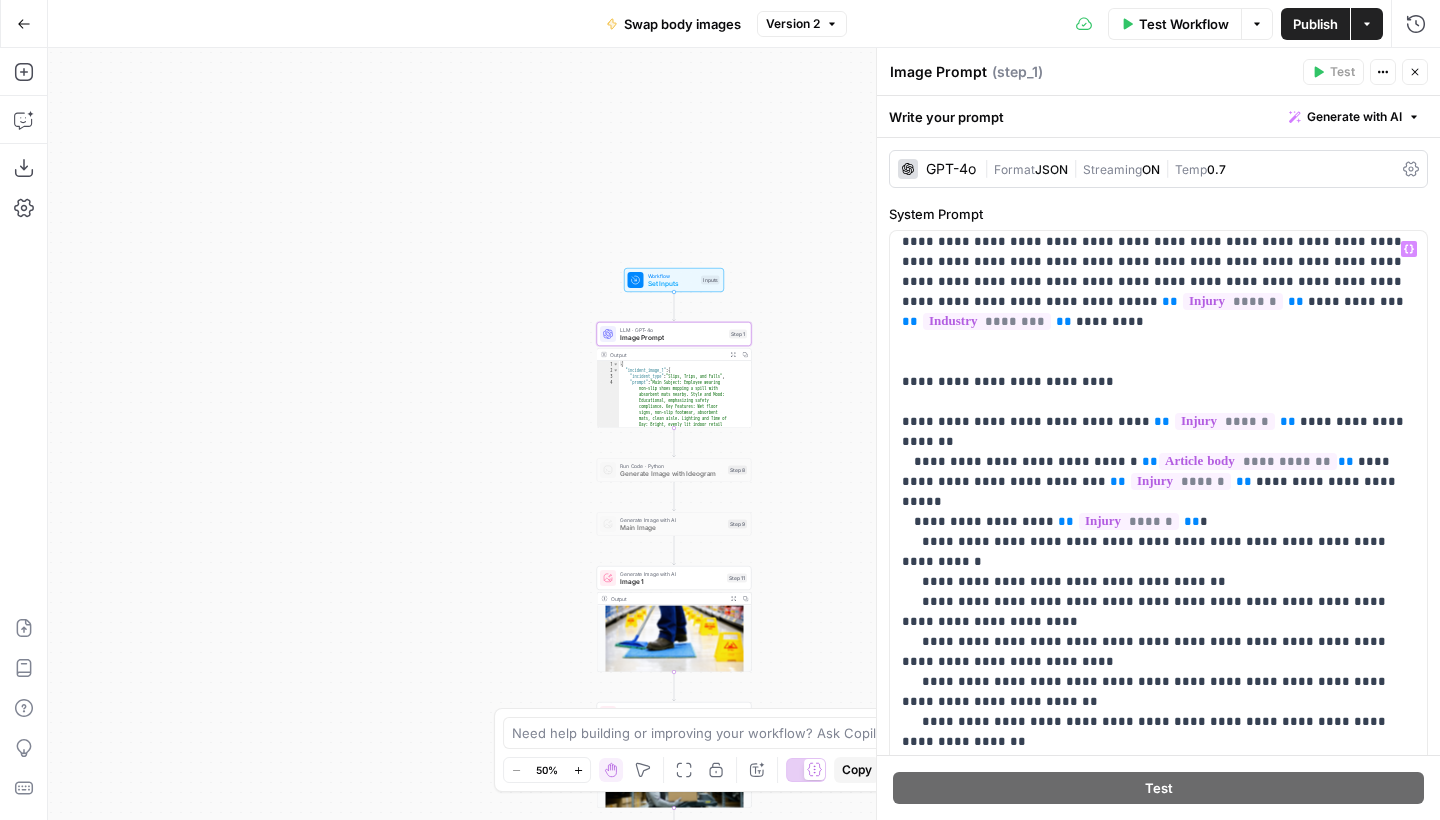 scroll, scrollTop: 648, scrollLeft: 0, axis: vertical 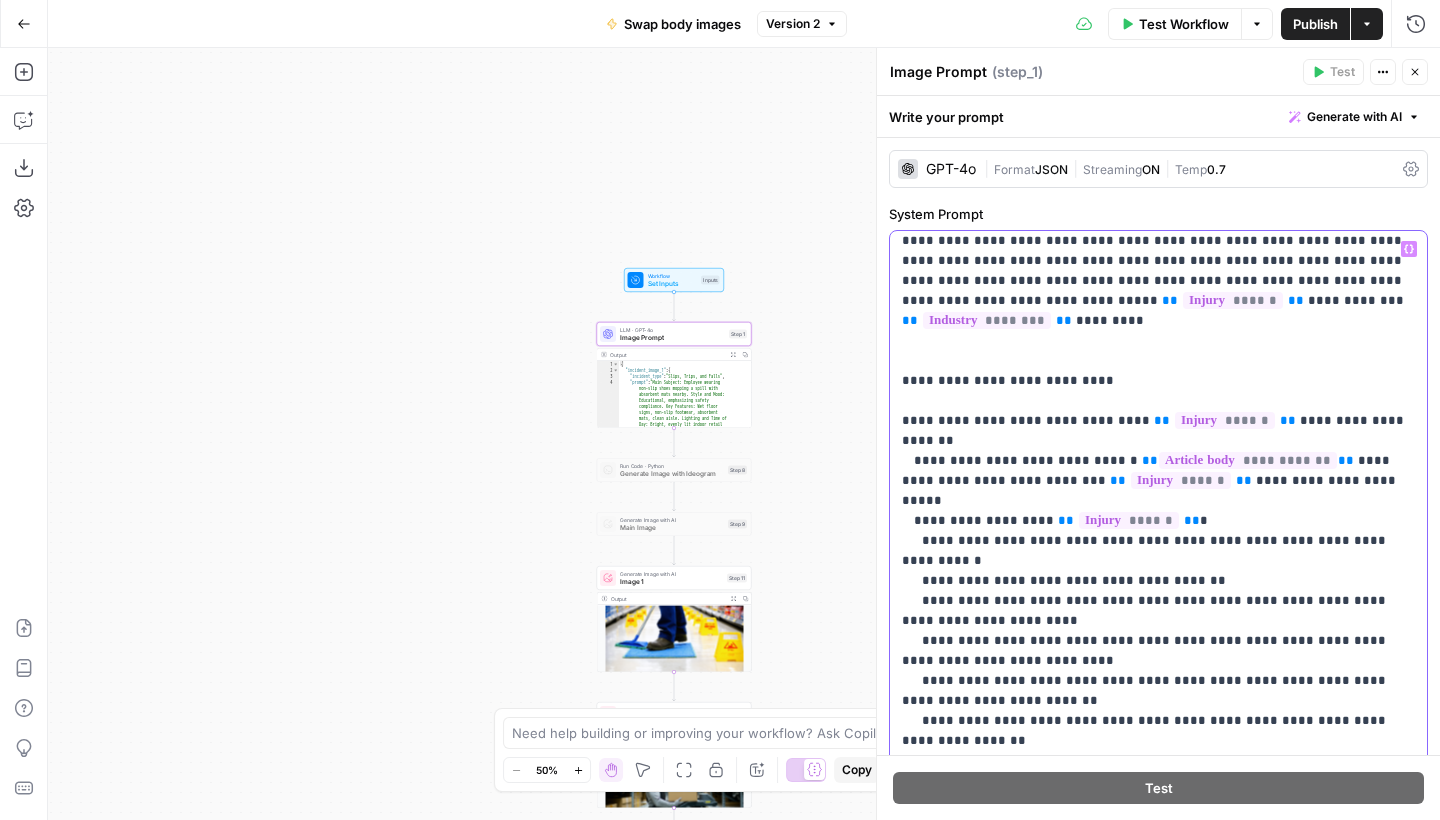 drag, startPoint x: 1316, startPoint y: 386, endPoint x: 1292, endPoint y: 401, distance: 28.301943 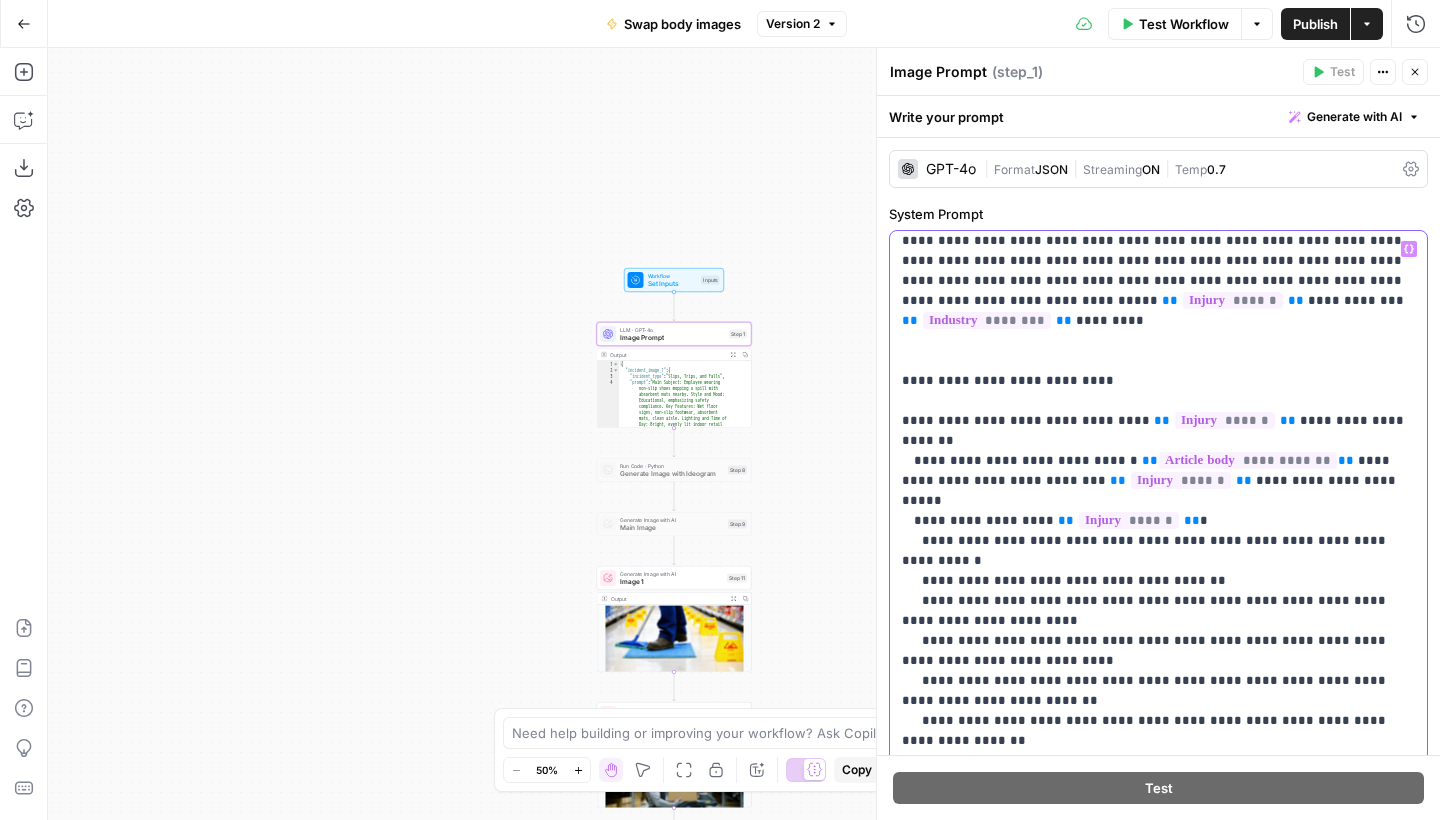 click on "**********" at bounding box center [1158, 3181] 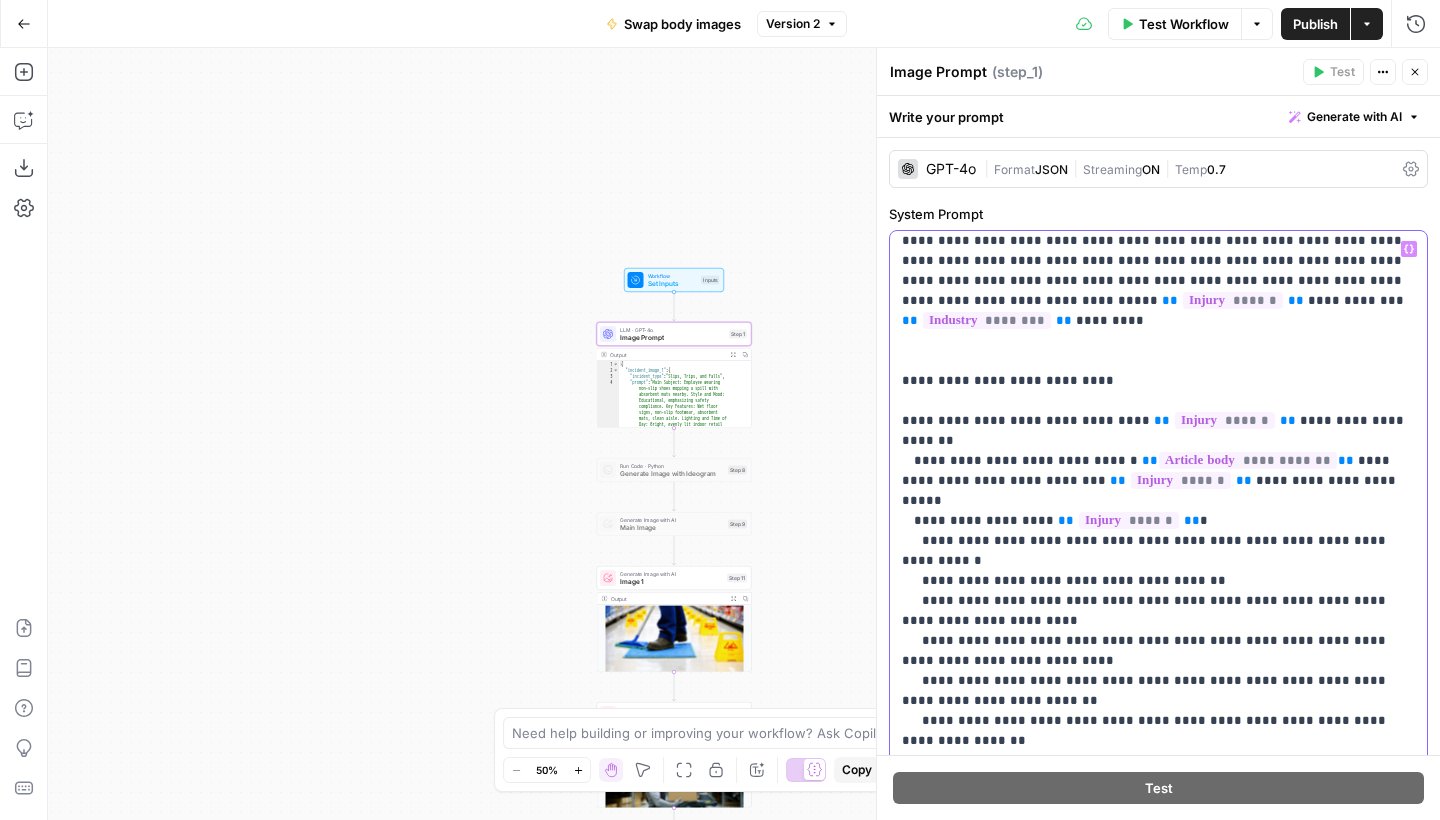 type 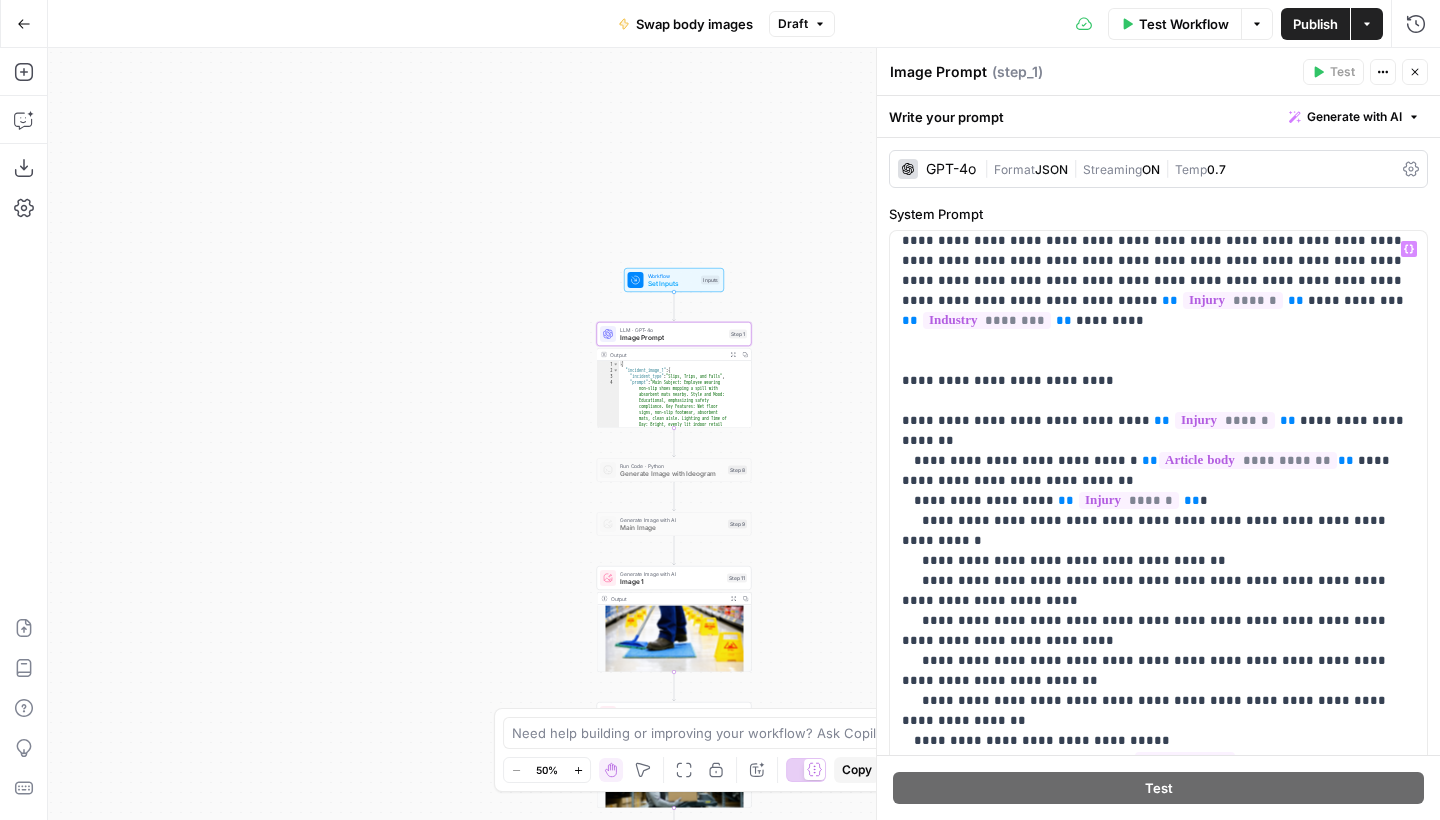 click 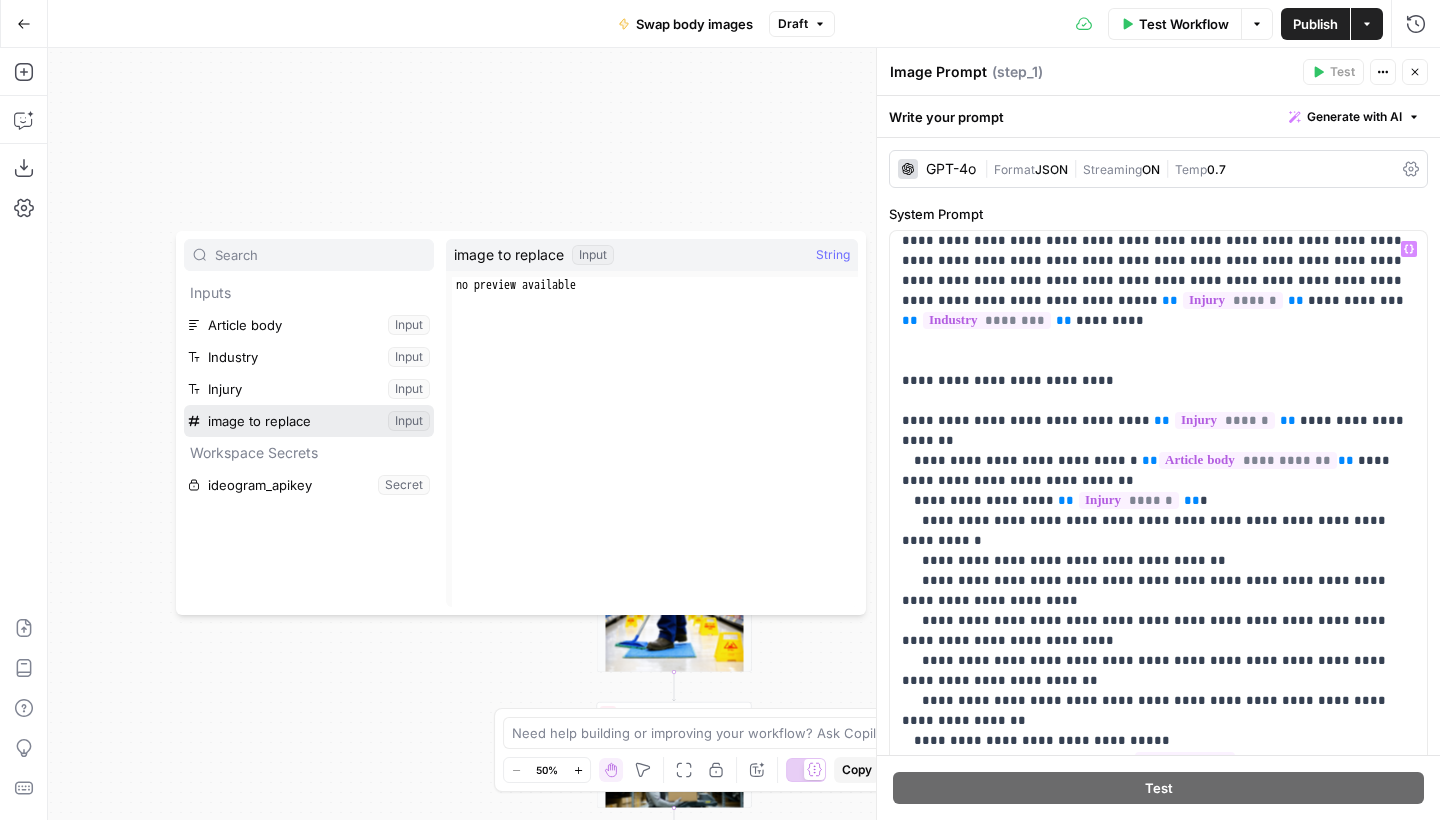 click at bounding box center [309, 421] 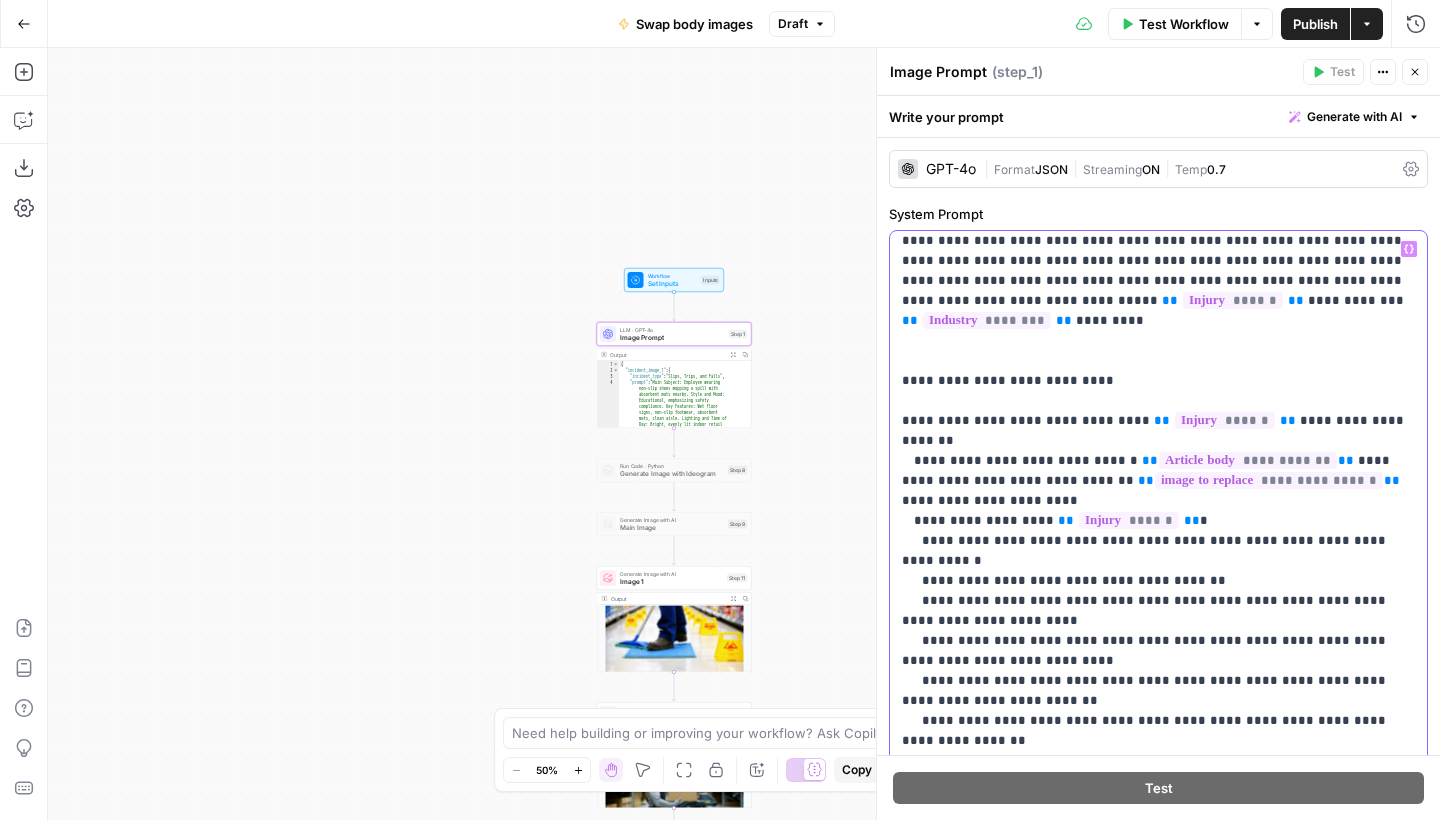 drag, startPoint x: 1202, startPoint y: 445, endPoint x: 928, endPoint y: 447, distance: 274.0073 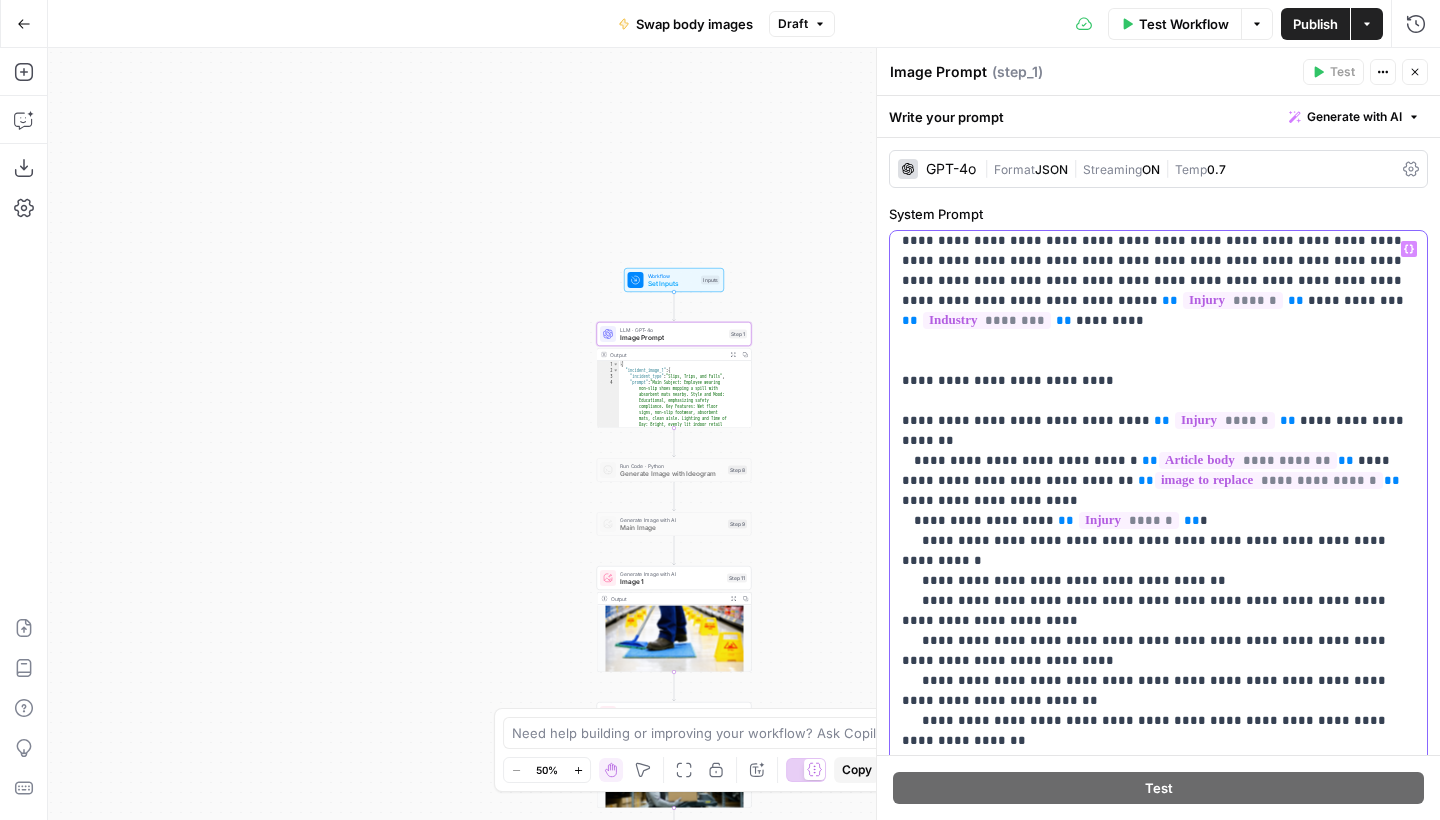 click on "**********" at bounding box center (1158, 3191) 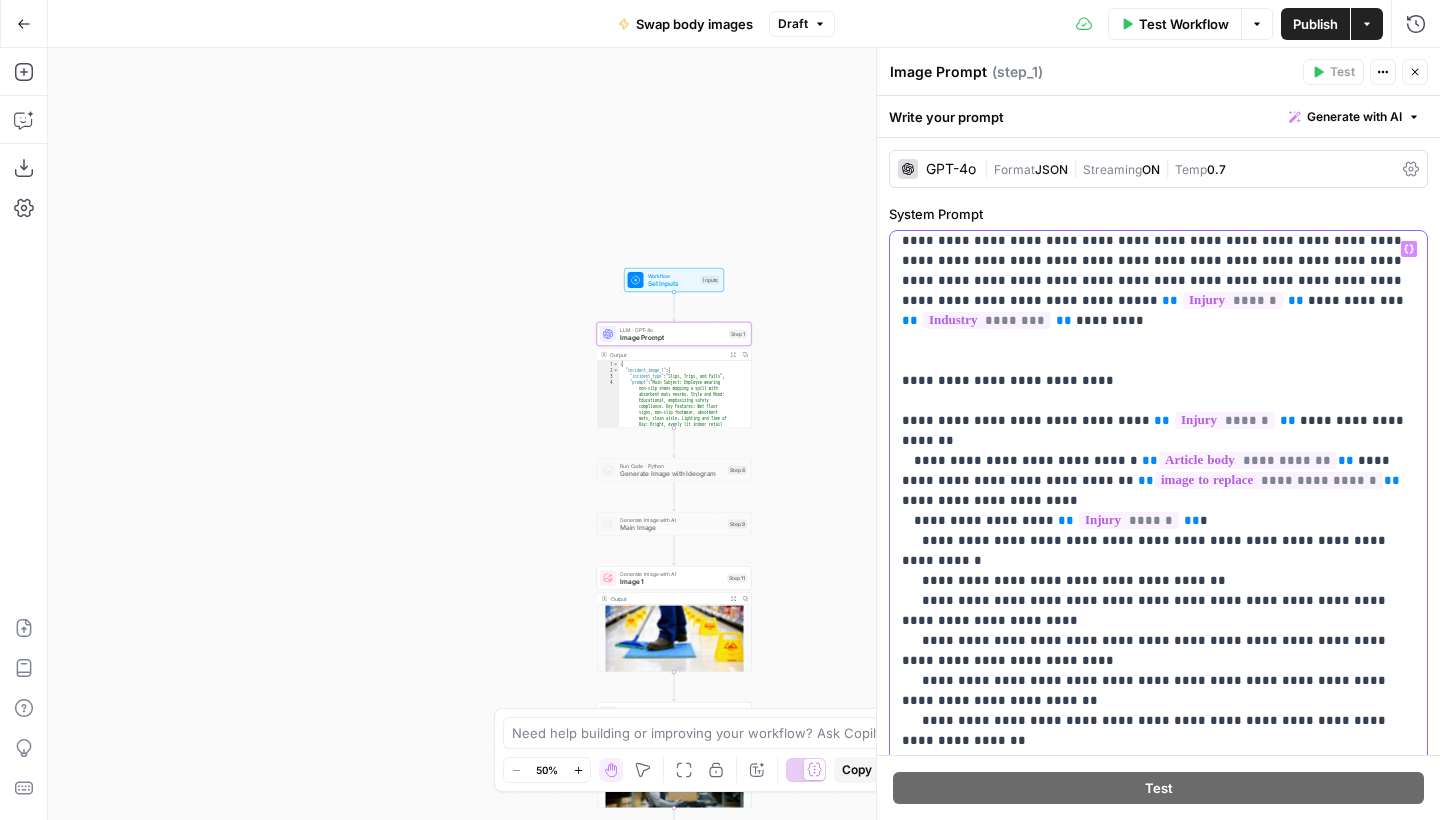click on "**********" at bounding box center (1158, 3191) 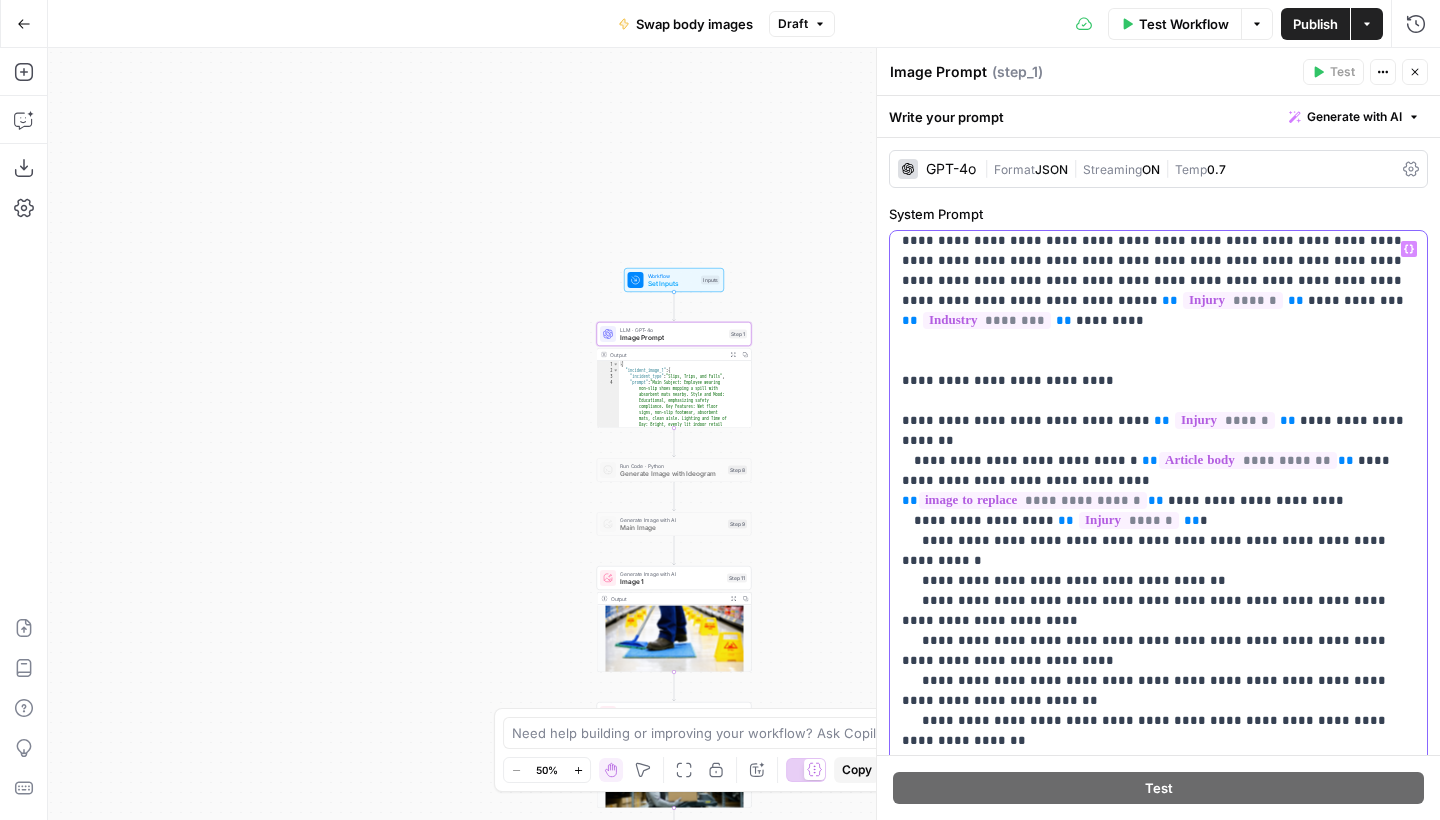click on "**********" at bounding box center [1158, 3191] 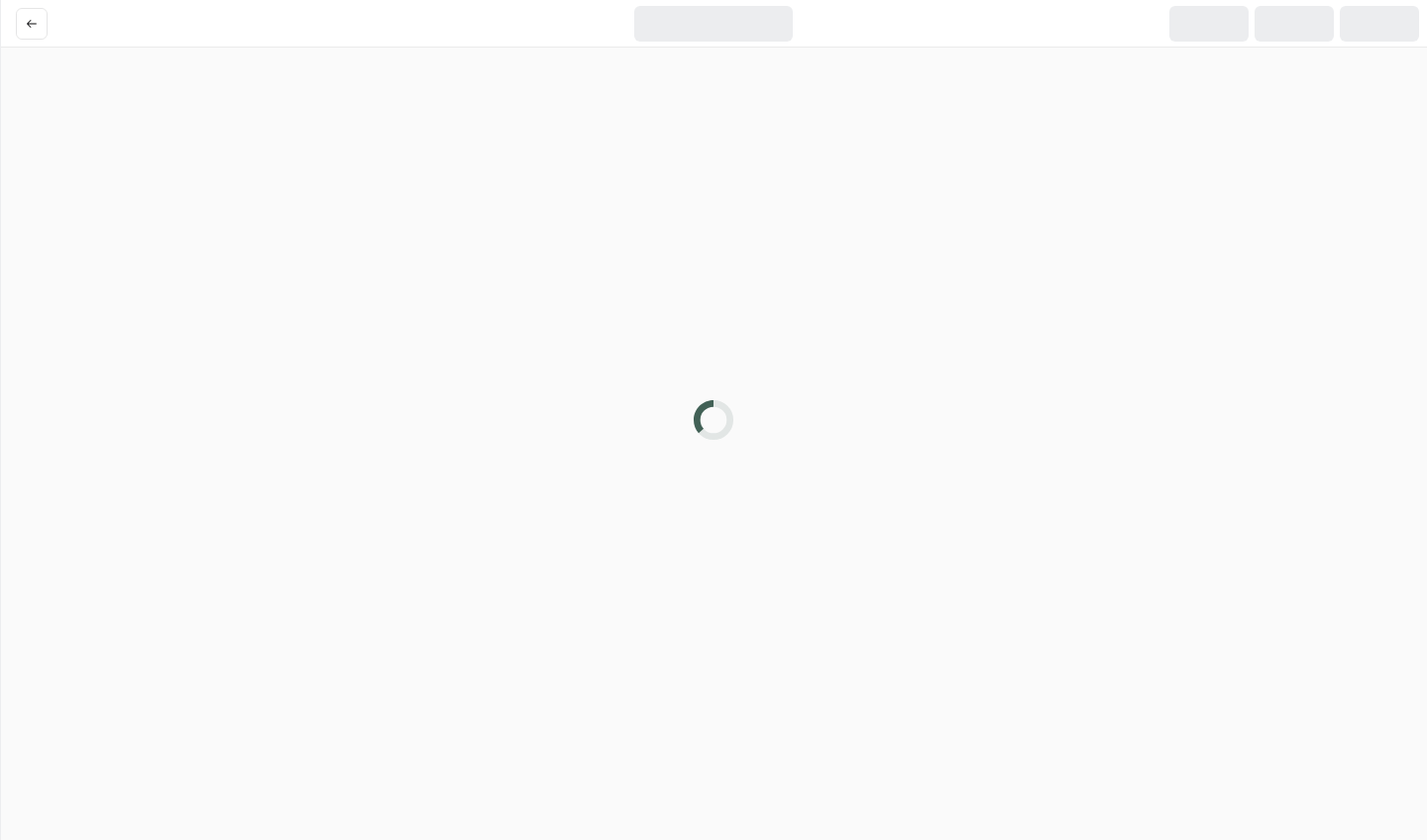 scroll, scrollTop: 0, scrollLeft: 0, axis: both 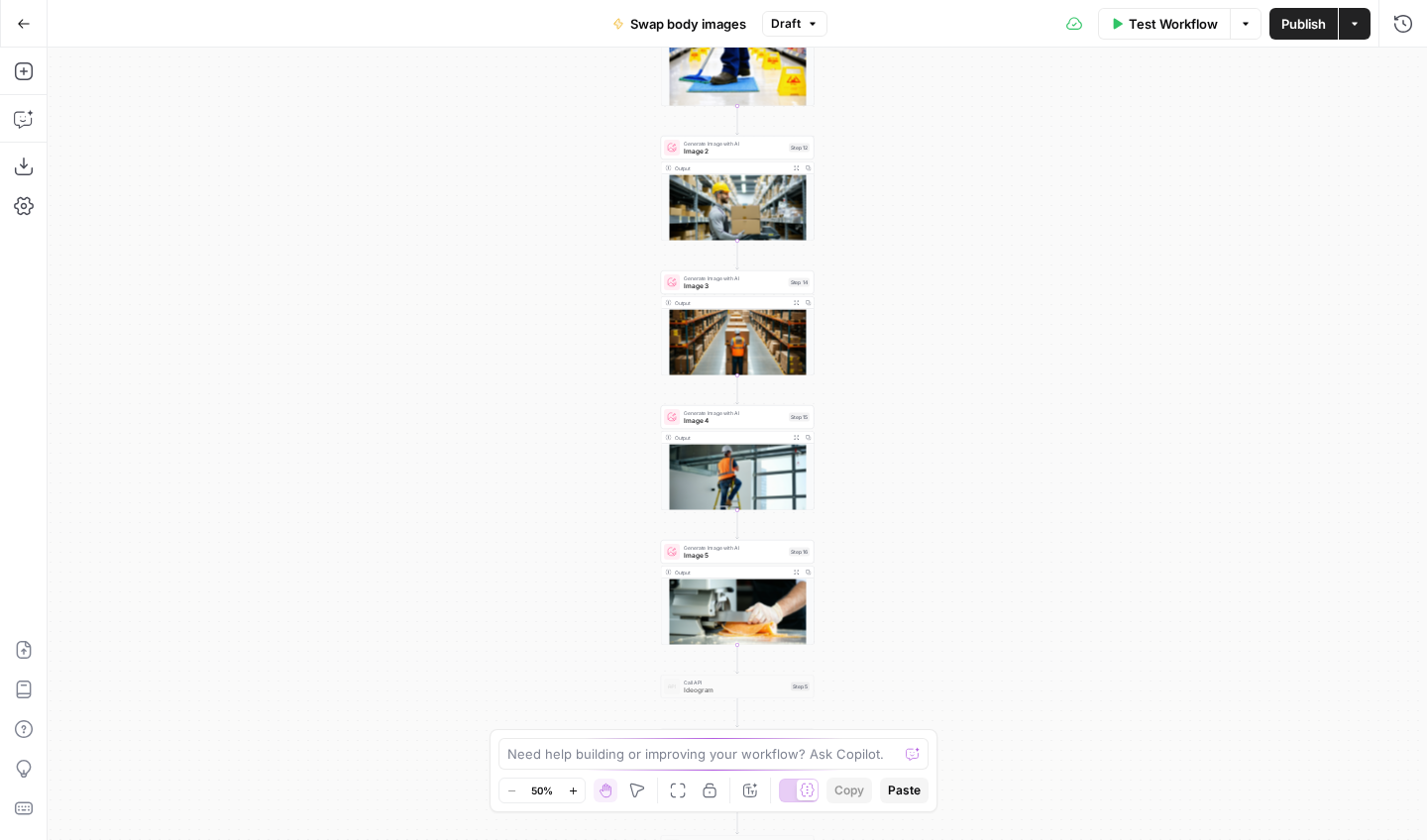 drag, startPoint x: 1042, startPoint y: 166, endPoint x: 1016, endPoint y: 397, distance: 232.4586 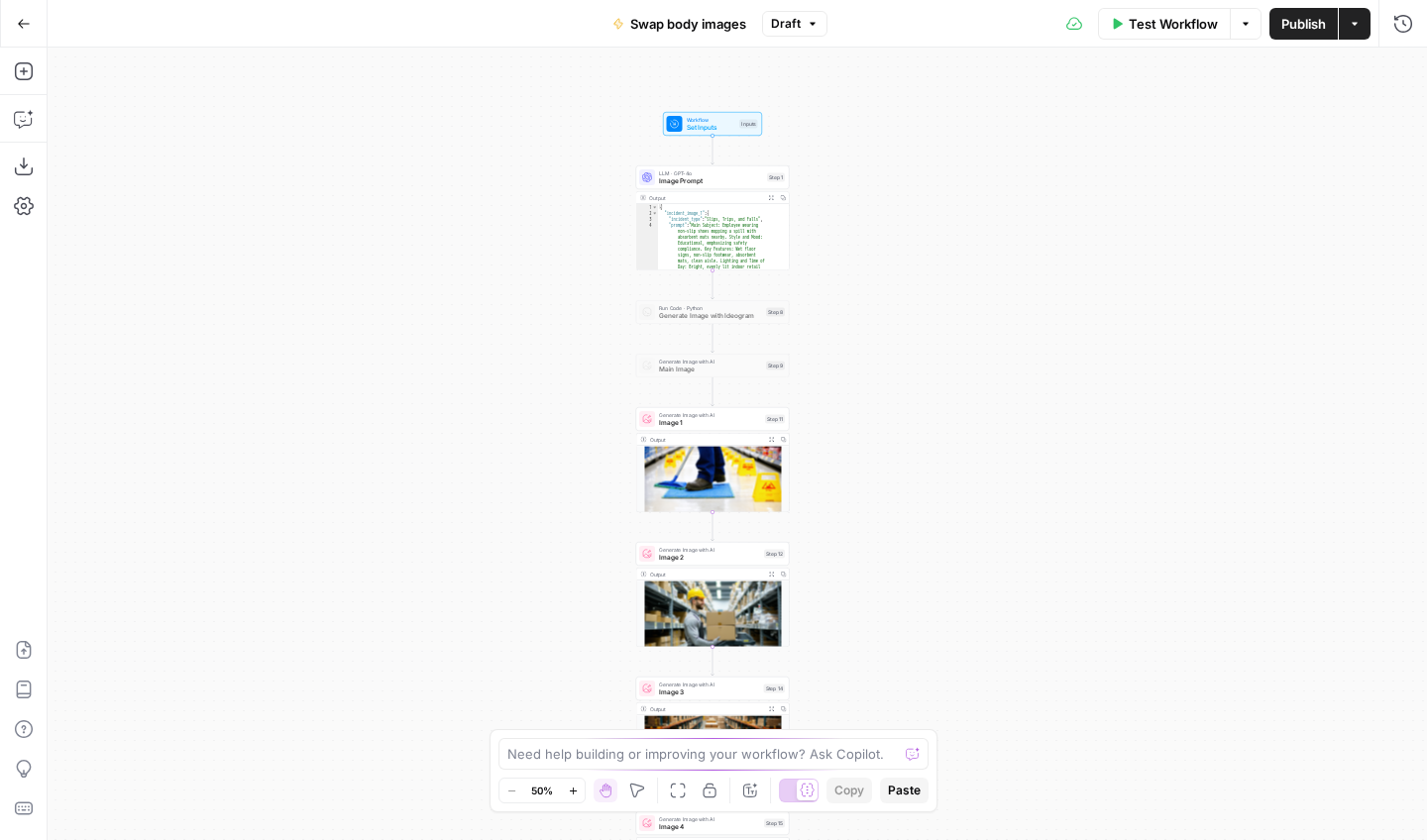 drag, startPoint x: 1029, startPoint y: 231, endPoint x: 1025, endPoint y: 524, distance: 293.0273 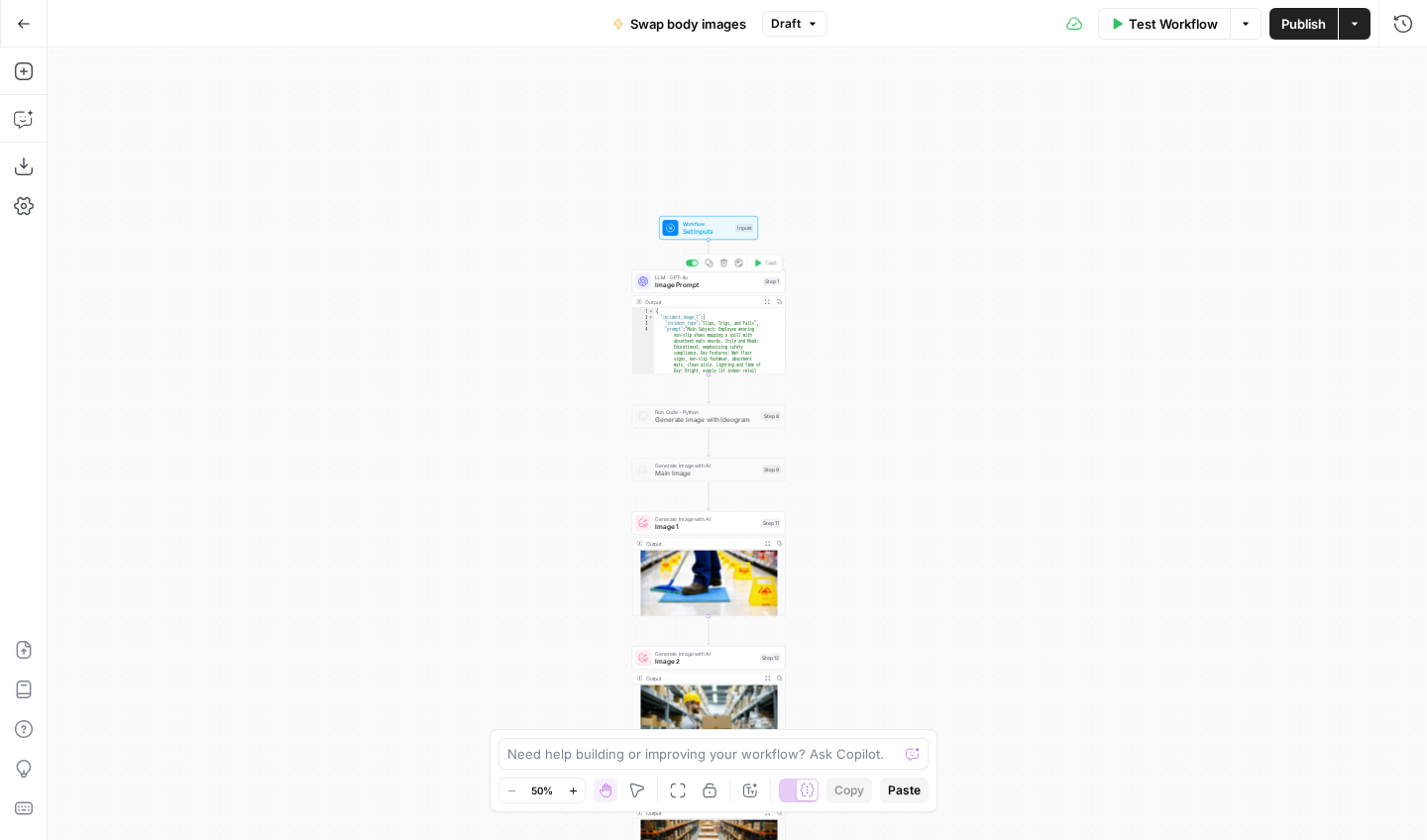 click on "Image Prompt" at bounding box center [707, 285] 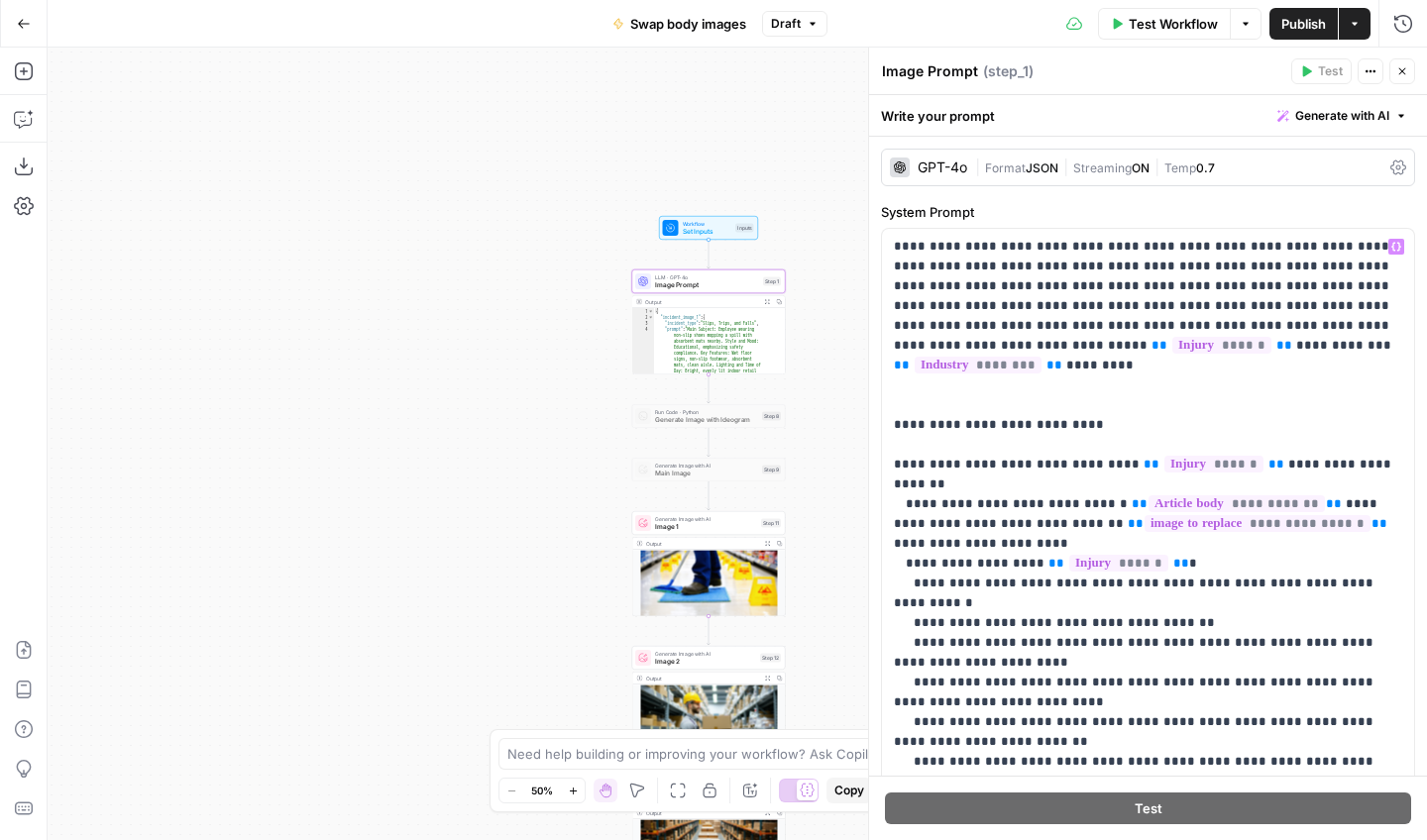 scroll, scrollTop: 600, scrollLeft: 0, axis: vertical 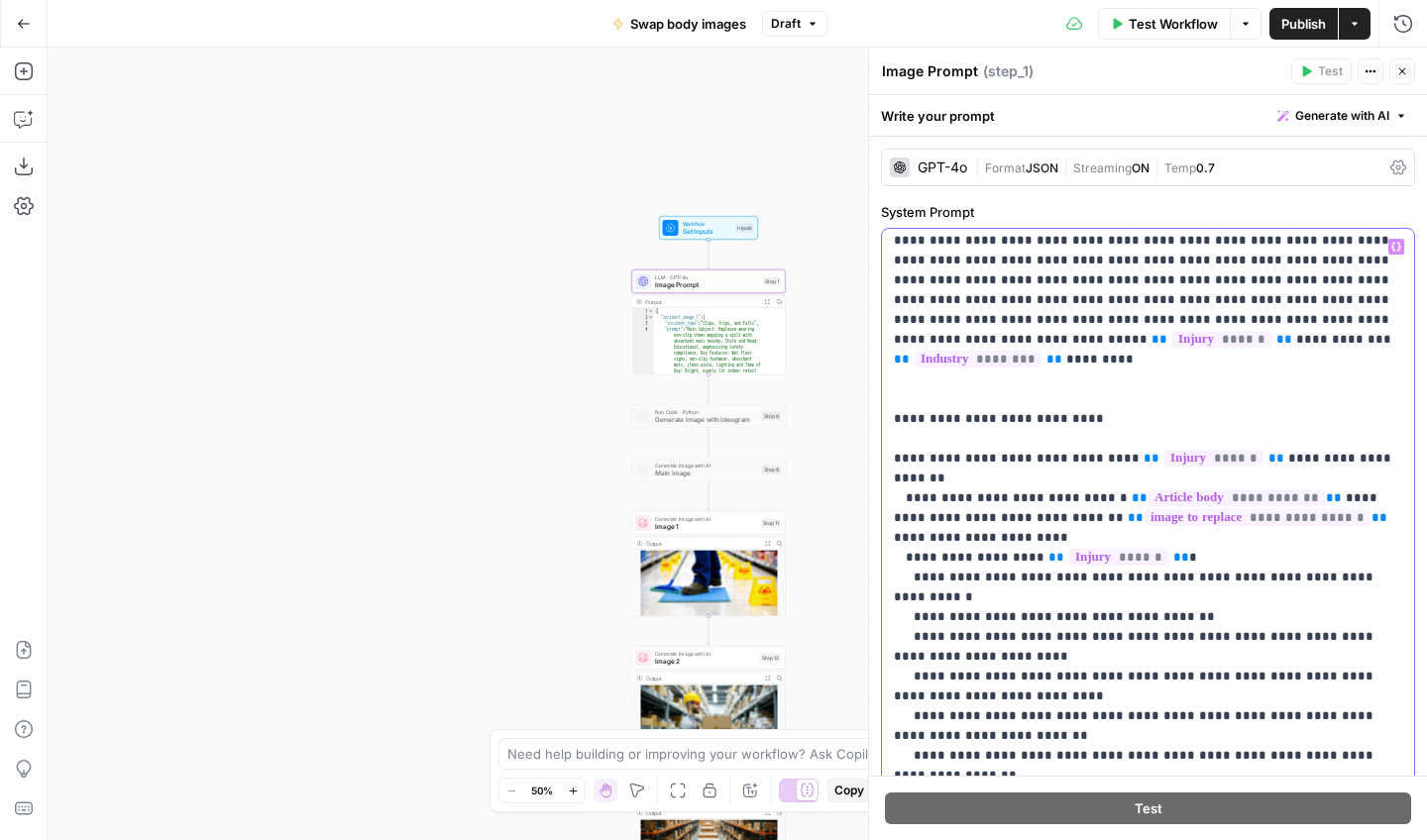 click on "**********" at bounding box center (1148, 632) 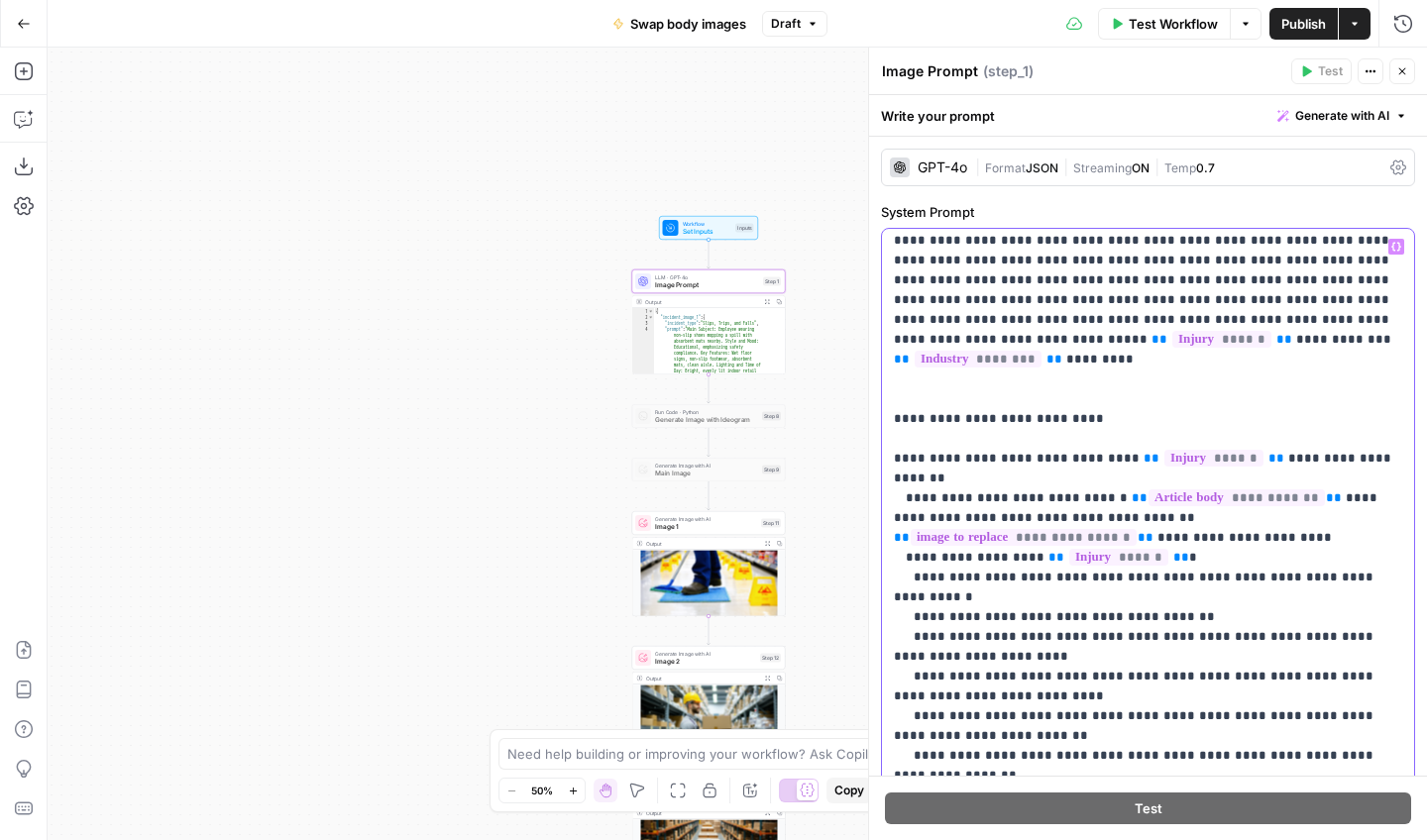 click on "**********" at bounding box center (1148, 3202) 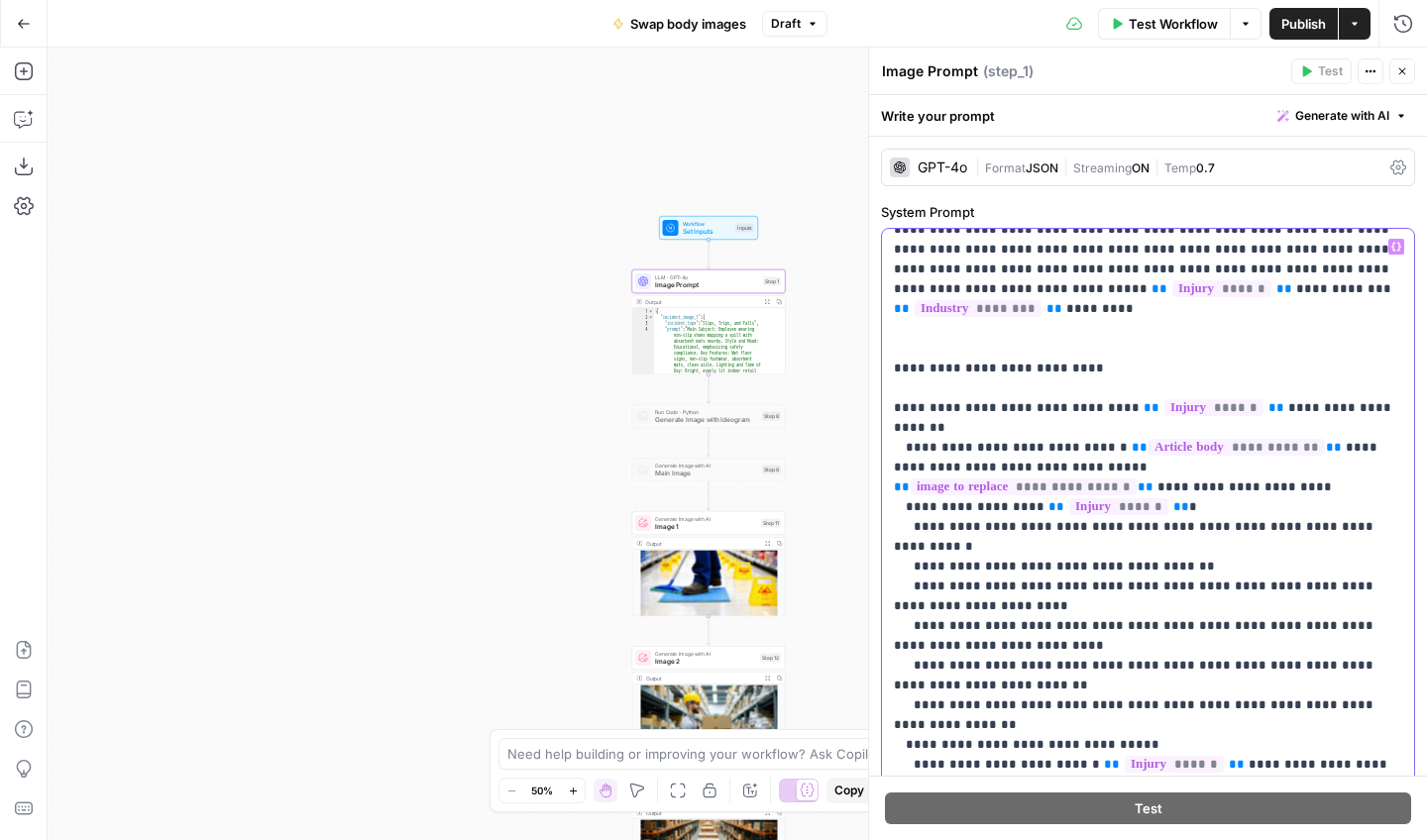 scroll, scrollTop: 653, scrollLeft: 0, axis: vertical 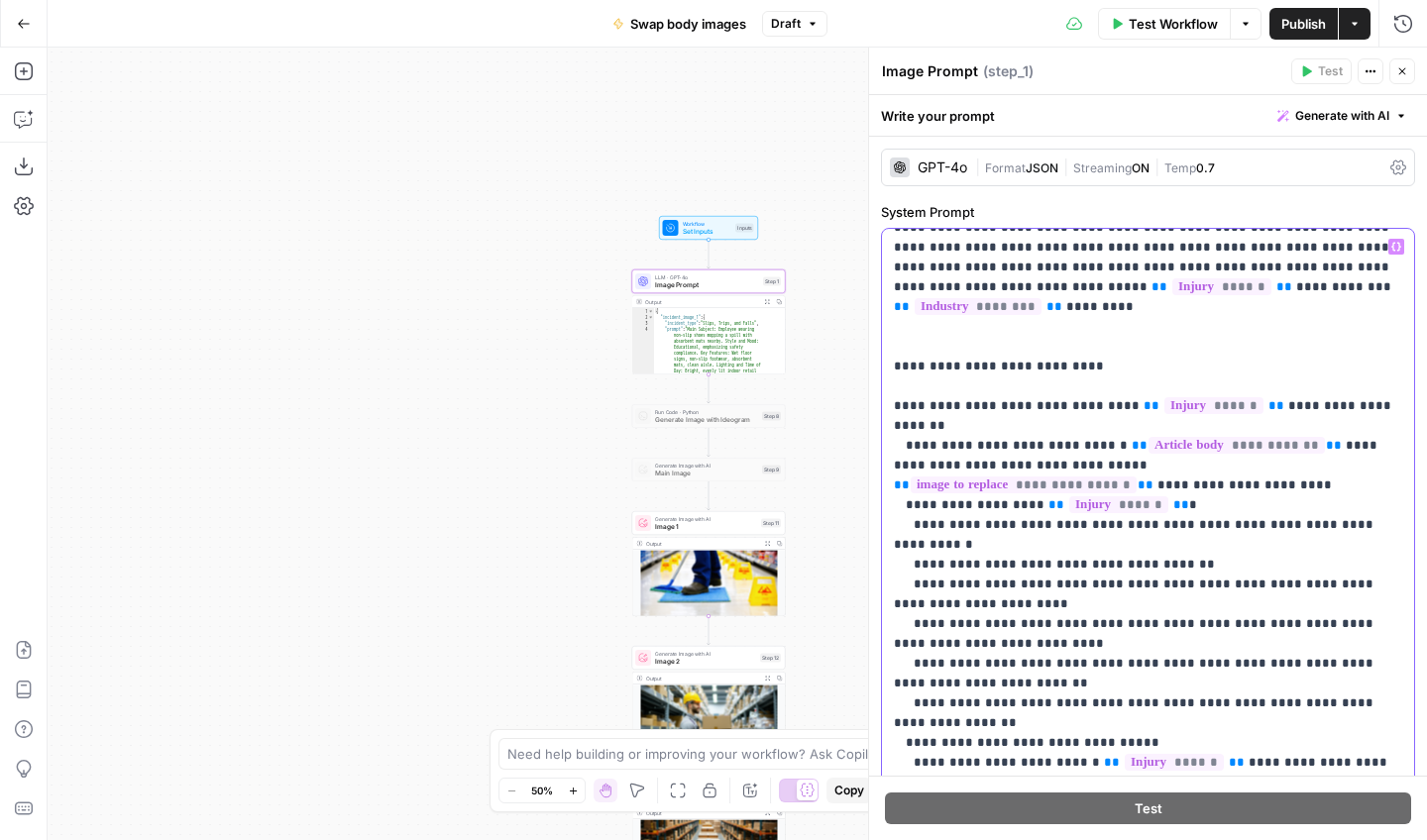 click on "**********" at bounding box center [1148, 3150] 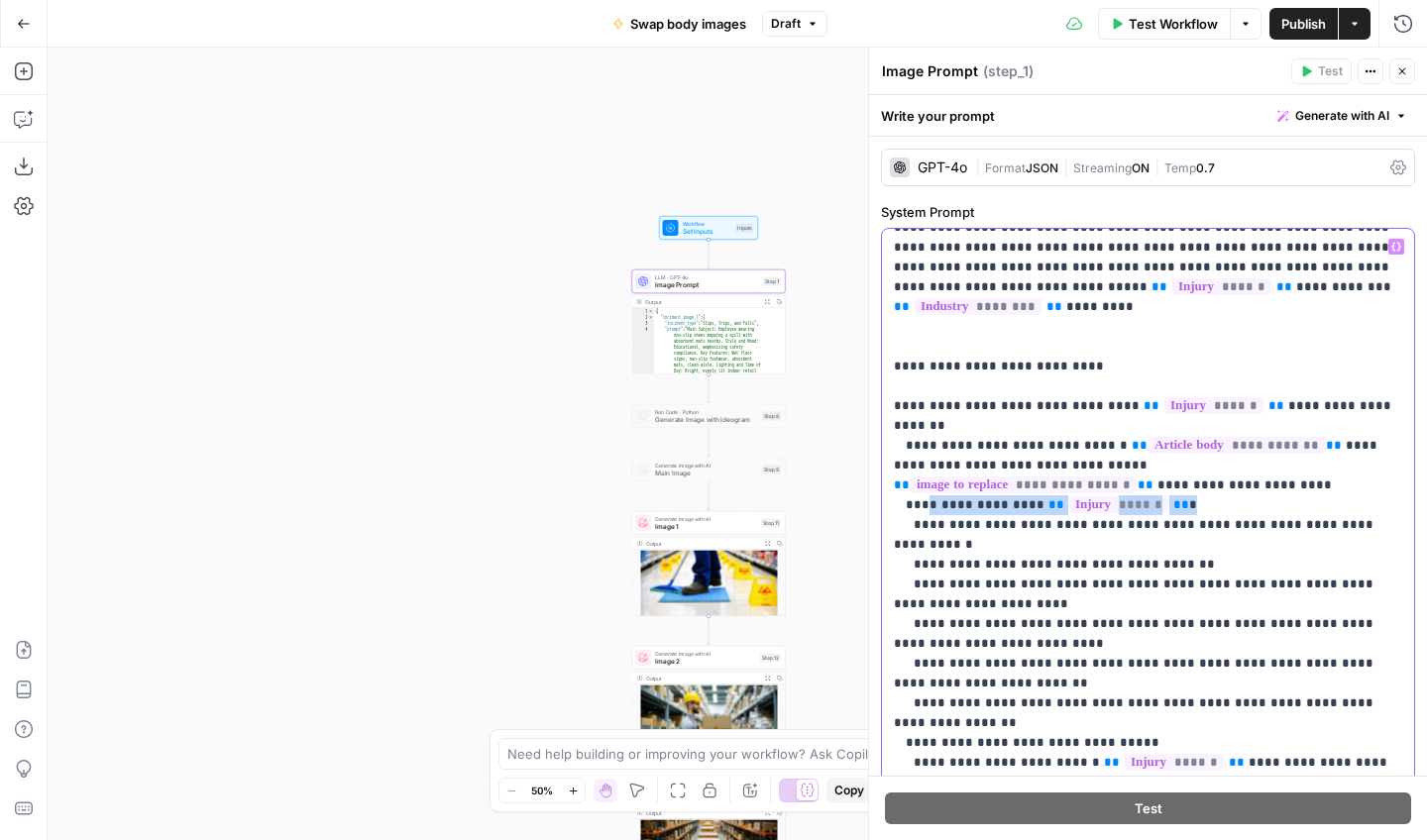 drag, startPoint x: 1182, startPoint y: 431, endPoint x: 922, endPoint y: 434, distance: 260.01731 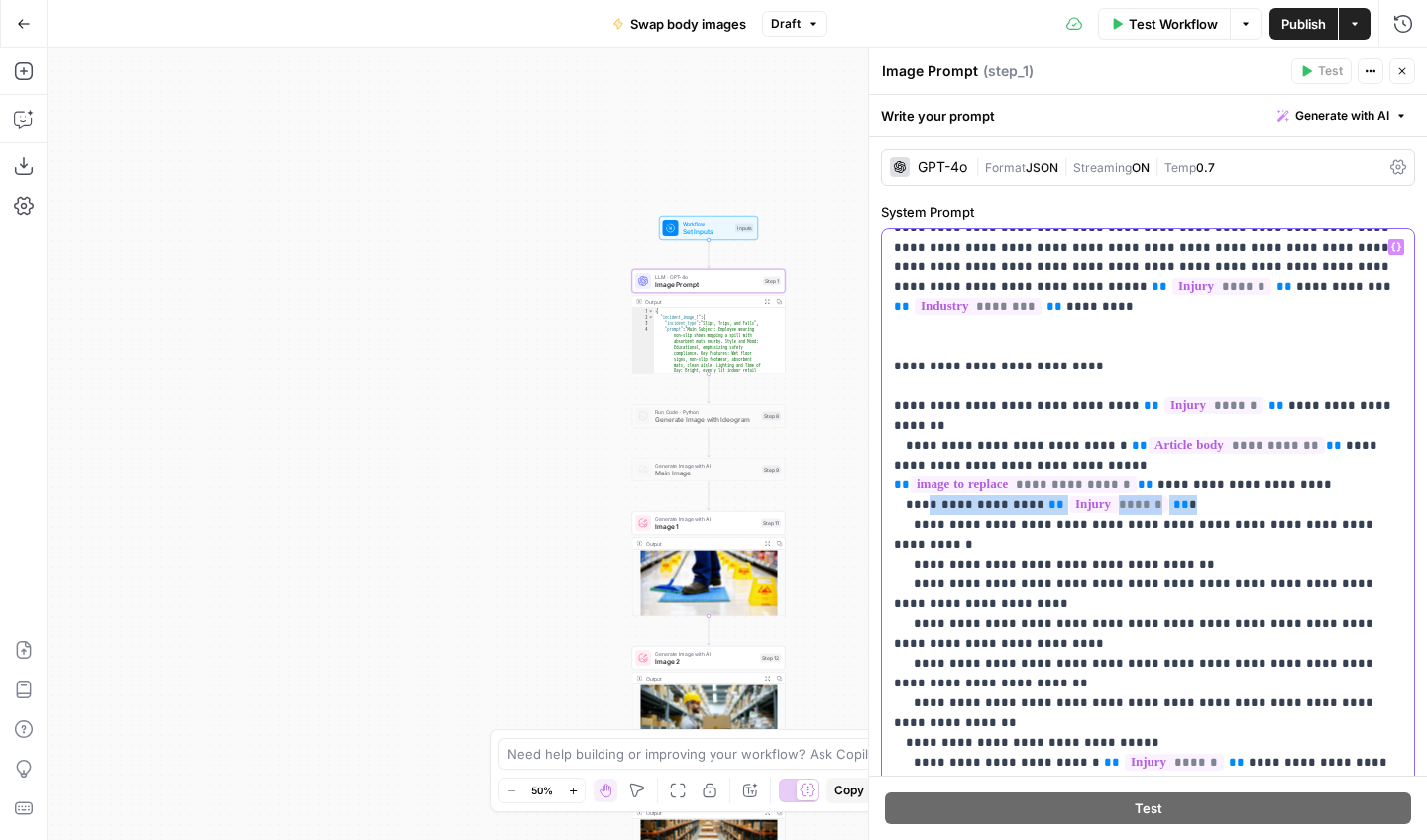click on "**********" at bounding box center (1148, 3150) 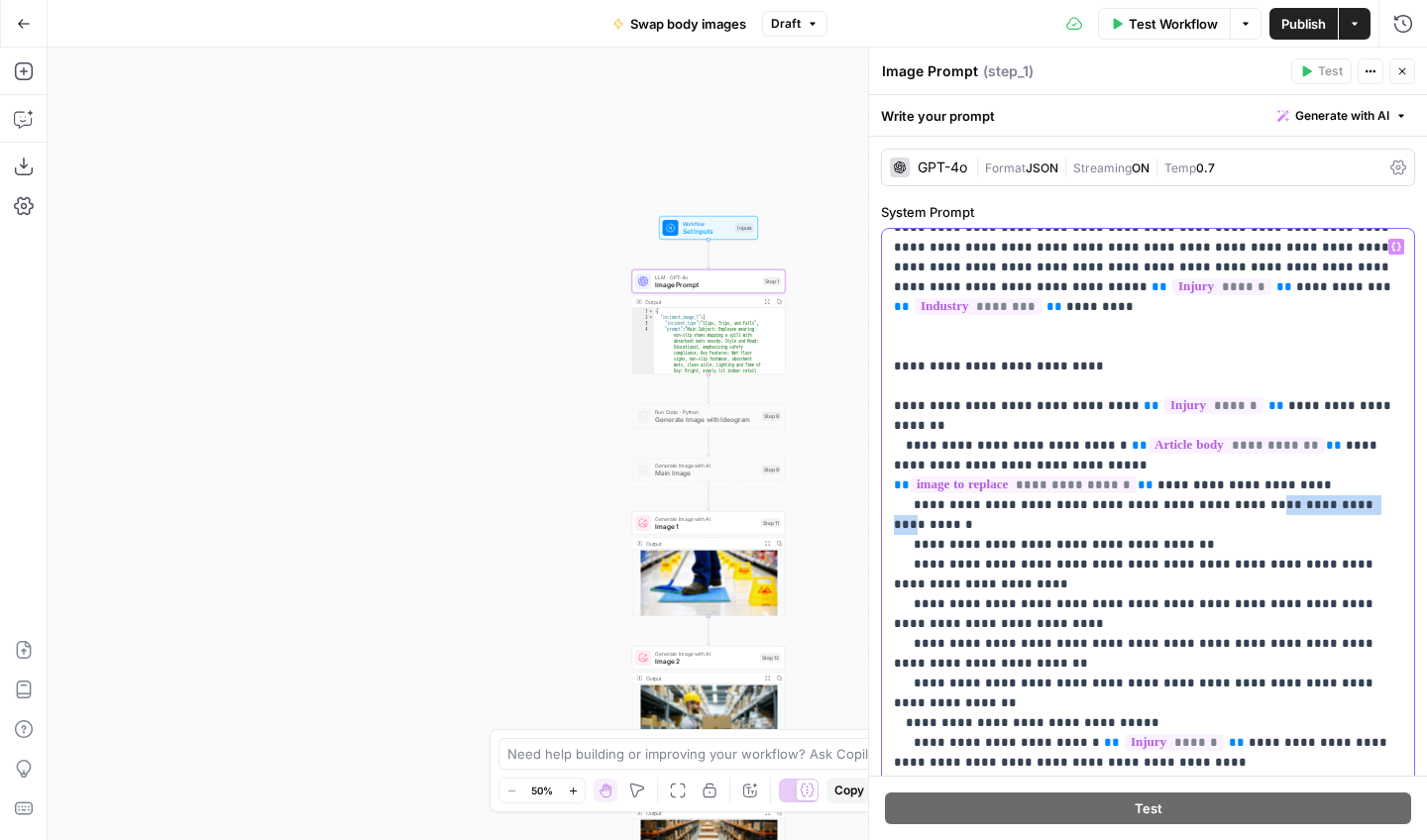 drag, startPoint x: 1234, startPoint y: 430, endPoint x: 1325, endPoint y: 429, distance: 91.00549 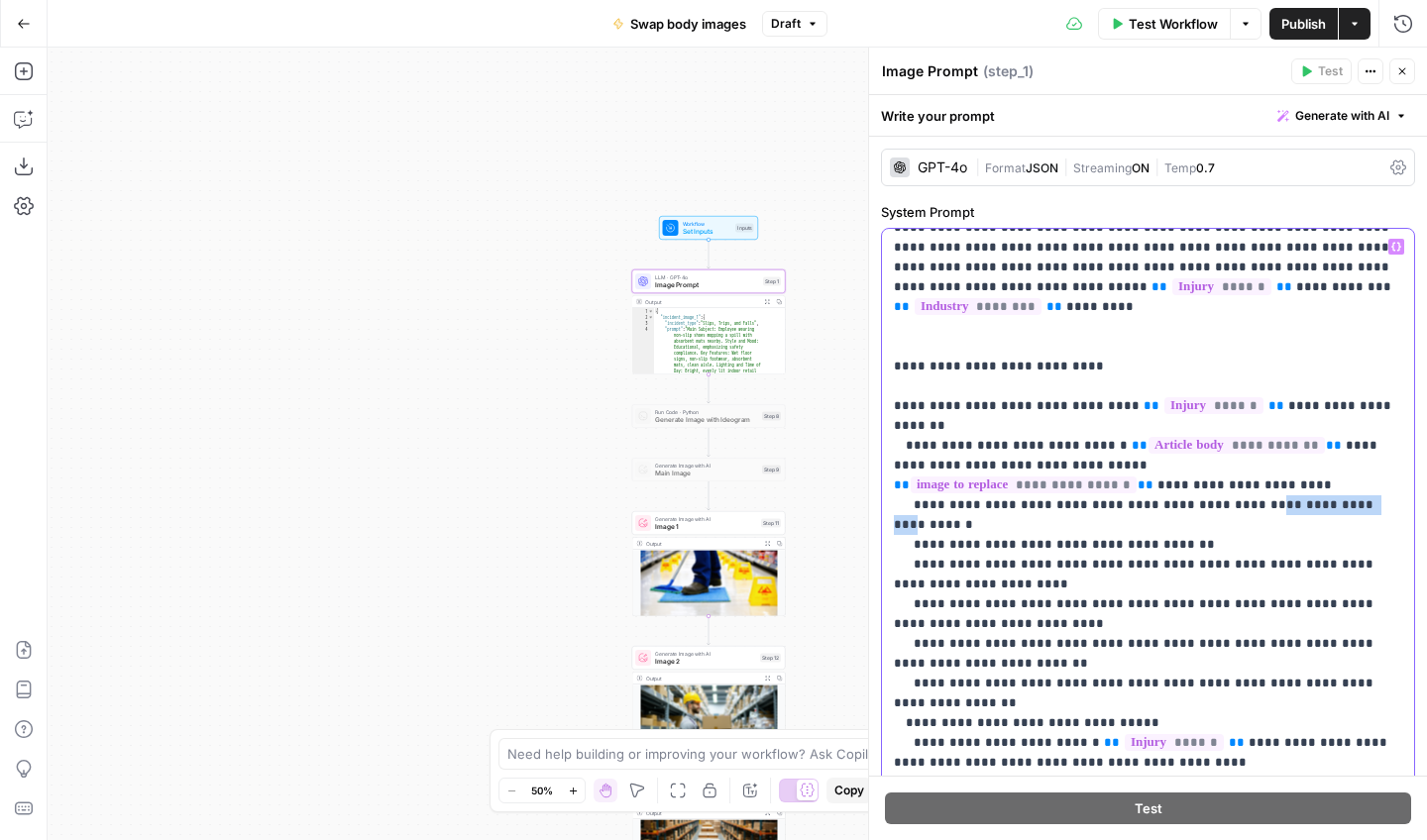 click on "**********" at bounding box center [1148, 3140] 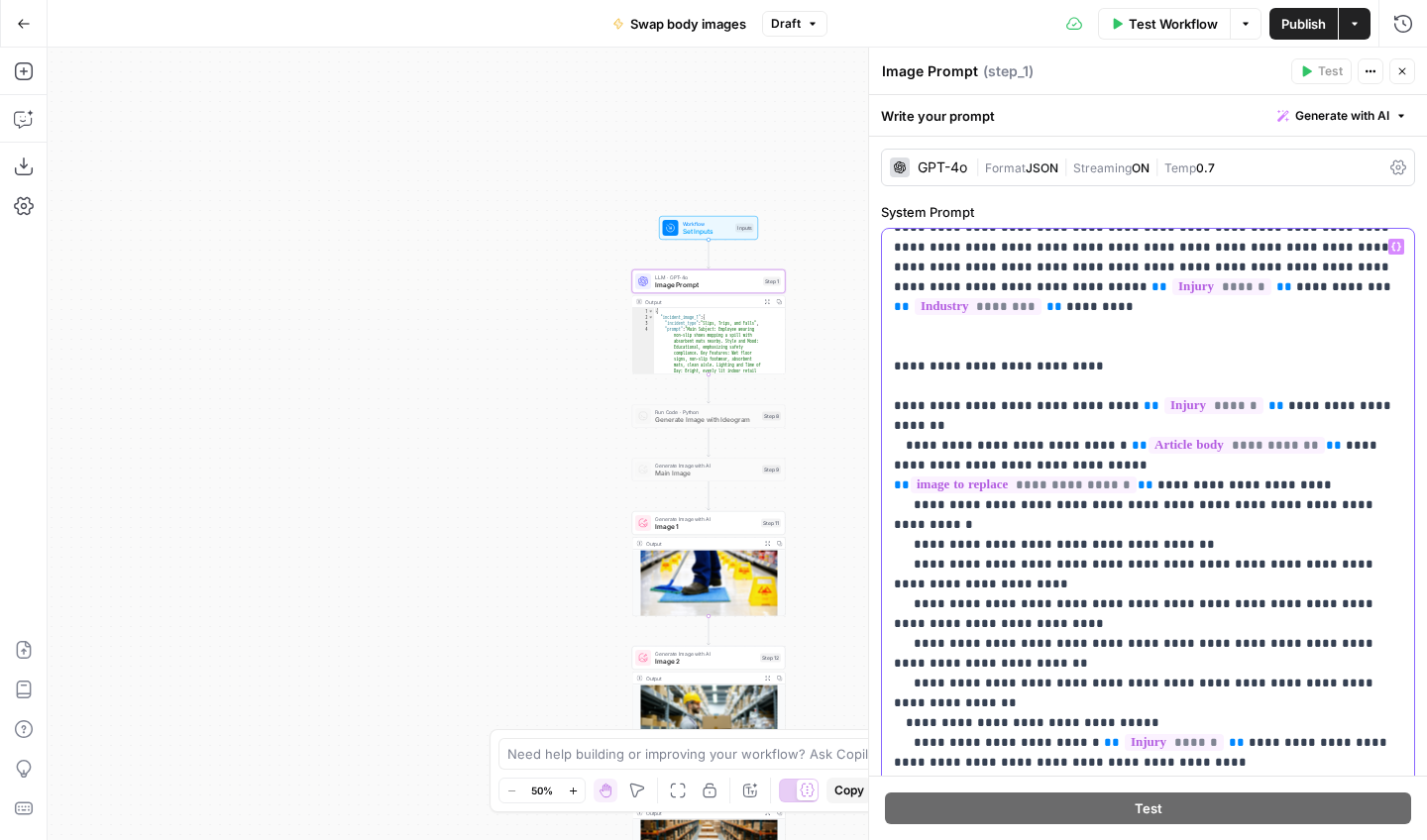 click on "**********" at bounding box center [1148, 3140] 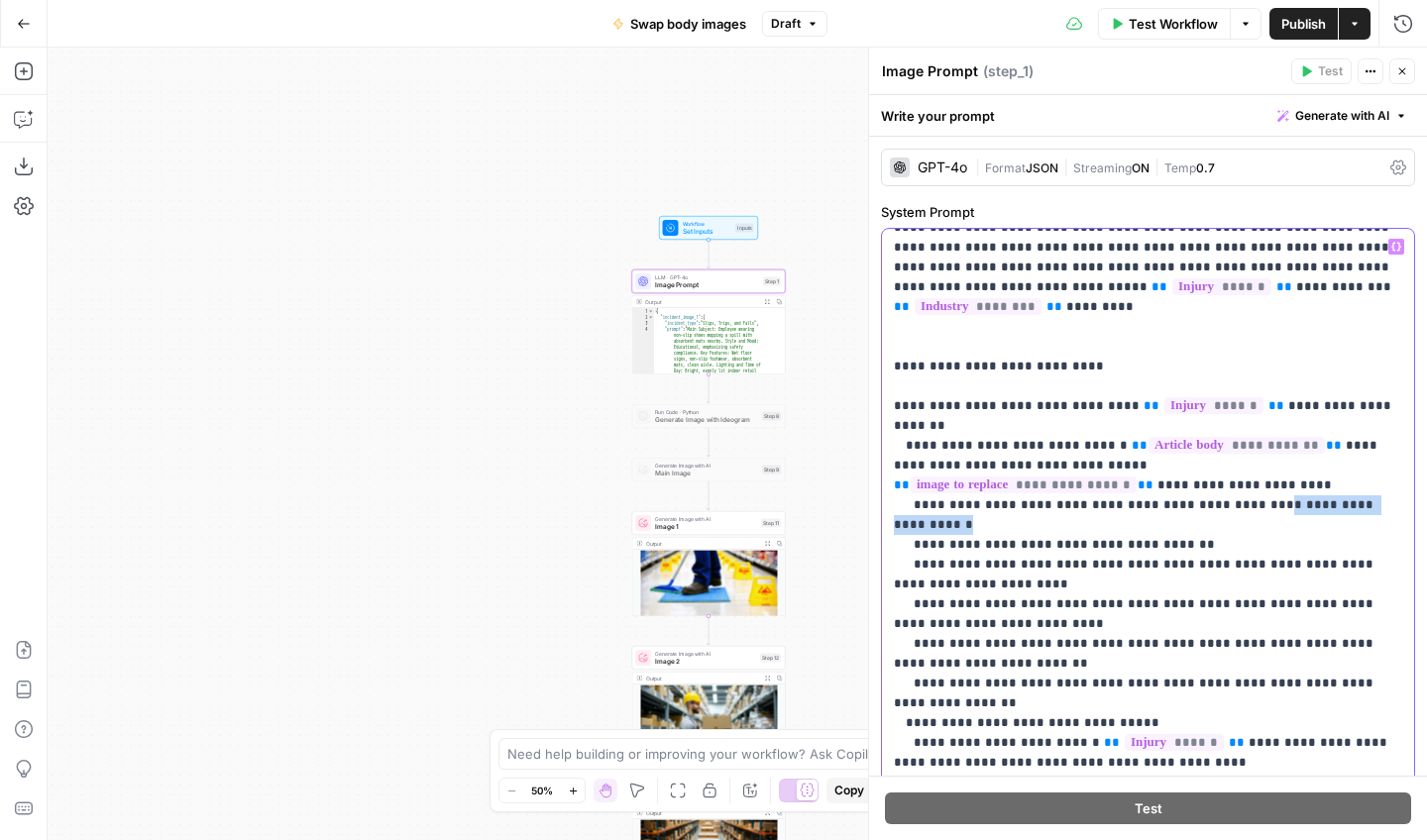 drag, startPoint x: 1379, startPoint y: 429, endPoint x: 1238, endPoint y: 432, distance: 141.03191 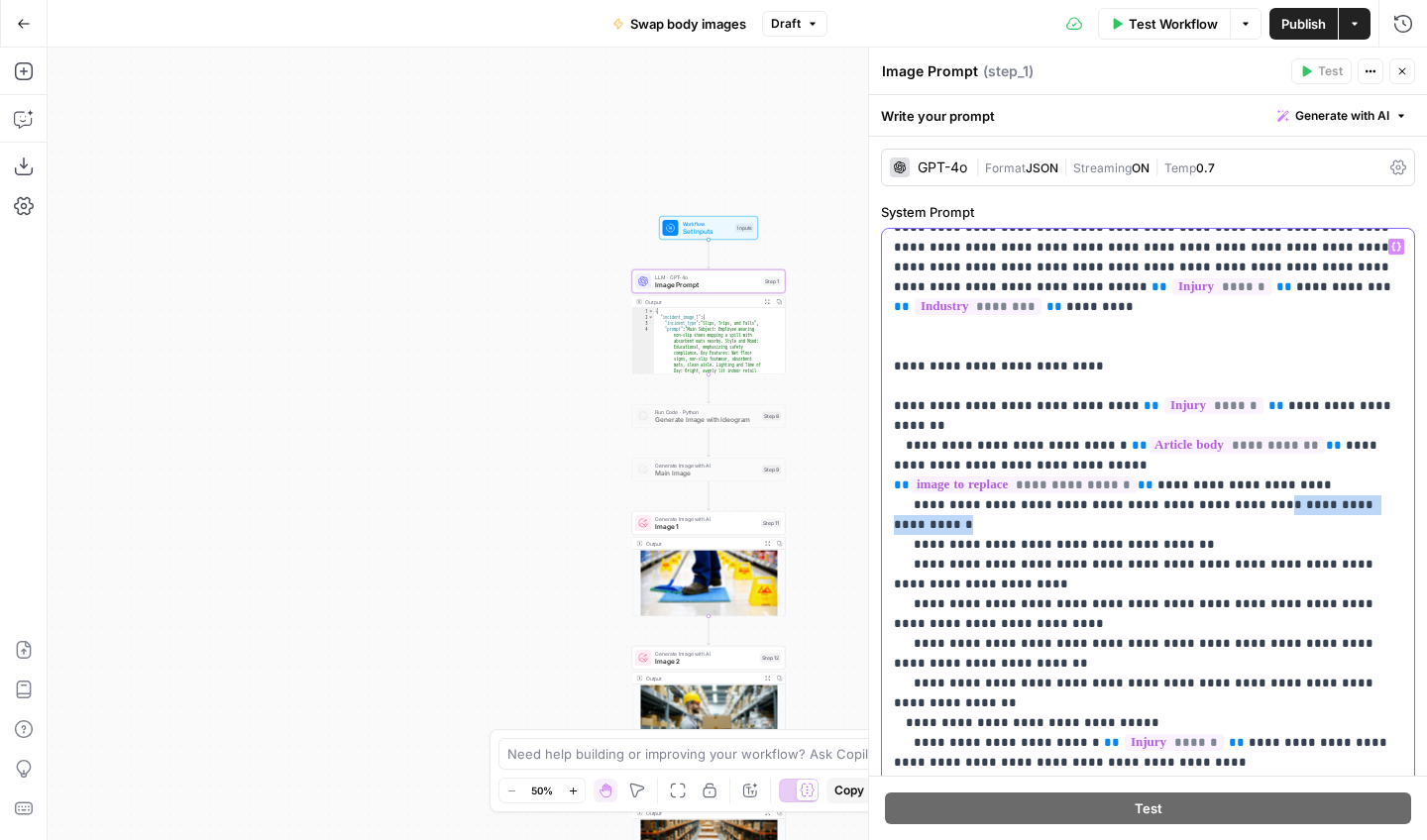 click on "**********" at bounding box center [1148, 3140] 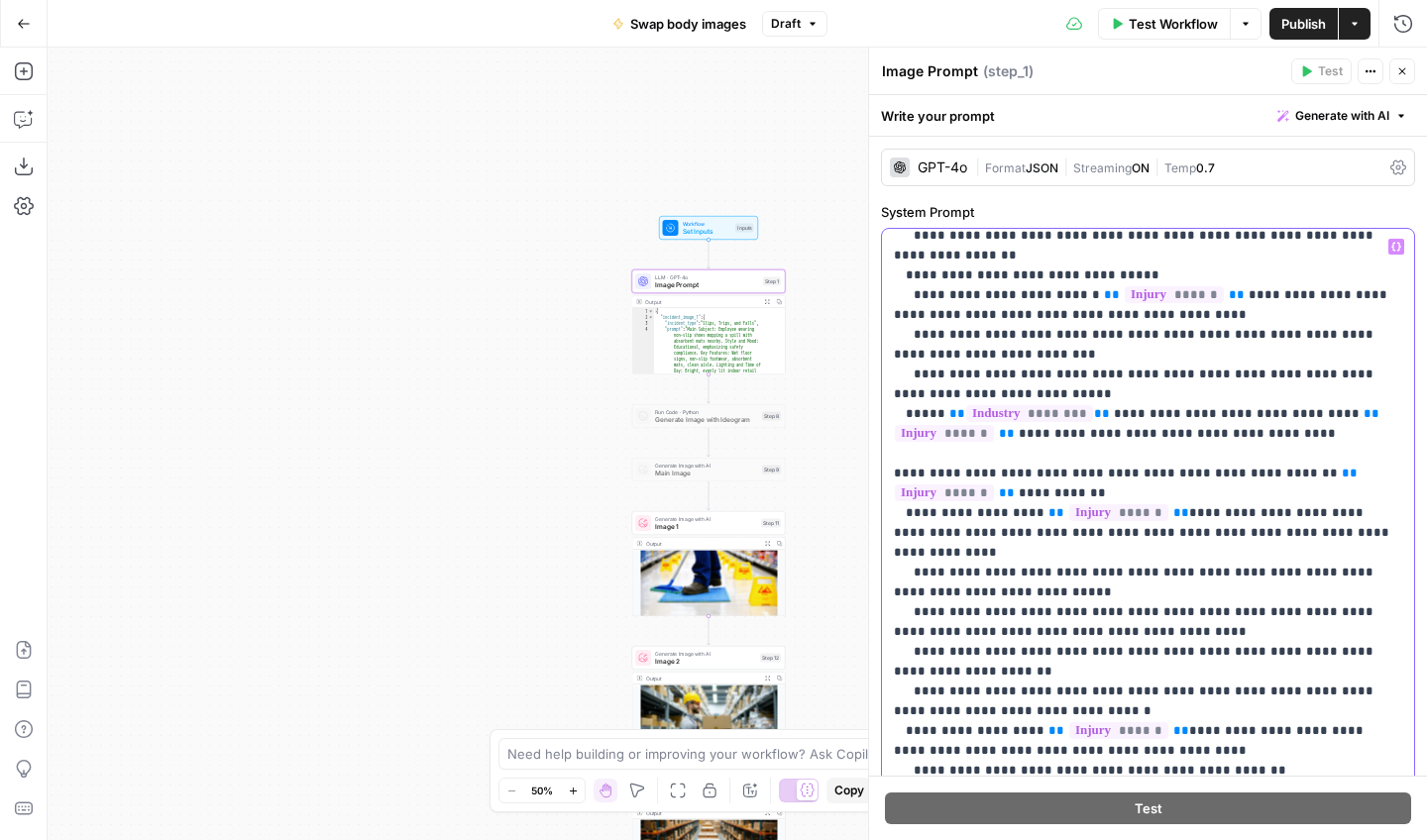 scroll, scrollTop: 1109, scrollLeft: 0, axis: vertical 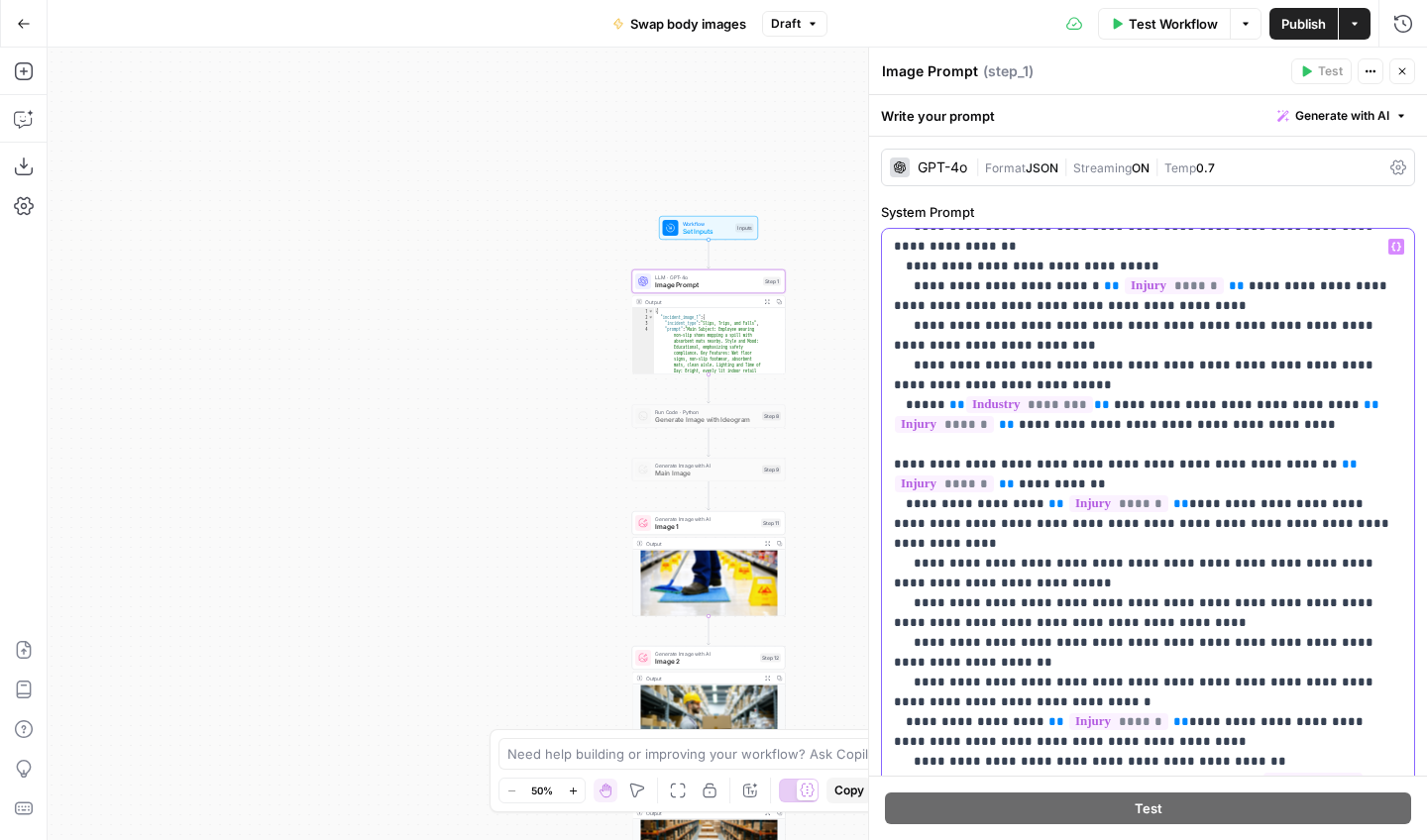 click on "**********" at bounding box center (1148, 2693) 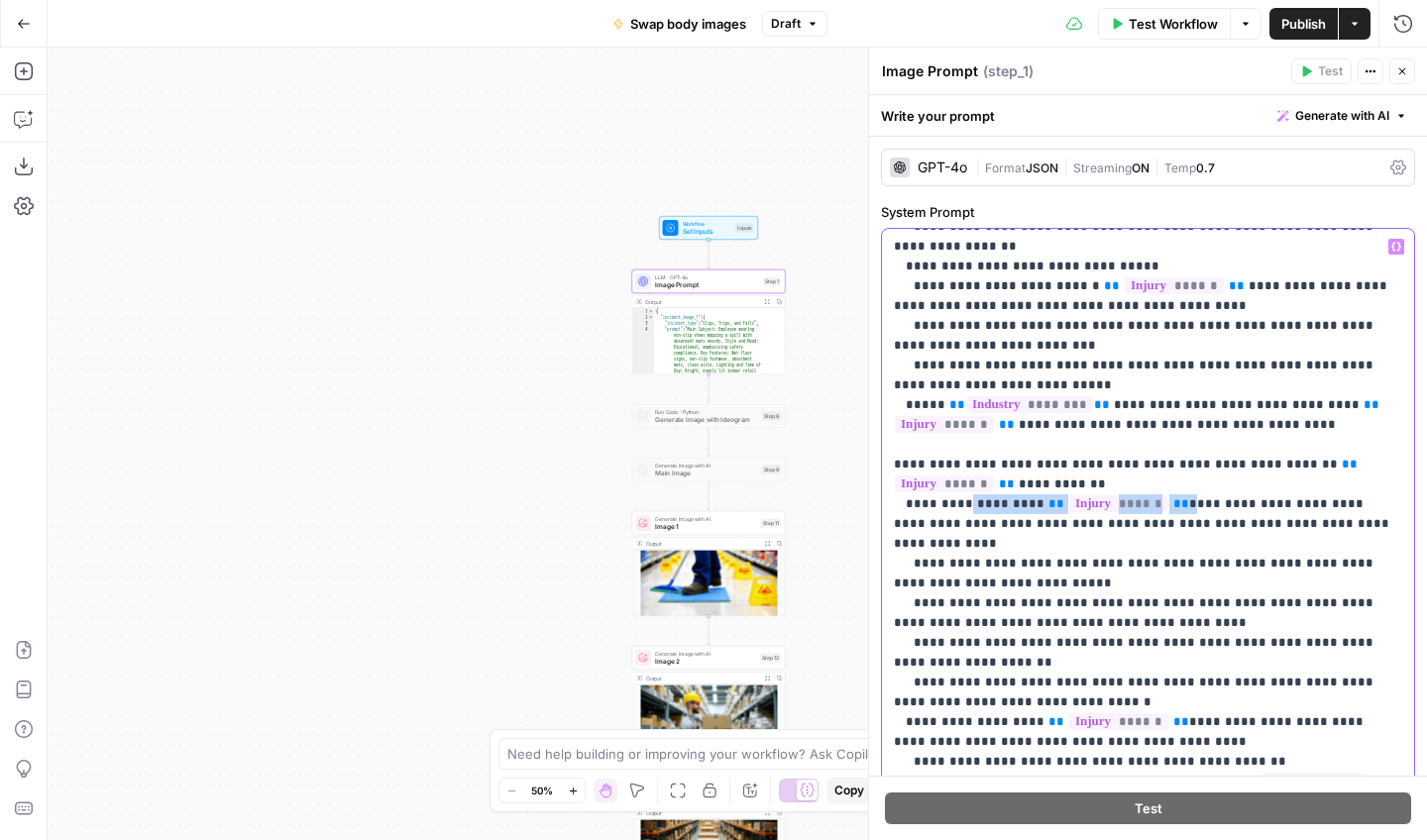 drag, startPoint x: 1152, startPoint y: 429, endPoint x: 959, endPoint y: 429, distance: 193 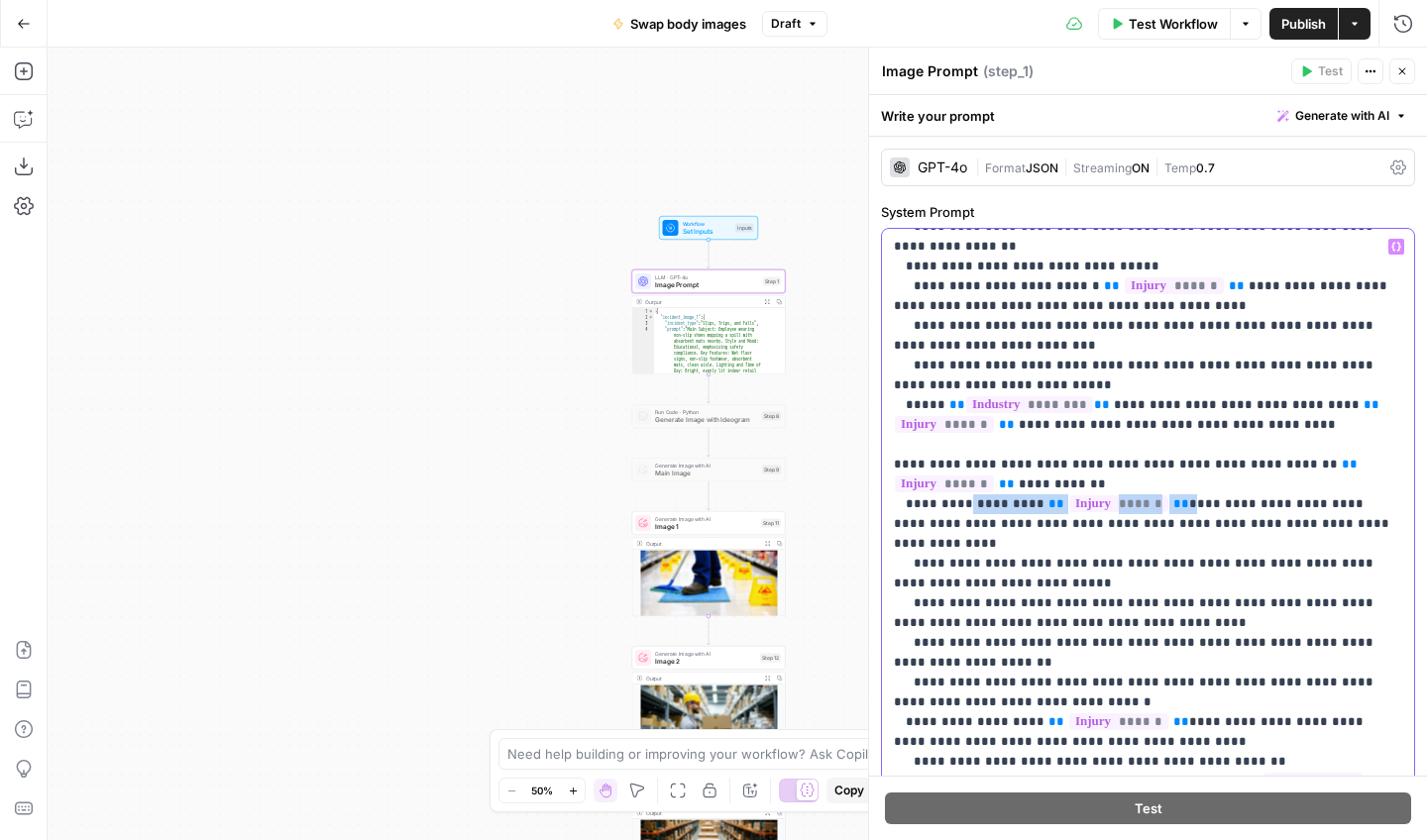 click on "**********" at bounding box center [1148, 2693] 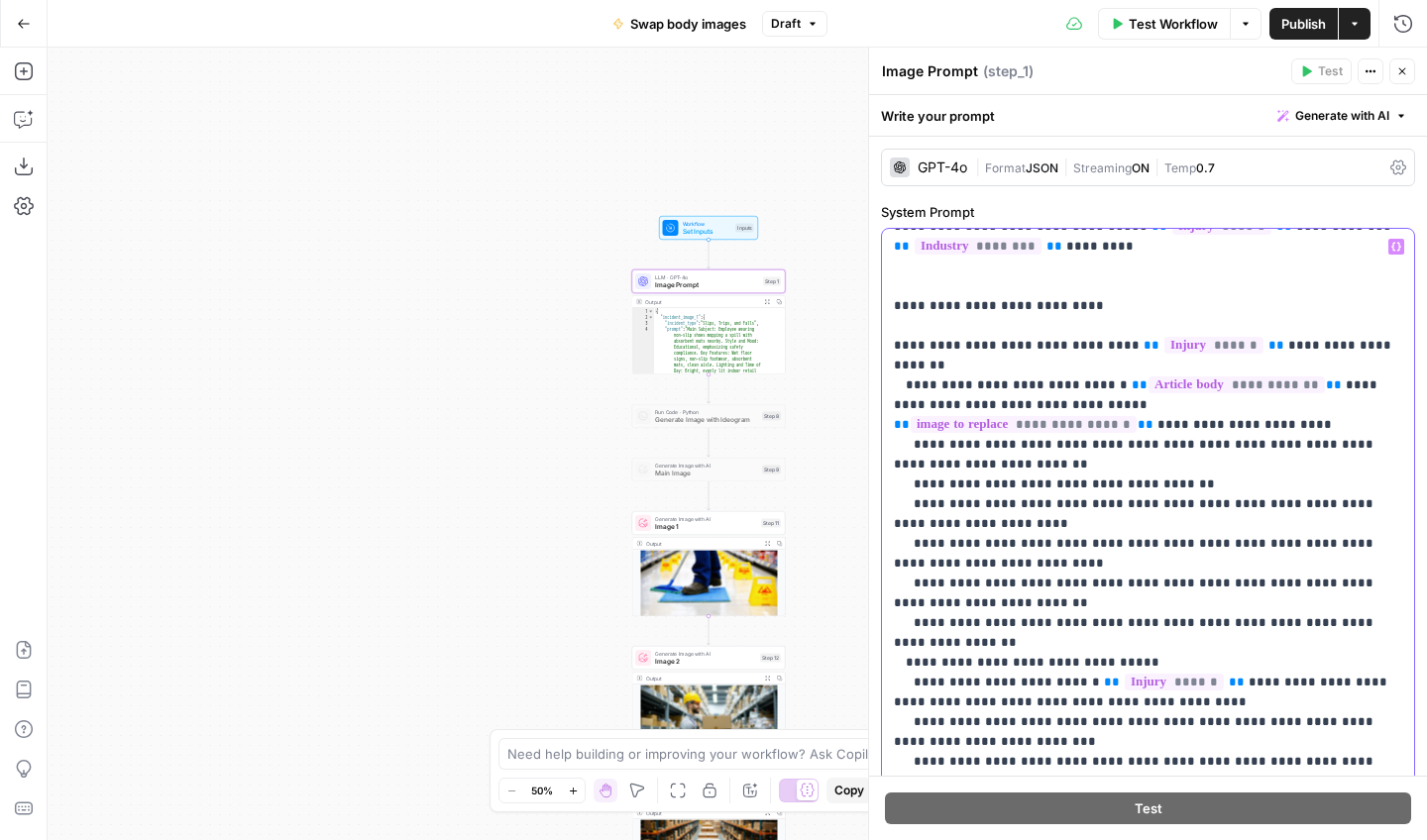 scroll, scrollTop: 716, scrollLeft: 0, axis: vertical 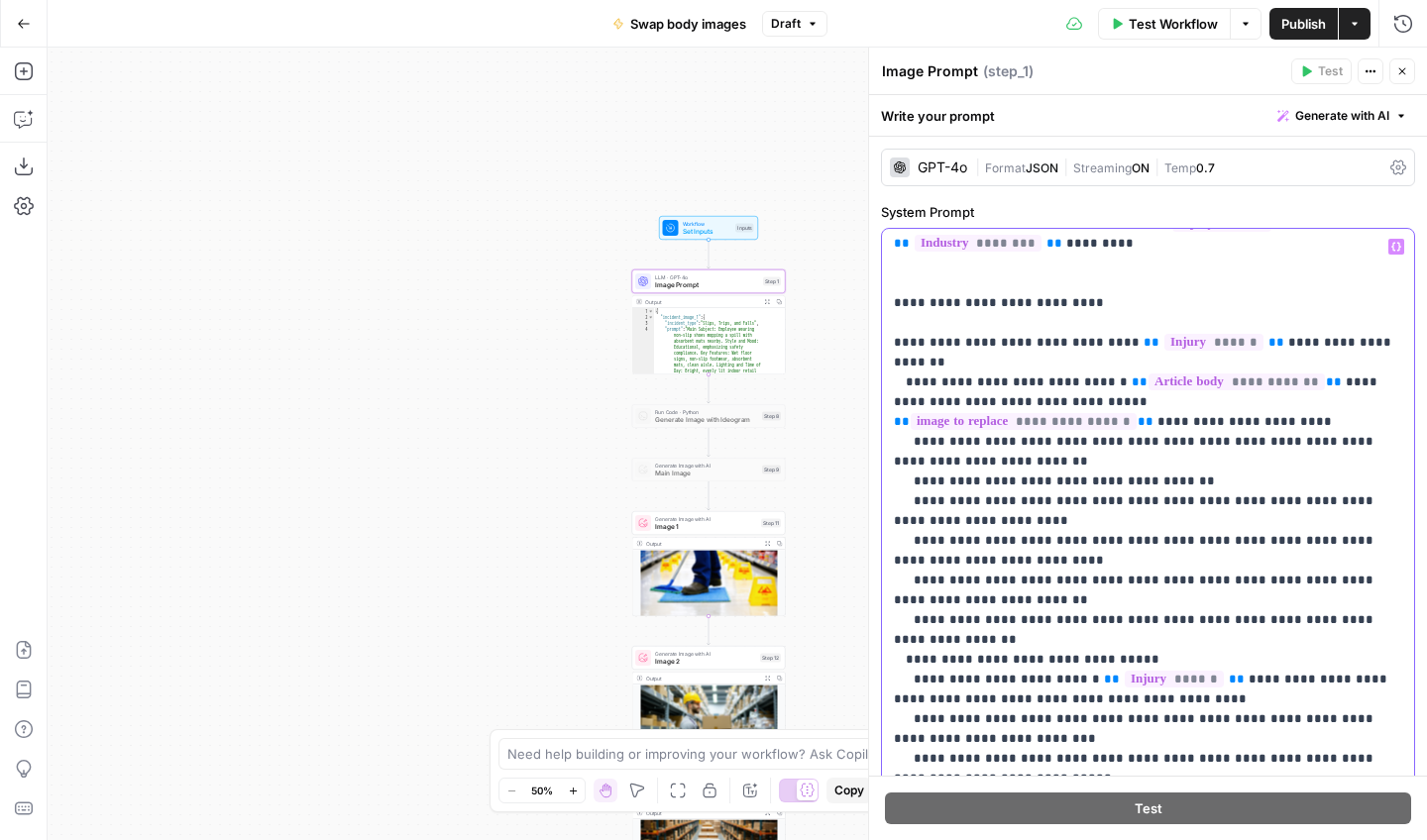 click on "**********" at bounding box center [1148, 3087] 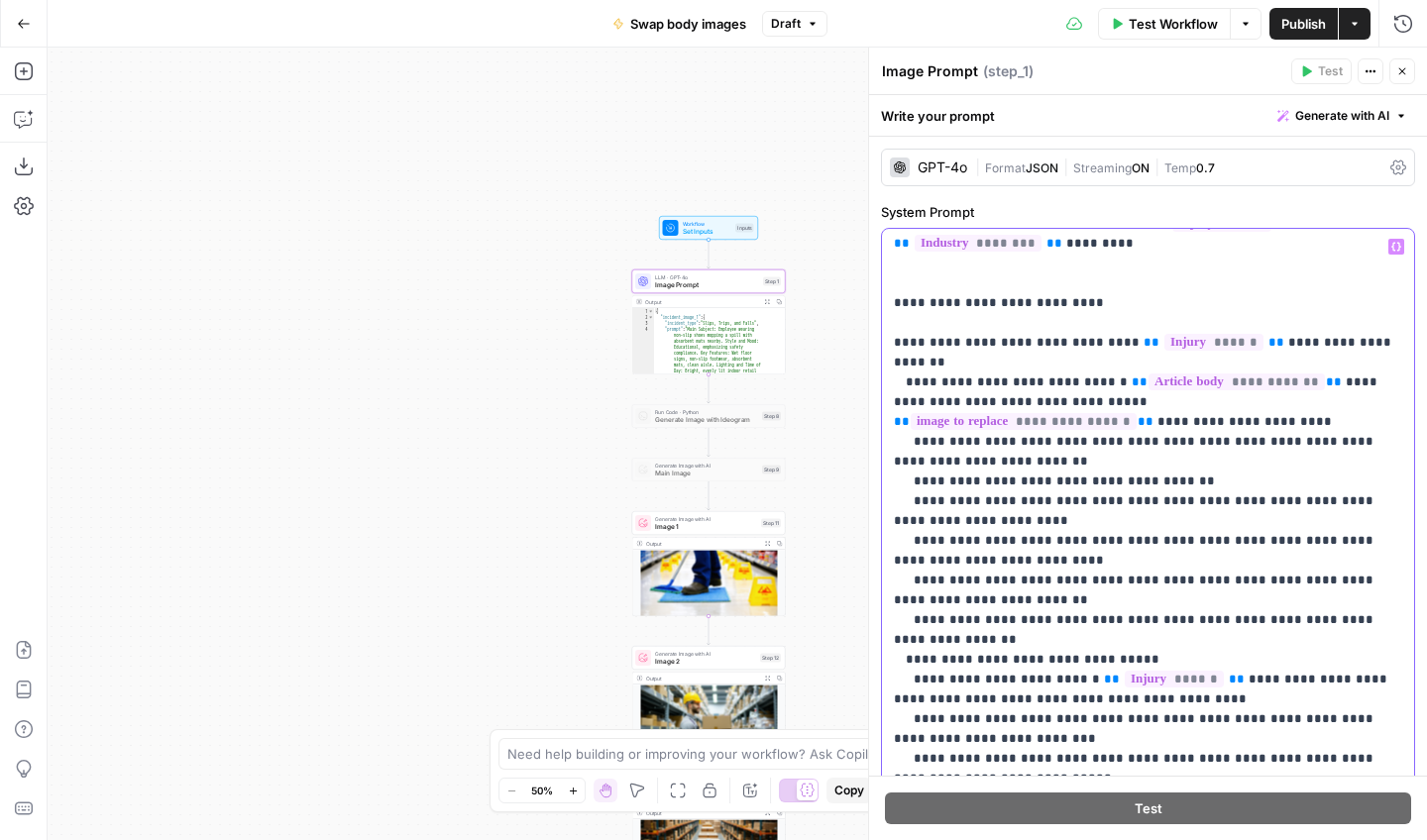 click on "**********" at bounding box center (1148, 3087) 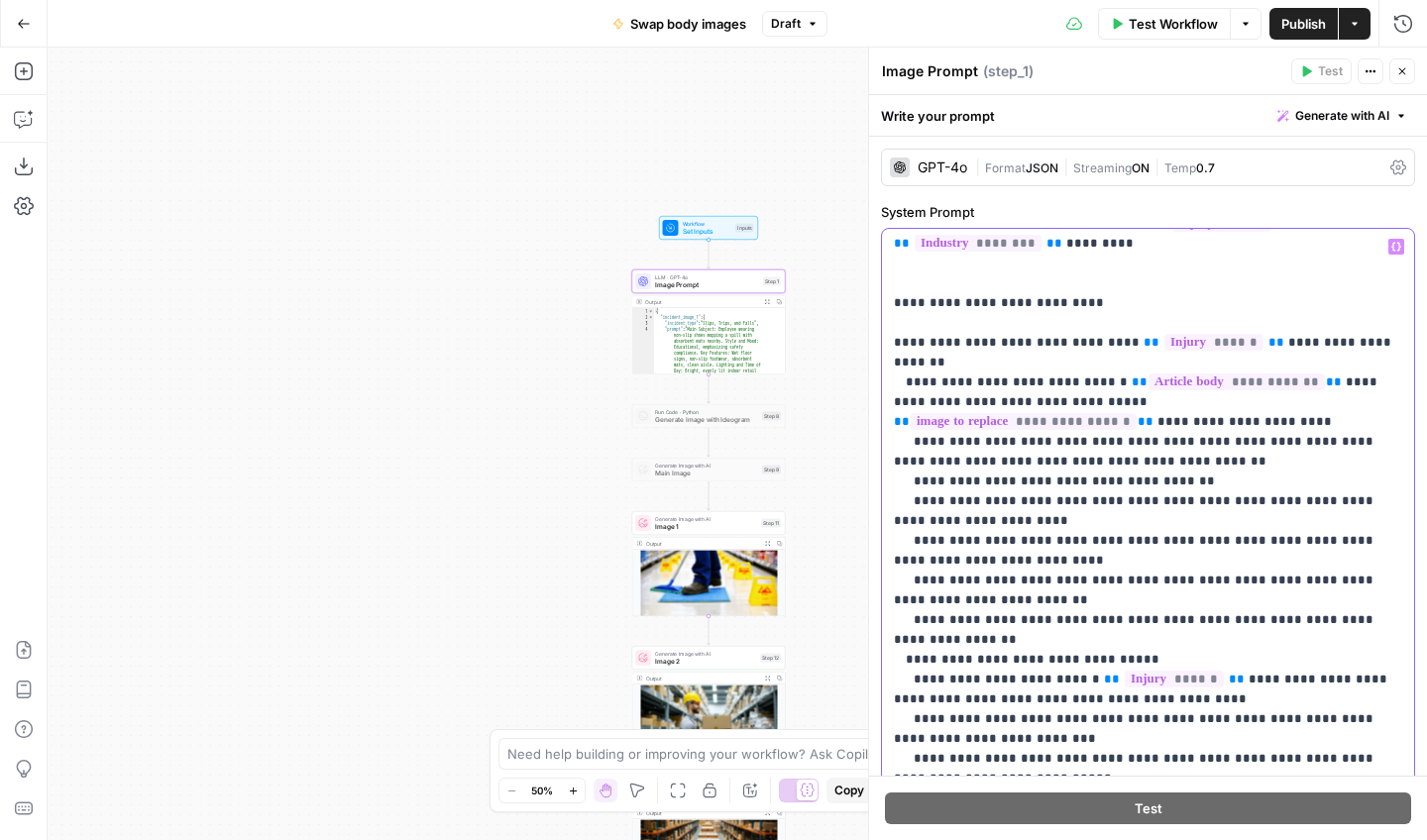 click on "**********" at bounding box center (1148, 3087) 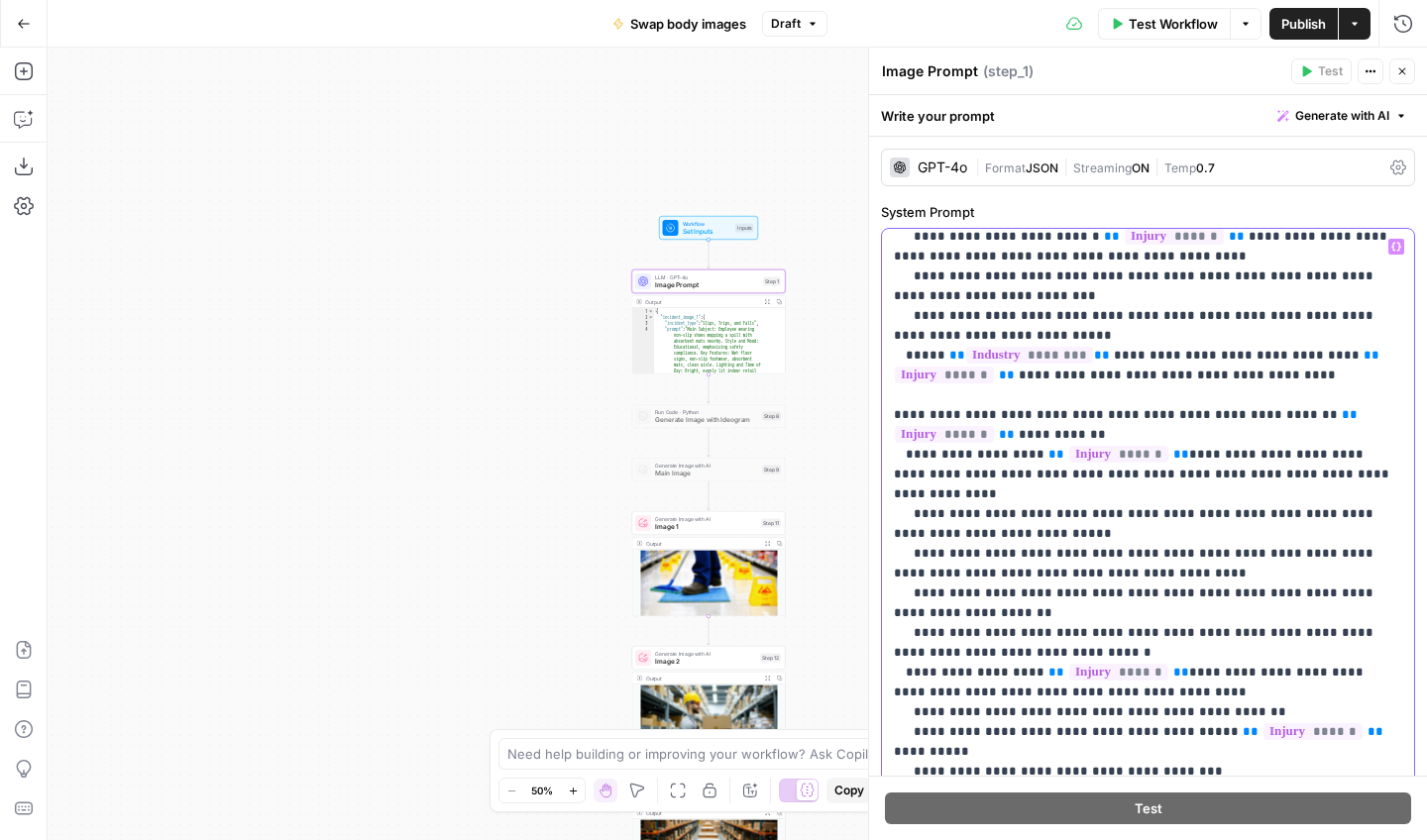 scroll, scrollTop: 1160, scrollLeft: 0, axis: vertical 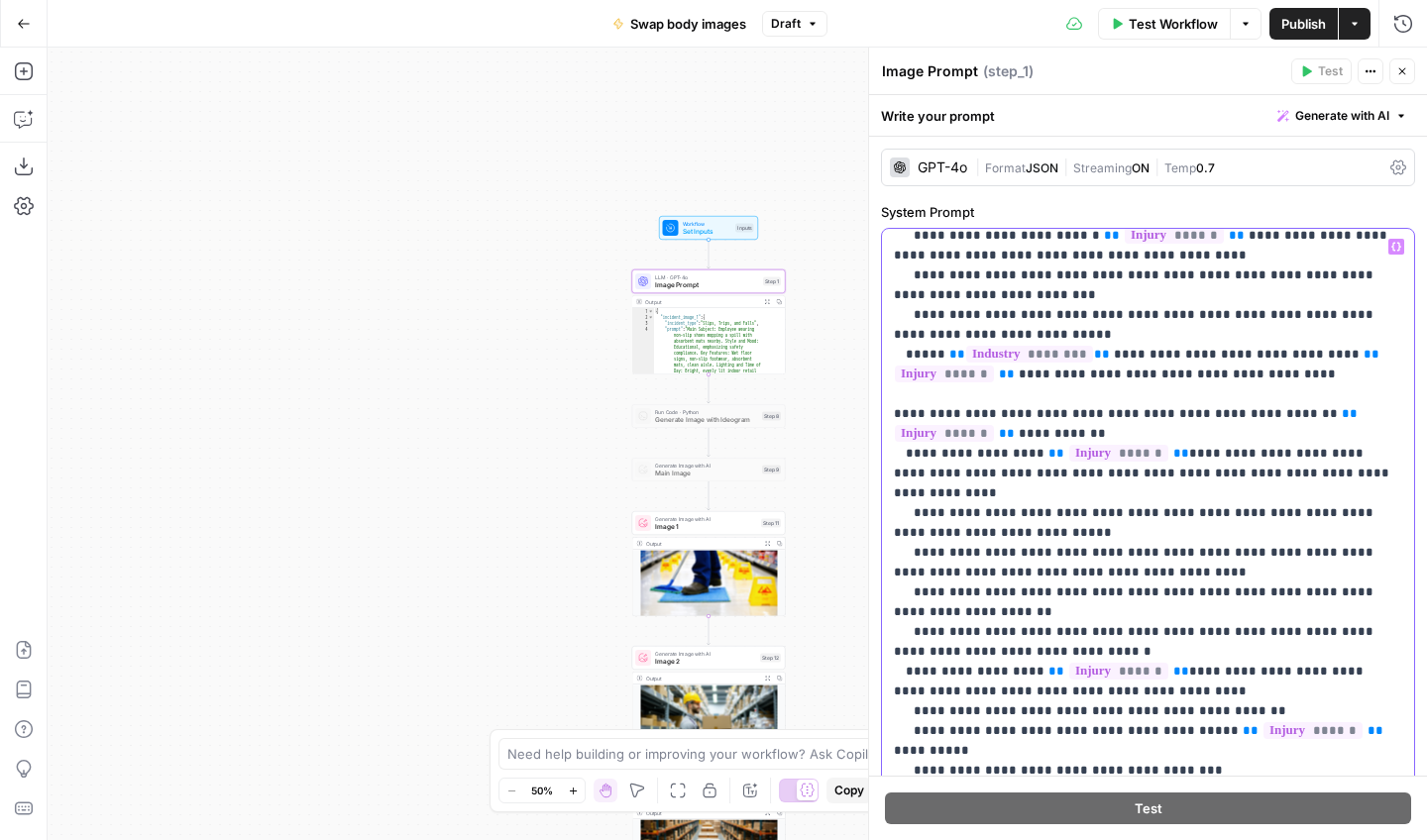 click on "**********" at bounding box center [1148, 2643] 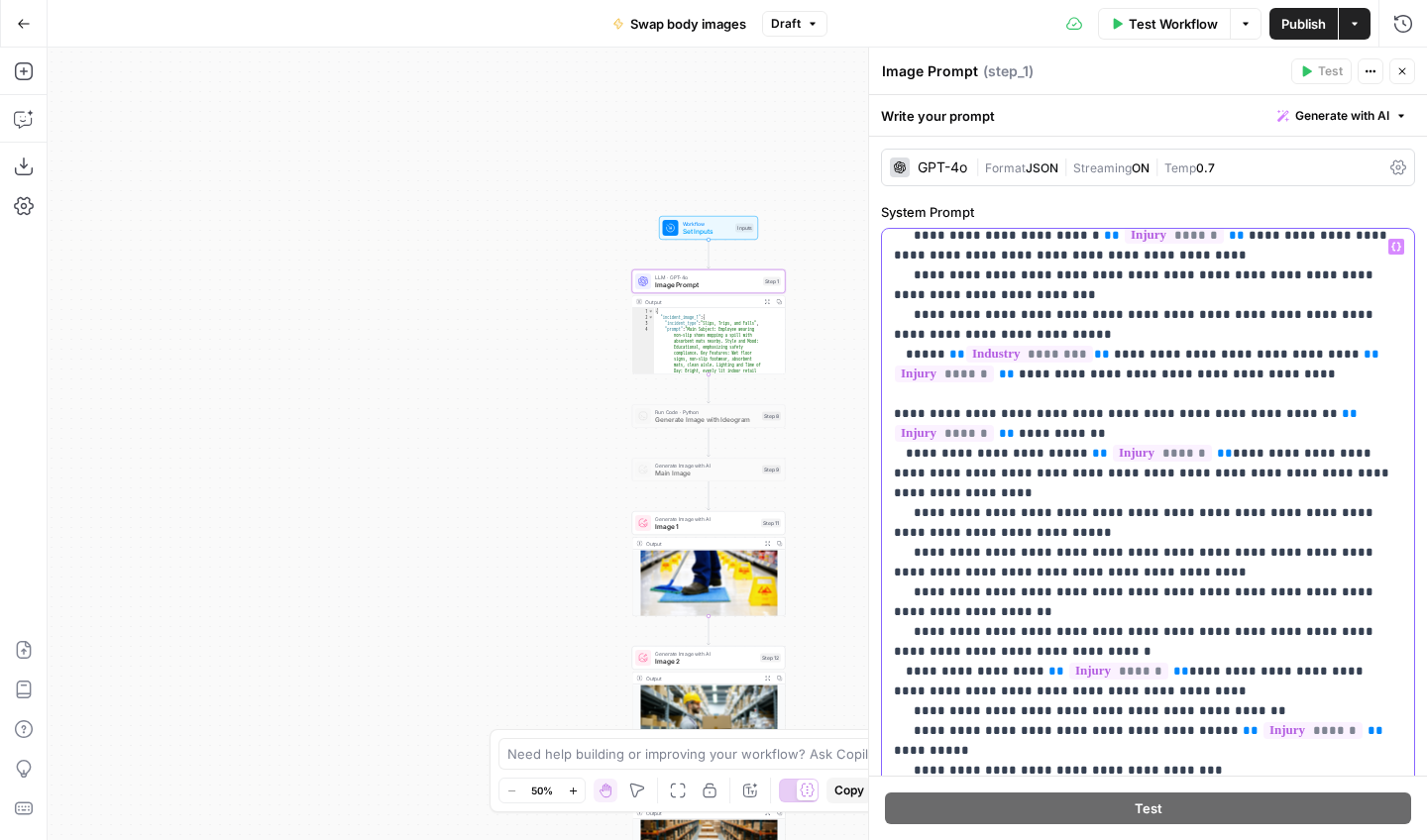 click on "**********" at bounding box center (1148, 2643) 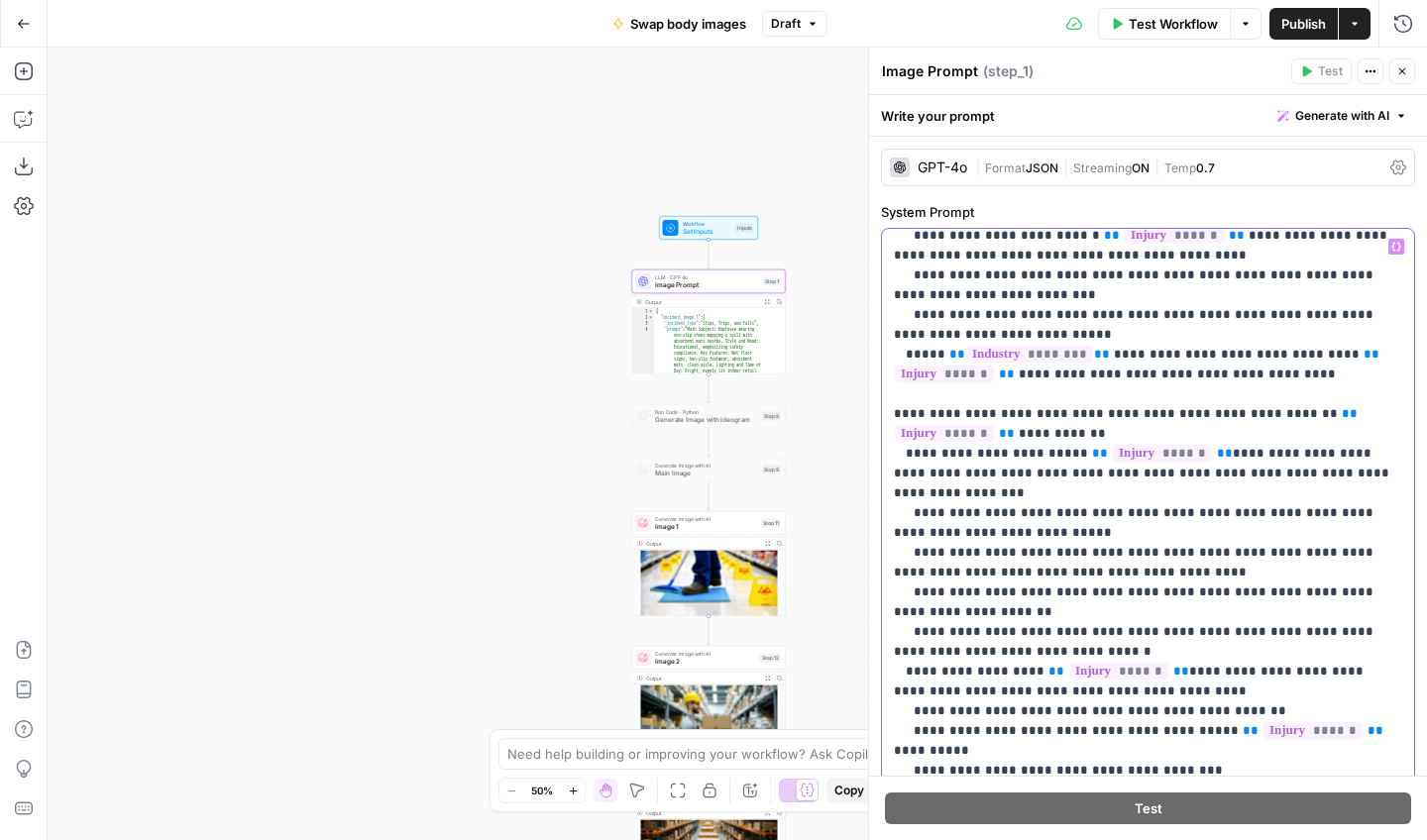 click on "**********" at bounding box center [1148, 2643] 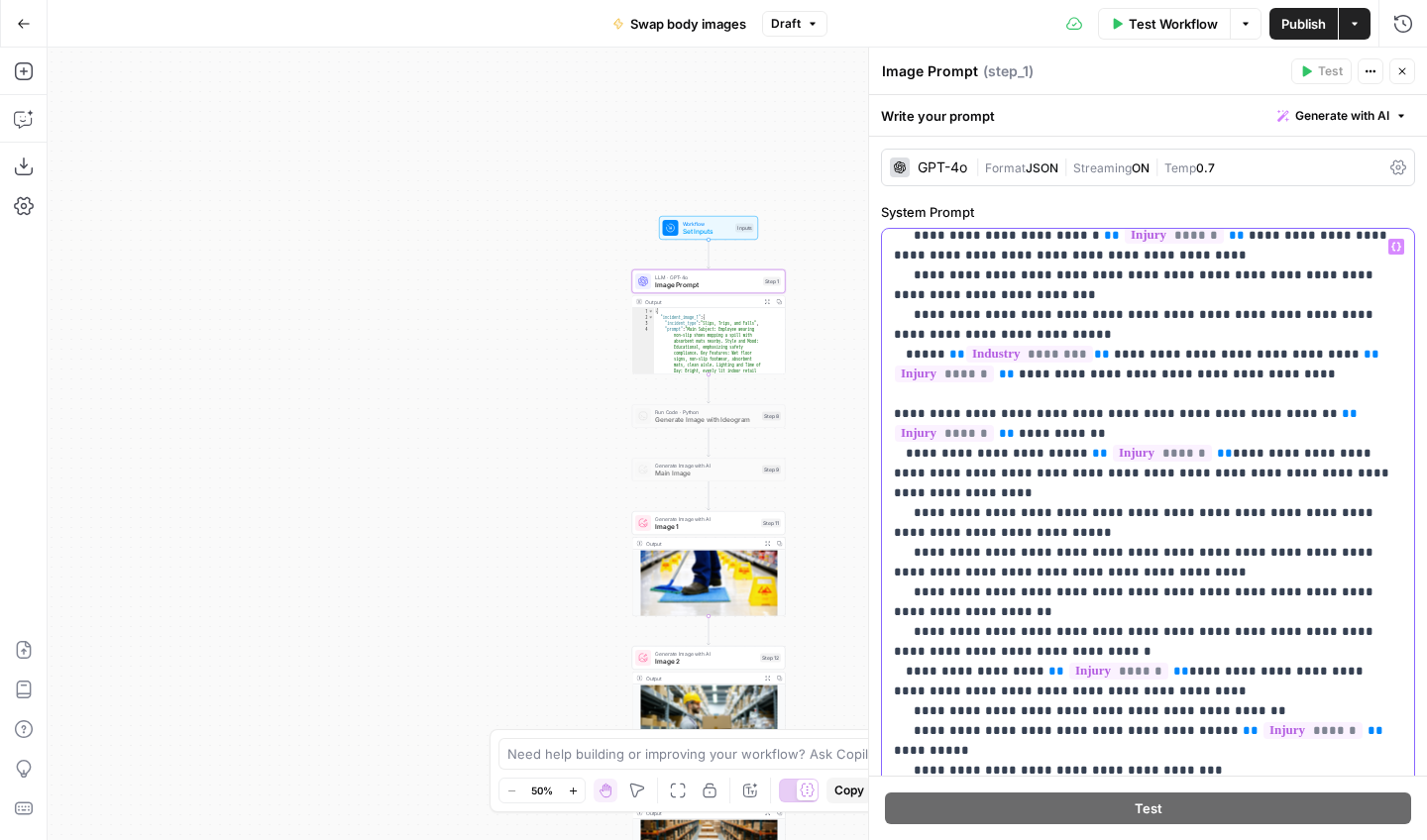 click on "**********" at bounding box center [1148, 2643] 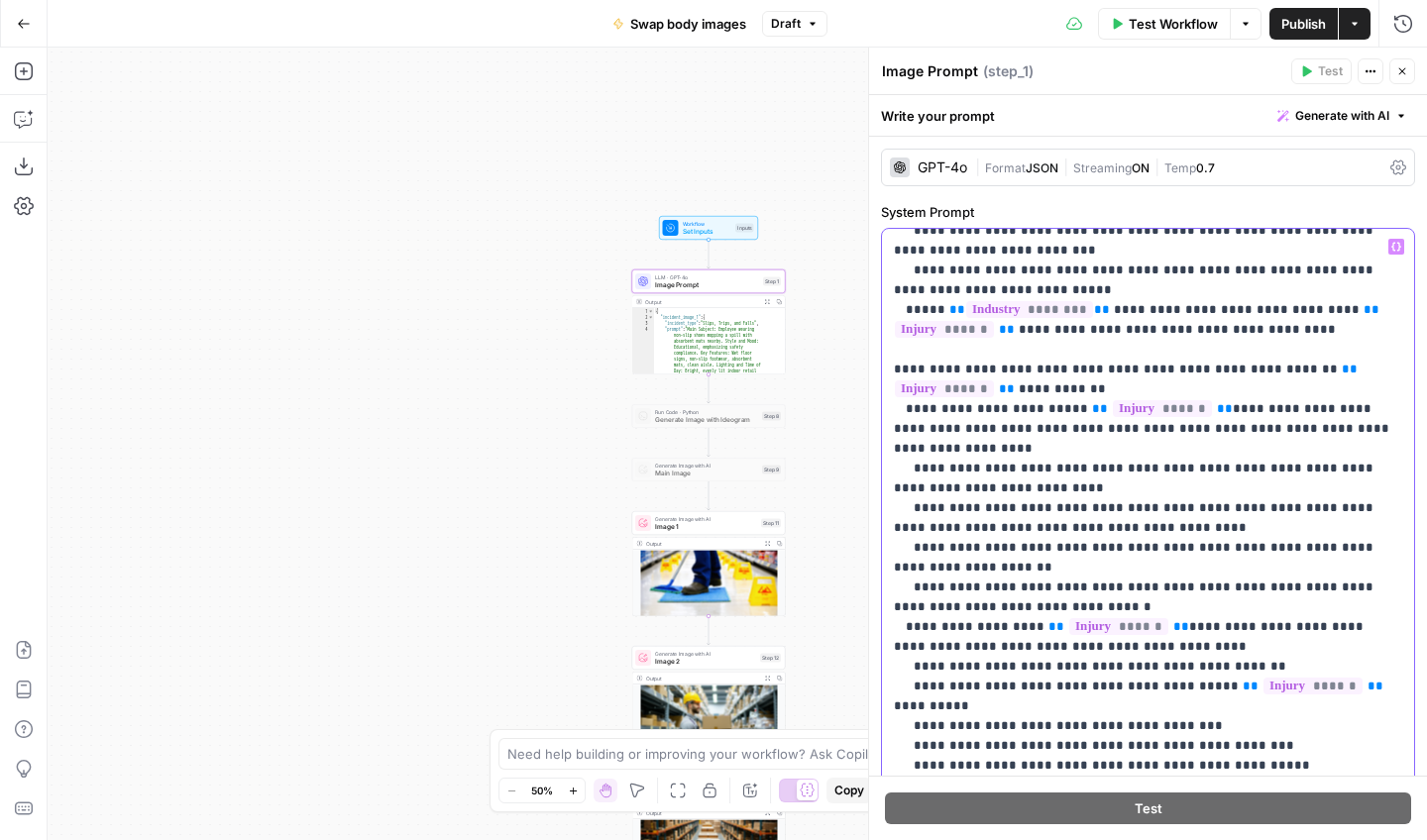 scroll, scrollTop: 1206, scrollLeft: 0, axis: vertical 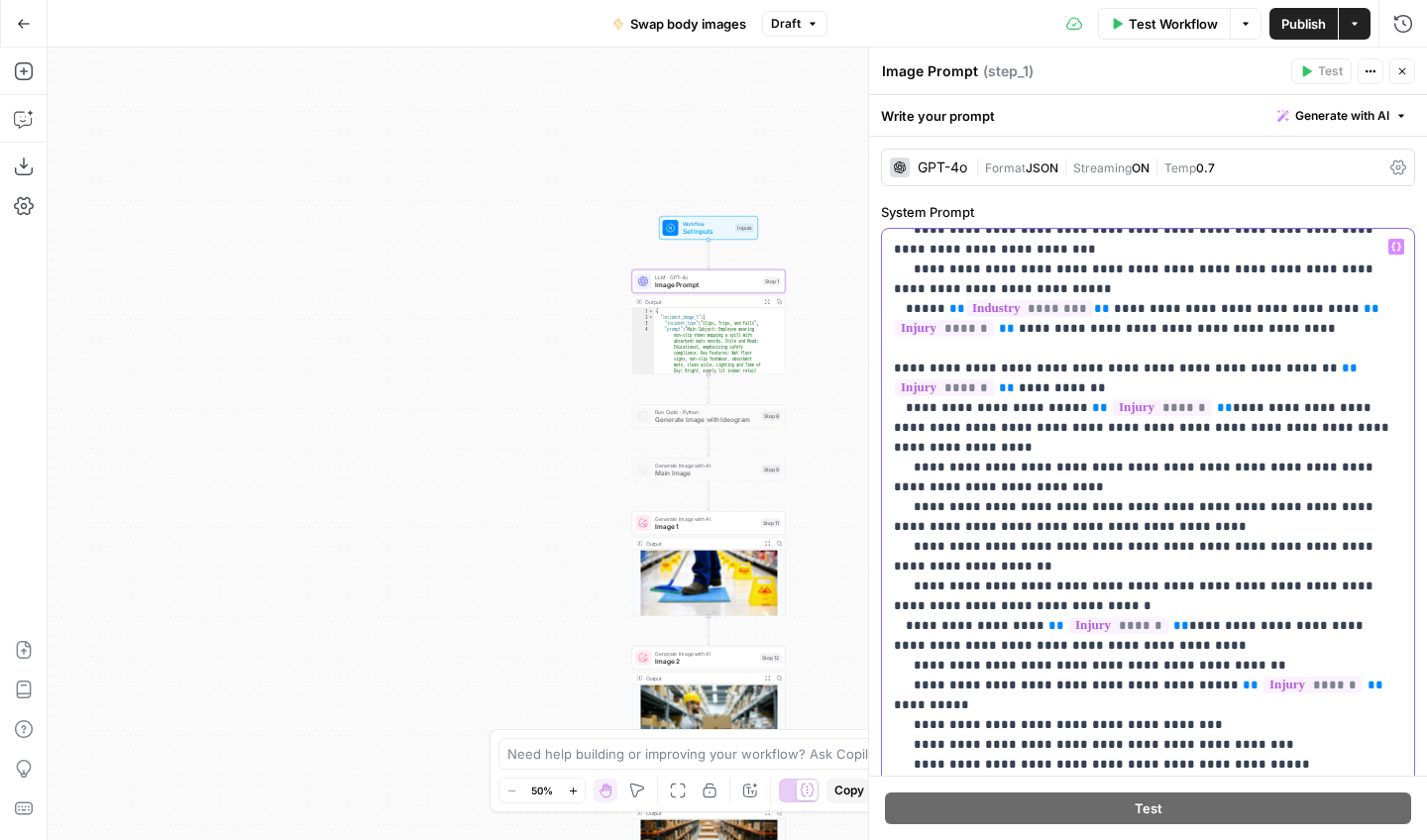 click on "**********" at bounding box center (1148, 2597) 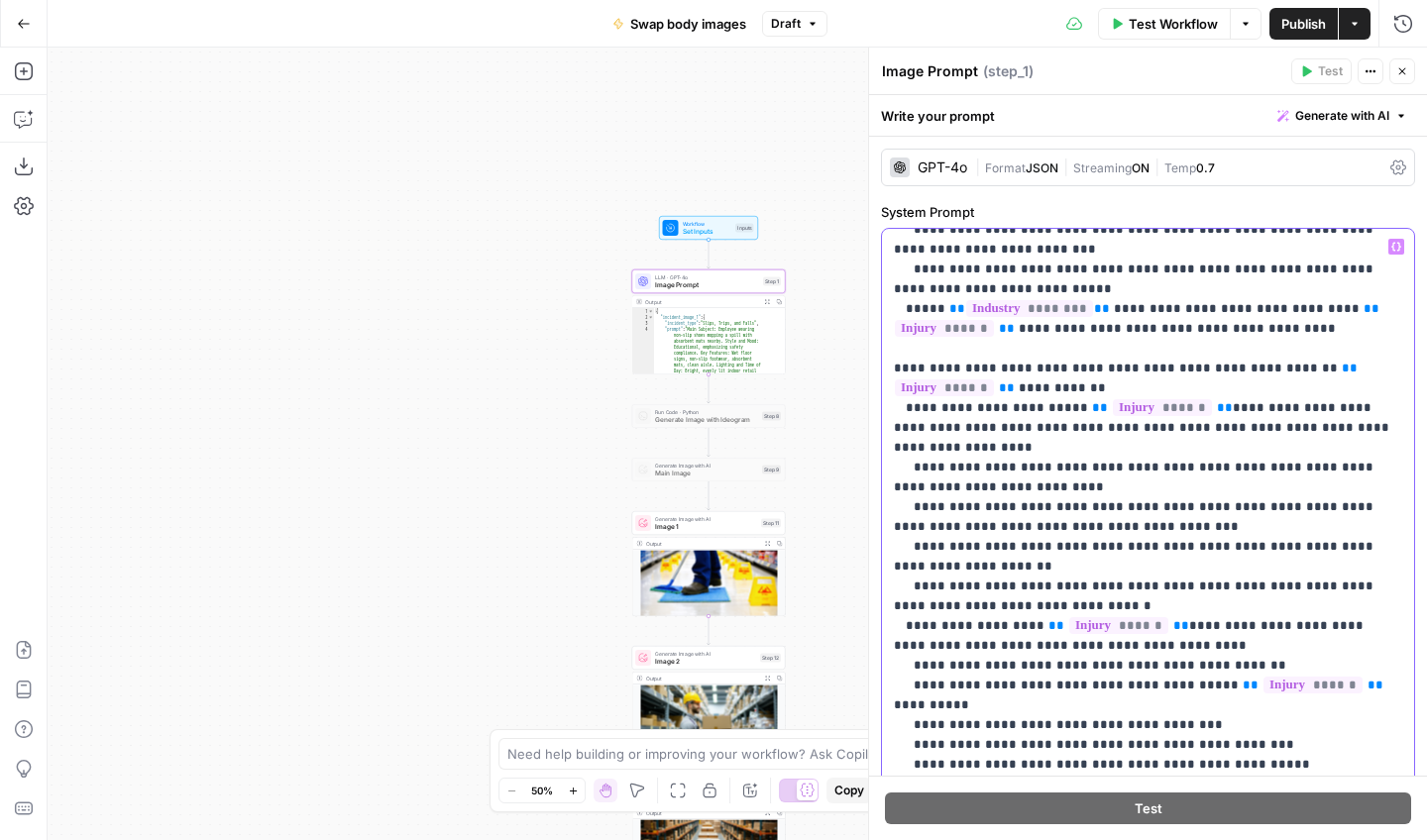 click on "**********" at bounding box center (1148, 2597) 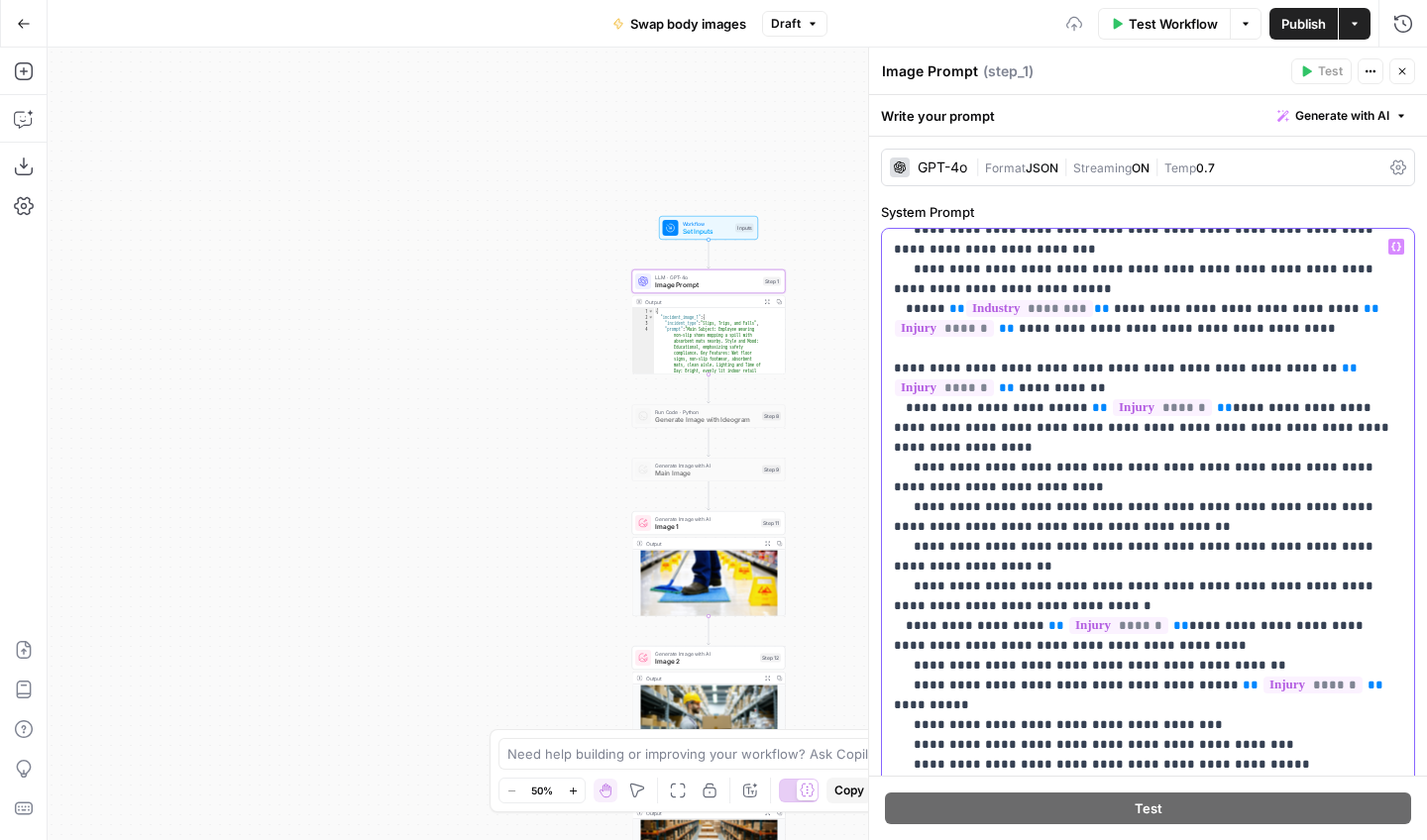 click on "**********" at bounding box center (1148, 2597) 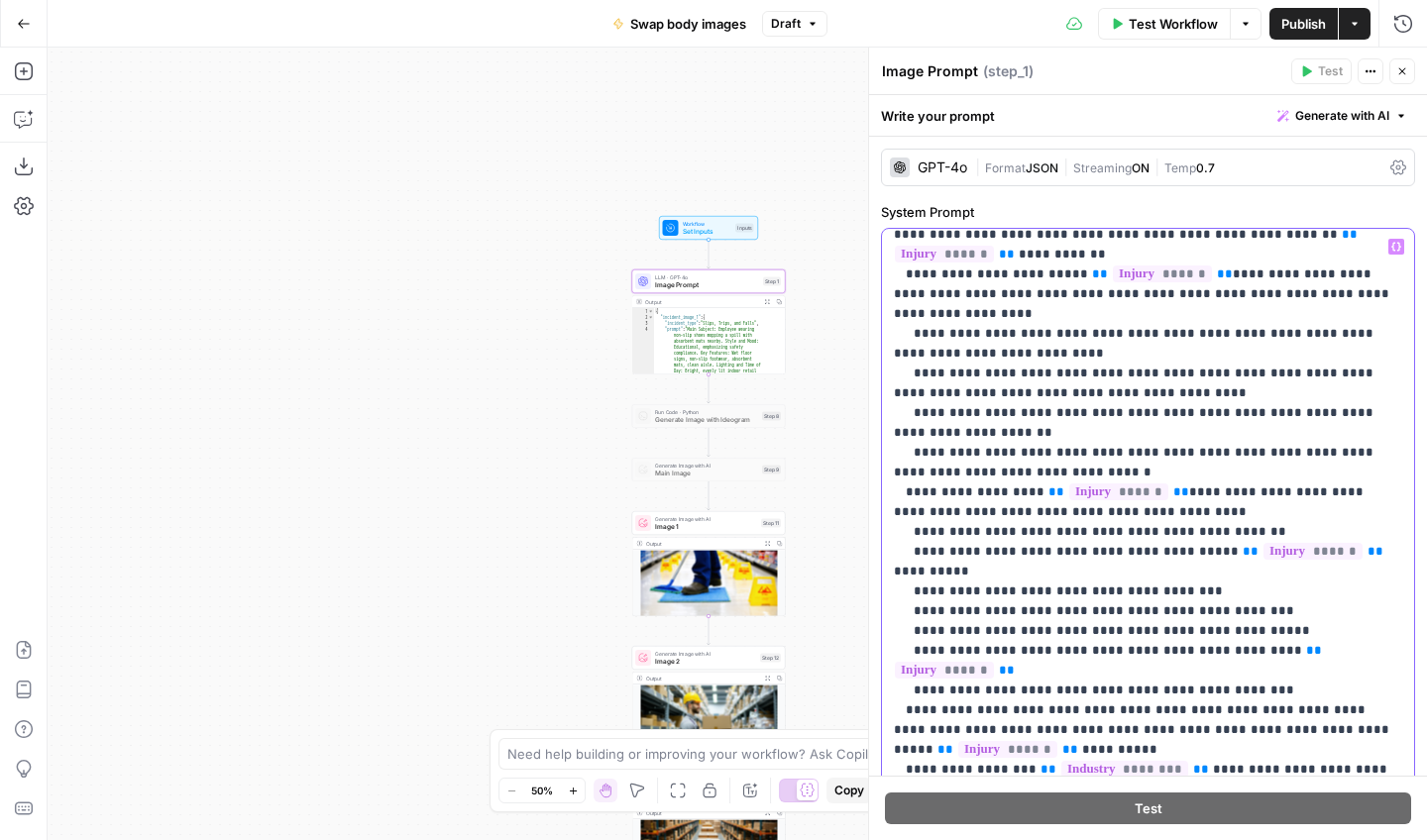 scroll, scrollTop: 1358, scrollLeft: 0, axis: vertical 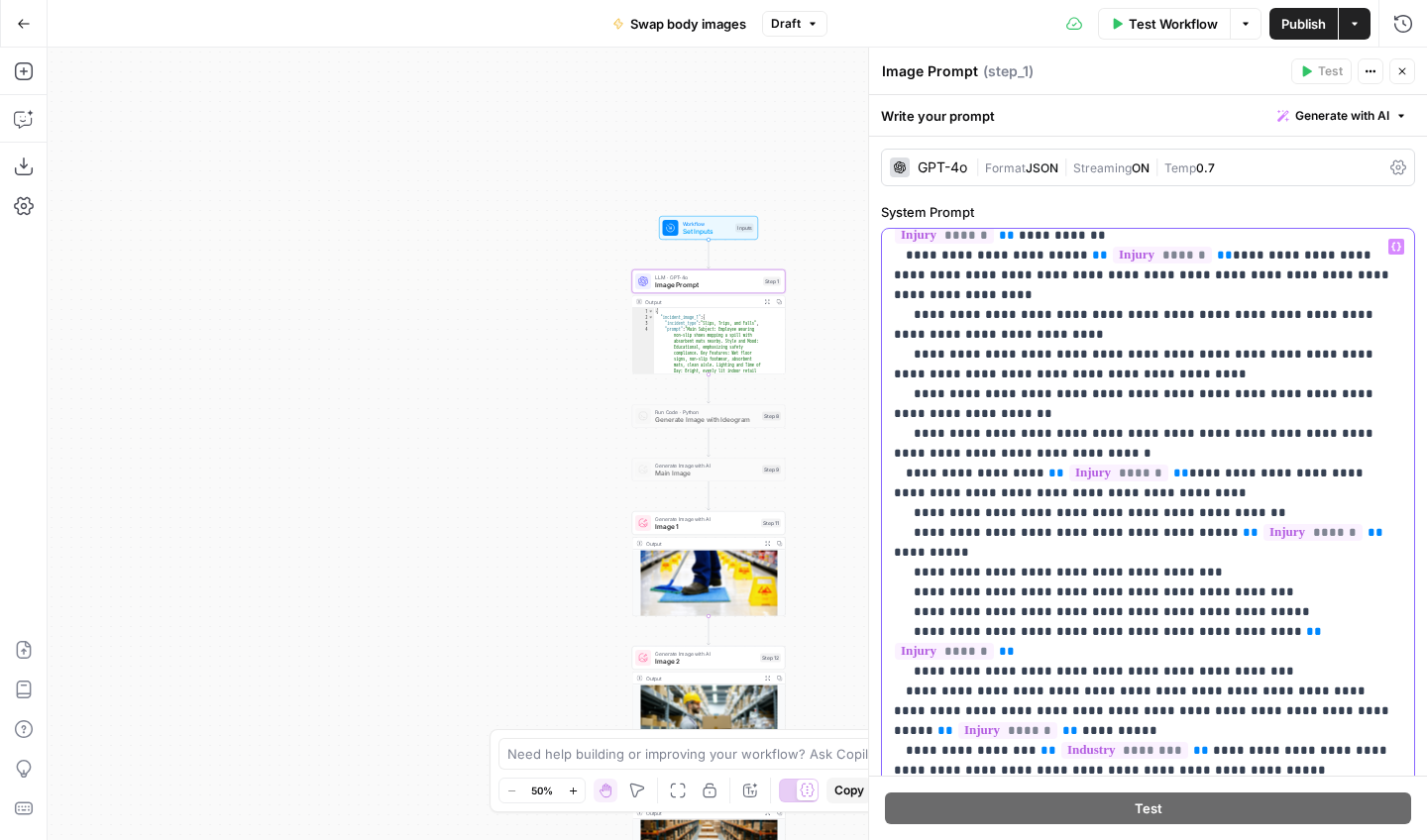 click on "**********" at bounding box center [1148, 2445] 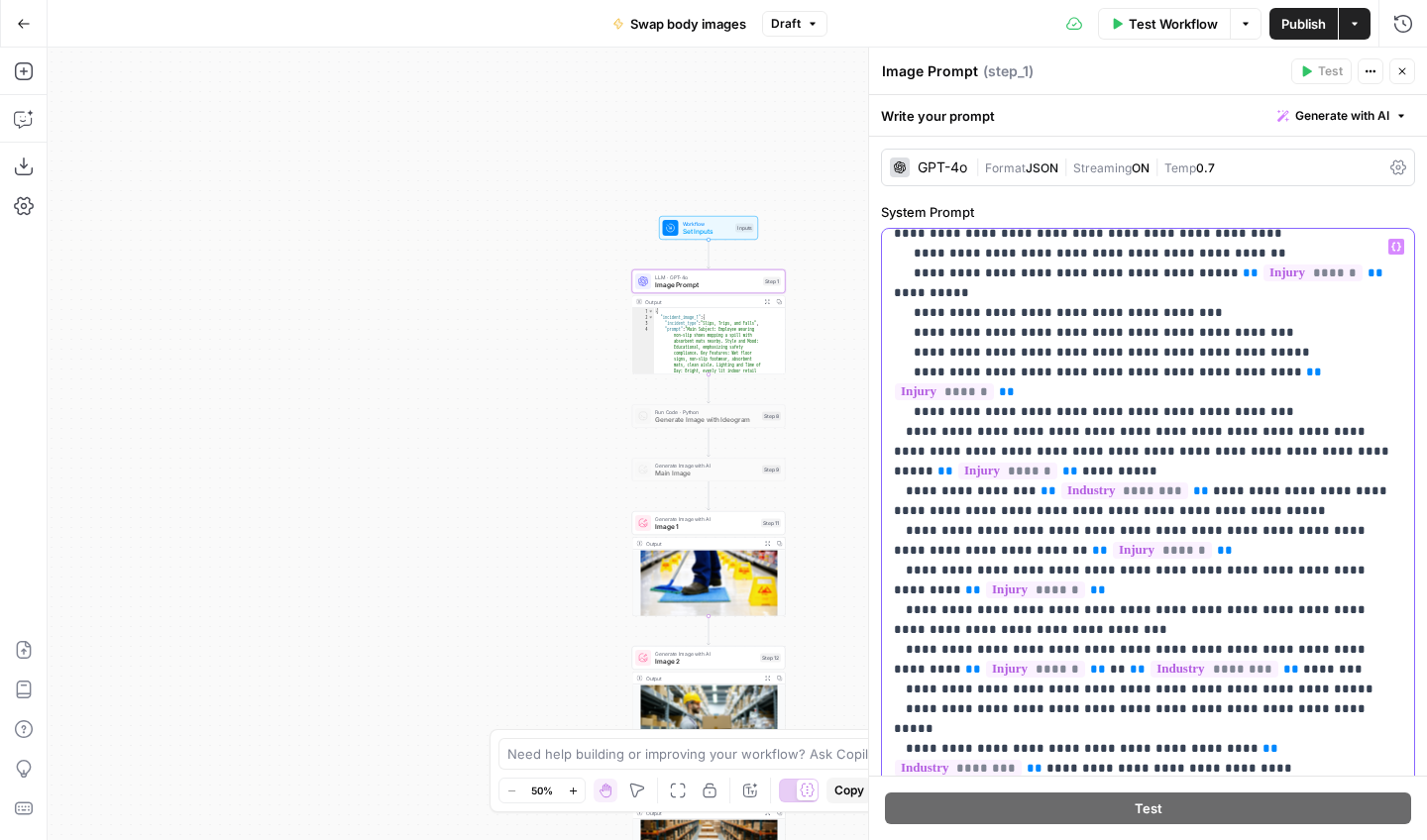 scroll, scrollTop: 1623, scrollLeft: 0, axis: vertical 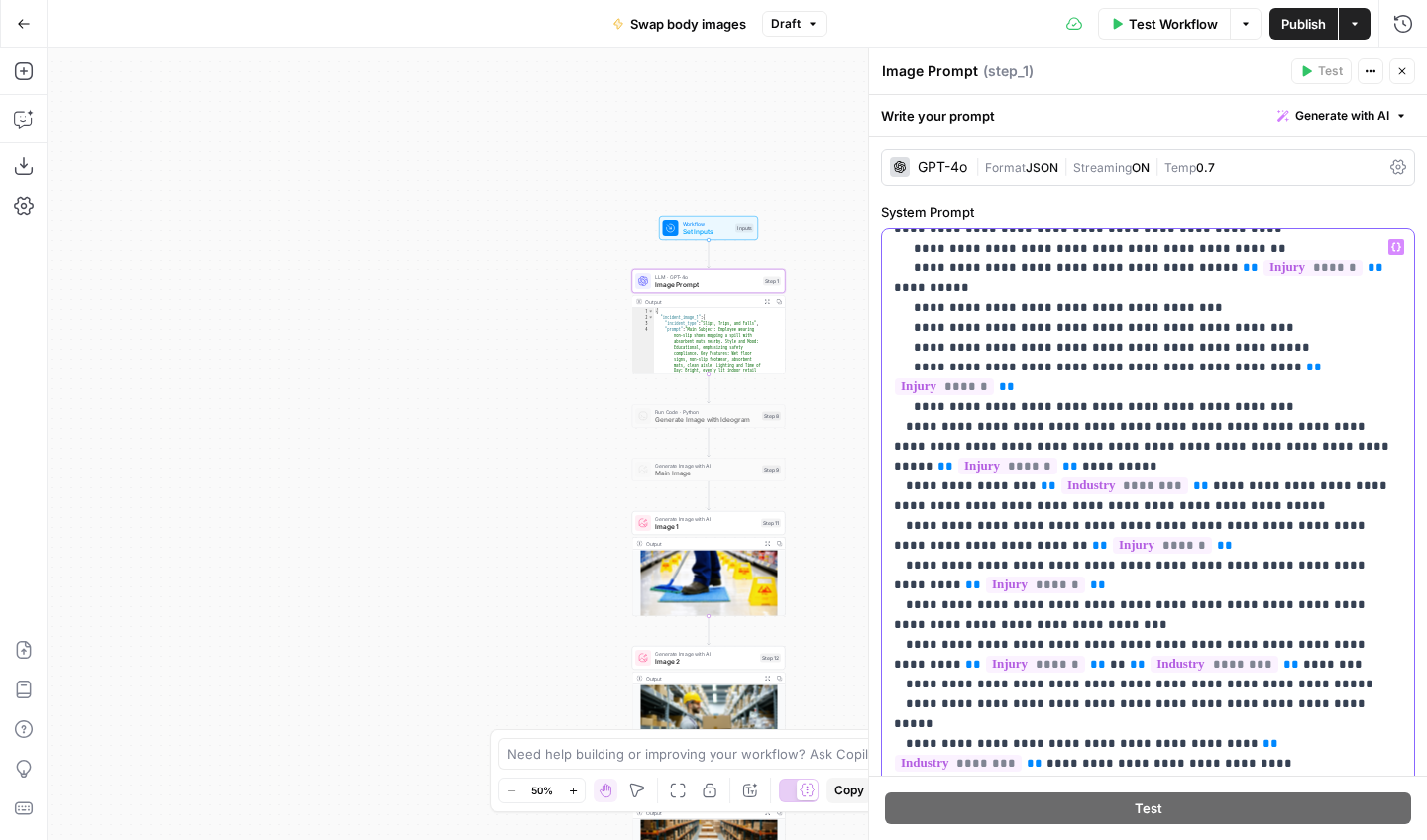 click on "**********" at bounding box center [1148, 2180] 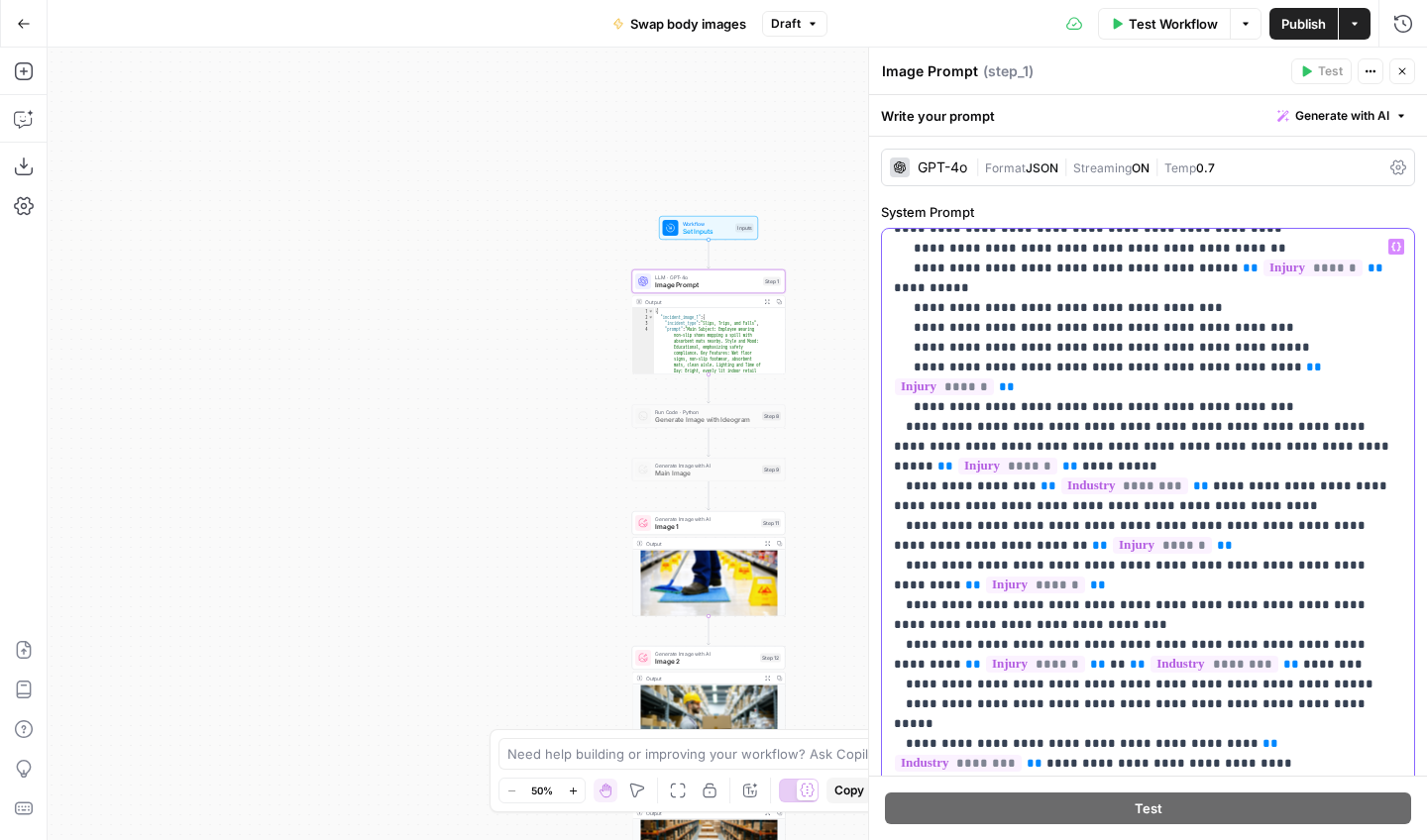 click on "**********" at bounding box center (1148, 2180) 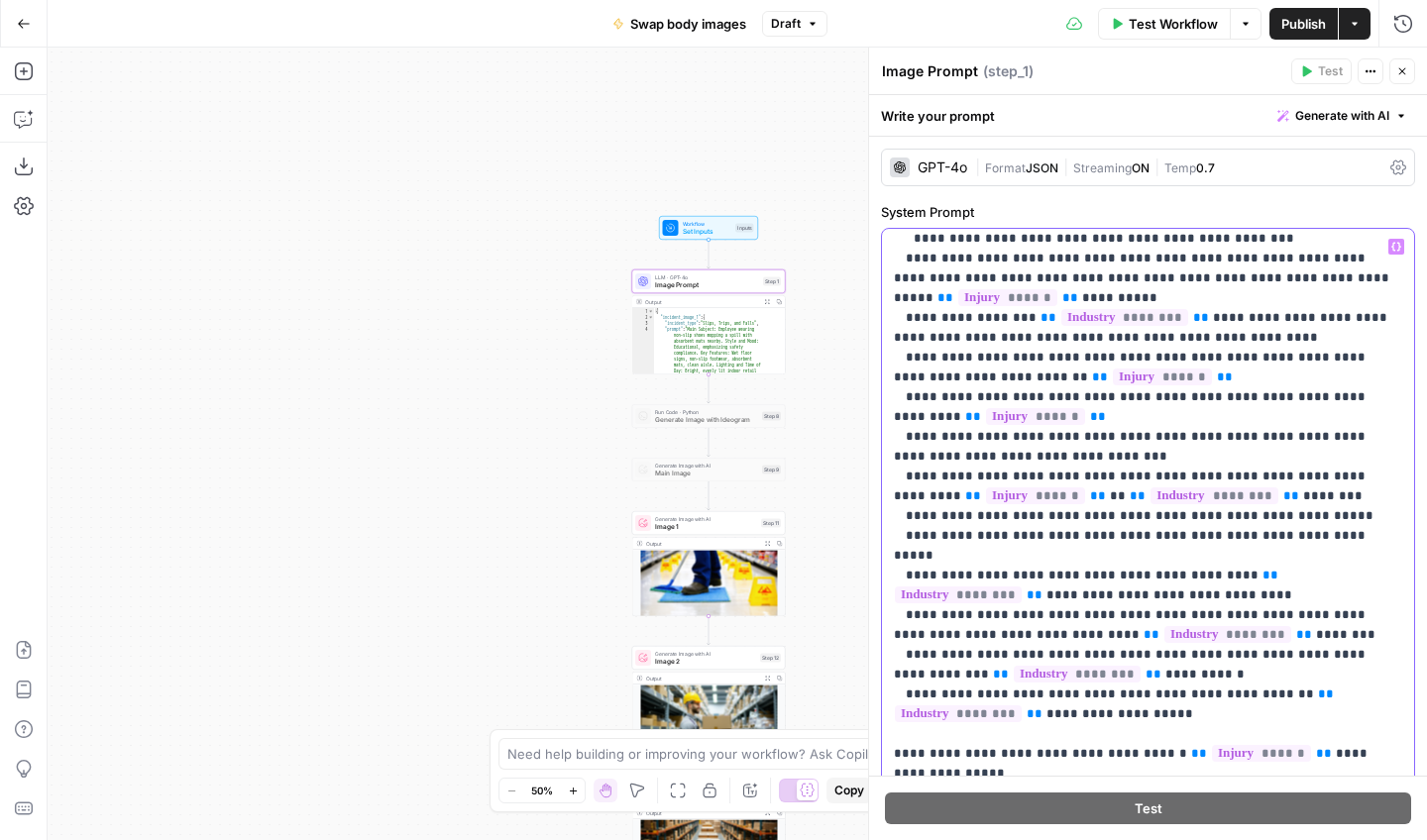 scroll, scrollTop: 1792, scrollLeft: 0, axis: vertical 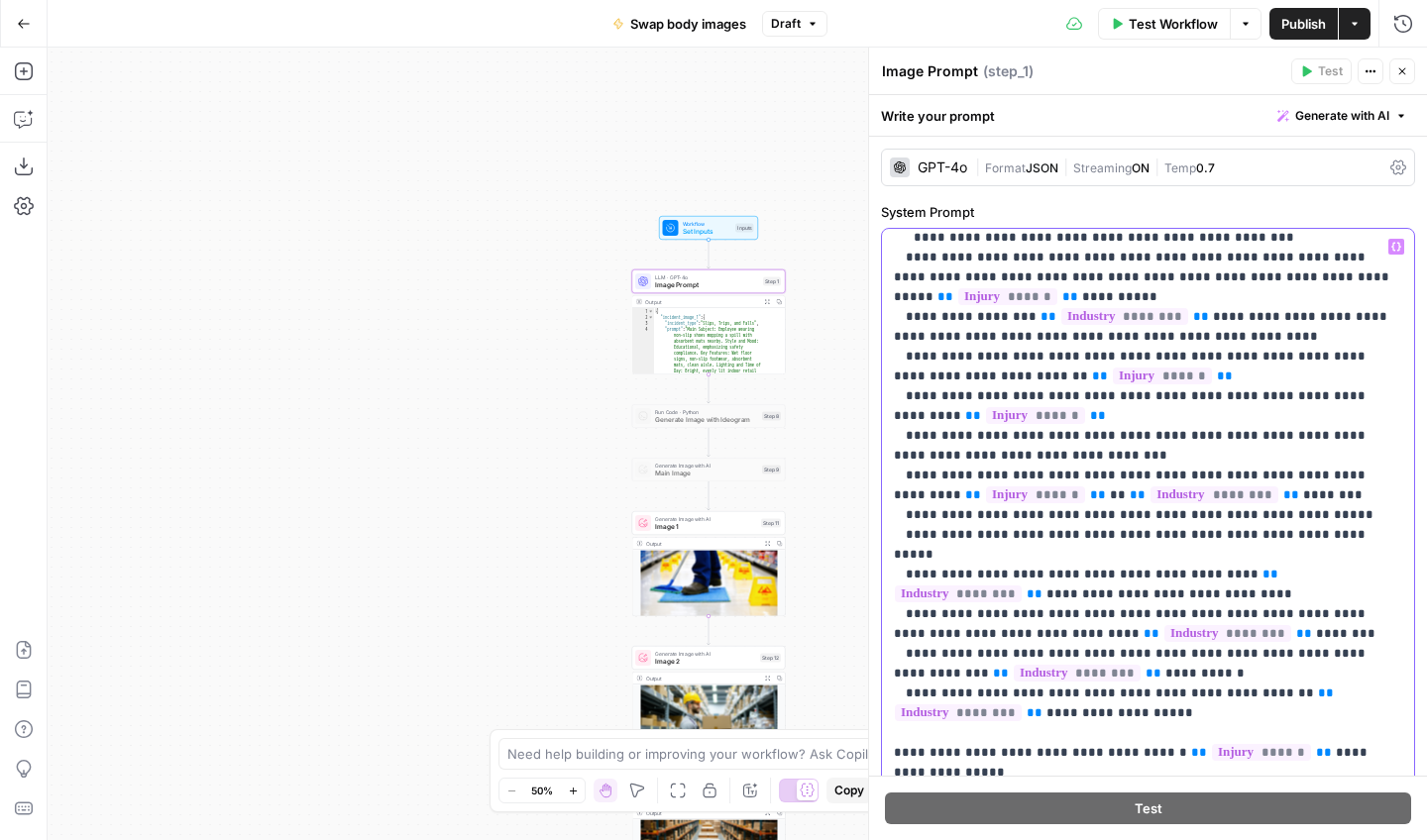 click on "**********" at bounding box center [1148, 2011] 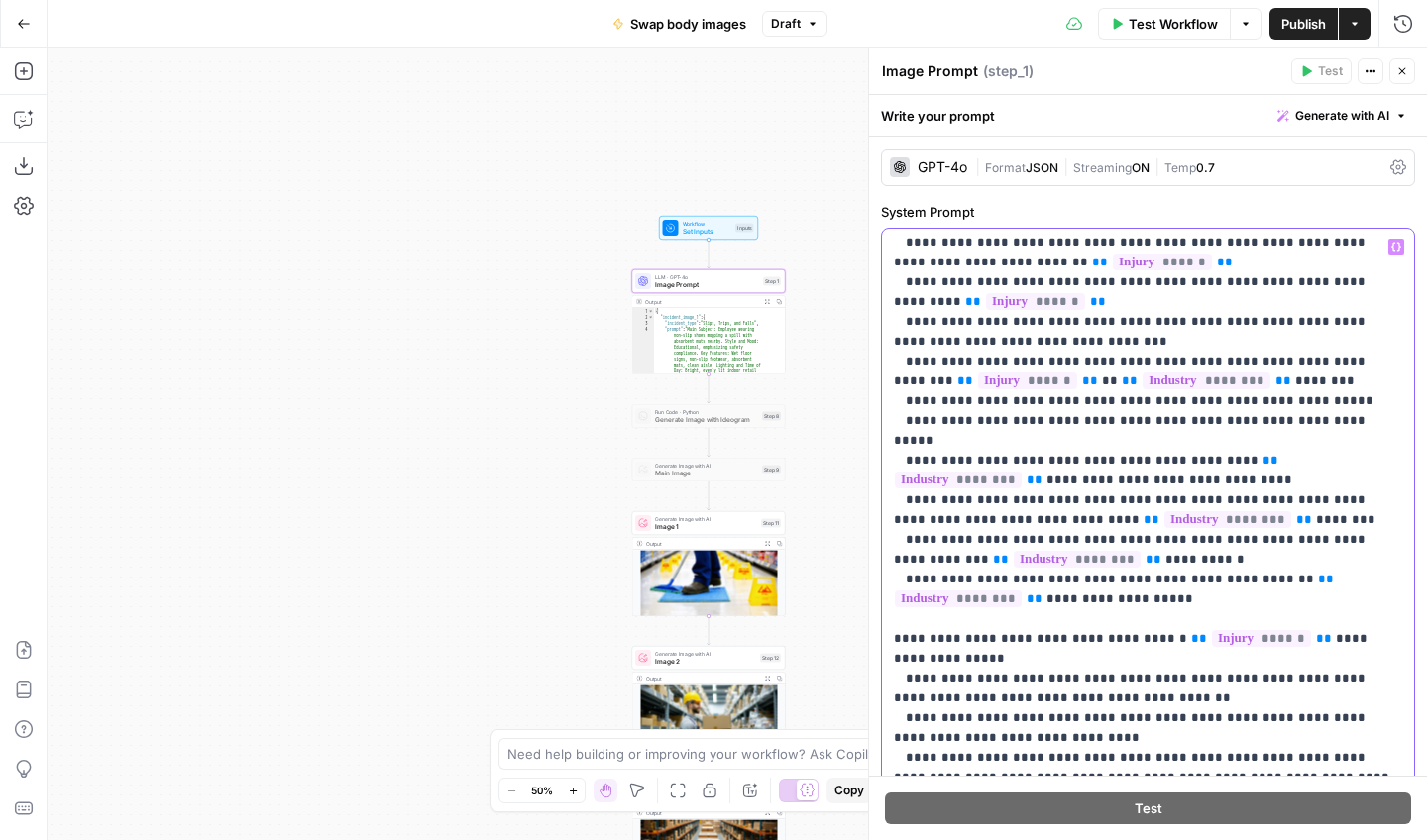 scroll, scrollTop: 1916, scrollLeft: 0, axis: vertical 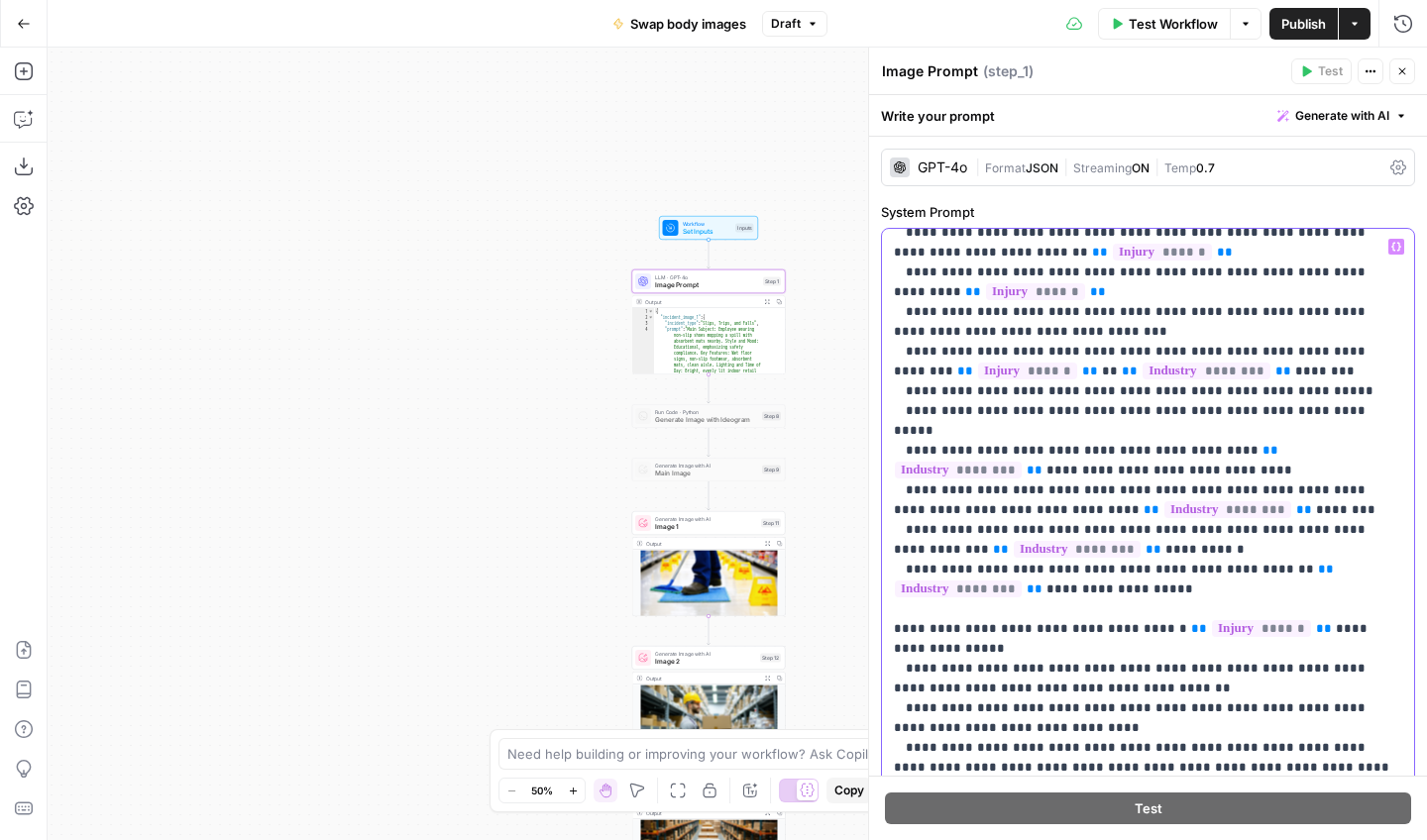 click on "**********" at bounding box center [1148, 1887] 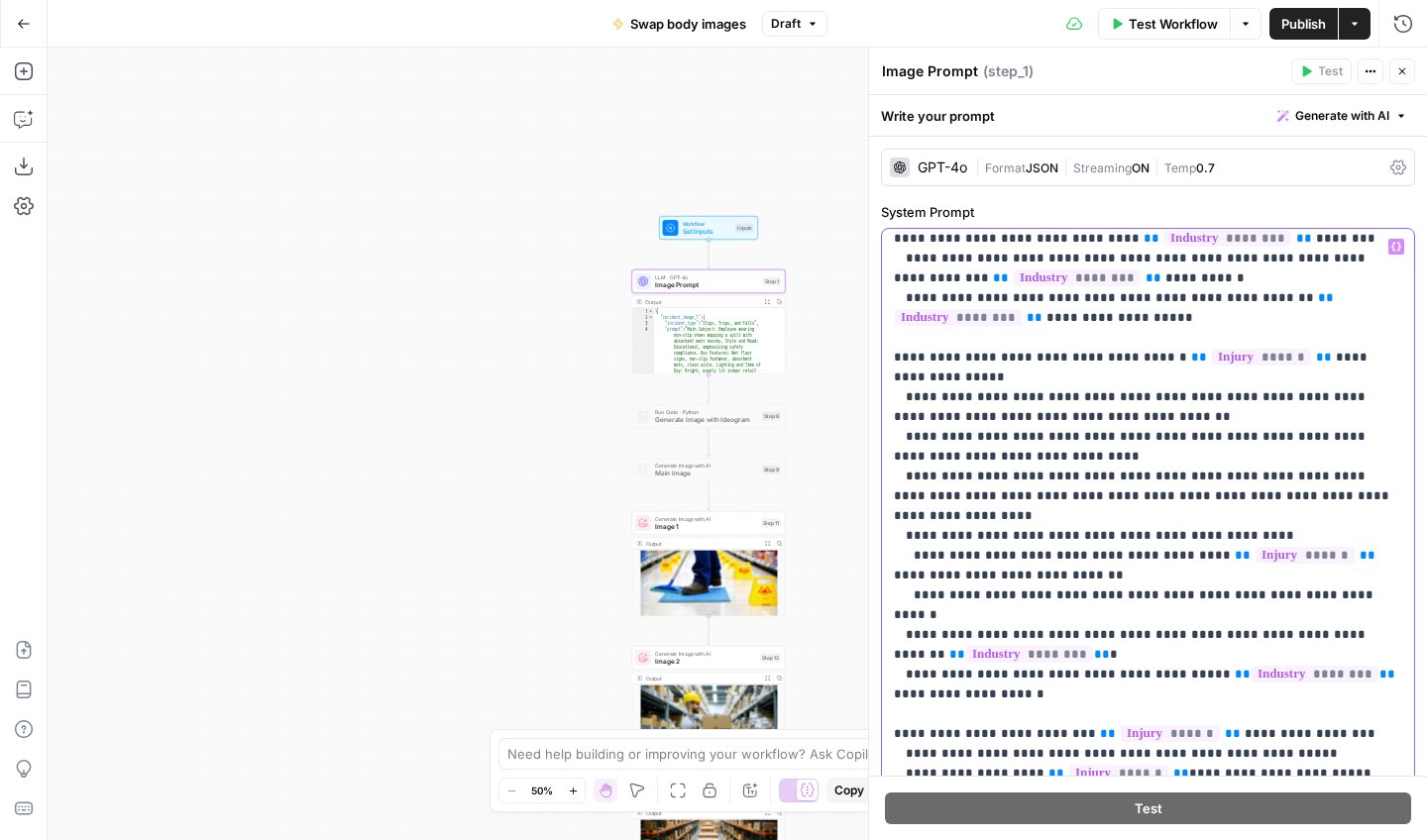 scroll, scrollTop: 2210, scrollLeft: 0, axis: vertical 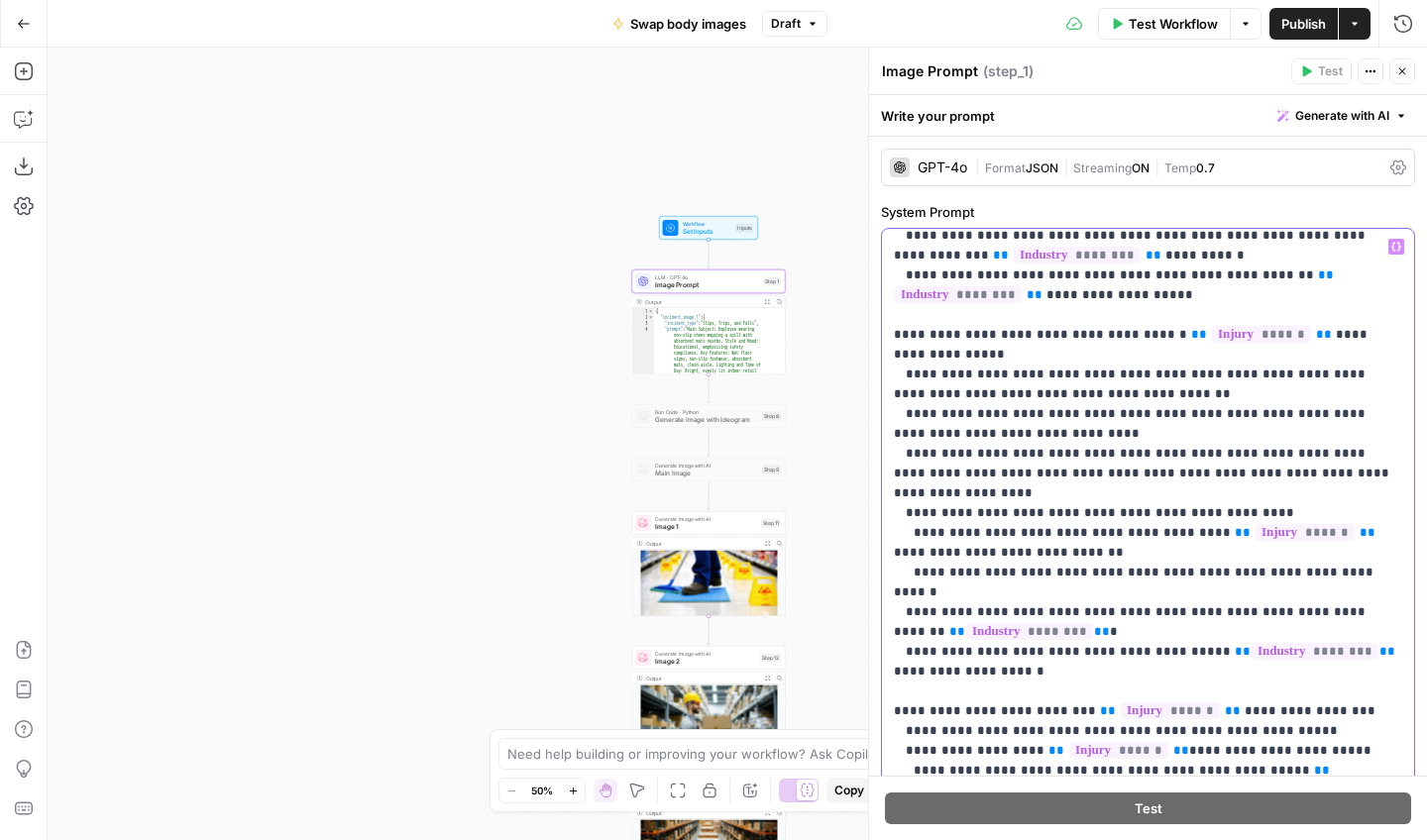 click on "**********" at bounding box center (1148, 1593) 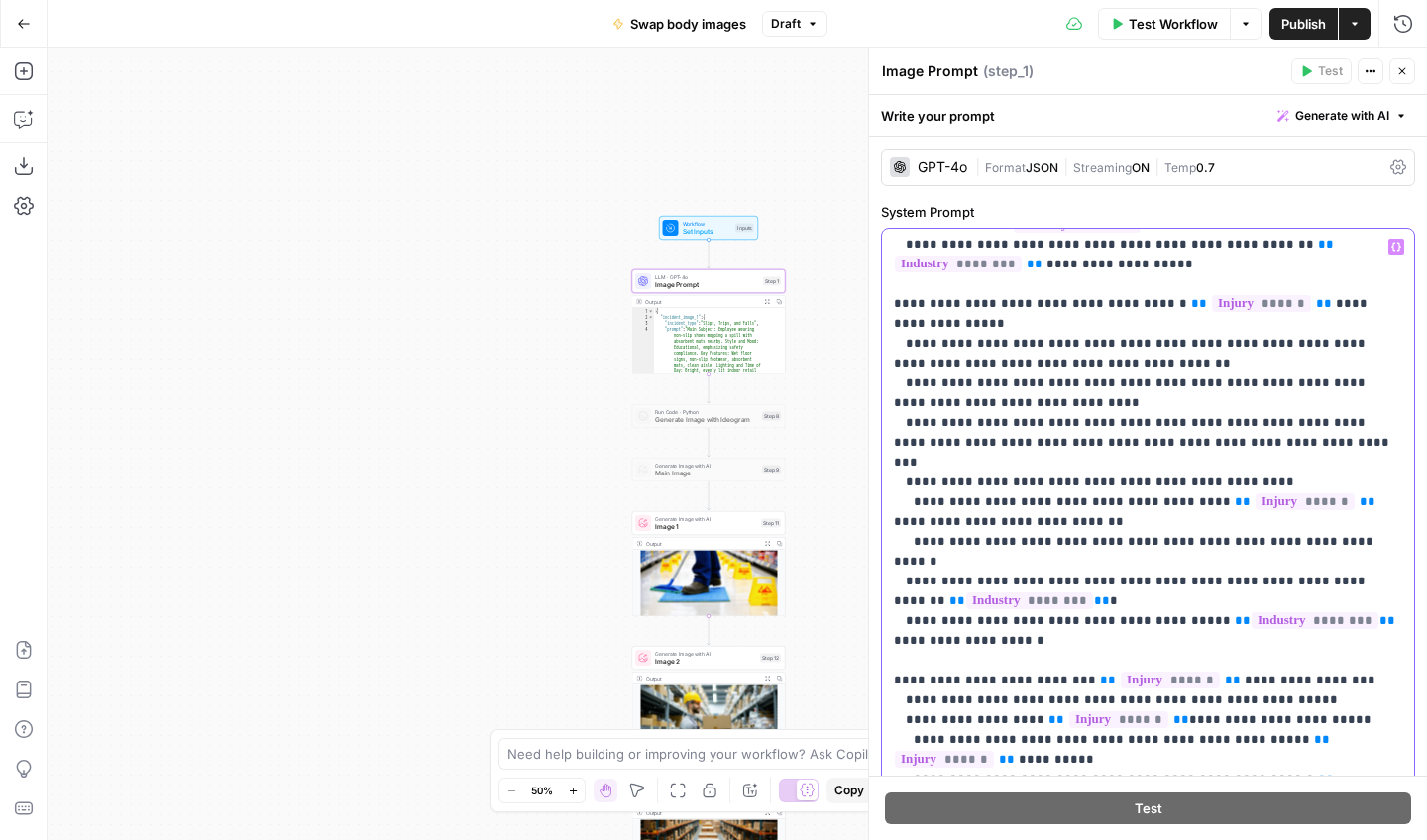scroll, scrollTop: 2245, scrollLeft: 0, axis: vertical 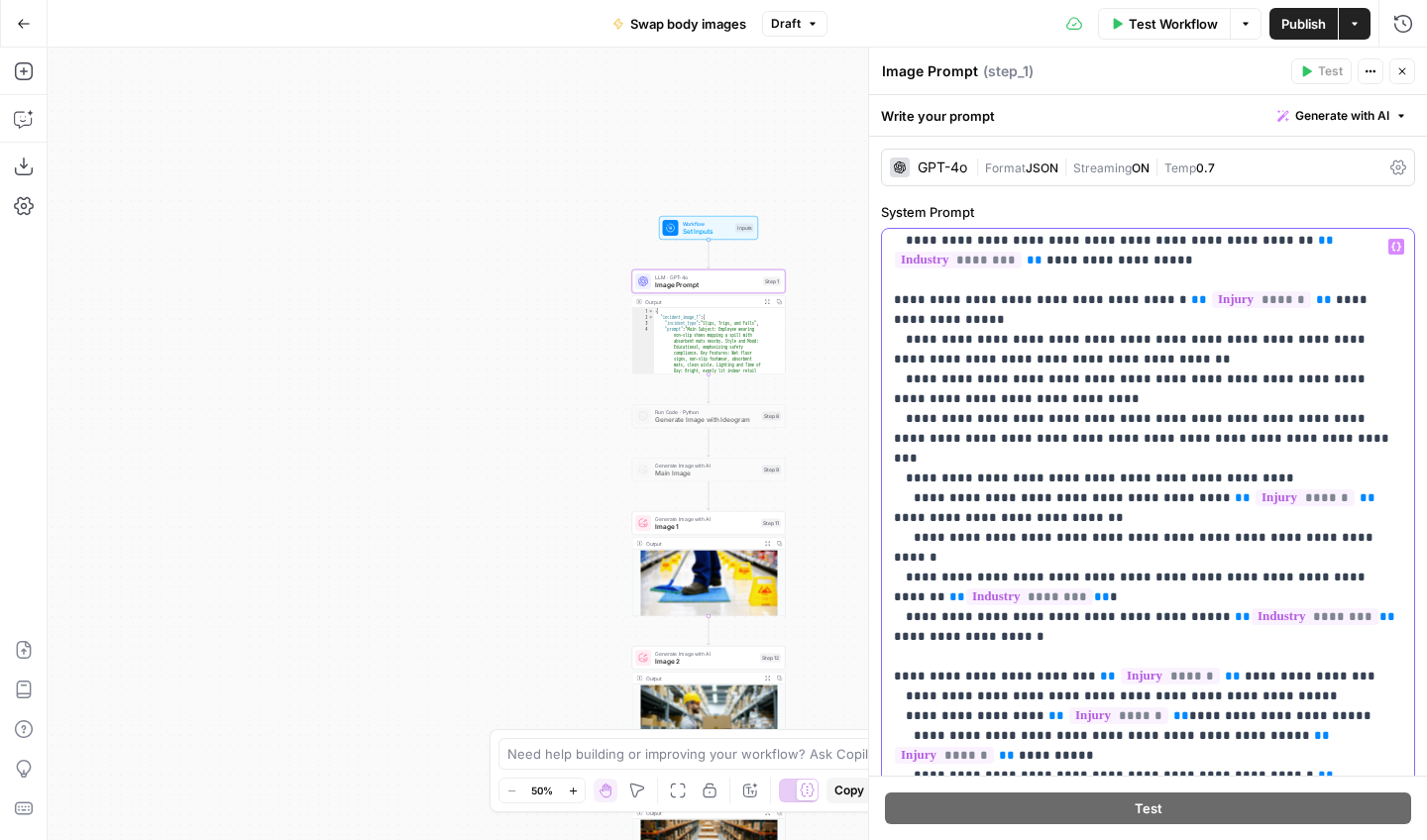 click on "**********" at bounding box center [1148, 1558] 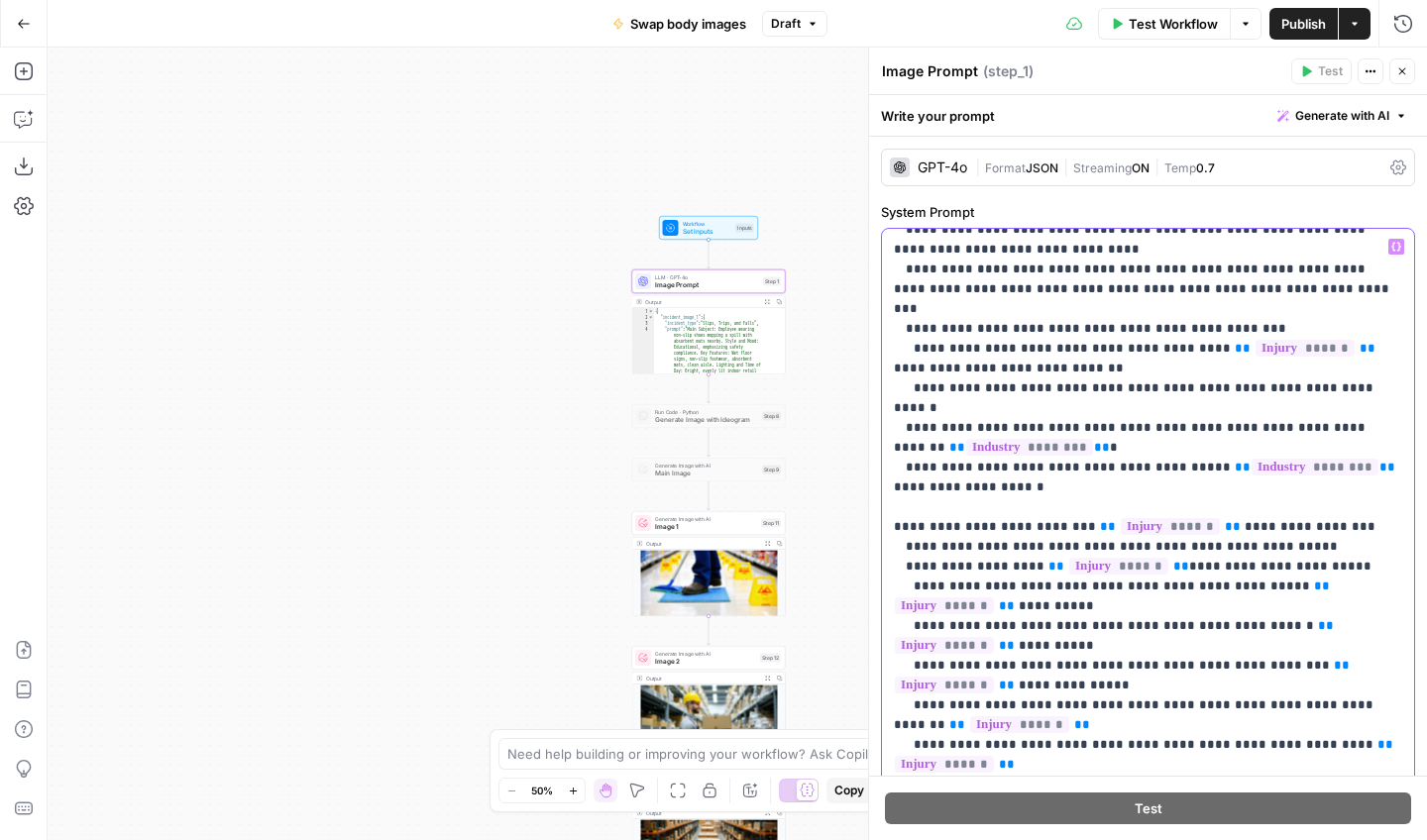 scroll, scrollTop: 2409, scrollLeft: 0, axis: vertical 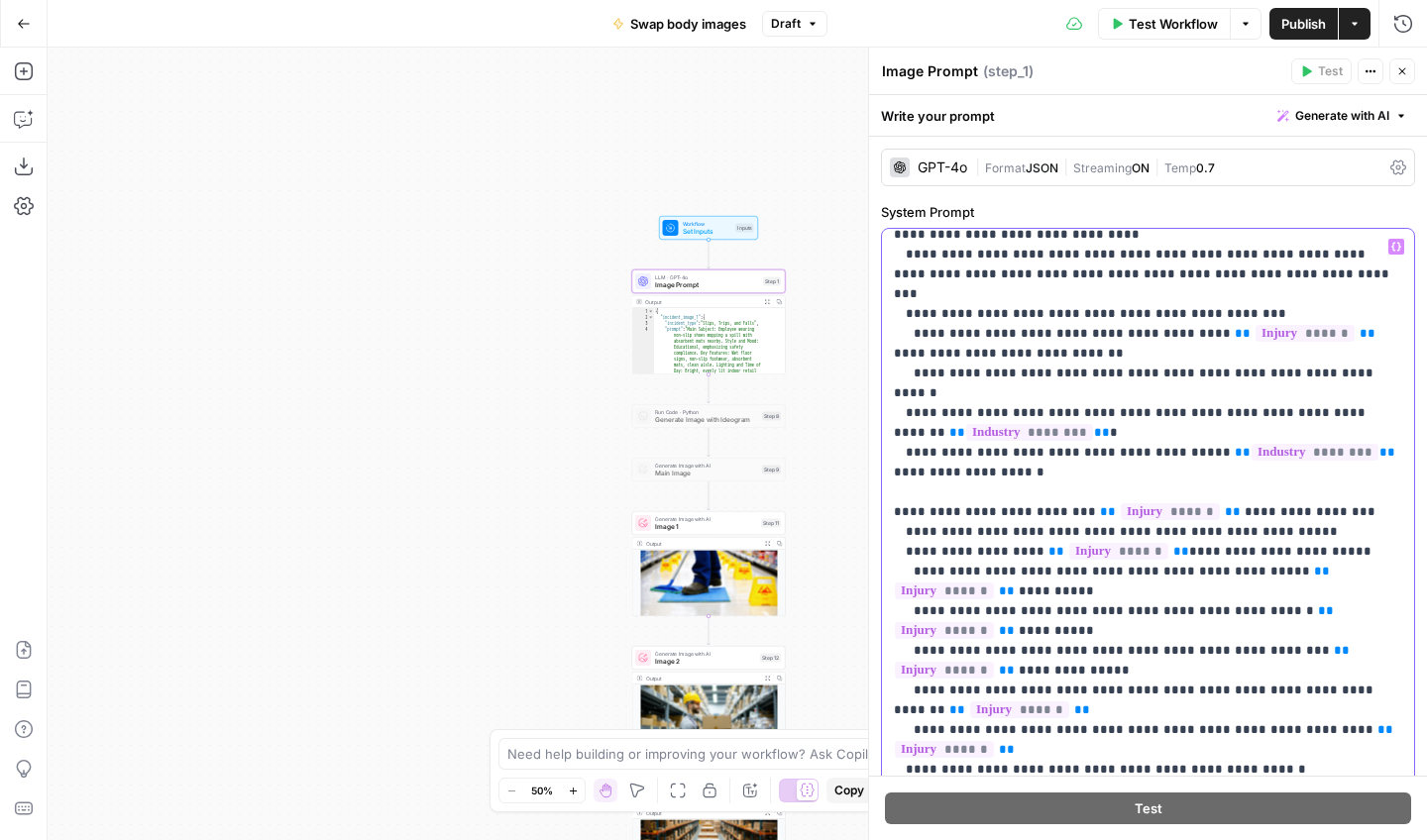 click on "**********" at bounding box center (1148, 1394) 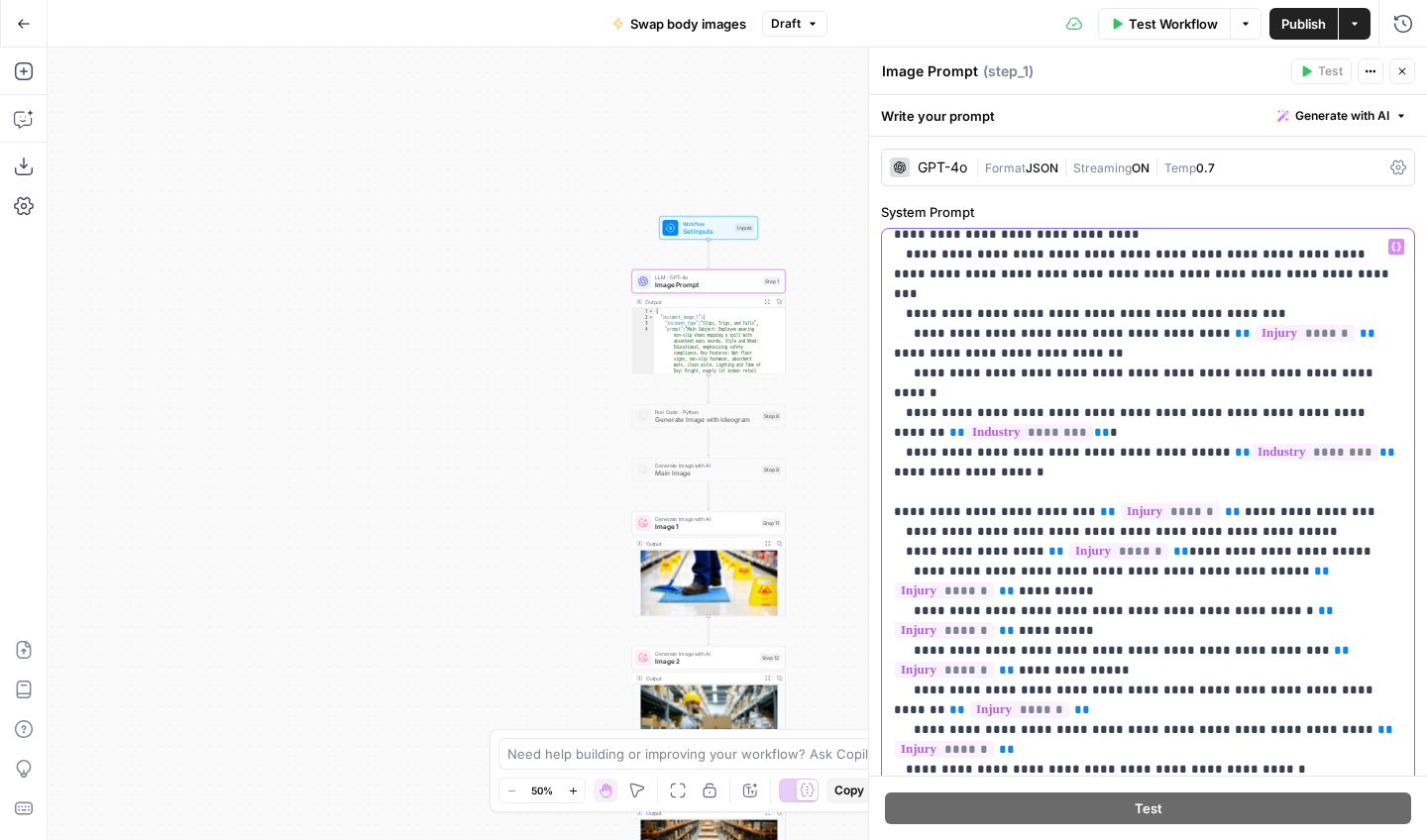 click on "**********" at bounding box center [1148, 1394] 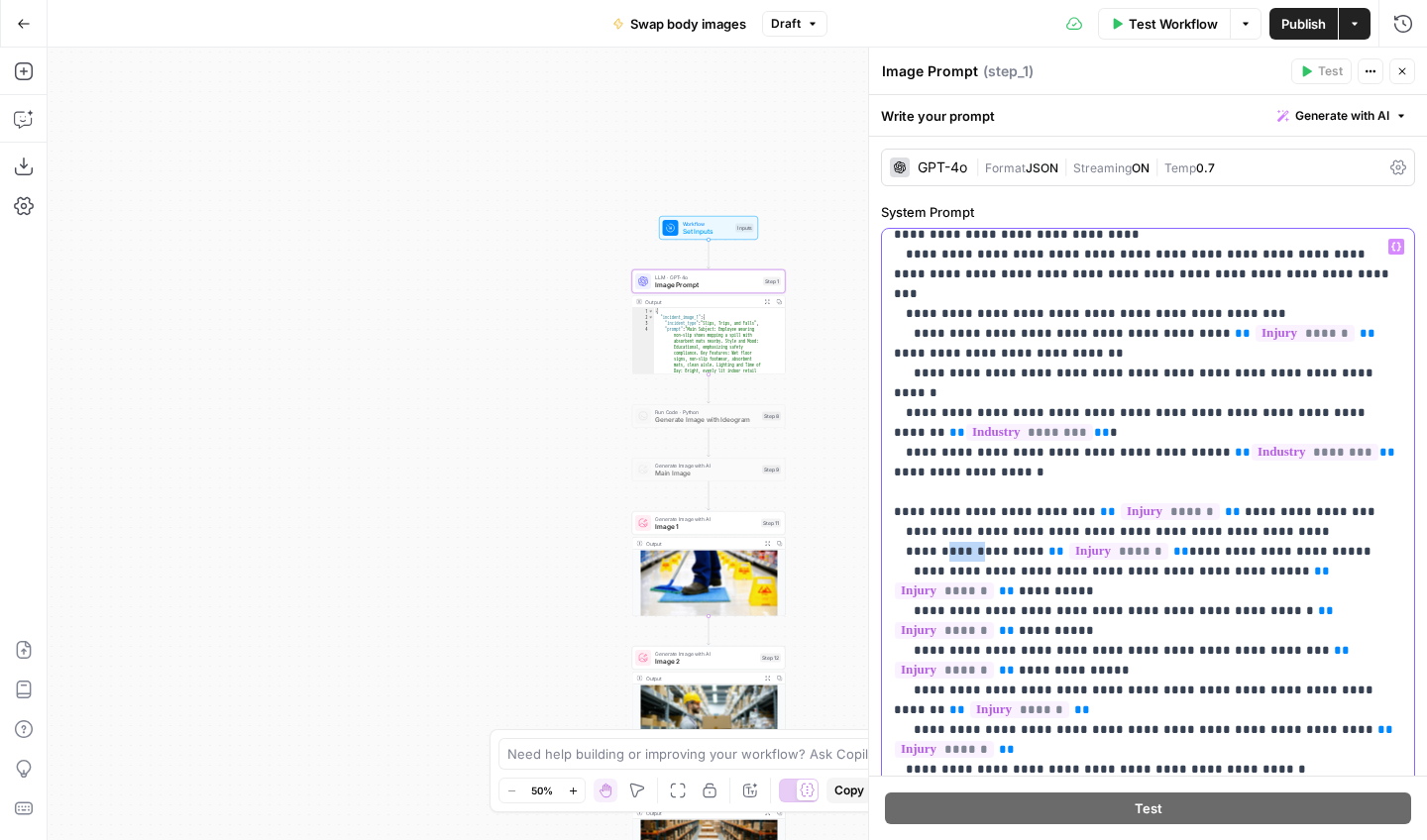 drag, startPoint x: 971, startPoint y: 334, endPoint x: 940, endPoint y: 335, distance: 31.016125 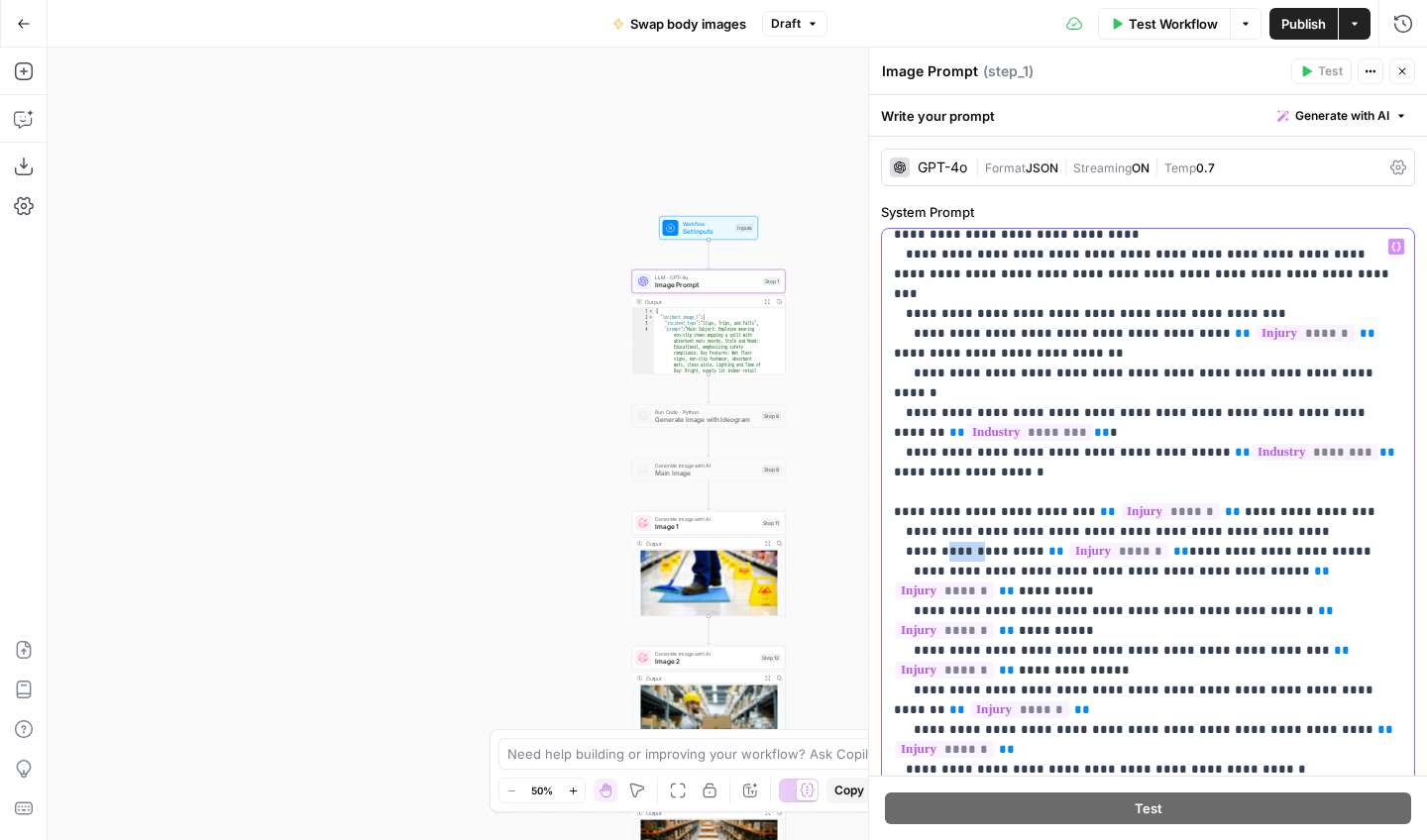 click on "**********" at bounding box center (1148, 1394) 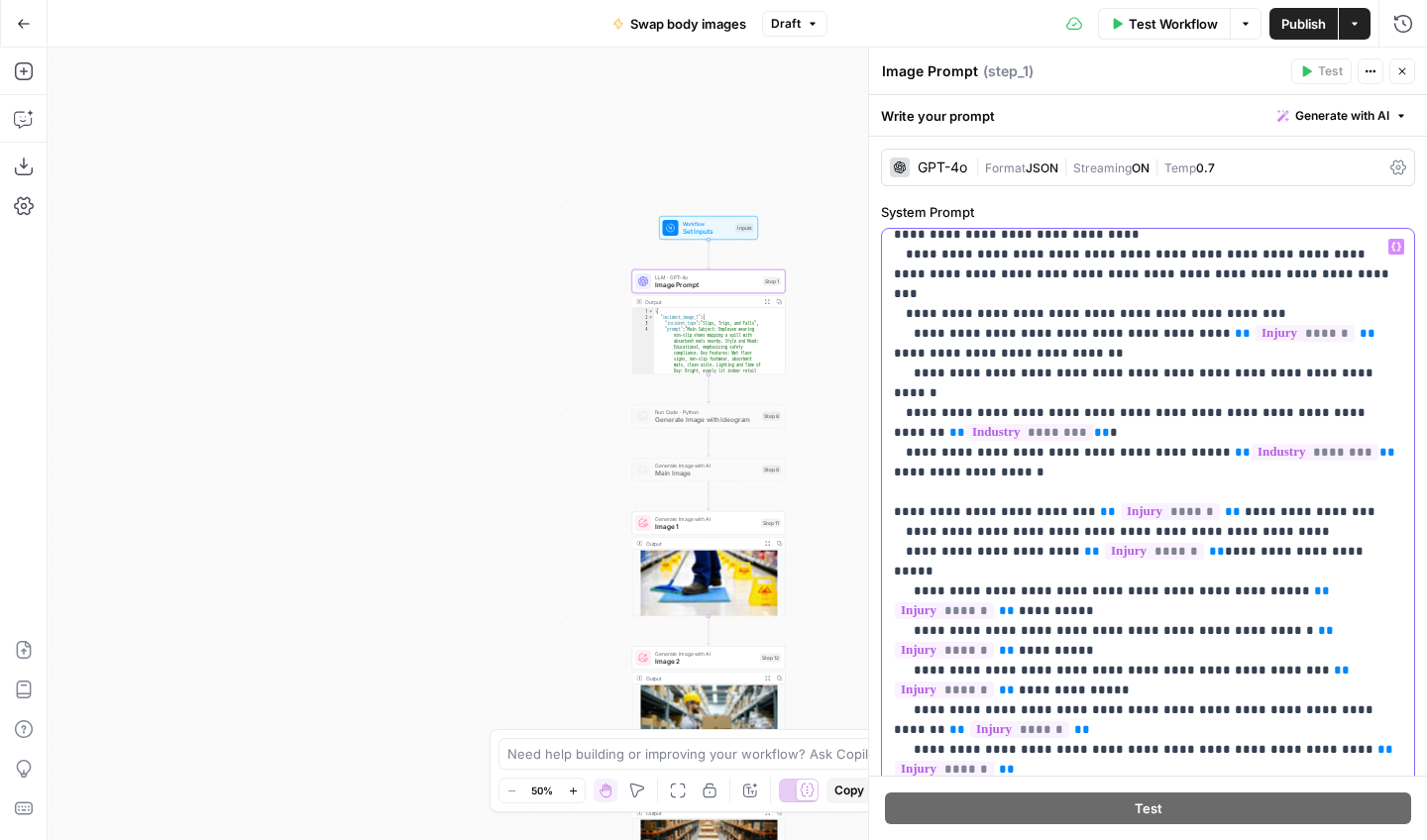 click on "**********" at bounding box center (1148, 1394) 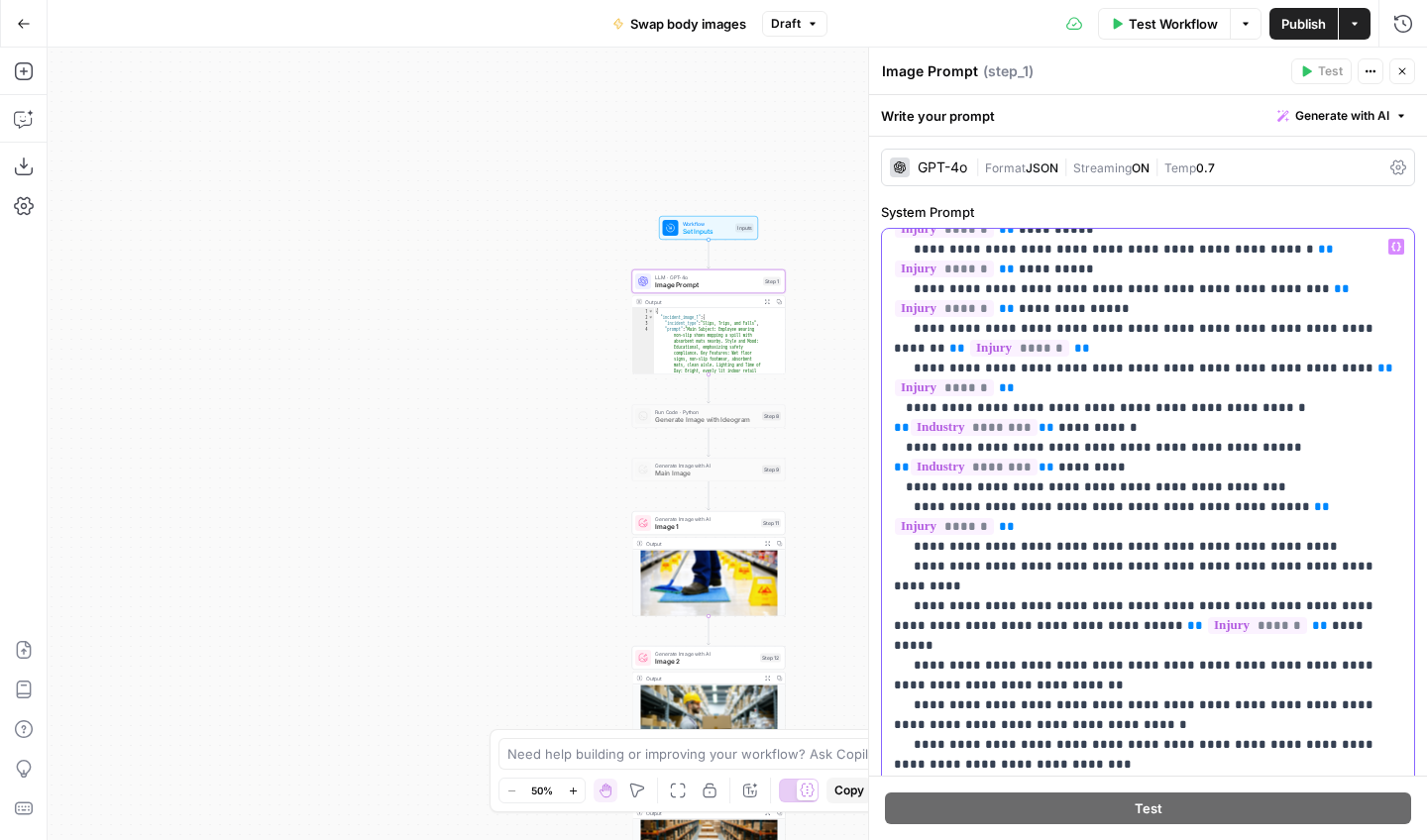scroll, scrollTop: 2792, scrollLeft: 0, axis: vertical 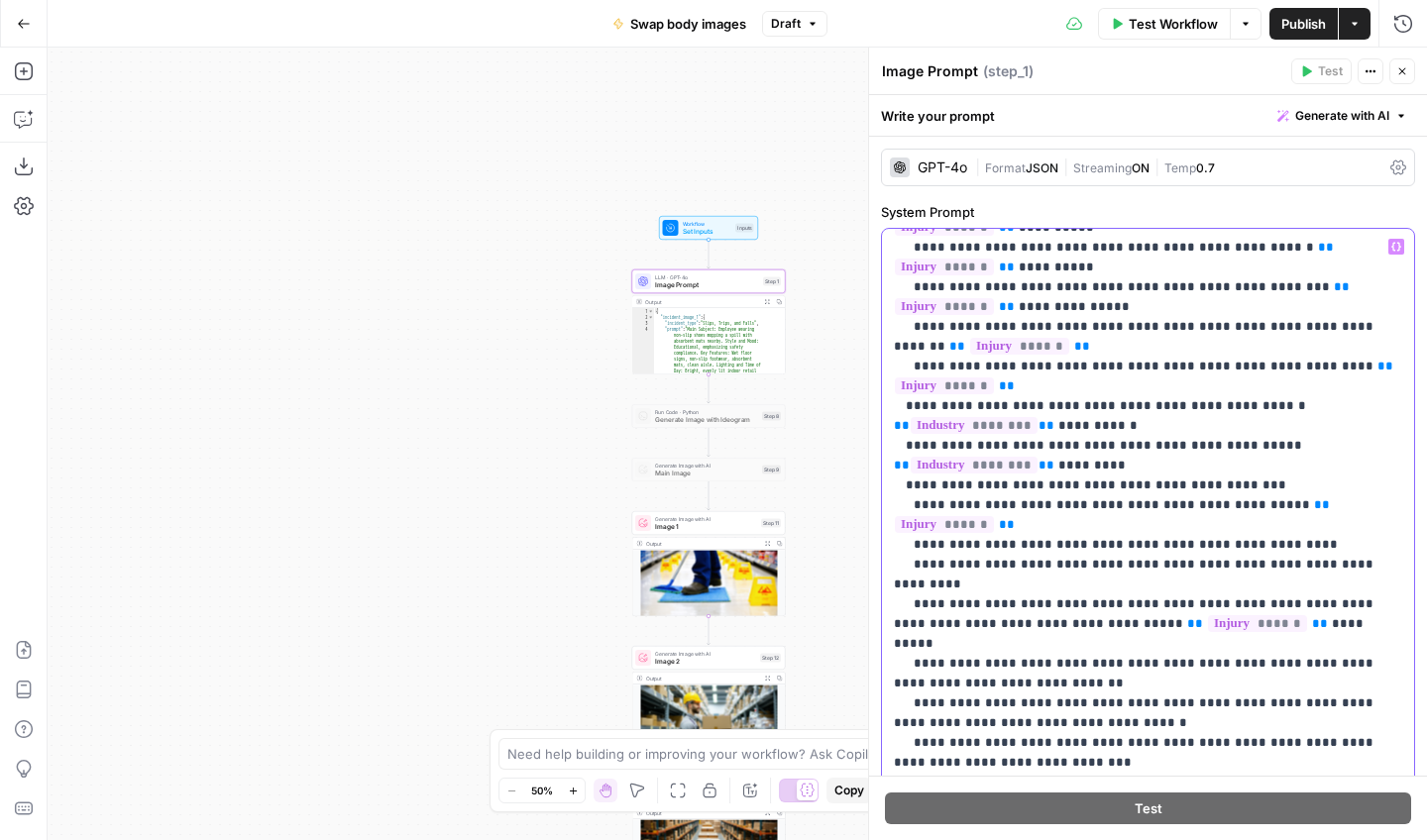 click on "**********" at bounding box center [1148, 1010] 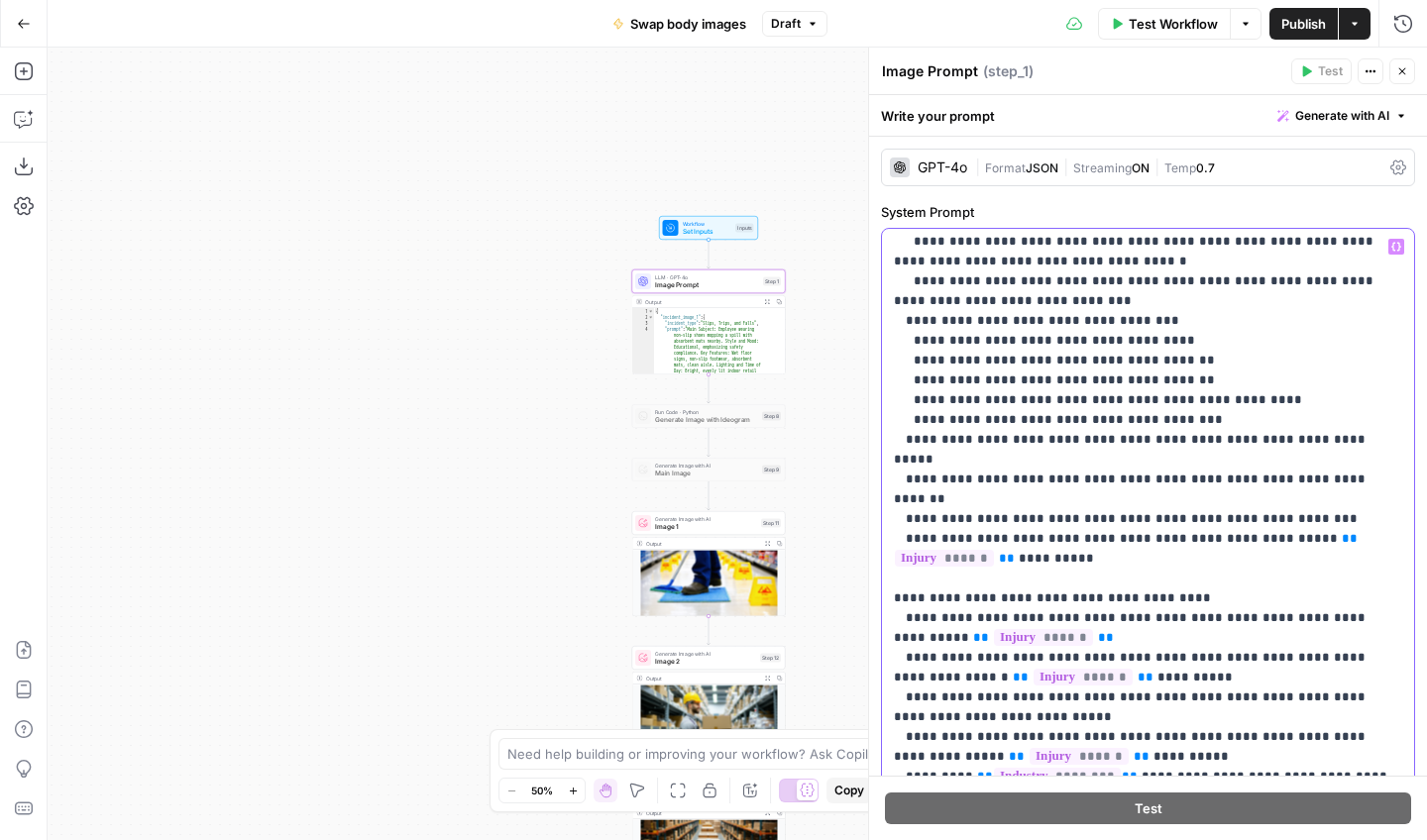 scroll, scrollTop: 3255, scrollLeft: 0, axis: vertical 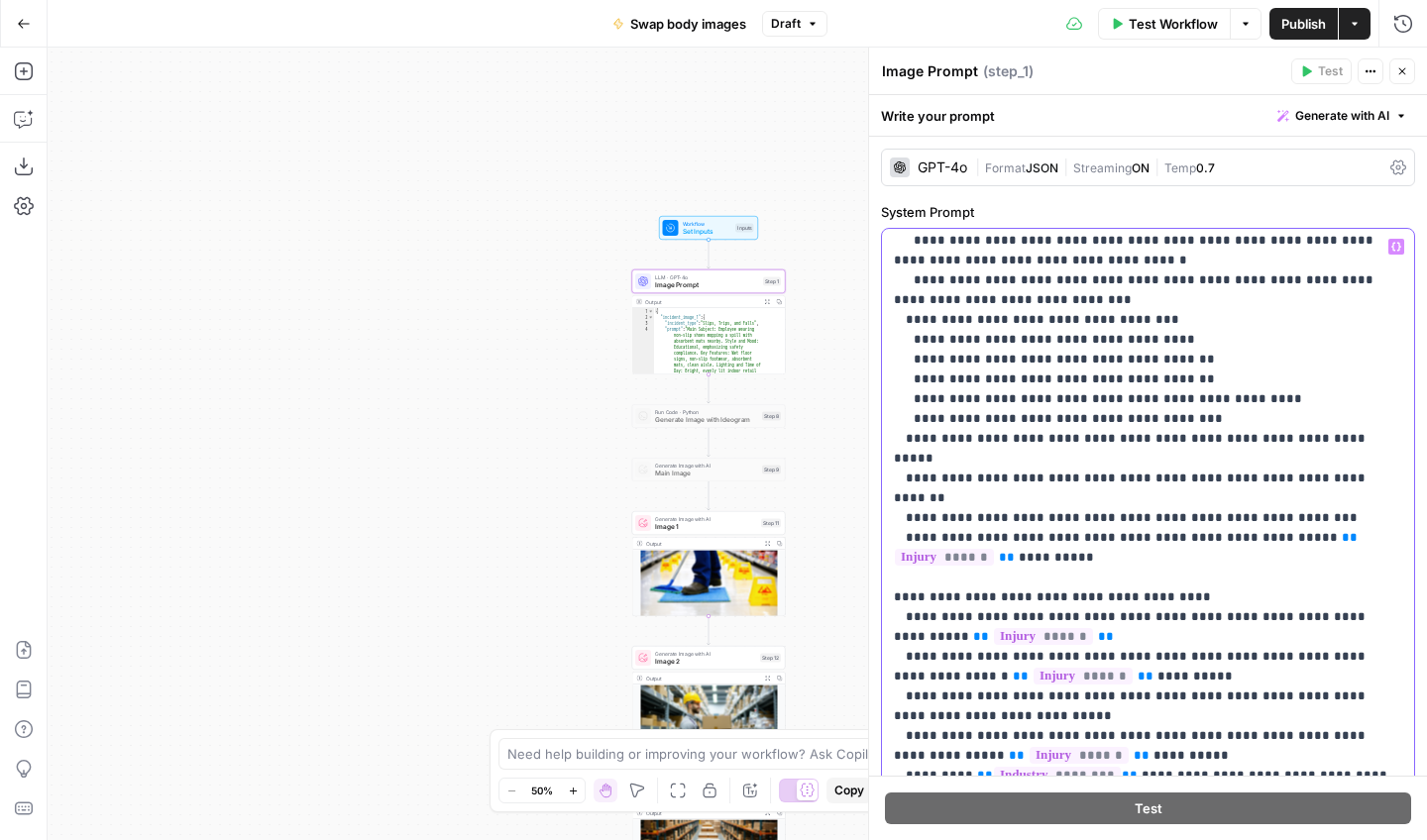 click on "**********" at bounding box center [1148, 558] 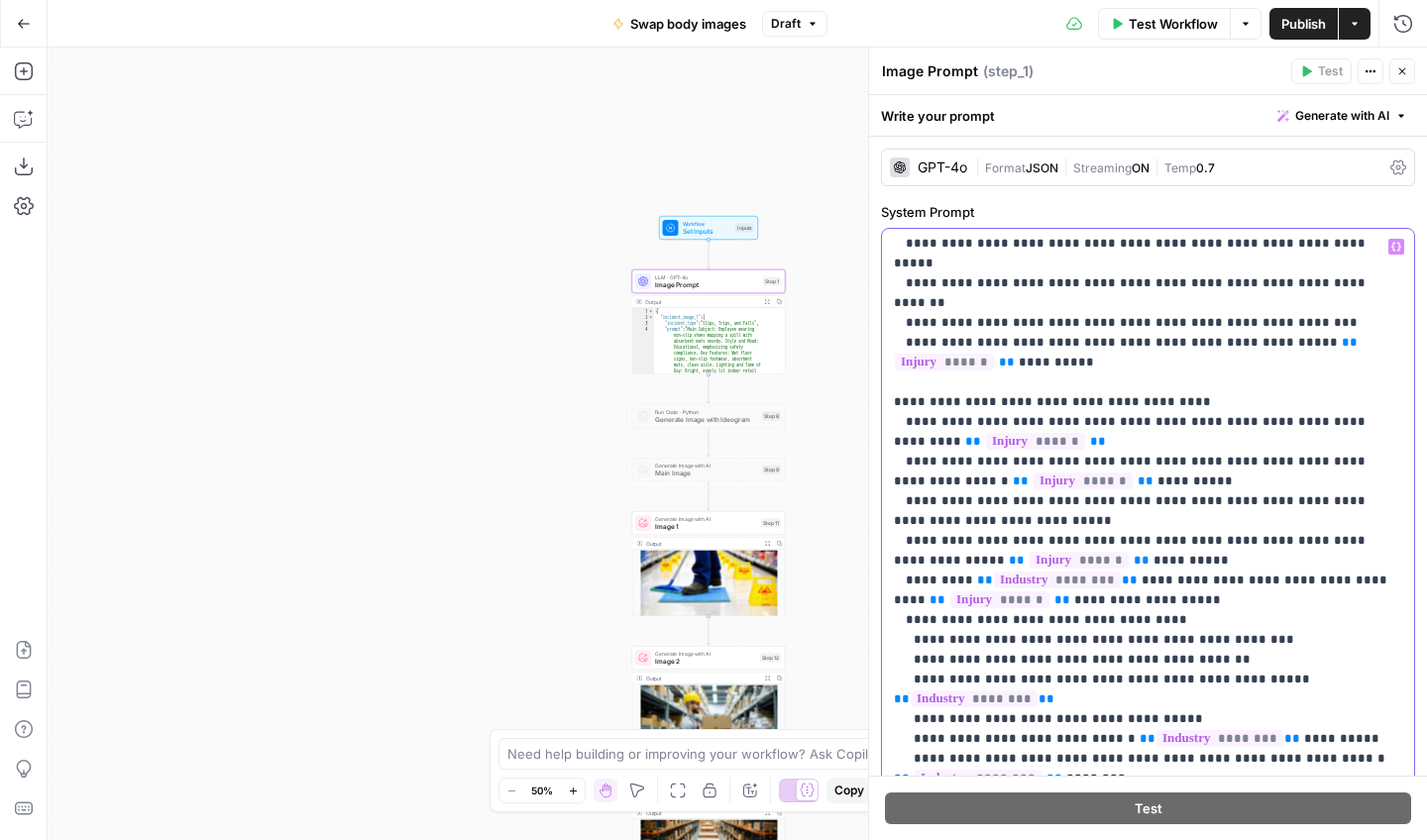 scroll, scrollTop: 3469, scrollLeft: 0, axis: vertical 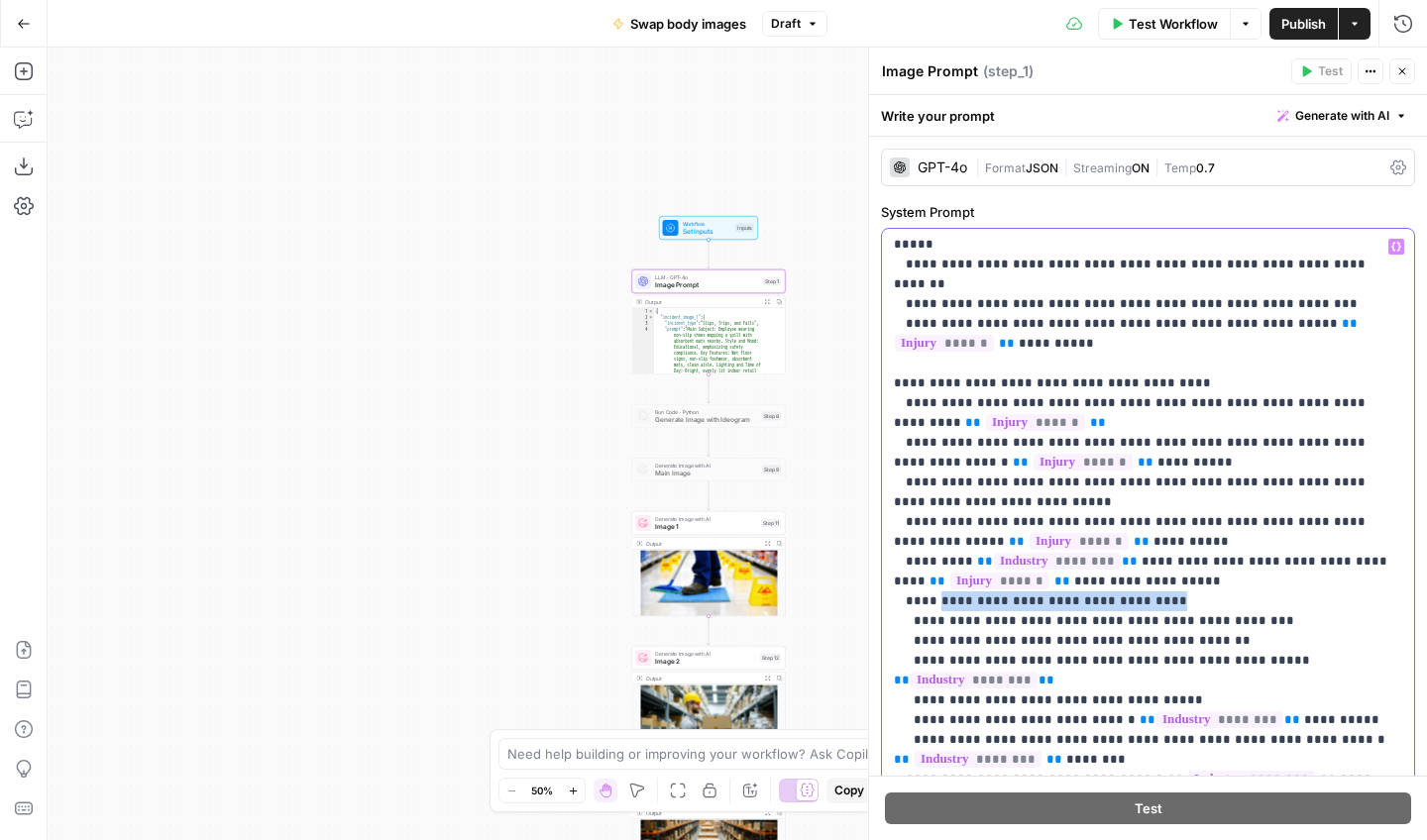 drag, startPoint x: 1161, startPoint y: 281, endPoint x: 938, endPoint y: 289, distance: 223.14345 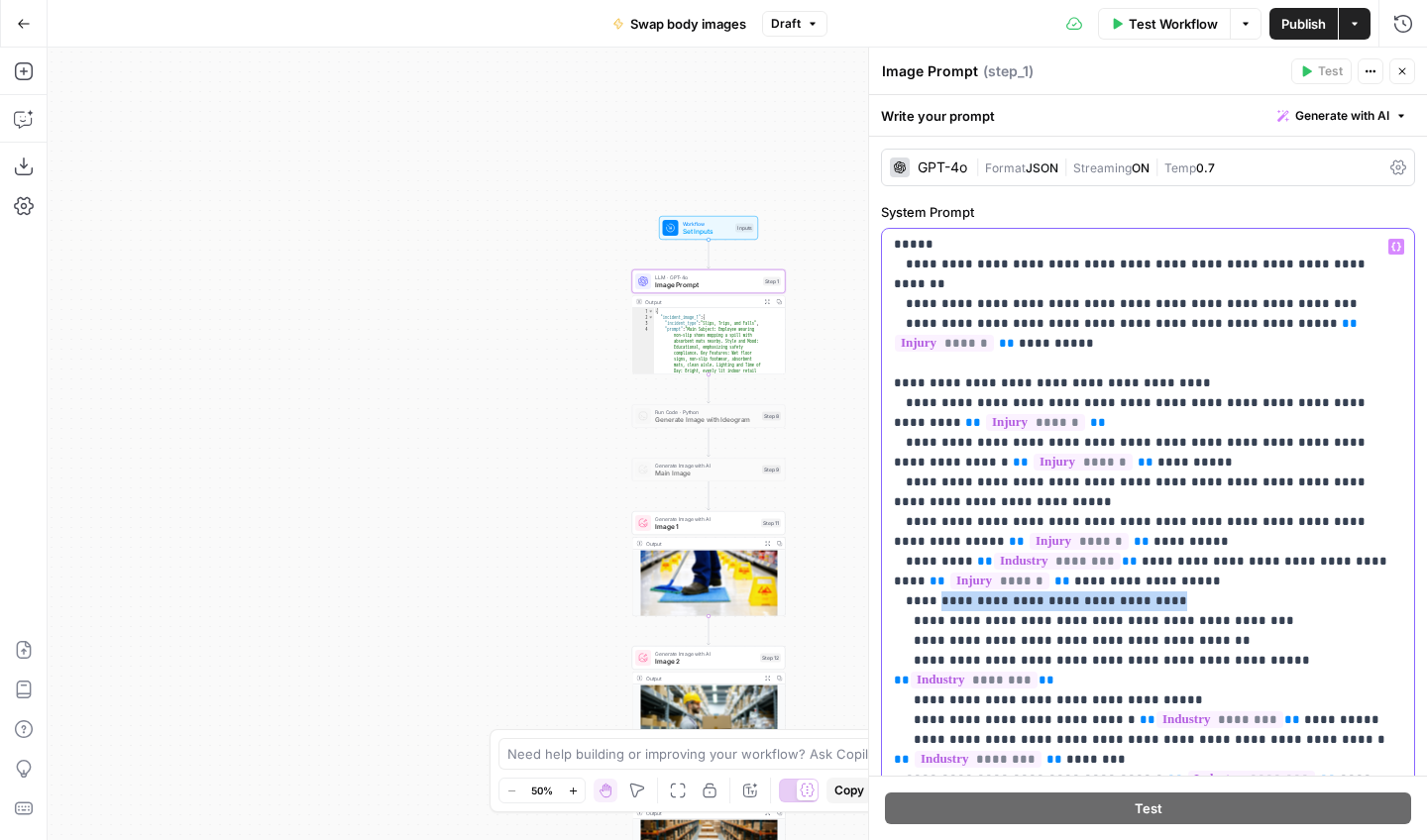 click on "**********" at bounding box center (1148, 344) 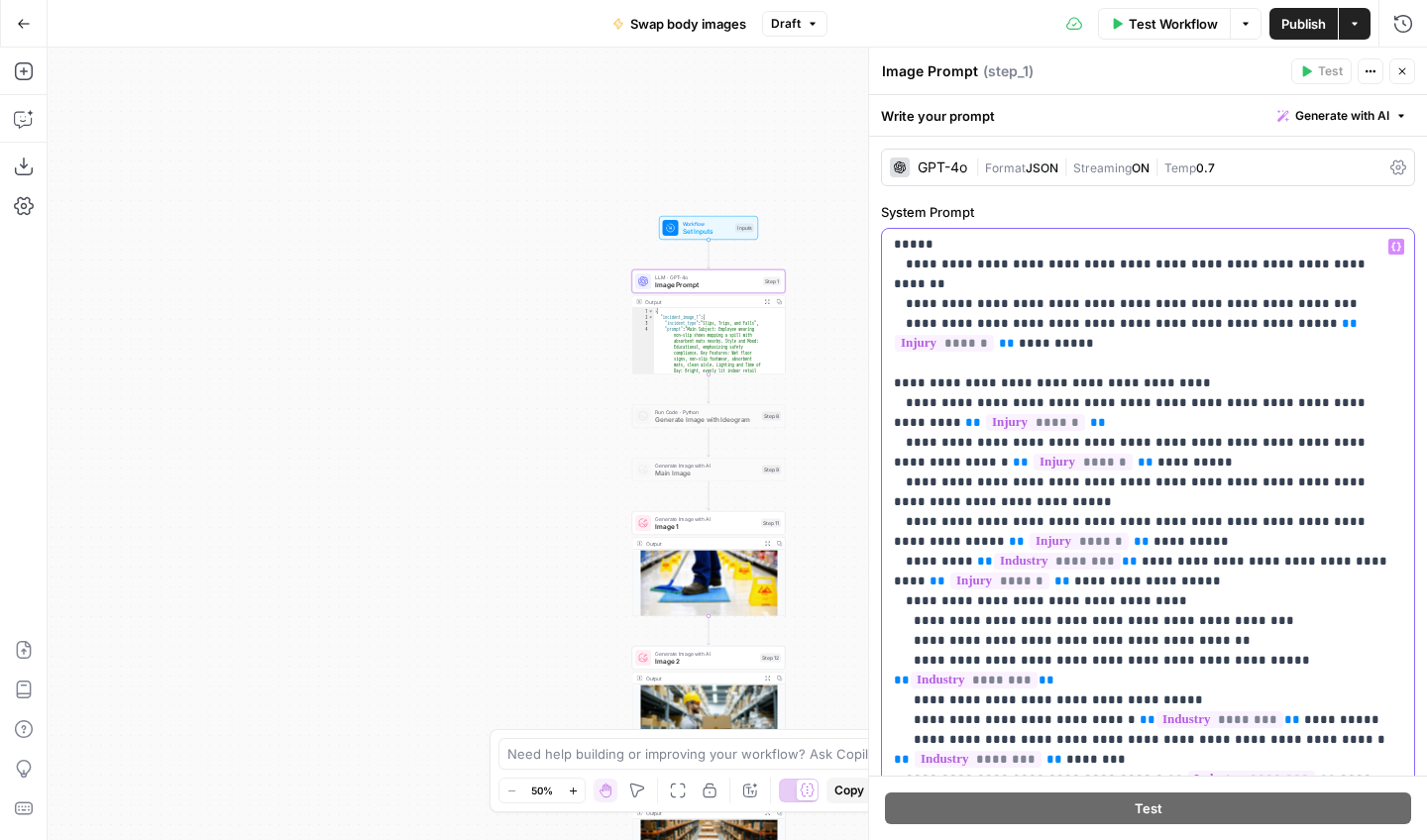 click on "**********" at bounding box center (1148, 344) 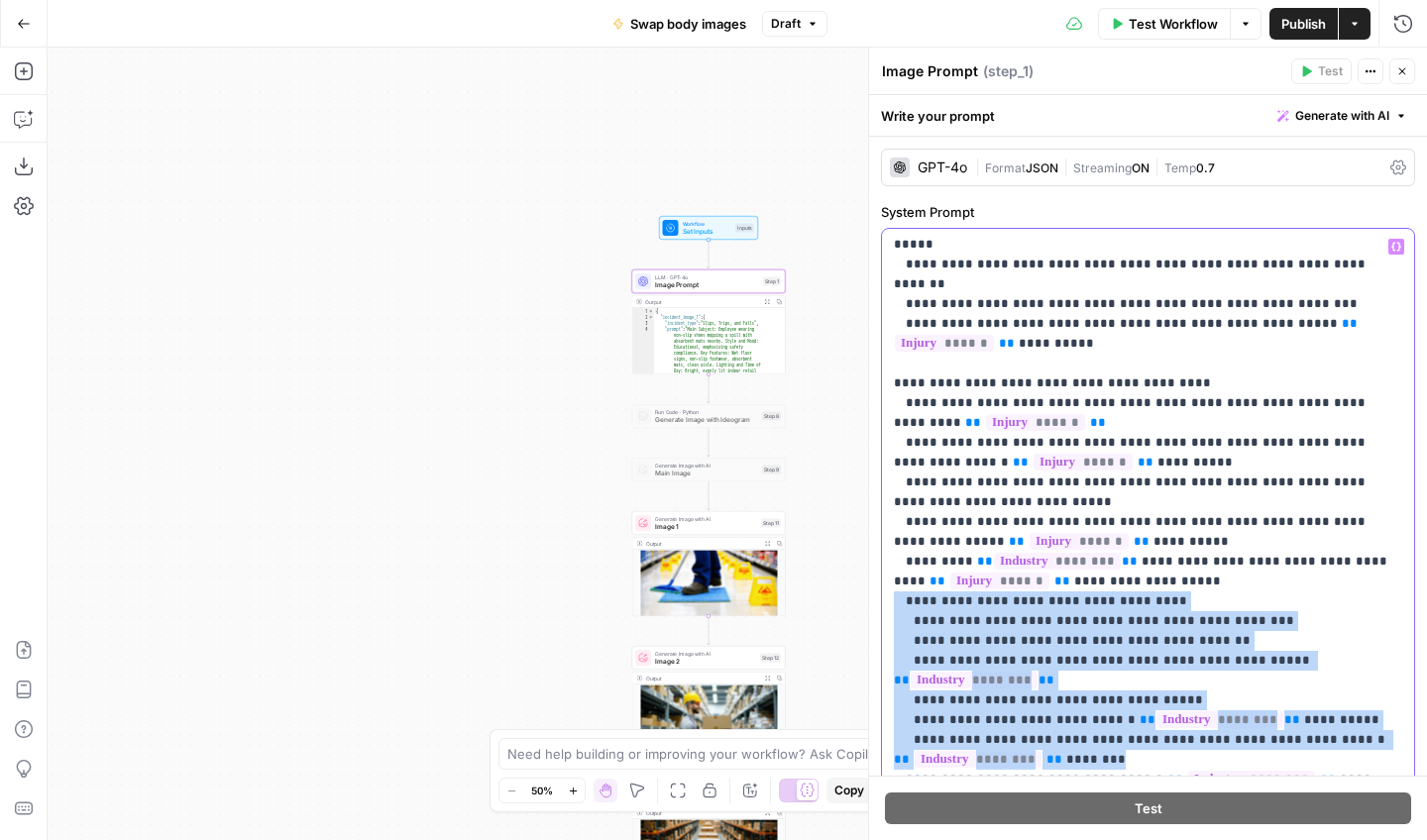 drag, startPoint x: 1103, startPoint y: 420, endPoint x: 889, endPoint y: 288, distance: 251.43588 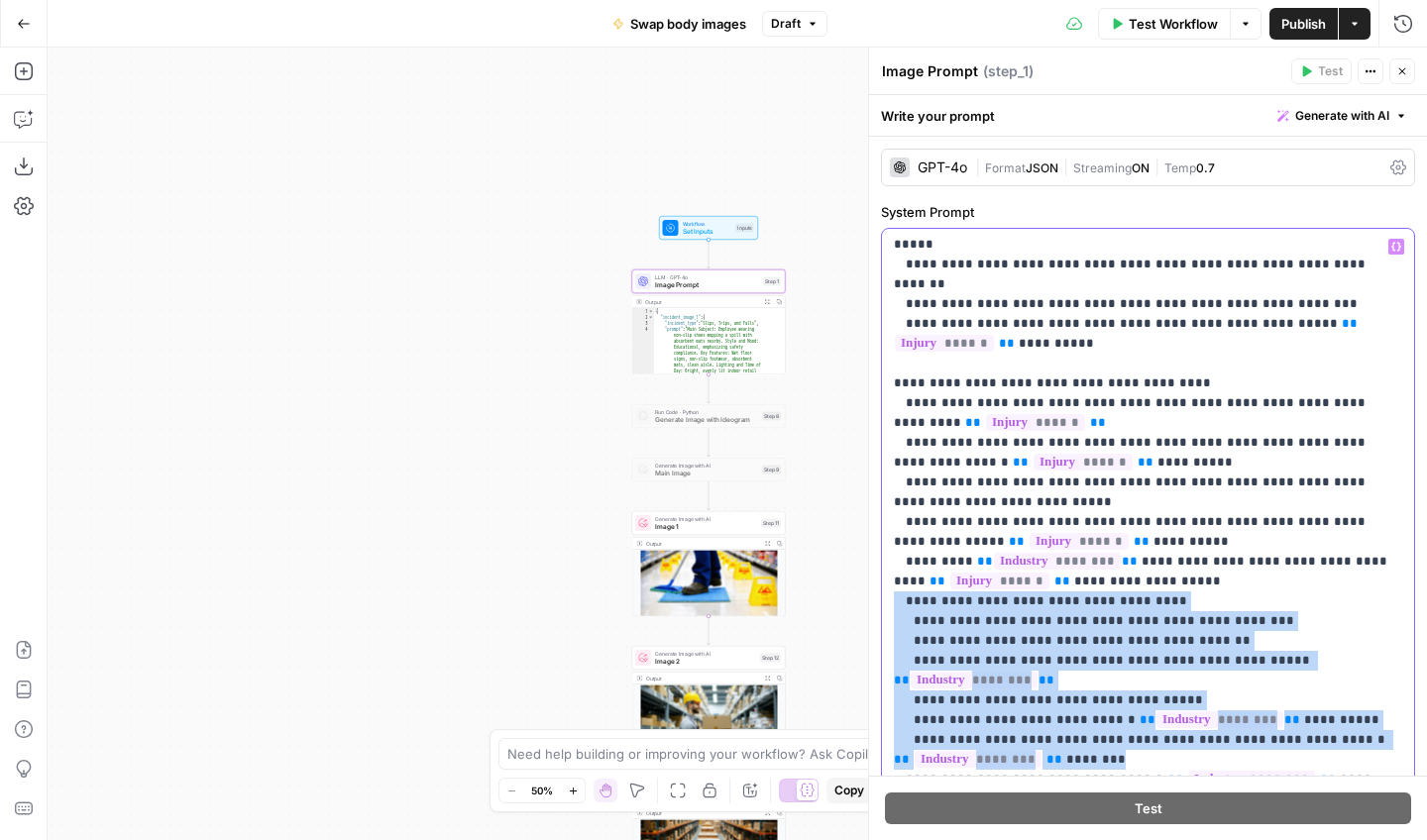 click on "**********" at bounding box center [1148, 632] 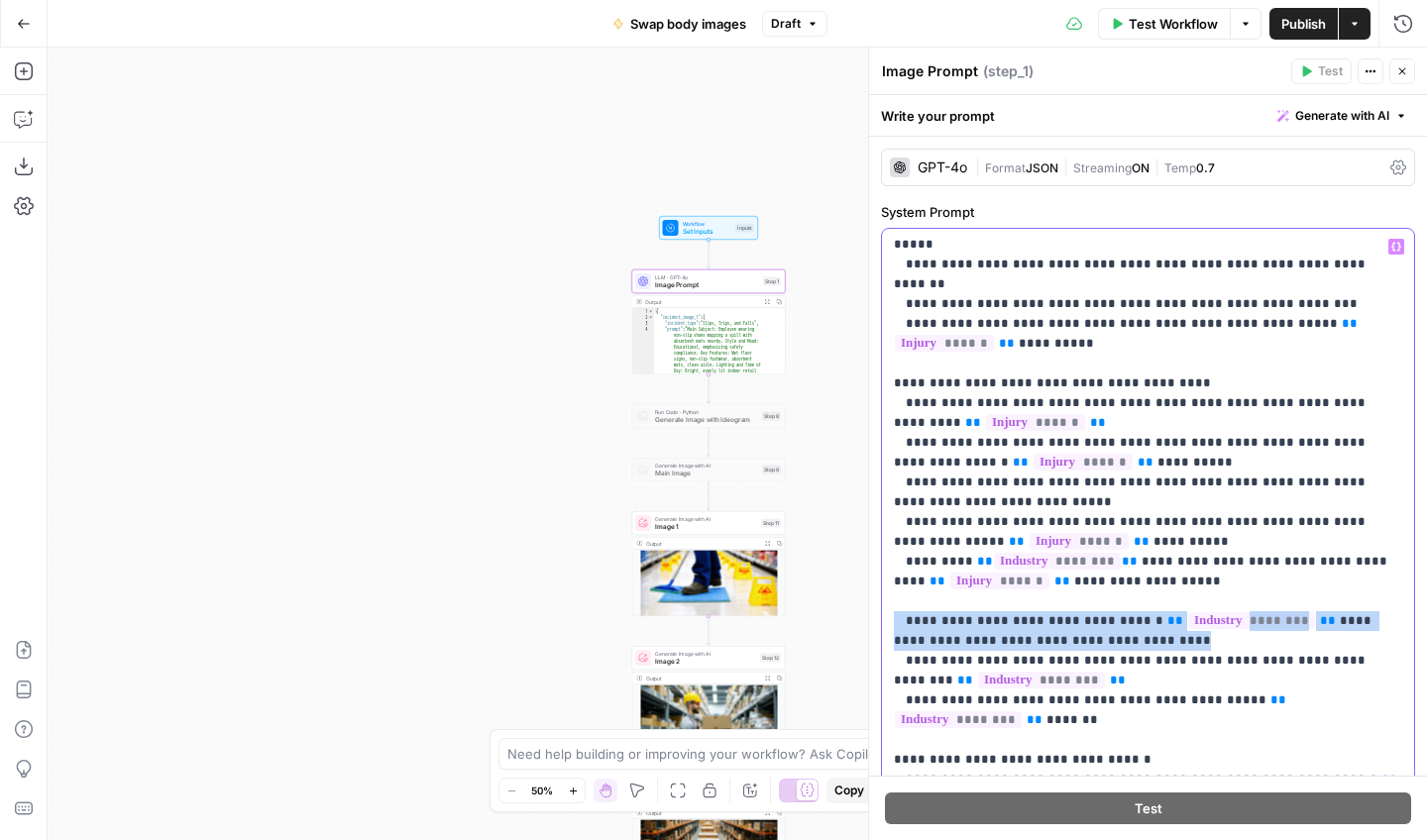 drag, startPoint x: 1094, startPoint y: 324, endPoint x: 878, endPoint y: 303, distance: 217.01843 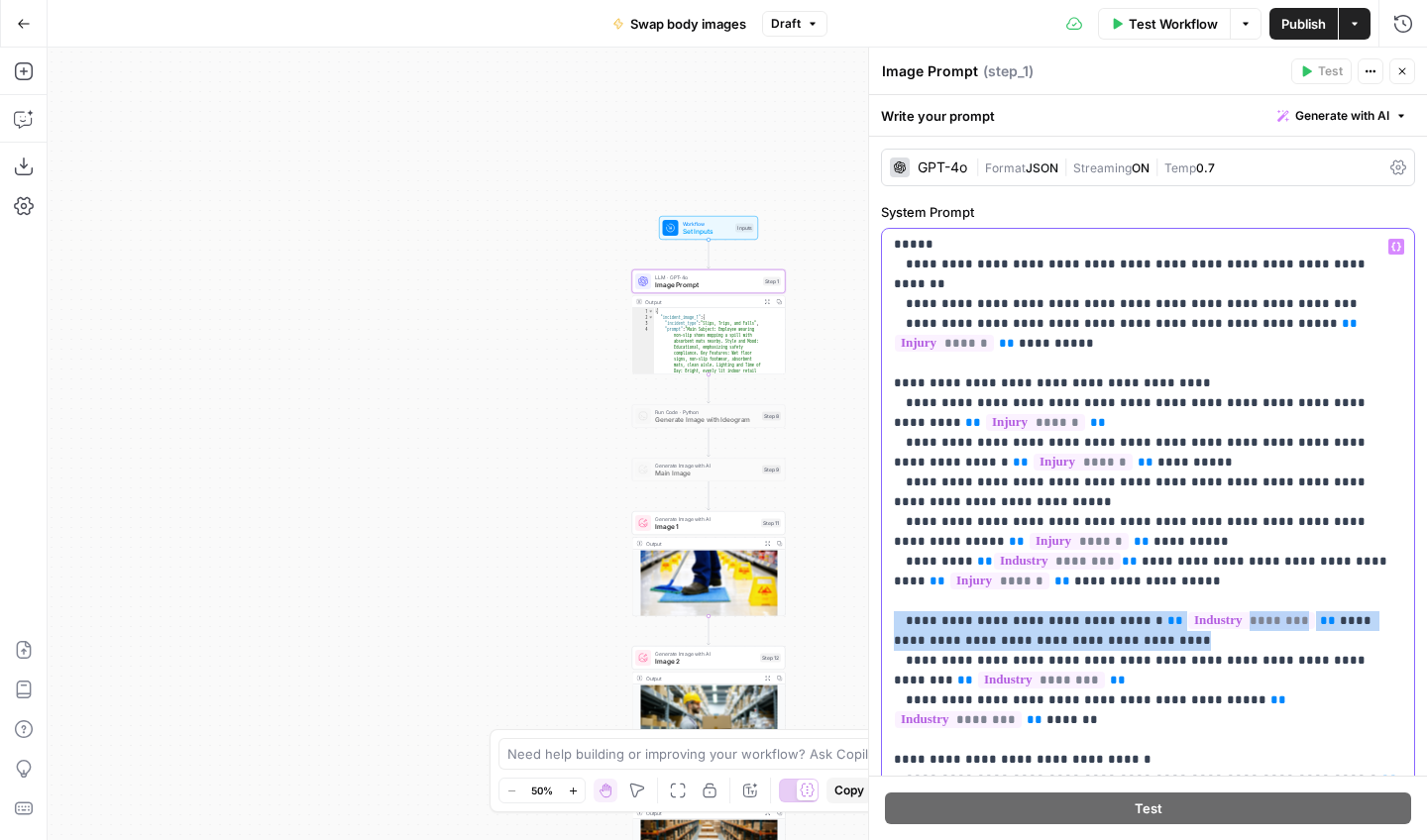 click on "**********" at bounding box center (1148, 444) 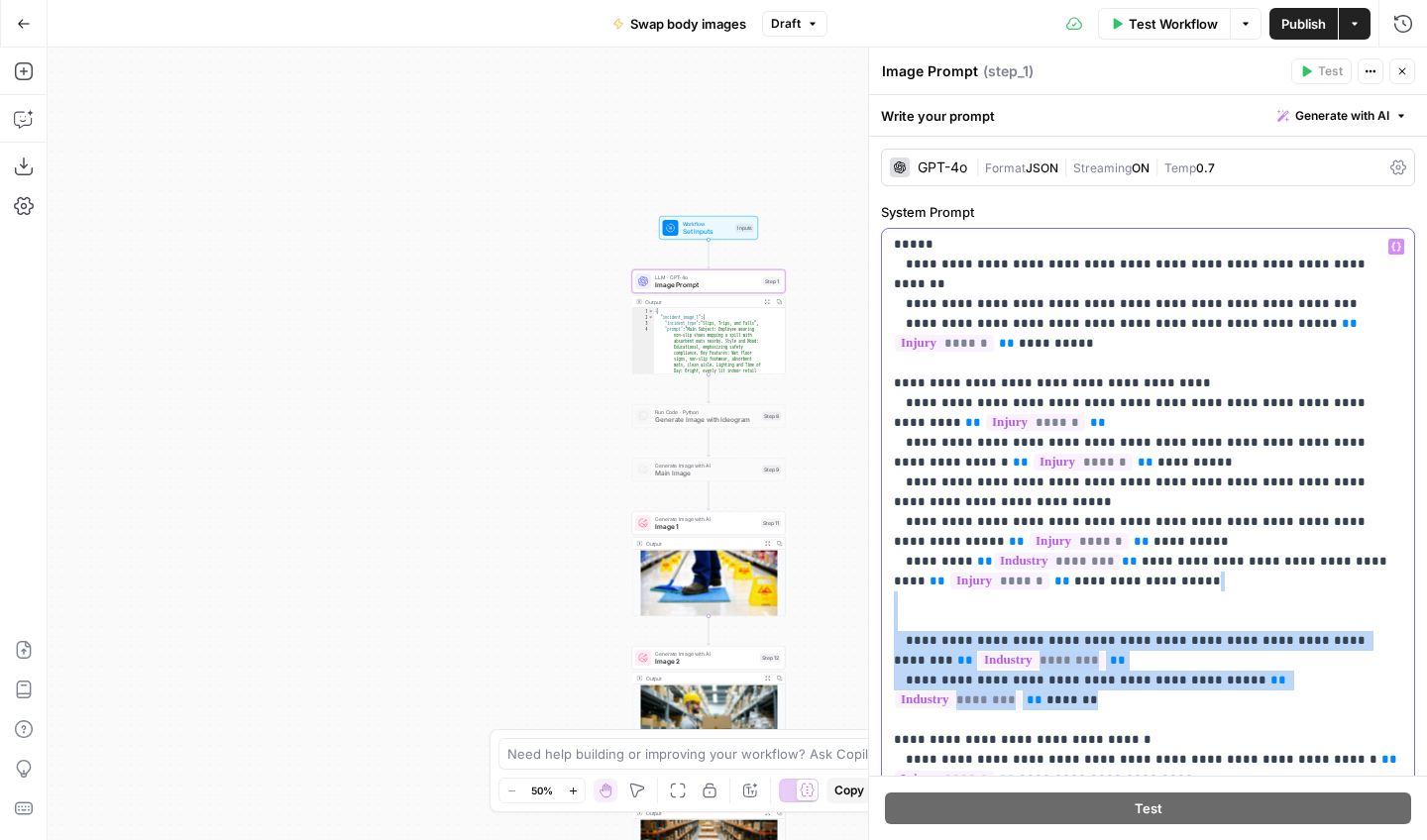 drag, startPoint x: 978, startPoint y: 378, endPoint x: 883, endPoint y: 288, distance: 130.86252 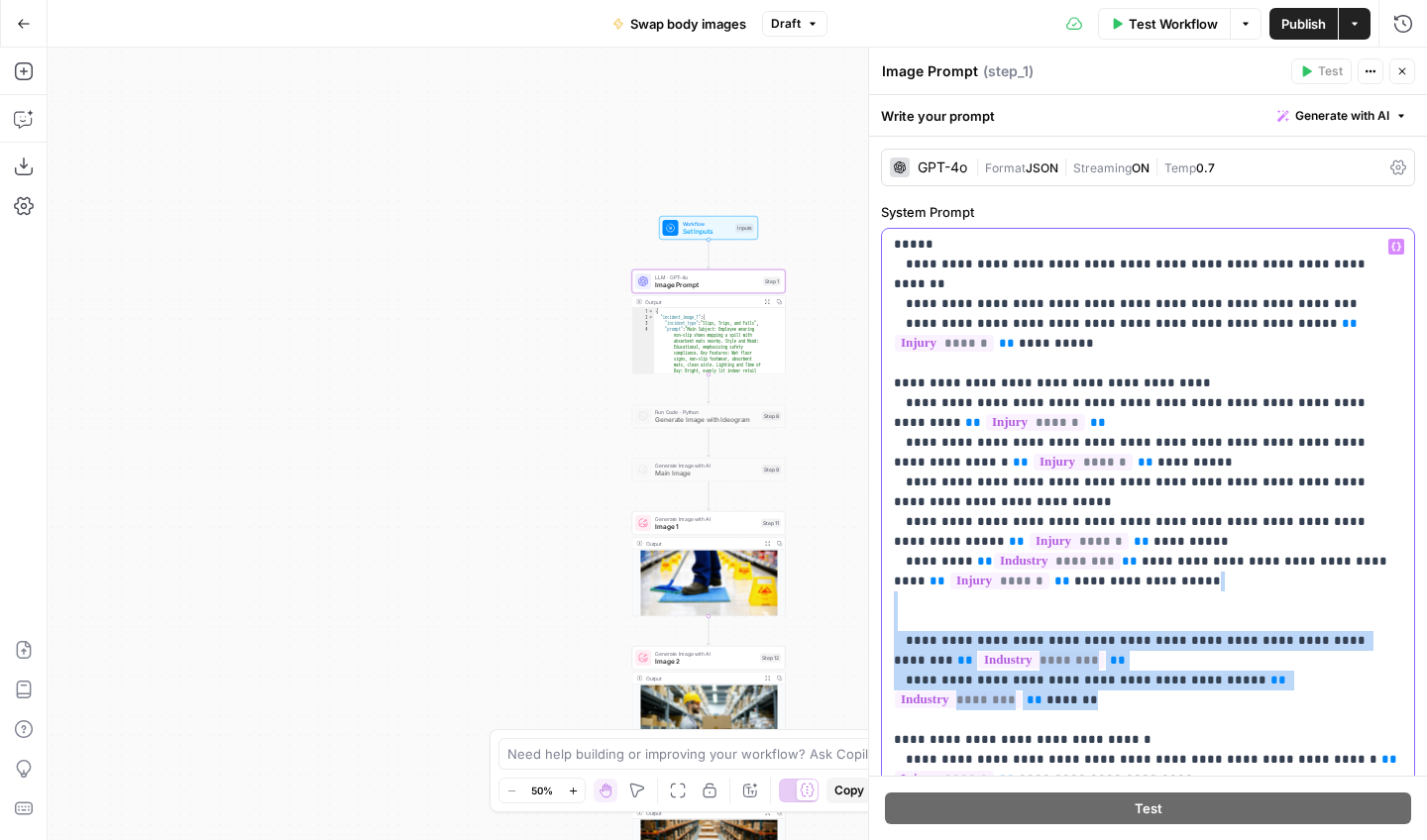 click on "**********" at bounding box center (1148, 632) 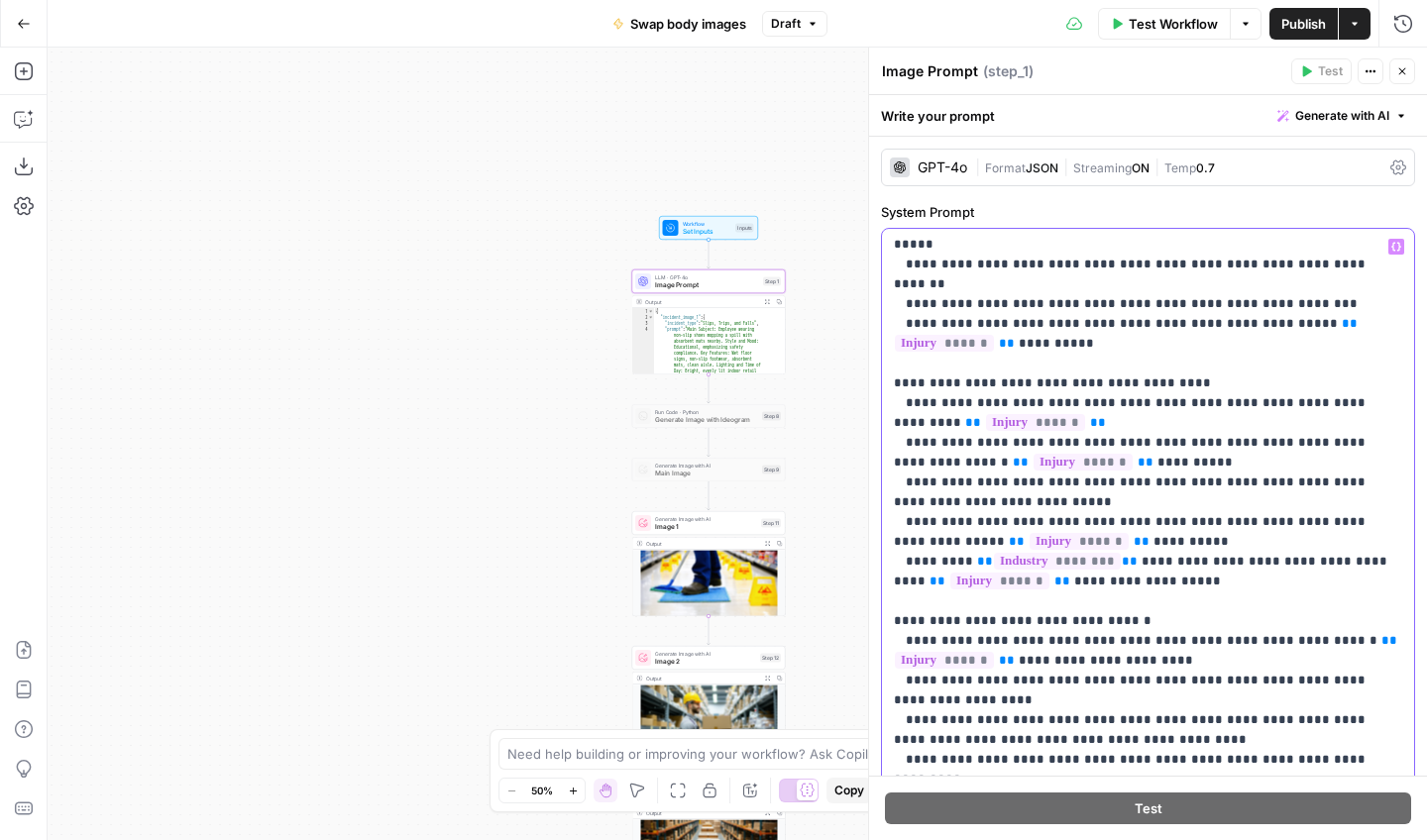 click on "**********" at bounding box center (1148, 205) 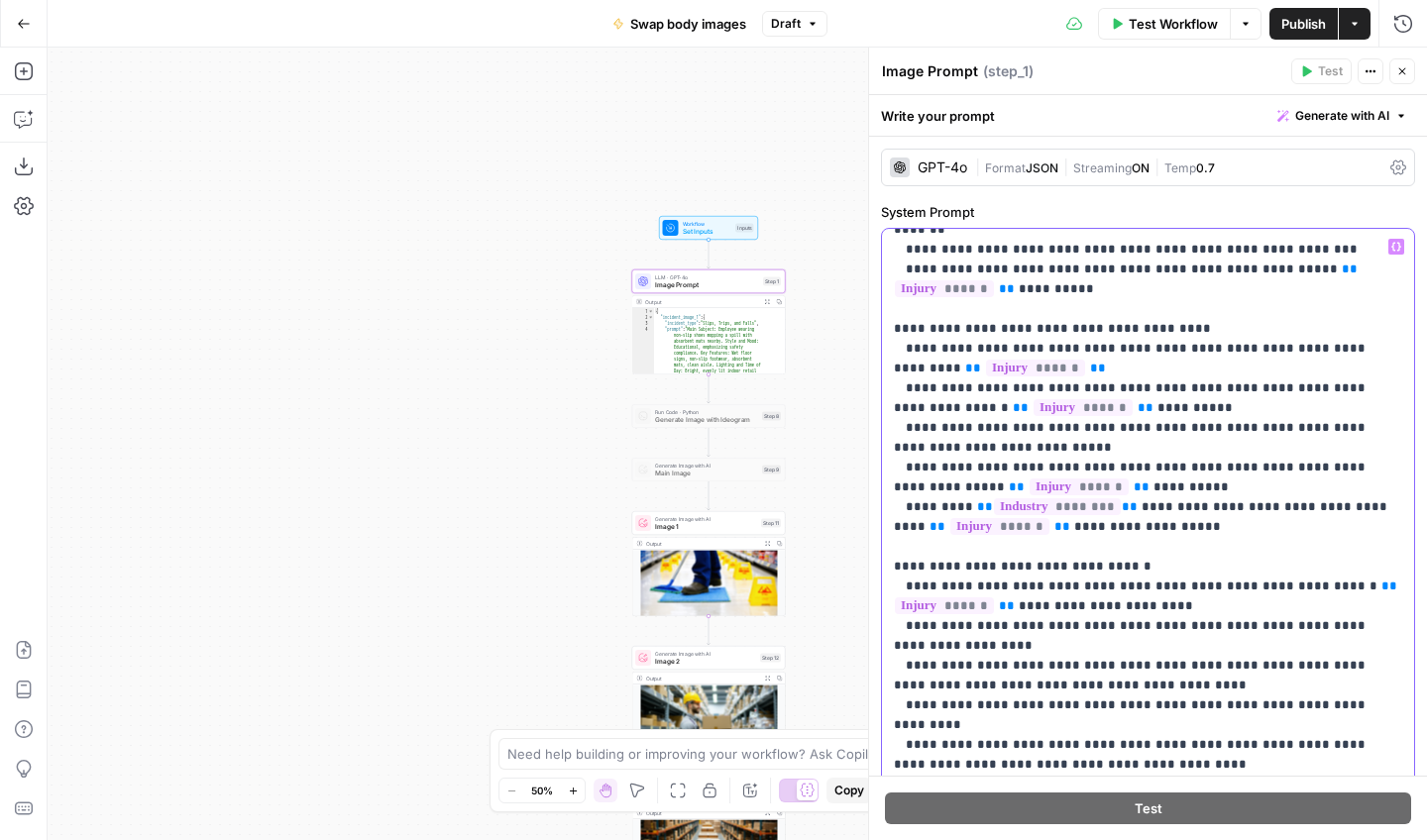 scroll, scrollTop: 3539, scrollLeft: 0, axis: vertical 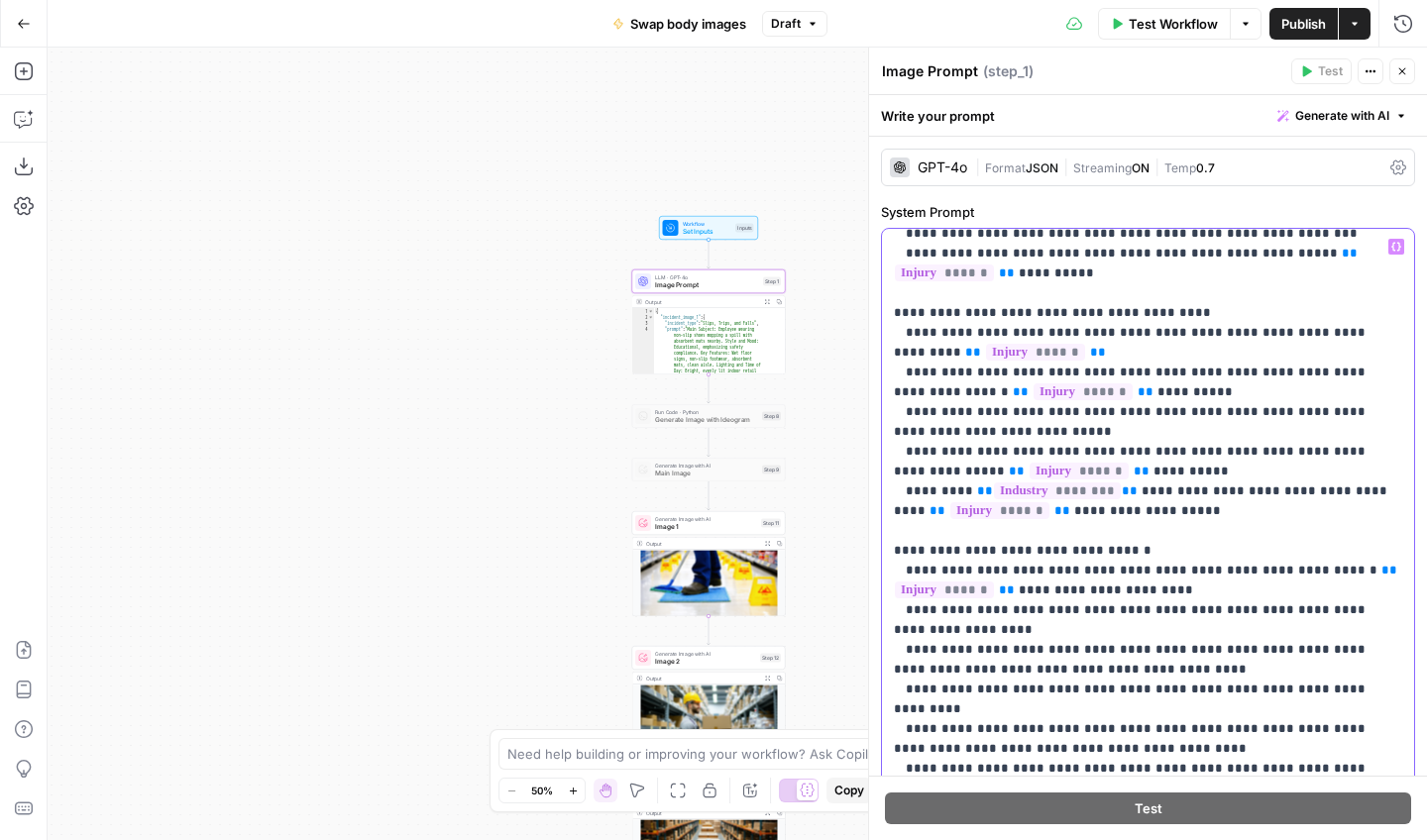 click on "**********" at bounding box center [1148, 135] 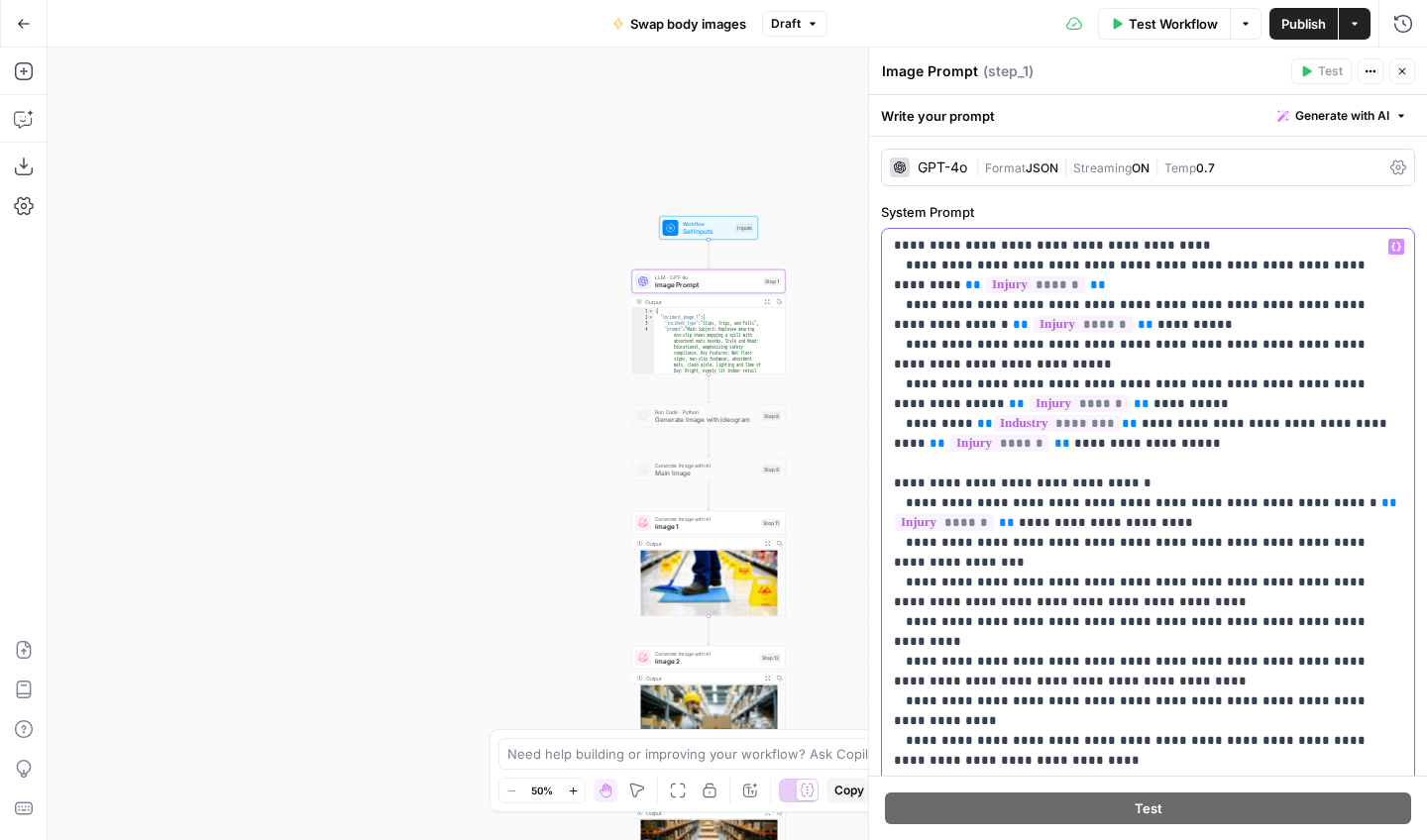 scroll, scrollTop: 3619, scrollLeft: 0, axis: vertical 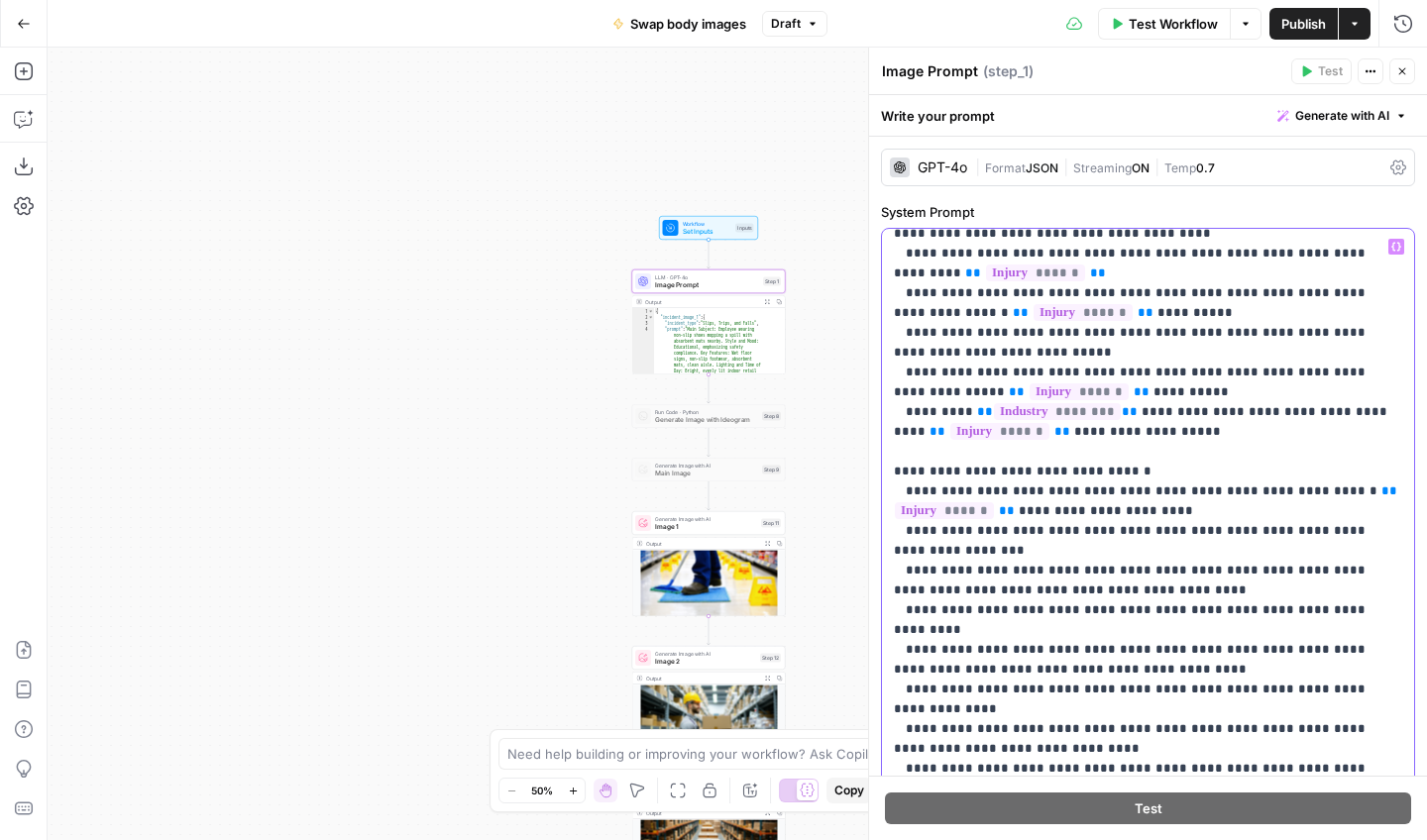 click on "**********" at bounding box center (1148, 55) 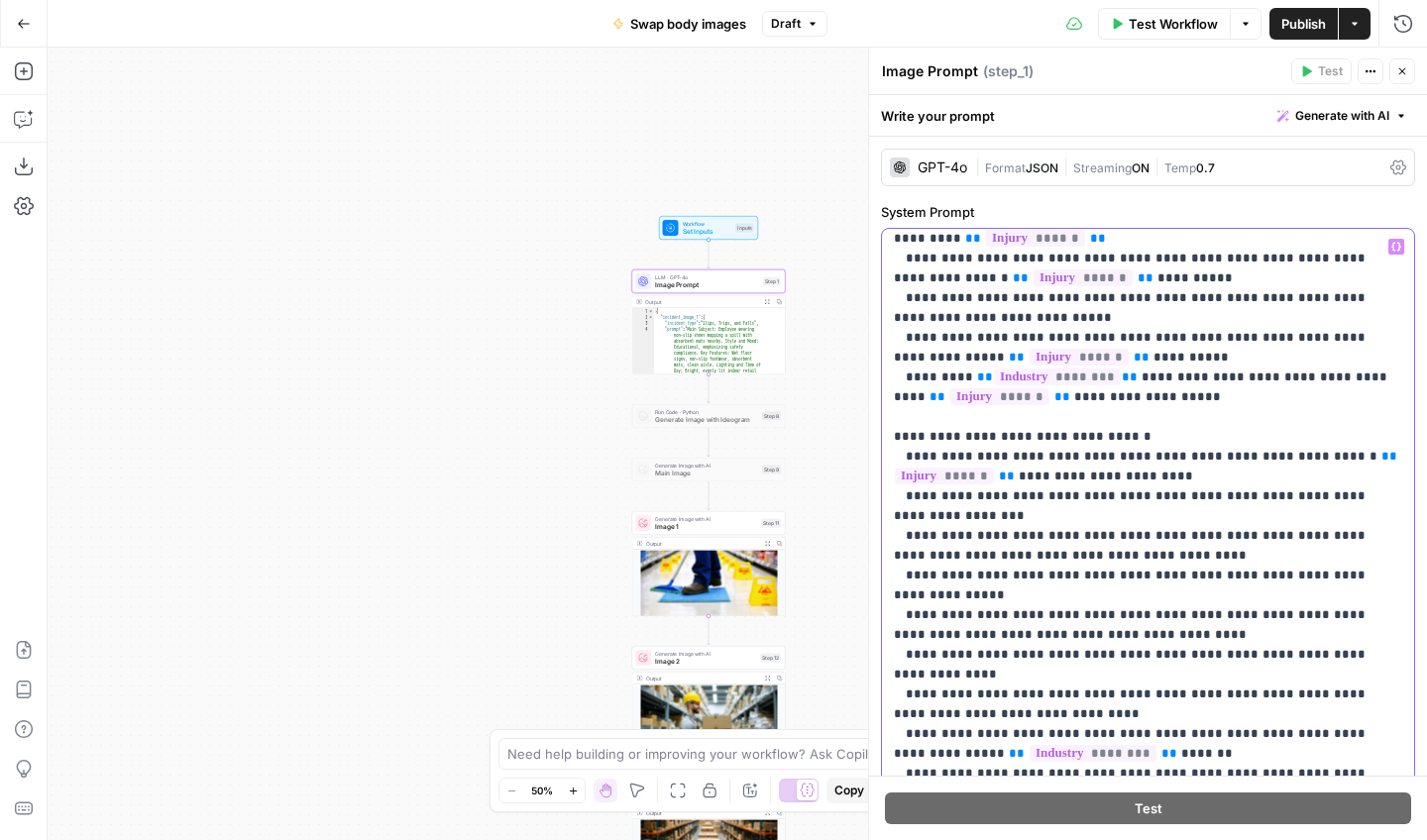 scroll, scrollTop: 3654, scrollLeft: 0, axis: vertical 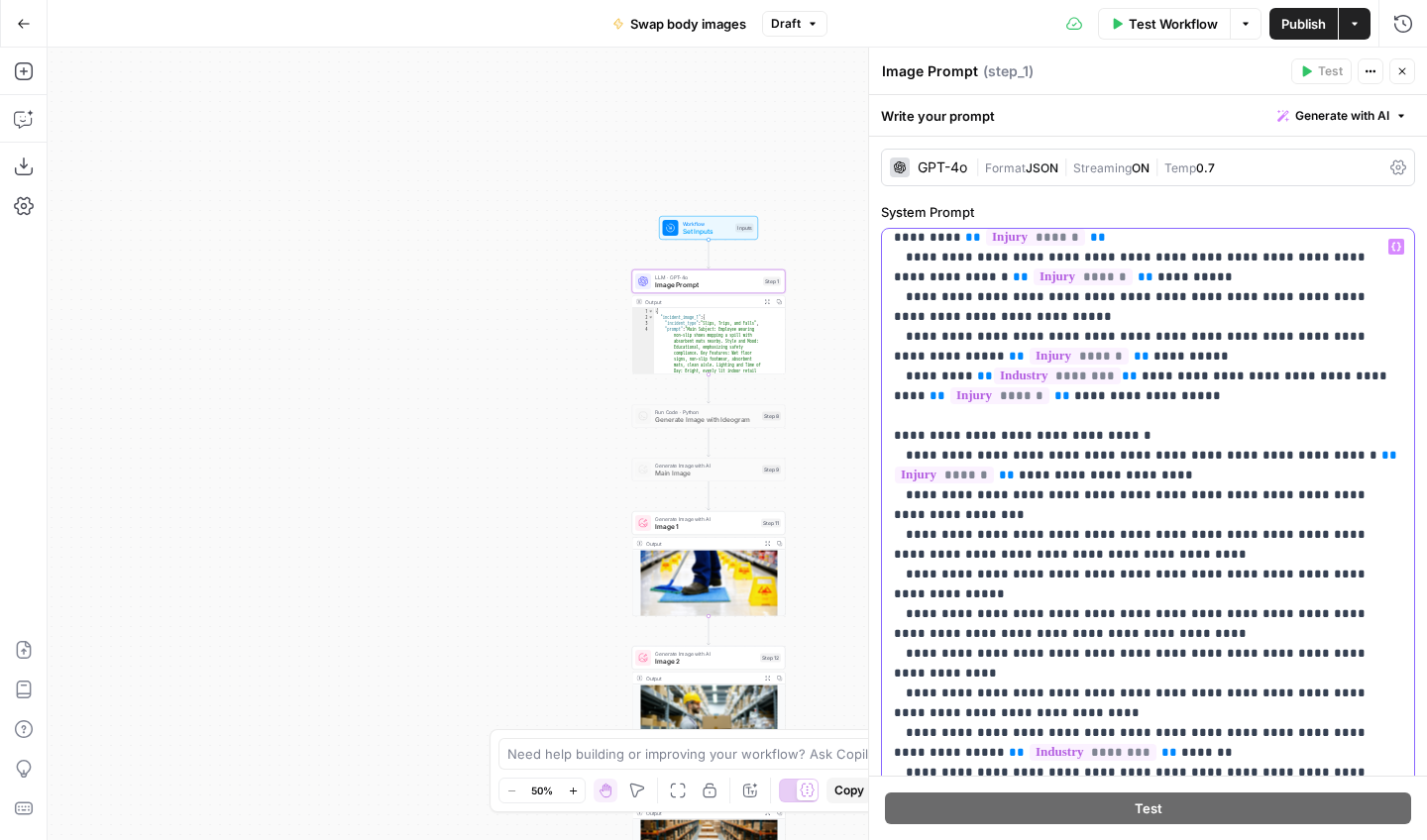 click on "**********" at bounding box center (1148, 20) 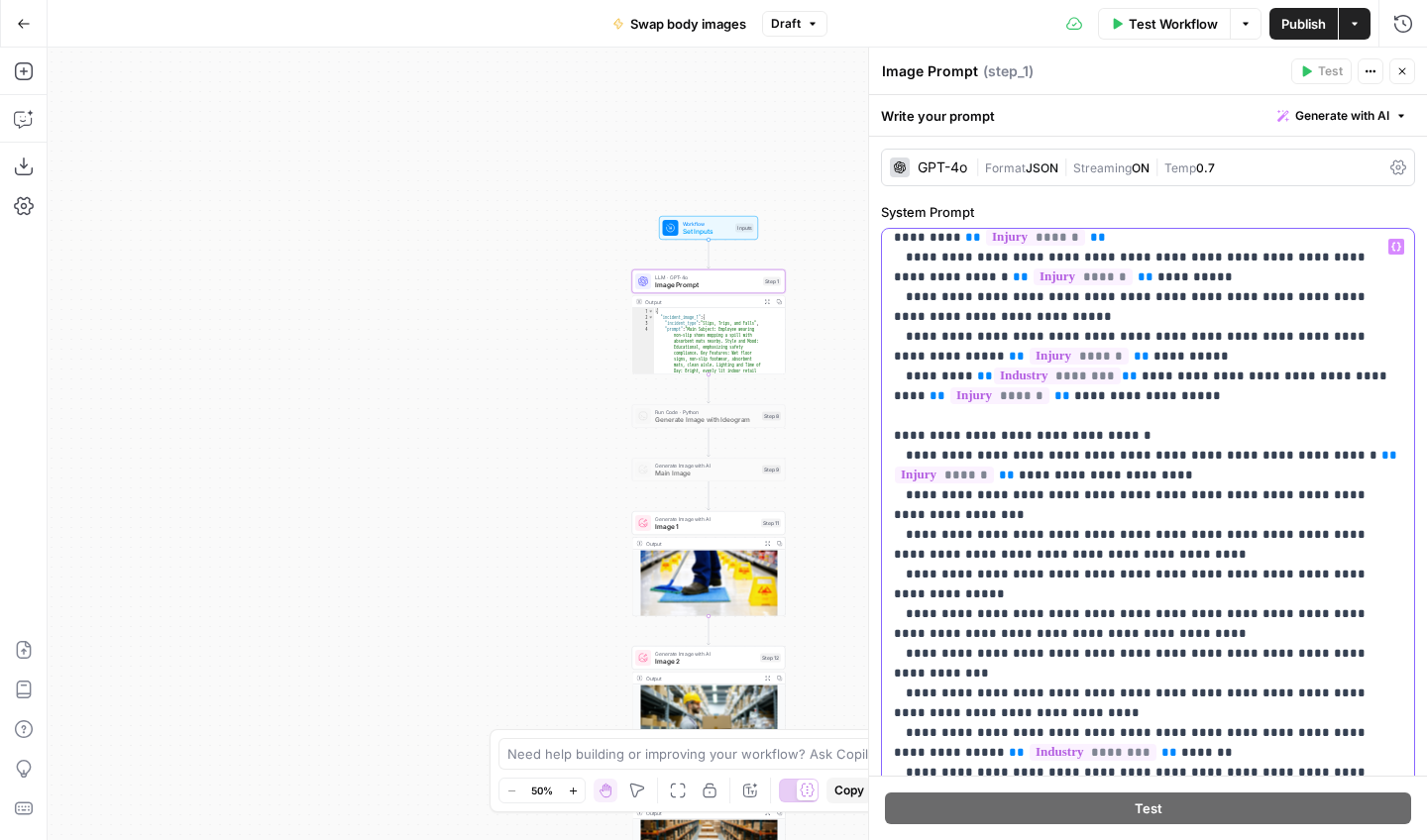 click on "**********" at bounding box center [1148, 10] 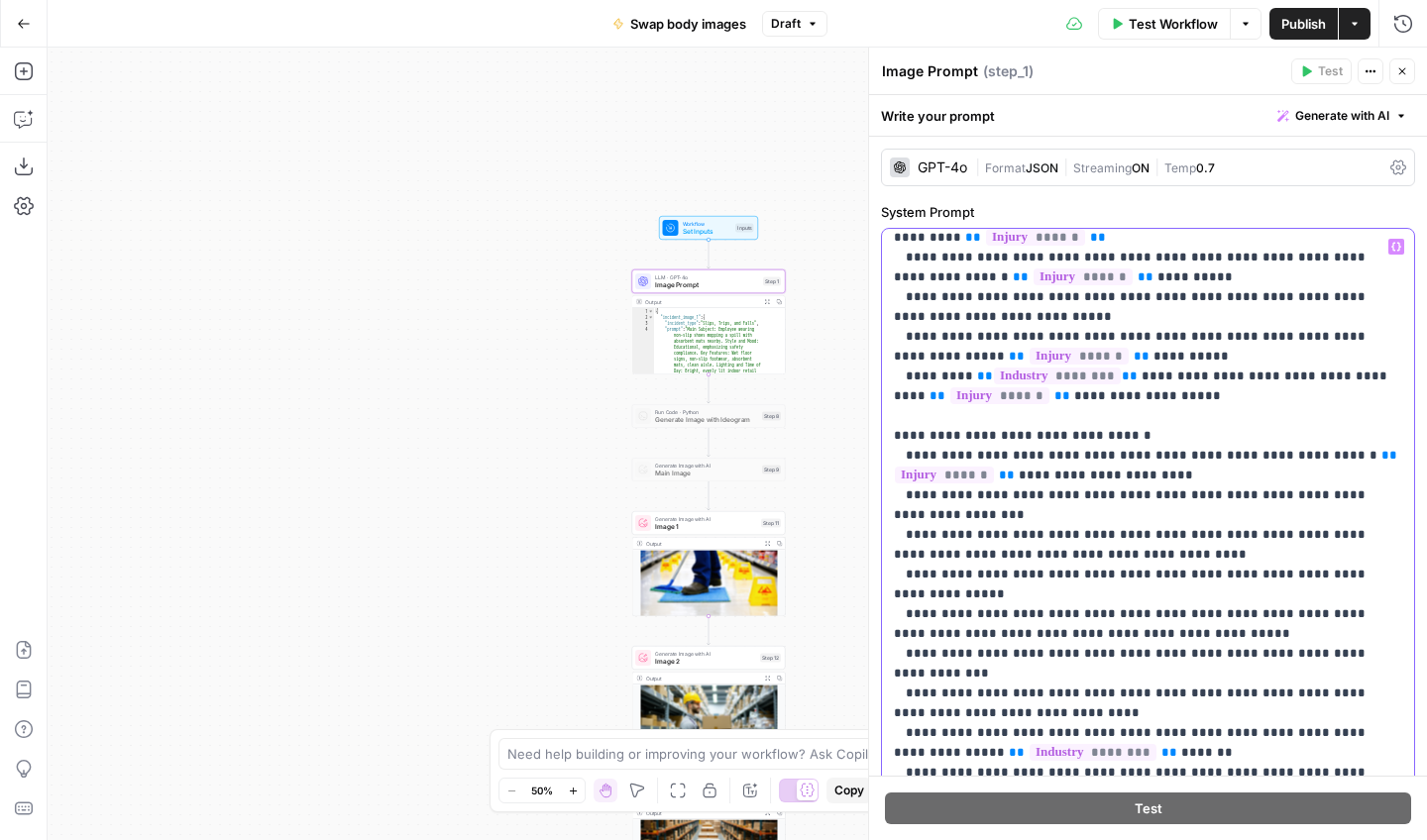 click on "**********" at bounding box center (1148, 10) 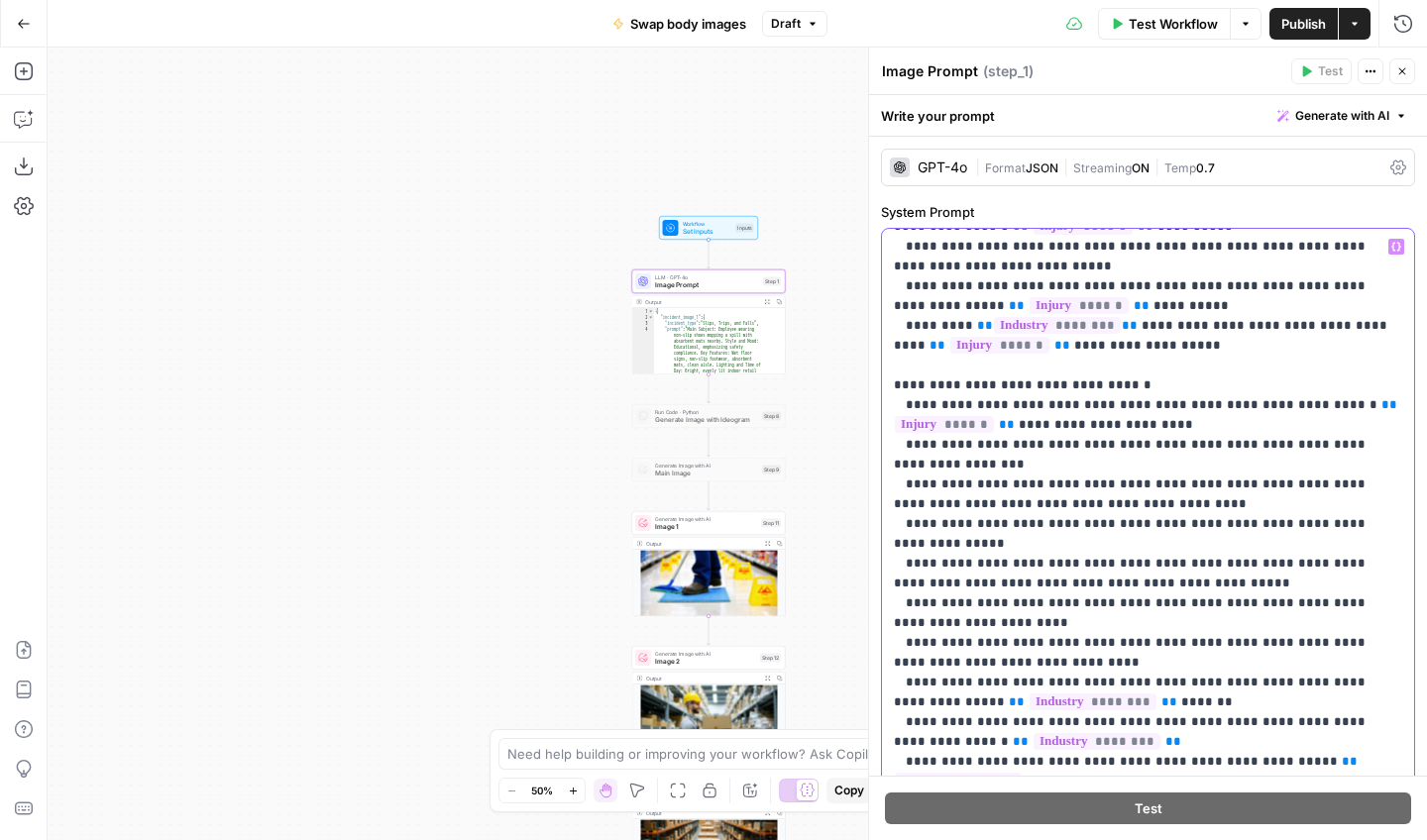 scroll, scrollTop: 3723, scrollLeft: 0, axis: vertical 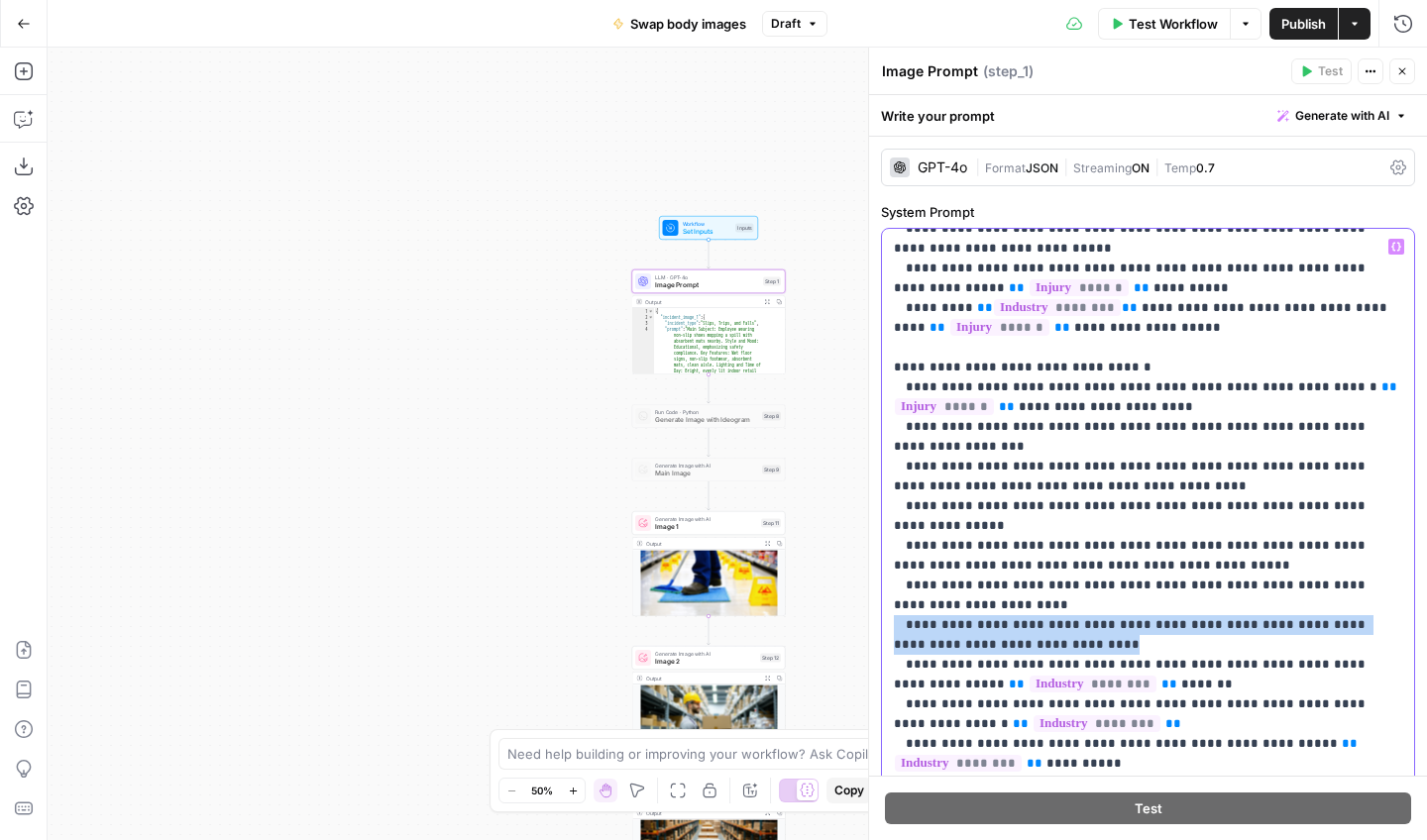 drag, startPoint x: 1052, startPoint y: 311, endPoint x: 889, endPoint y: 289, distance: 164.478 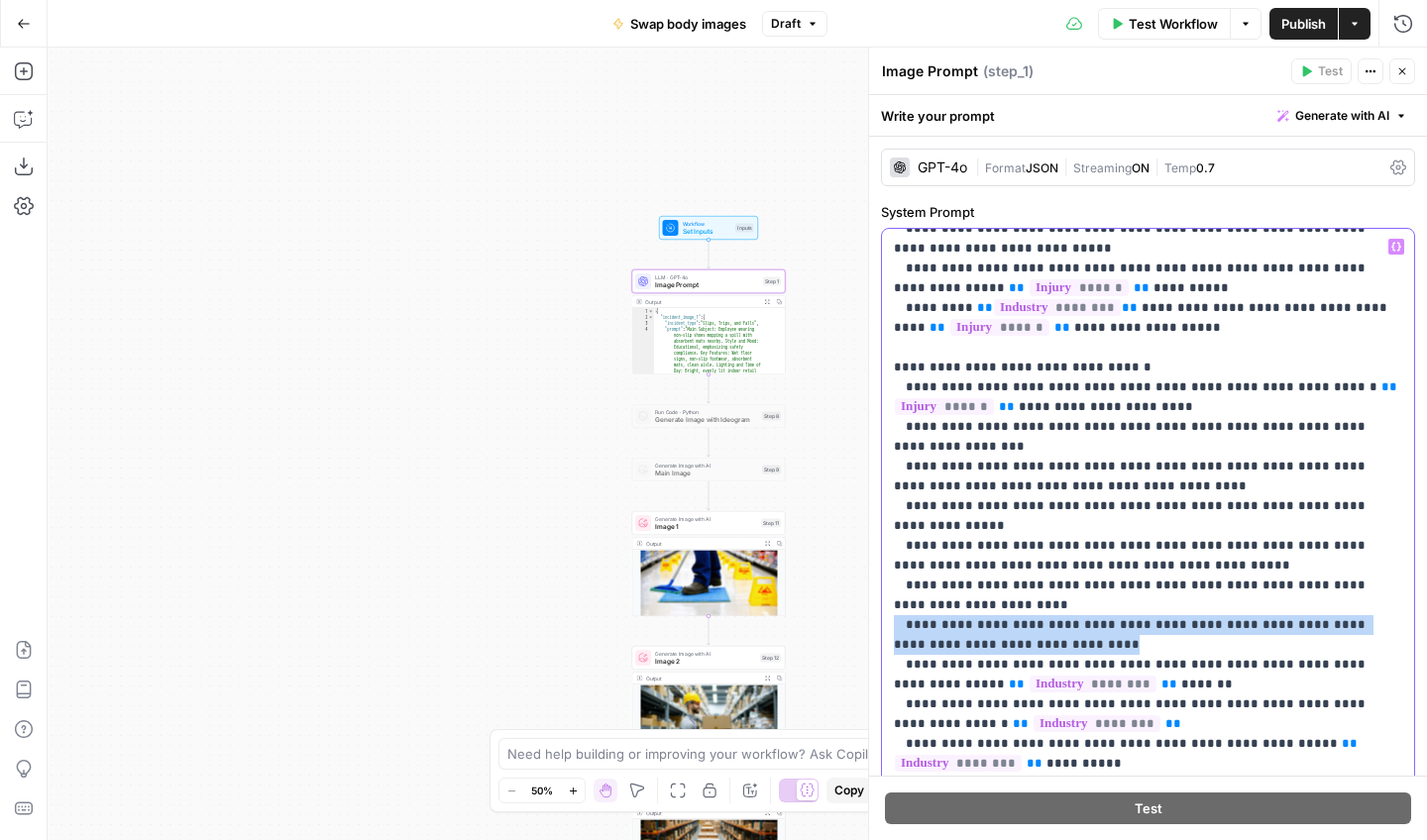 click on "**********" at bounding box center [1148, 632] 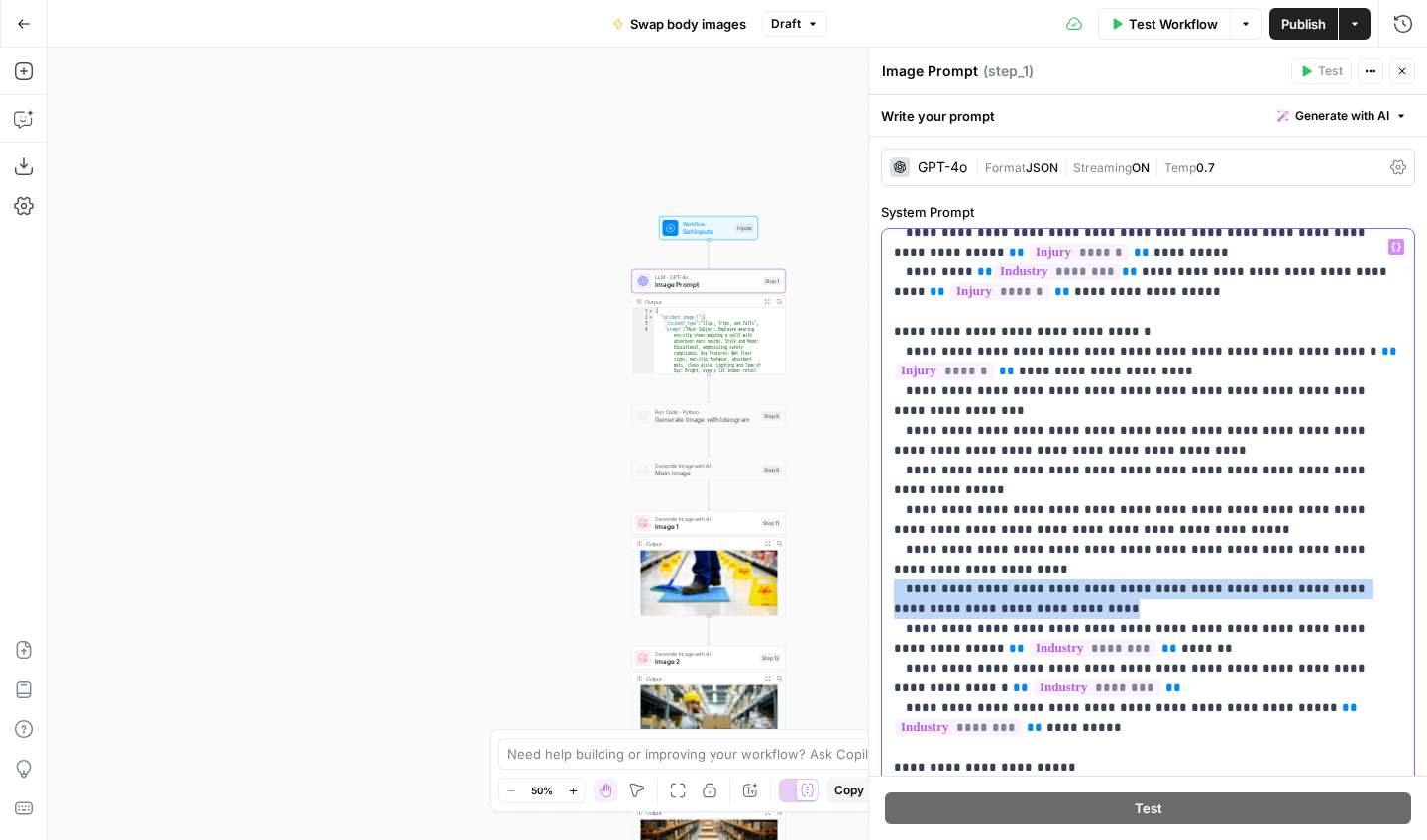 scroll, scrollTop: 3759, scrollLeft: 0, axis: vertical 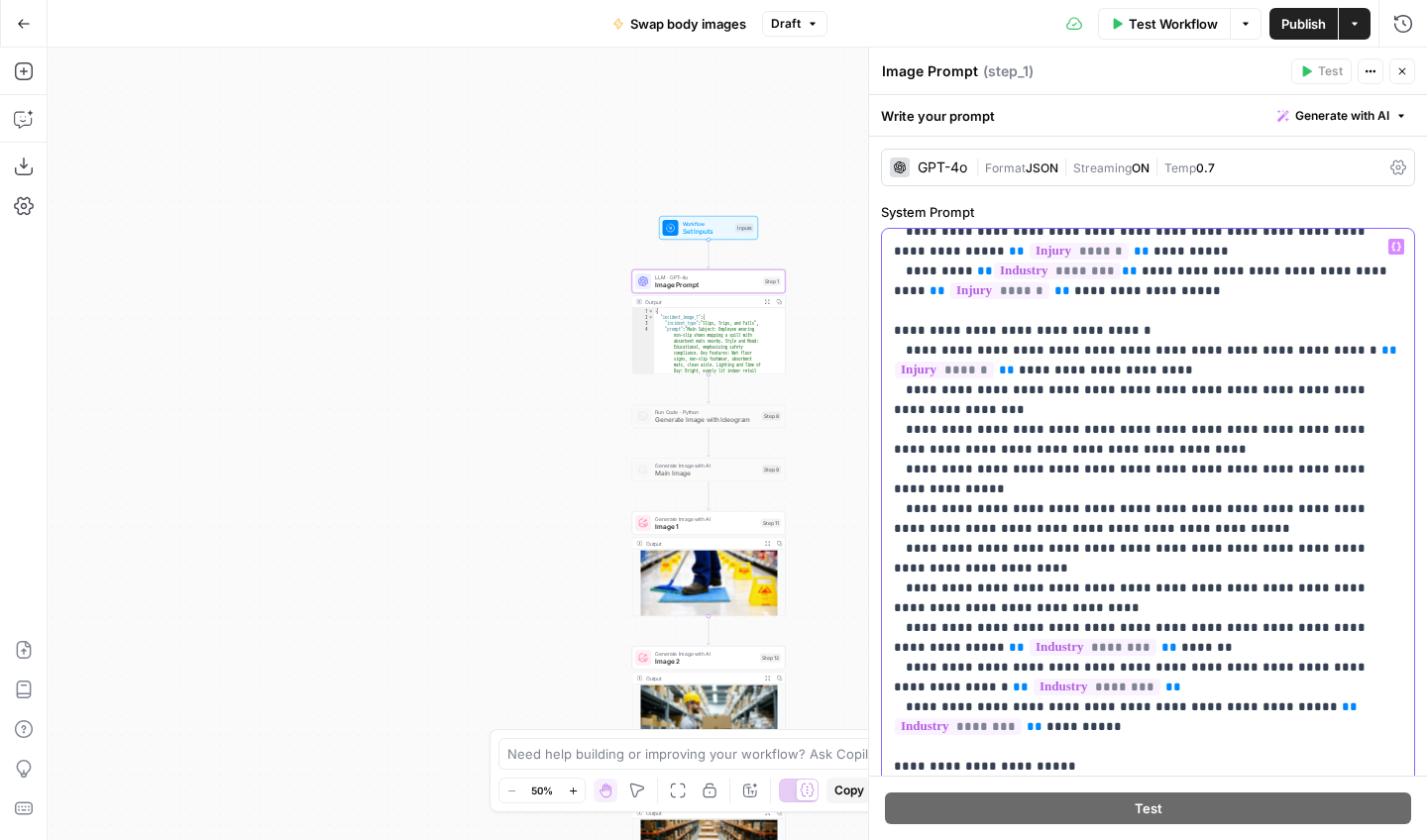 click on "**********" at bounding box center (1148, -85) 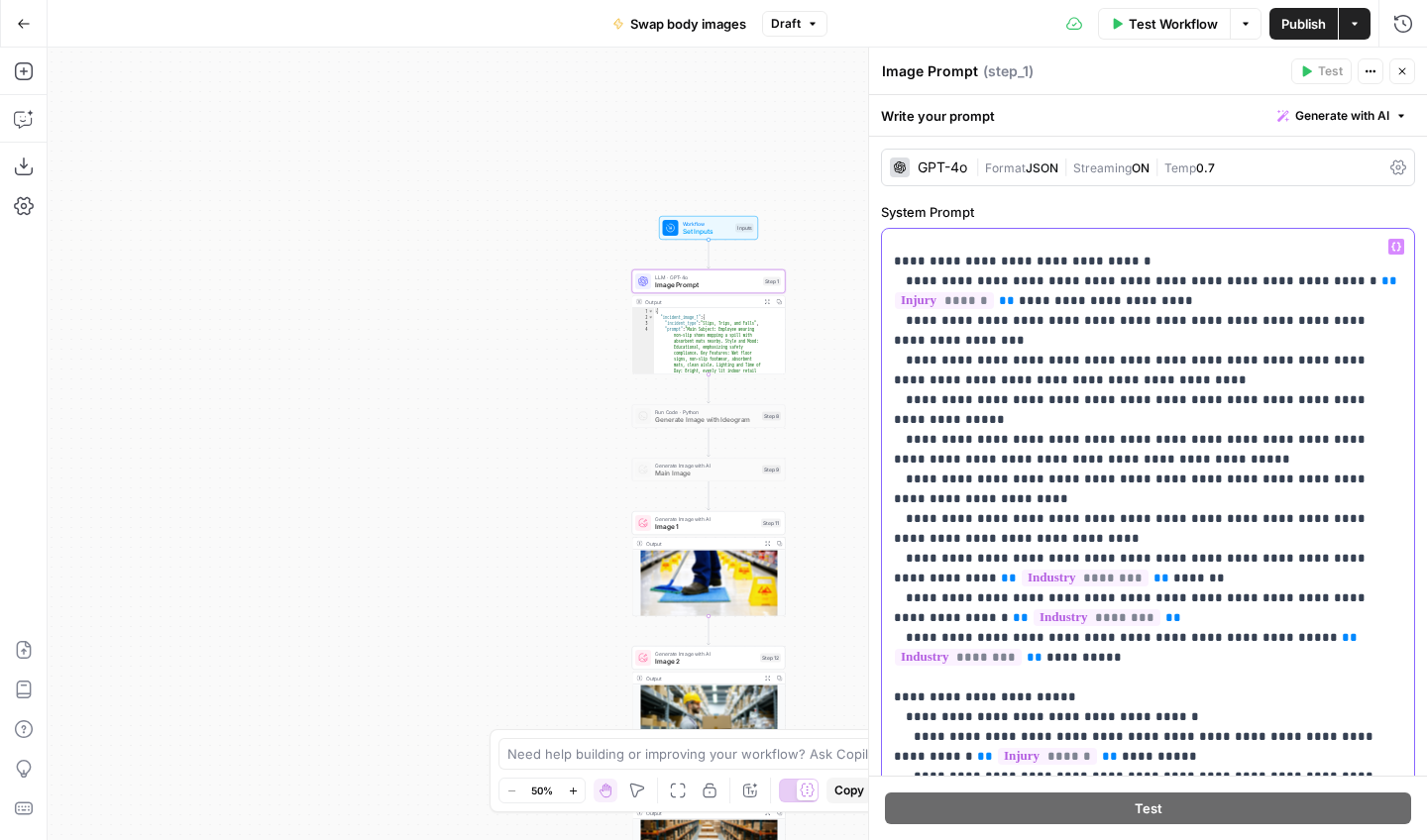 scroll, scrollTop: 3782, scrollLeft: 0, axis: vertical 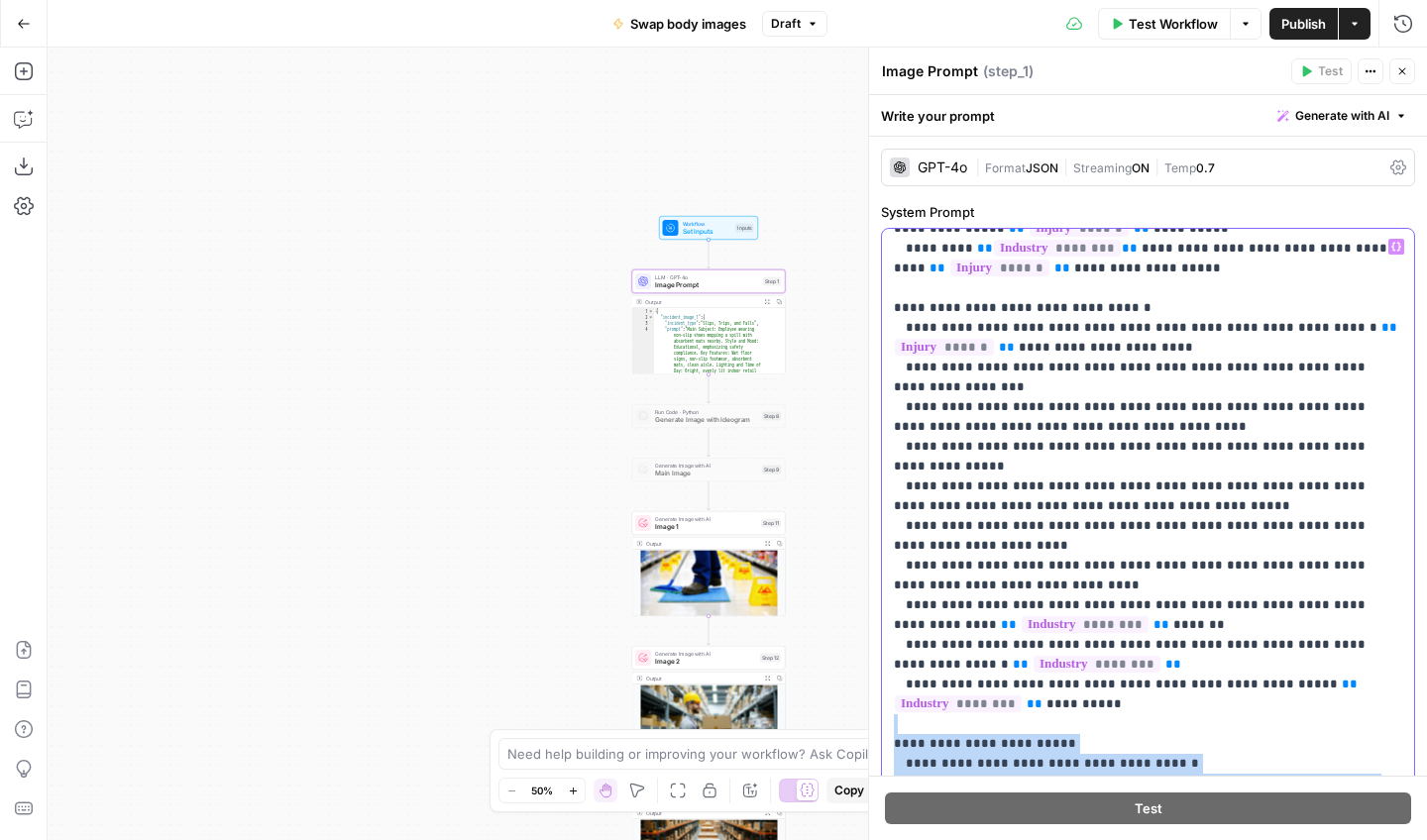 drag, startPoint x: 896, startPoint y: 408, endPoint x: 1136, endPoint y: 519, distance: 264.42579 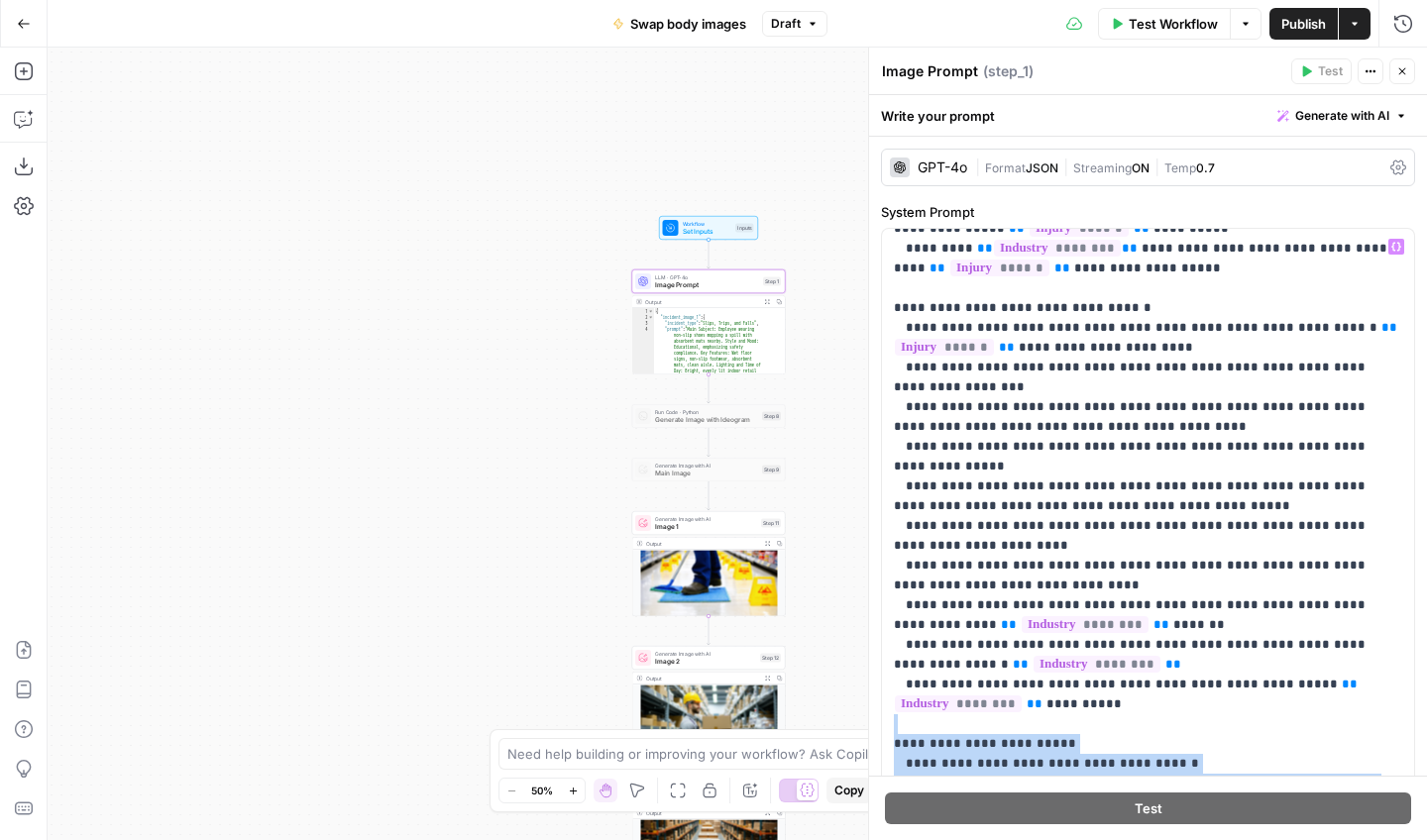click on "Publish" at bounding box center (1303, 24) 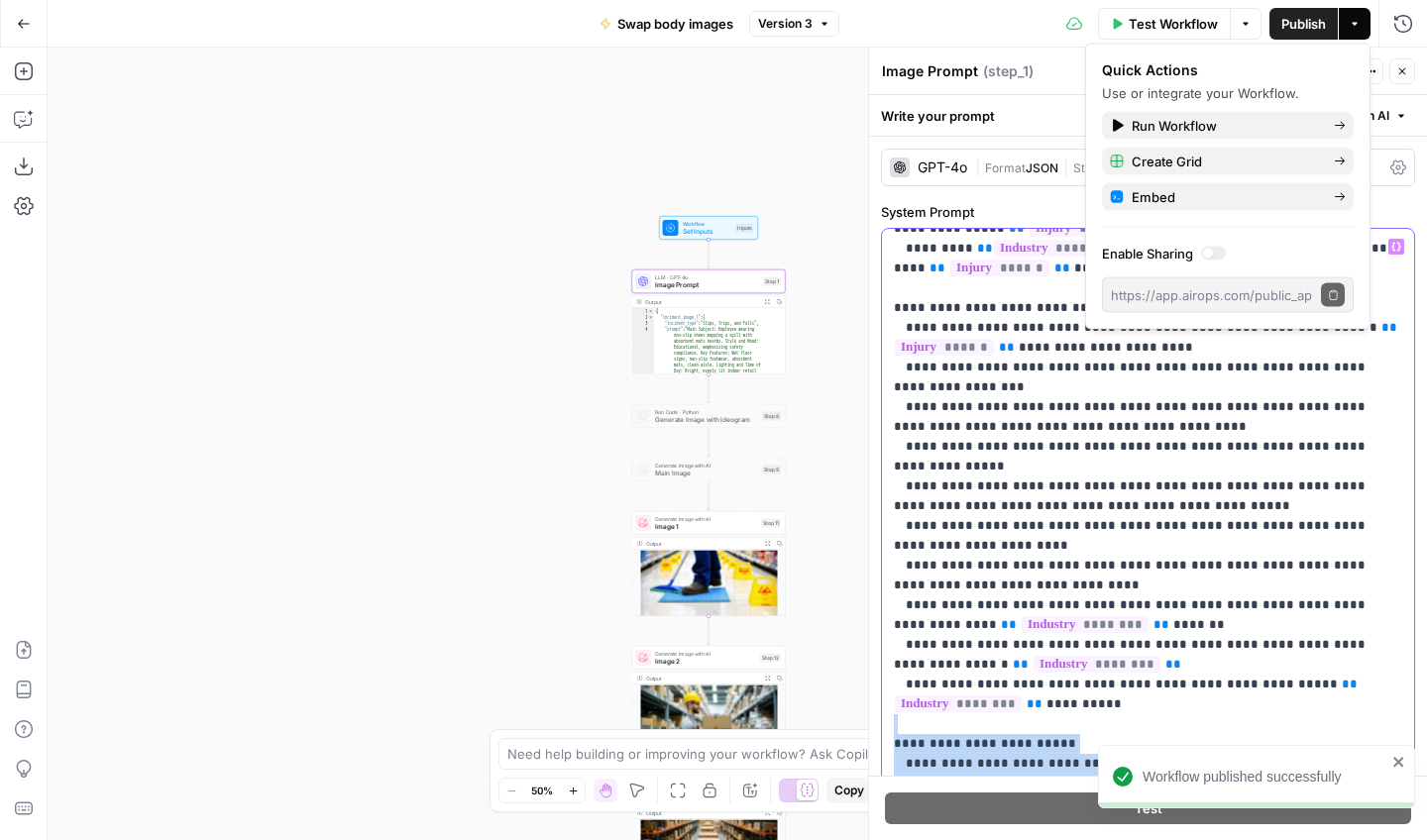 click on "**********" at bounding box center [1148, -108] 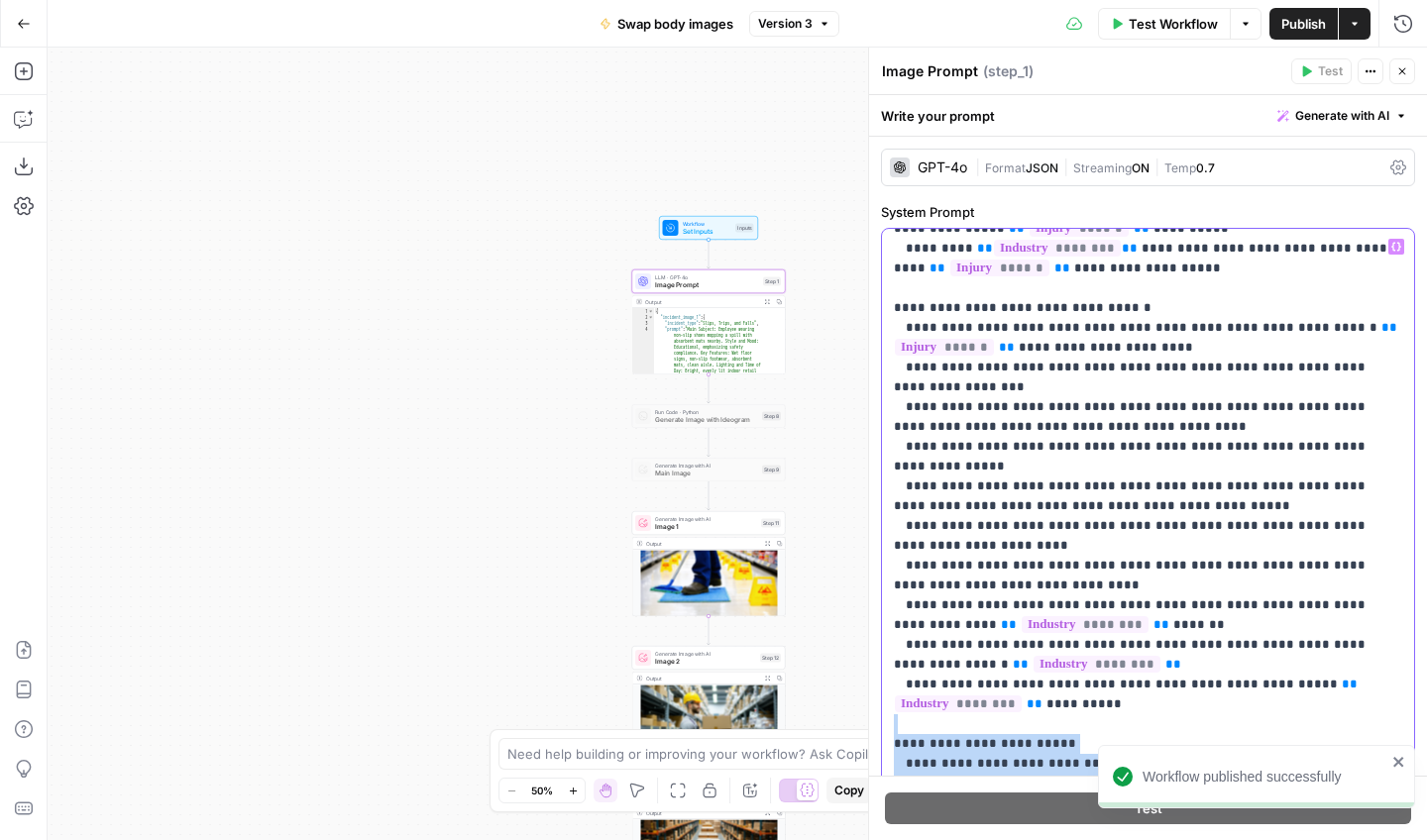 drag, startPoint x: 891, startPoint y: 411, endPoint x: 1164, endPoint y: 402, distance: 273.1483 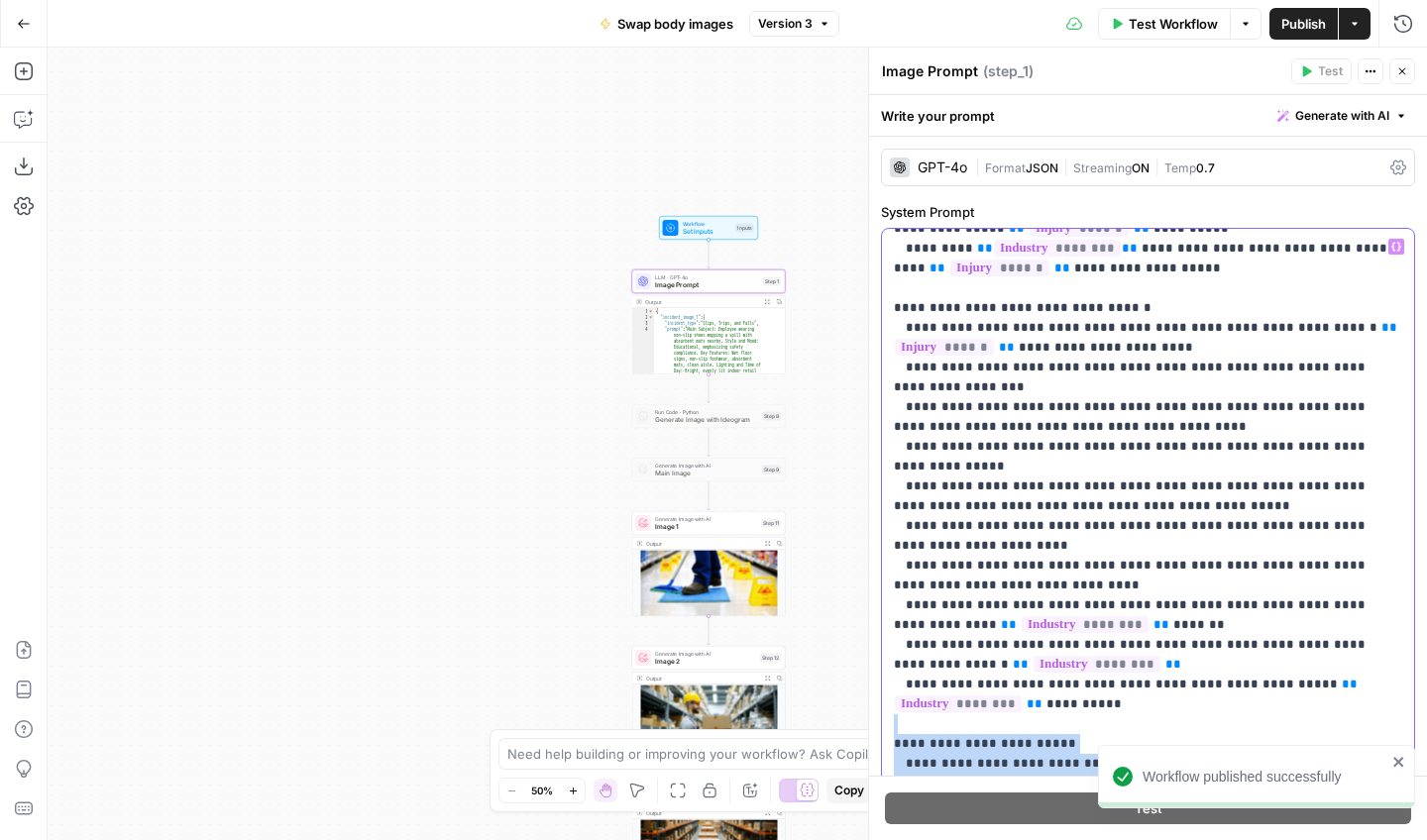 click on "**********" at bounding box center [1148, 632] 